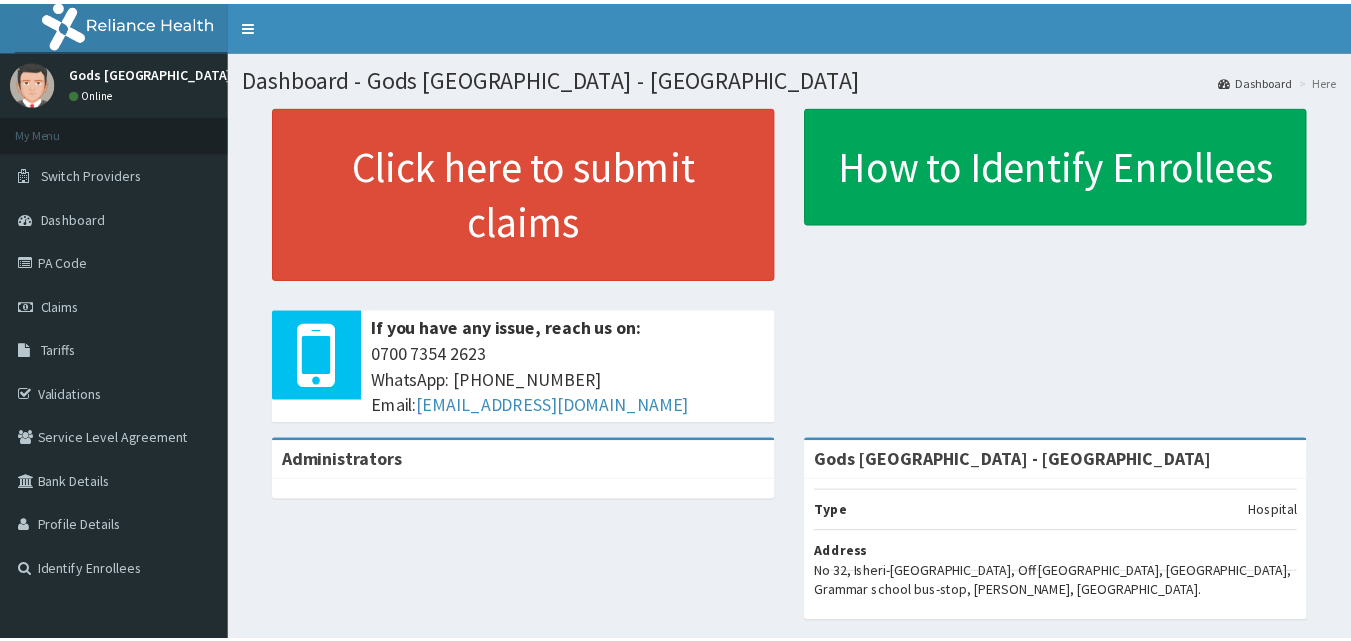 scroll, scrollTop: 0, scrollLeft: 0, axis: both 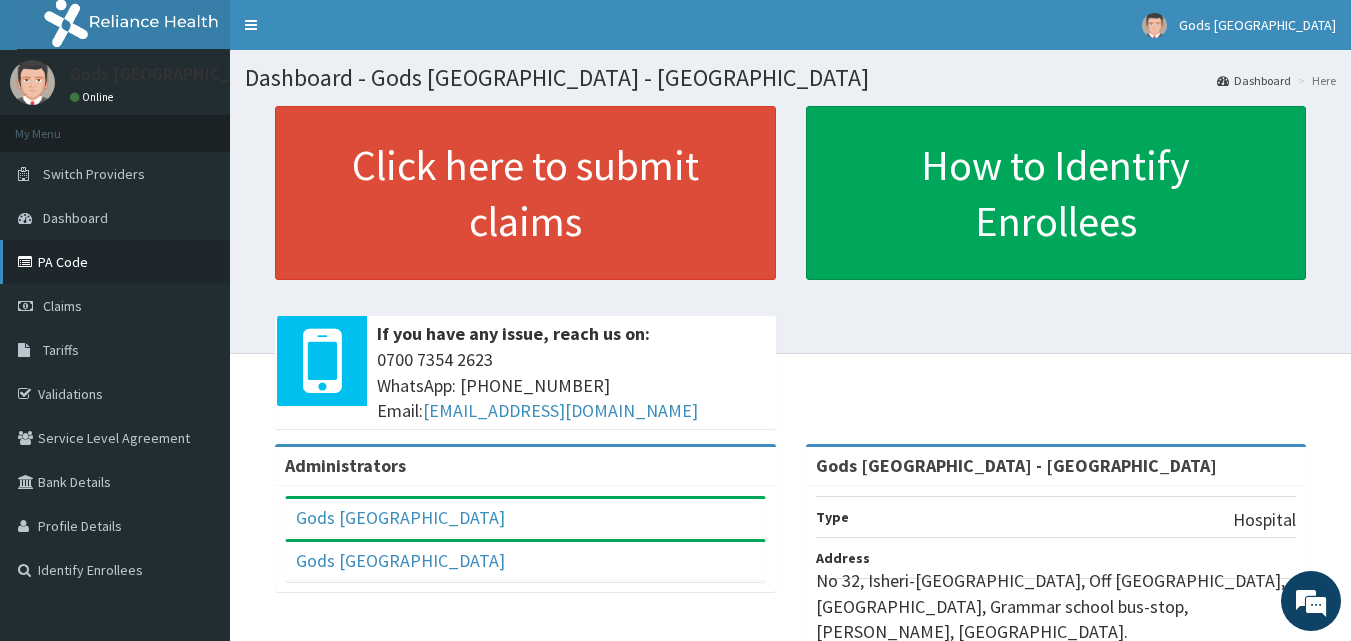 click on "PA Code" at bounding box center [115, 262] 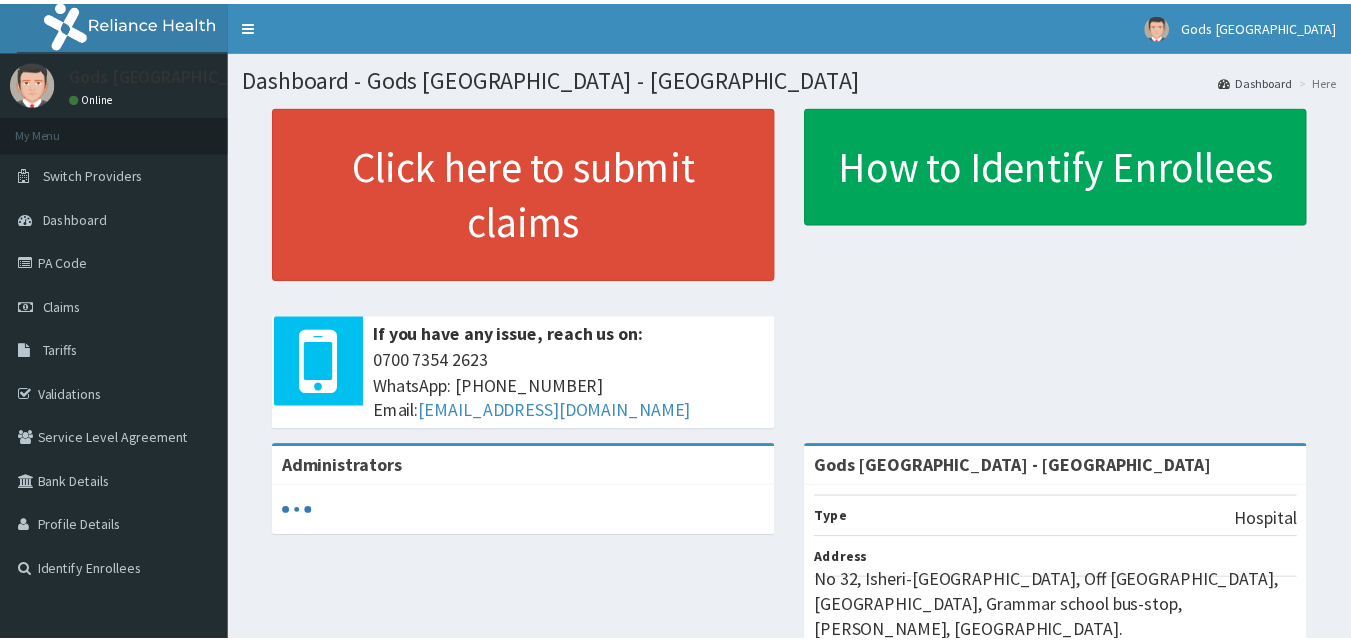 scroll, scrollTop: 0, scrollLeft: 0, axis: both 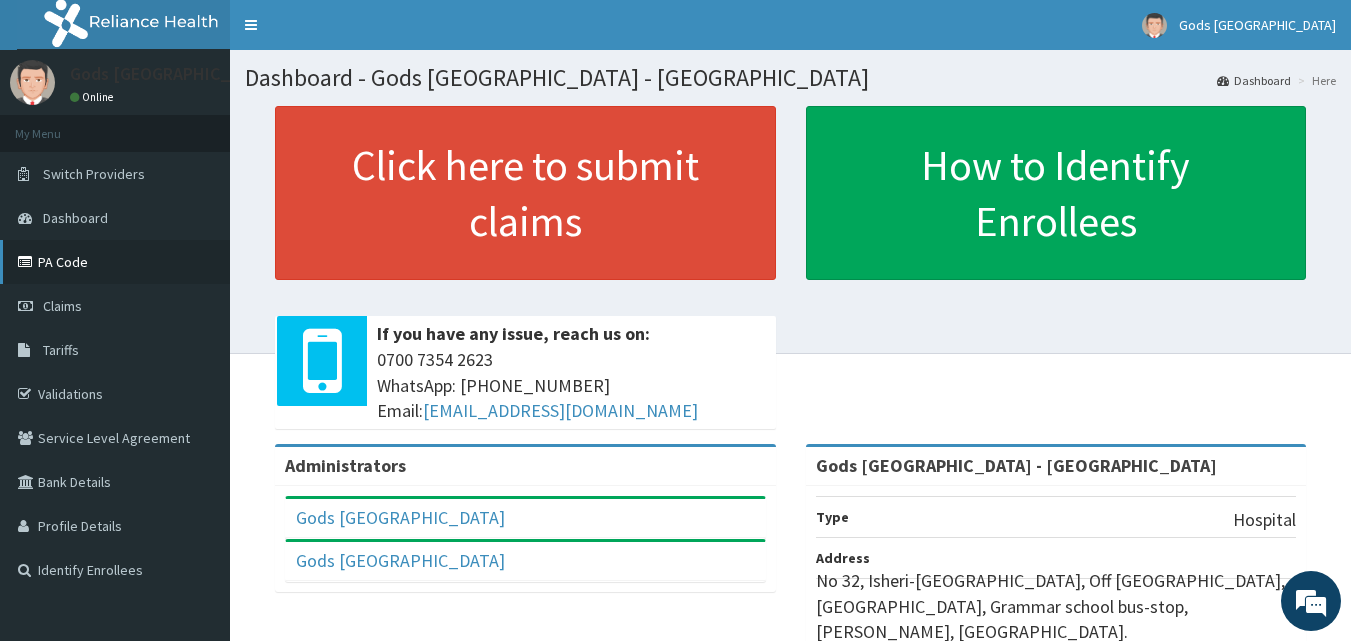 click on "PA Code" at bounding box center [115, 262] 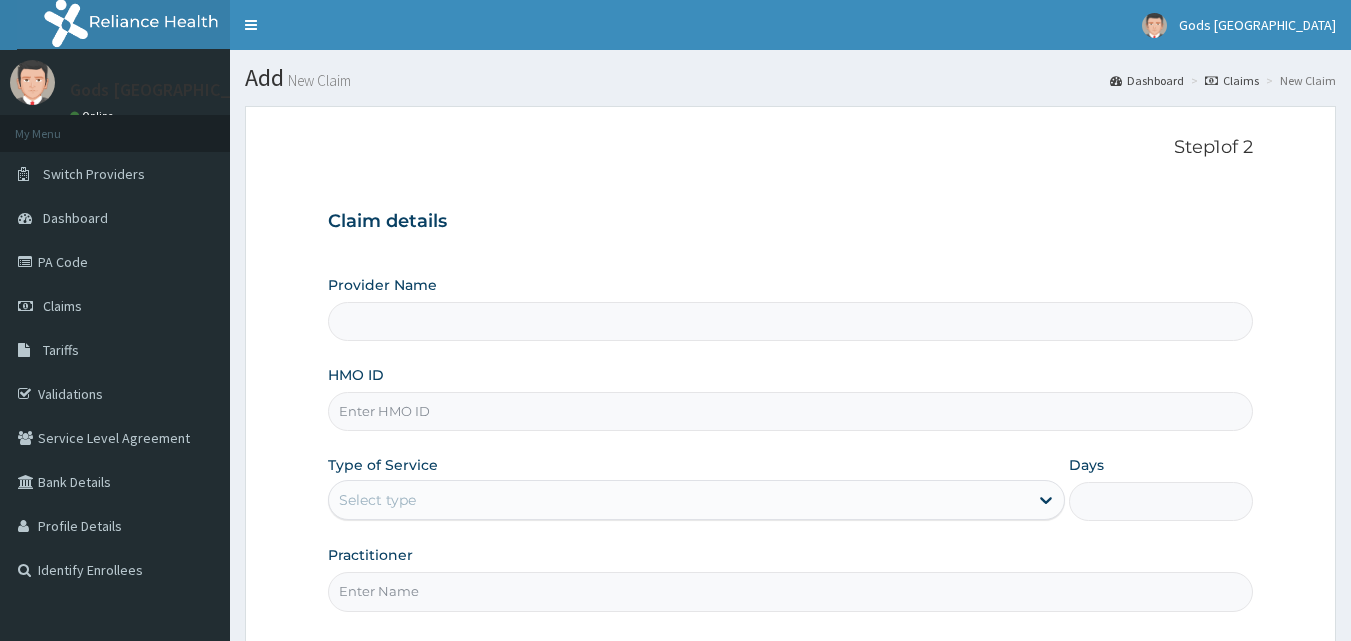 scroll, scrollTop: 0, scrollLeft: 0, axis: both 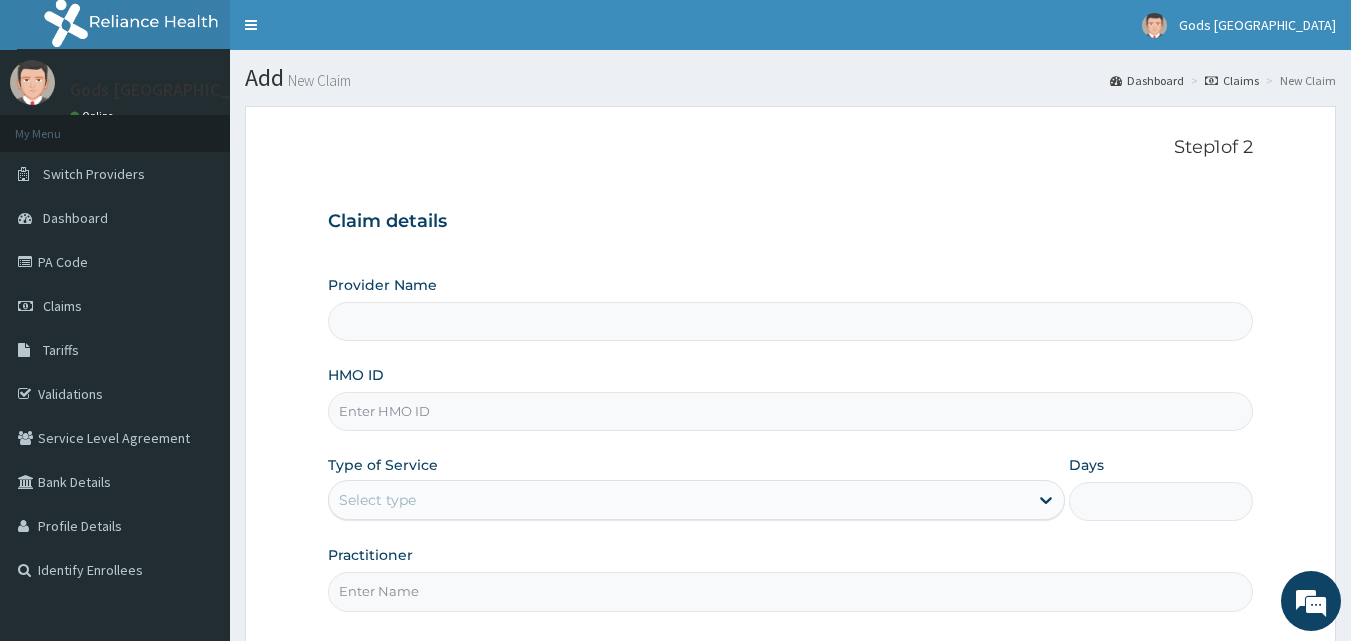 click on "HMO ID" at bounding box center [791, 411] 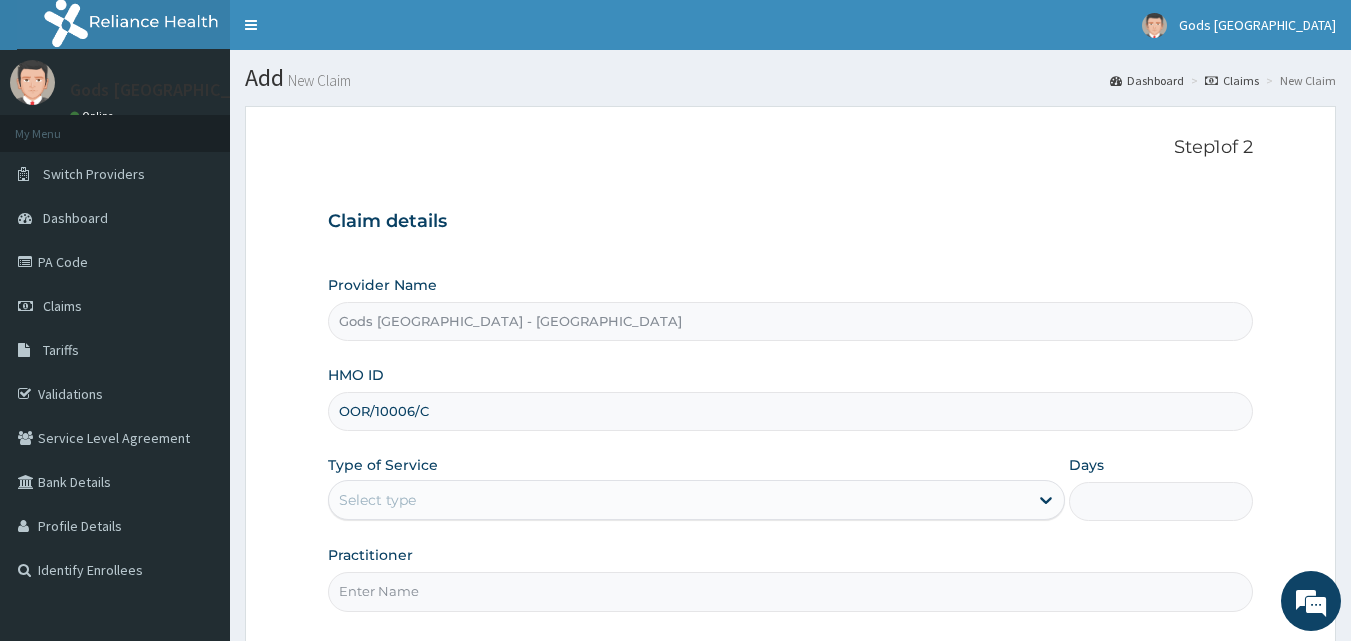 scroll, scrollTop: 0, scrollLeft: 0, axis: both 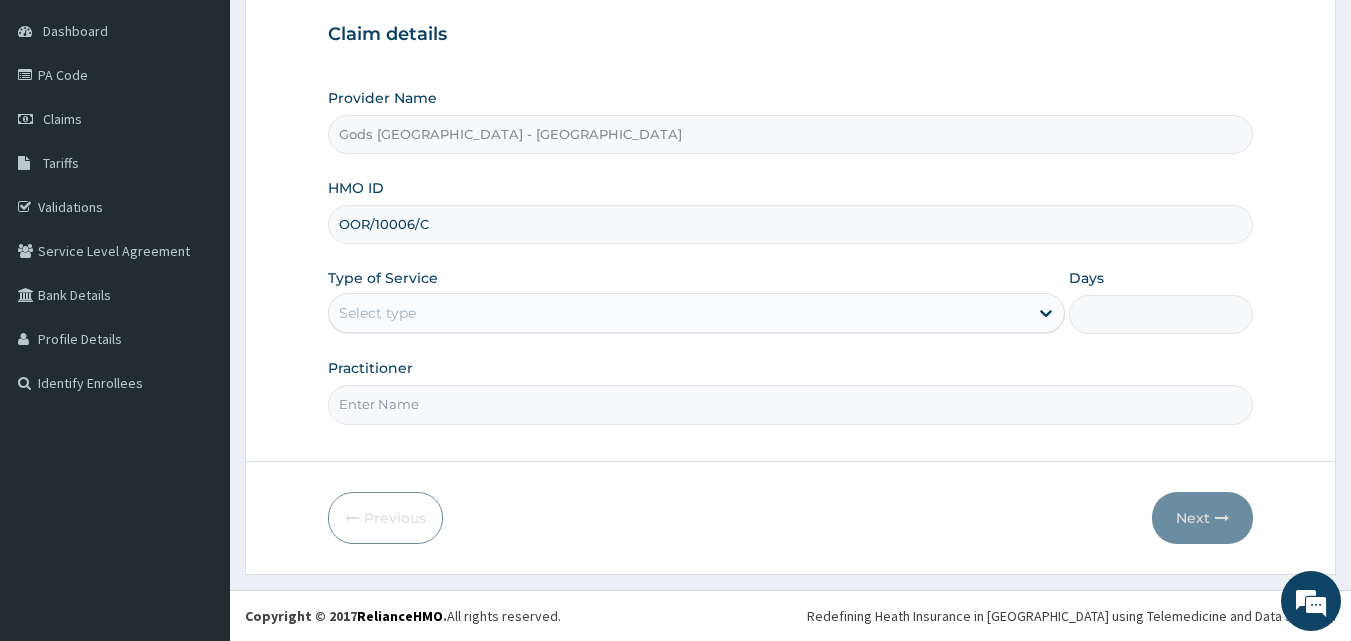 type on "OOR/10006/C" 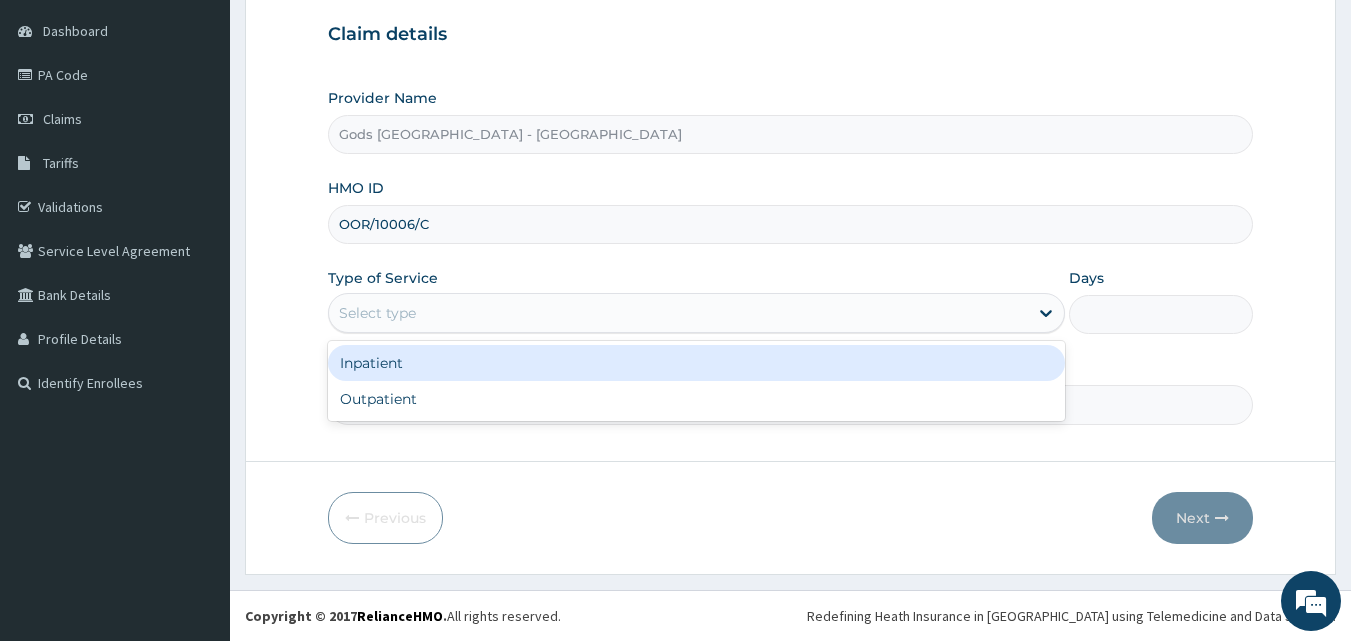 click on "Select type" at bounding box center (678, 313) 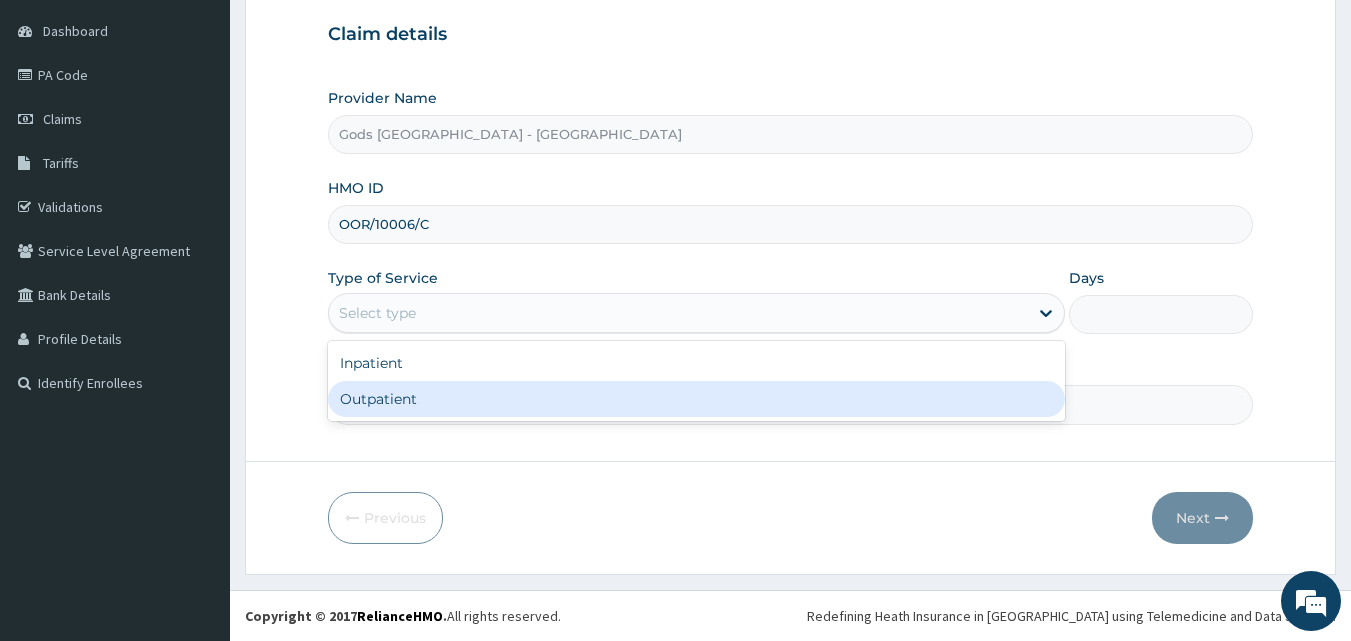 click on "Outpatient" at bounding box center [696, 399] 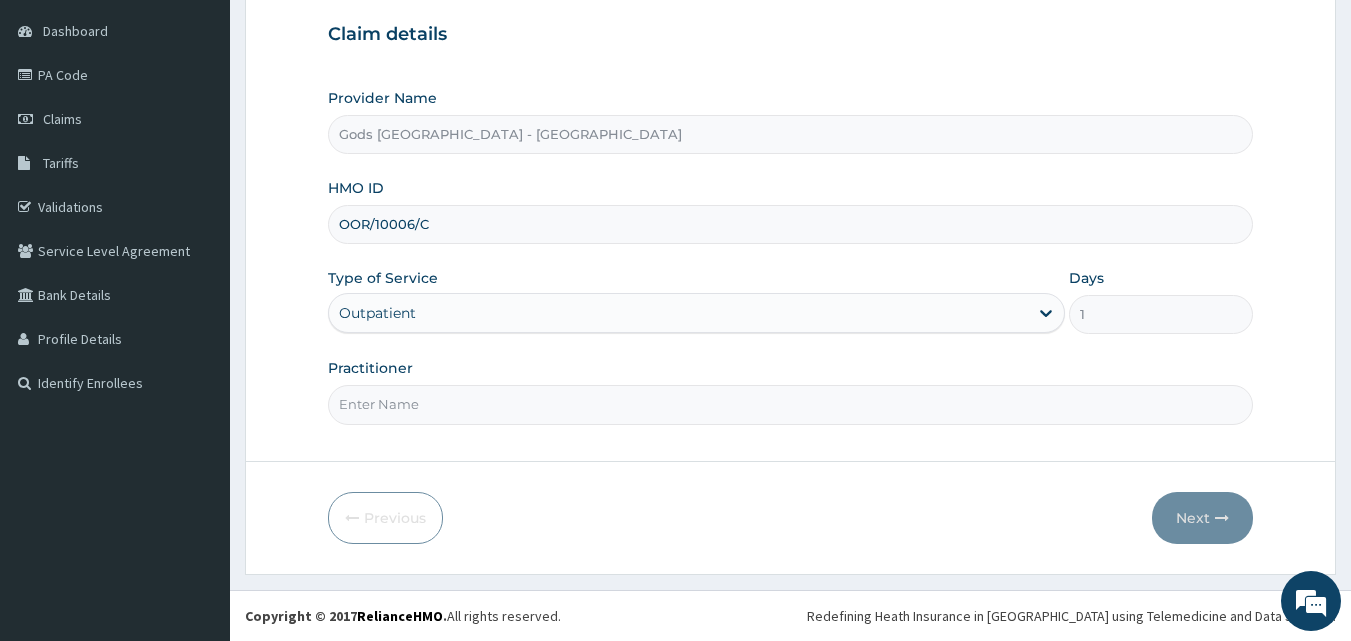 click on "Practitioner" at bounding box center [791, 404] 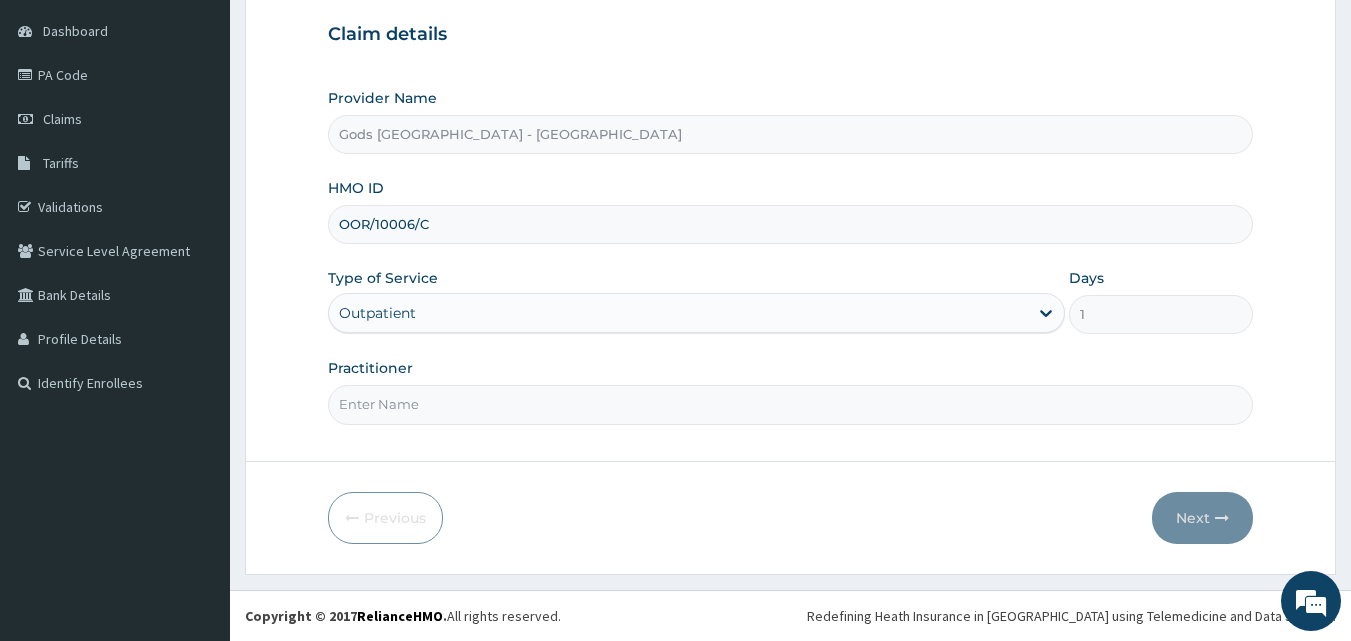 type on "DR OPAFUNSO" 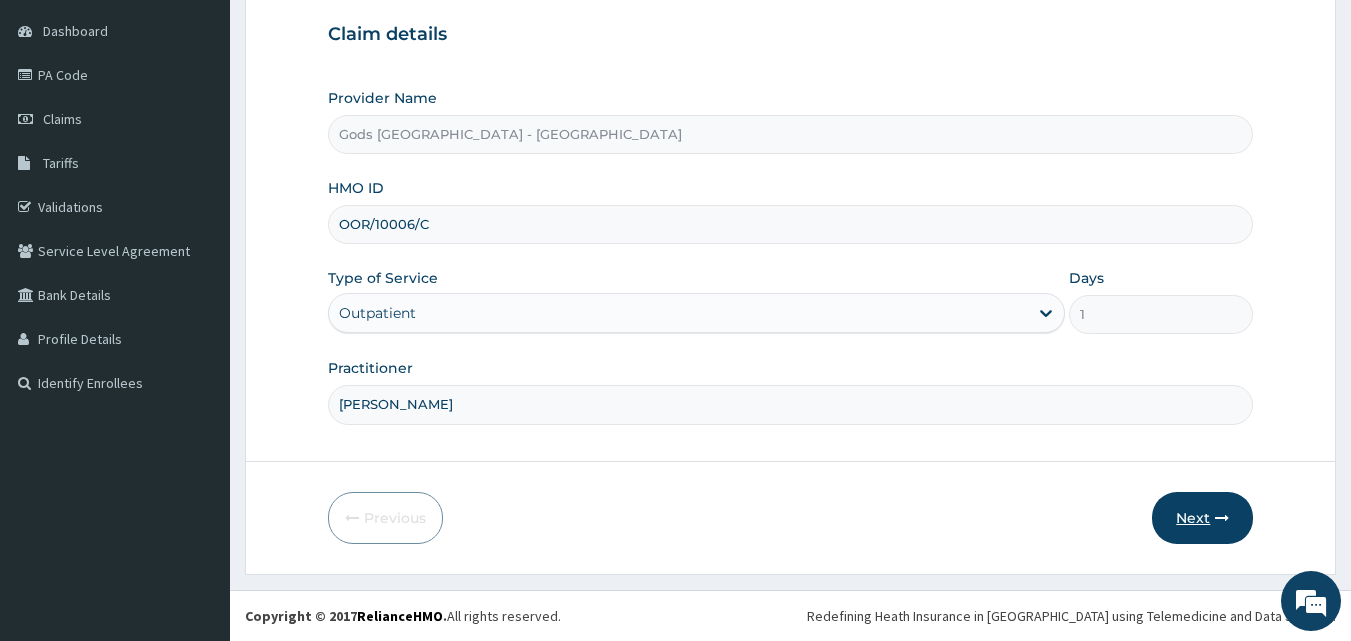 click on "Next" at bounding box center [1202, 518] 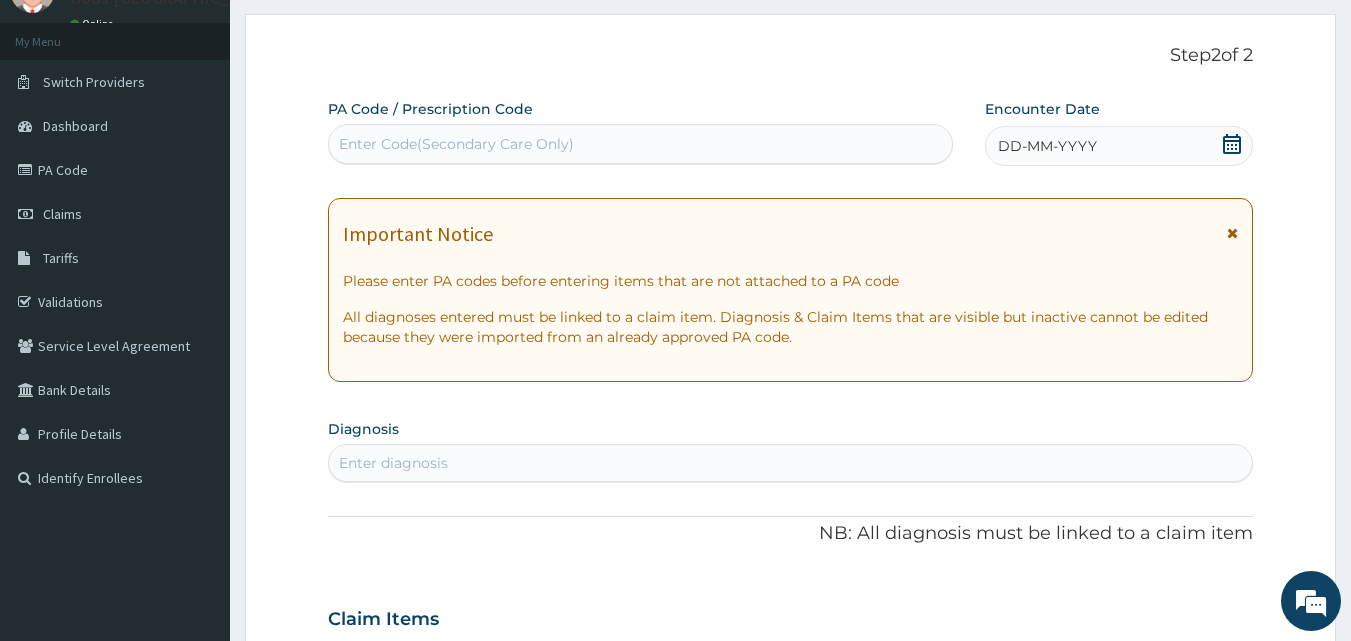 scroll, scrollTop: 0, scrollLeft: 0, axis: both 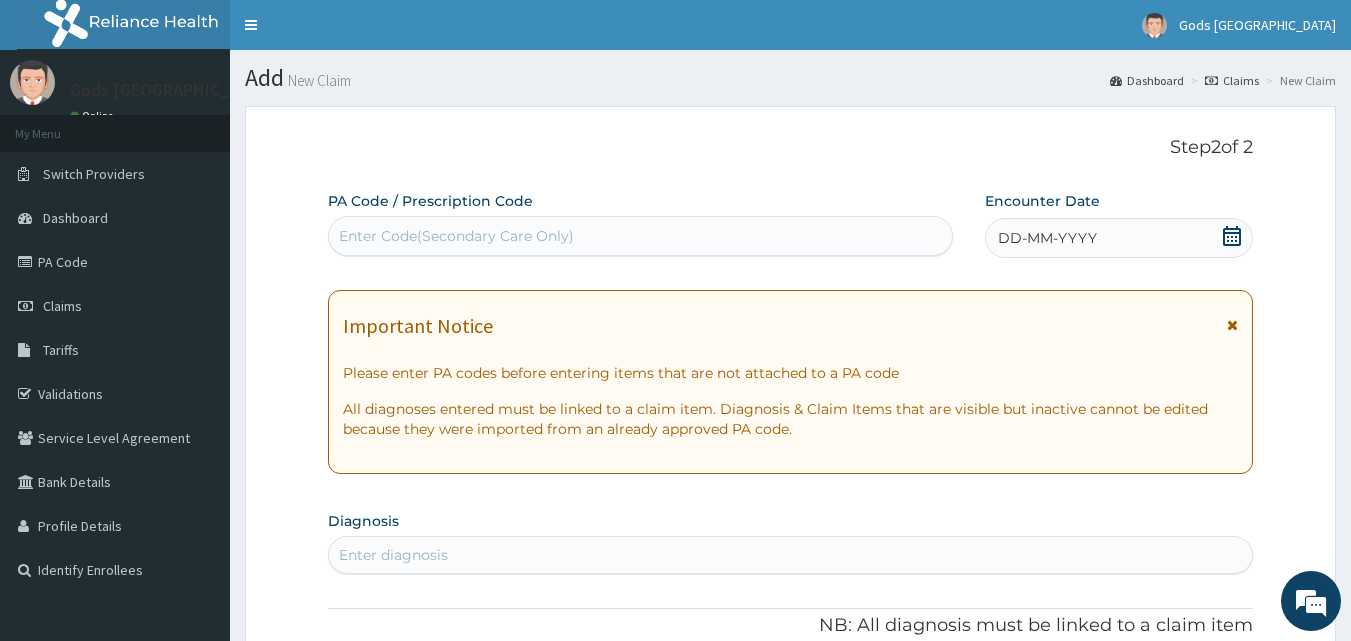 click on "DD-MM-YYYY" at bounding box center (1119, 238) 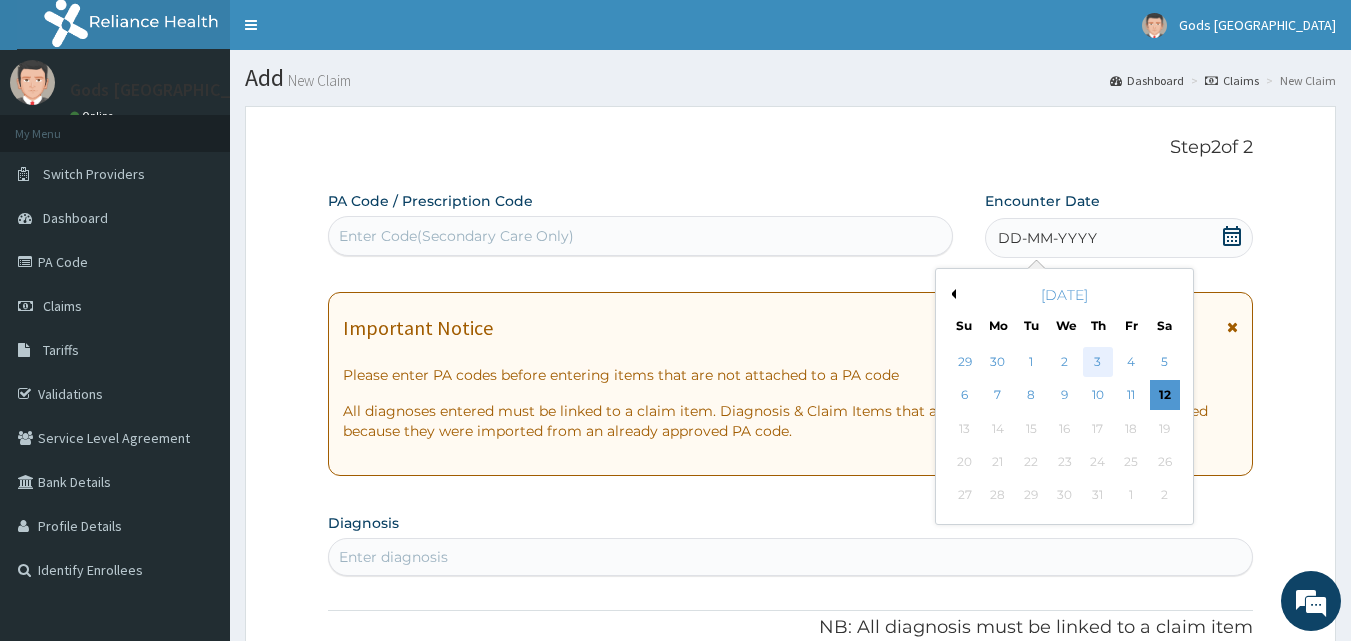 click on "3" at bounding box center (1098, 362) 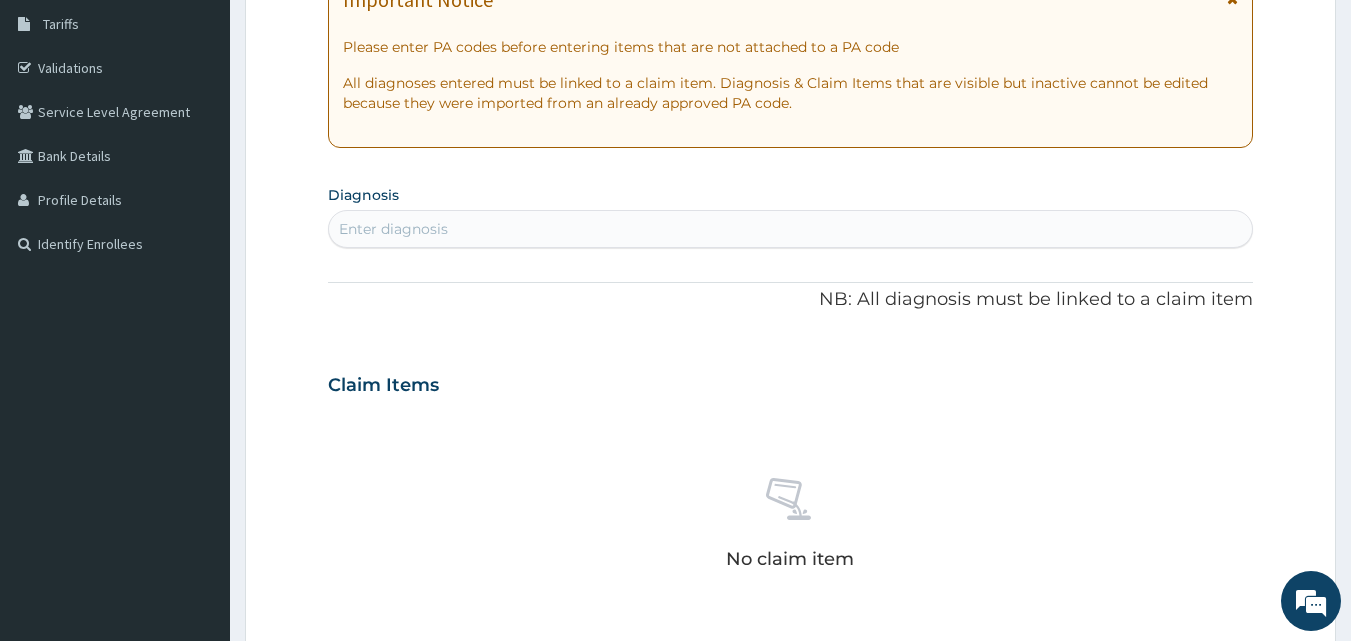 scroll, scrollTop: 400, scrollLeft: 0, axis: vertical 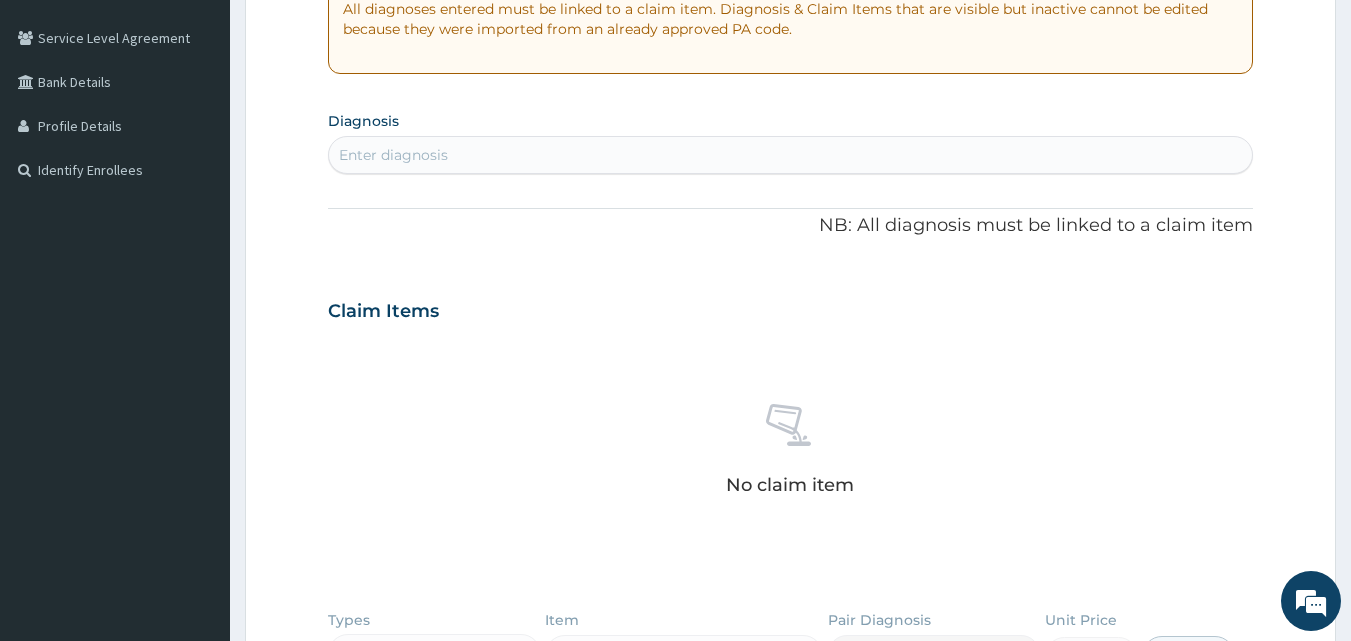click on "Enter diagnosis" at bounding box center [791, 155] 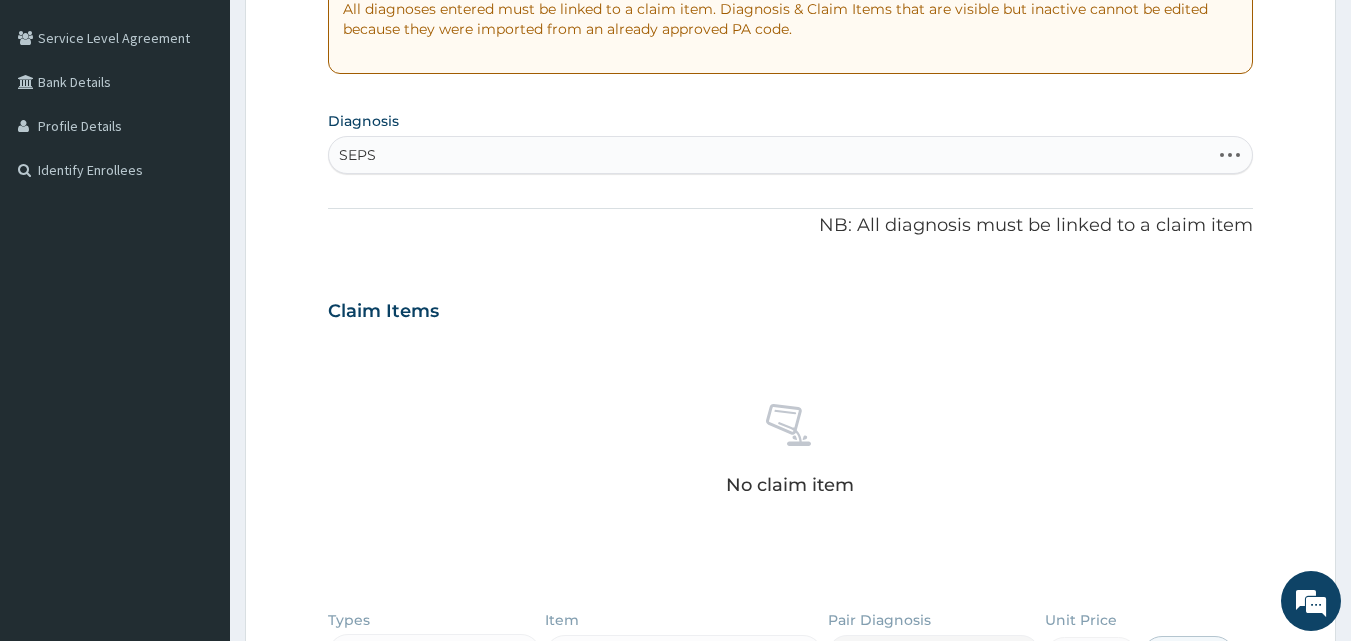 type on "SEPS" 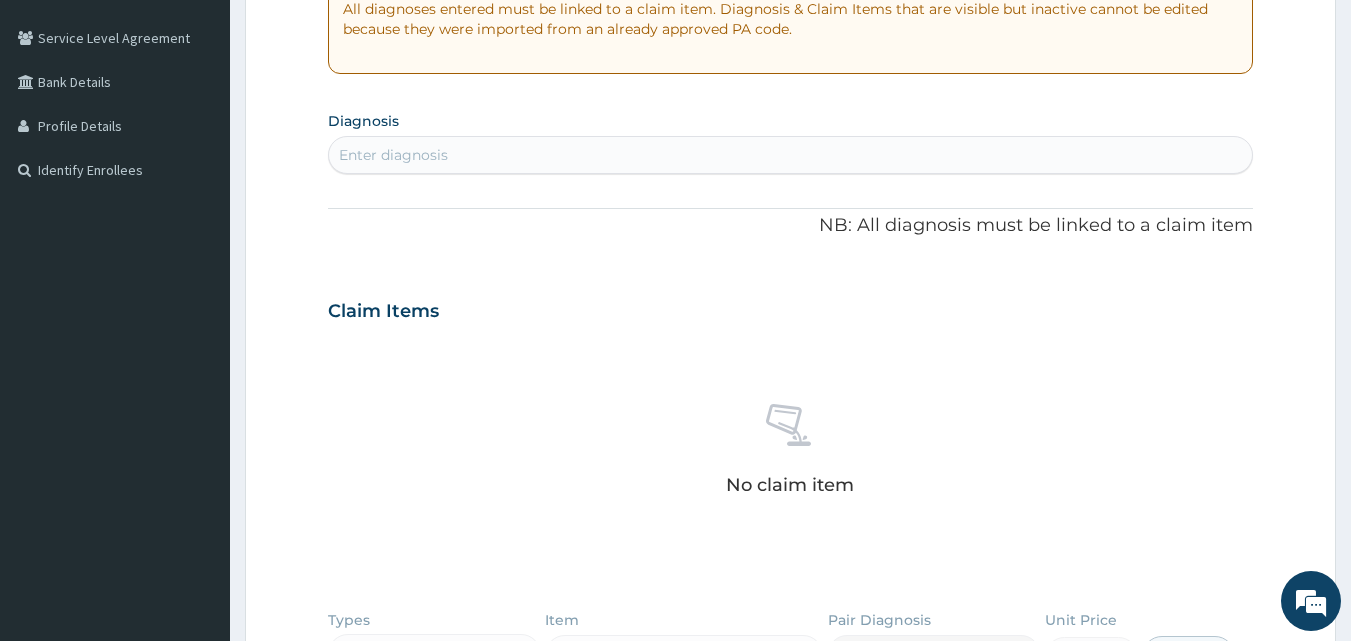 click on "Enter diagnosis" at bounding box center (791, 155) 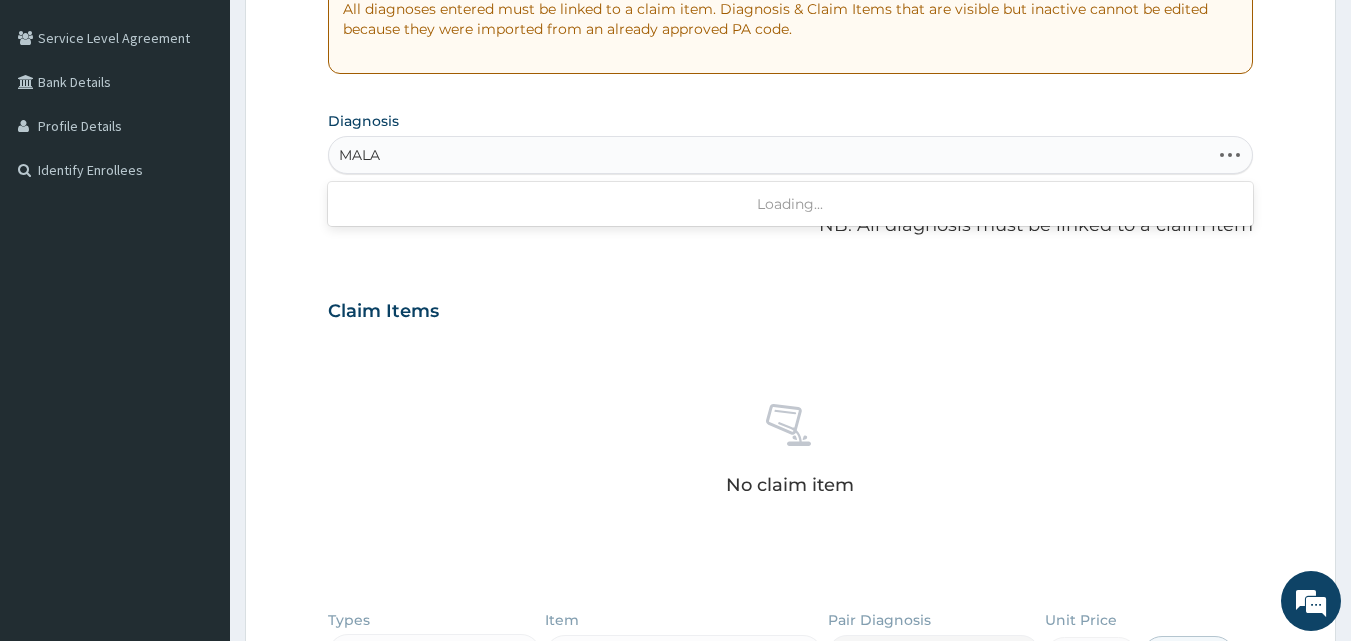 type on "MALAR" 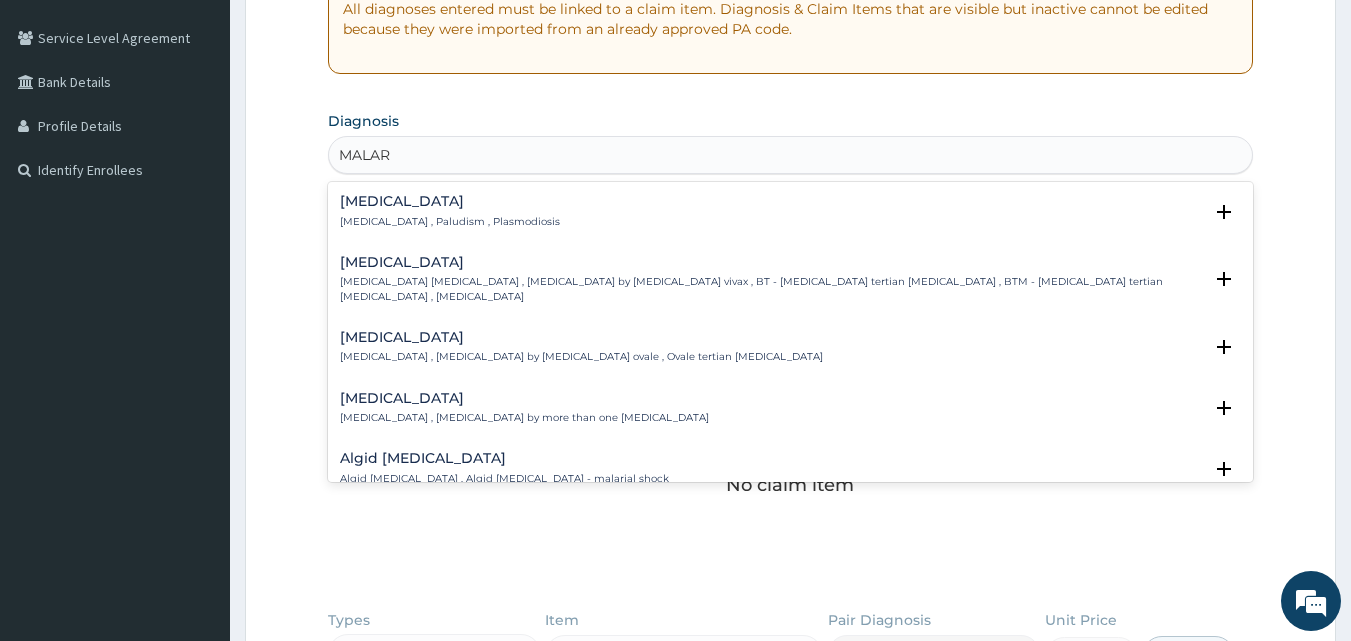 click on "Malaria , Paludism , Plasmodiosis" at bounding box center (450, 222) 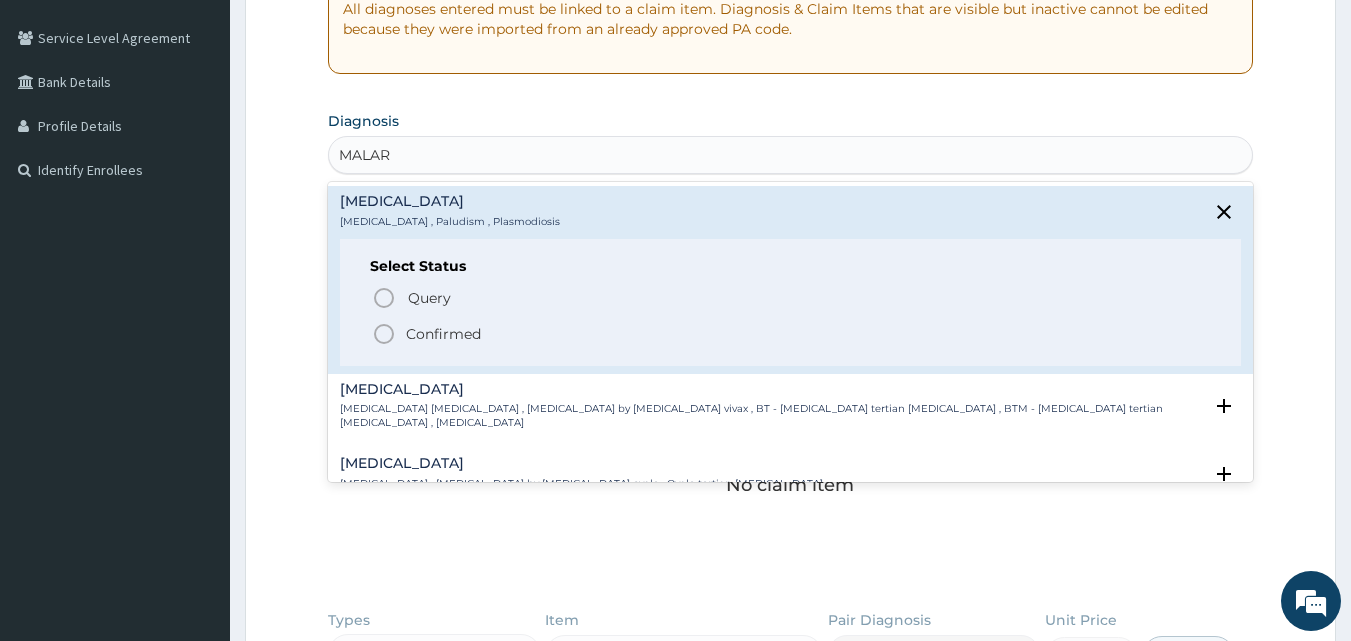 click 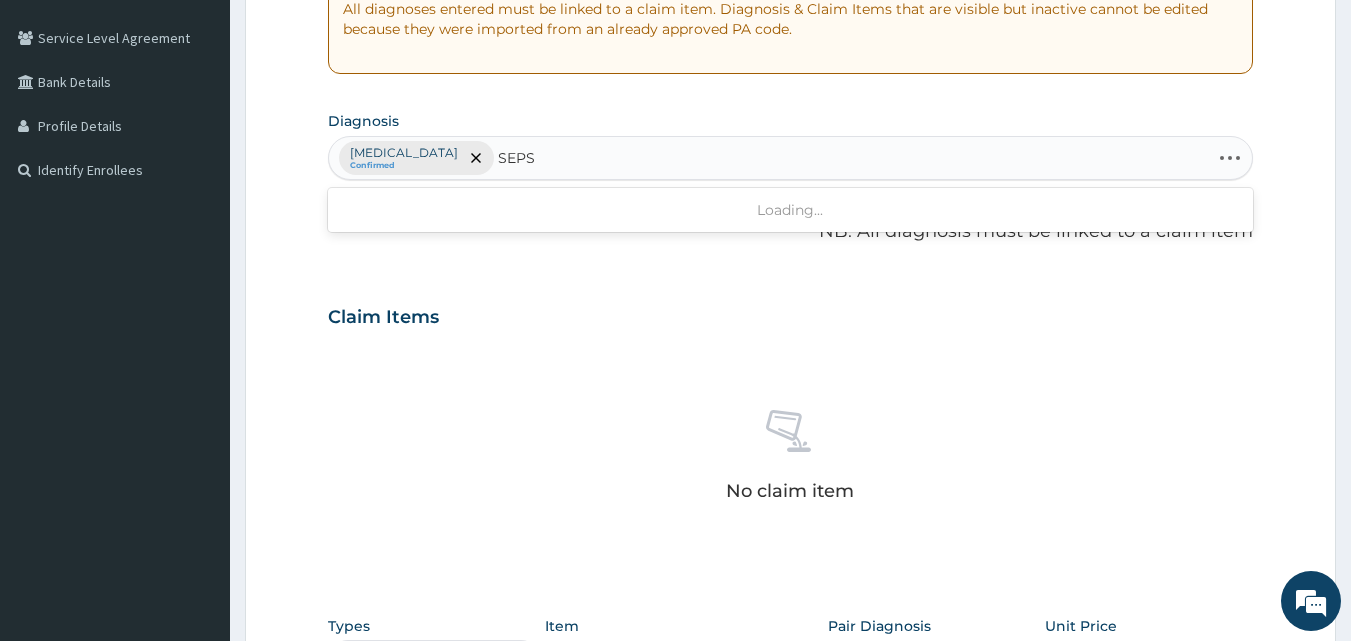 type on "SEPSI" 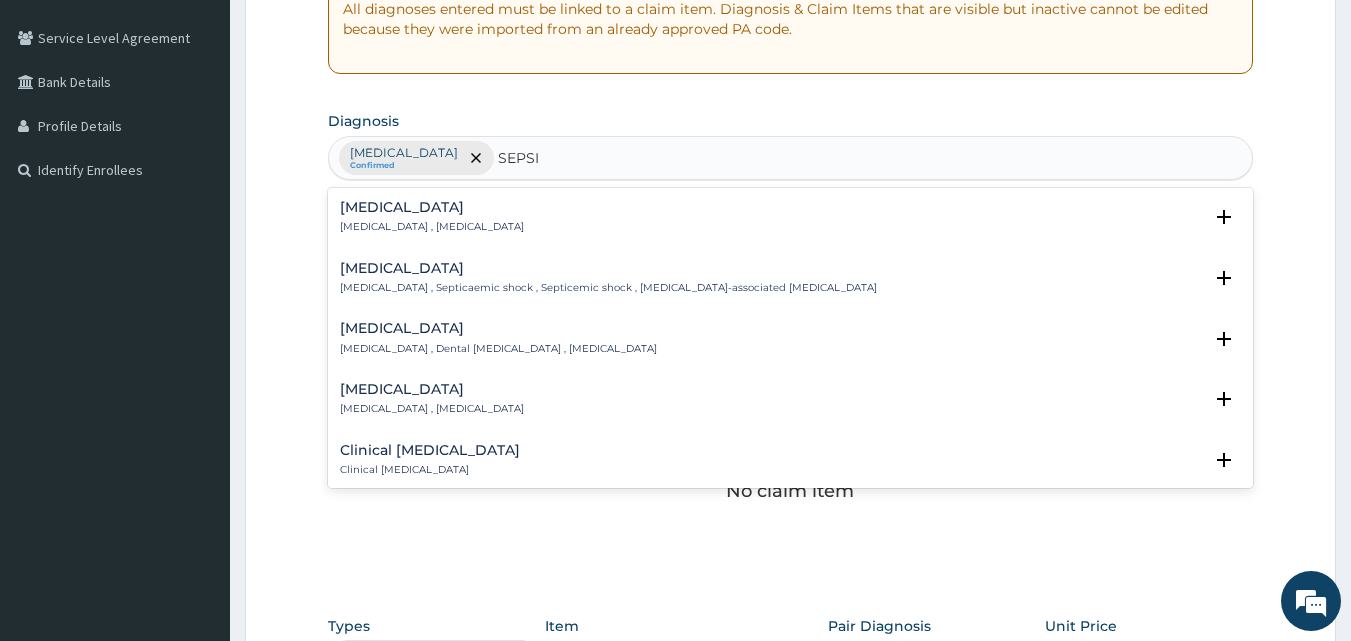 click on "Systemic infection , Sepsis" at bounding box center [432, 227] 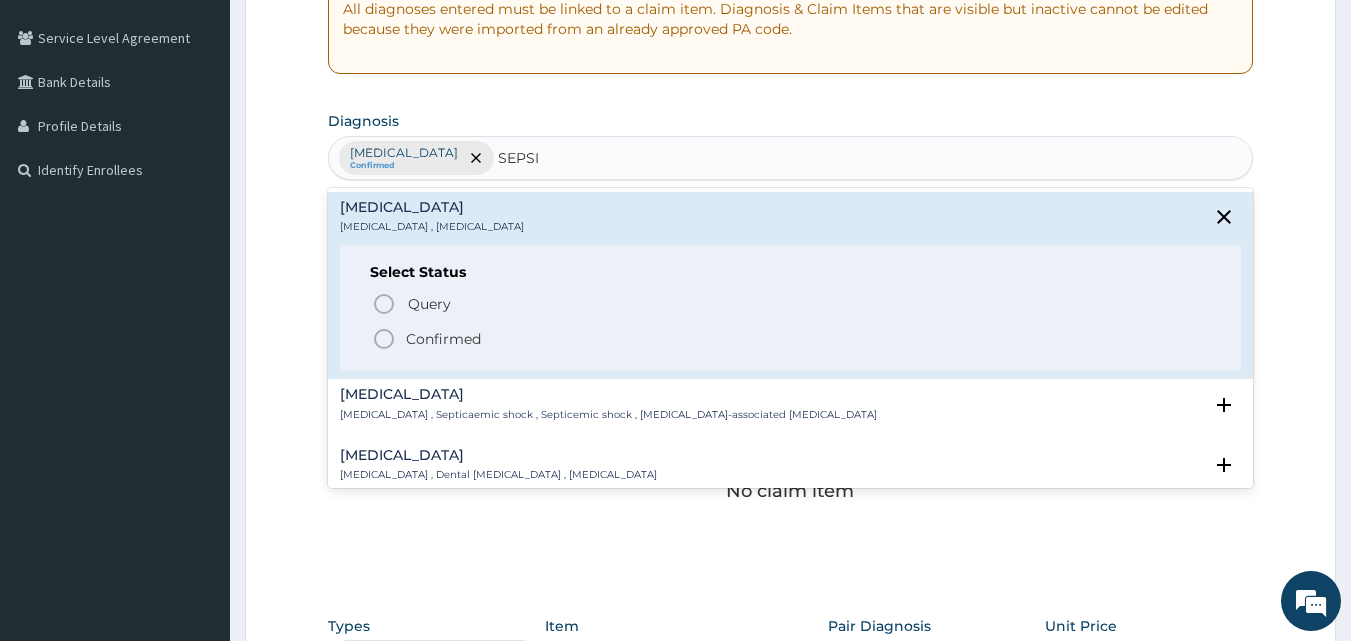 click 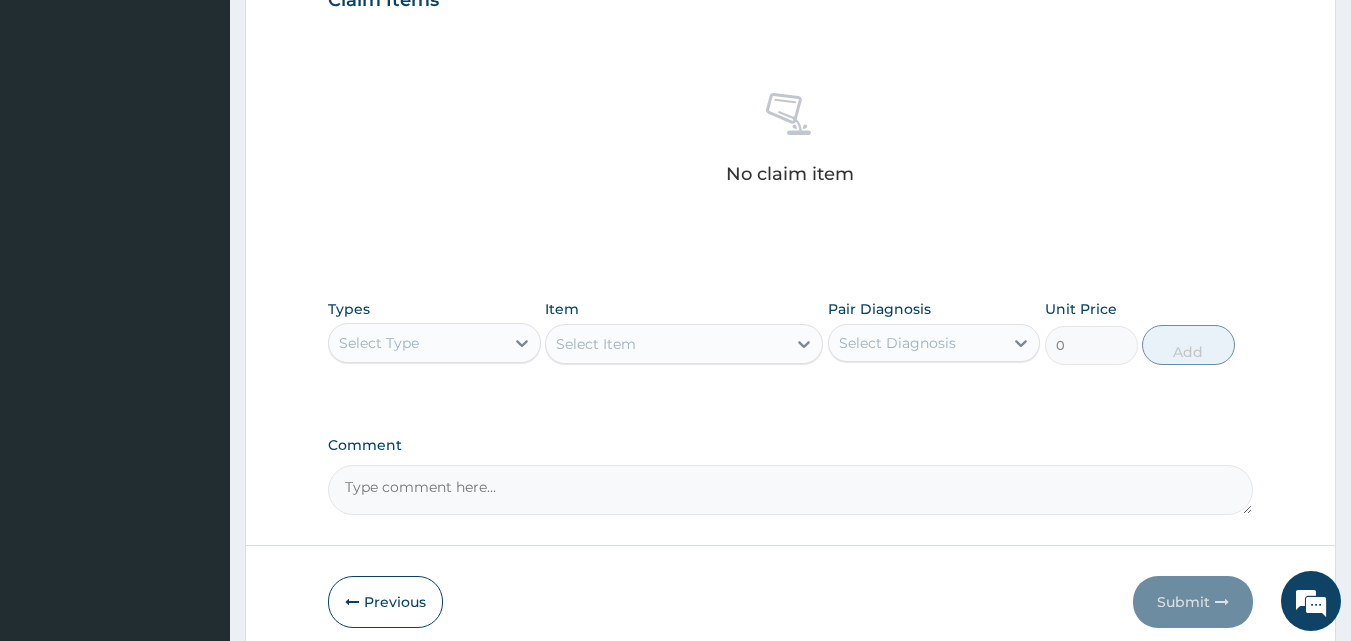 scroll, scrollTop: 800, scrollLeft: 0, axis: vertical 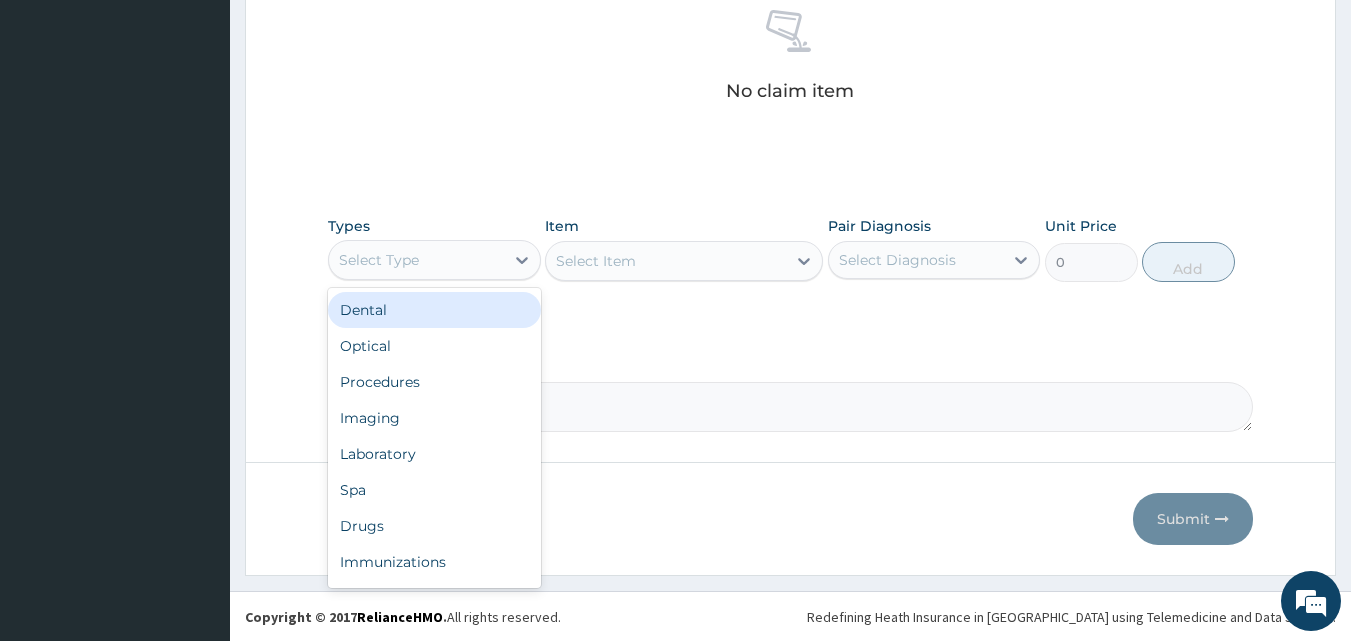 click on "Select Type" at bounding box center (416, 260) 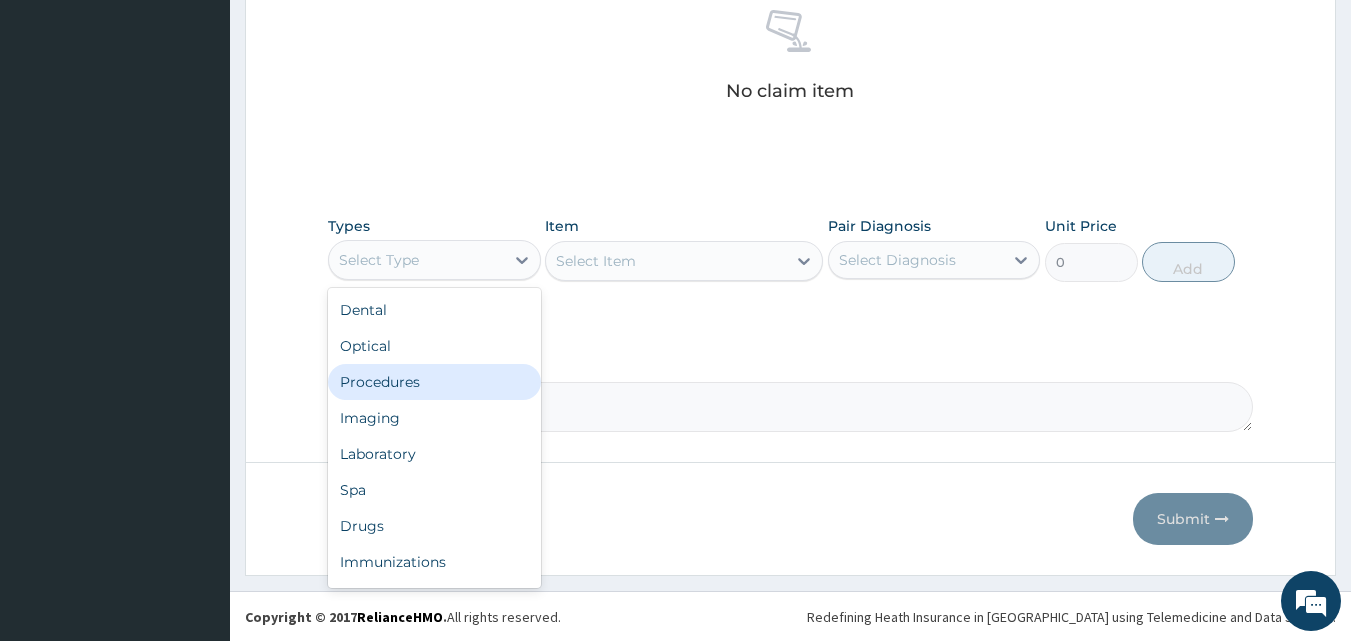 click on "Procedures" at bounding box center (434, 382) 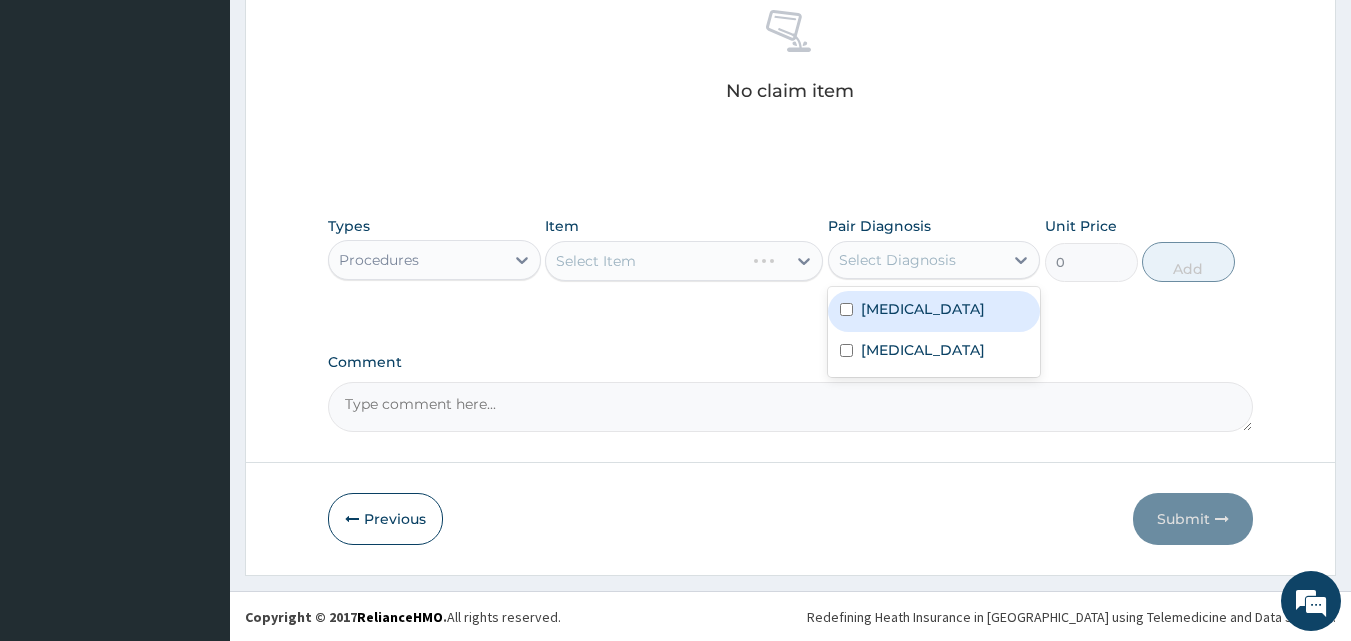 click on "Select Diagnosis" at bounding box center (916, 260) 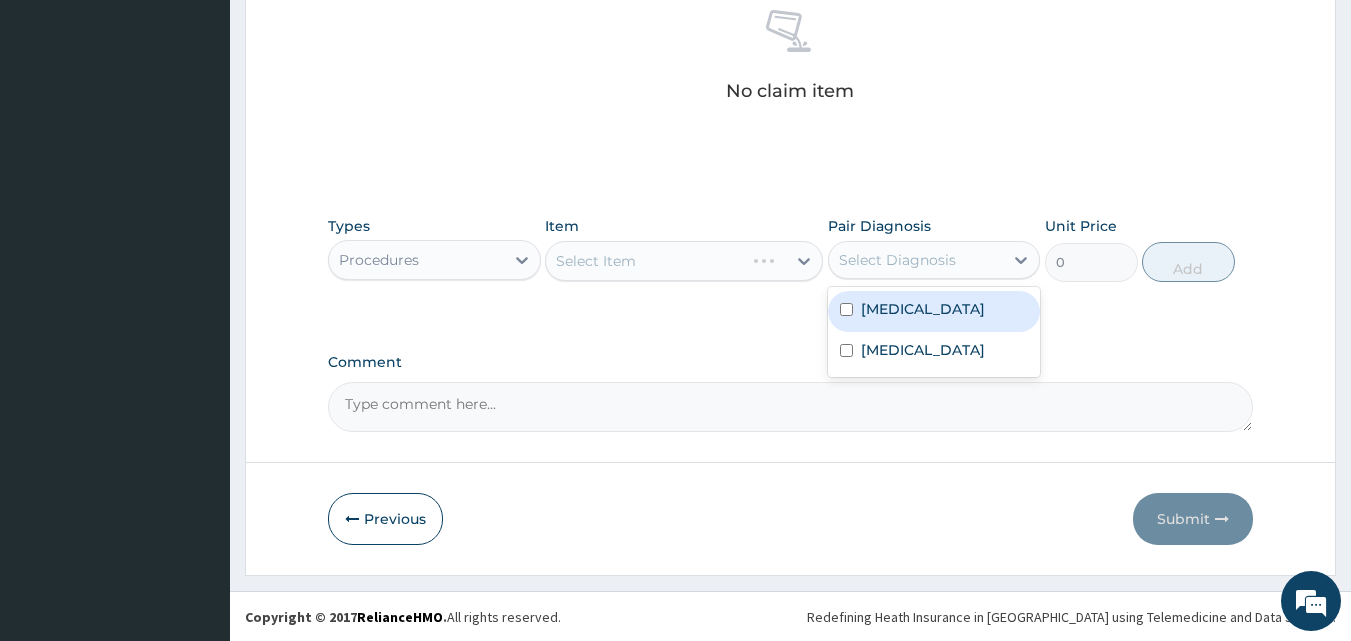 click on "Malaria" at bounding box center [934, 311] 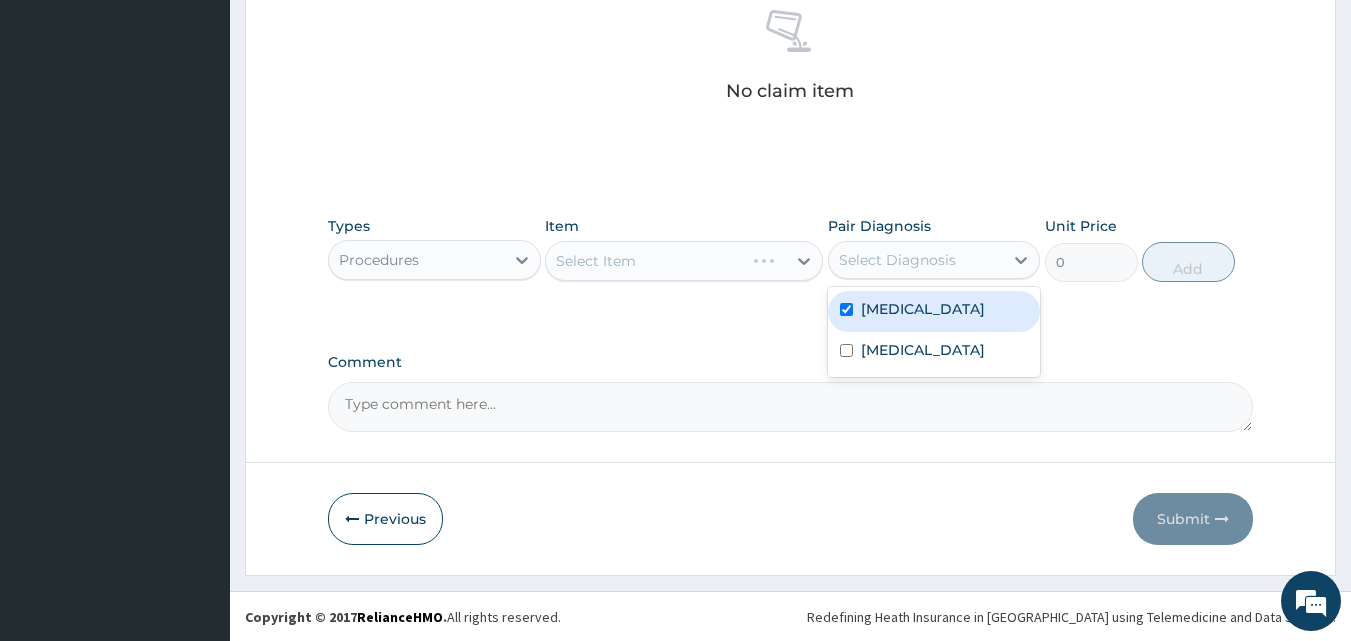 checkbox on "true" 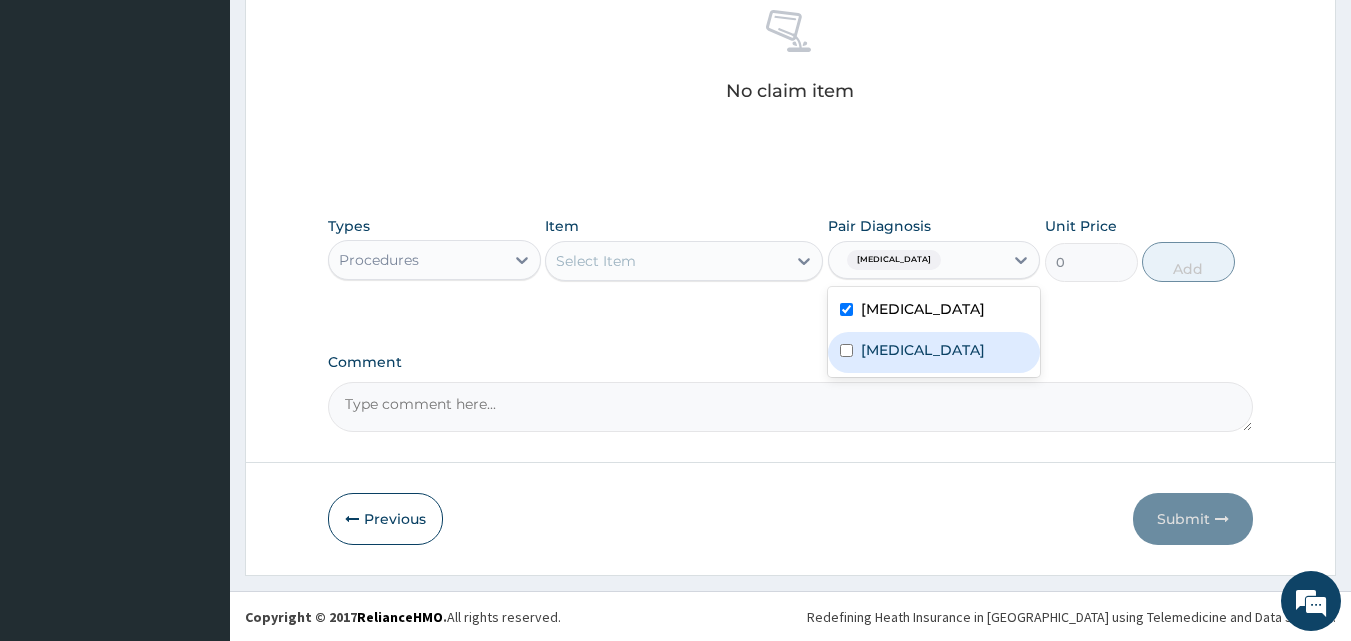 click on "Sepsis" at bounding box center [923, 350] 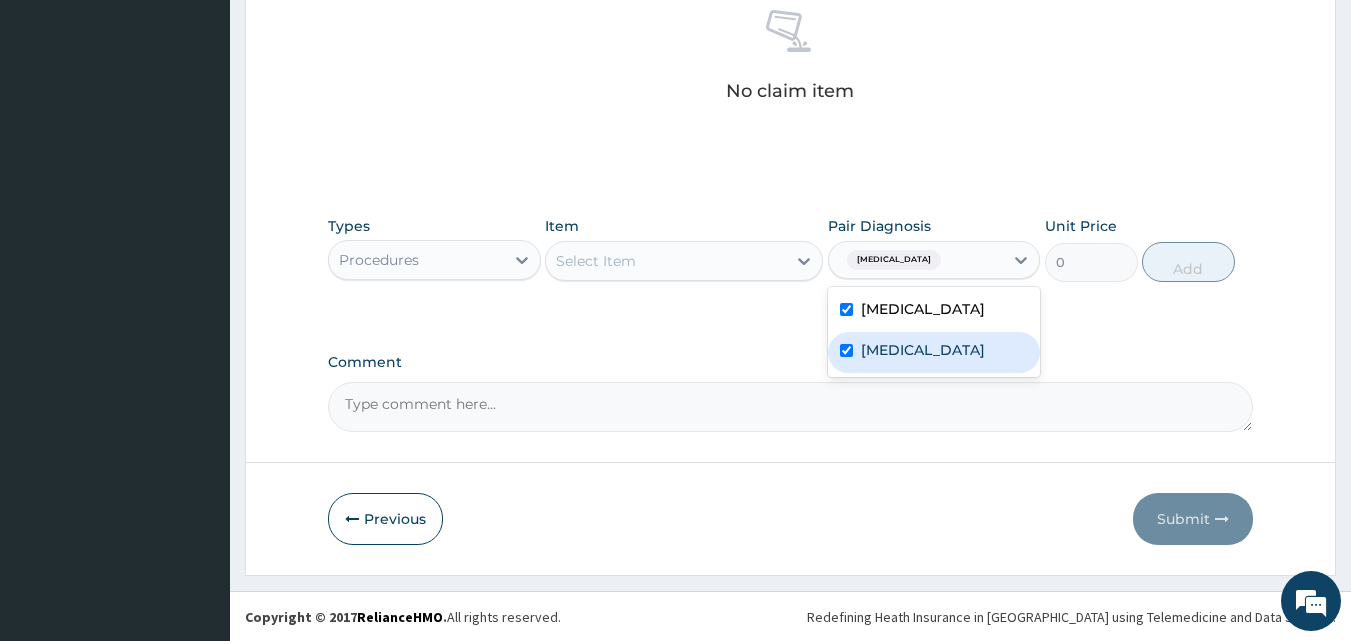 checkbox on "true" 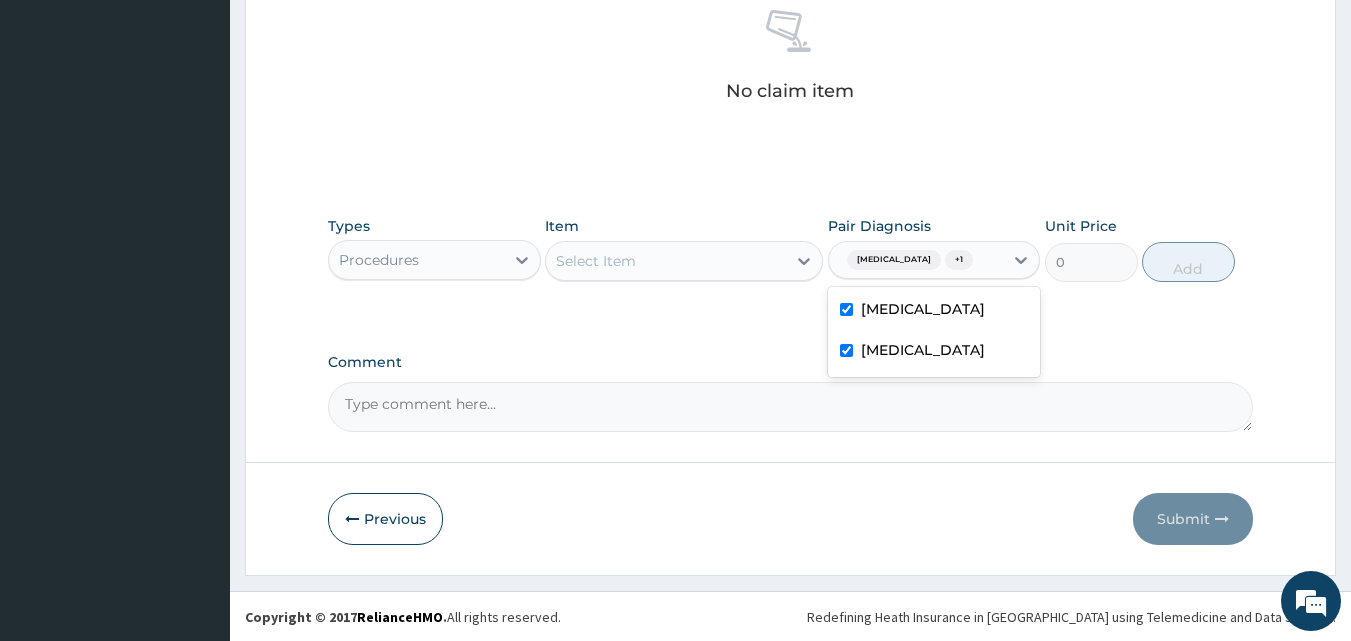 click on "Select Item" at bounding box center [666, 261] 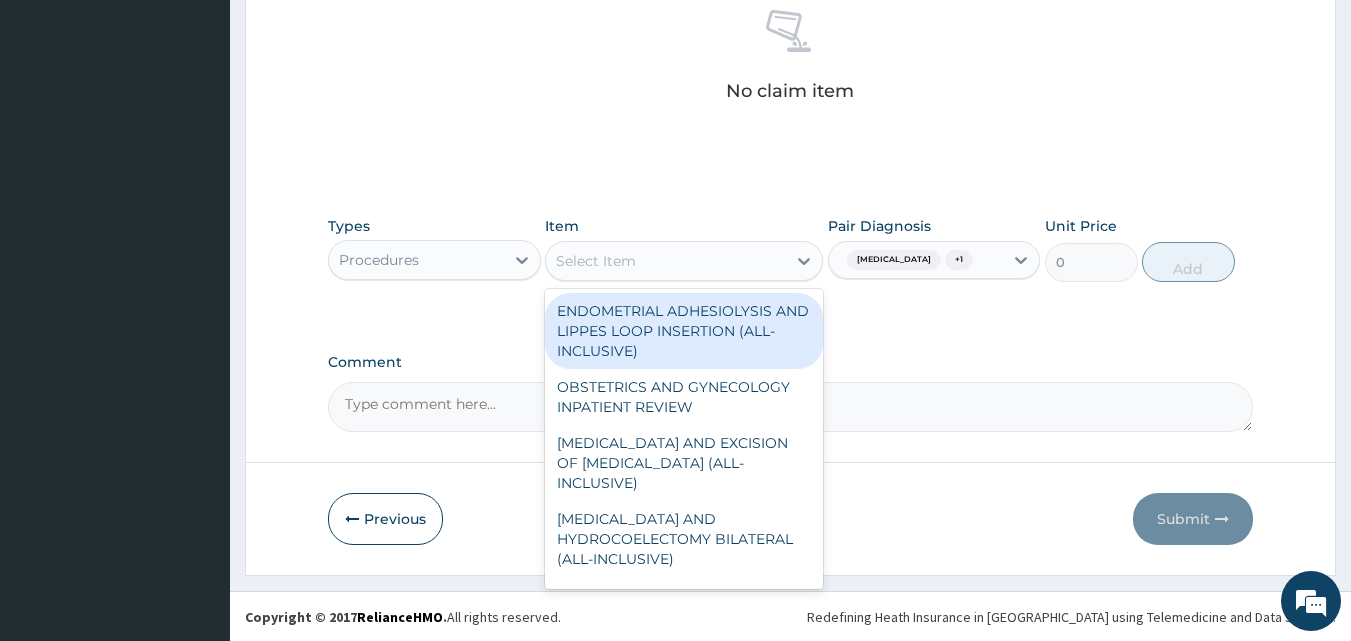 type on "M" 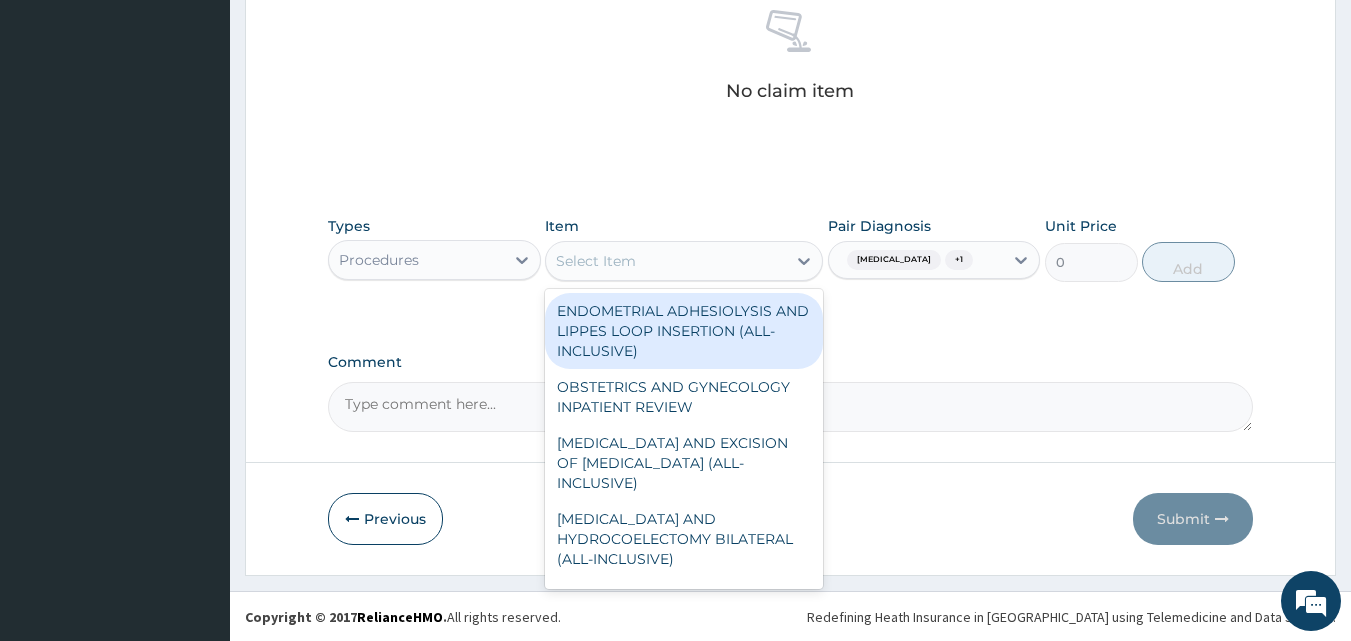 type on "O" 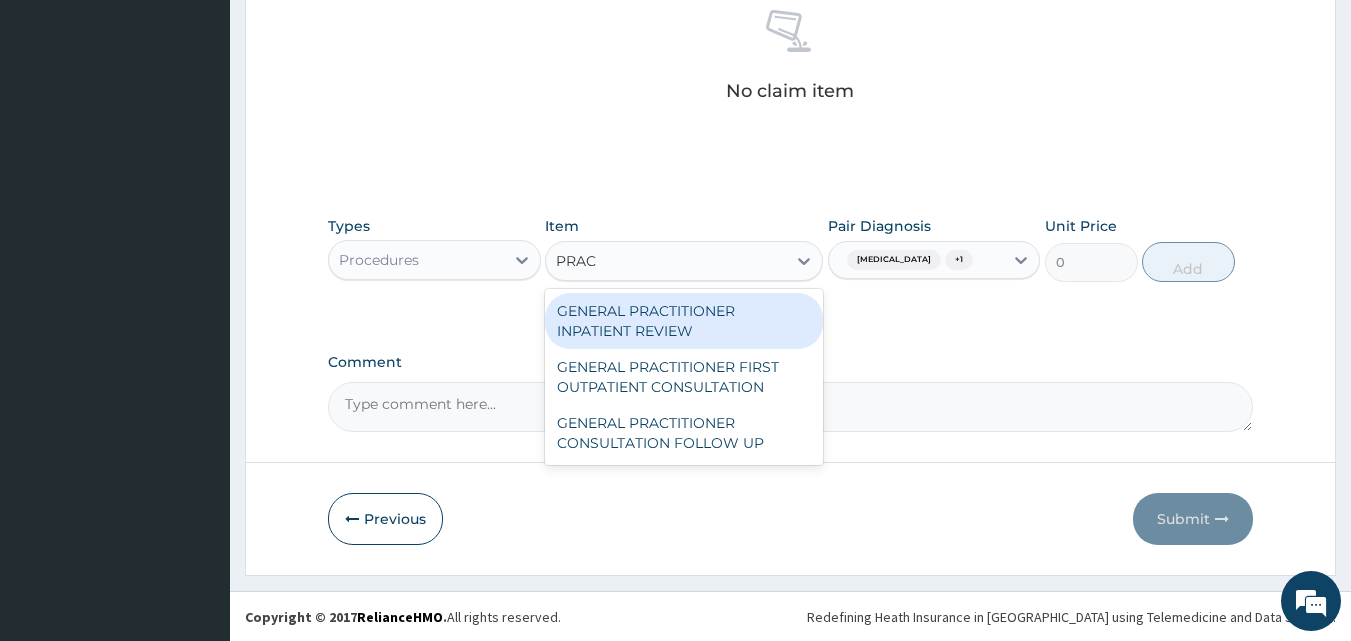 type on "PRACT" 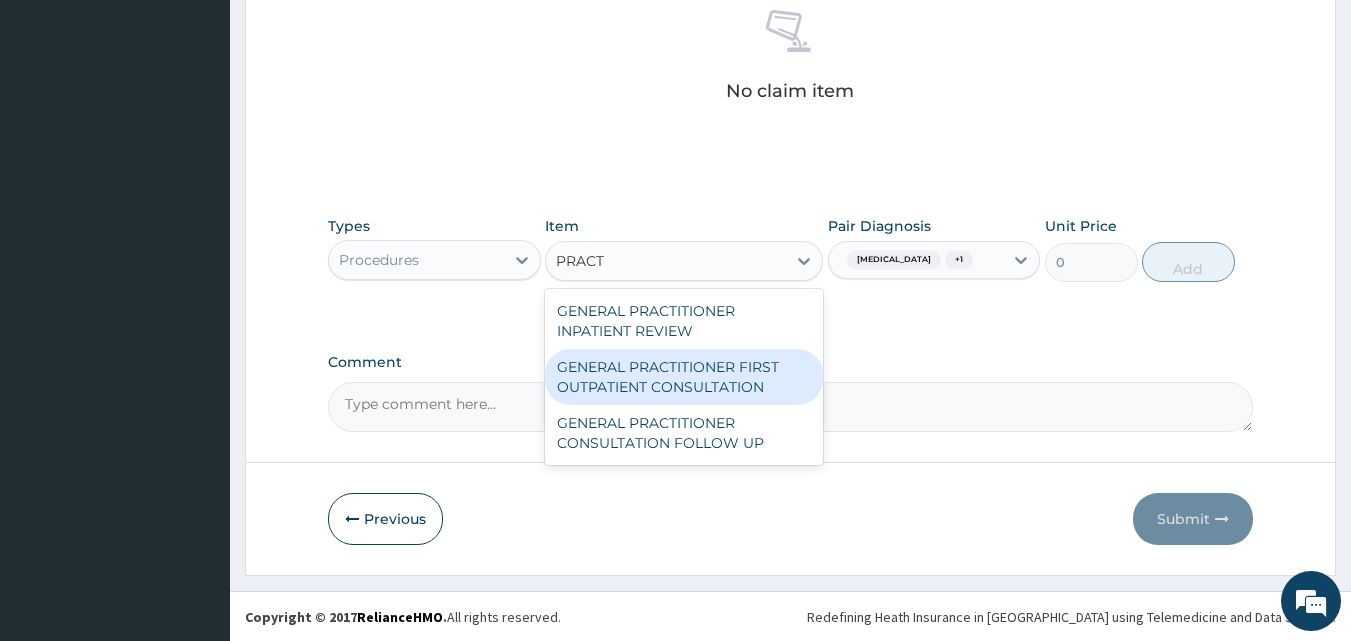 click on "GENERAL PRACTITIONER FIRST OUTPATIENT CONSULTATION" at bounding box center [684, 377] 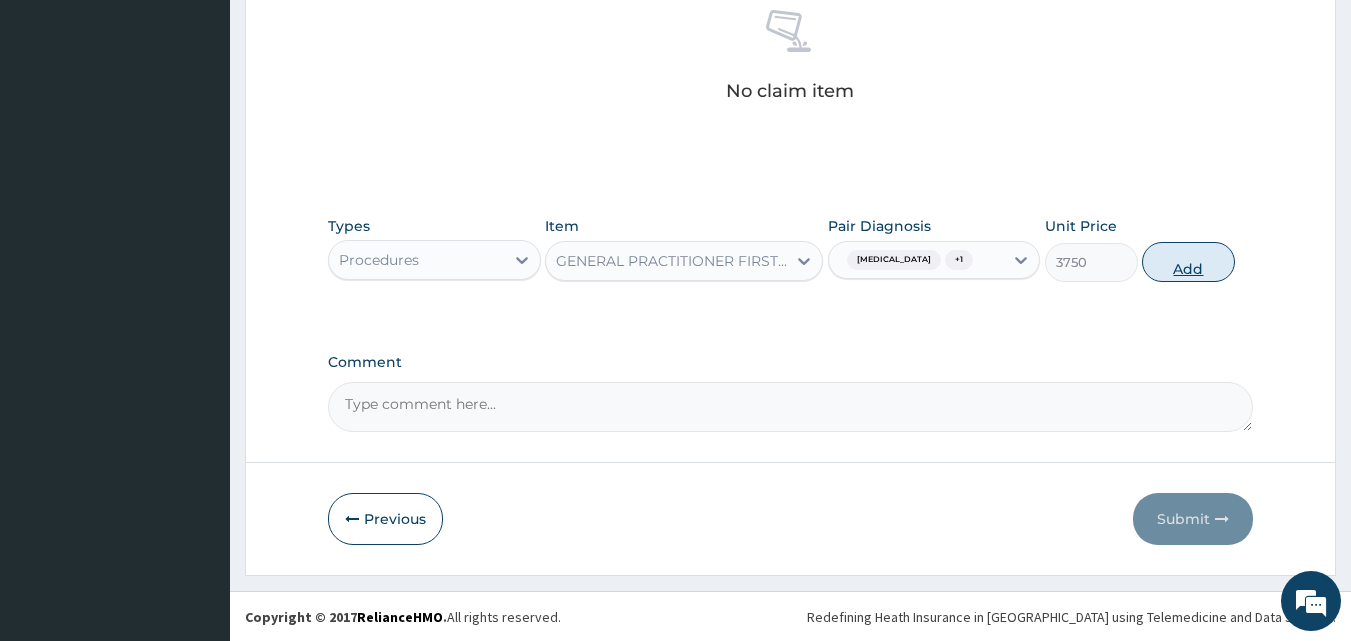 click on "Add" at bounding box center (1188, 262) 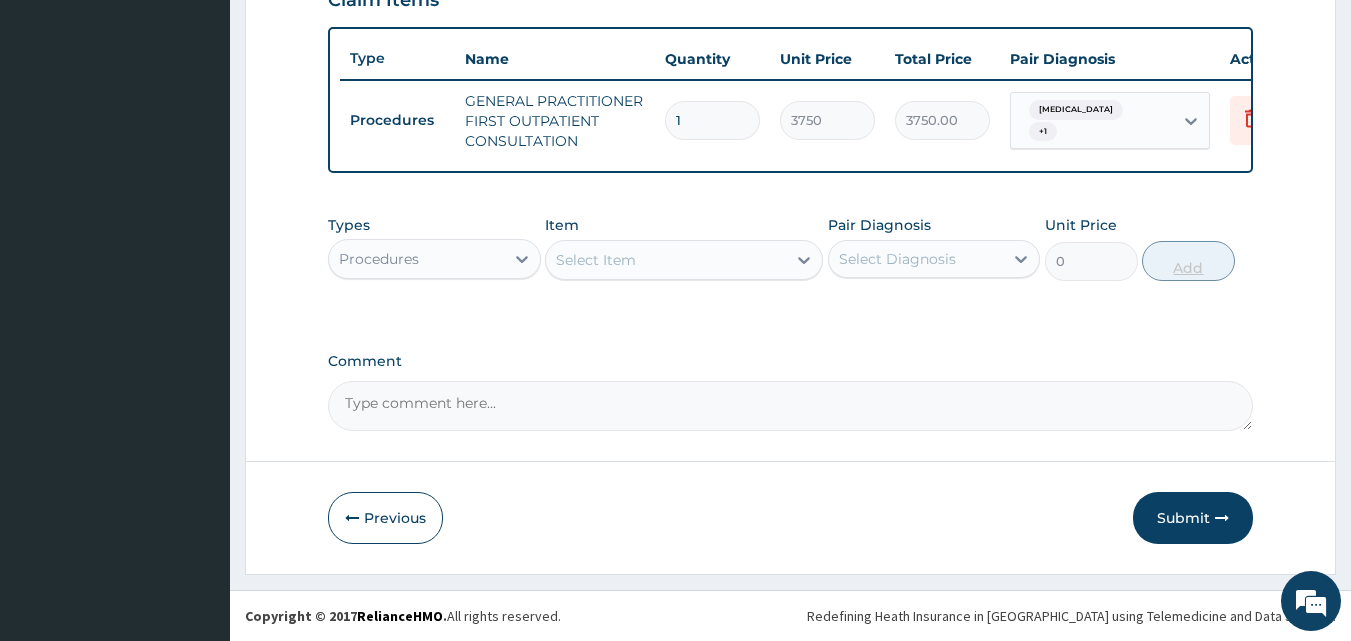 scroll, scrollTop: 732, scrollLeft: 0, axis: vertical 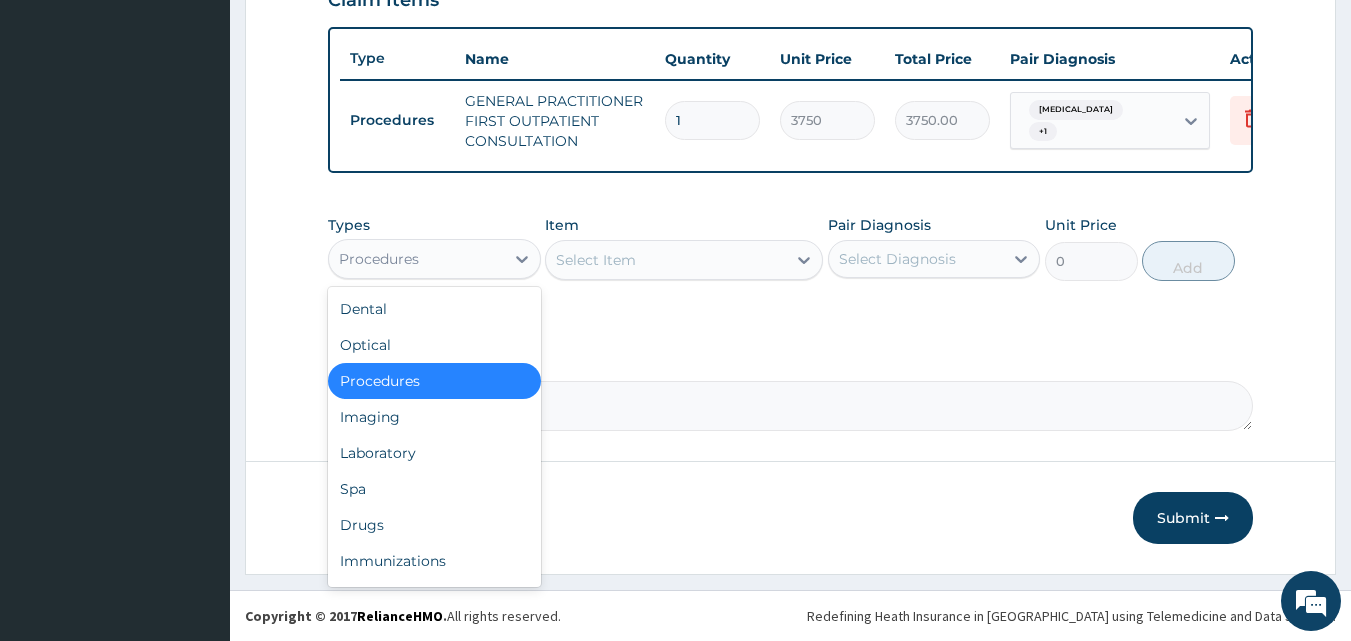 click on "Procedures" at bounding box center (416, 259) 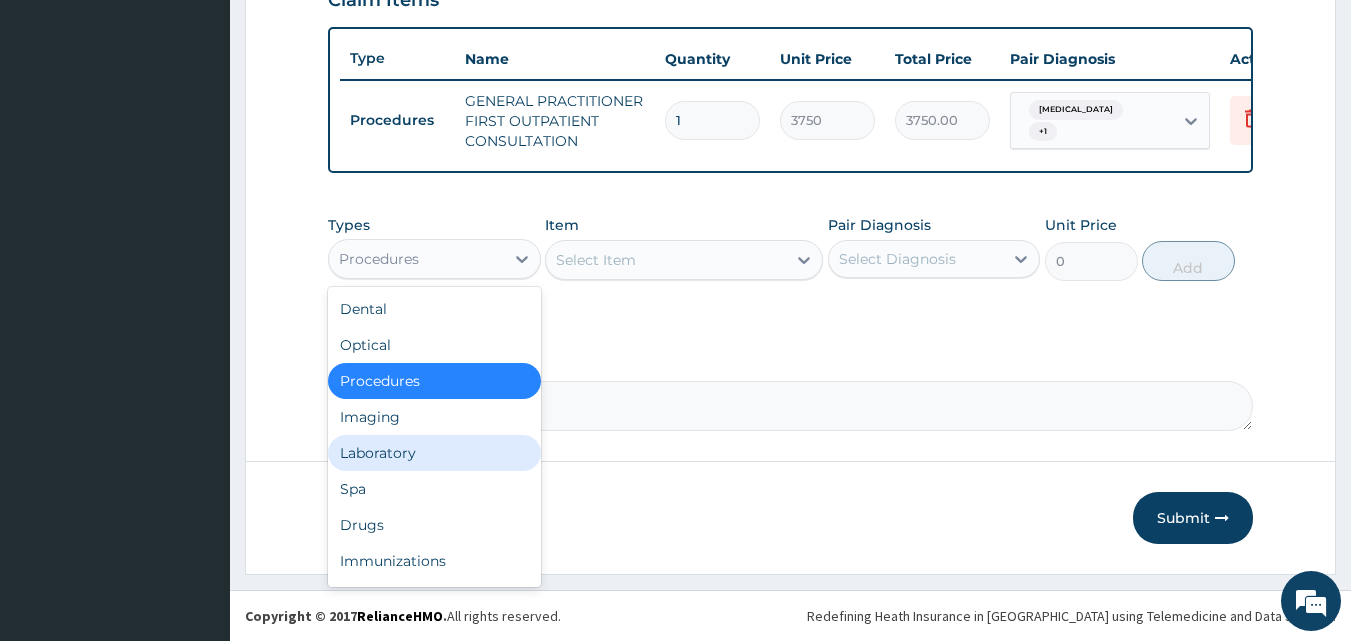 click on "Laboratory" at bounding box center [434, 453] 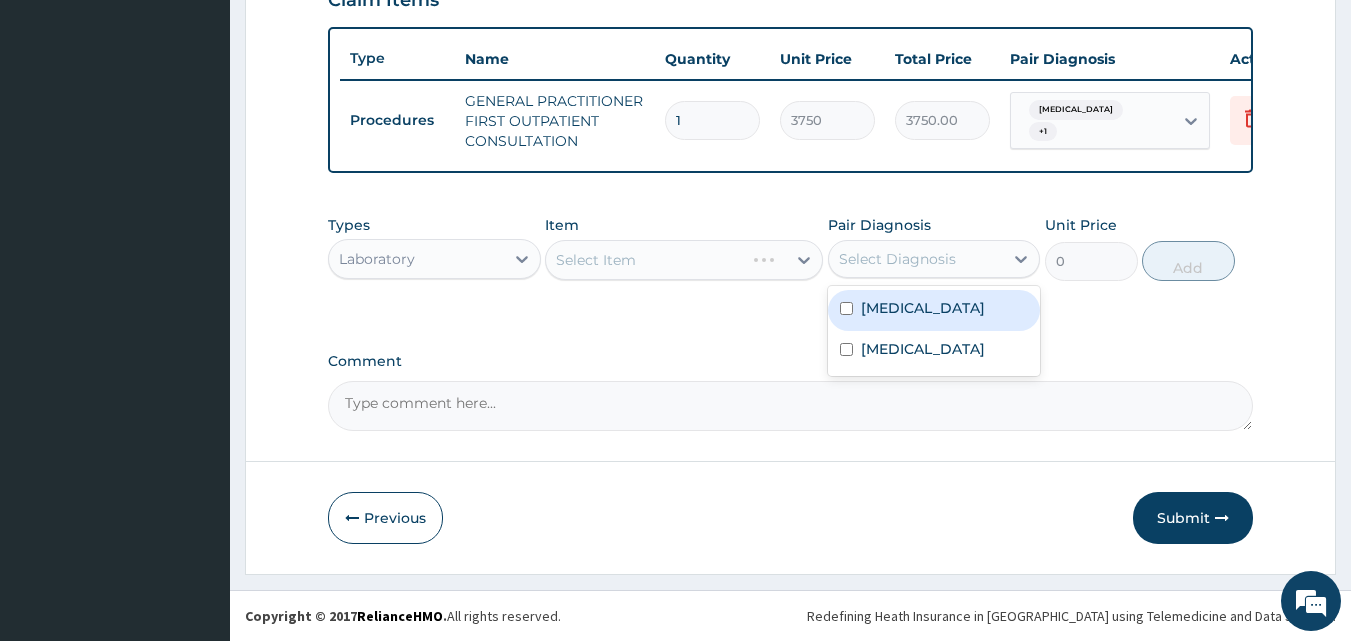 click on "Select Diagnosis" at bounding box center [897, 259] 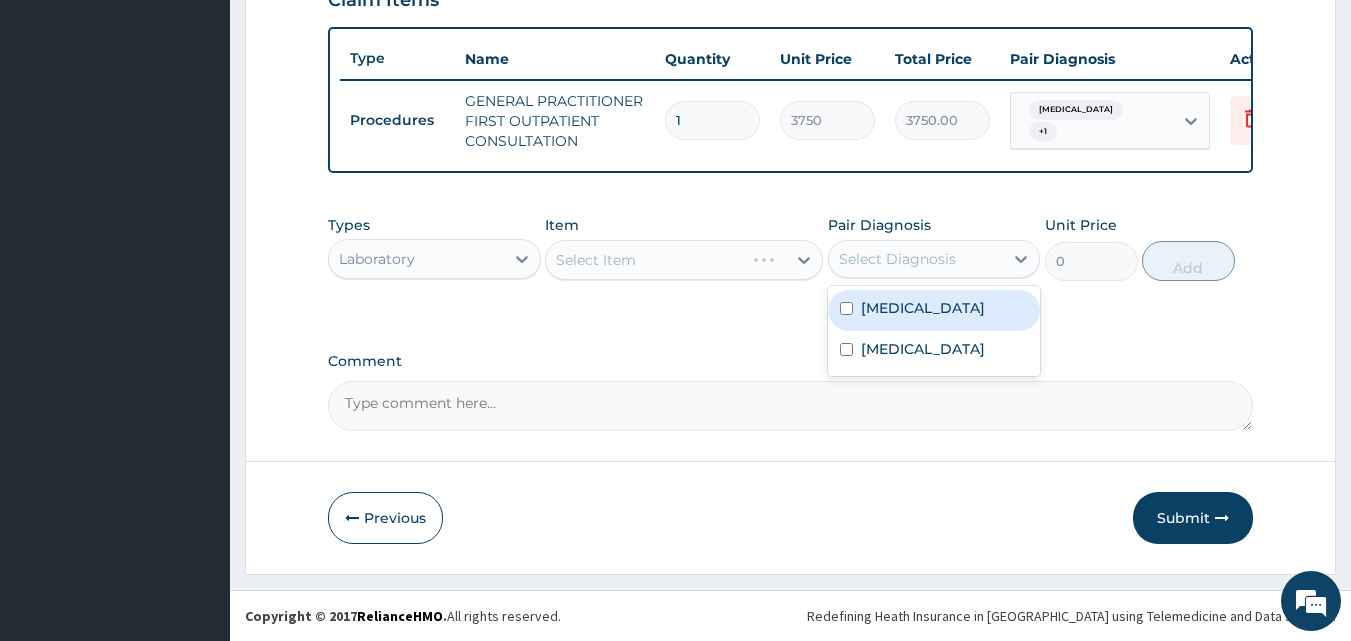 click on "Malaria" at bounding box center (923, 308) 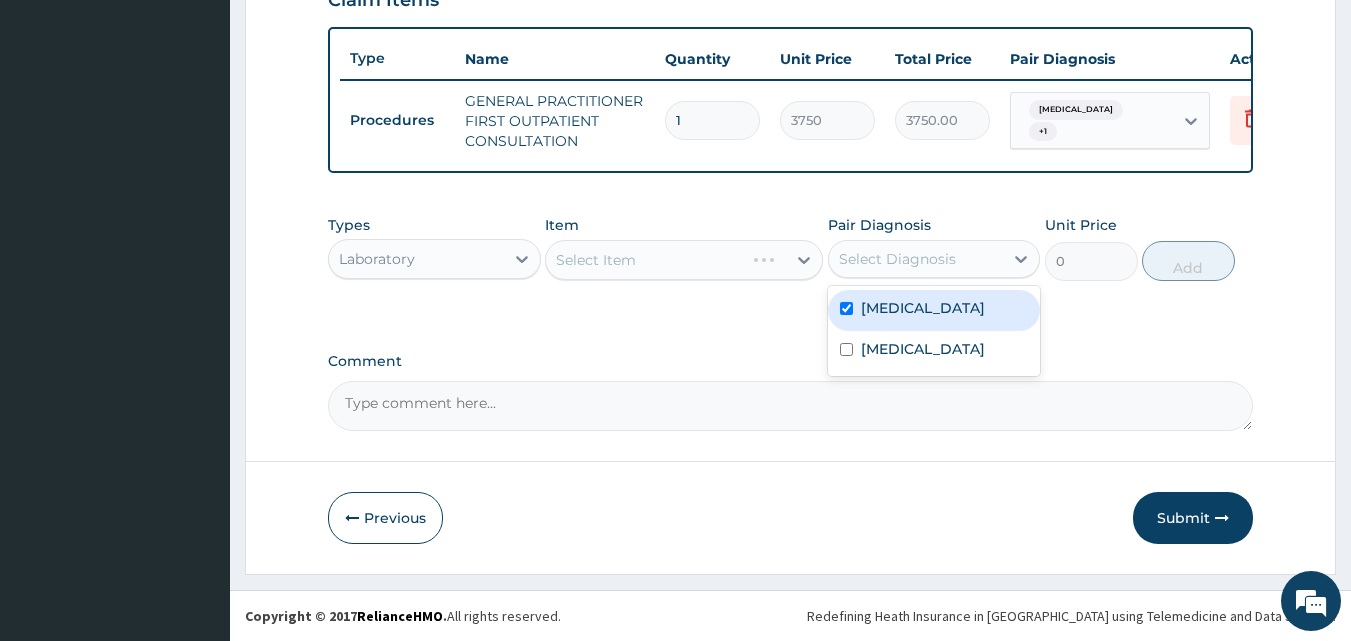 checkbox on "true" 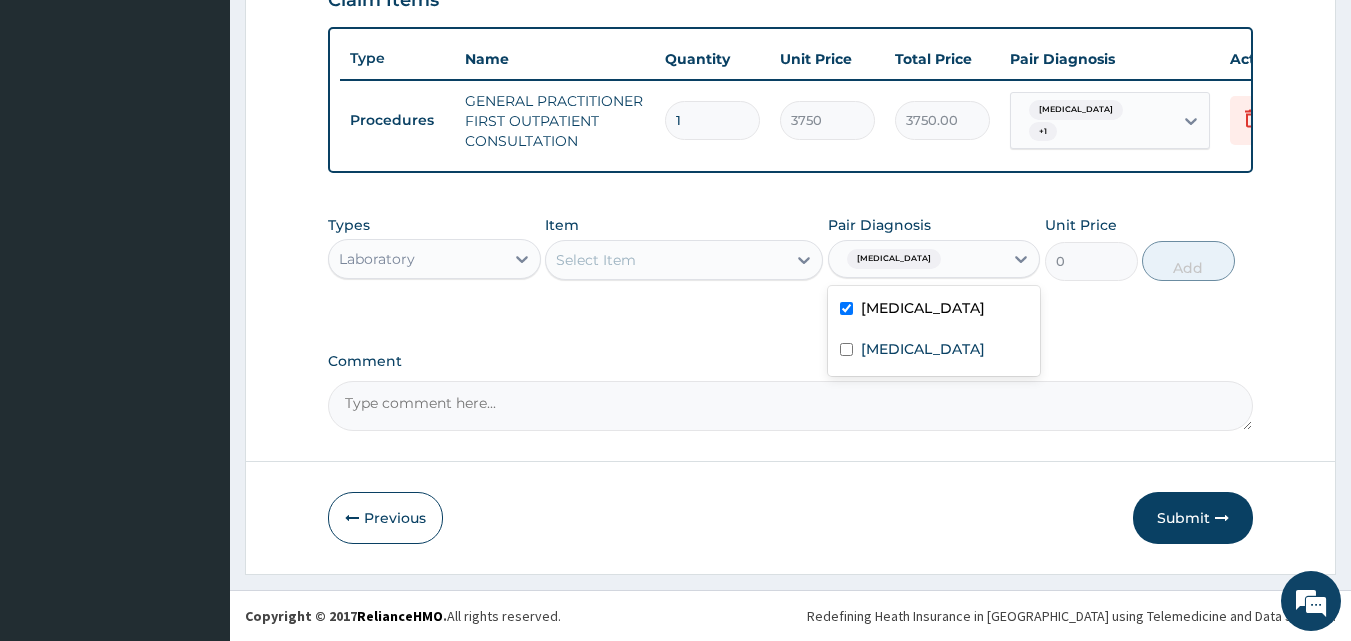 click on "Select Item" at bounding box center [666, 260] 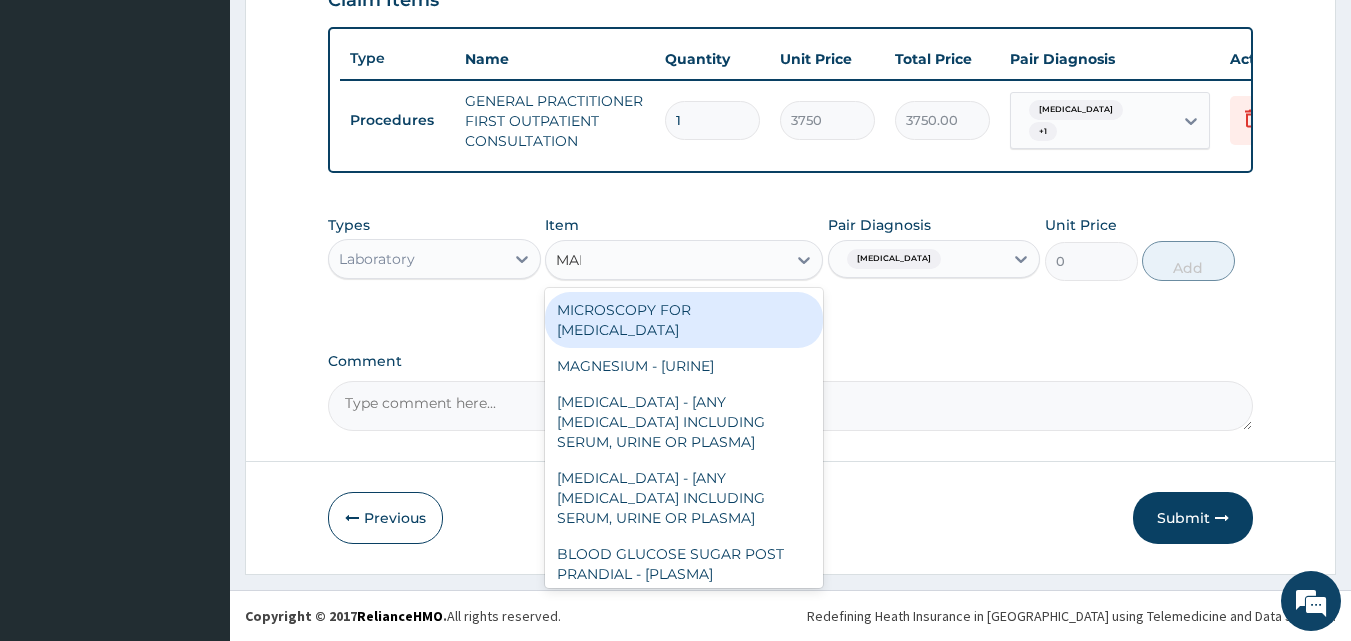 type on "MALA" 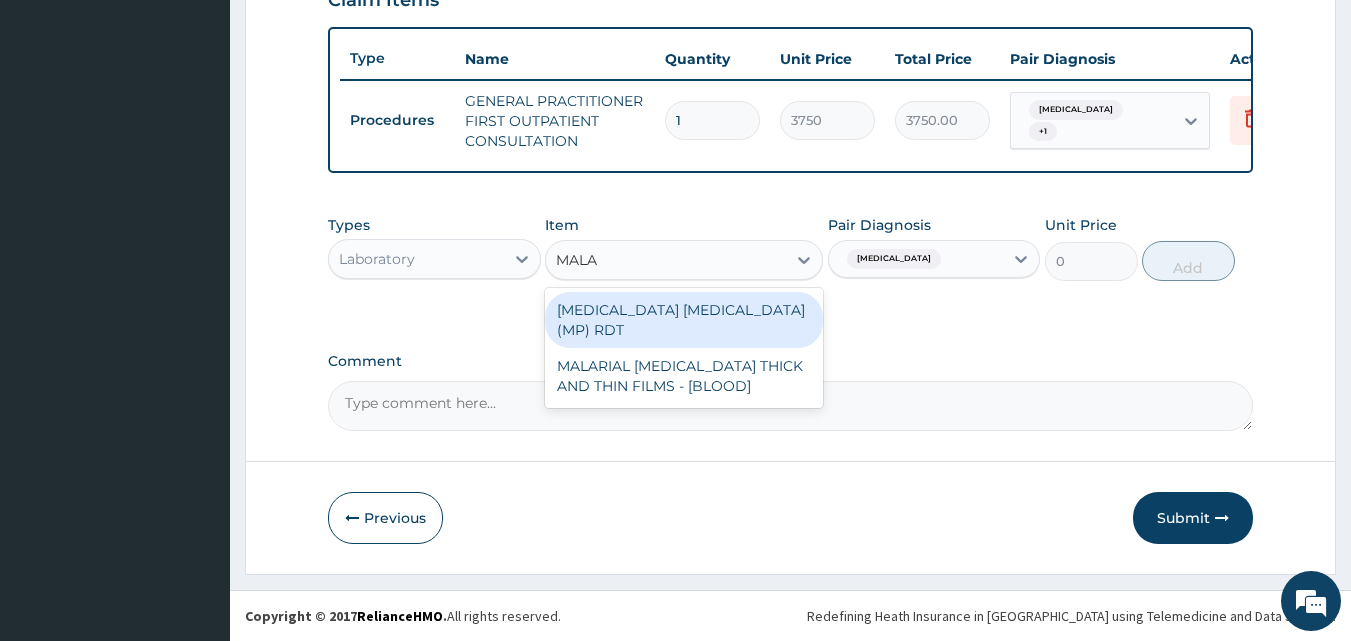 click on "MALARIA PARASITE (MP) RDT" at bounding box center [684, 320] 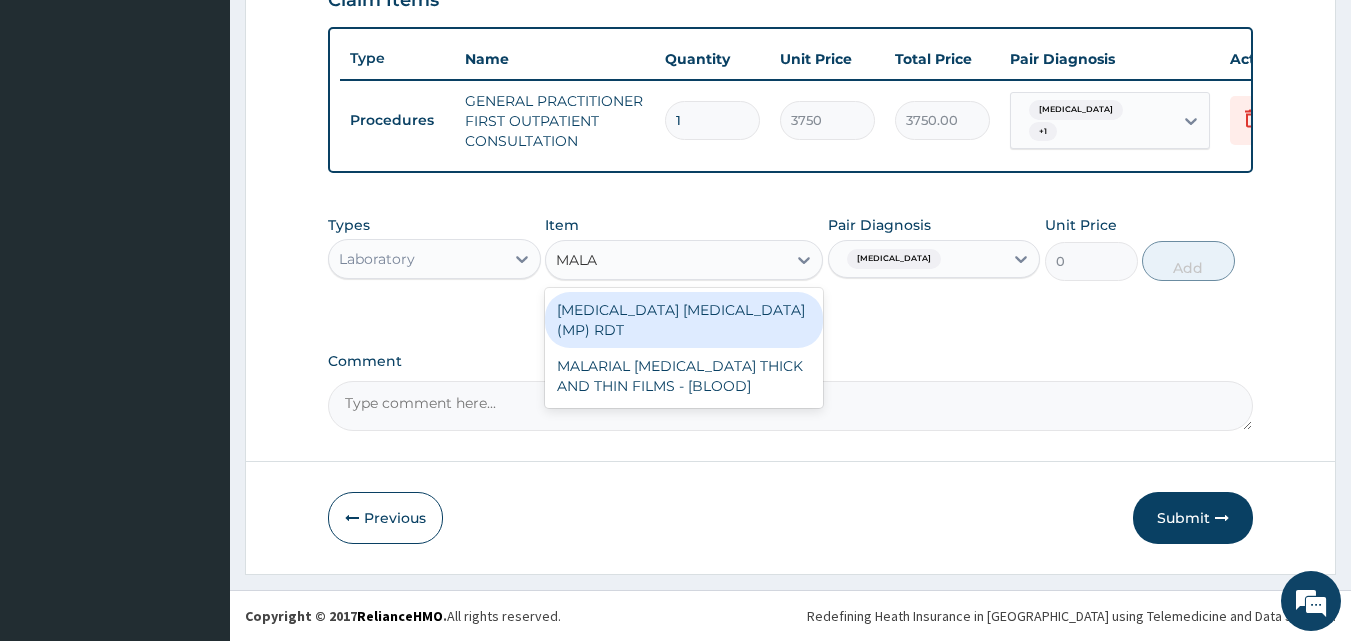 type 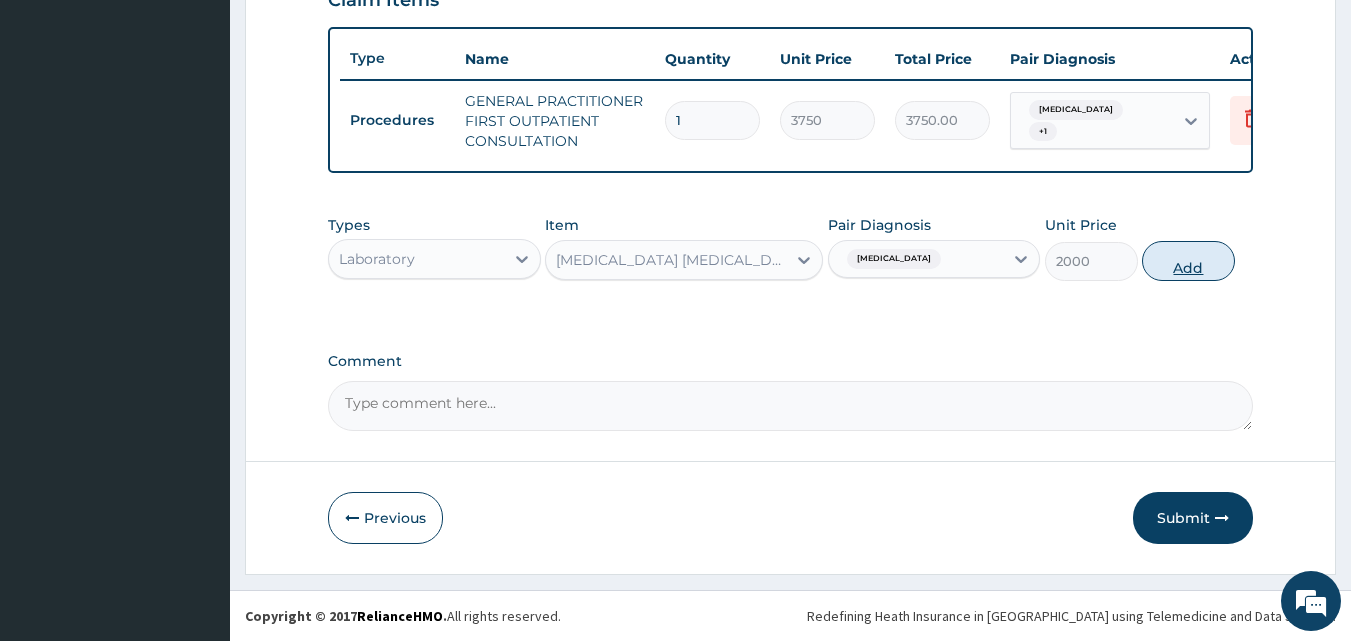 click on "Add" at bounding box center [1188, 261] 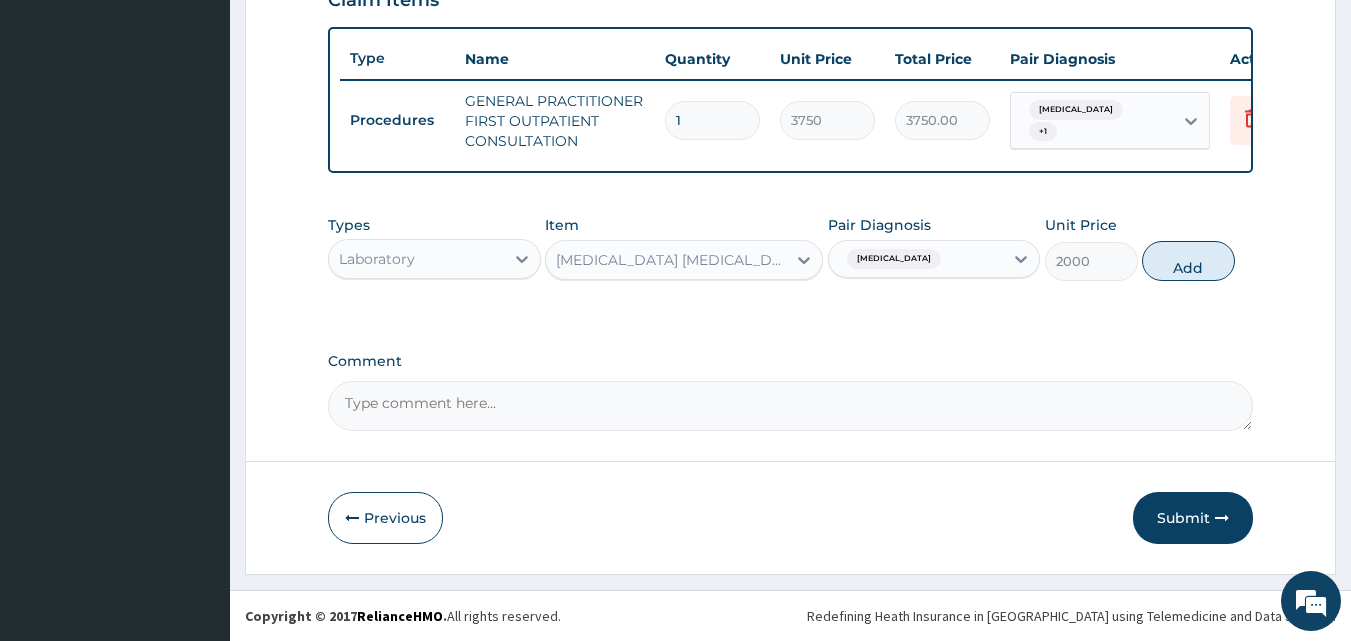 type on "0" 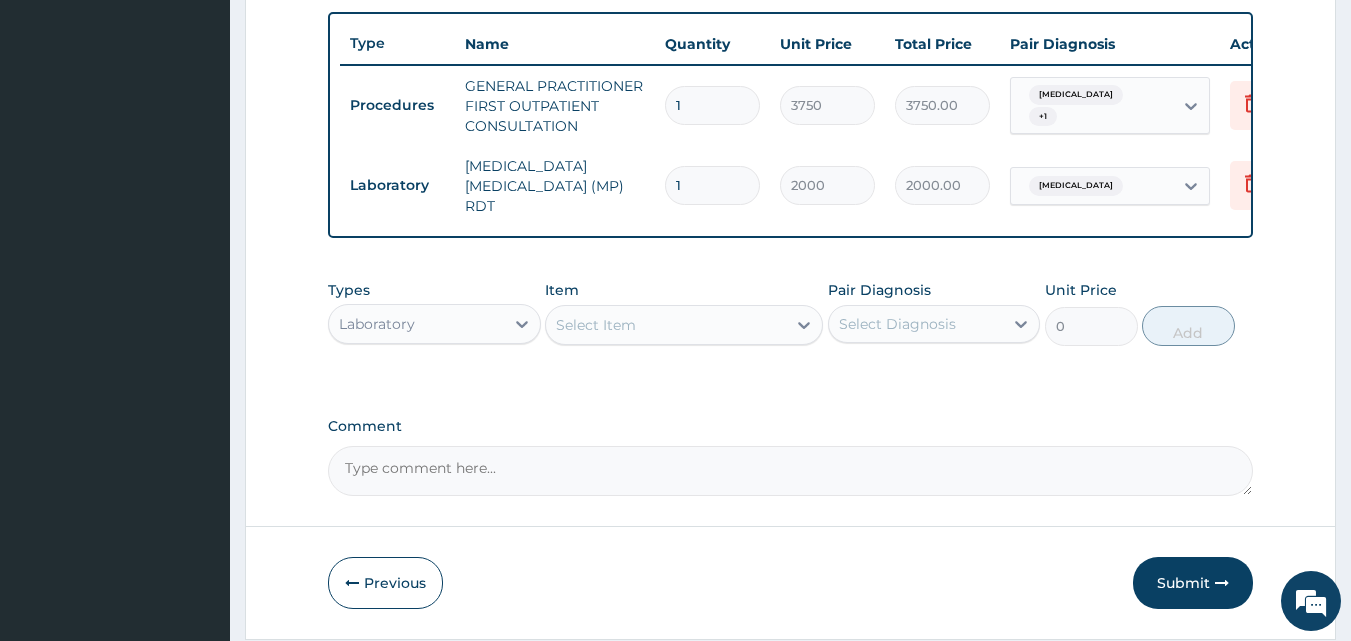 click on "Select Diagnosis" at bounding box center (897, 324) 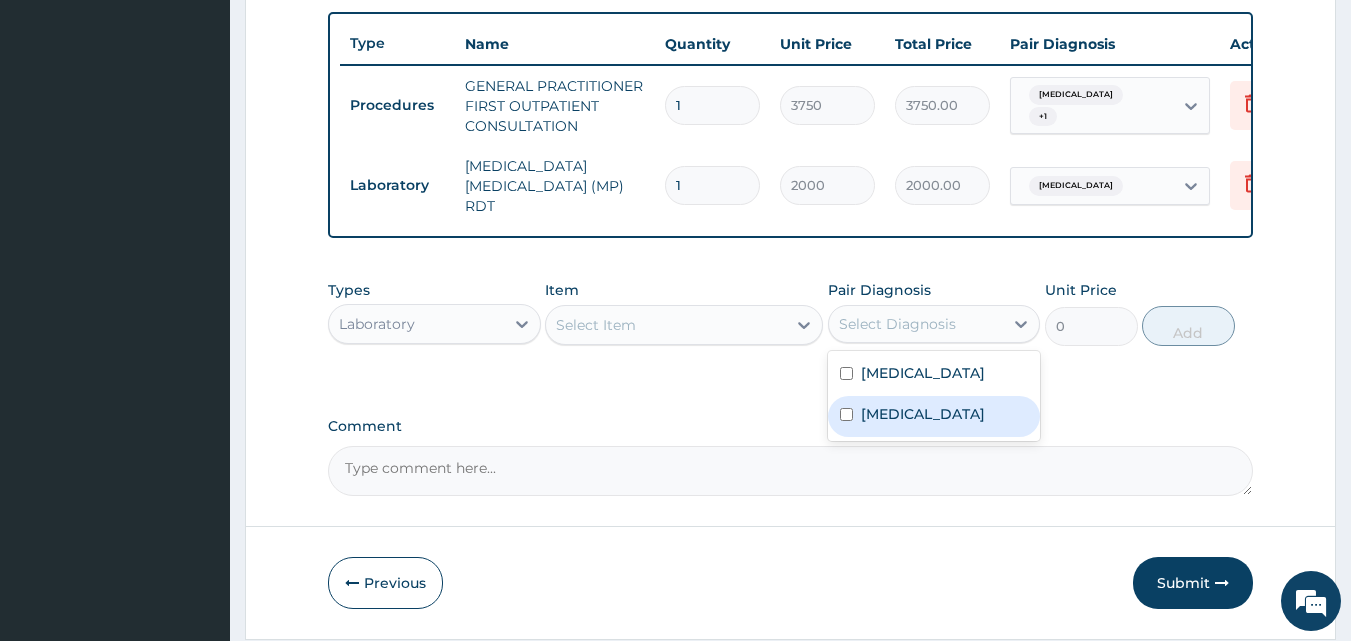 click on "Sepsis" at bounding box center (934, 416) 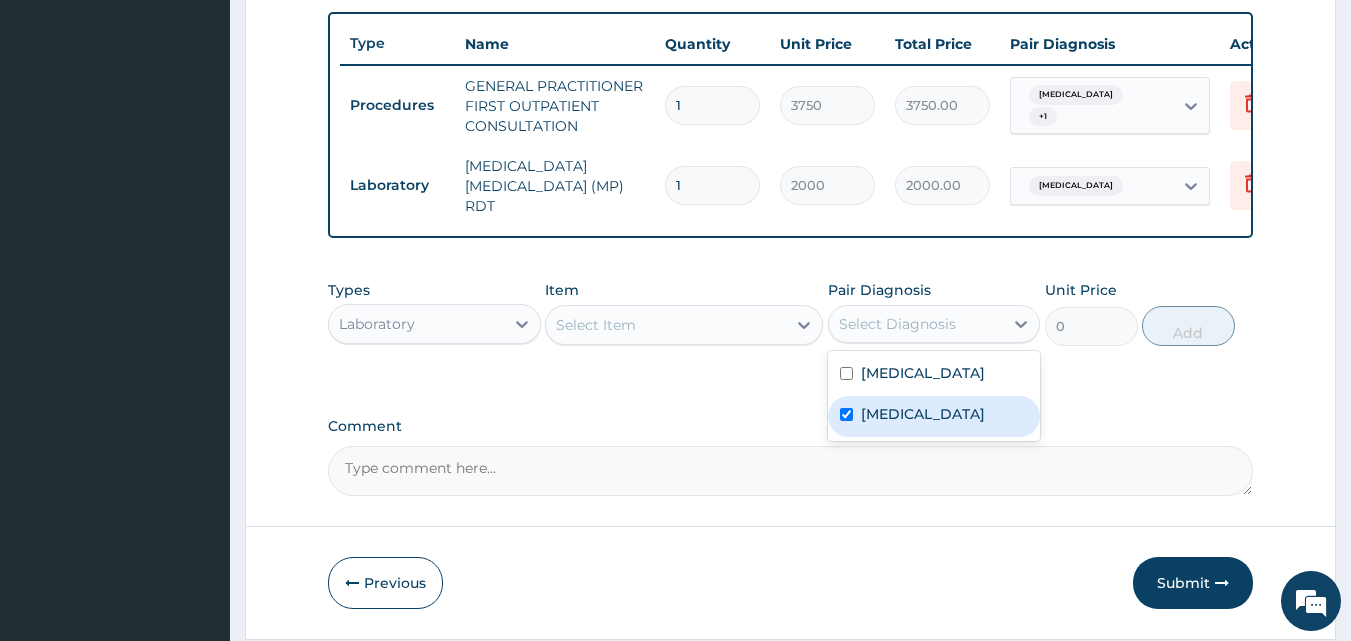 checkbox on "true" 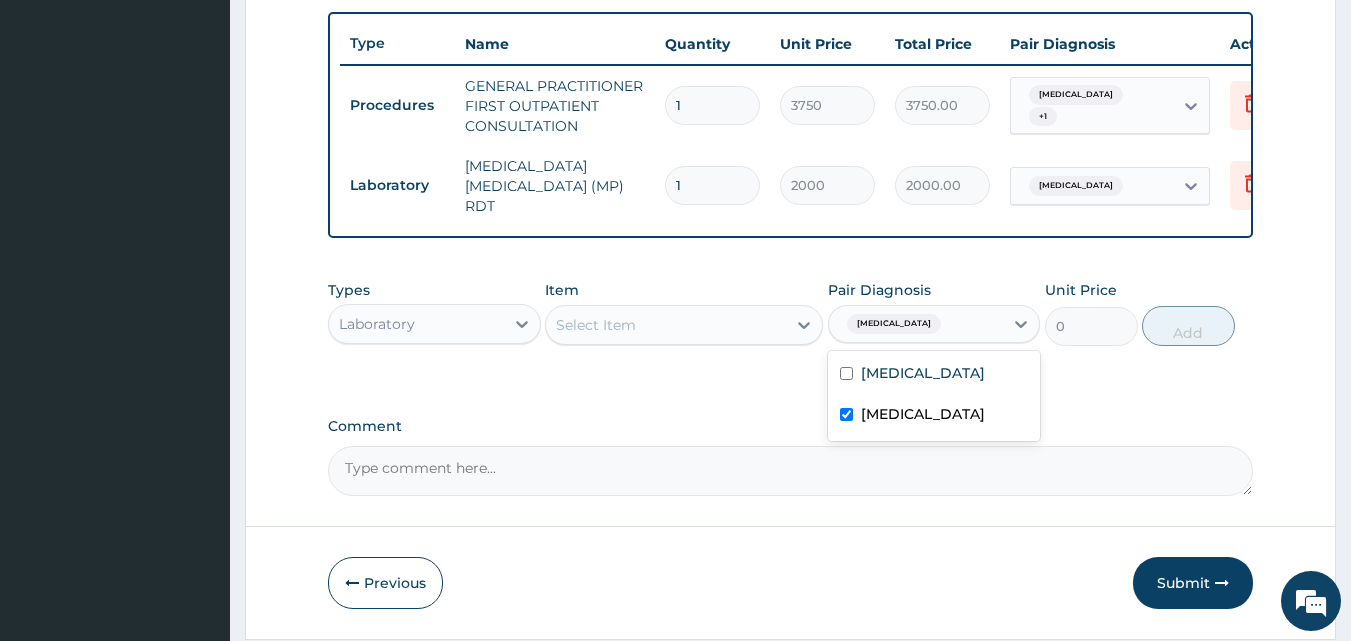 click on "Select Item" at bounding box center [666, 325] 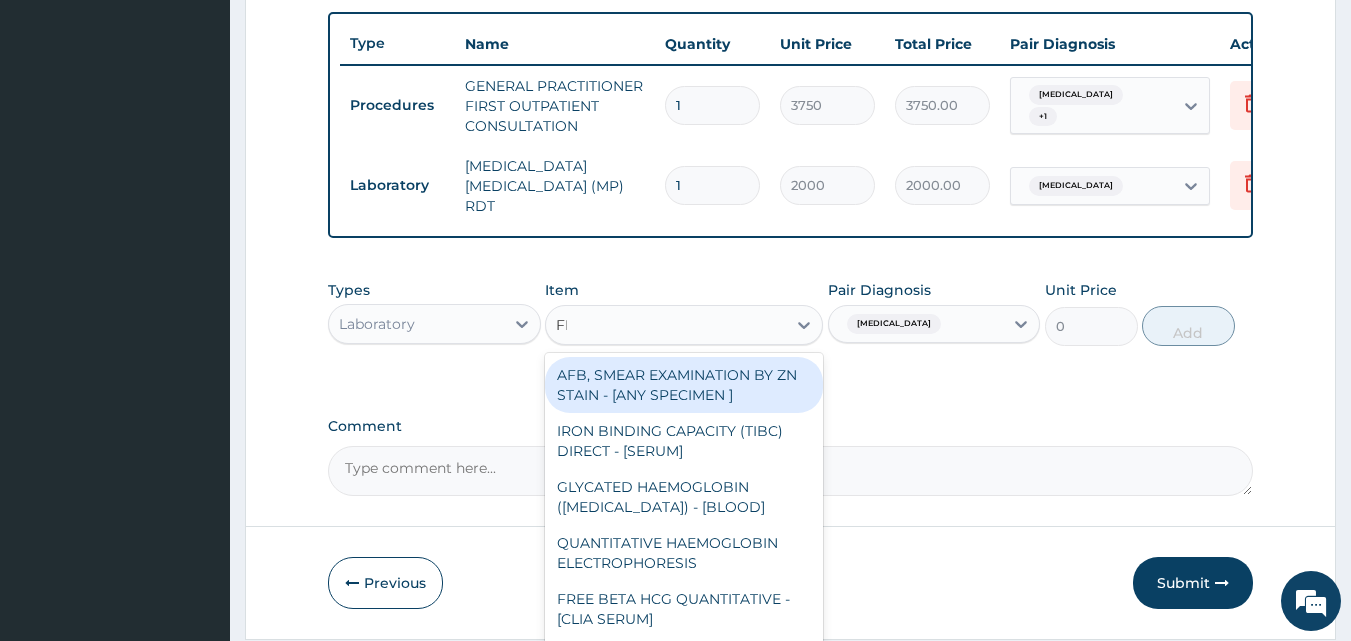 type on "FBC" 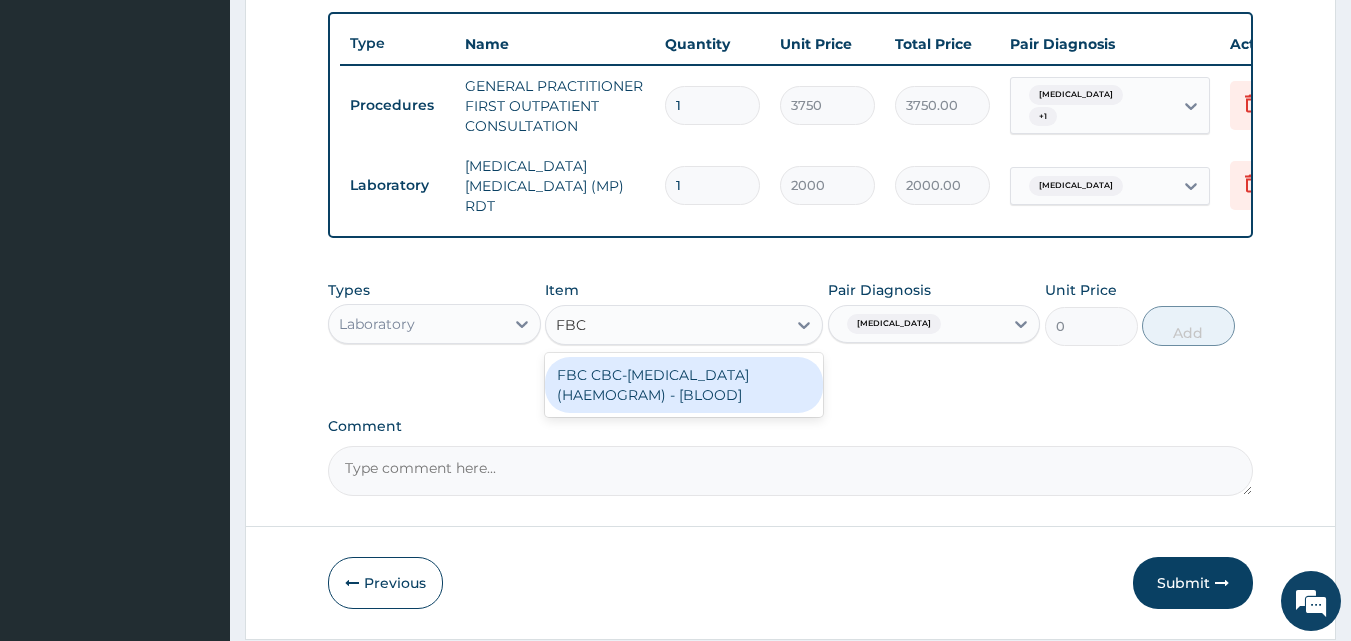 click on "FBC CBC-[MEDICAL_DATA] (HAEMOGRAM) - [BLOOD]" at bounding box center (684, 385) 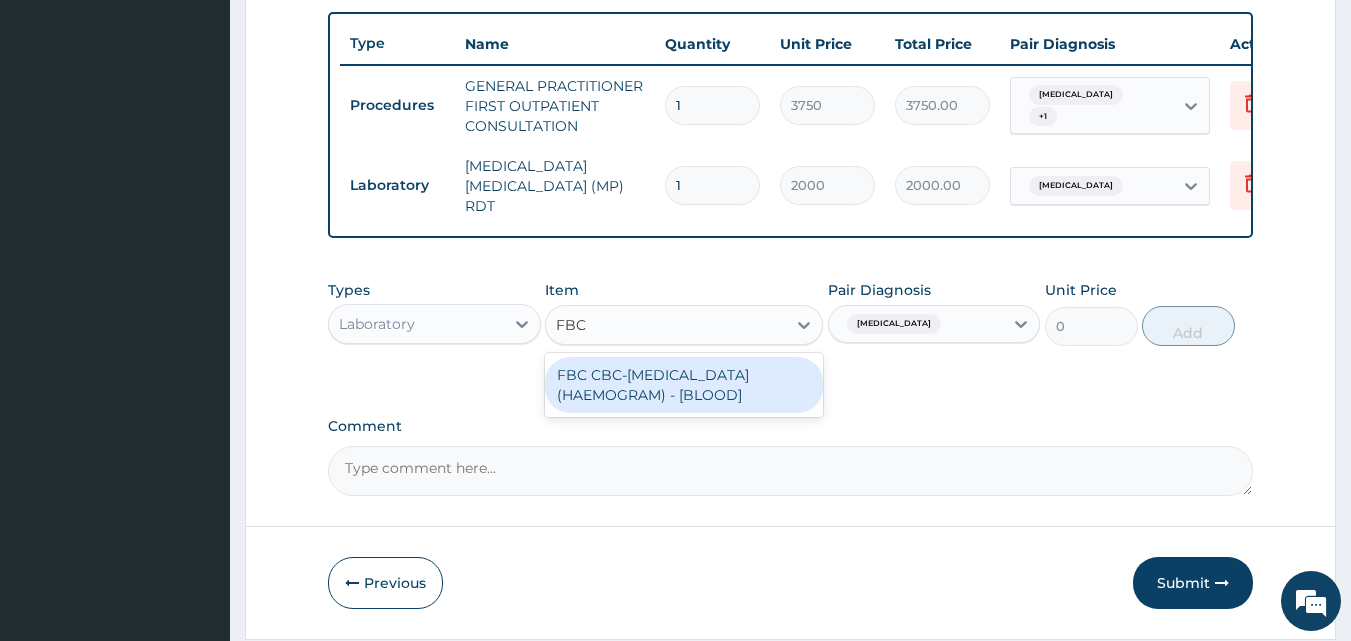 type 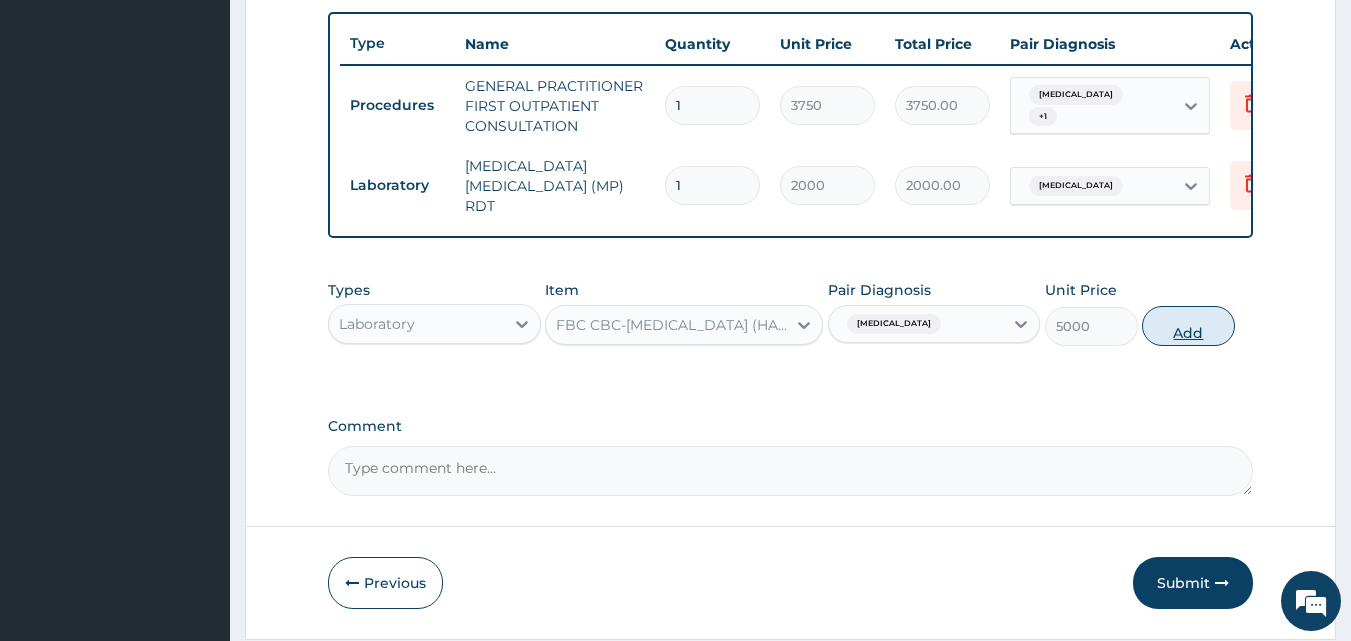 click on "Add" at bounding box center (1188, 326) 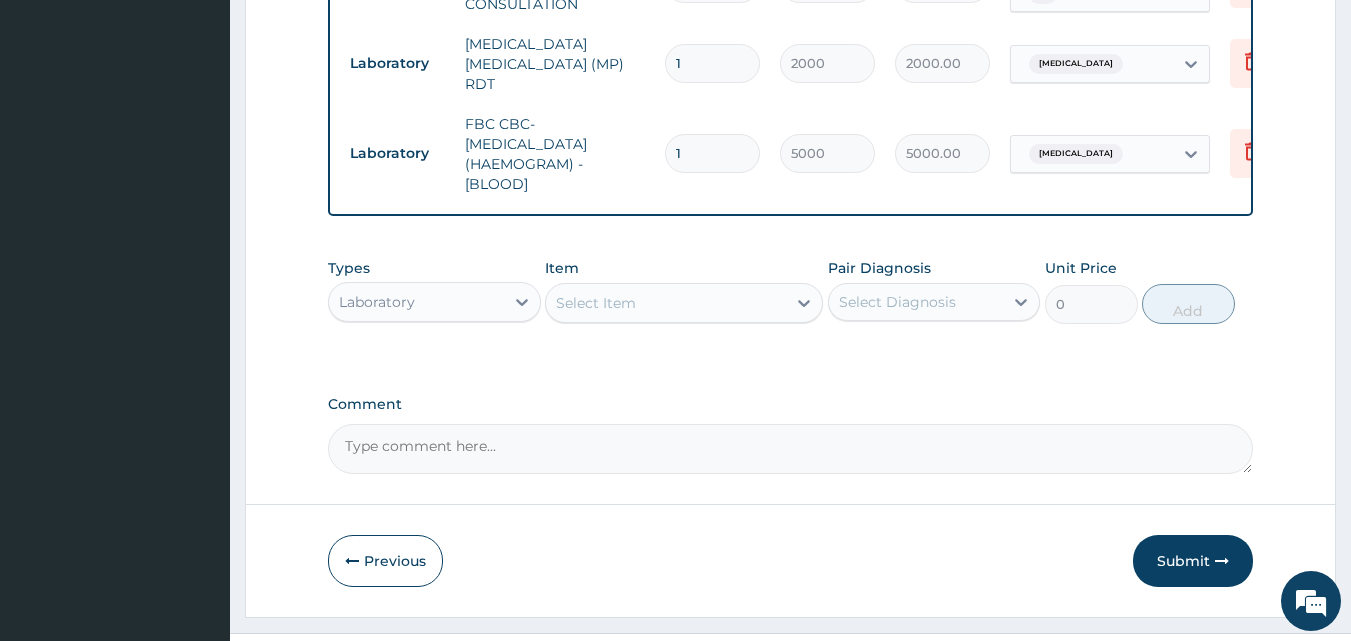 scroll, scrollTop: 901, scrollLeft: 0, axis: vertical 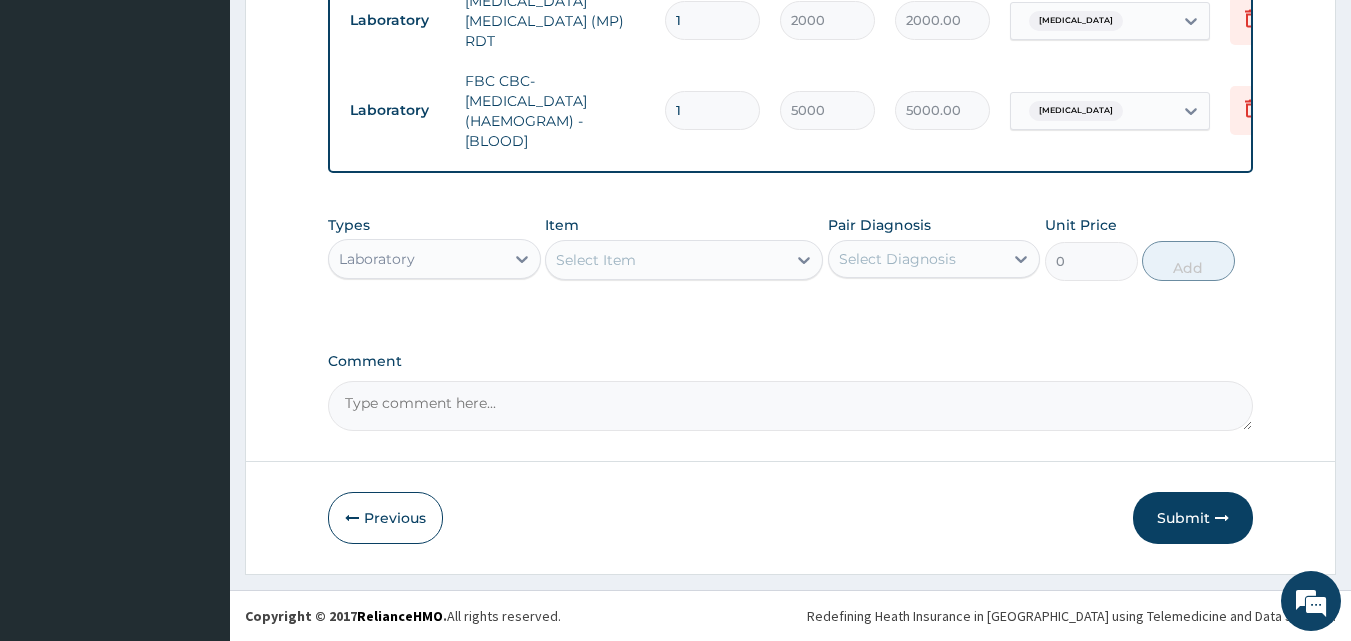 click on "Laboratory" at bounding box center (416, 259) 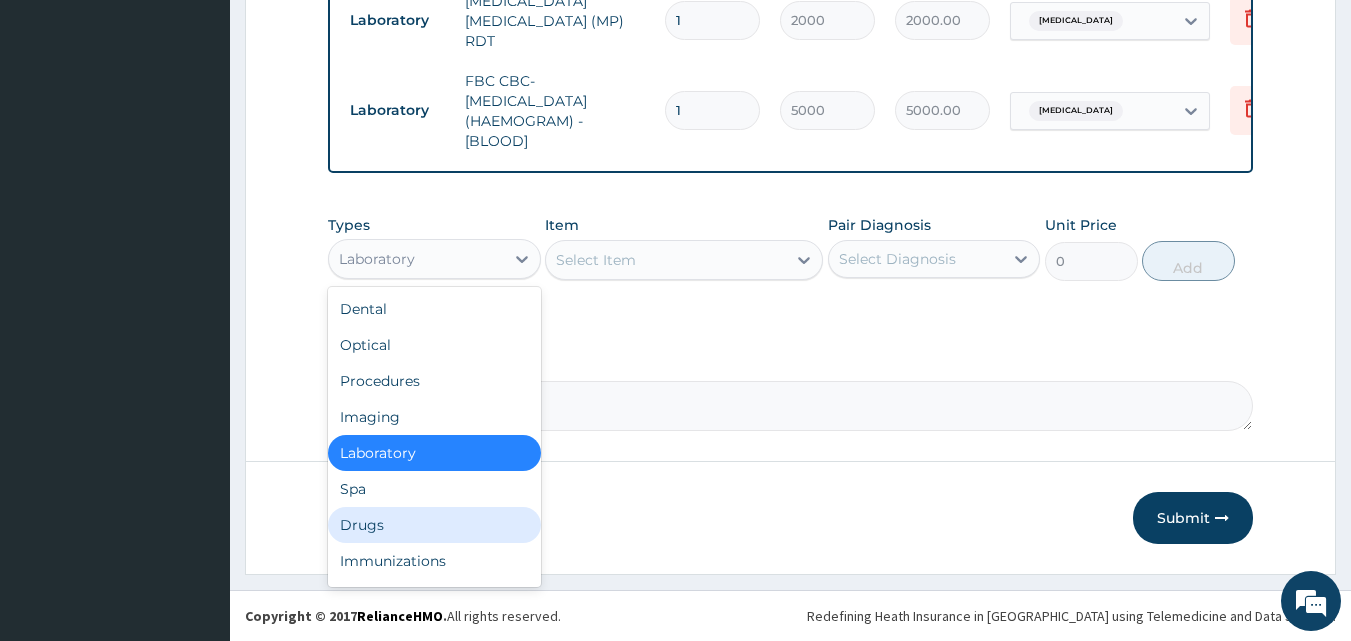click on "Drugs" at bounding box center (434, 525) 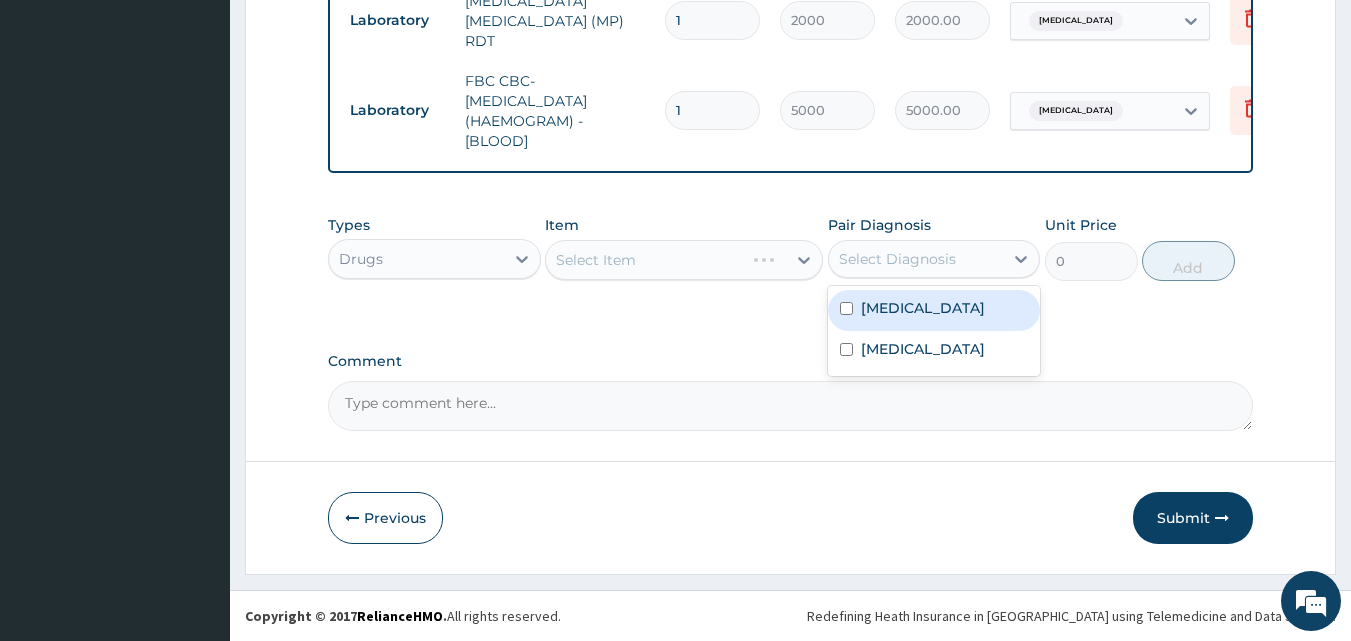 click on "Select Diagnosis" at bounding box center (897, 259) 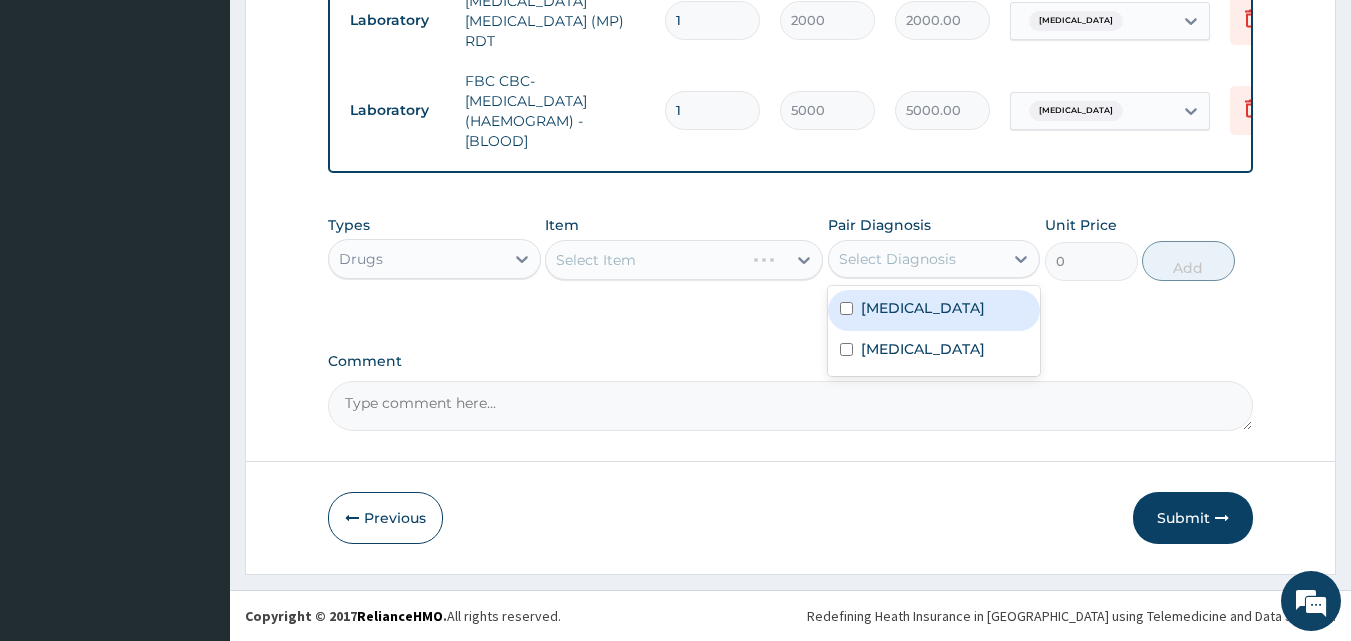 click on "[MEDICAL_DATA]" at bounding box center (923, 308) 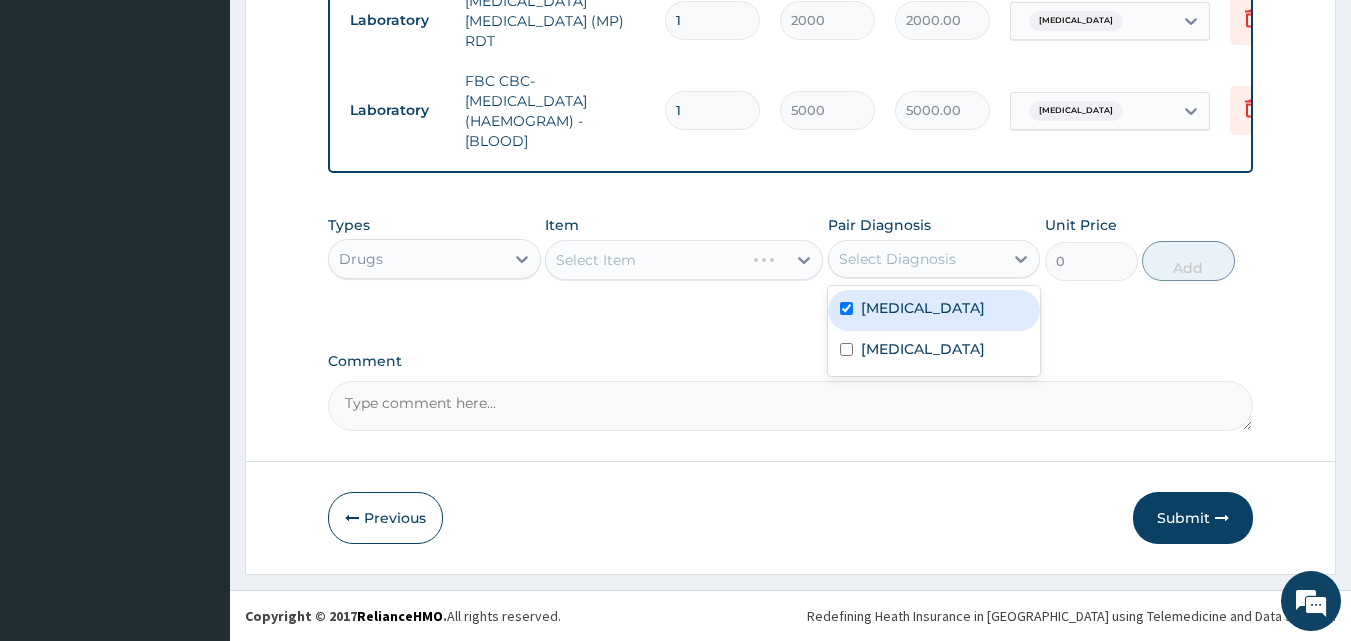 checkbox on "true" 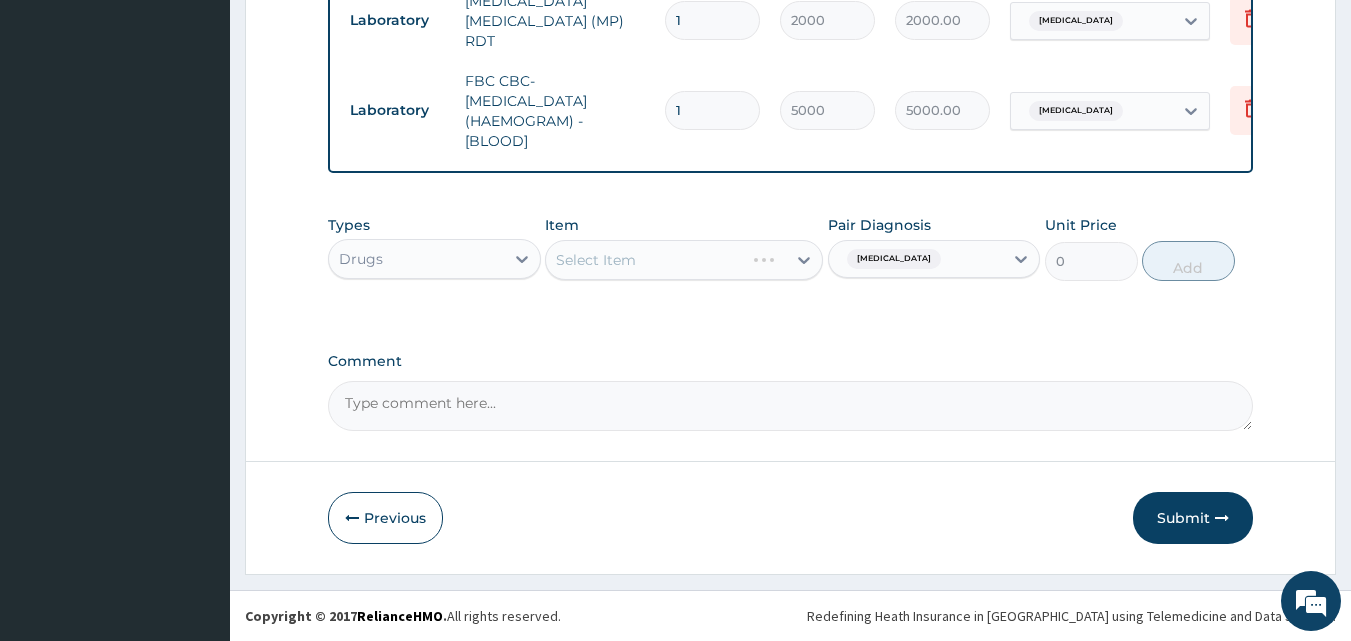 click on "PA Code / Prescription Code Enter Code(Secondary Care Only) Encounter Date 03-07-2025 Important Notice Please enter PA codes before entering items that are not attached to a PA code   All diagnoses entered must be linked to a claim item. Diagnosis & Claim Items that are visible but inactive cannot be edited because they were imported from an already approved PA code. Diagnosis Malaria Confirmed Sepsis Confirmed NB: All diagnosis must be linked to a claim item Claim Items Type Name Quantity Unit Price Total Price Pair Diagnosis Actions Procedures GENERAL PRACTITIONER FIRST OUTPATIENT CONSULTATION 1 3750 3750.00 Malaria  + 1 Delete Laboratory MALARIA PARASITE (MP) RDT 1 2000 2000.00 Malaria Delete Laboratory FBC CBC-COMPLETE BLOOD COUNT (HAEMOGRAM) - [BLOOD] 1 5000 5000.00 Sepsis Delete Types Drugs Item Select Item Pair Diagnosis Malaria Unit Price 0 Add Comment" at bounding box center (791, -138) 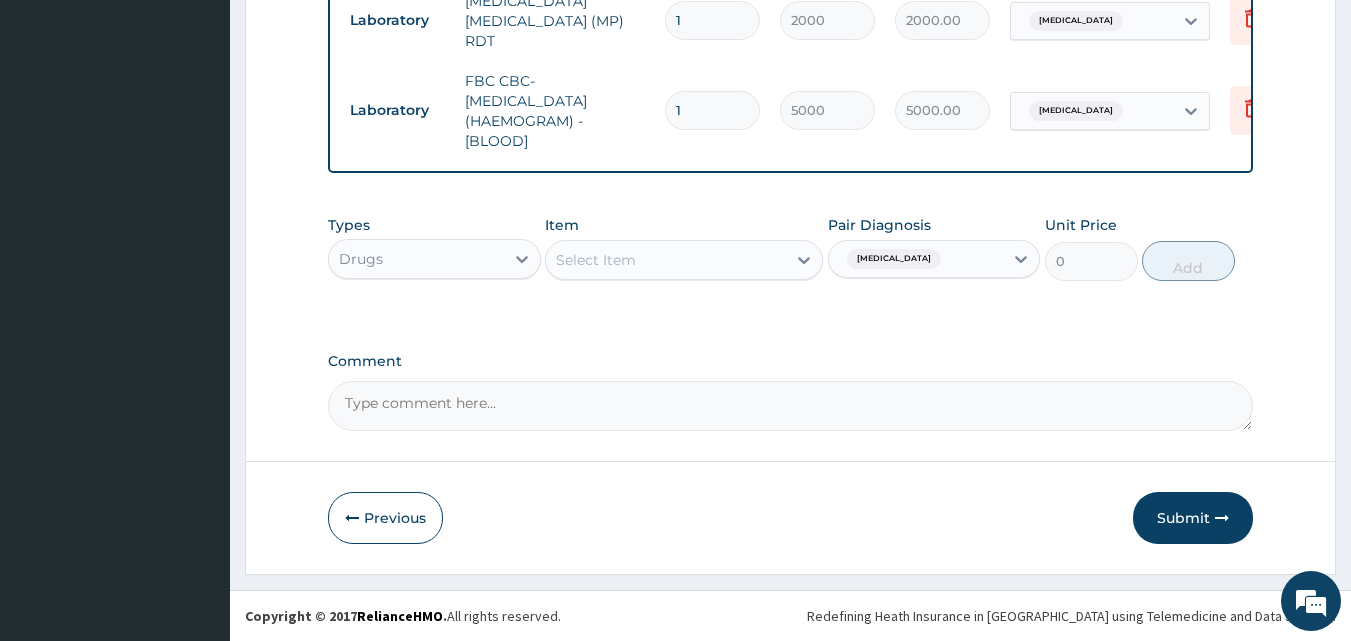 click on "Select Item" at bounding box center (666, 260) 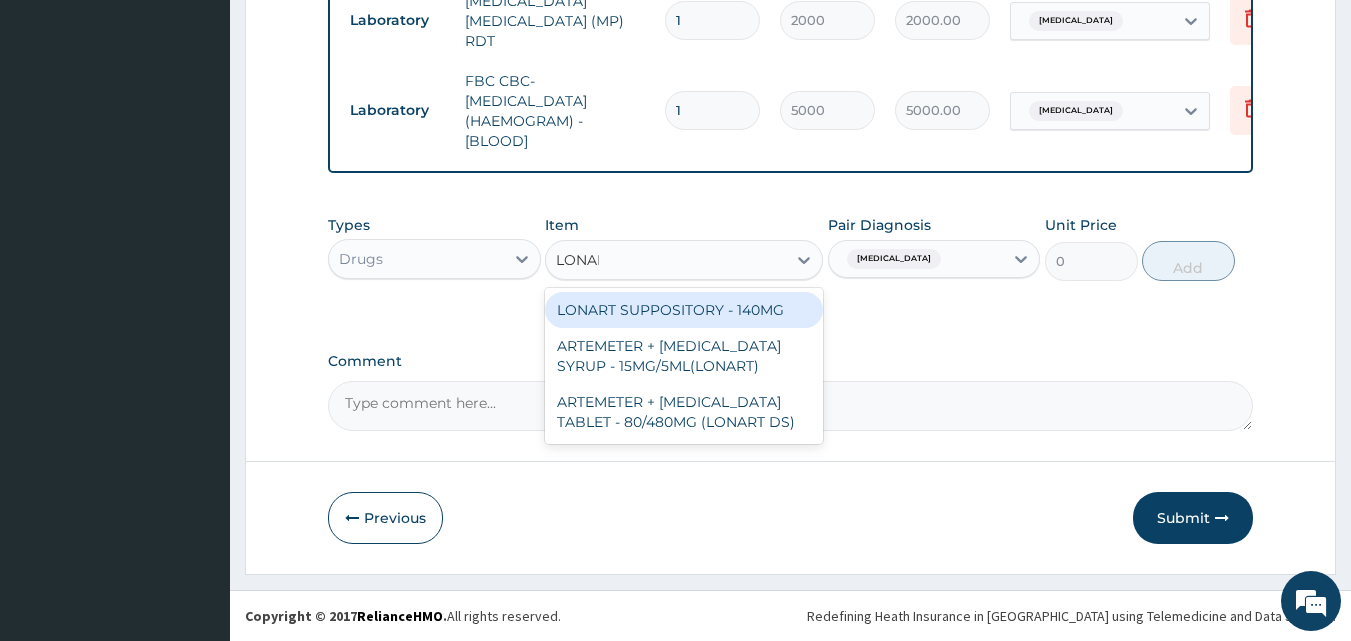 type on "LONART" 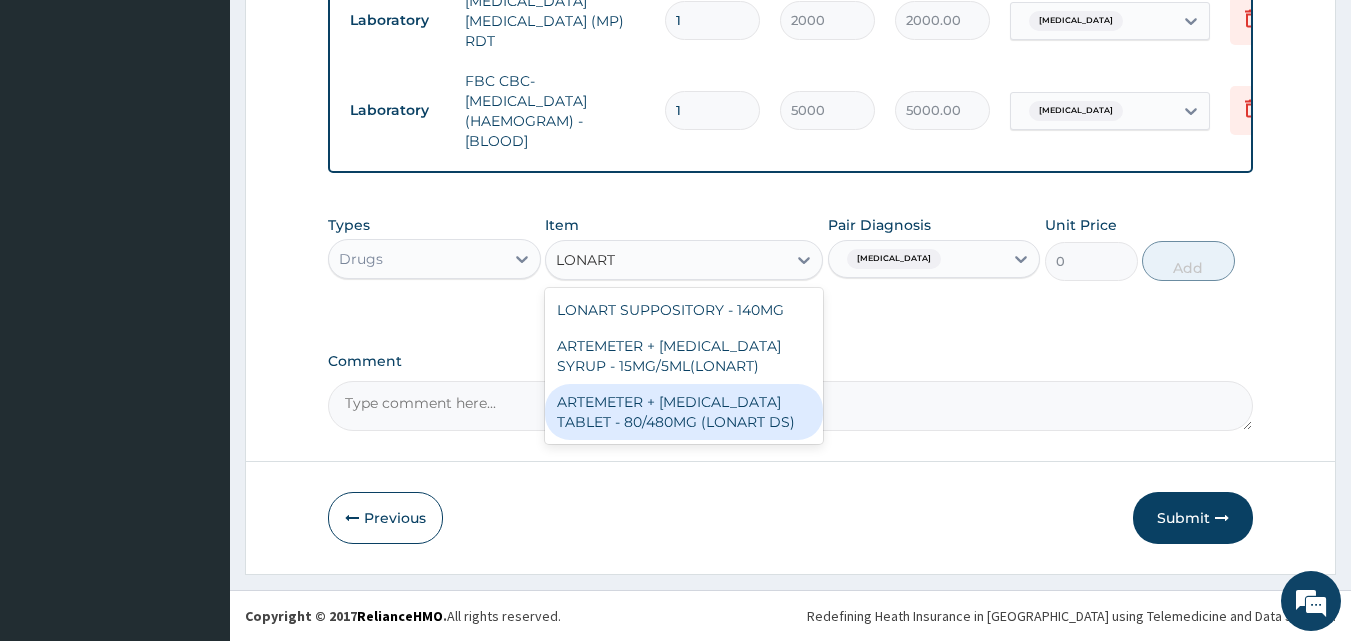 click on "ARTEMETER + [MEDICAL_DATA] TABLET -  80/480MG (LONART DS)" at bounding box center [684, 412] 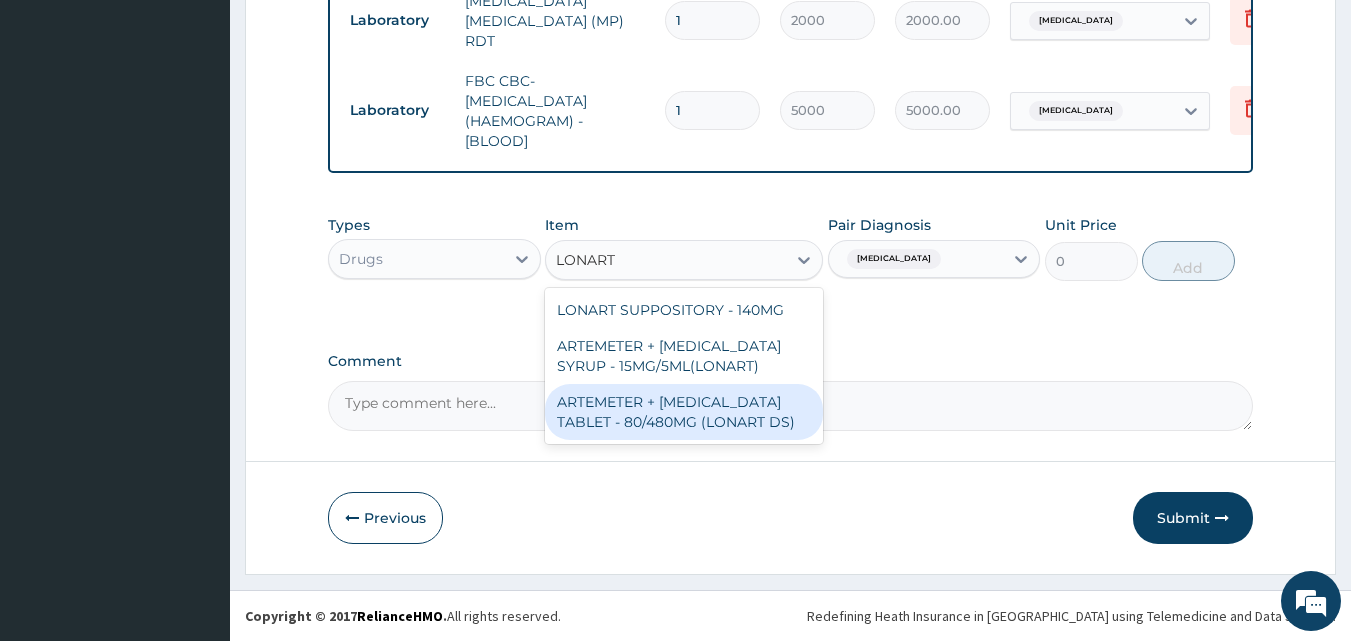 type 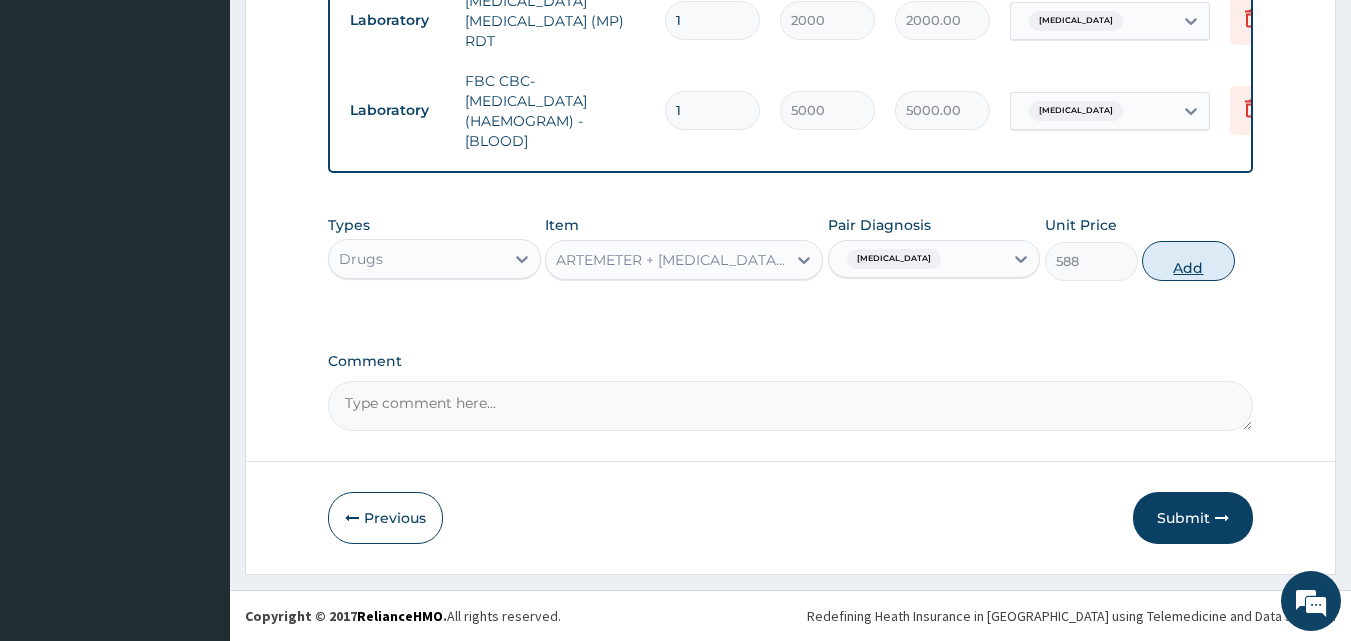 click on "Add" at bounding box center (1188, 261) 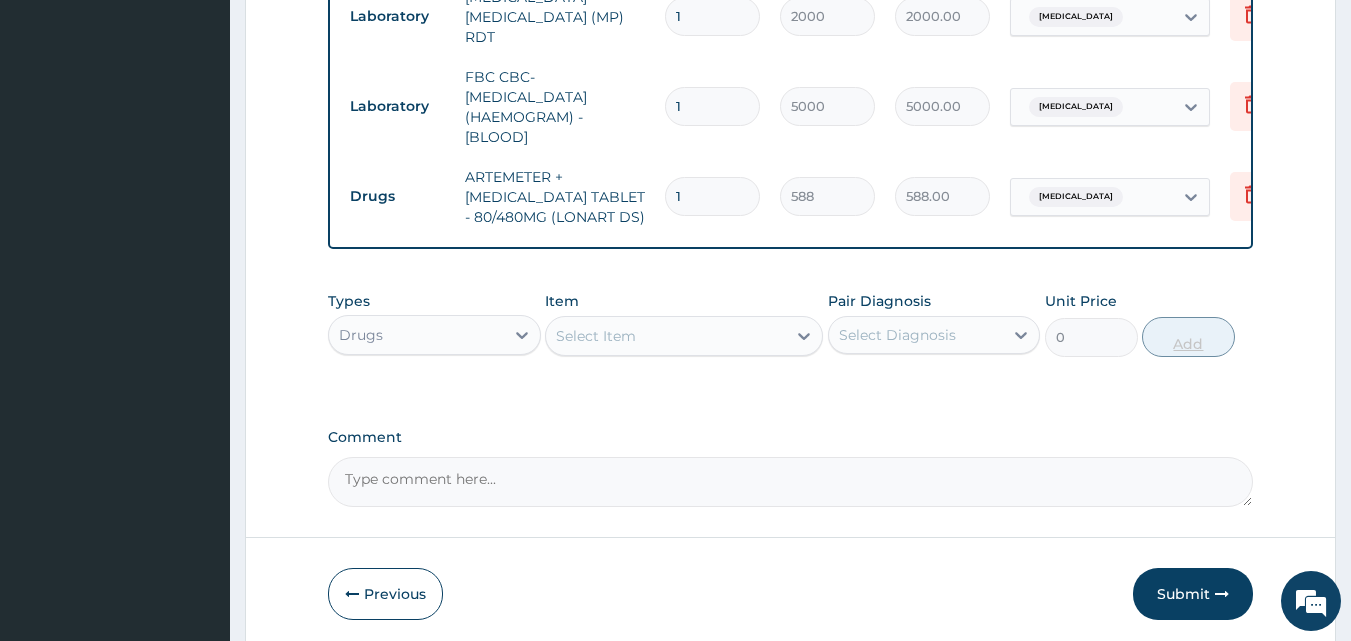 type 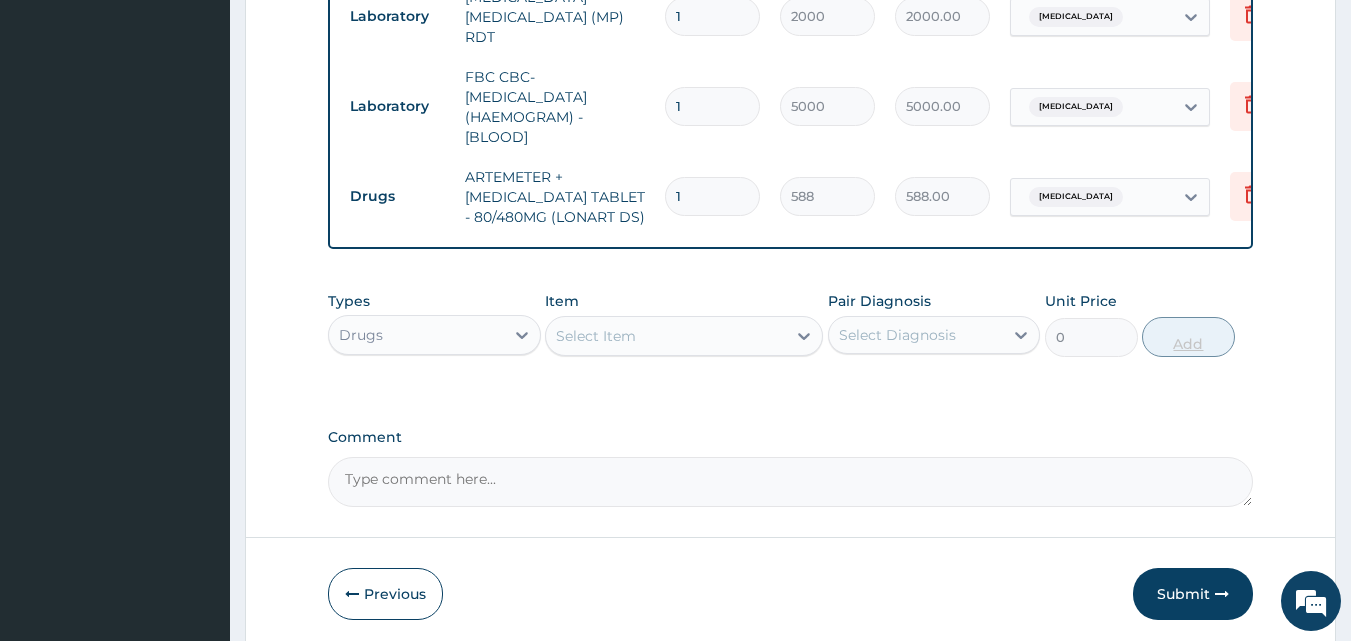 type on "0.00" 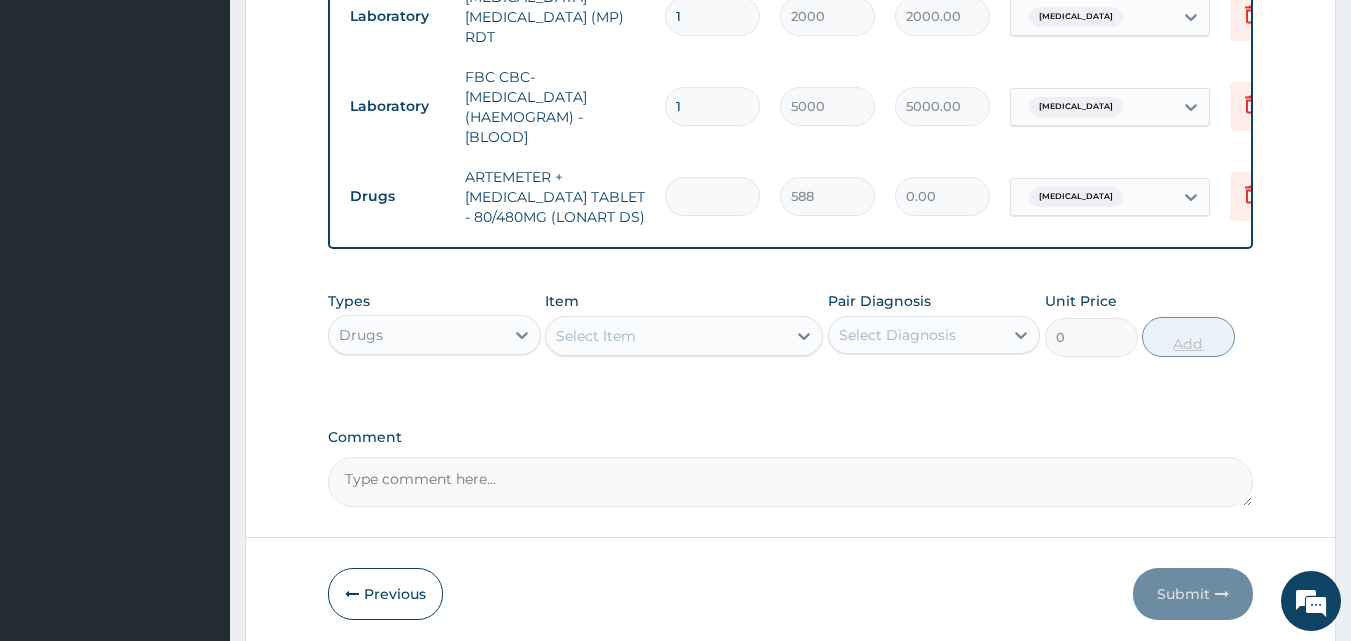 type on "6" 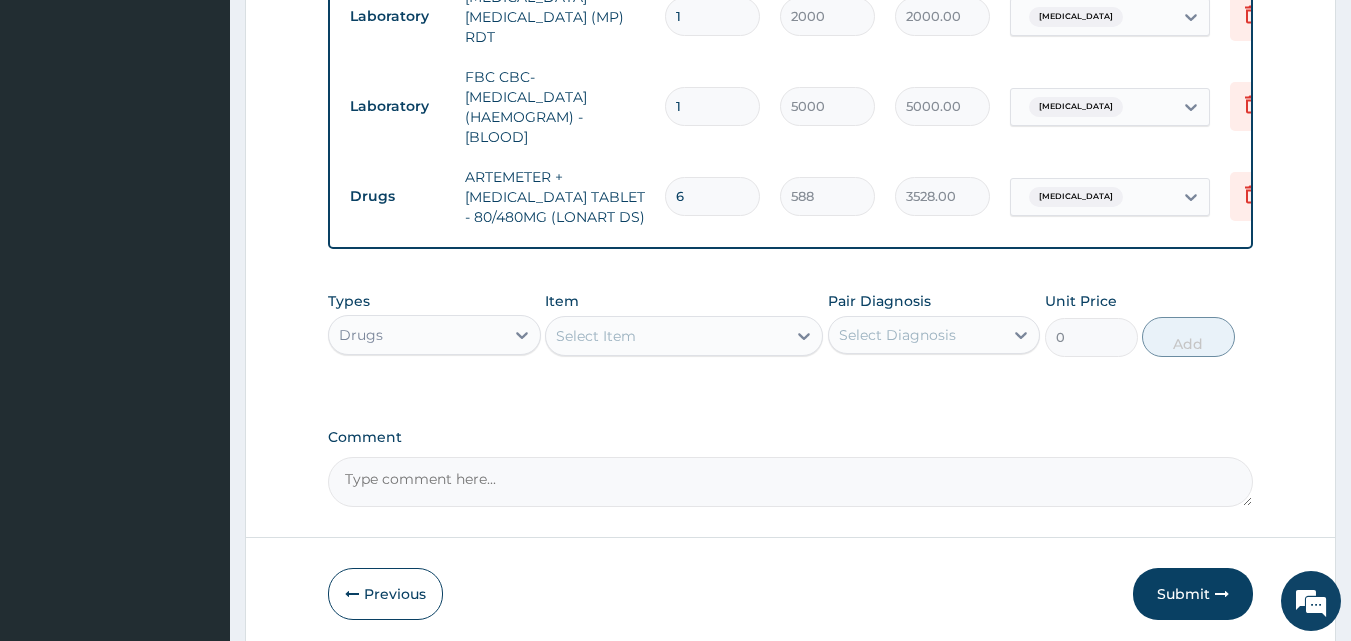 type on "6" 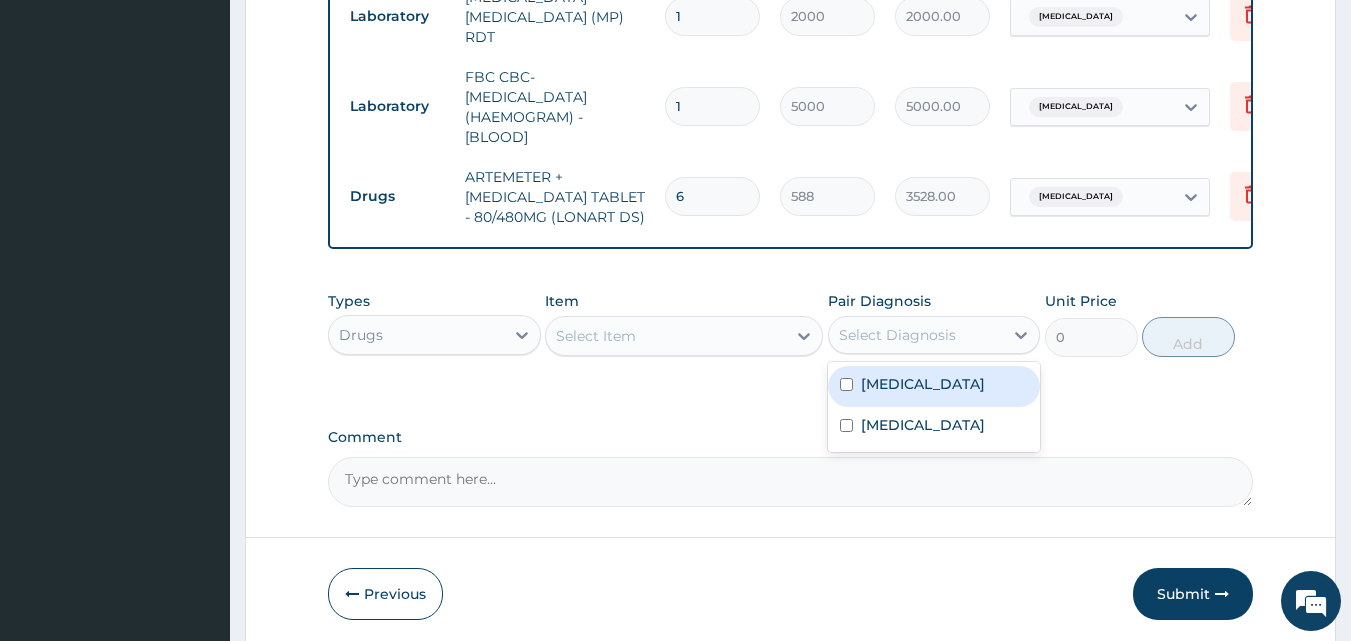 click on "Select Diagnosis" at bounding box center (897, 335) 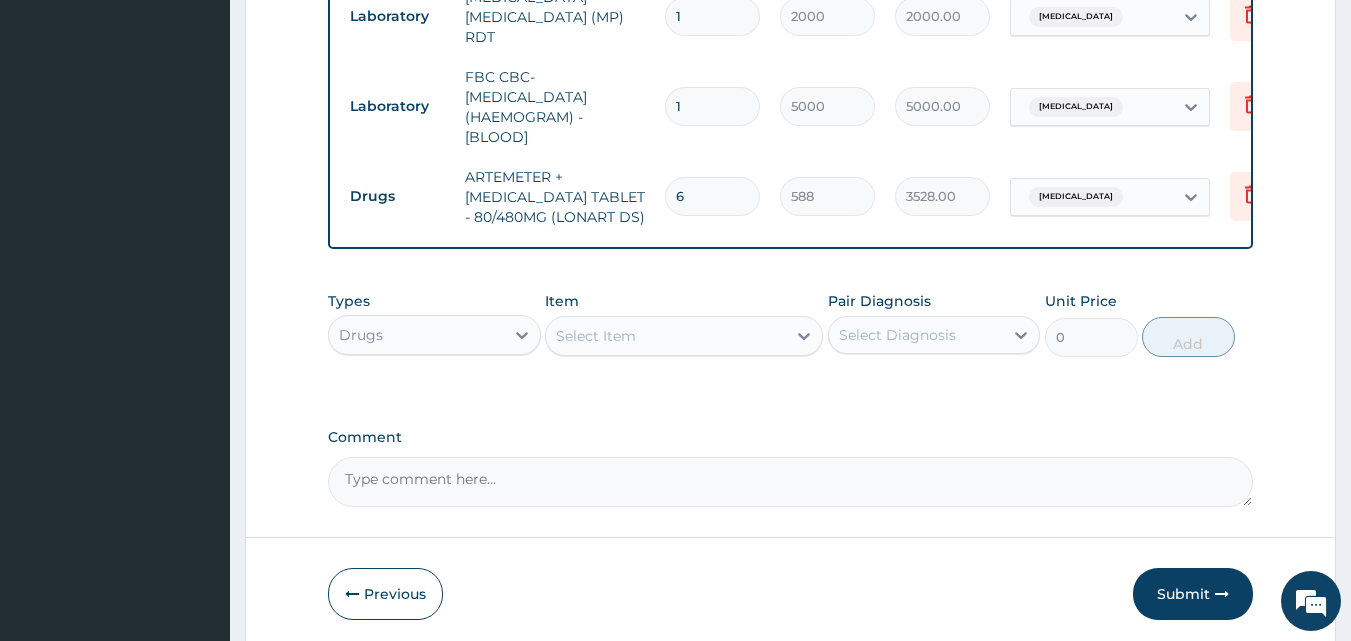 click on "Types Drugs Item Select Item Pair Diagnosis Select Diagnosis Unit Price 0 Add" at bounding box center (791, 339) 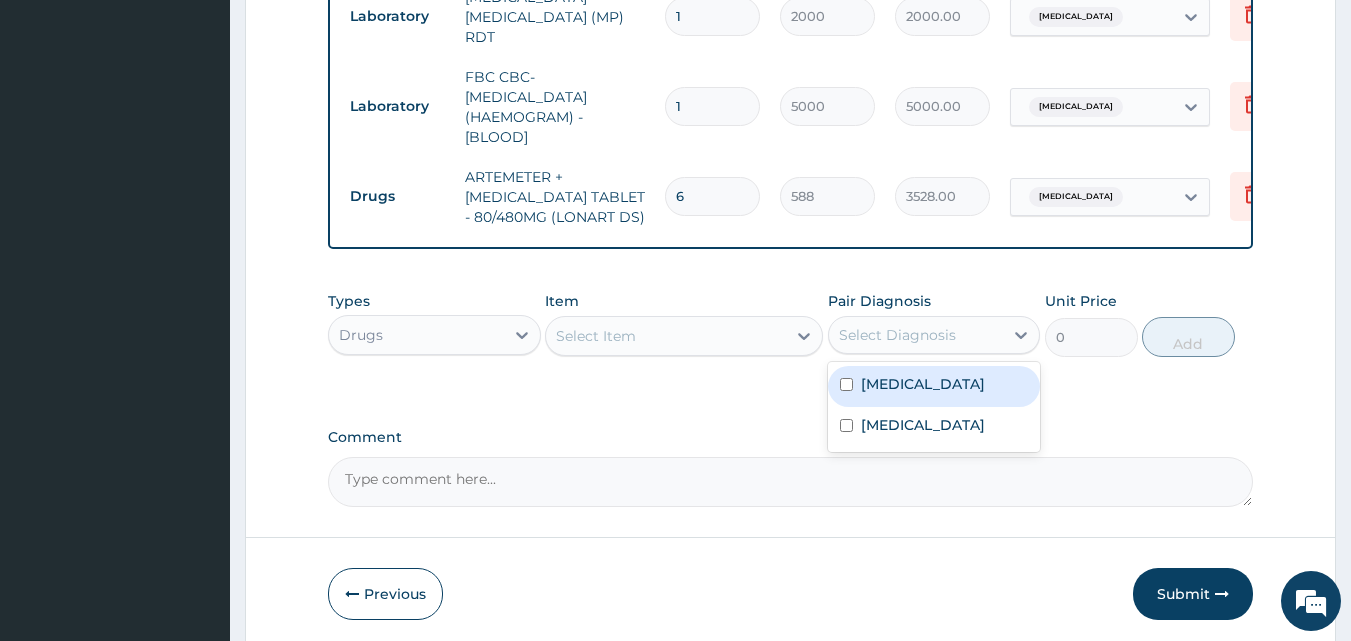 click on "Select Diagnosis" at bounding box center (897, 335) 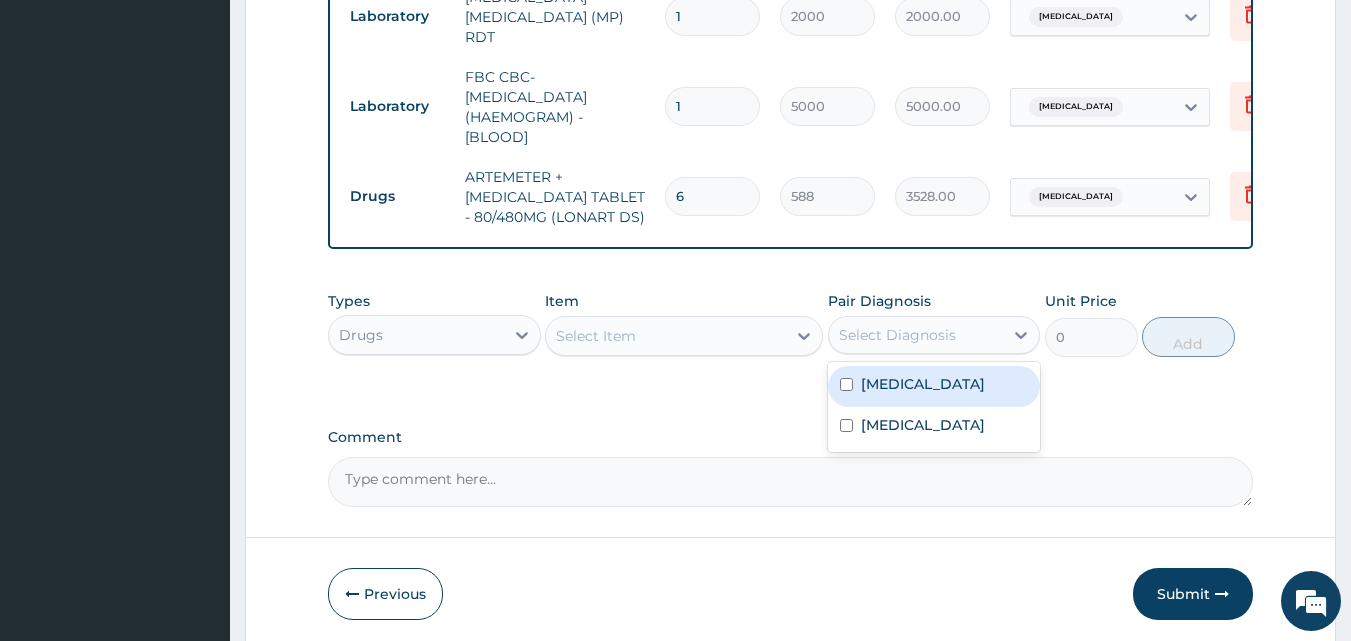 click on "[MEDICAL_DATA]" at bounding box center (923, 384) 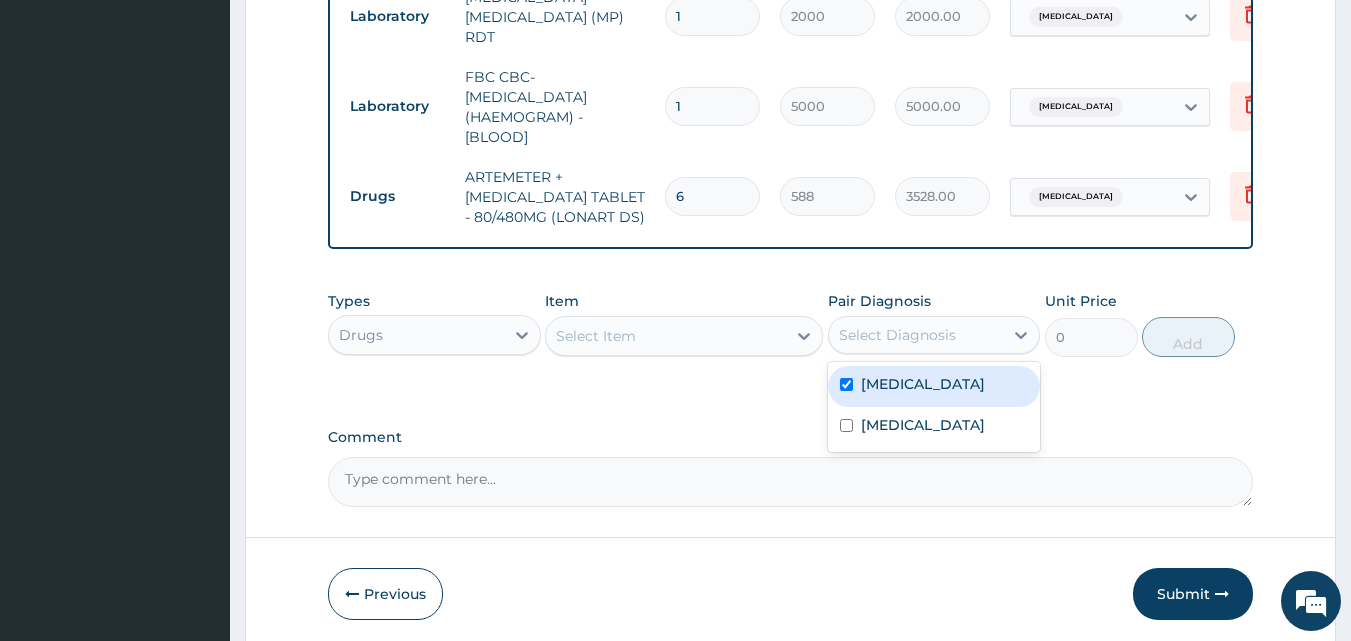 checkbox on "true" 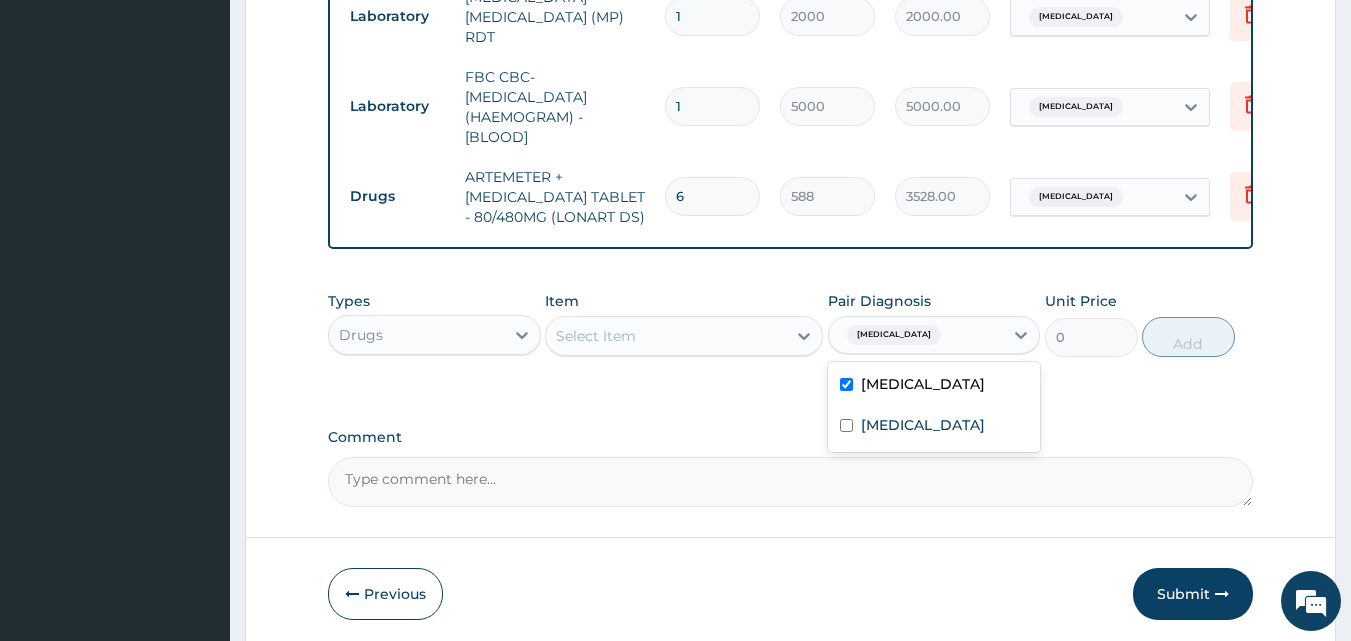 click on "Select Item" at bounding box center (666, 336) 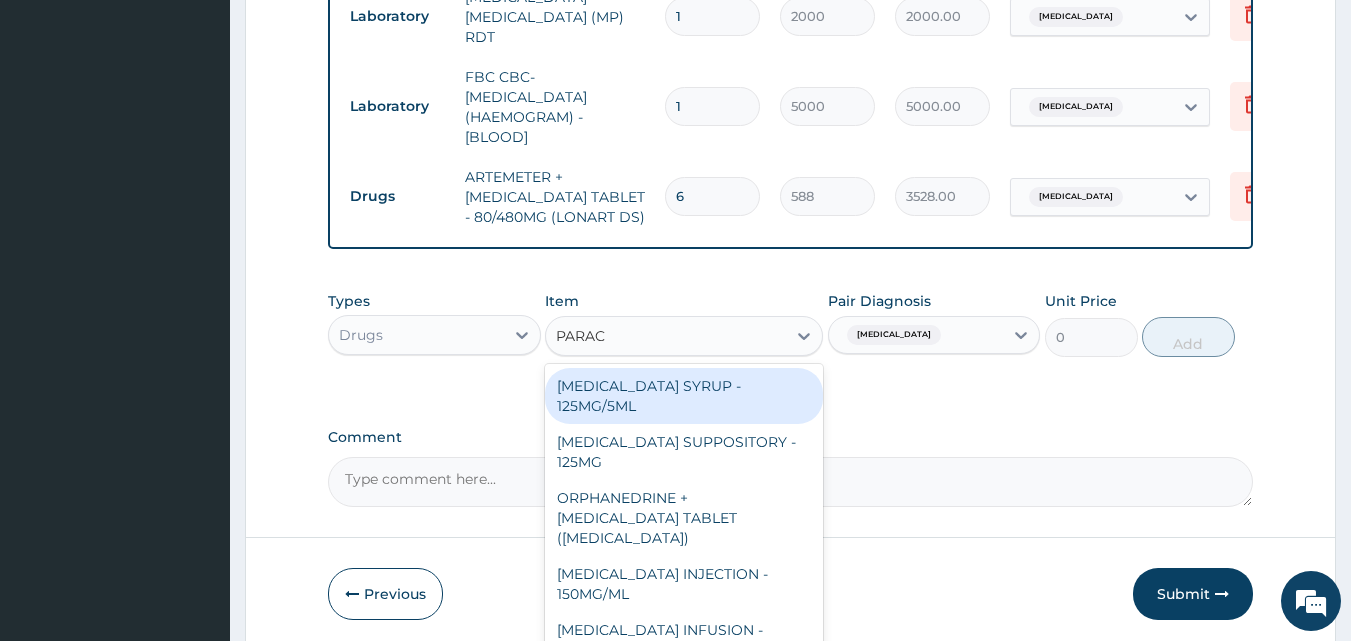 type on "PARACE" 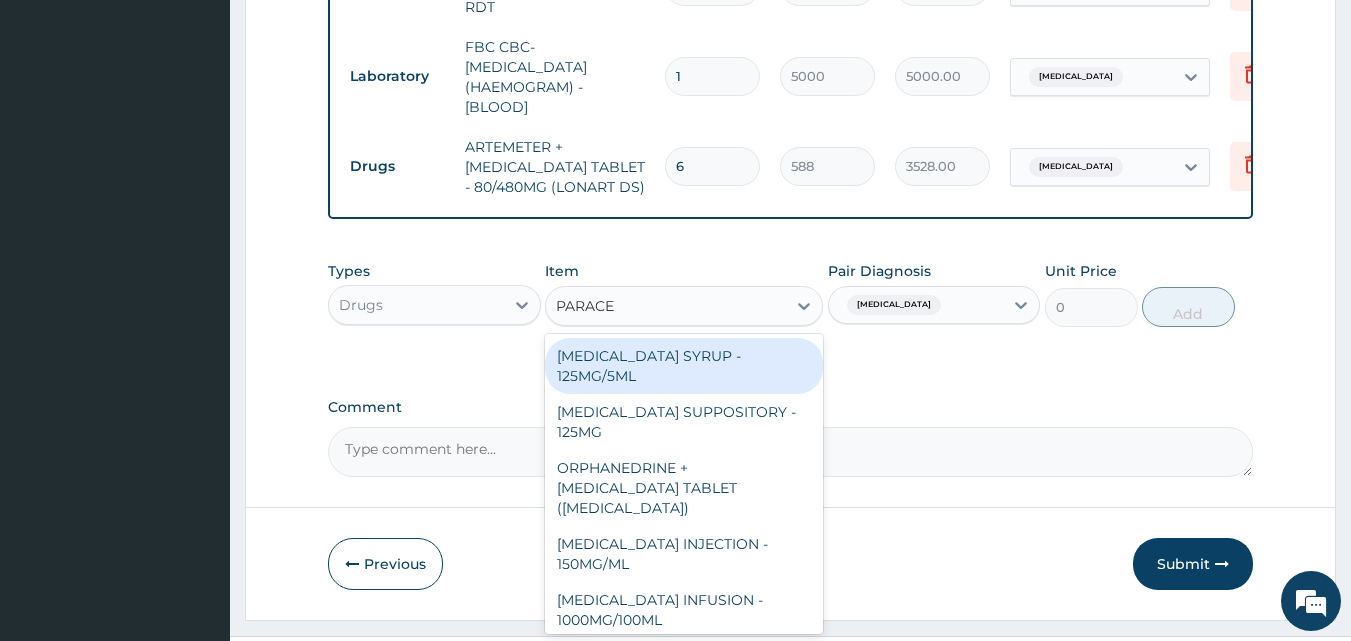 scroll, scrollTop: 981, scrollLeft: 0, axis: vertical 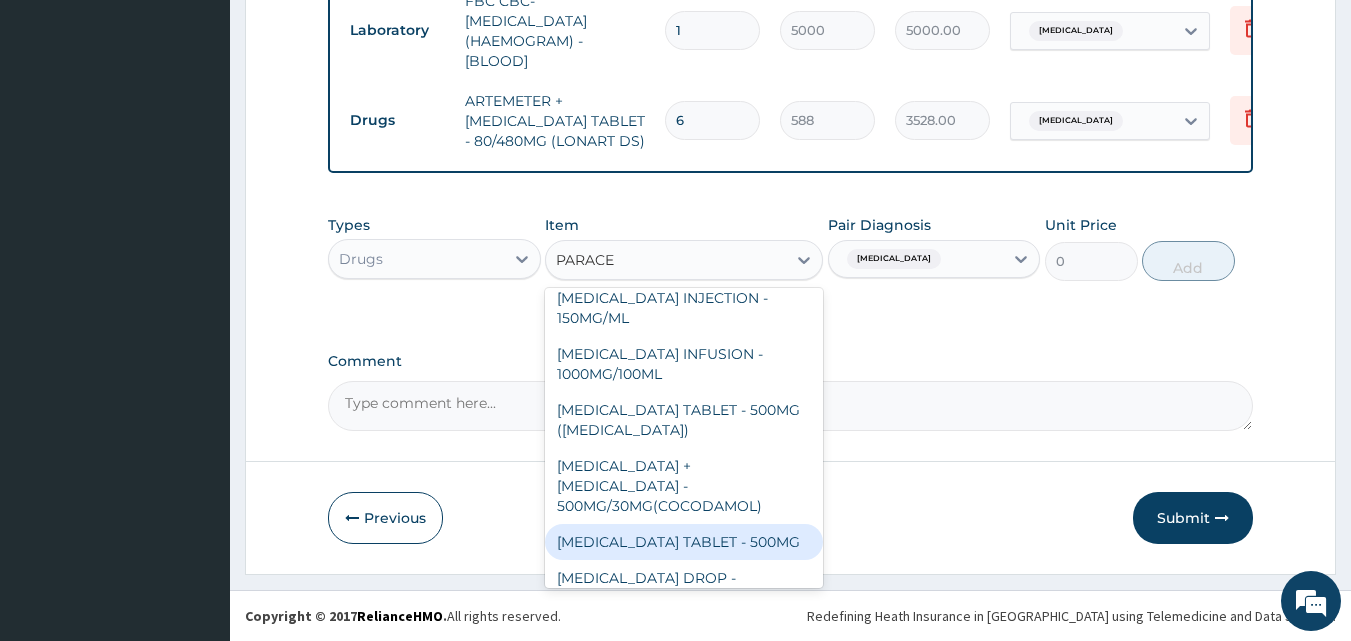 click on "[MEDICAL_DATA] TABLET - 500MG" at bounding box center [684, 542] 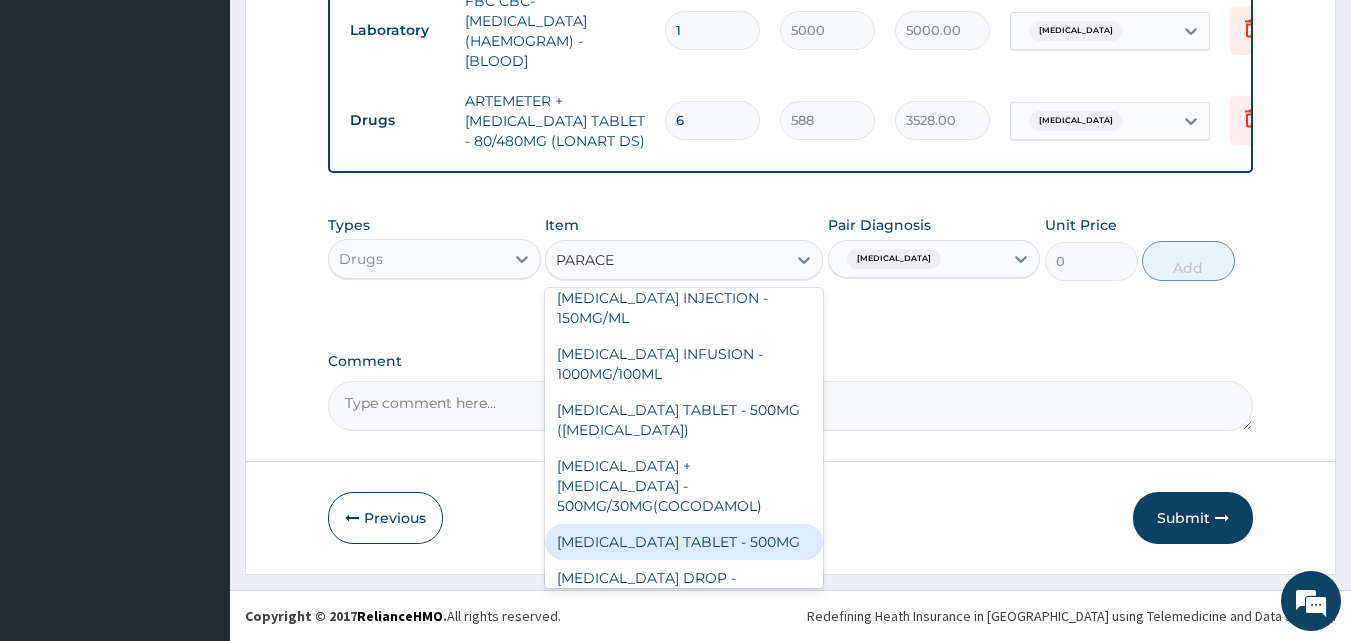 type 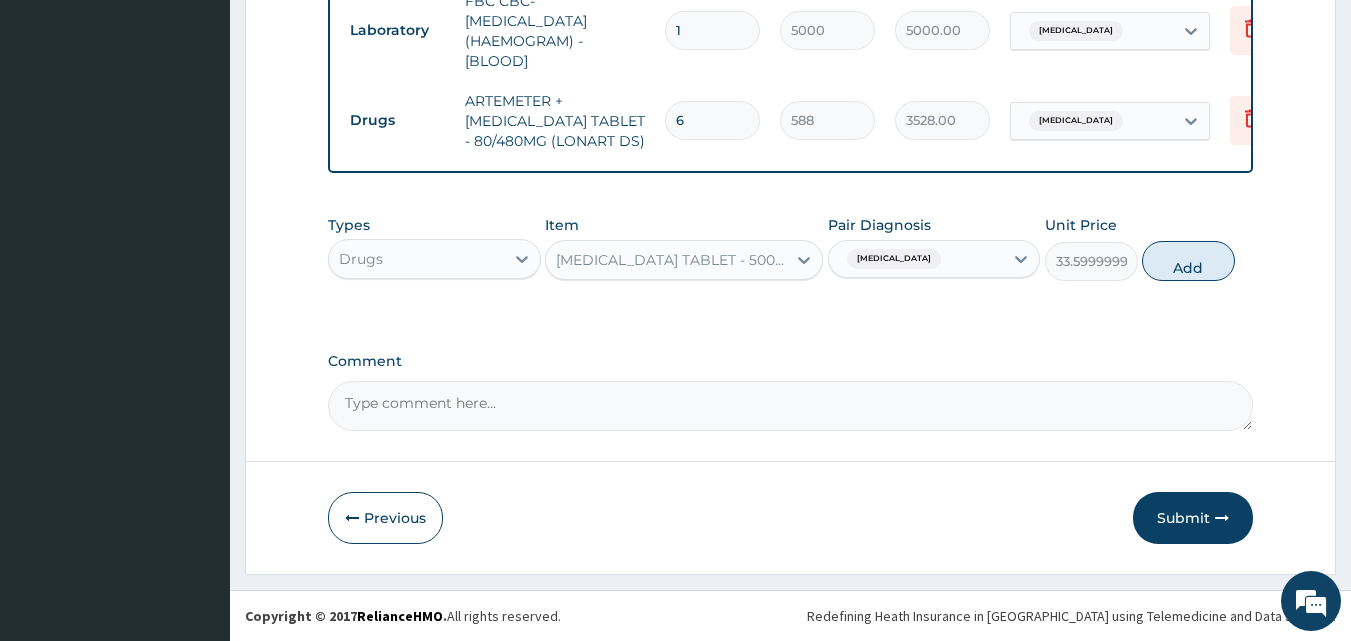 click on "PARACETAMOL TABLET - 500MG" at bounding box center [672, 260] 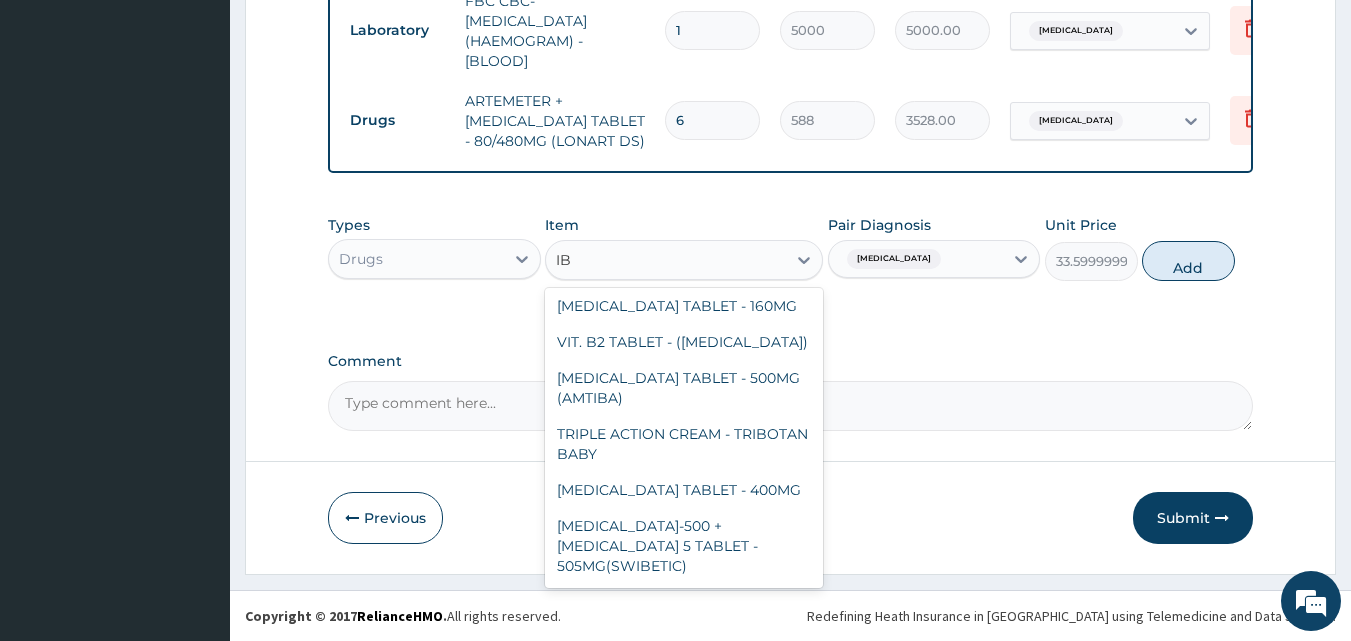 scroll, scrollTop: 316, scrollLeft: 0, axis: vertical 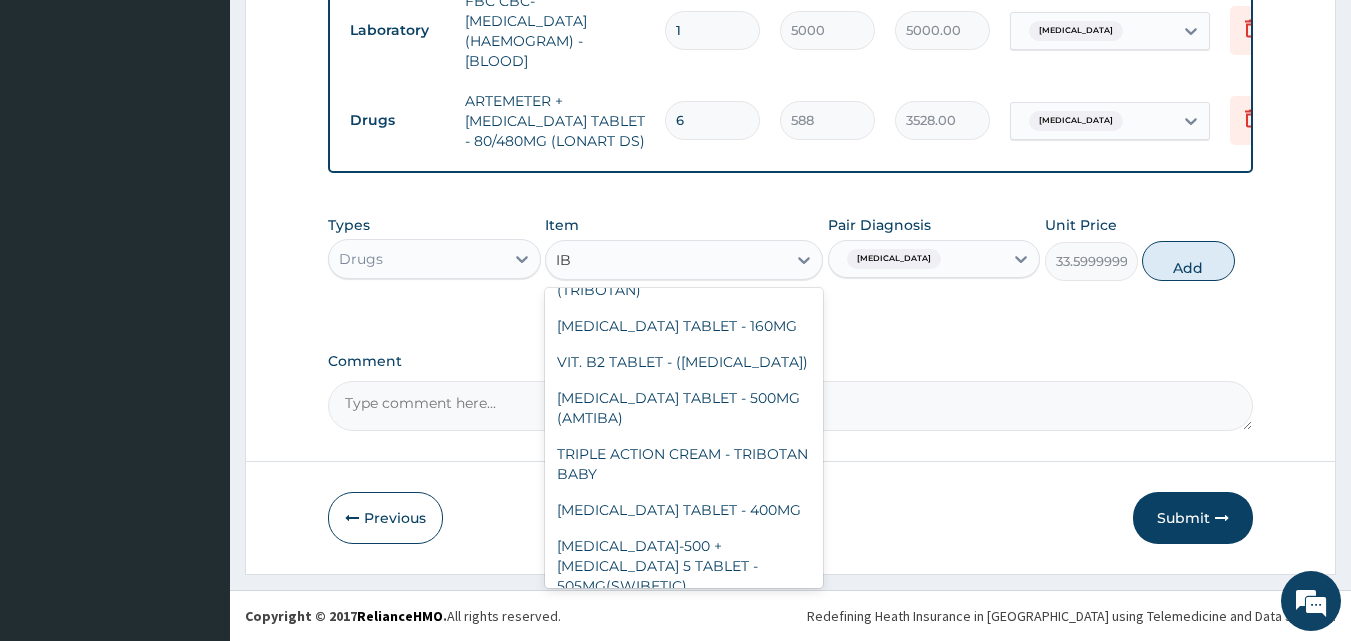 type on "IBU" 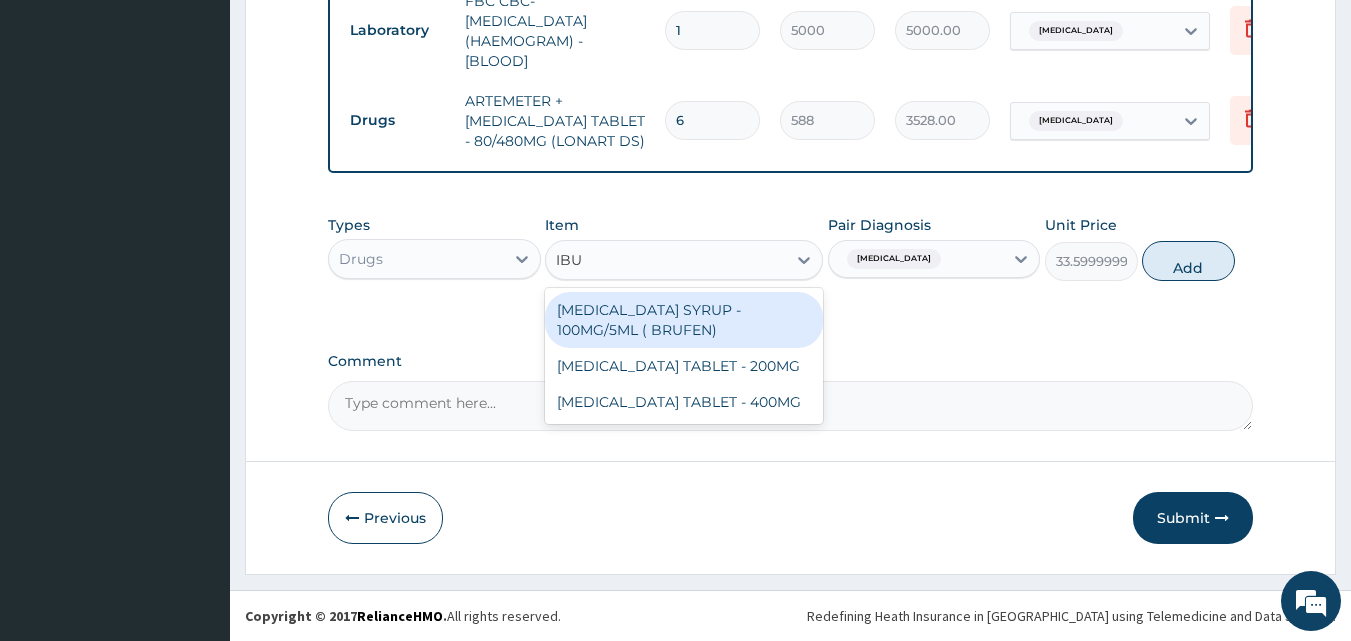 scroll, scrollTop: 0, scrollLeft: 0, axis: both 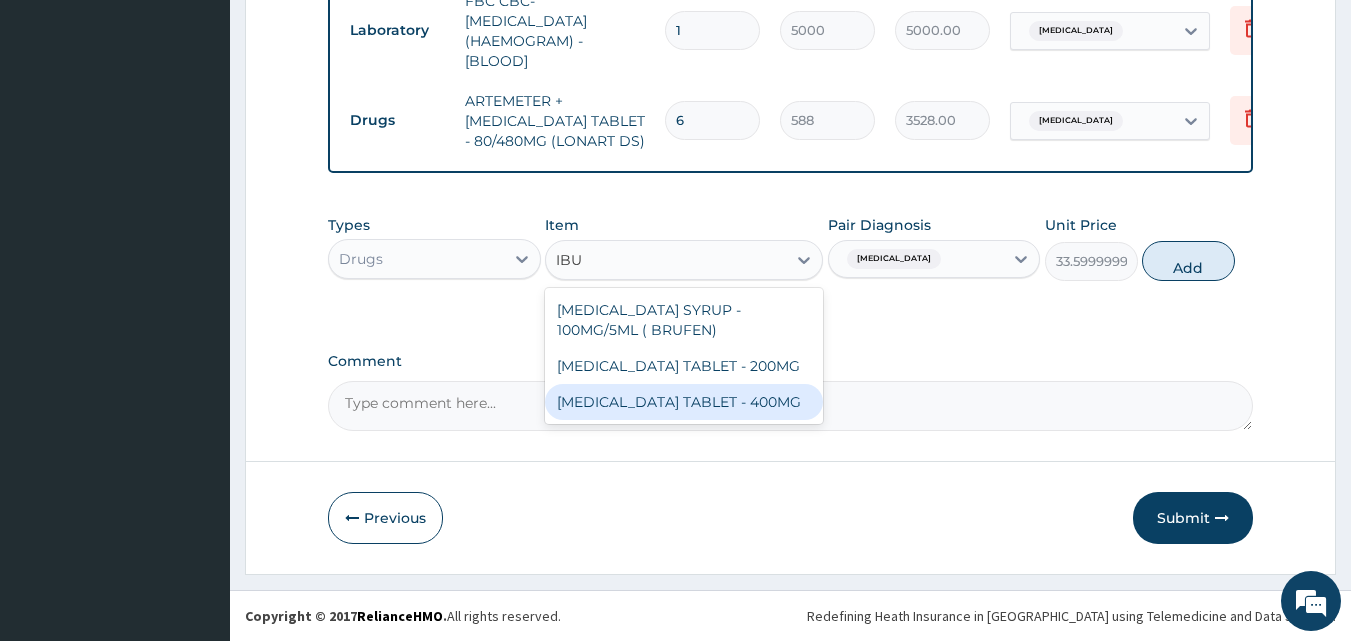 click on "IBUPROFEN TABLET - 400MG" at bounding box center (684, 402) 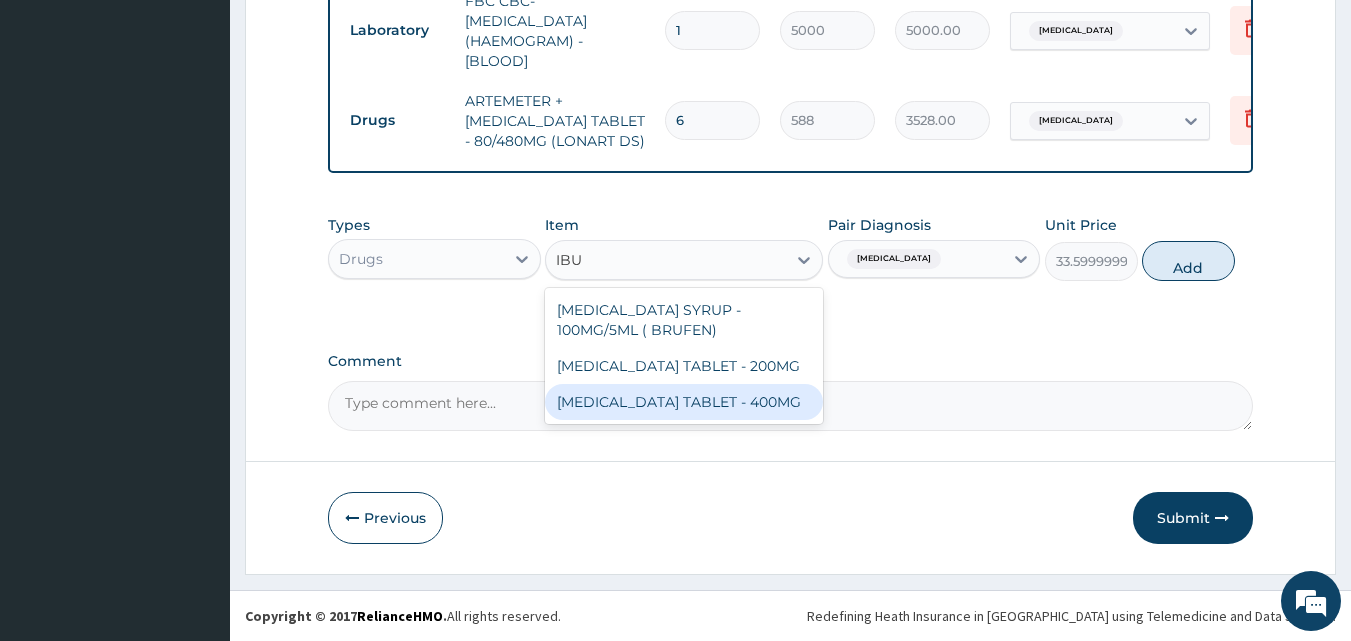 type 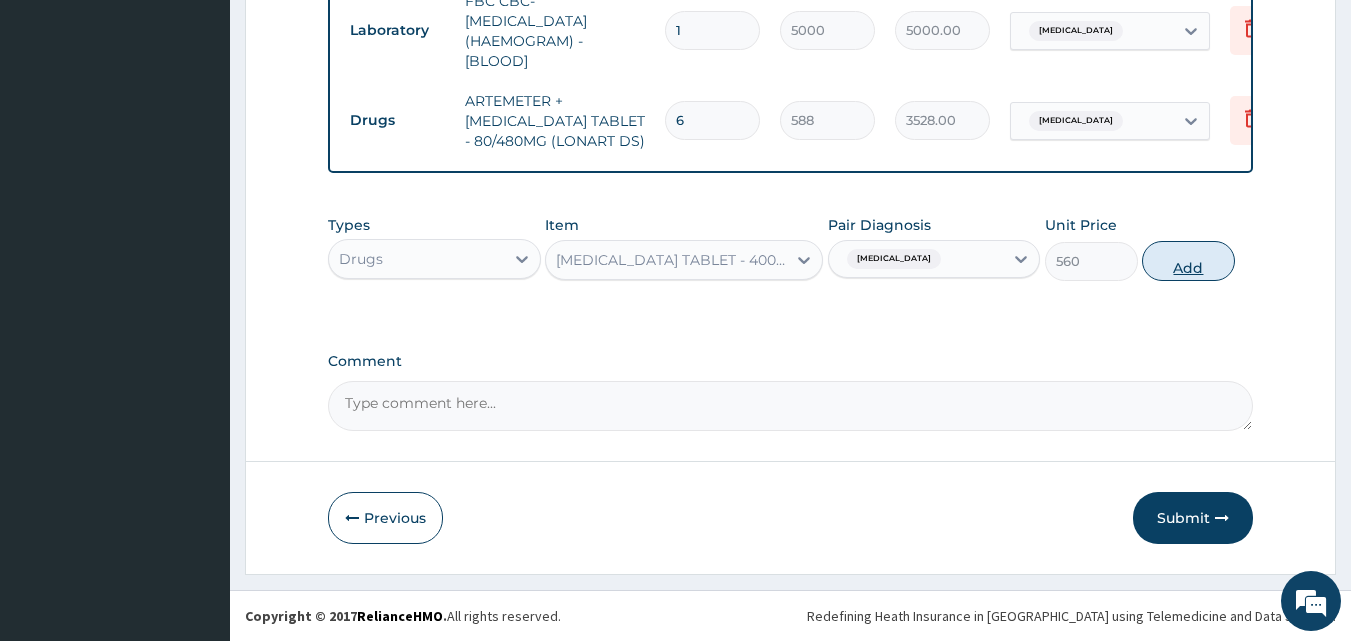 click on "Add" at bounding box center [1188, 261] 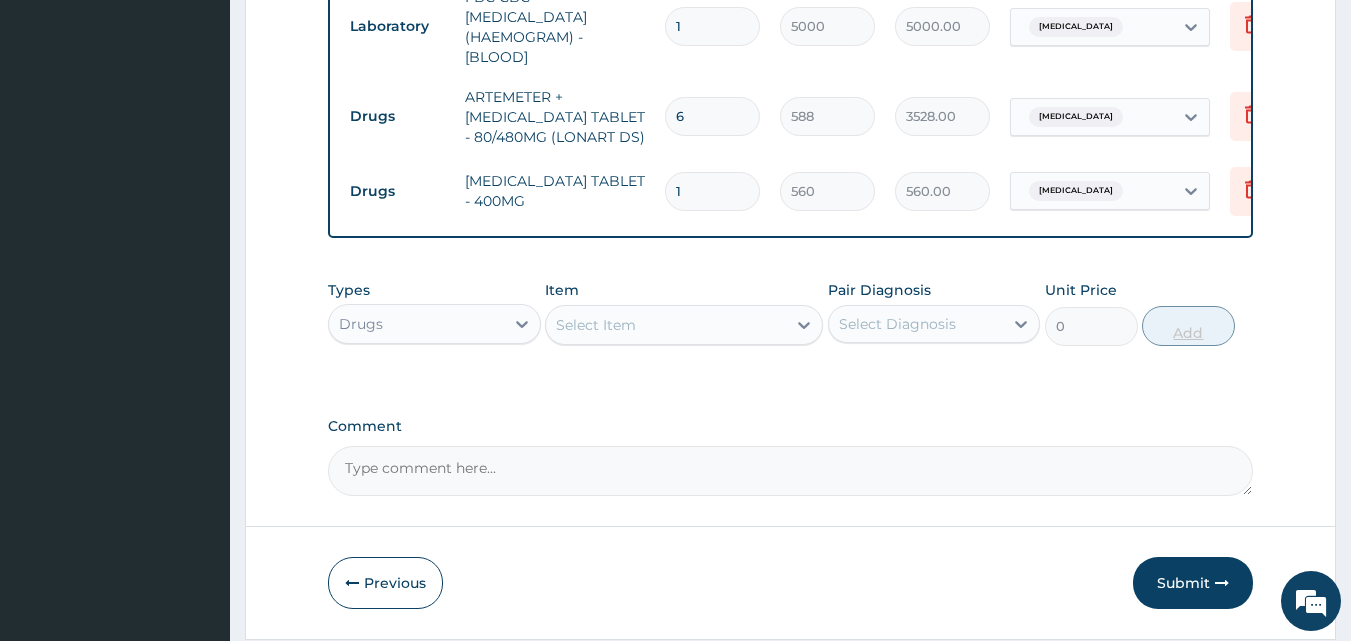 type on "19" 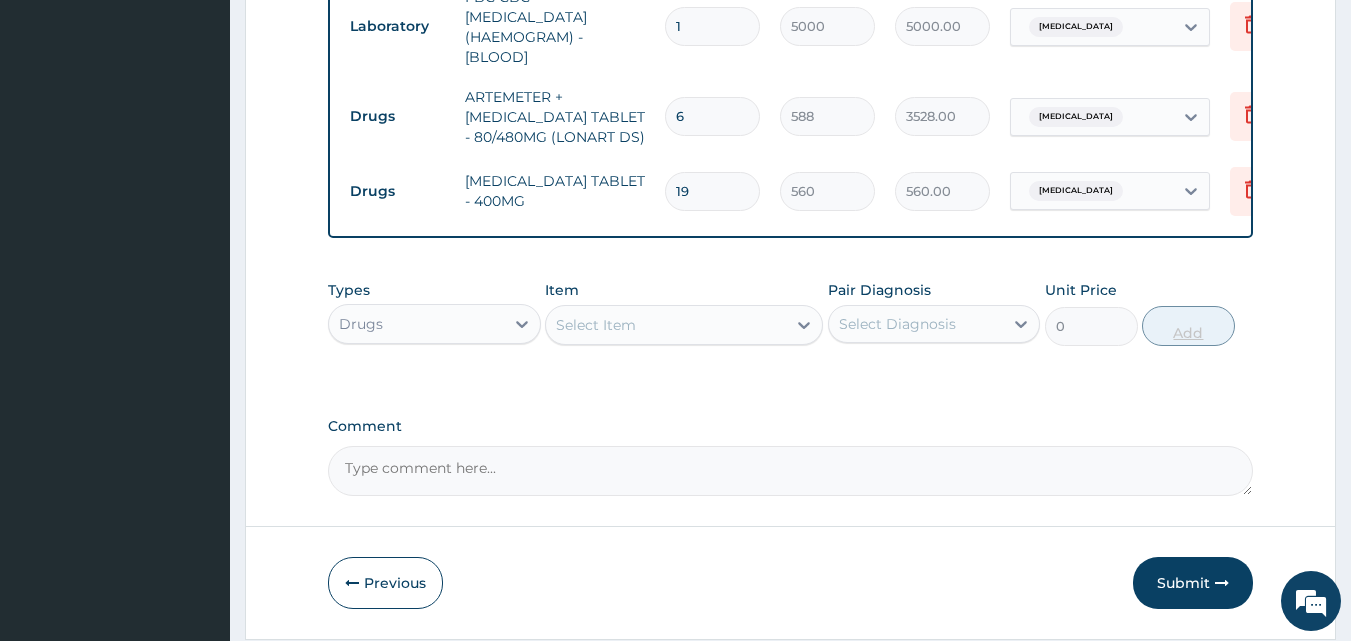 type on "10640.00" 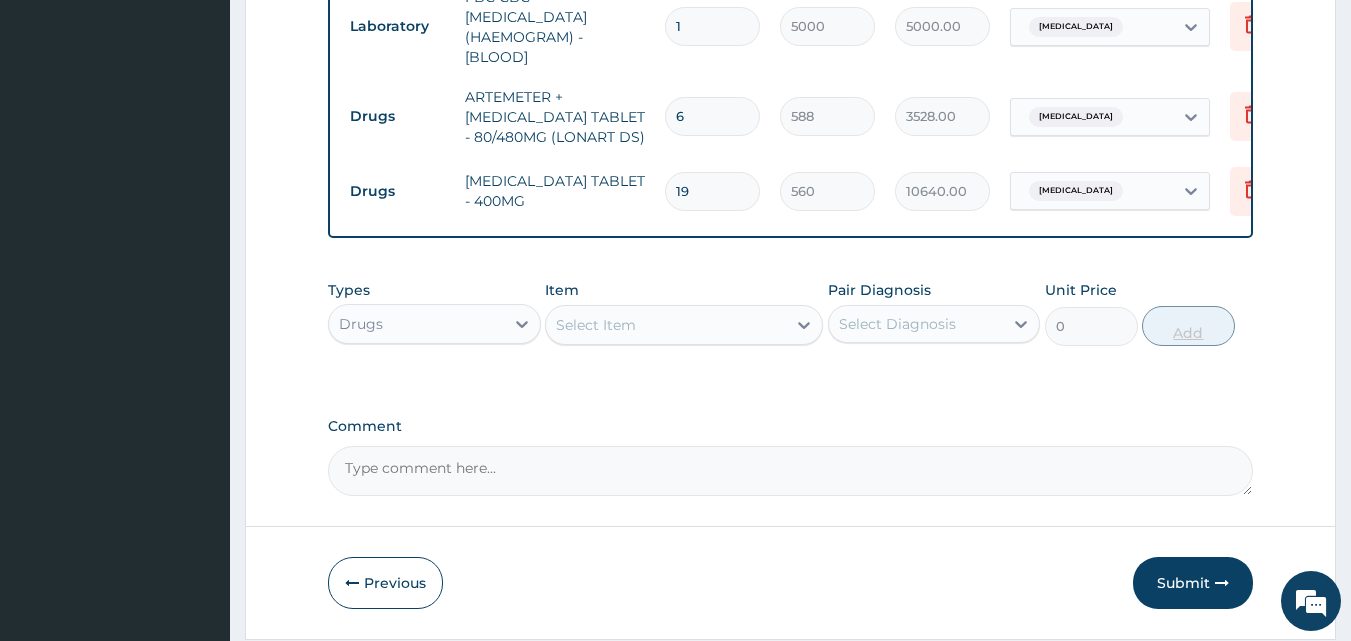 type on "1" 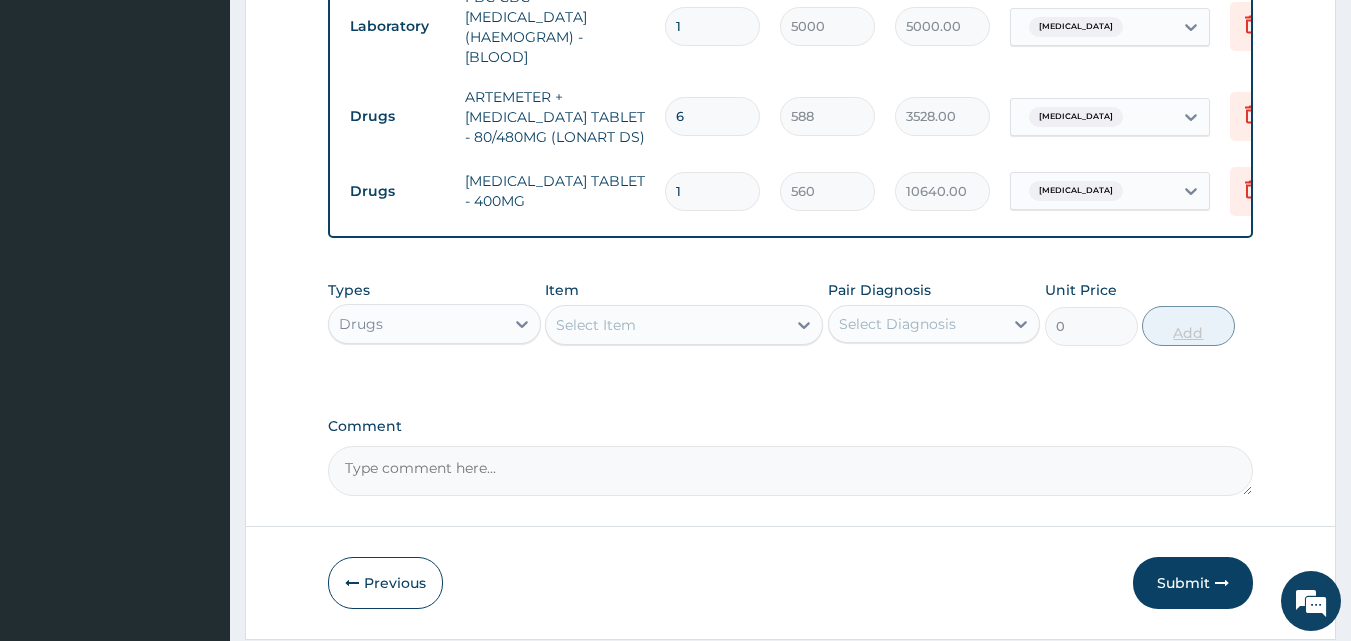 type on "560.00" 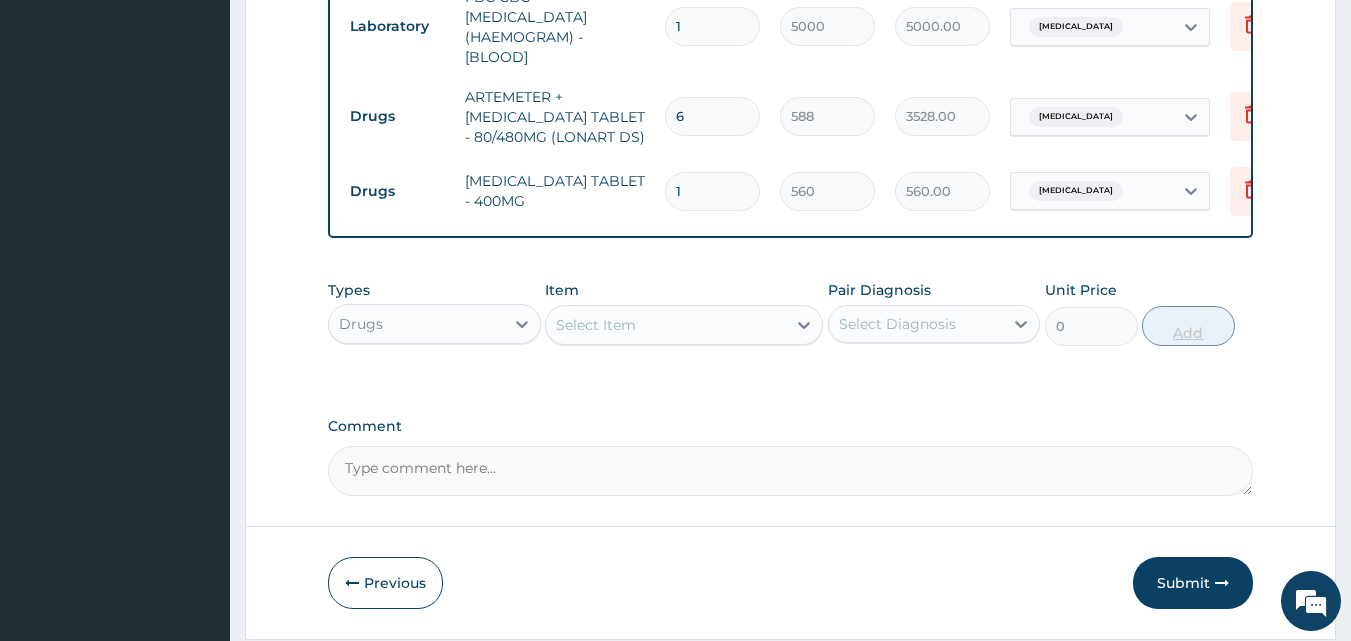 type on "10" 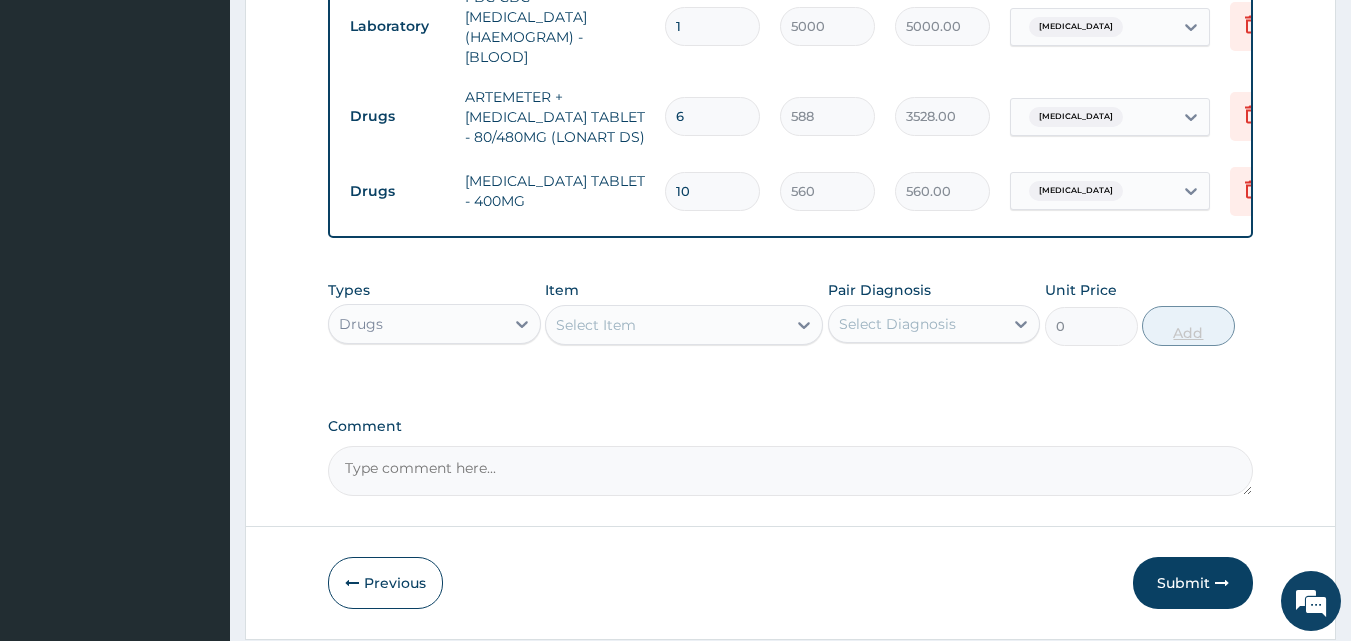 type on "5600.00" 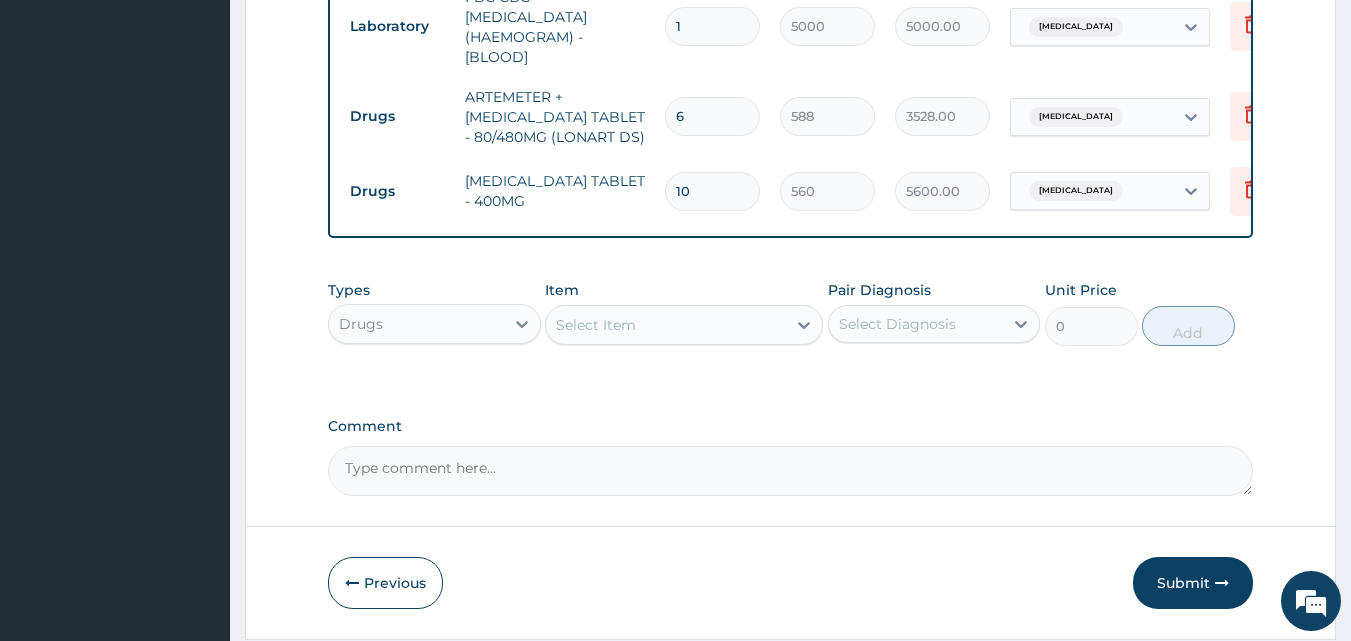 type on "10" 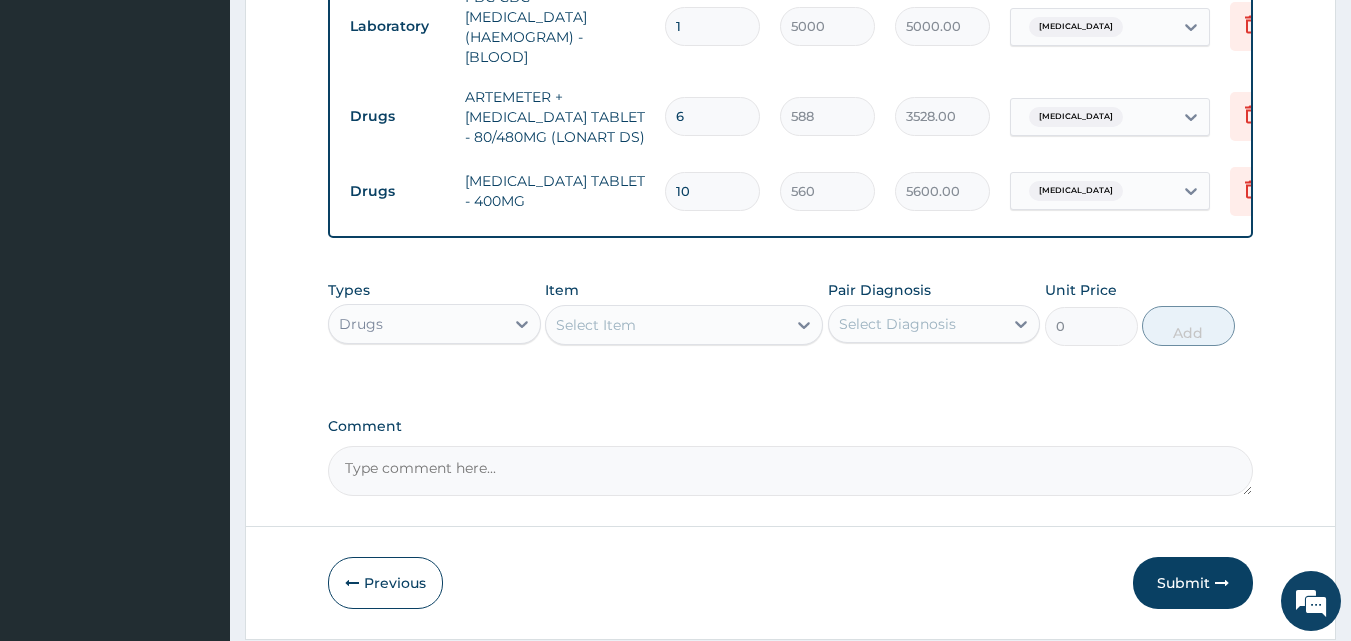 click on "PA Code / Prescription Code Enter Code(Secondary Care Only) Encounter Date 03-07-2025 Important Notice Please enter PA codes before entering items that are not attached to a PA code   All diagnoses entered must be linked to a claim item. Diagnosis & Claim Items that are visible but inactive cannot be edited because they were imported from an already approved PA code. Diagnosis Malaria Confirmed Sepsis Confirmed Item not found, kindly enter the correct diagnosis NB: All diagnosis must be linked to a claim item Claim Items Type Name Quantity Unit Price Total Price Pair Diagnosis Actions Procedures GENERAL PRACTITIONER FIRST OUTPATIENT CONSULTATION 1 3750 3750.00 Malaria  + 1 Delete Laboratory MALARIA PARASITE (MP) RDT 1 2000 2000.00 Malaria Delete Laboratory FBC CBC-COMPLETE BLOOD COUNT (HAEMOGRAM) - [BLOOD] 1 5000 5000.00 Sepsis Delete Drugs ARTEMETER + LUMEFANTRINE TABLET -  80/480MG (LONART DS) 6 588 3528.00 Malaria Delete Drugs IBUPROFEN TABLET - 400MG 10 560 5600.00 Malaria Delete Types Drugs Item 0 Add" at bounding box center [791, -147] 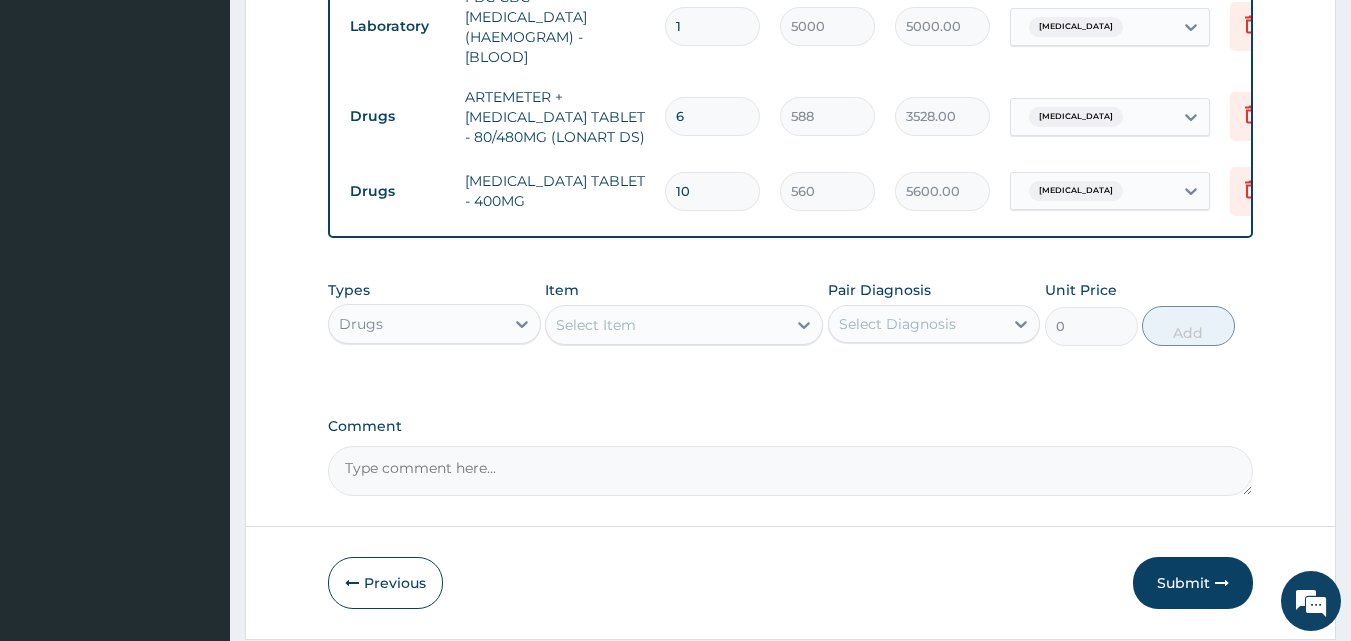 scroll, scrollTop: 1050, scrollLeft: 0, axis: vertical 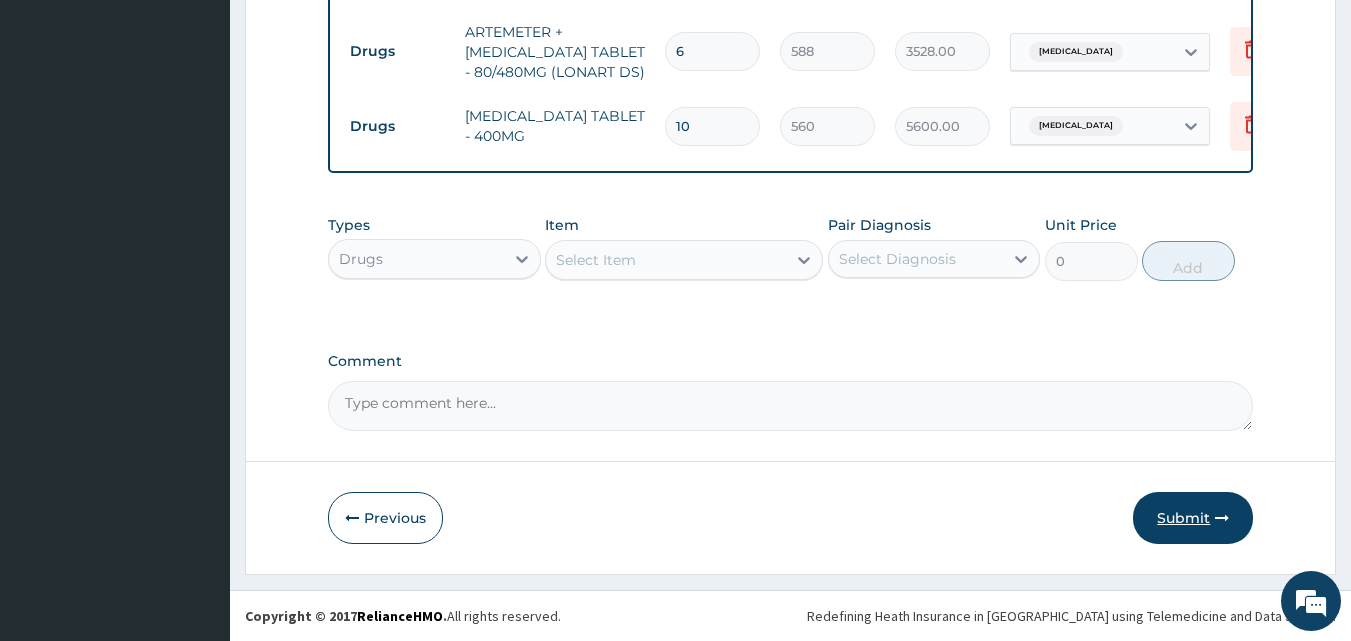 click on "Submit" at bounding box center [1193, 518] 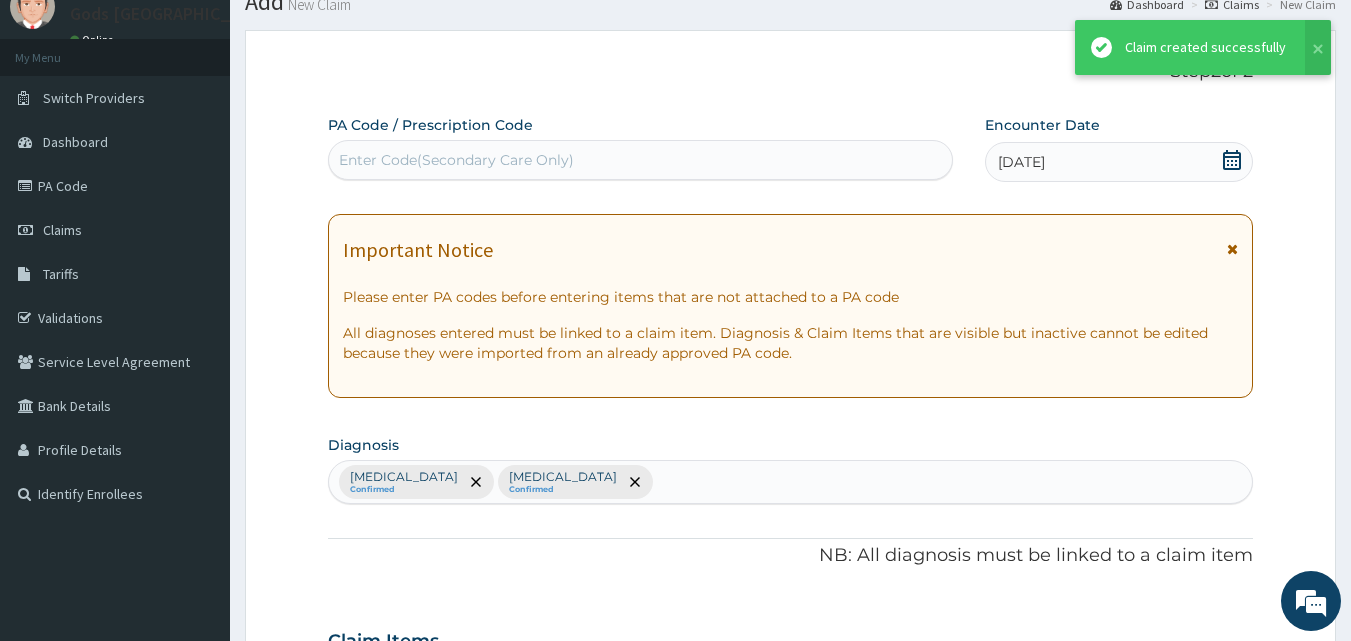 scroll, scrollTop: 1050, scrollLeft: 0, axis: vertical 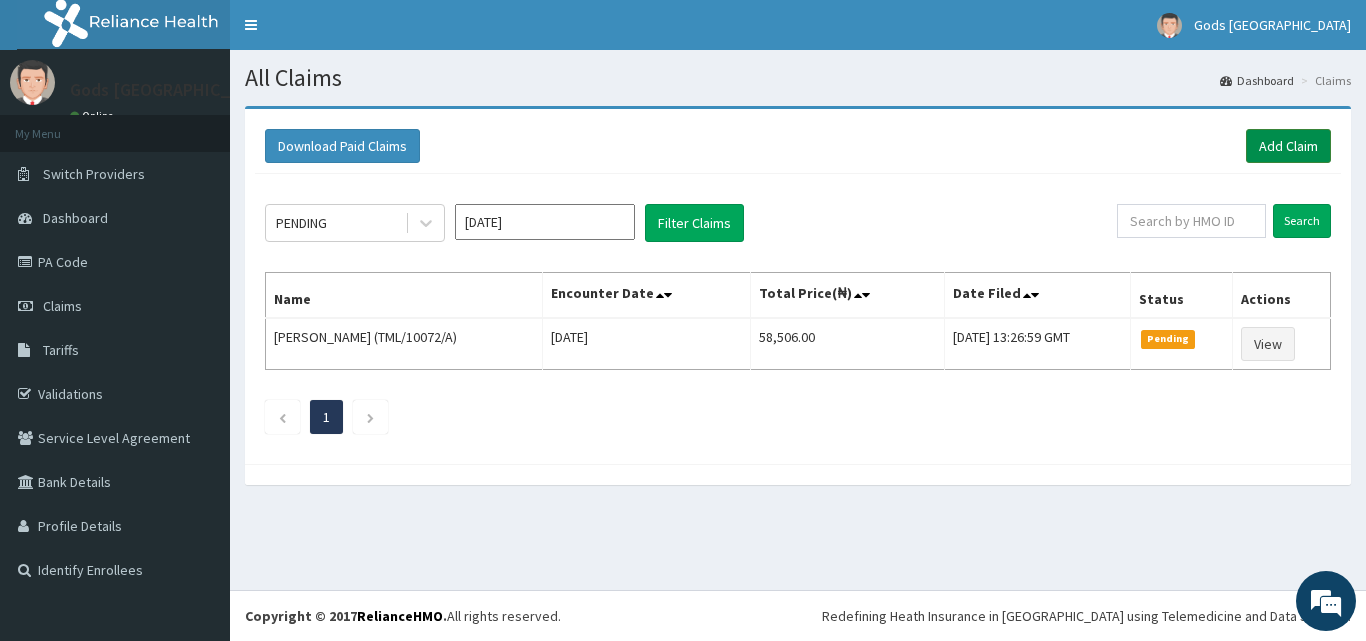 click on "Add Claim" at bounding box center (1288, 146) 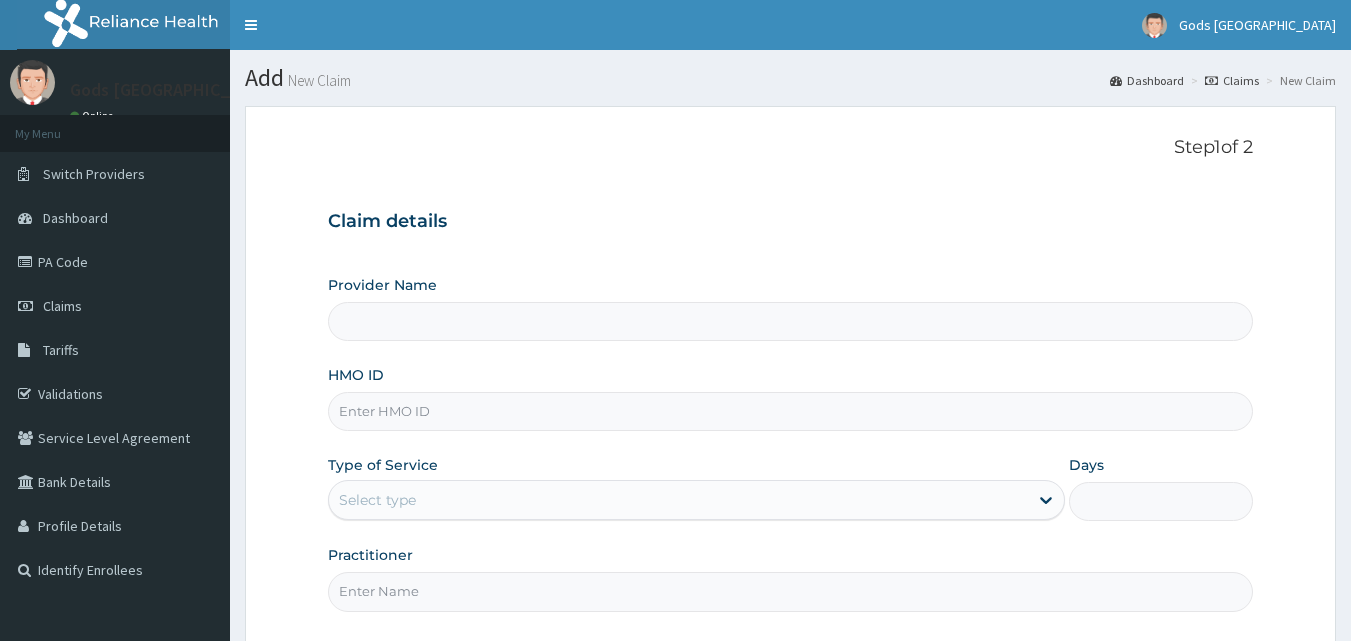 type on "Gods Apple city Hospital - Ojodu" 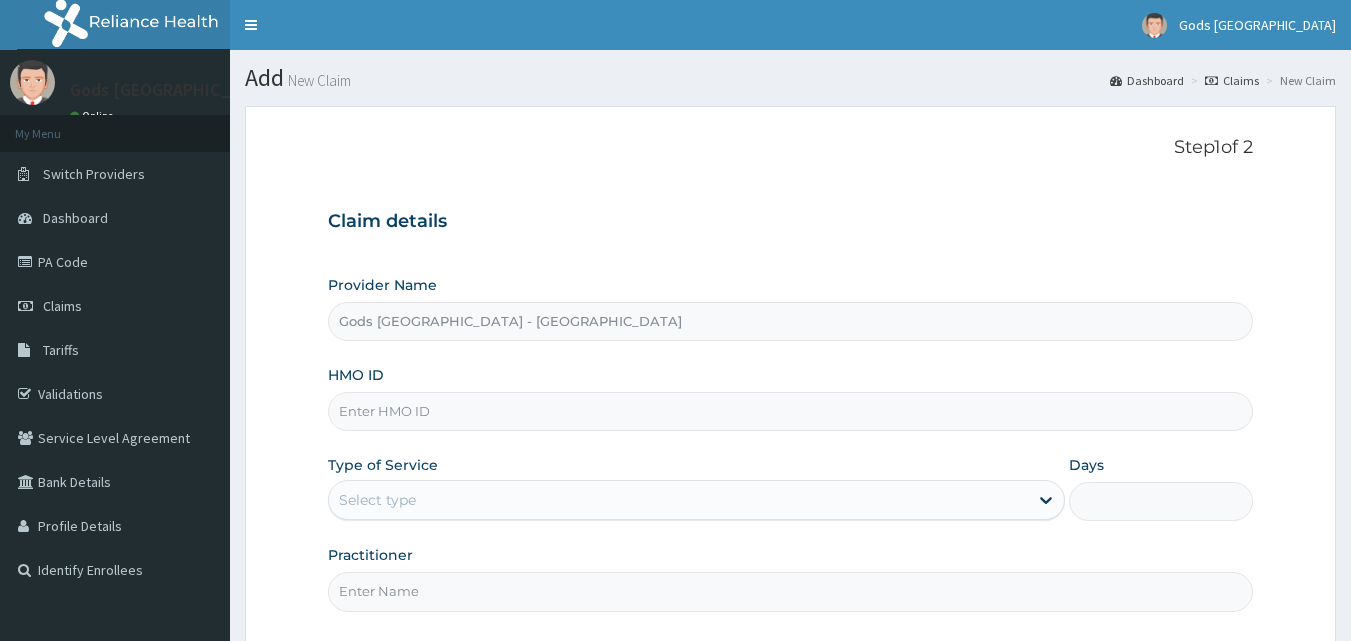 scroll, scrollTop: 0, scrollLeft: 0, axis: both 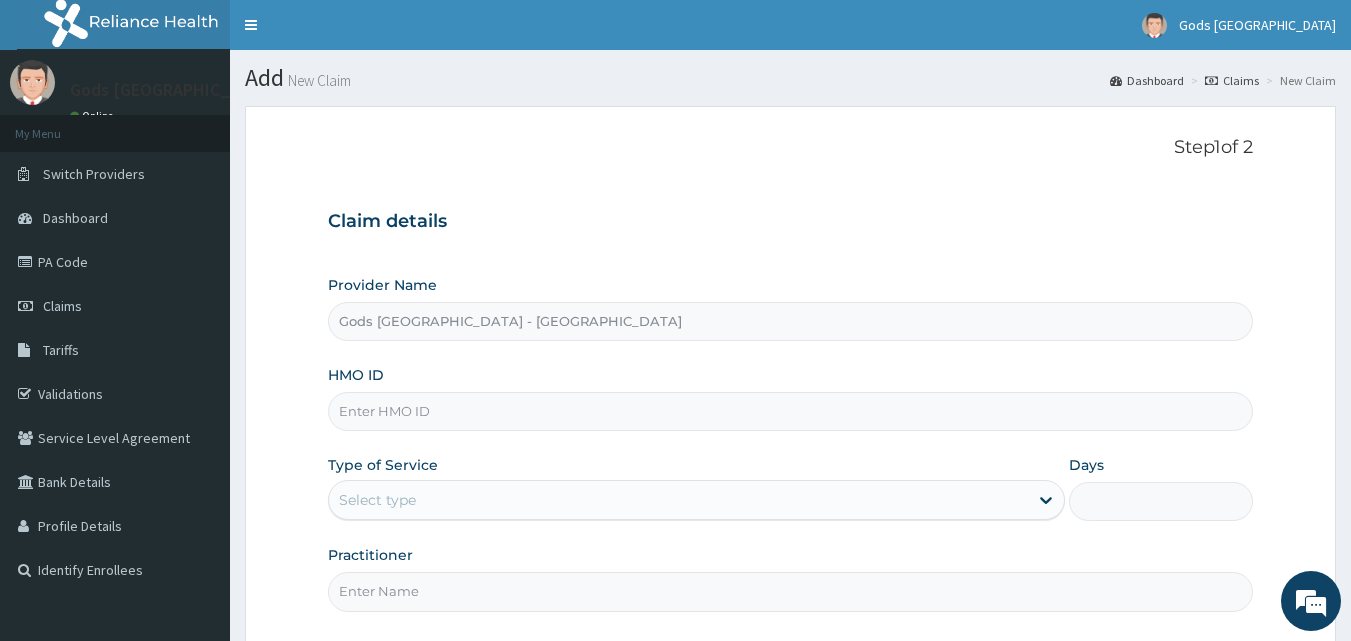 click on "HMO ID" at bounding box center (791, 411) 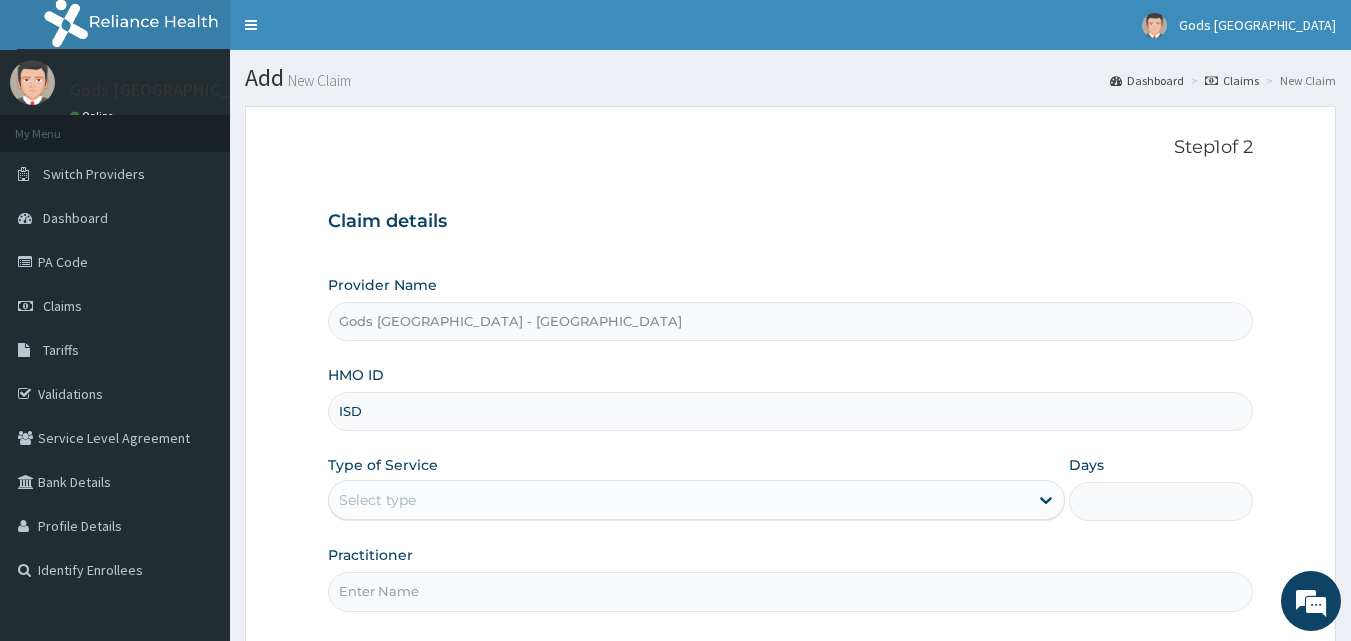 type on "ISD/10014/A" 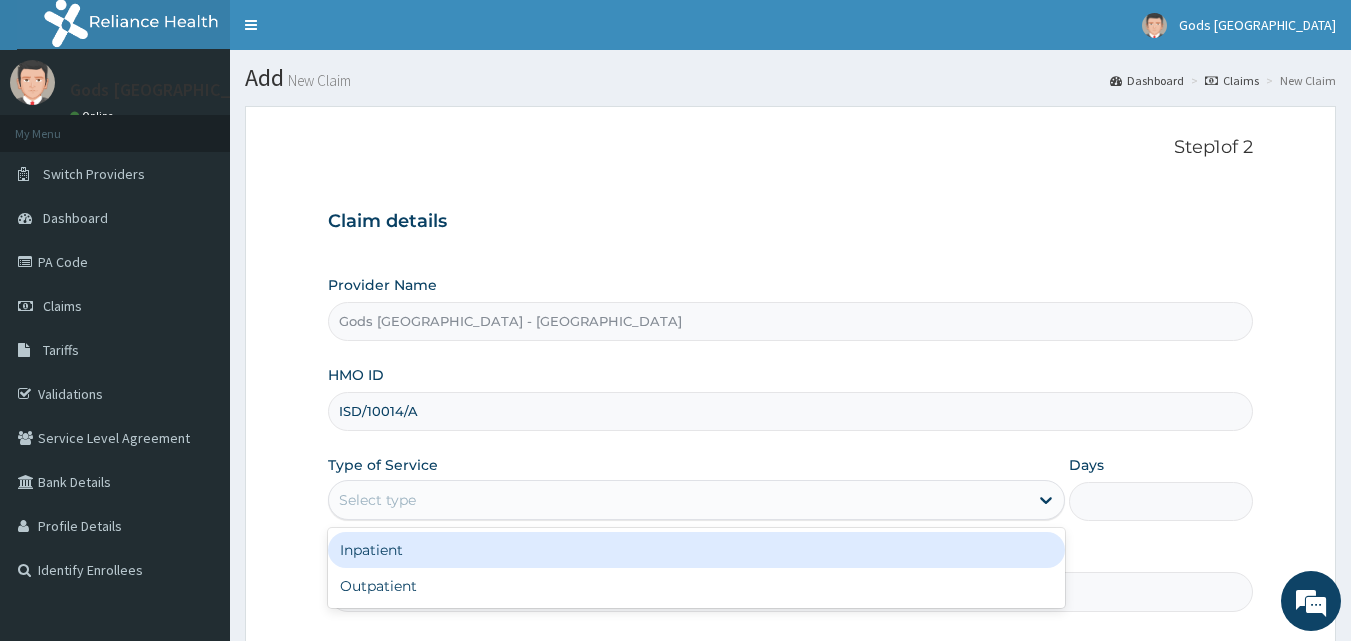 click on "Select type" at bounding box center (678, 500) 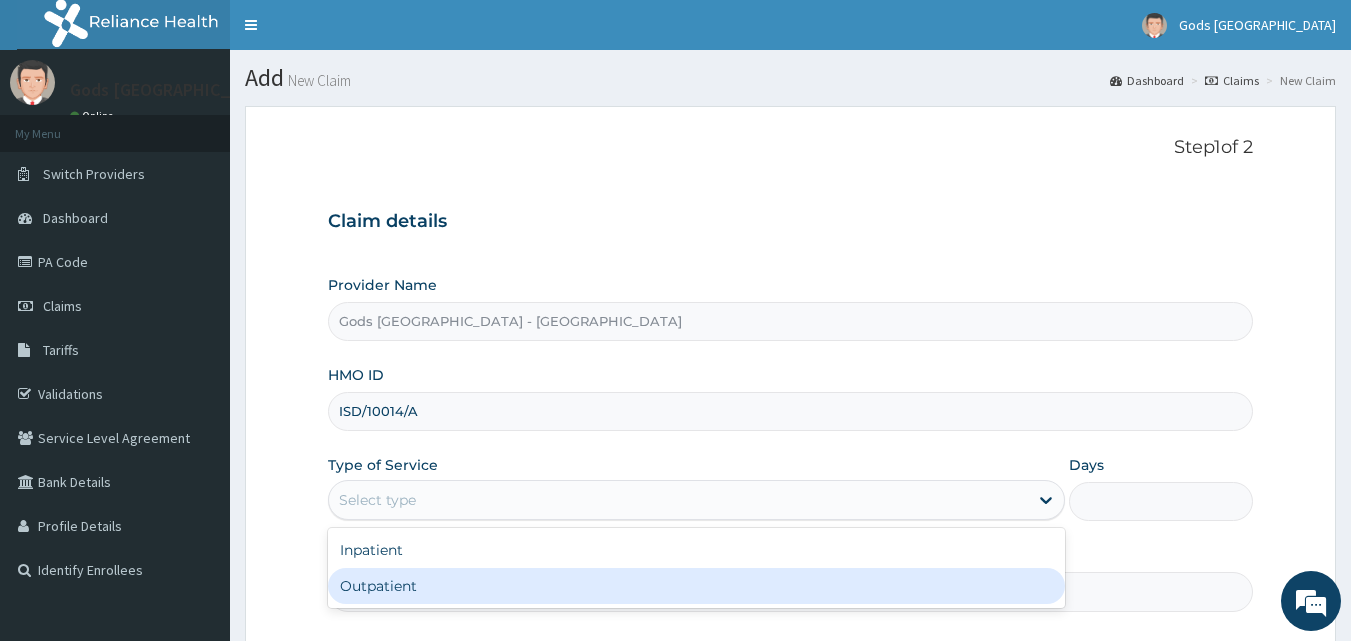 click on "Outpatient" at bounding box center [696, 586] 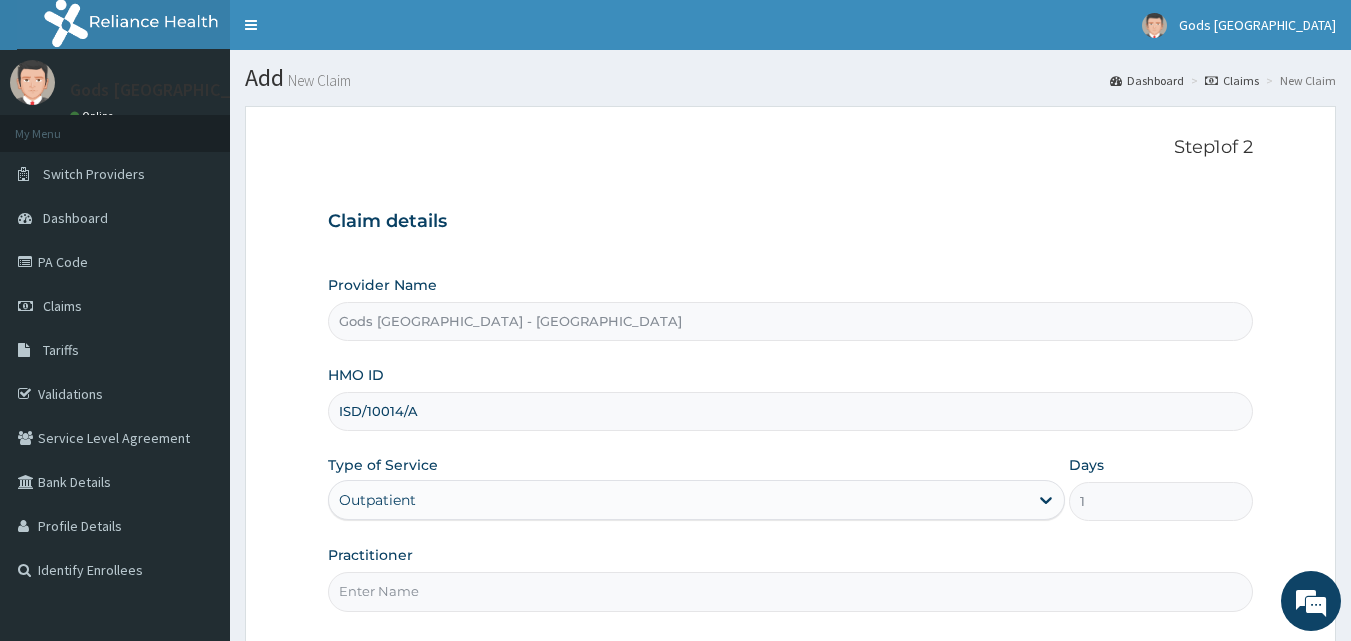 scroll, scrollTop: 0, scrollLeft: 0, axis: both 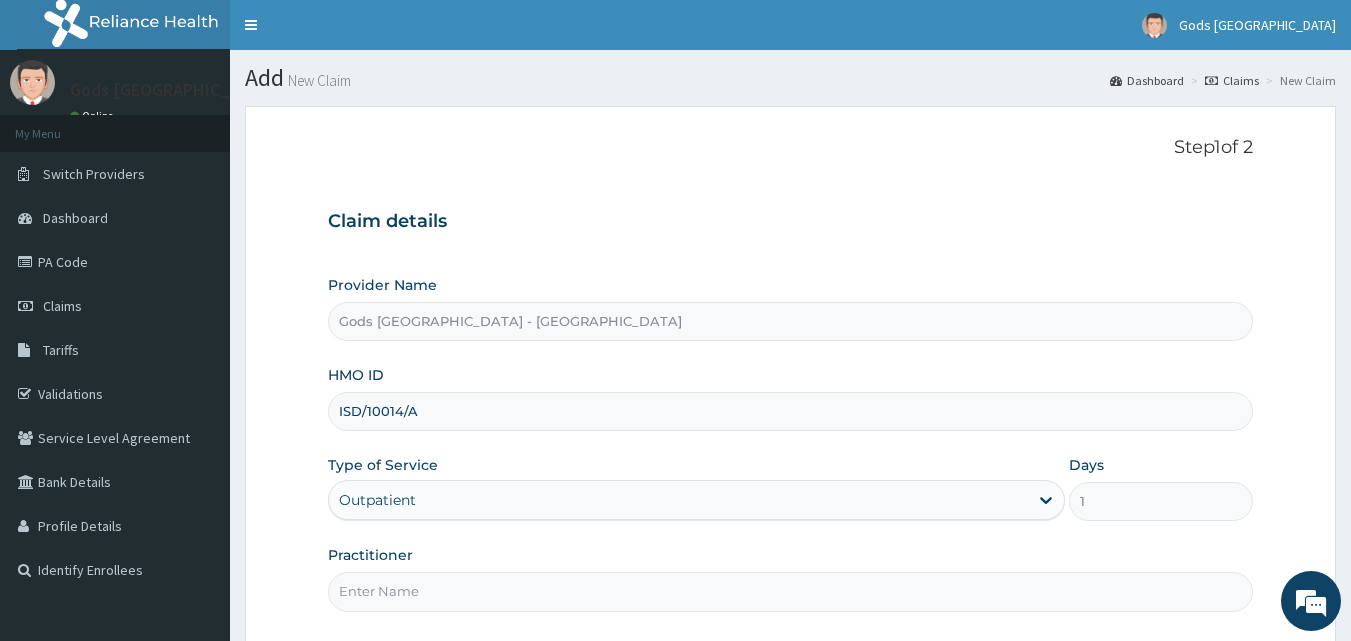 type on "DR OPAFUNSO" 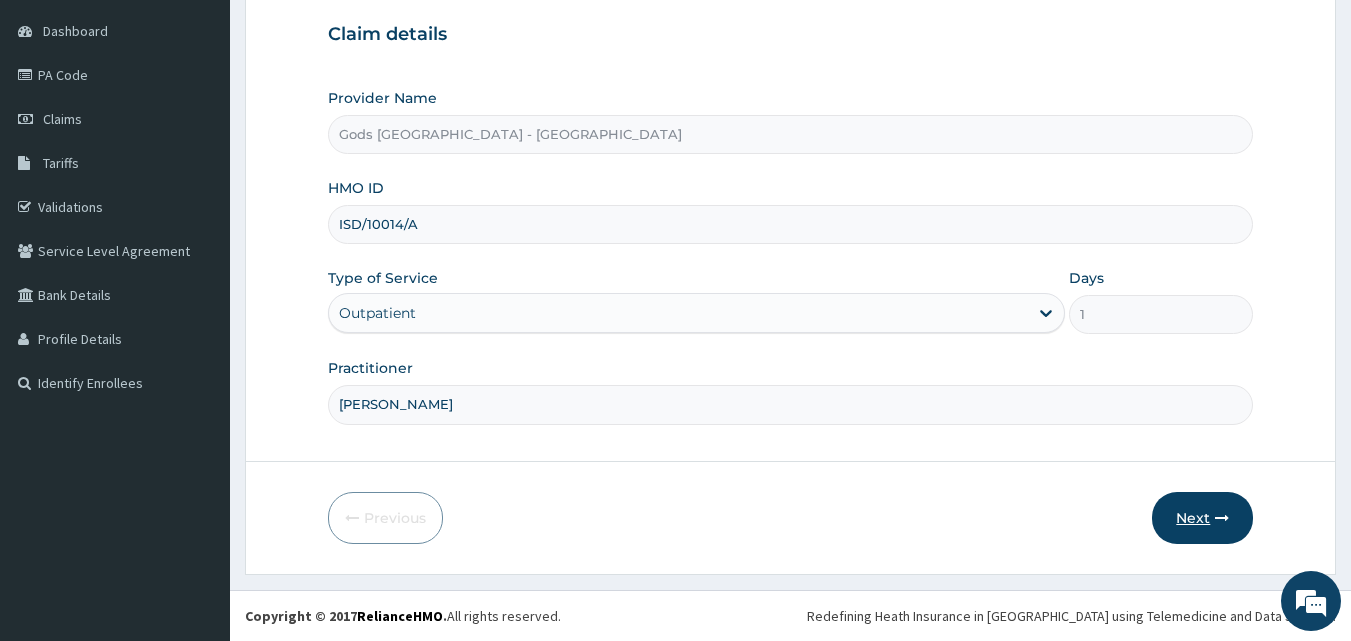 click on "Next" at bounding box center [1202, 518] 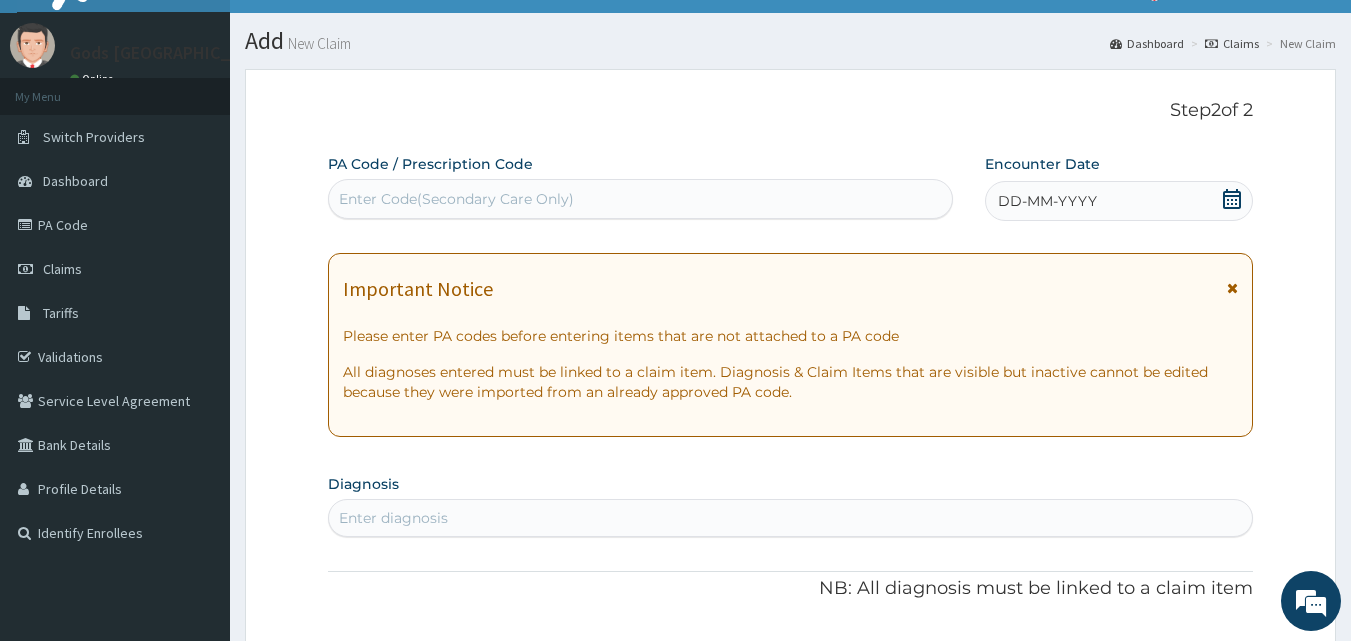 scroll, scrollTop: 0, scrollLeft: 0, axis: both 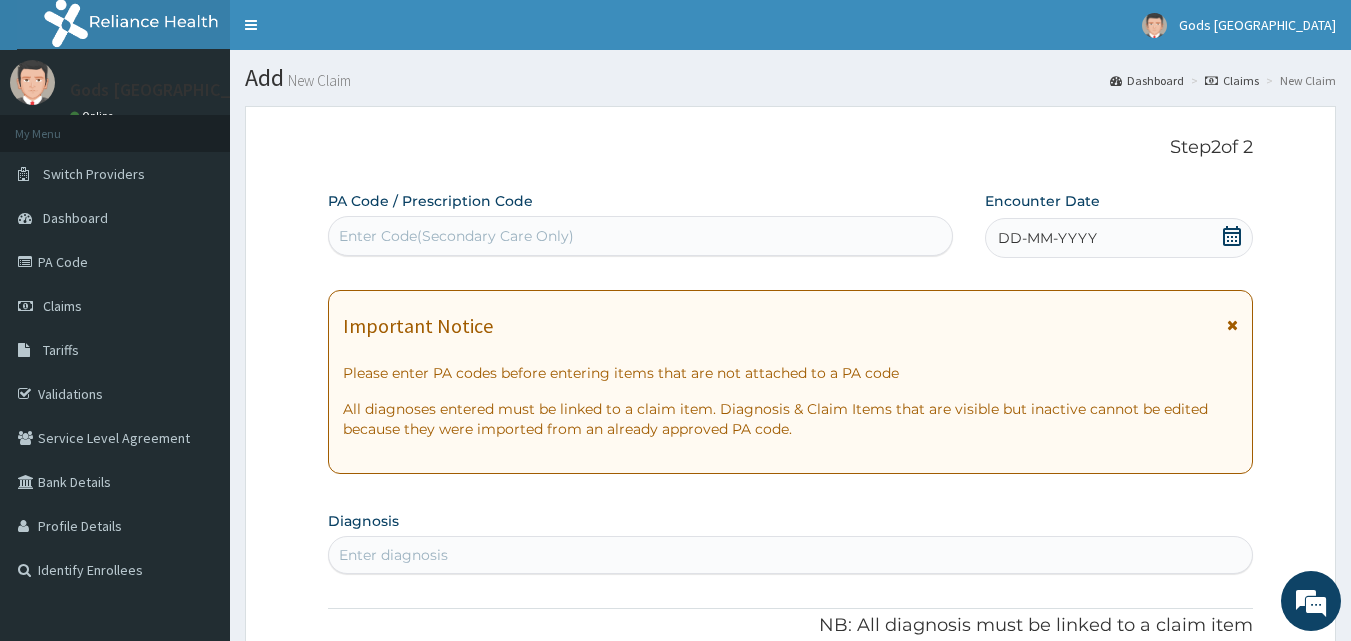 click 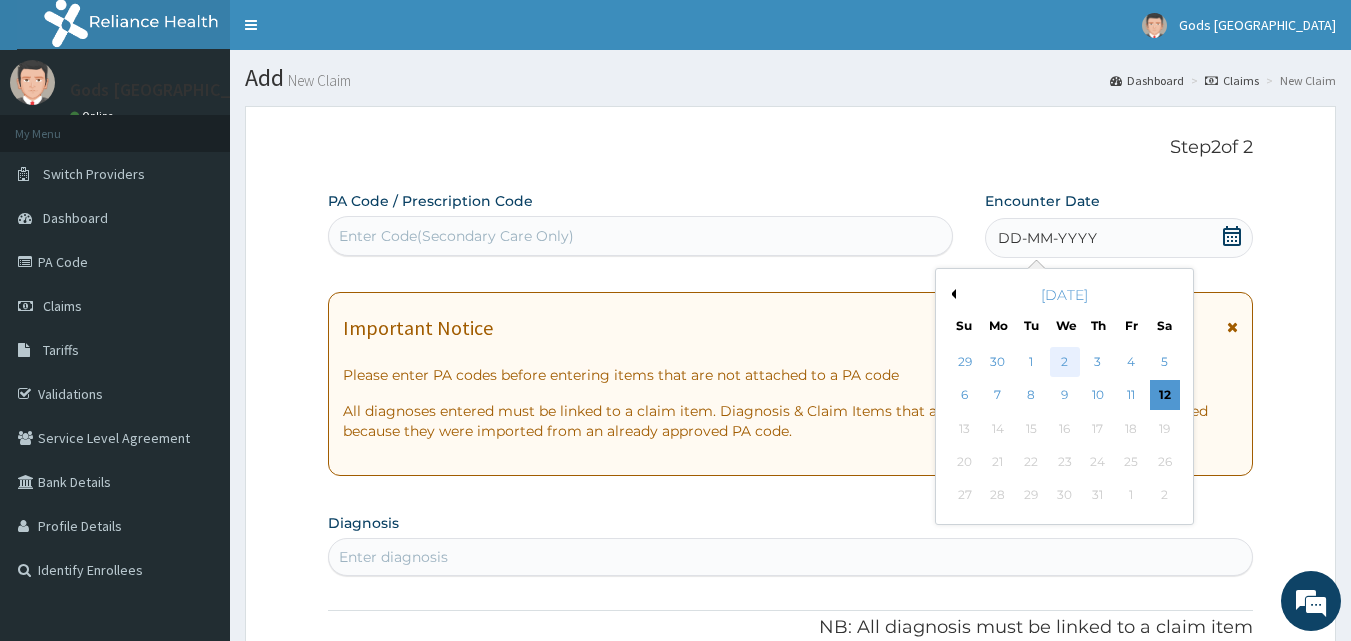 click on "2" at bounding box center (1065, 362) 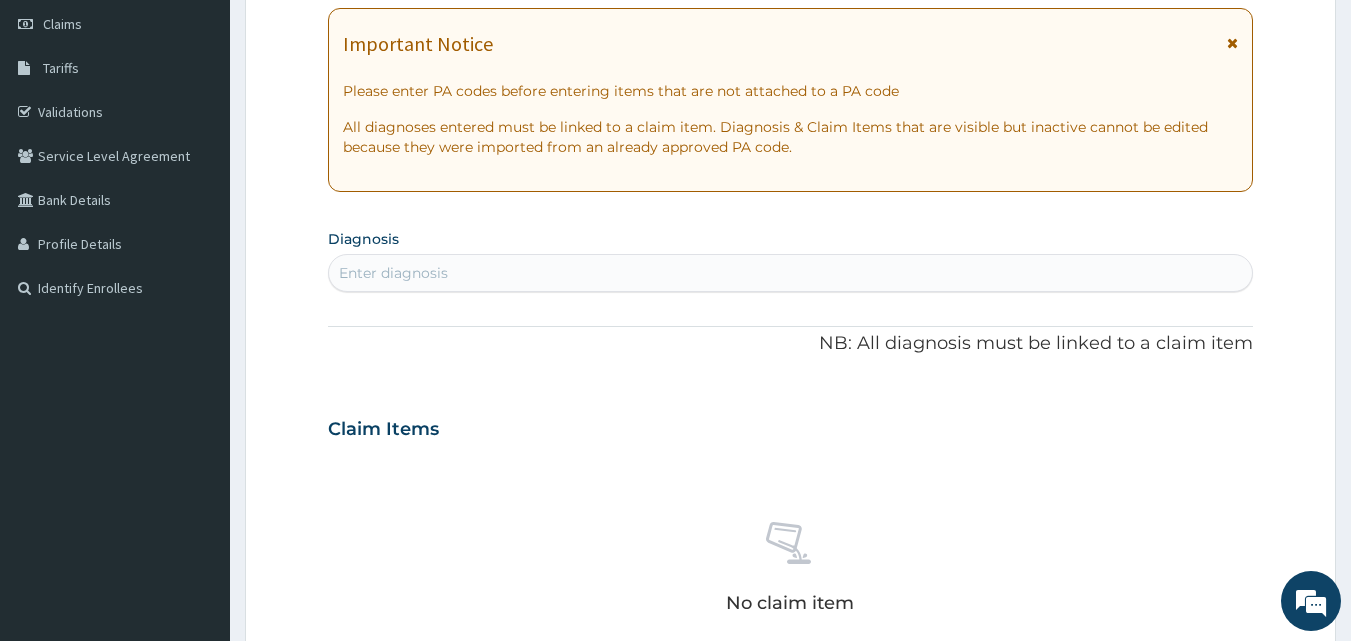 scroll, scrollTop: 300, scrollLeft: 0, axis: vertical 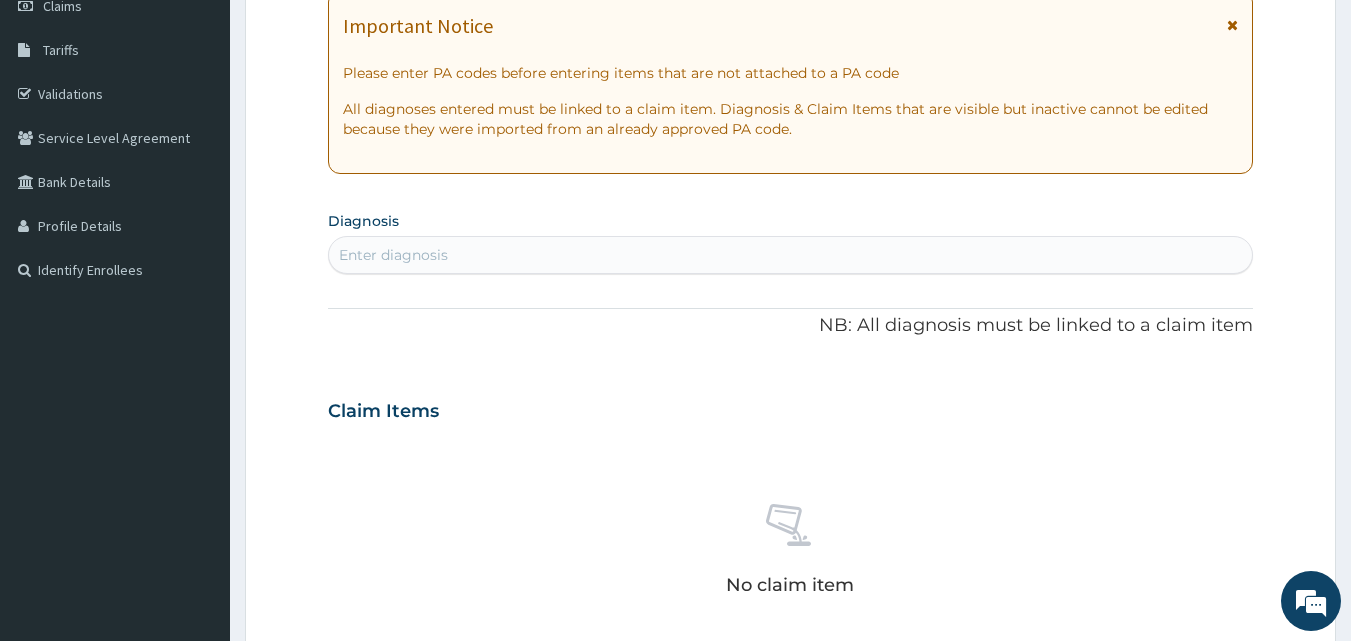 click on "Diagnosis Enter diagnosis" at bounding box center [791, 240] 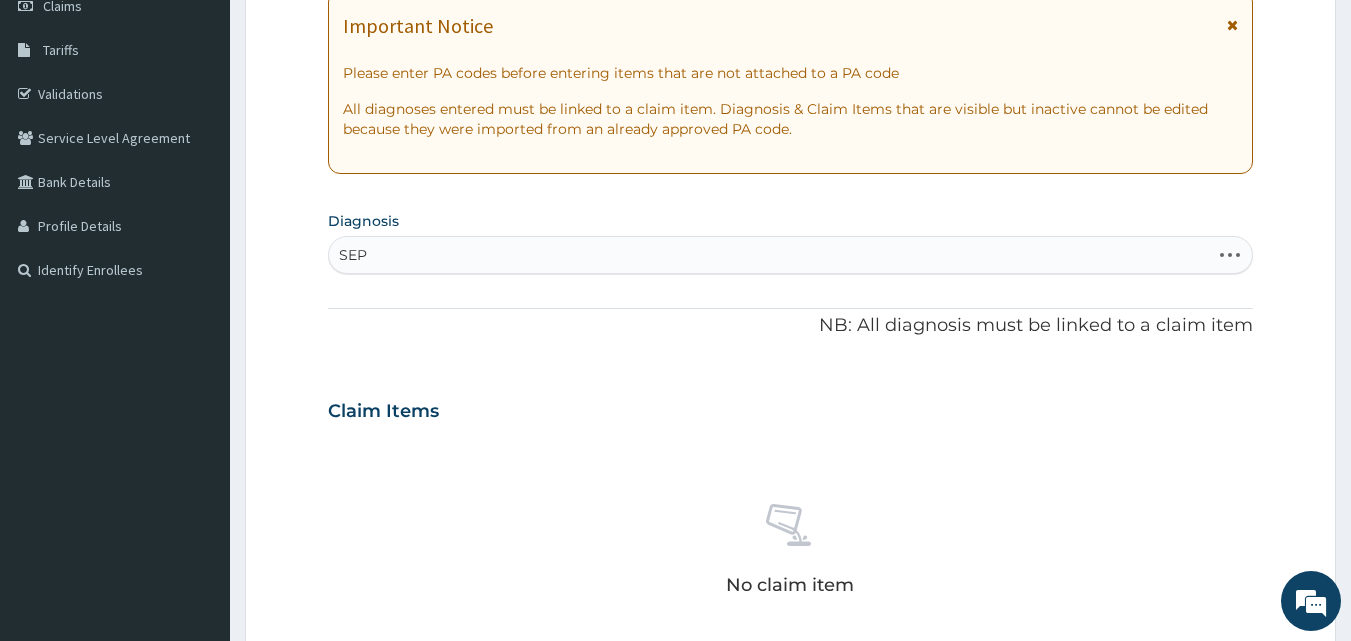 type on "SEPS" 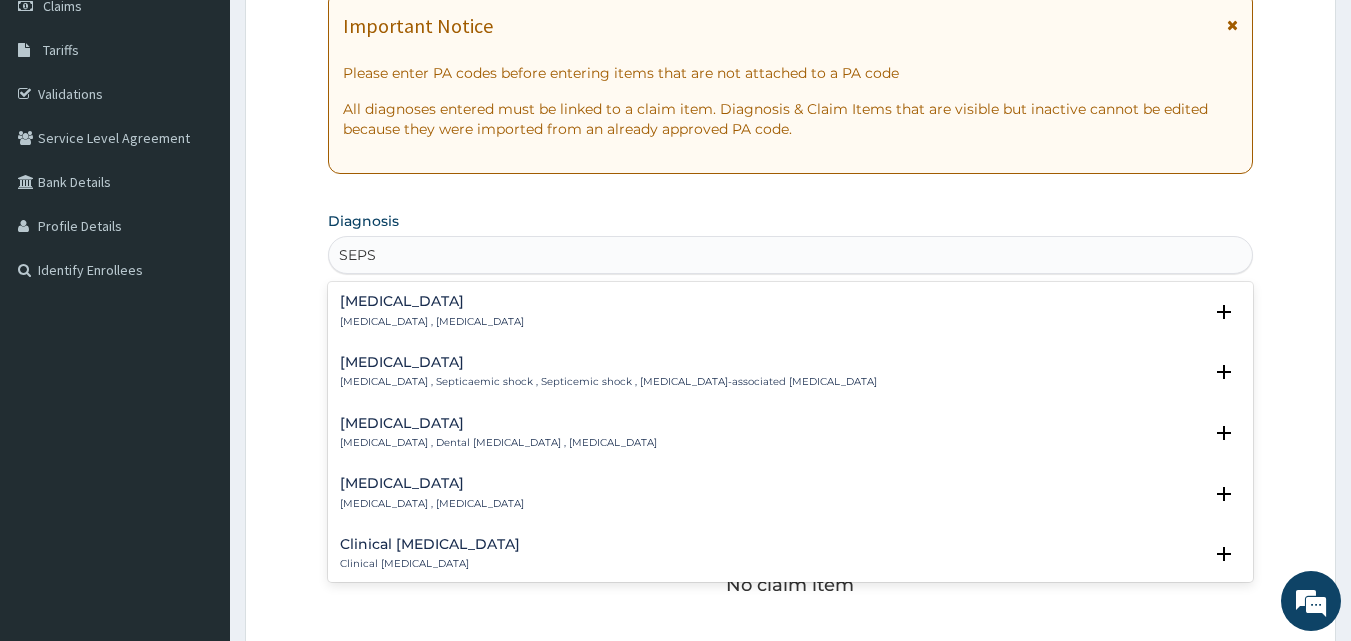 click on "Sepsis" at bounding box center [432, 301] 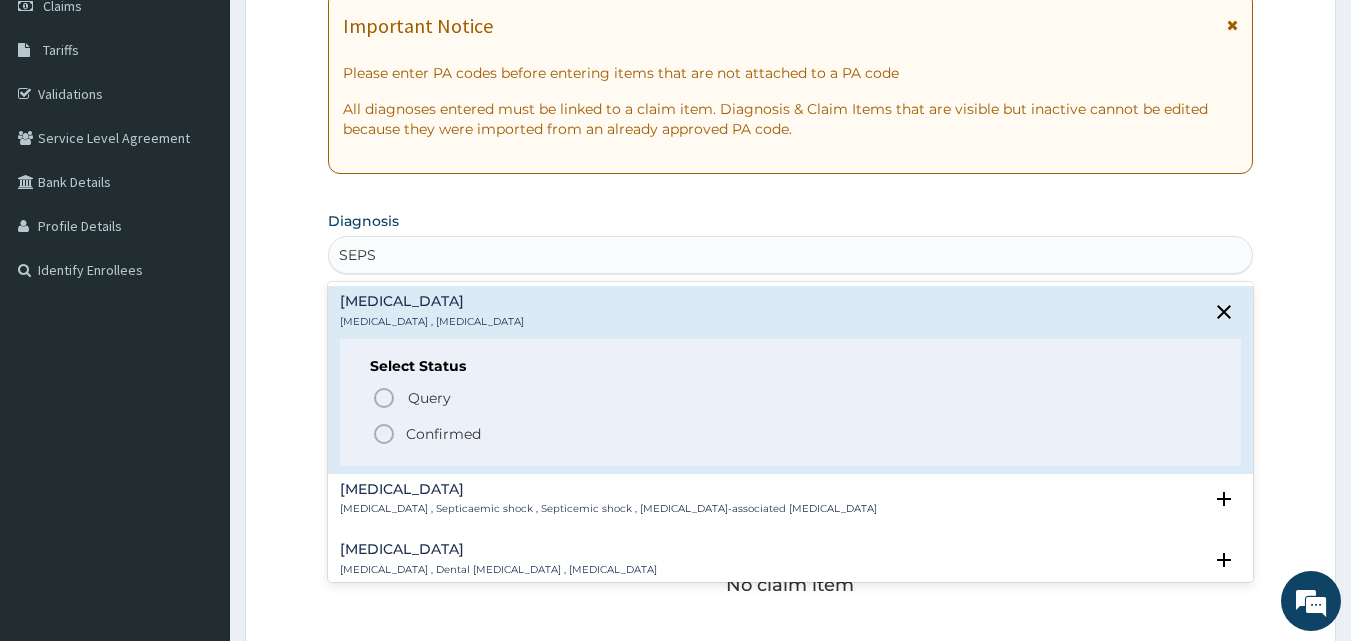 click 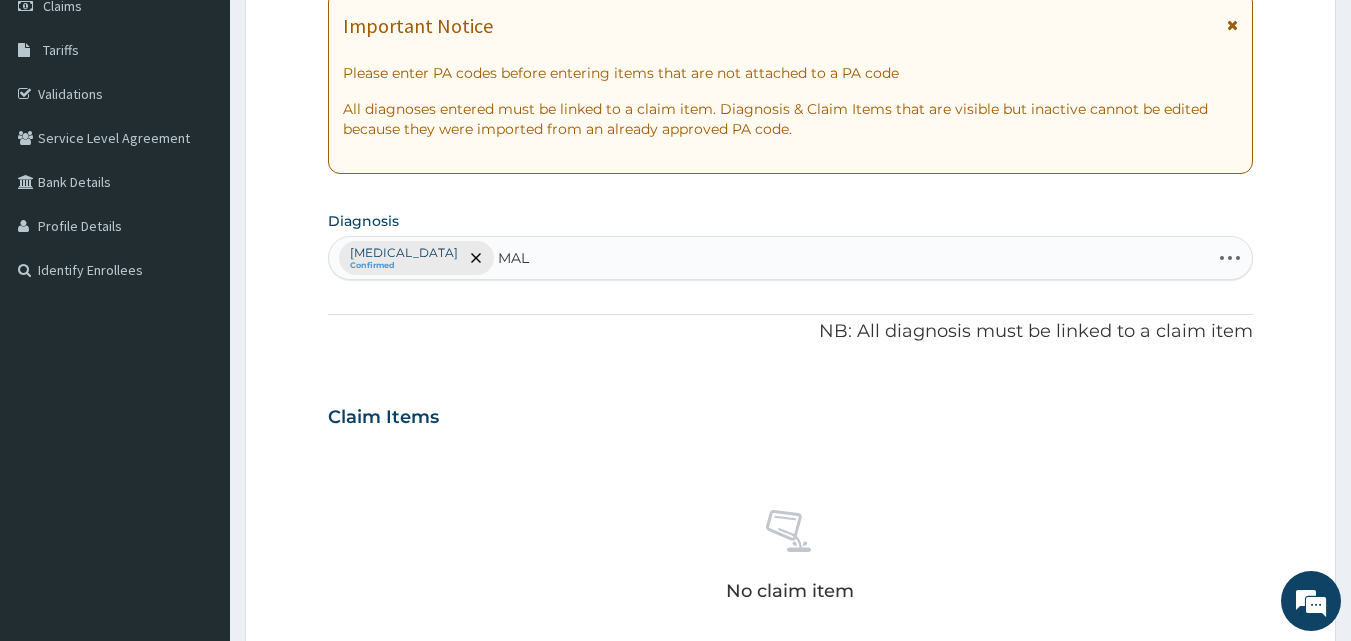 type on "MALA" 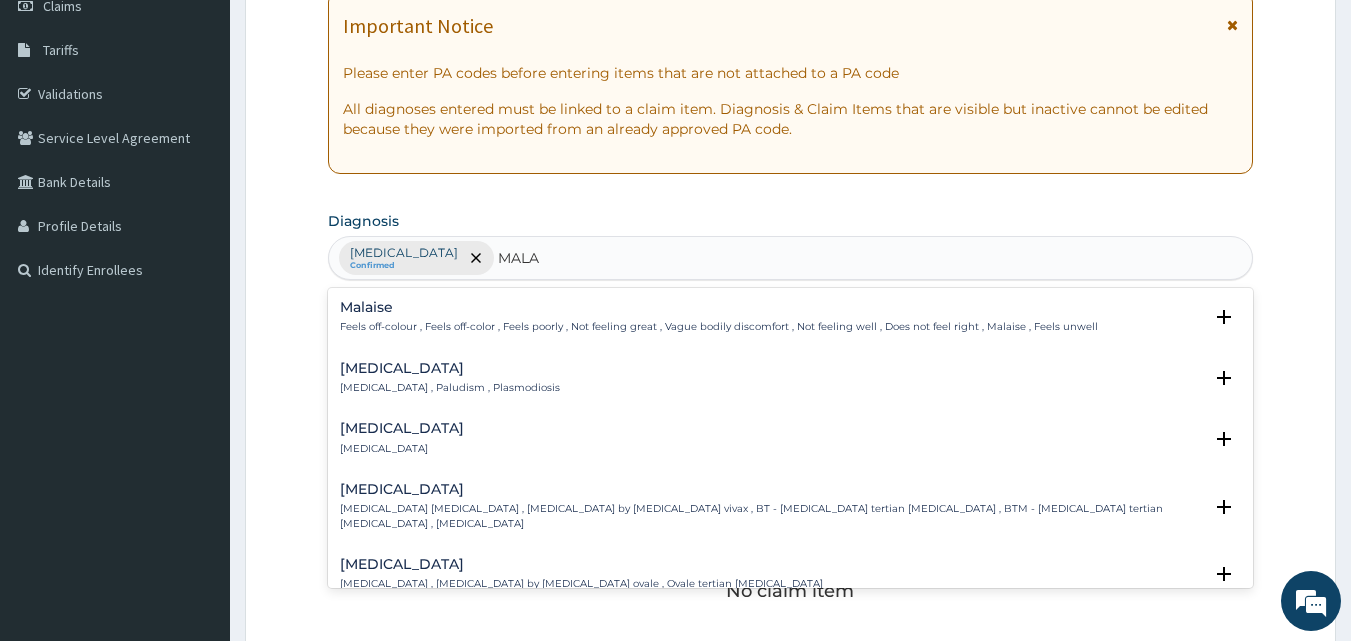 click on "Malaria , Paludism , Plasmodiosis" at bounding box center [450, 388] 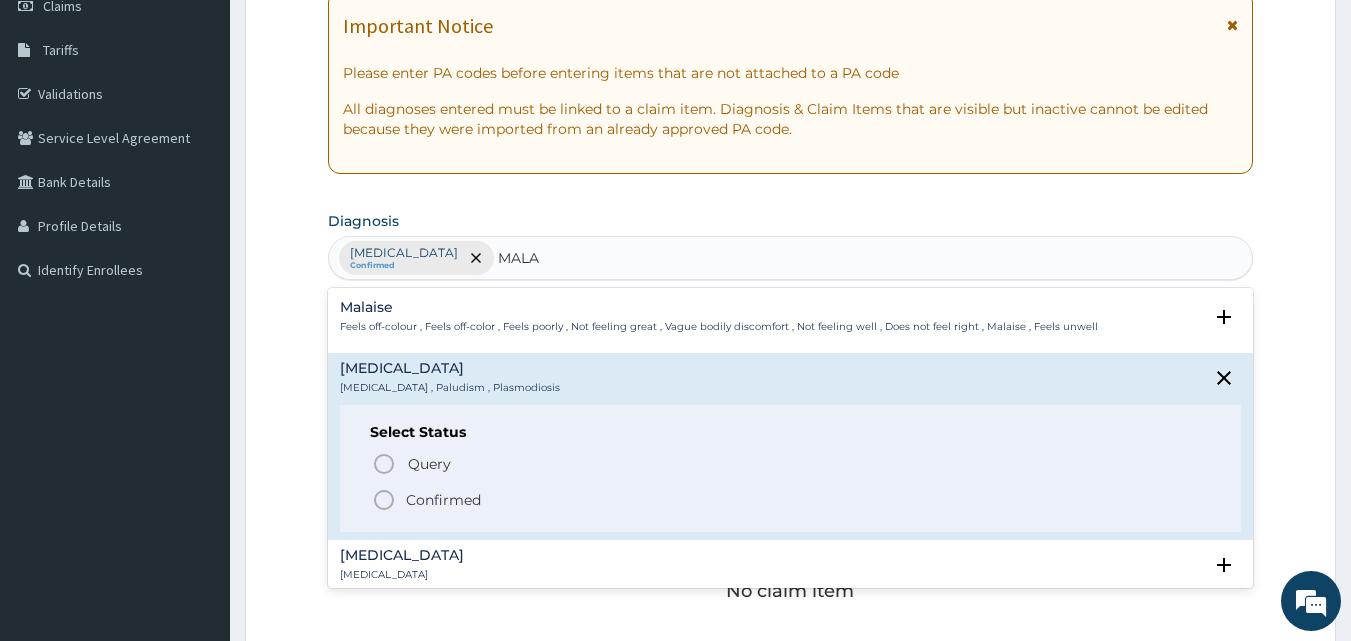 click 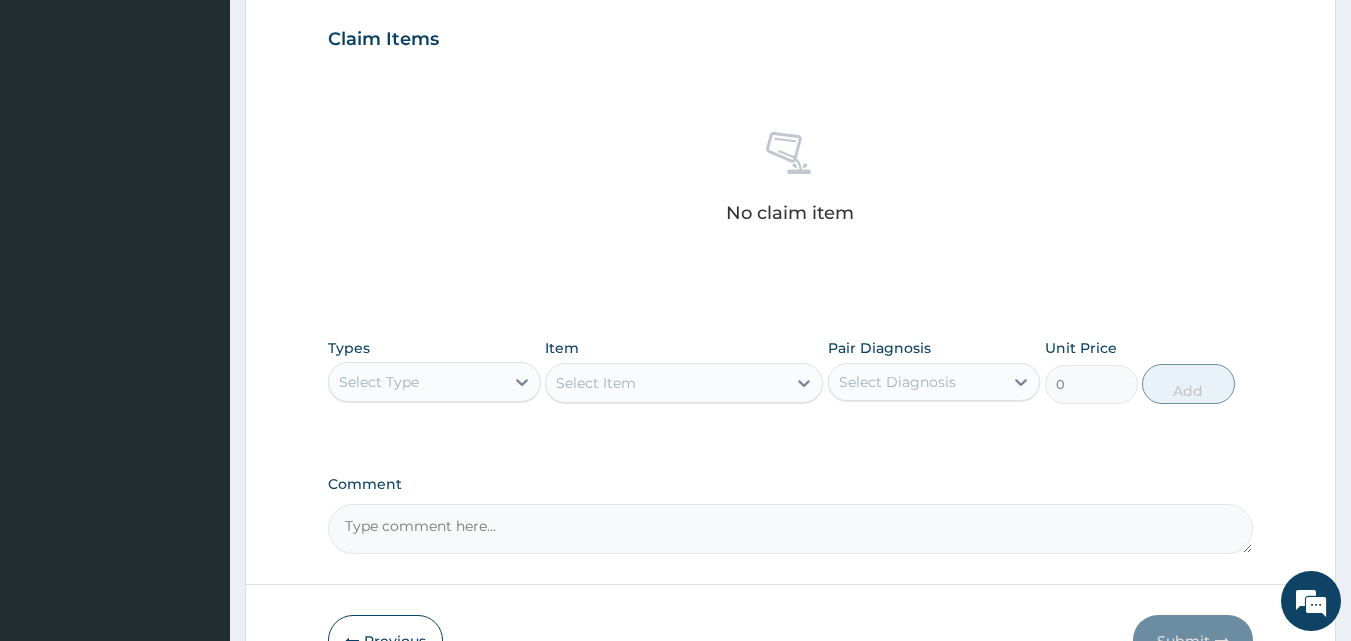scroll, scrollTop: 700, scrollLeft: 0, axis: vertical 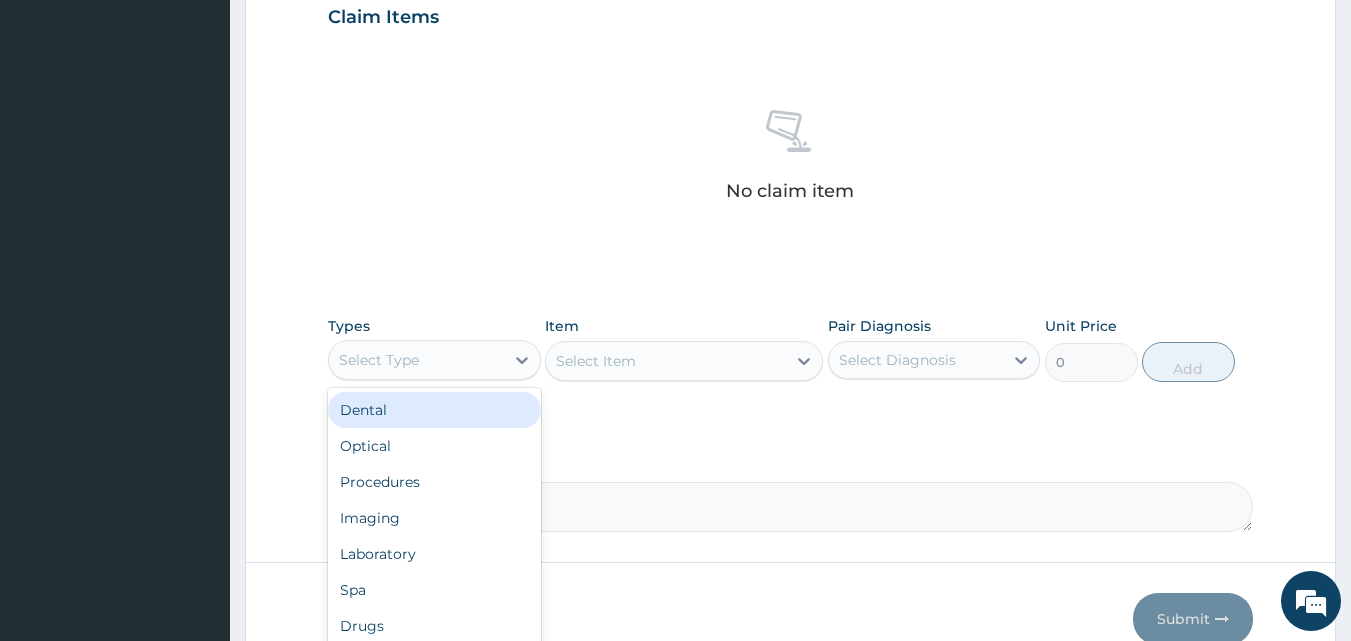 click on "Select Type" at bounding box center [379, 360] 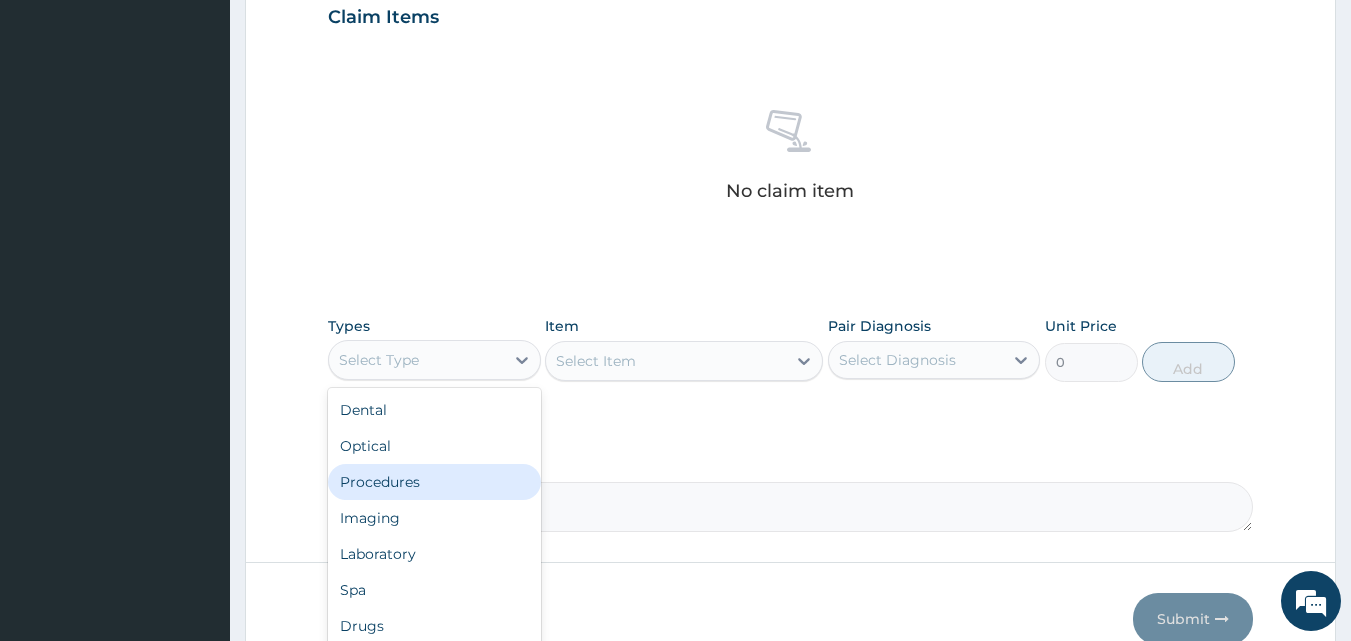 click on "Procedures" at bounding box center (434, 482) 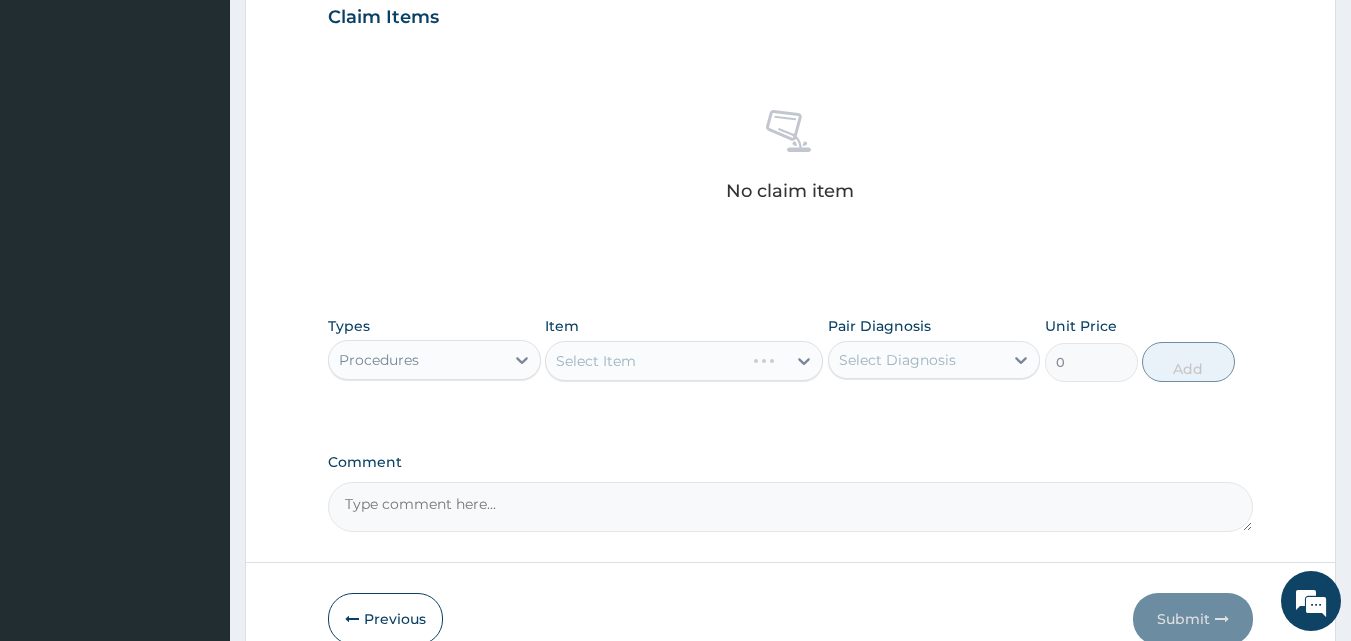 click on "Select Diagnosis" at bounding box center [916, 360] 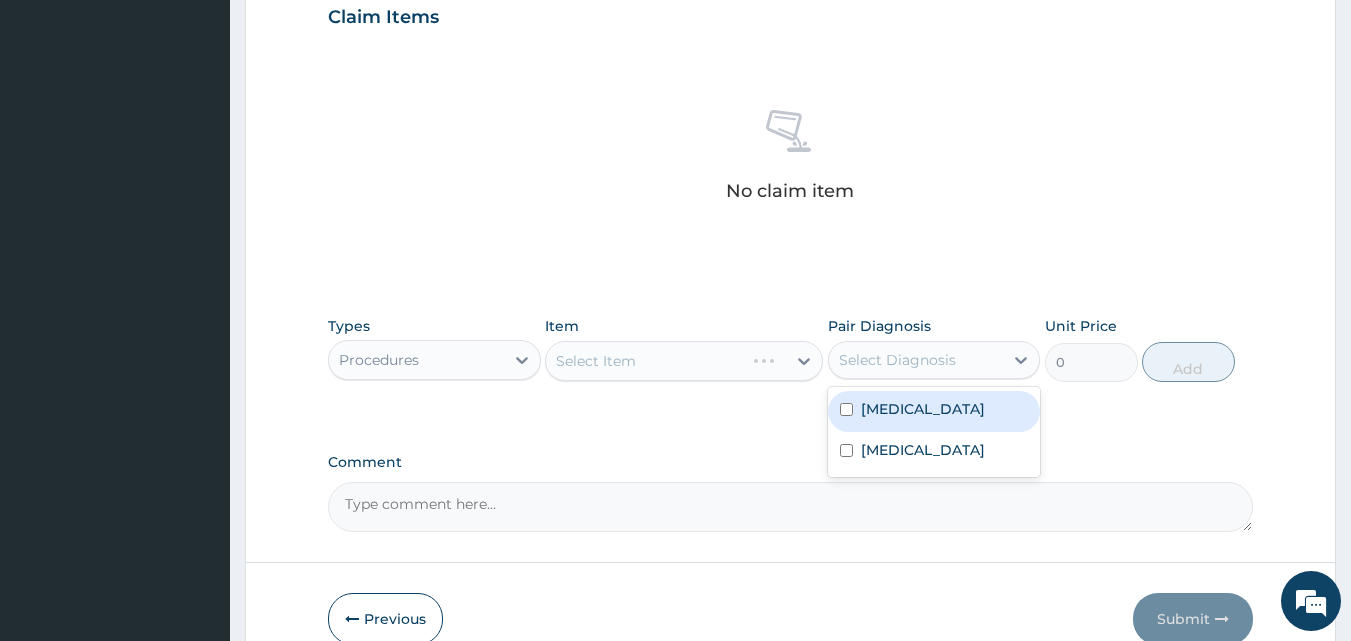 drag, startPoint x: 934, startPoint y: 415, endPoint x: 951, endPoint y: 481, distance: 68.154236 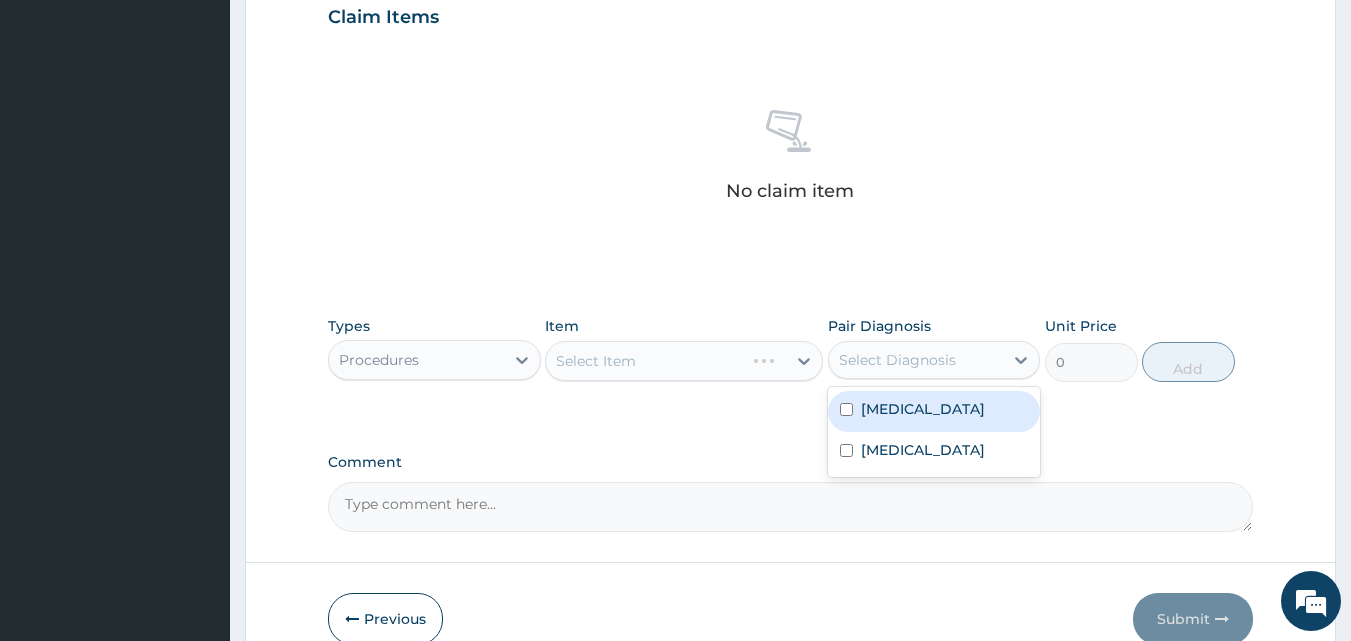 click on "Sepsis" at bounding box center [934, 411] 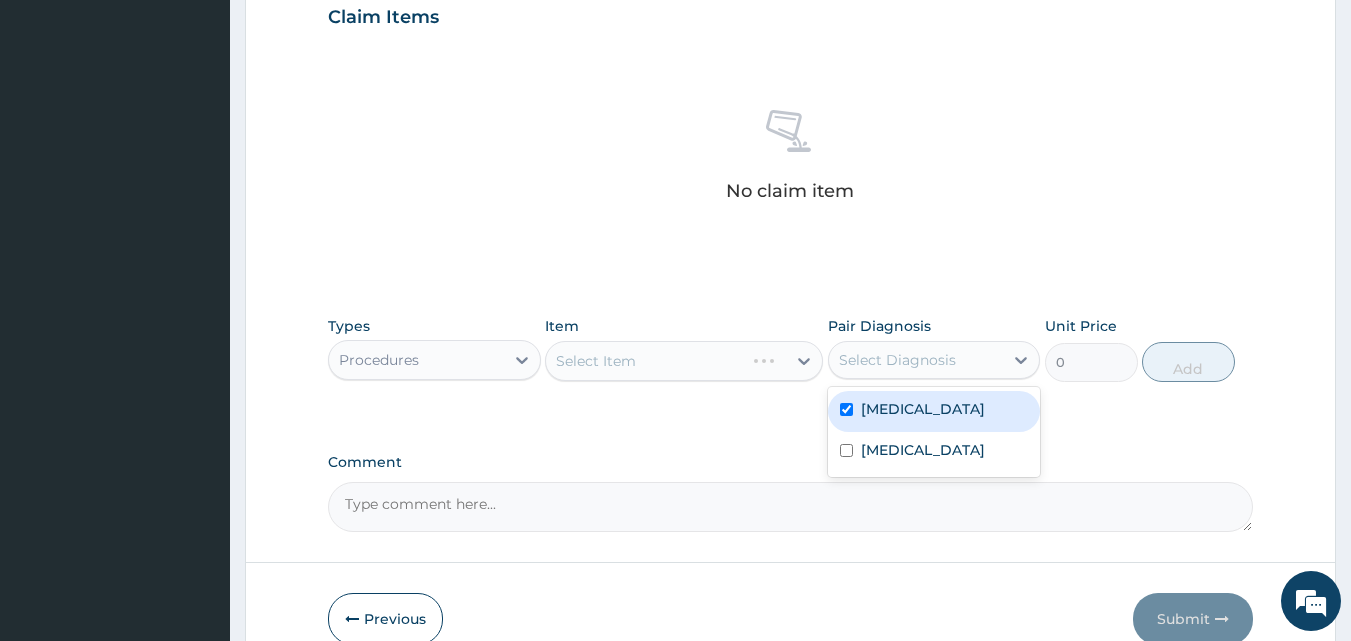 checkbox on "true" 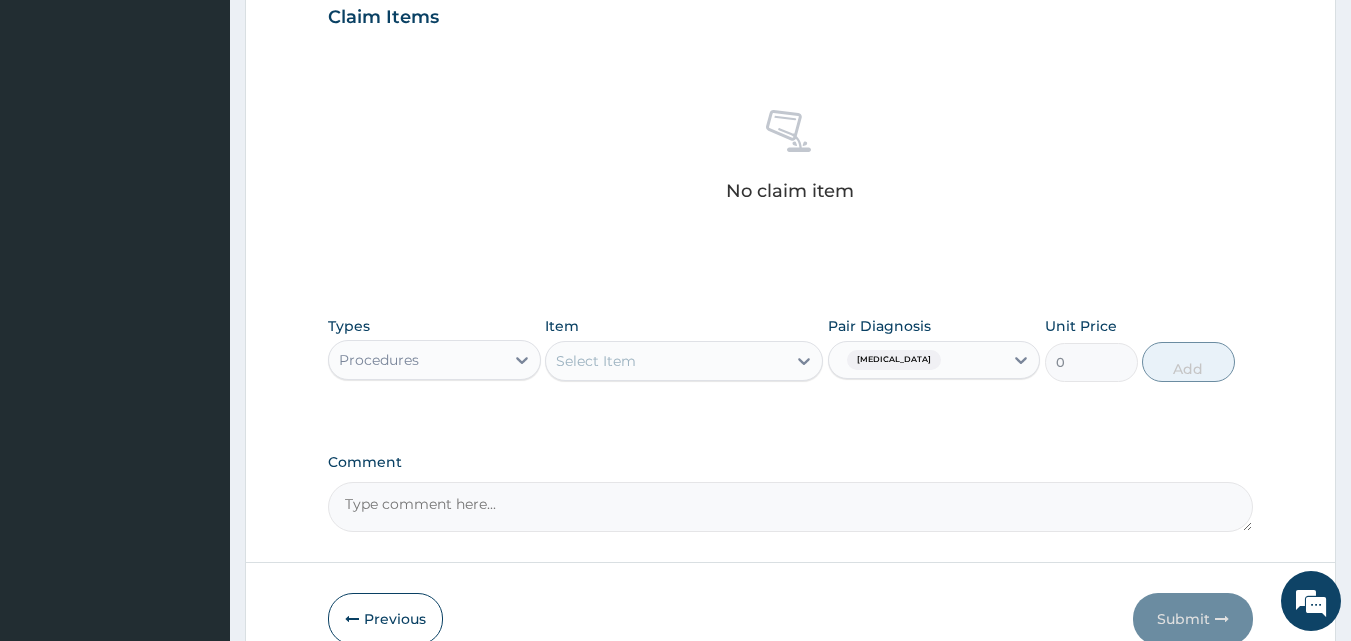 click on "Comment" at bounding box center (791, 507) 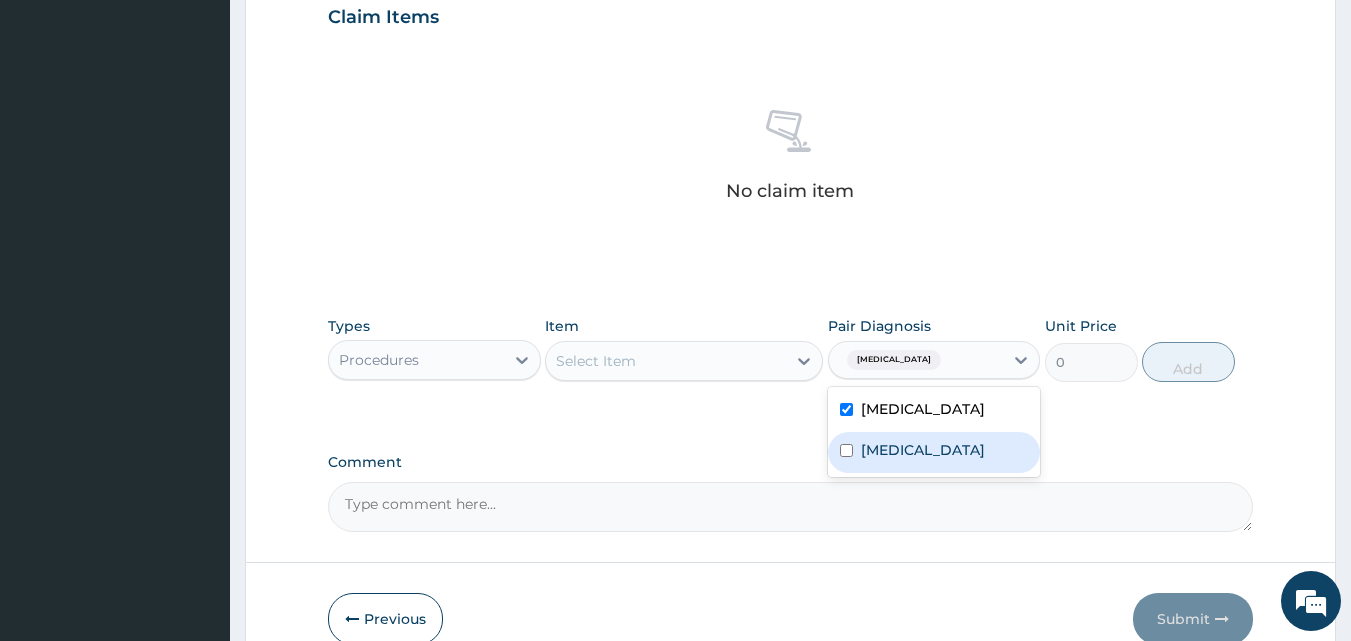 click on "Malaria" at bounding box center [934, 452] 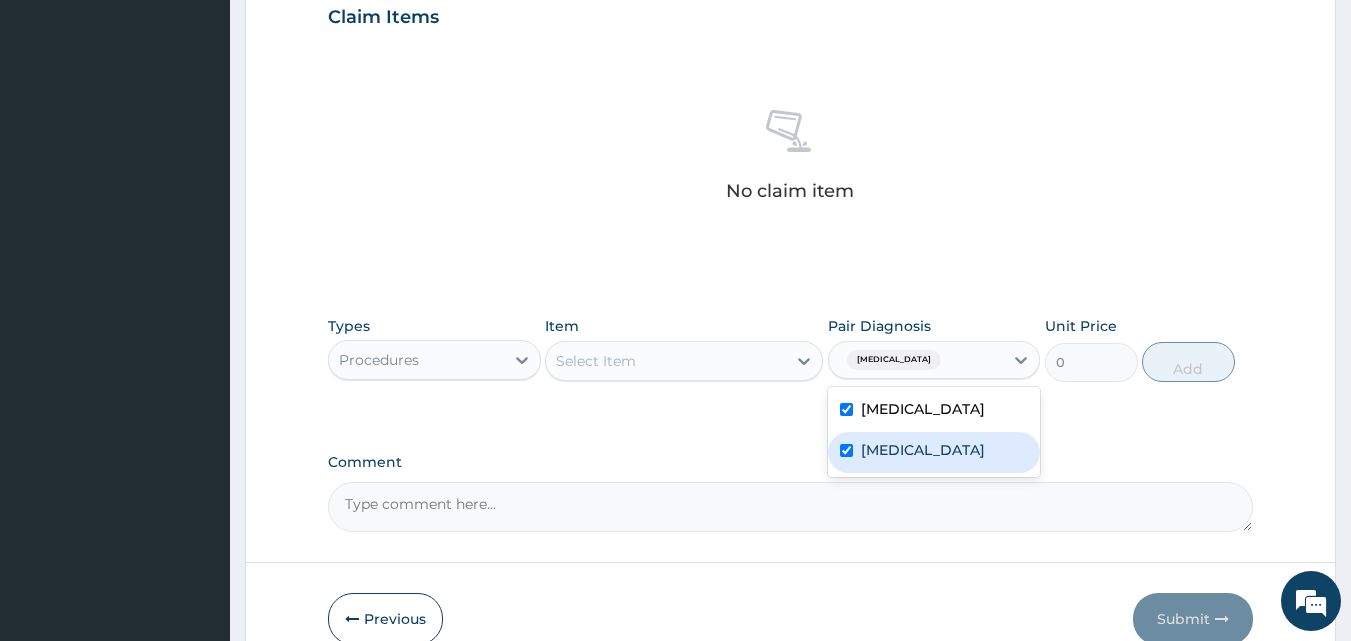 checkbox on "true" 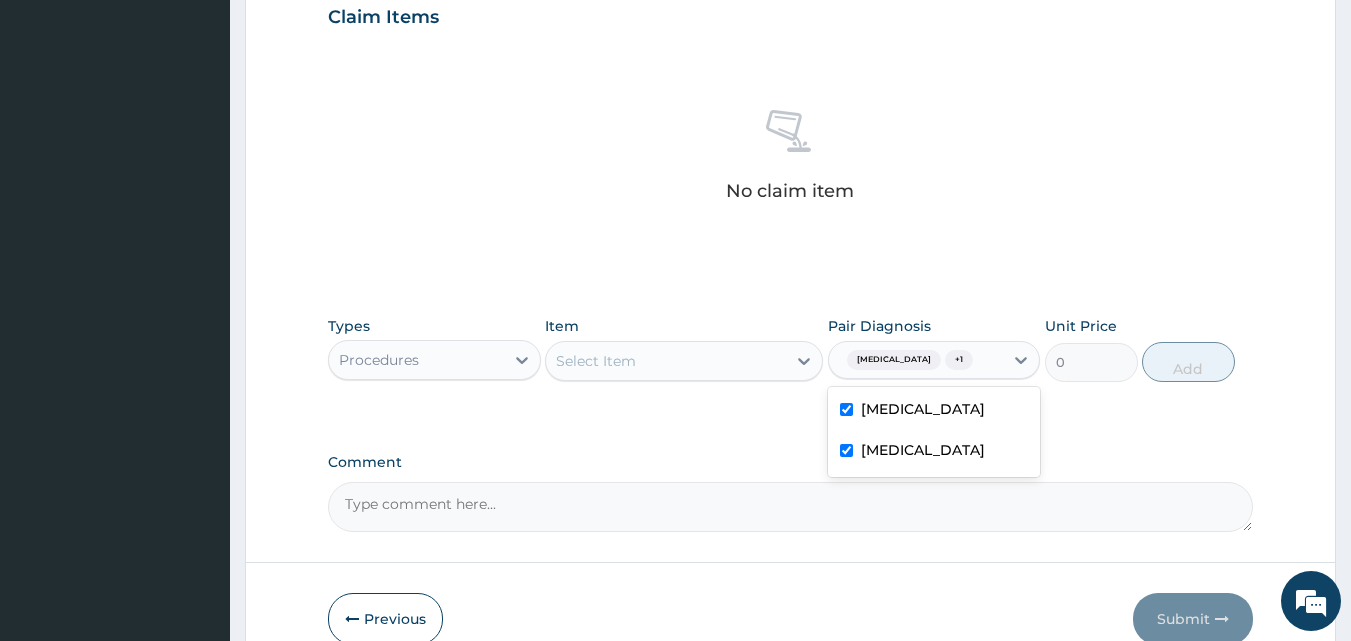 click on "Select Item" at bounding box center [666, 361] 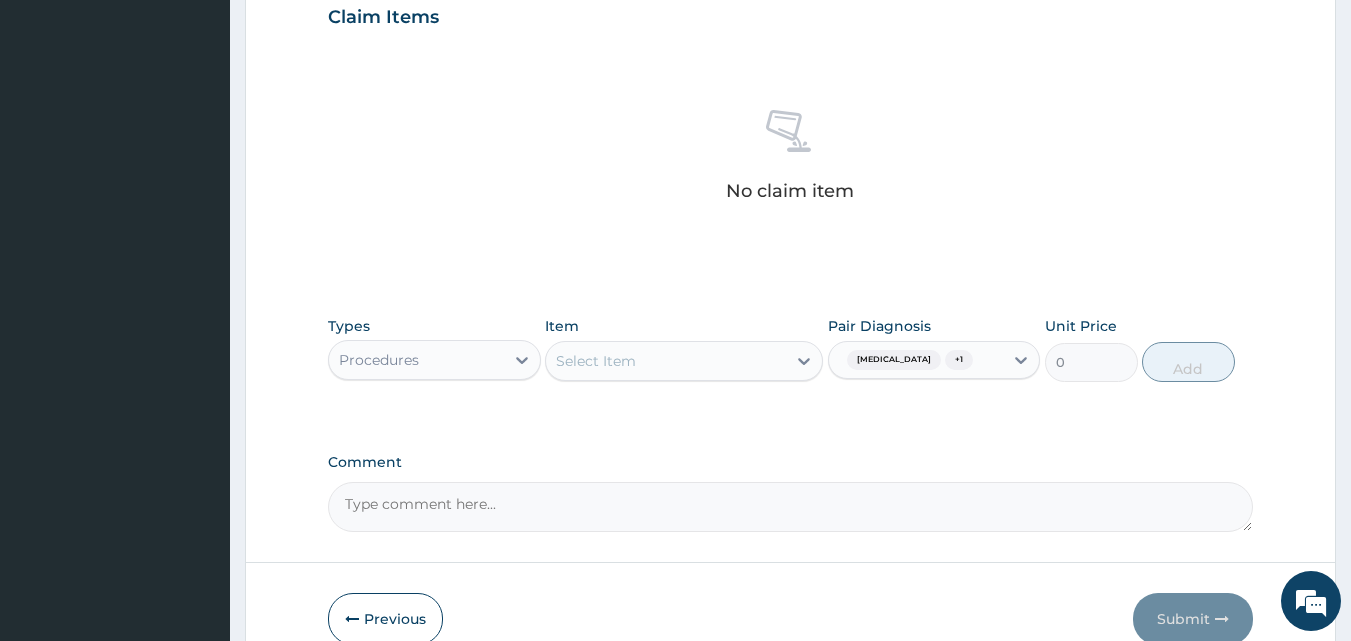 click on "Select Item" at bounding box center (666, 361) 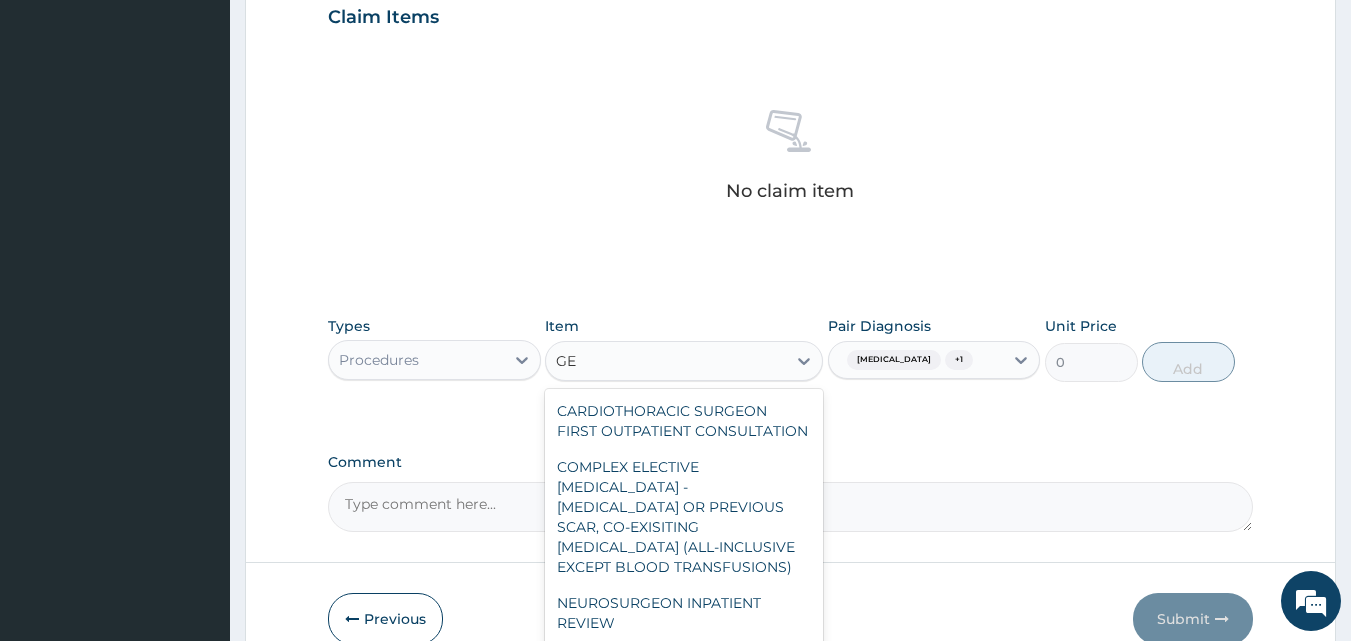 type on "G" 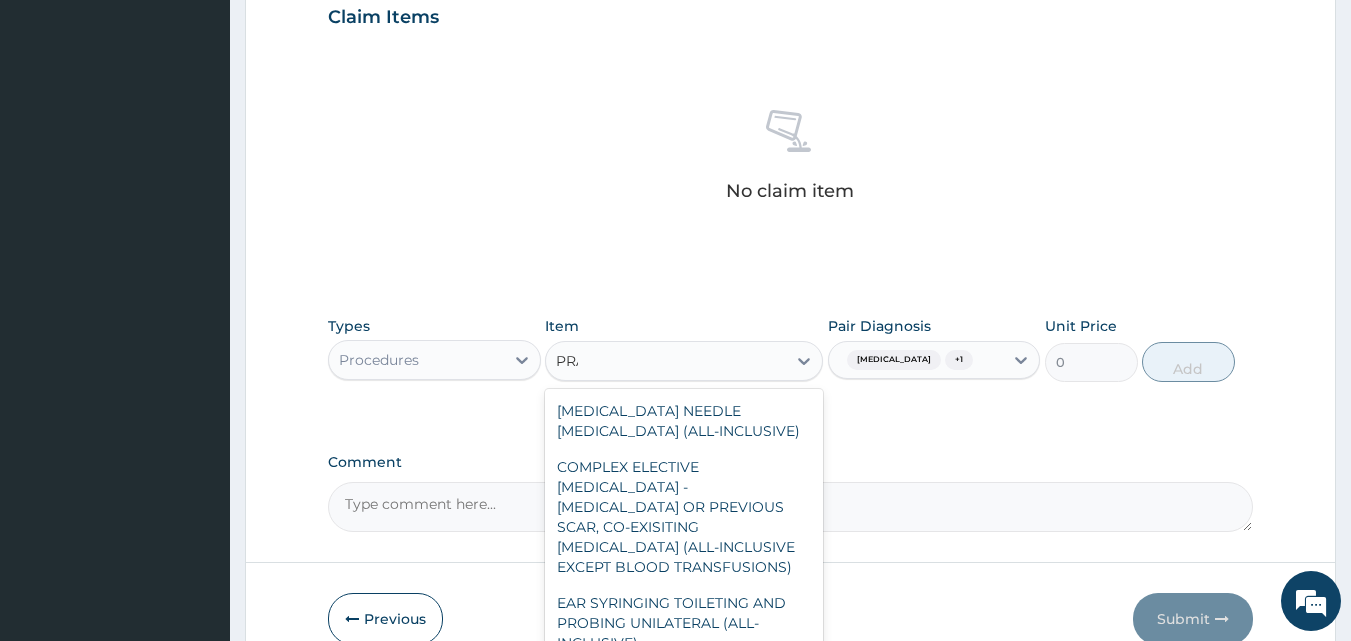 type on "PRAC" 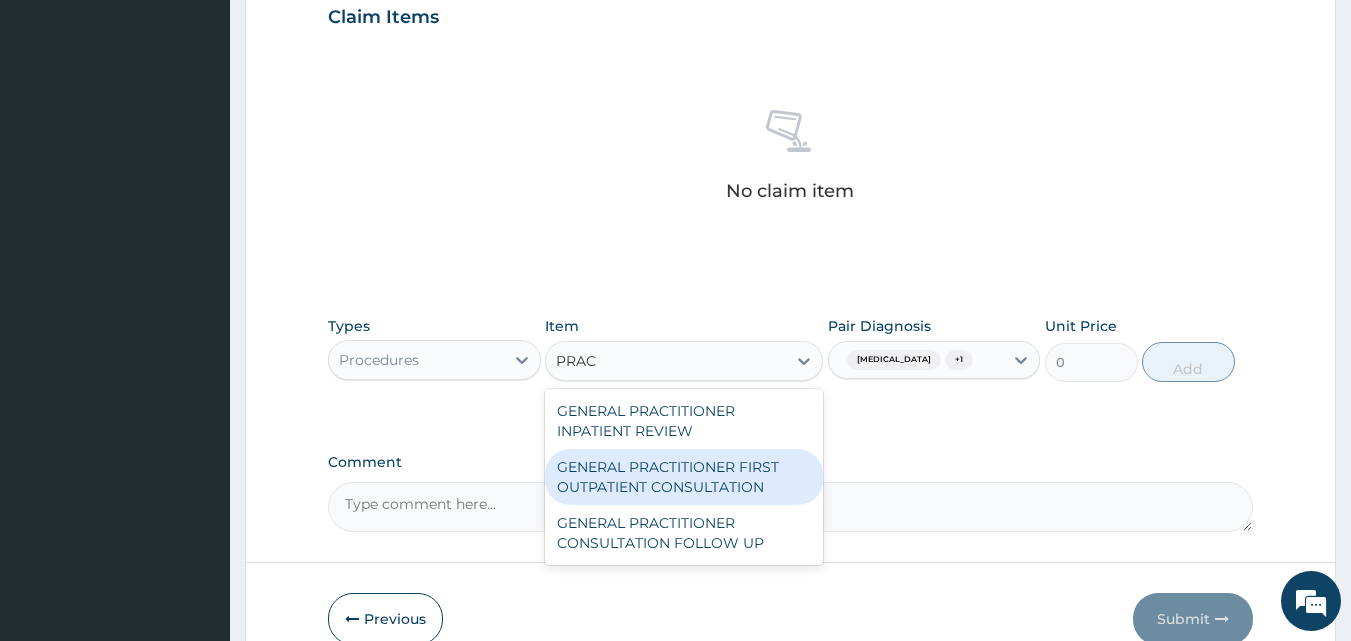 click on "GENERAL PRACTITIONER FIRST OUTPATIENT CONSULTATION" at bounding box center (684, 477) 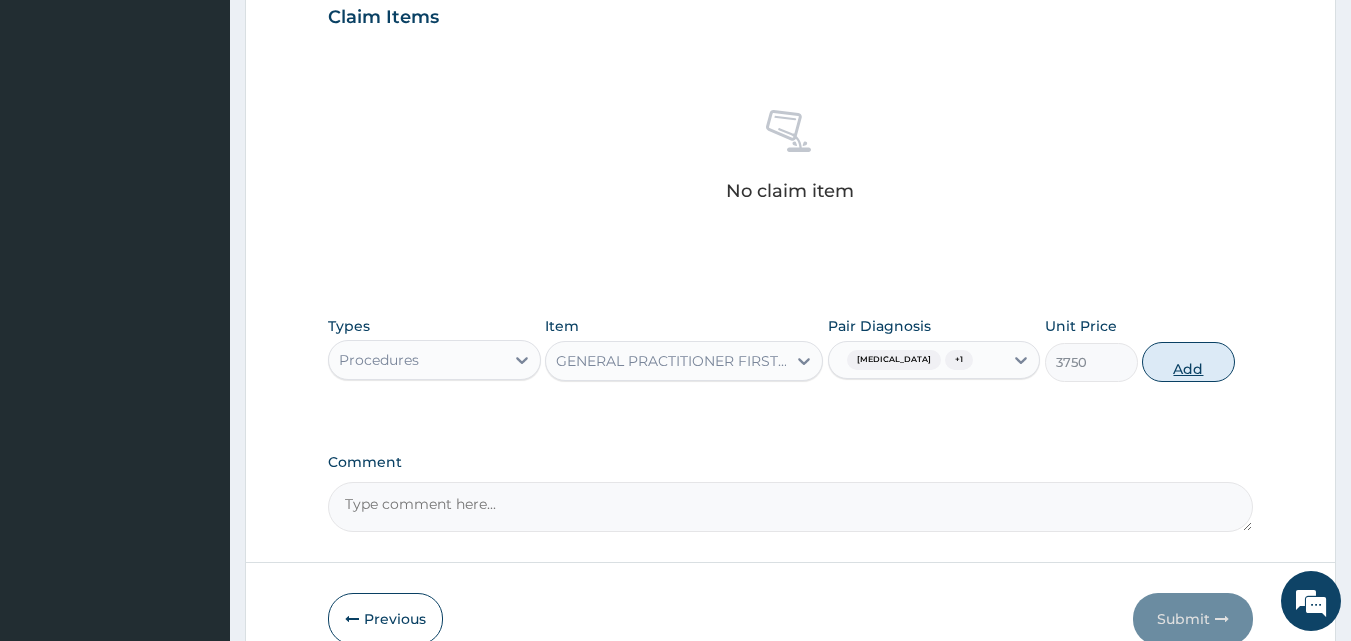 click on "Add" at bounding box center (1188, 362) 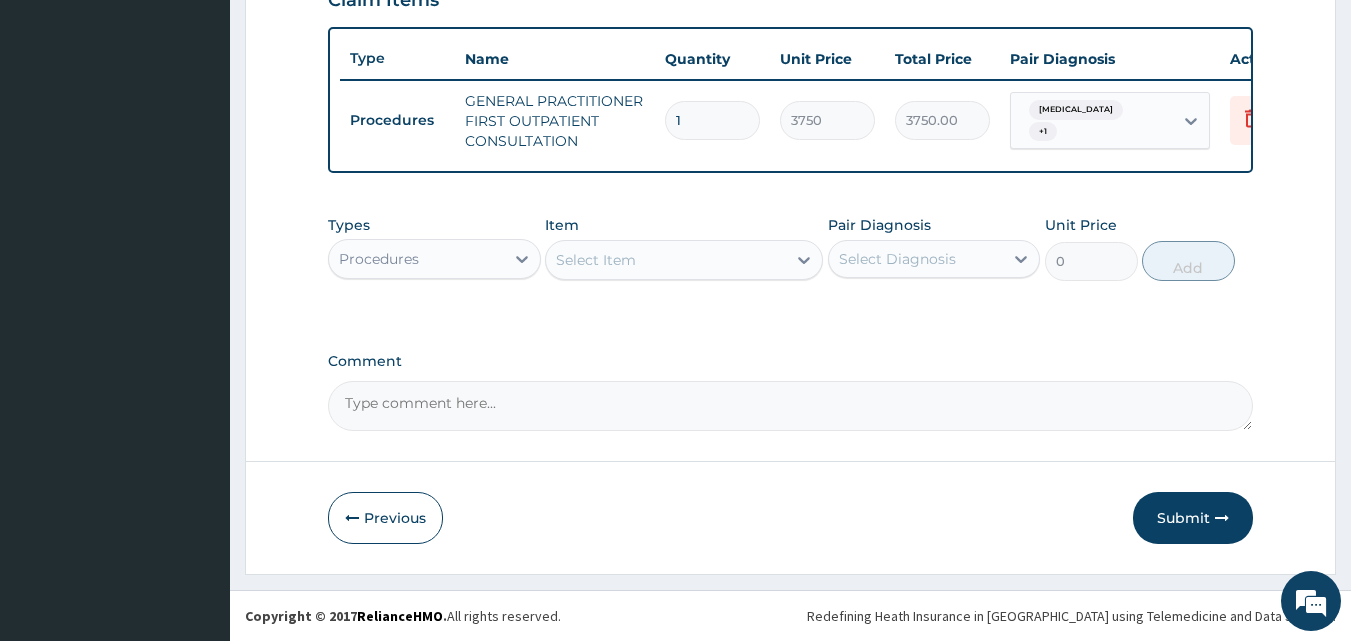 scroll, scrollTop: 732, scrollLeft: 0, axis: vertical 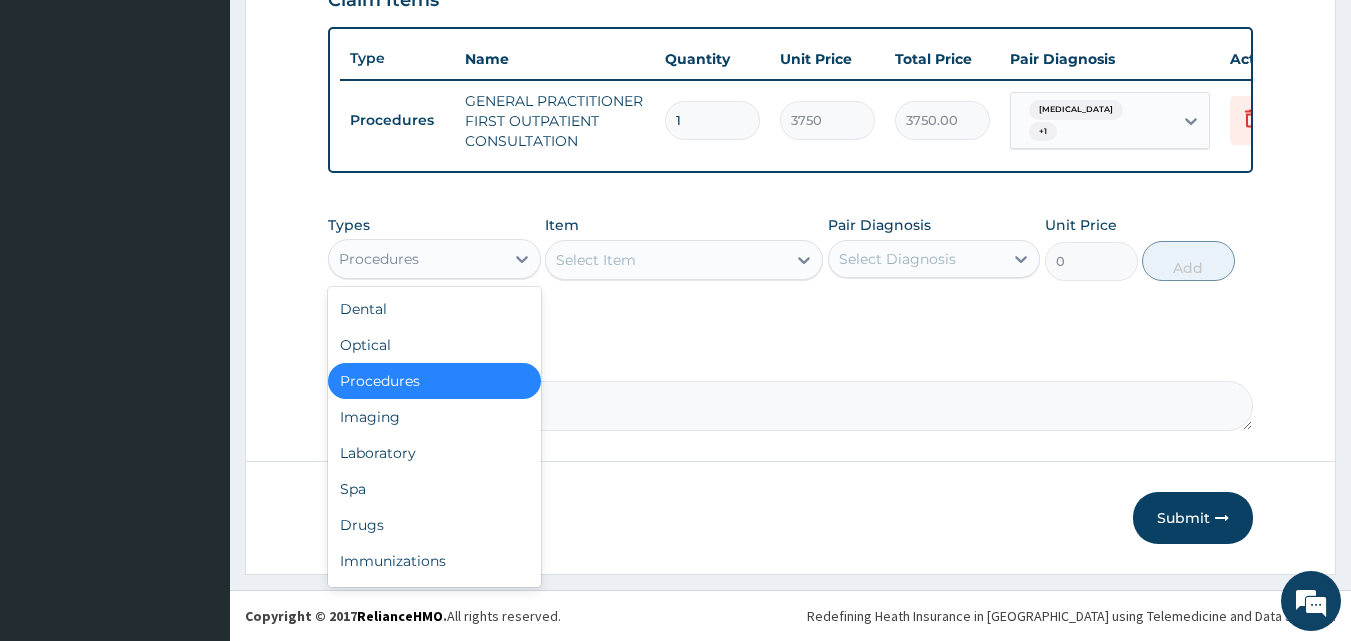 click on "Procedures" at bounding box center (379, 259) 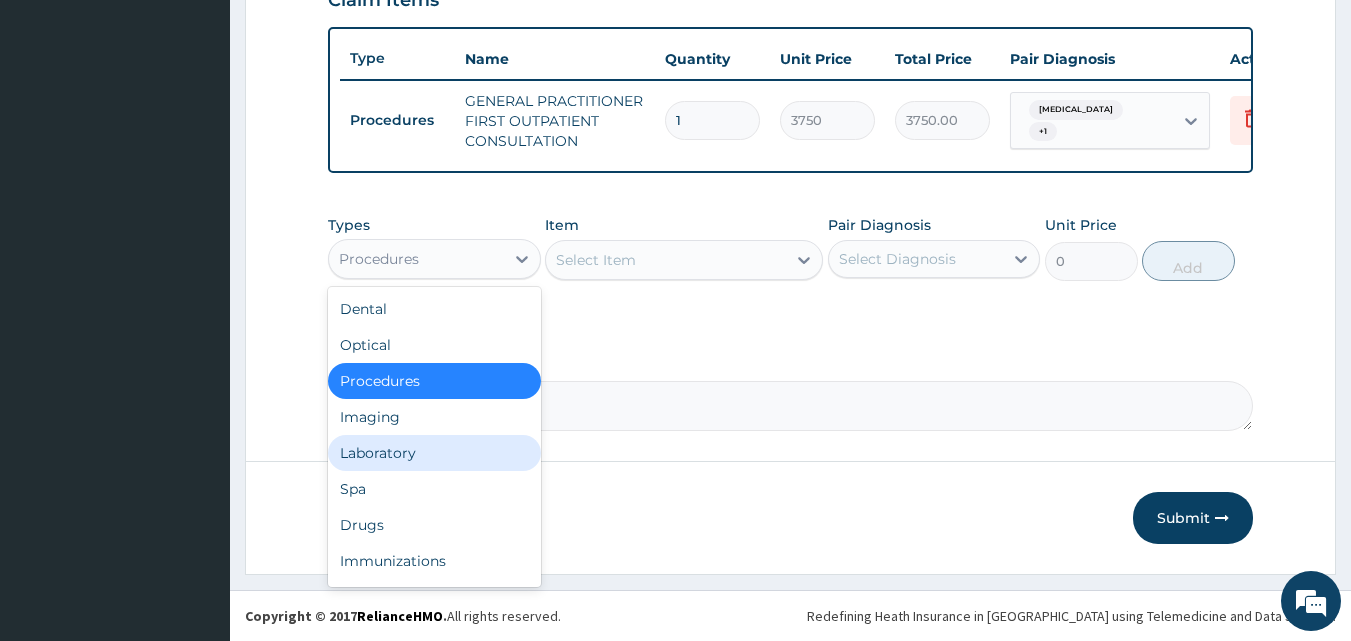 click on "Laboratory" at bounding box center [434, 453] 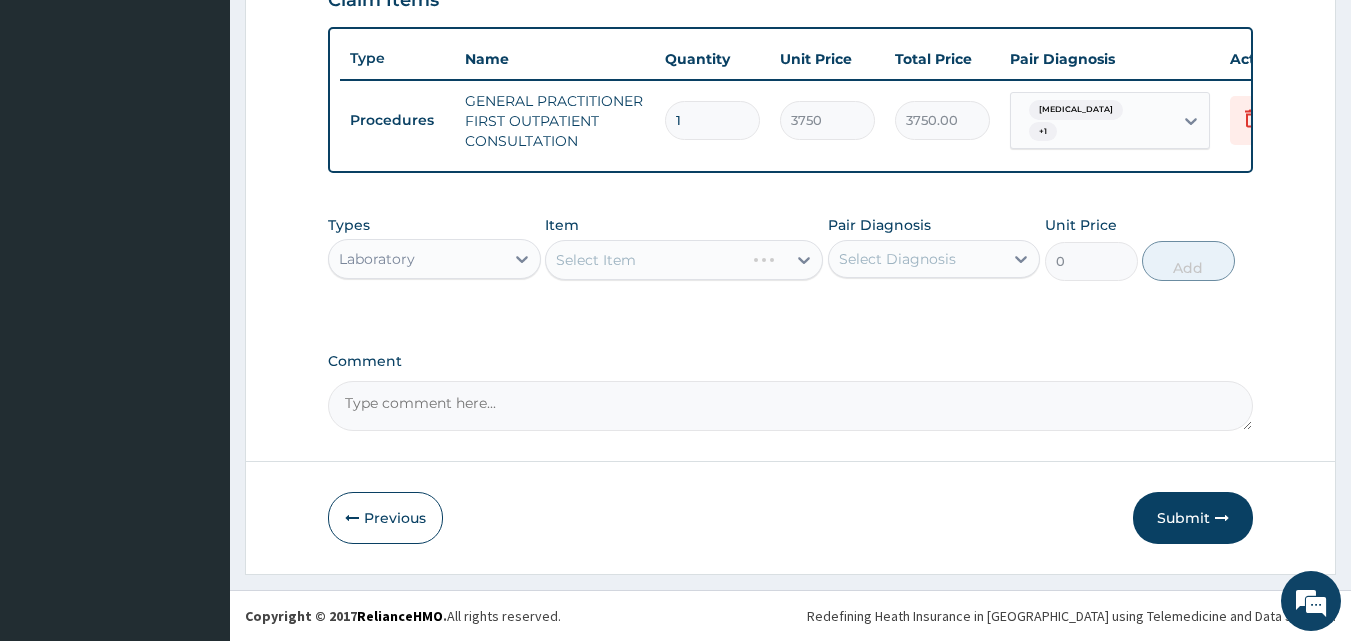 click on "Select Diagnosis" at bounding box center [897, 259] 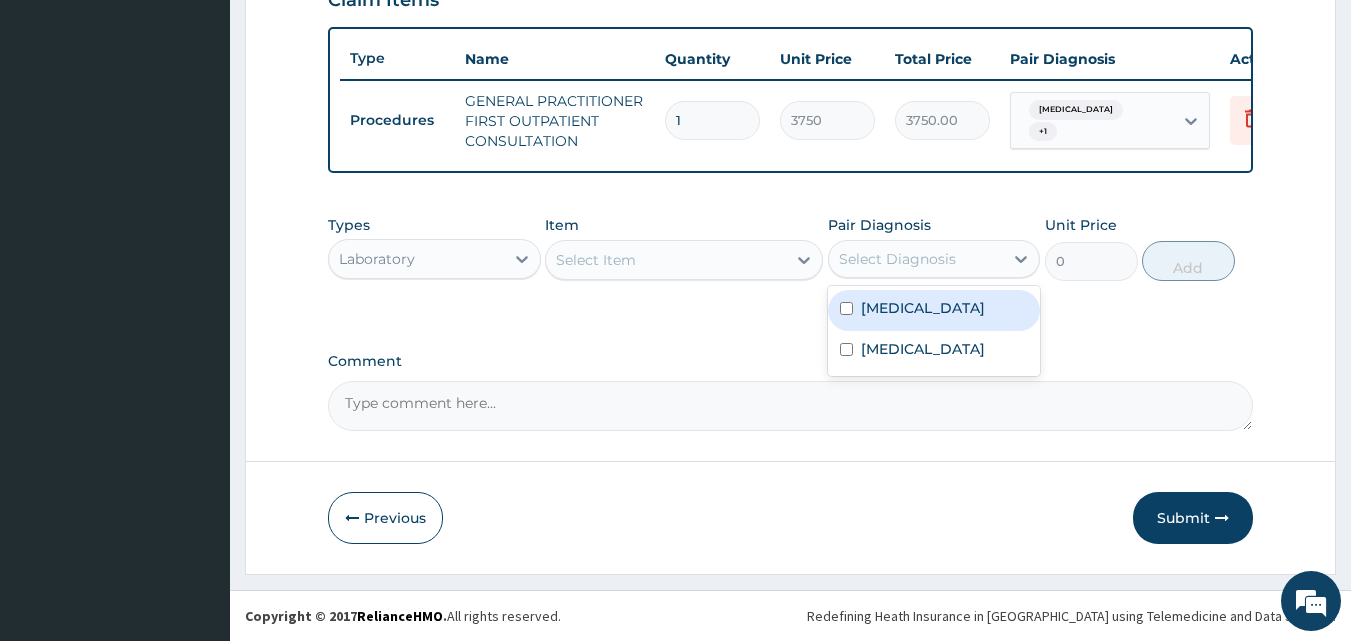 click on "Sepsis" at bounding box center [934, 310] 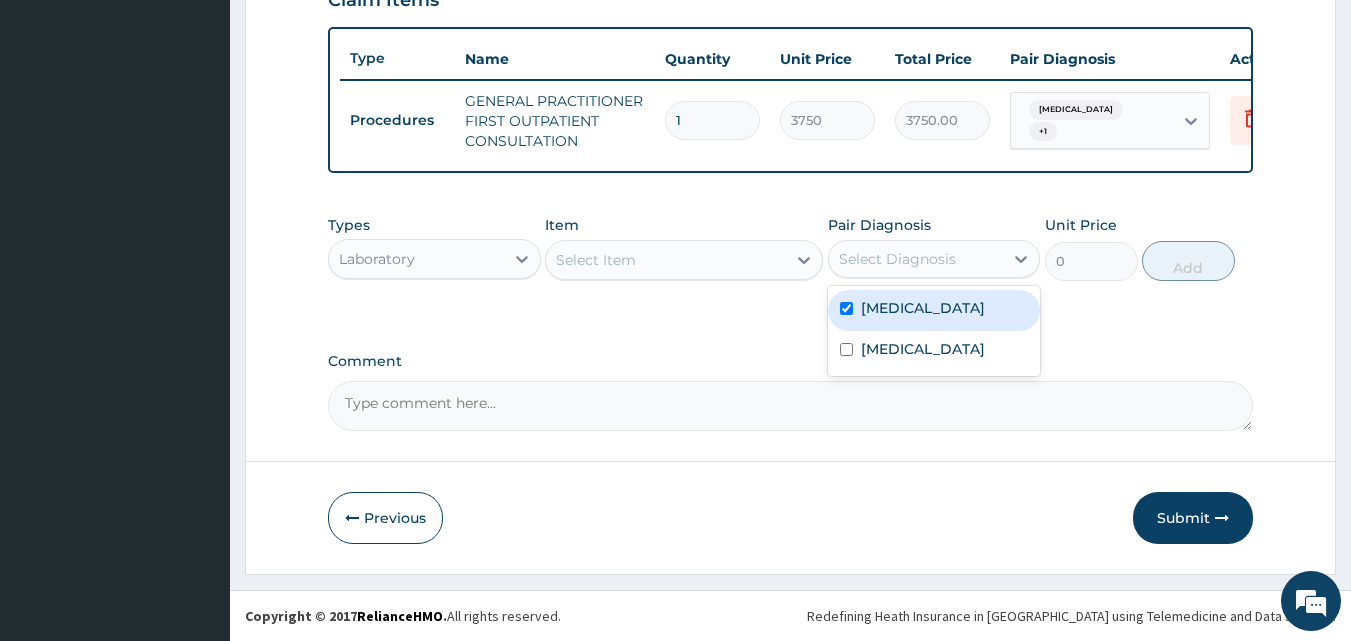 checkbox on "true" 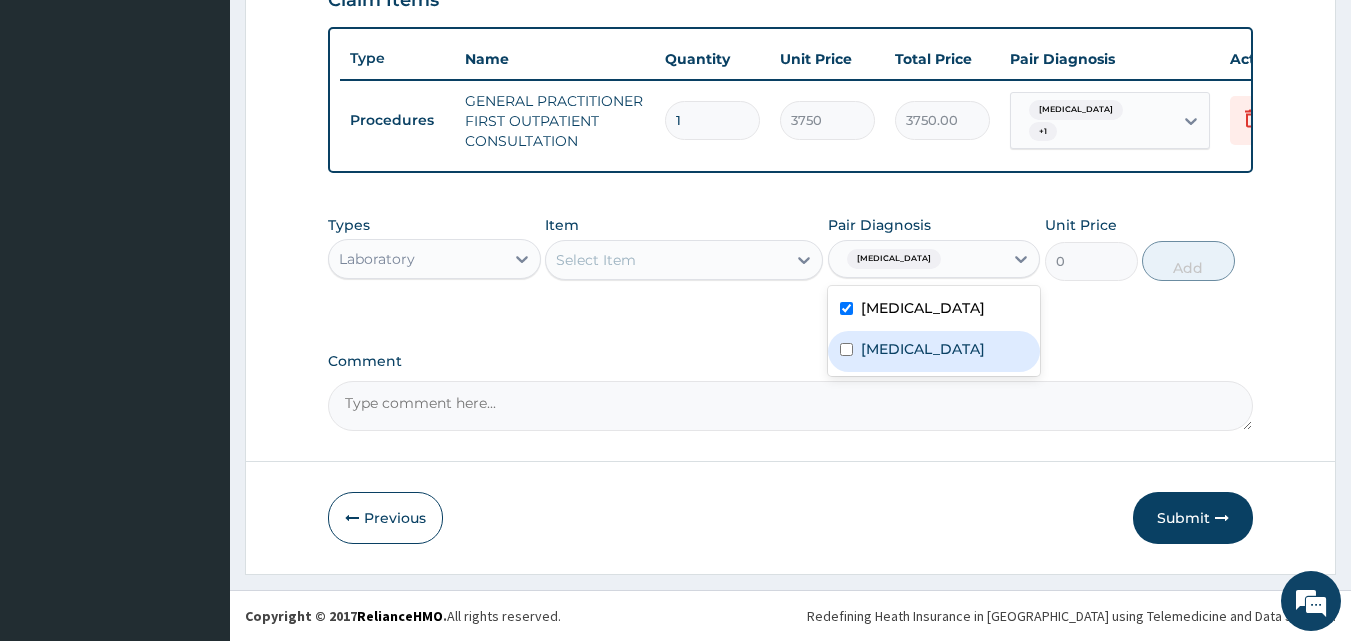 click on "Select Item" at bounding box center (666, 260) 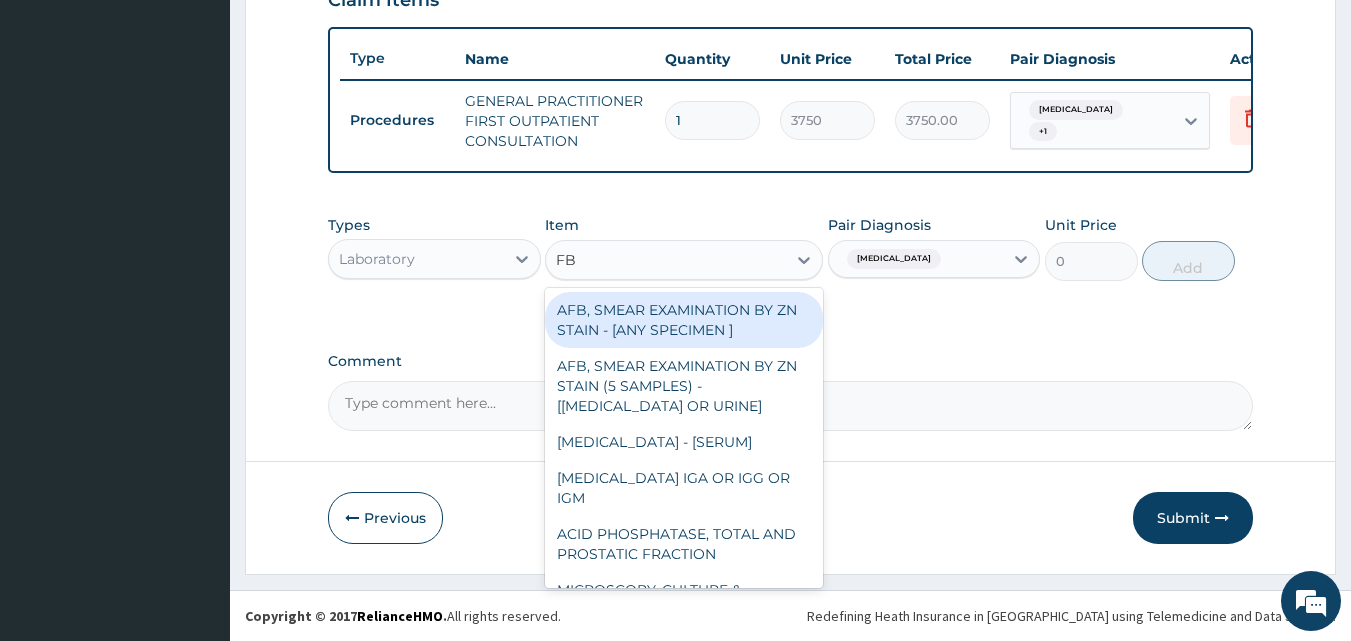 type on "FBC" 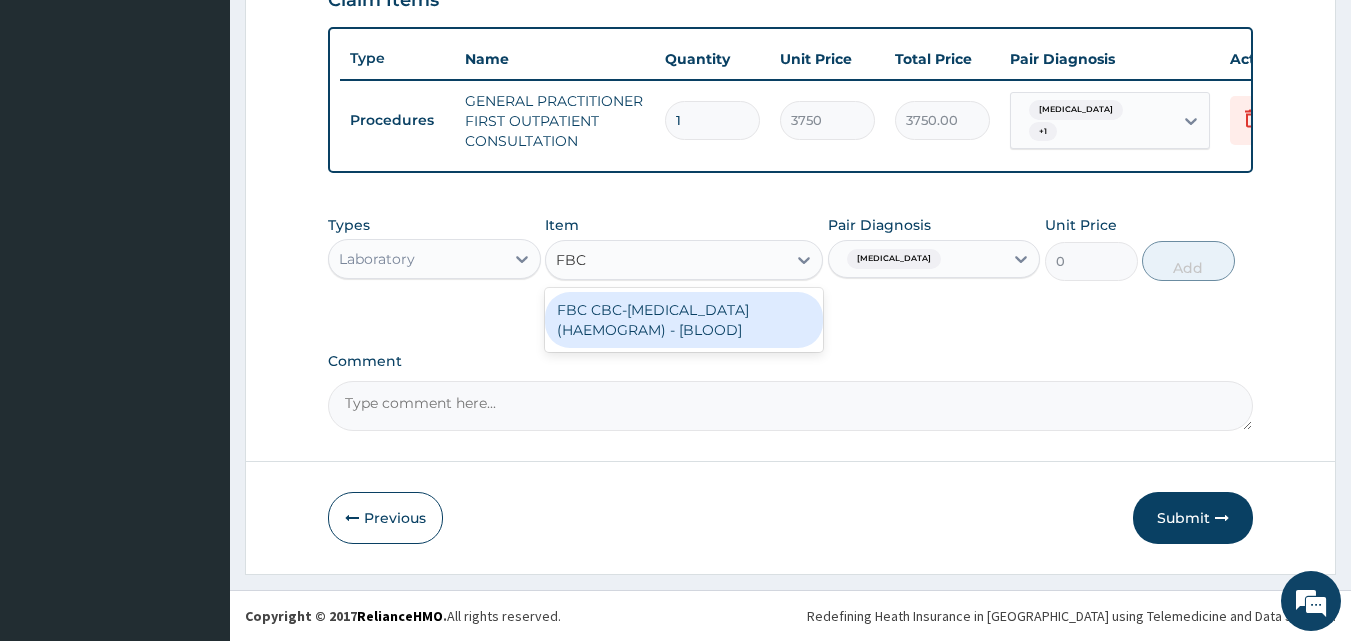 click on "FBC CBC-COMPLETE BLOOD COUNT (HAEMOGRAM) - [BLOOD]" at bounding box center [684, 320] 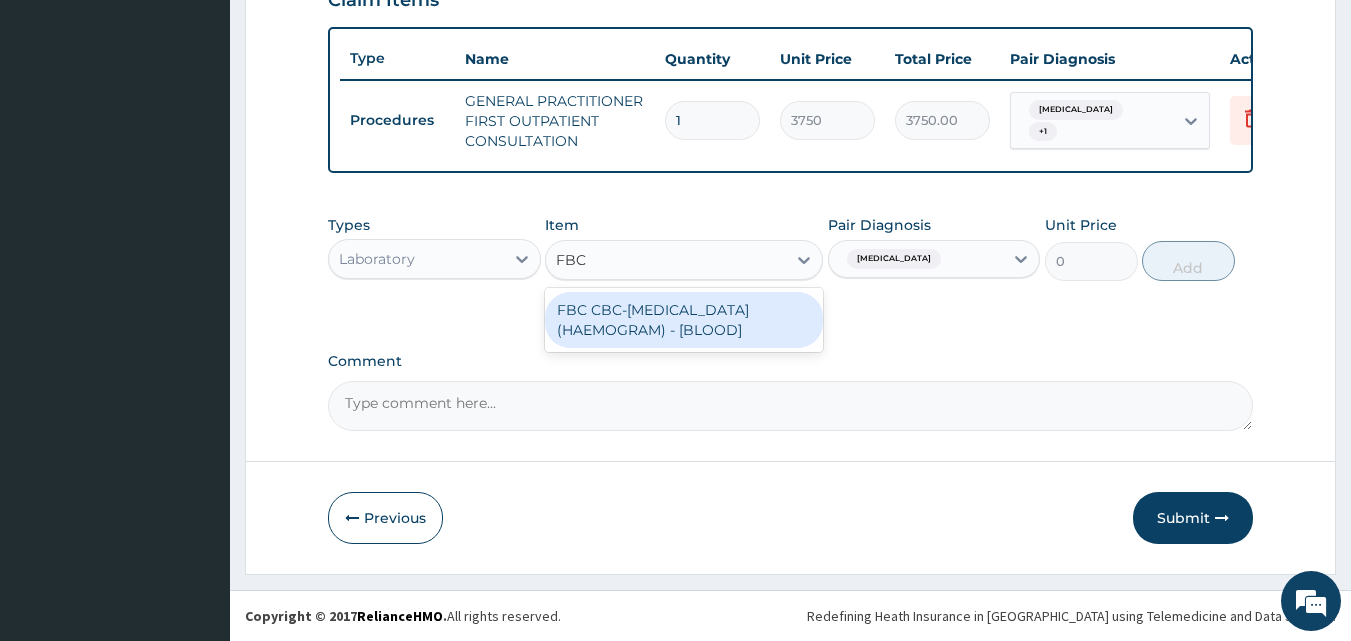 type 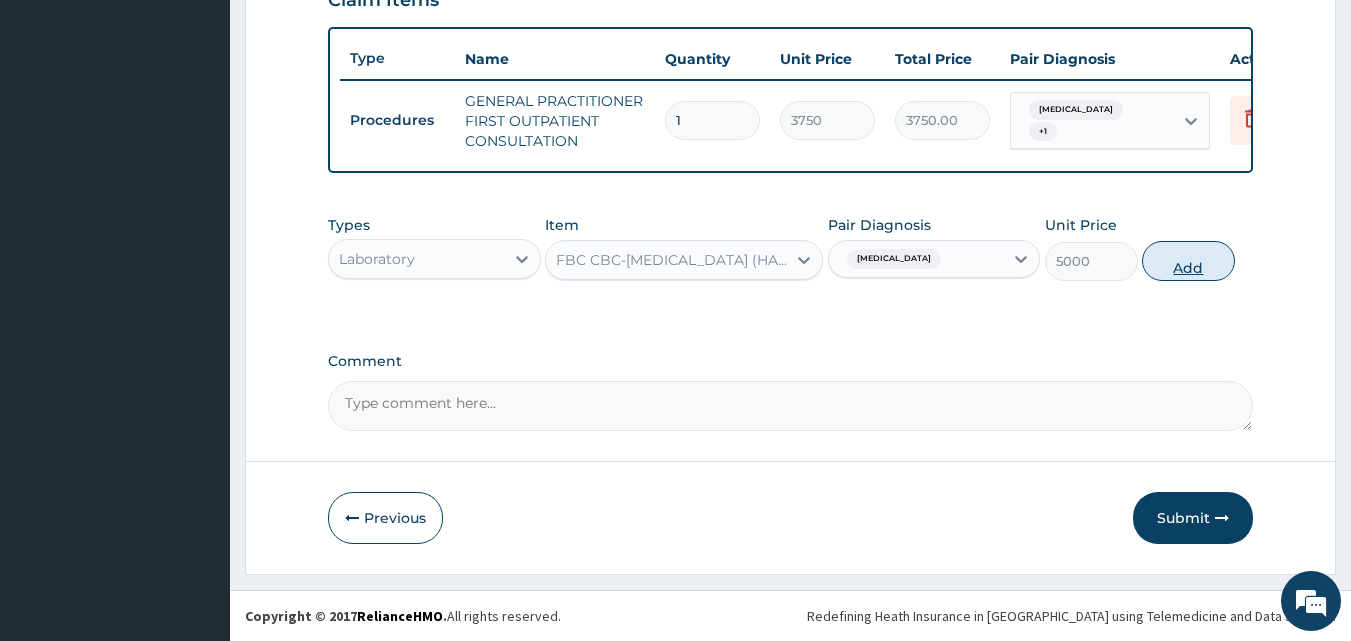 click on "Add" at bounding box center (1188, 261) 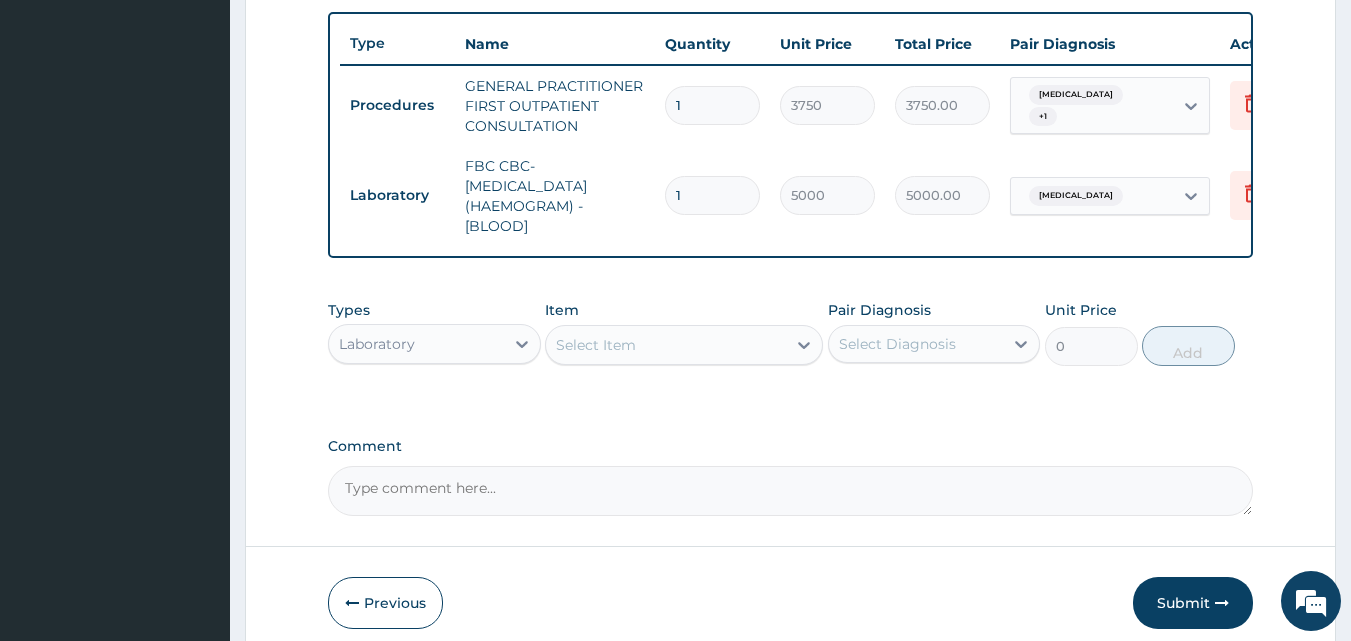 click on "Select Diagnosis" at bounding box center [916, 344] 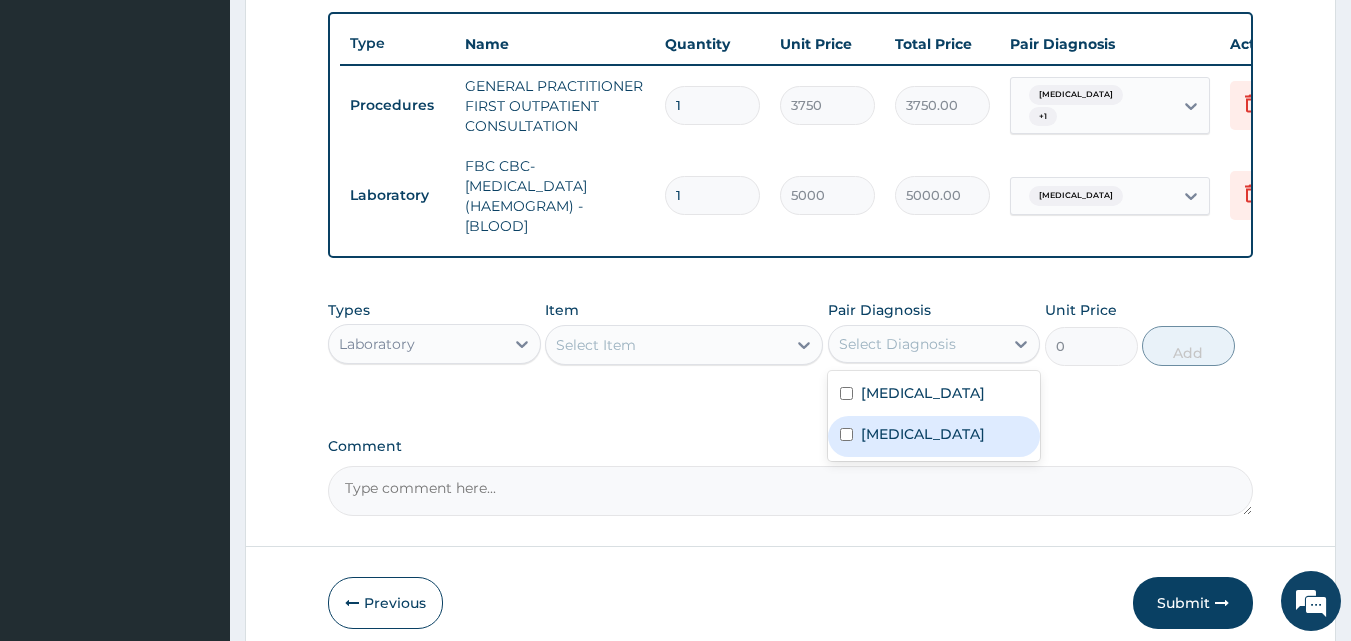 click on "Malaria" at bounding box center (934, 436) 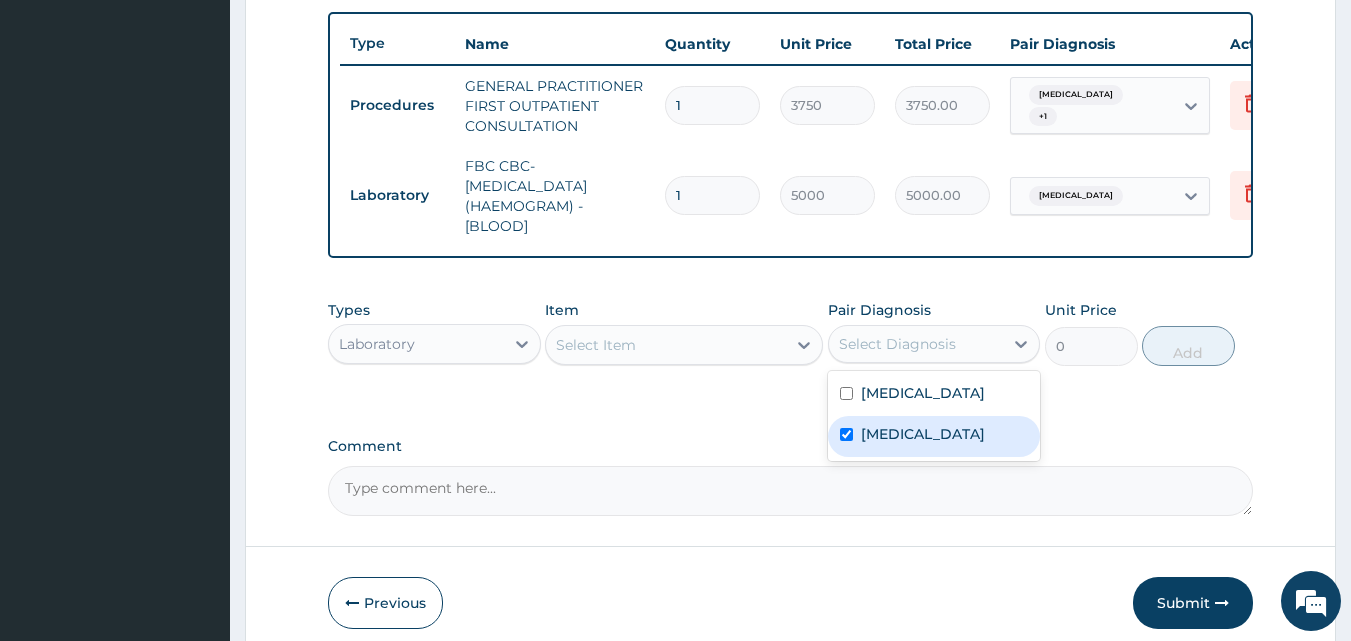 checkbox on "true" 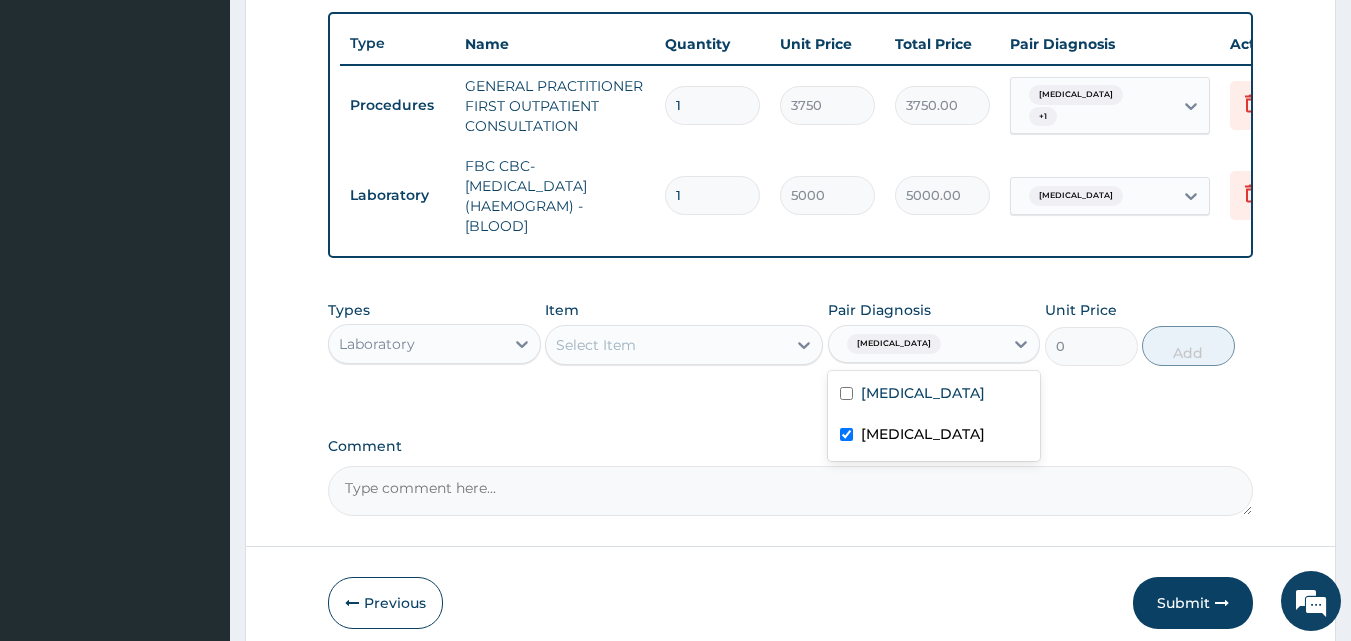 click on "Select Item" at bounding box center (684, 345) 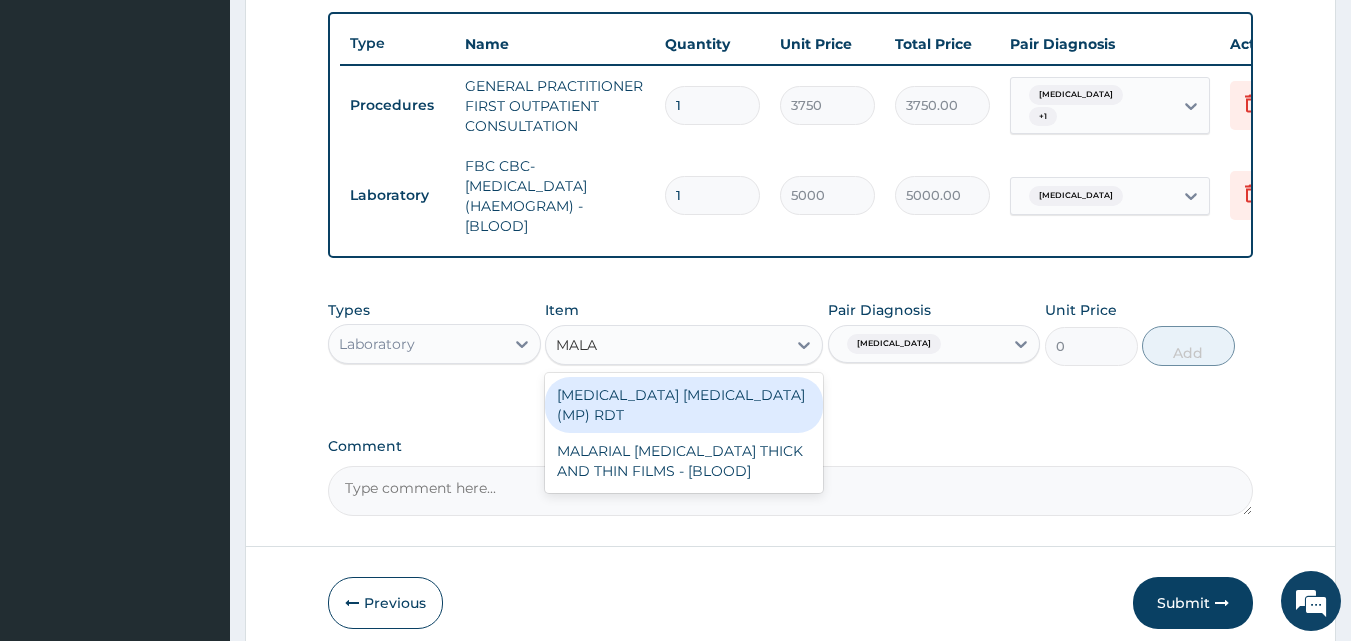 type on "MALAR" 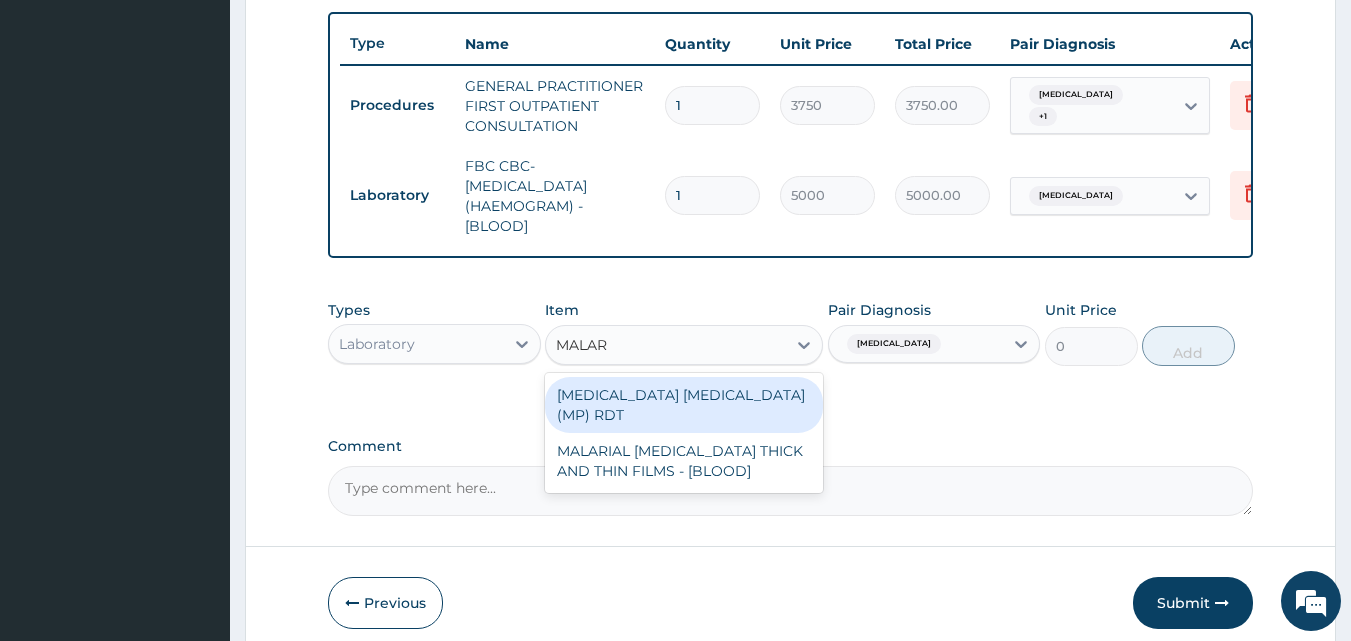 click on "MALARIA PARASITE (MP) RDT" at bounding box center [684, 405] 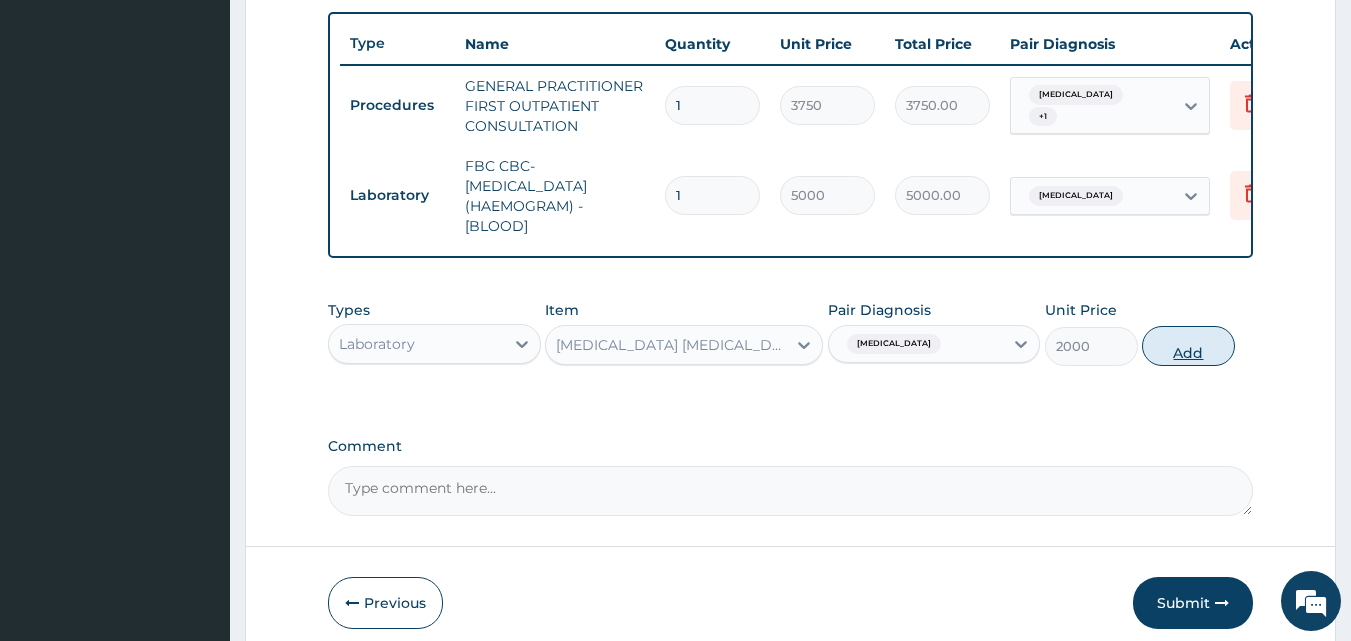 click on "Add" at bounding box center [1188, 346] 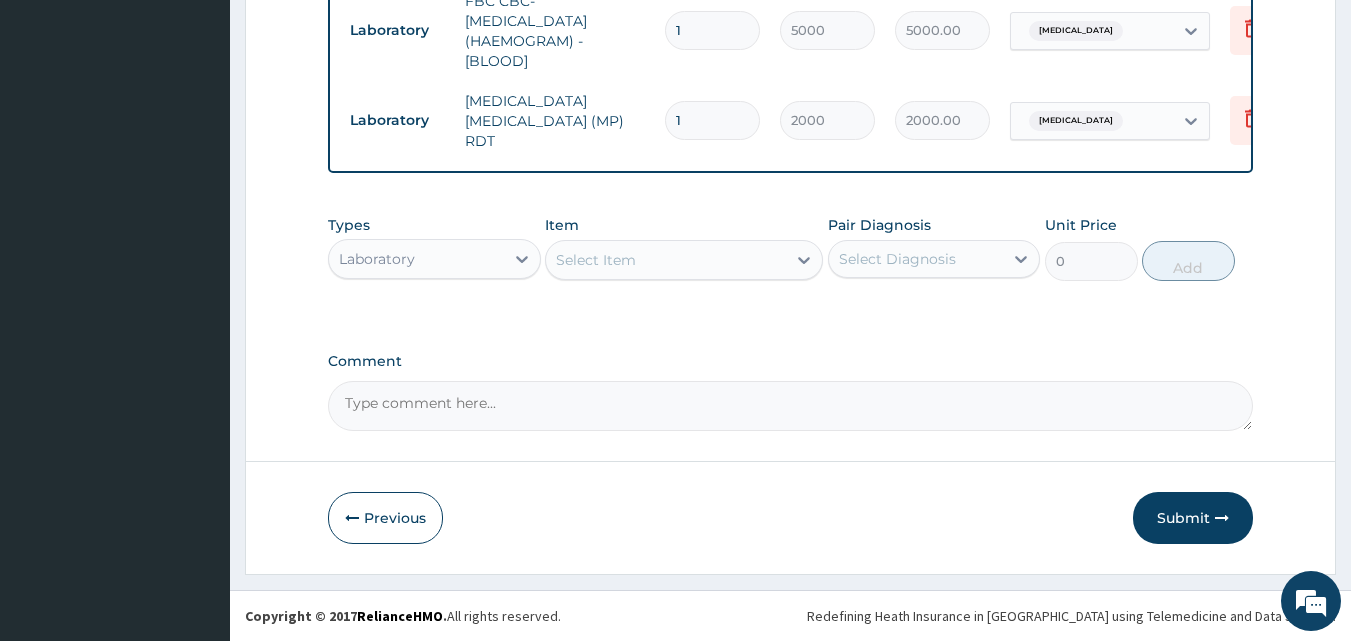 scroll, scrollTop: 901, scrollLeft: 0, axis: vertical 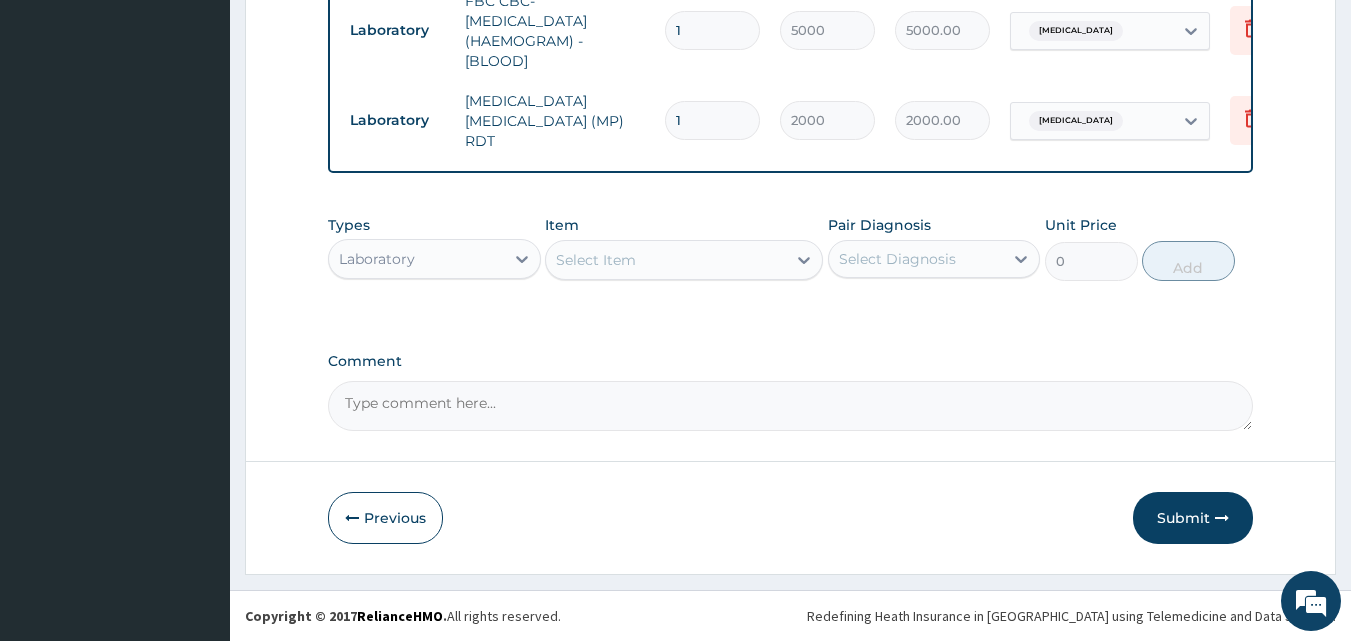 click on "Laboratory" at bounding box center [416, 259] 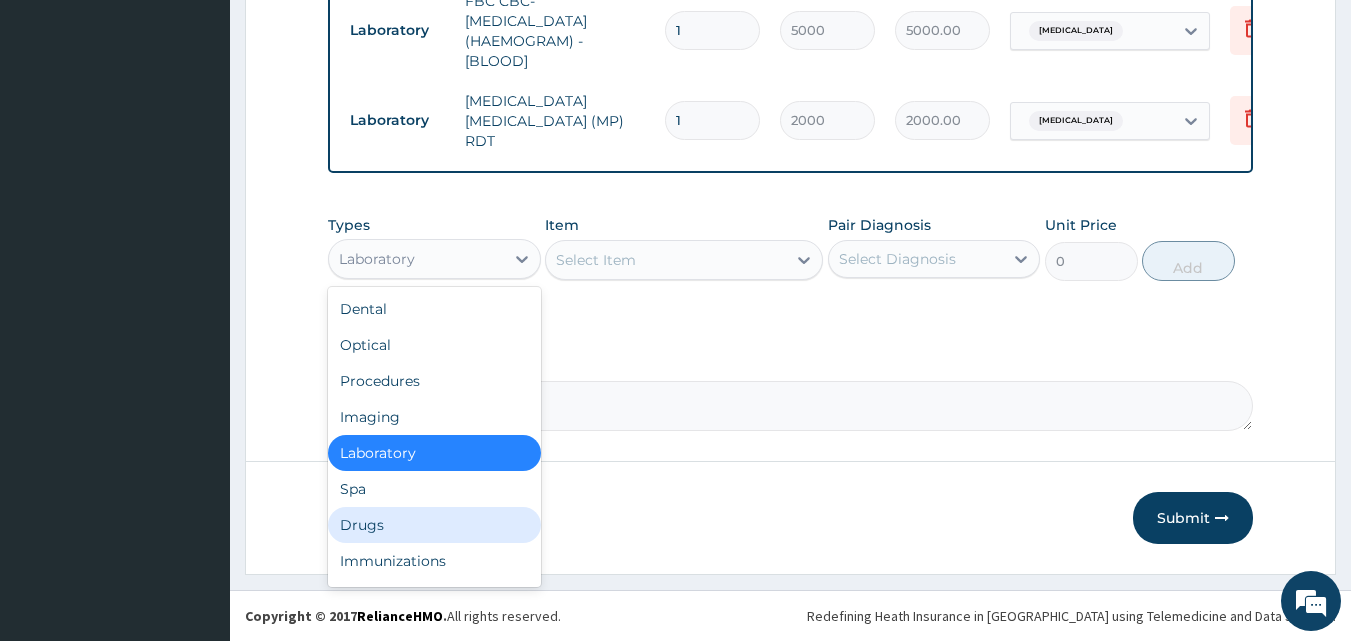 click on "Drugs" at bounding box center [434, 525] 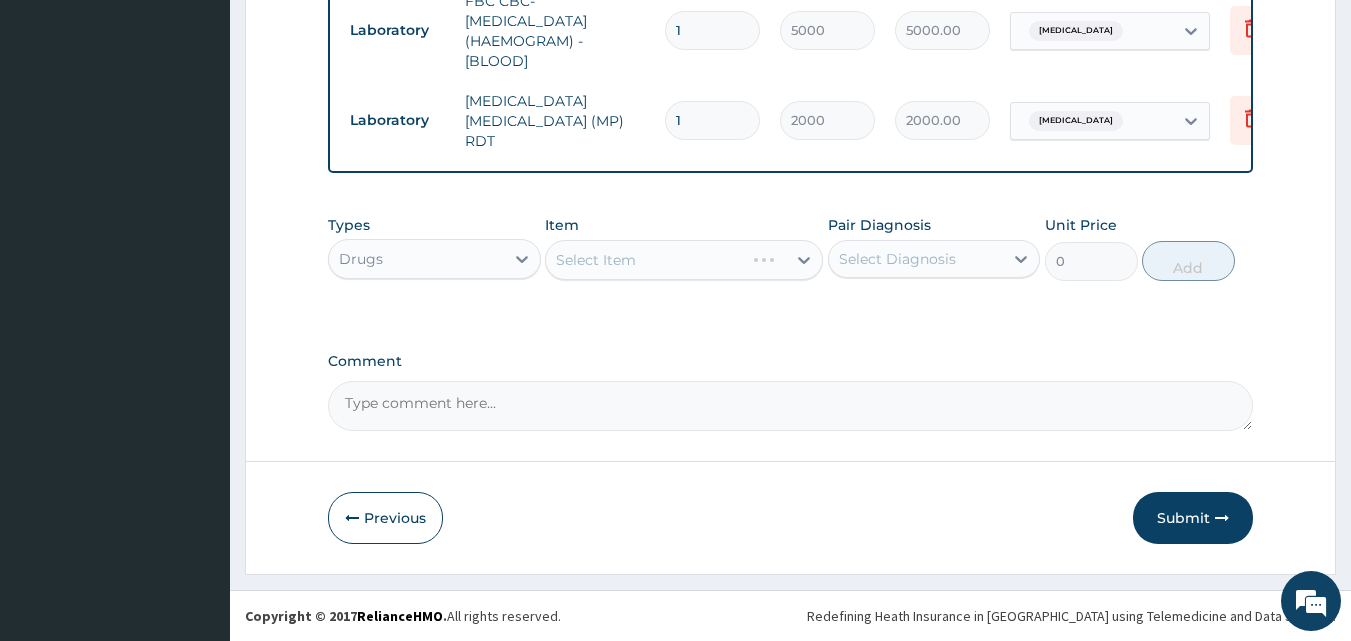 click on "Select Diagnosis" at bounding box center (916, 259) 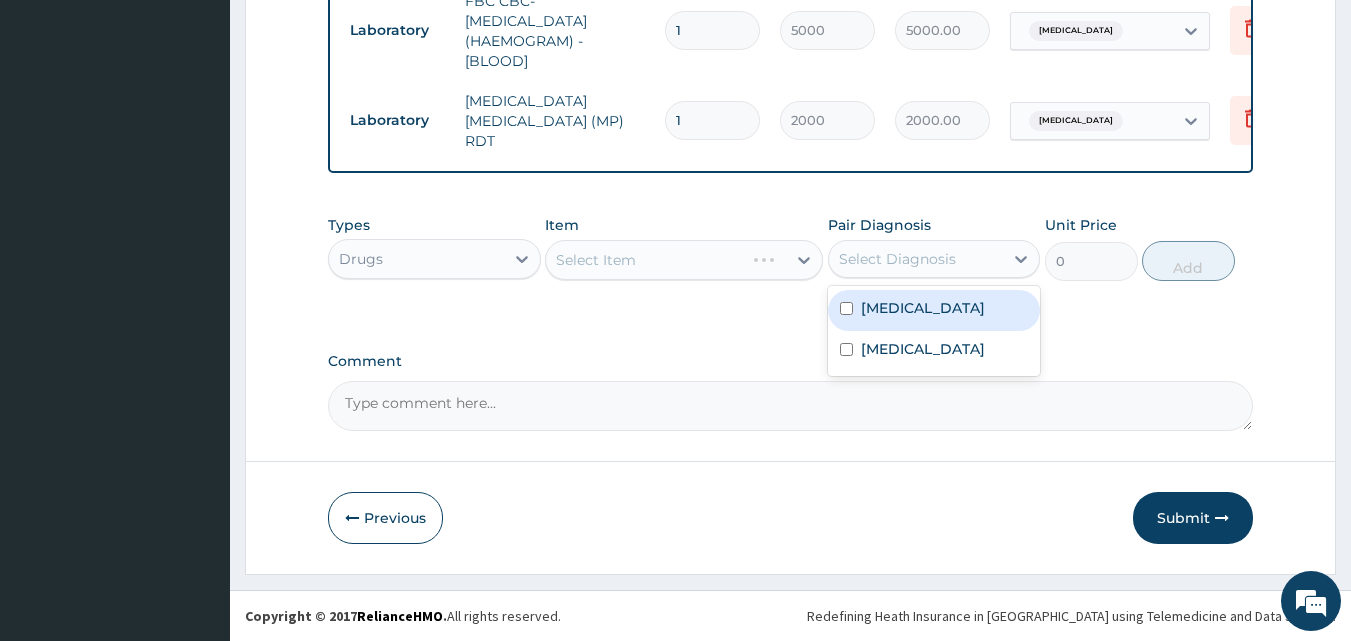 click on "Sepsis" at bounding box center [934, 310] 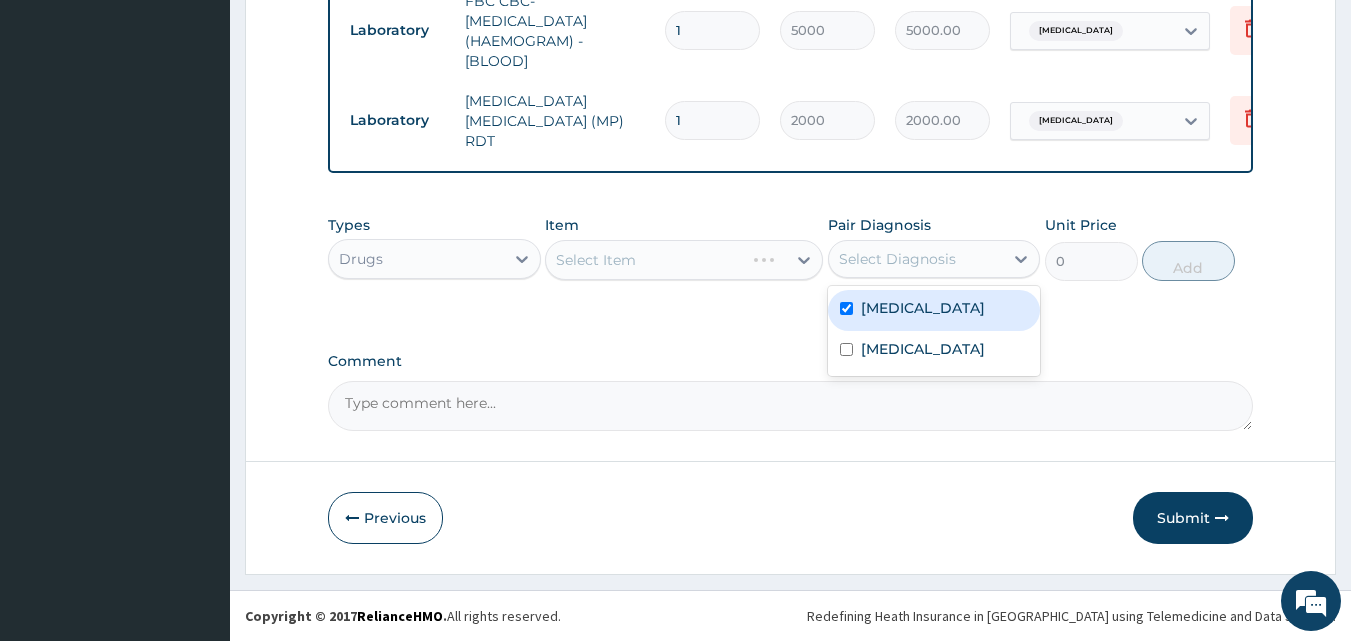 checkbox on "true" 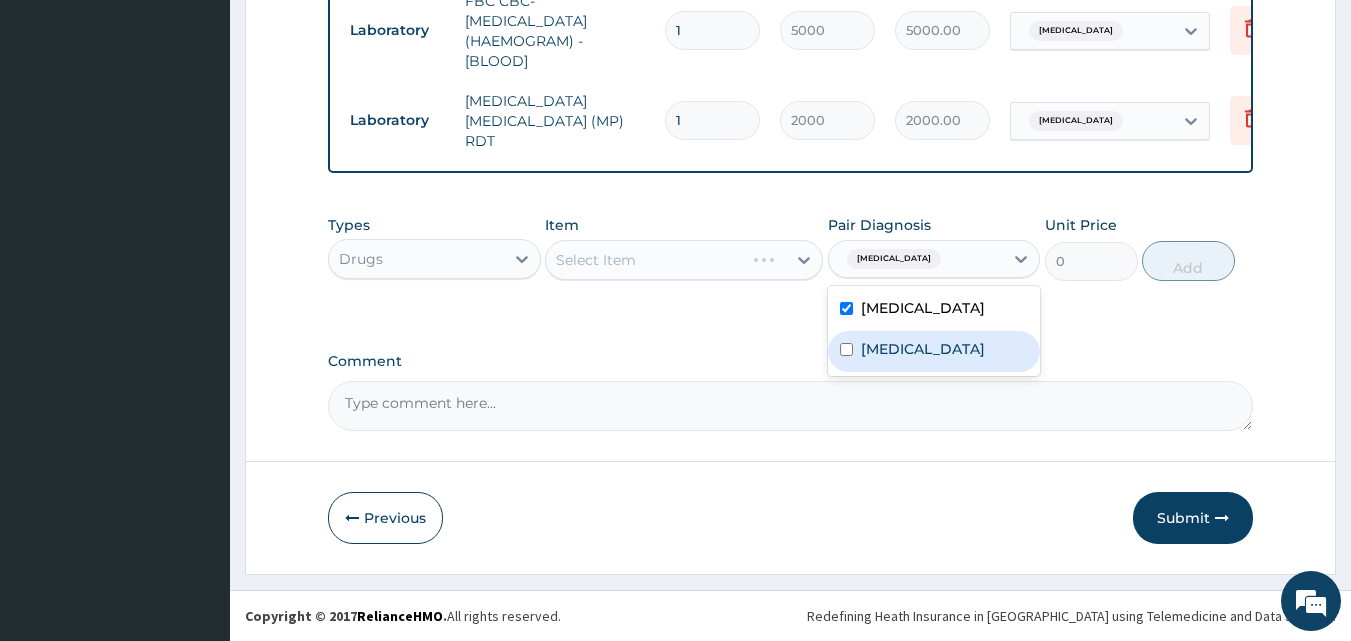 click on "Malaria" at bounding box center [923, 349] 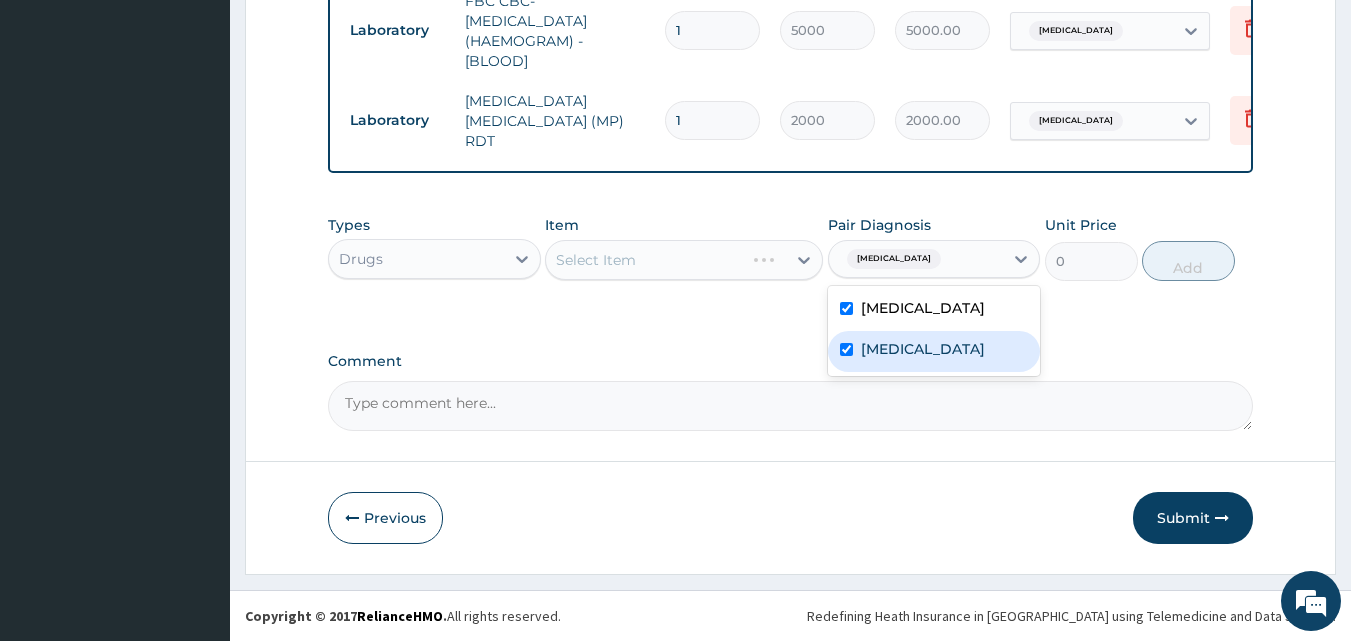 checkbox on "true" 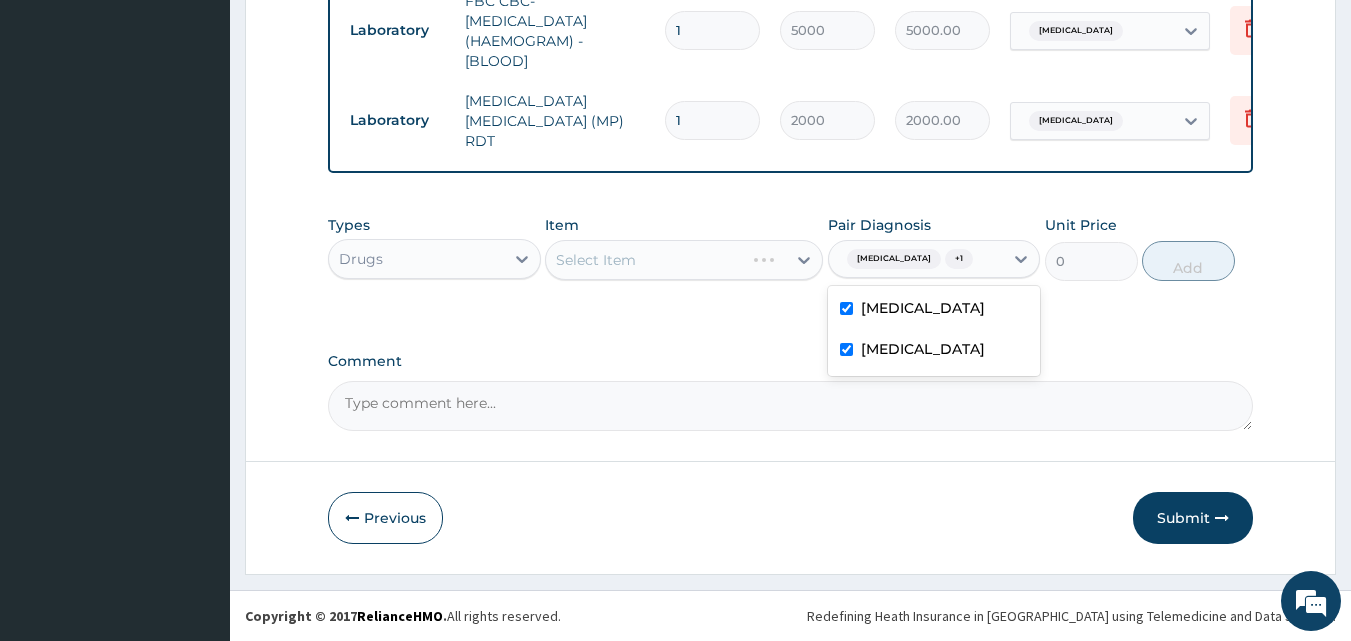 click on "Sepsis" at bounding box center (934, 310) 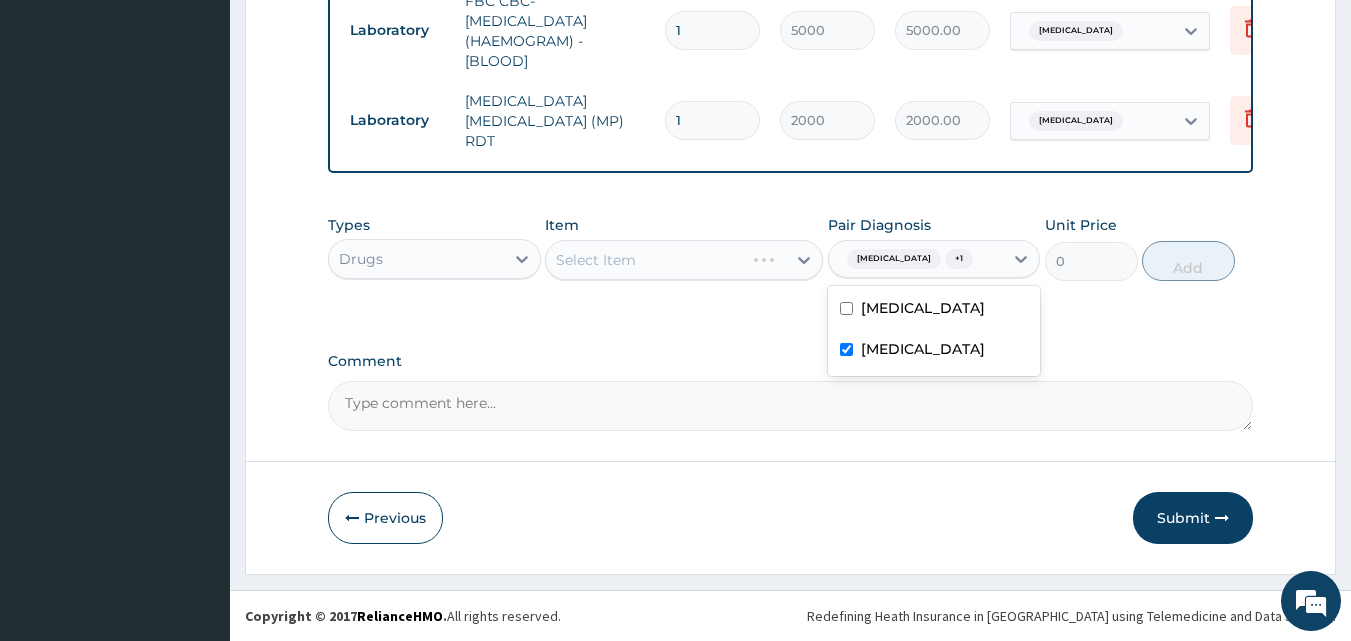 checkbox on "false" 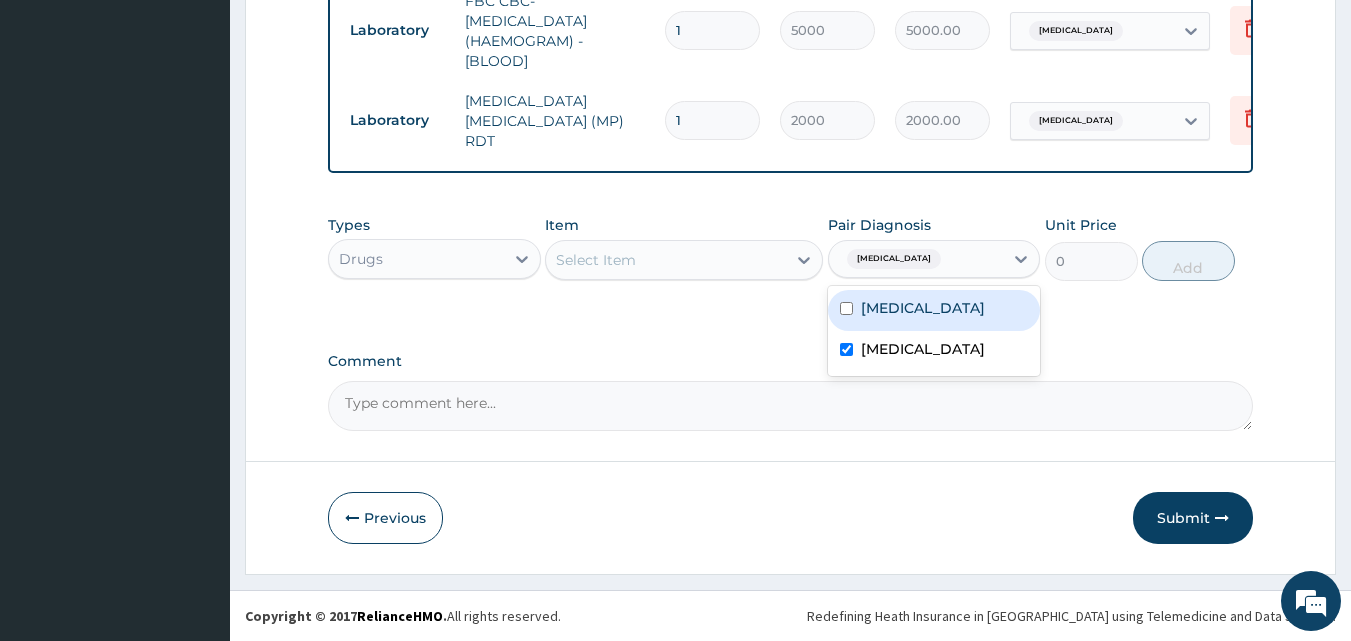 click on "Select Item" at bounding box center (666, 260) 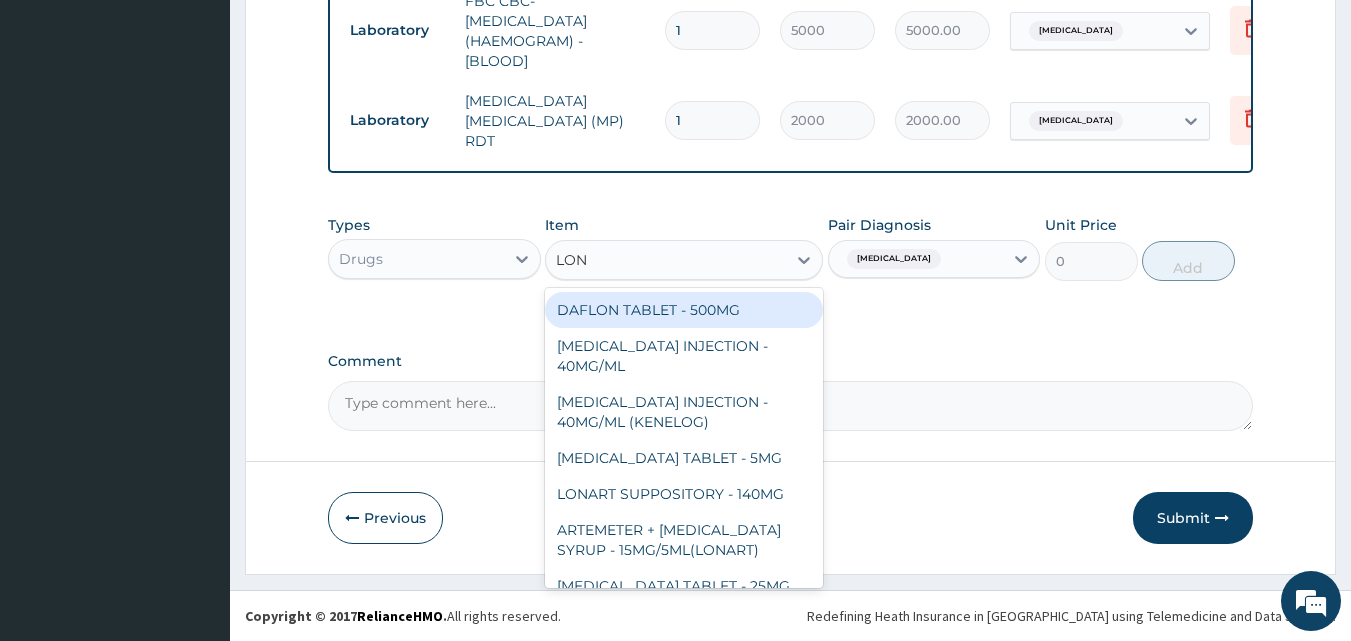 type on "LONA" 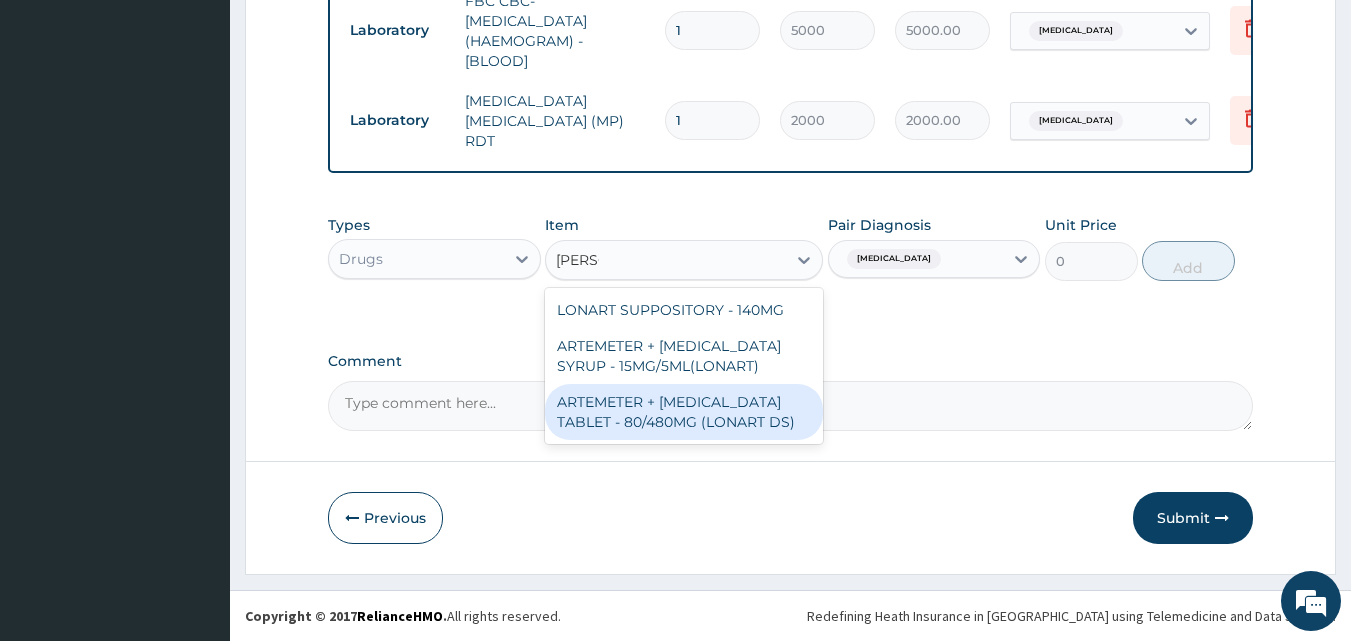 click on "ARTEMETER + [MEDICAL_DATA] TABLET -  80/480MG (LONART DS)" at bounding box center (684, 412) 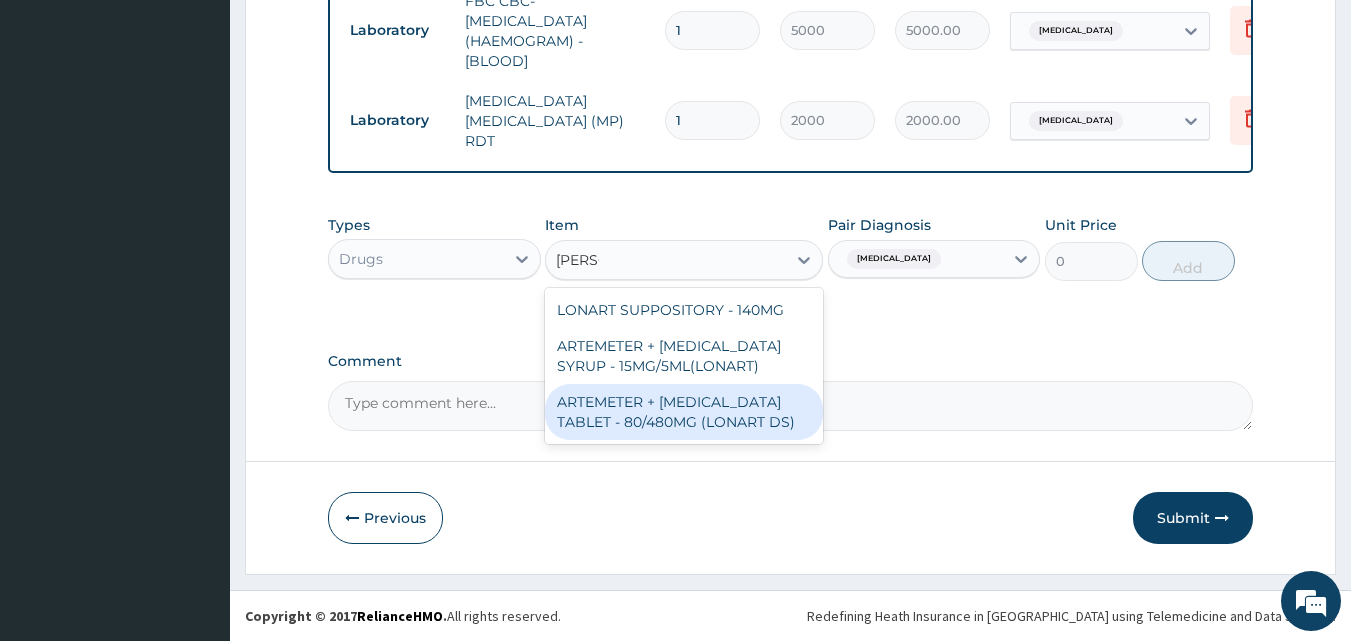 type 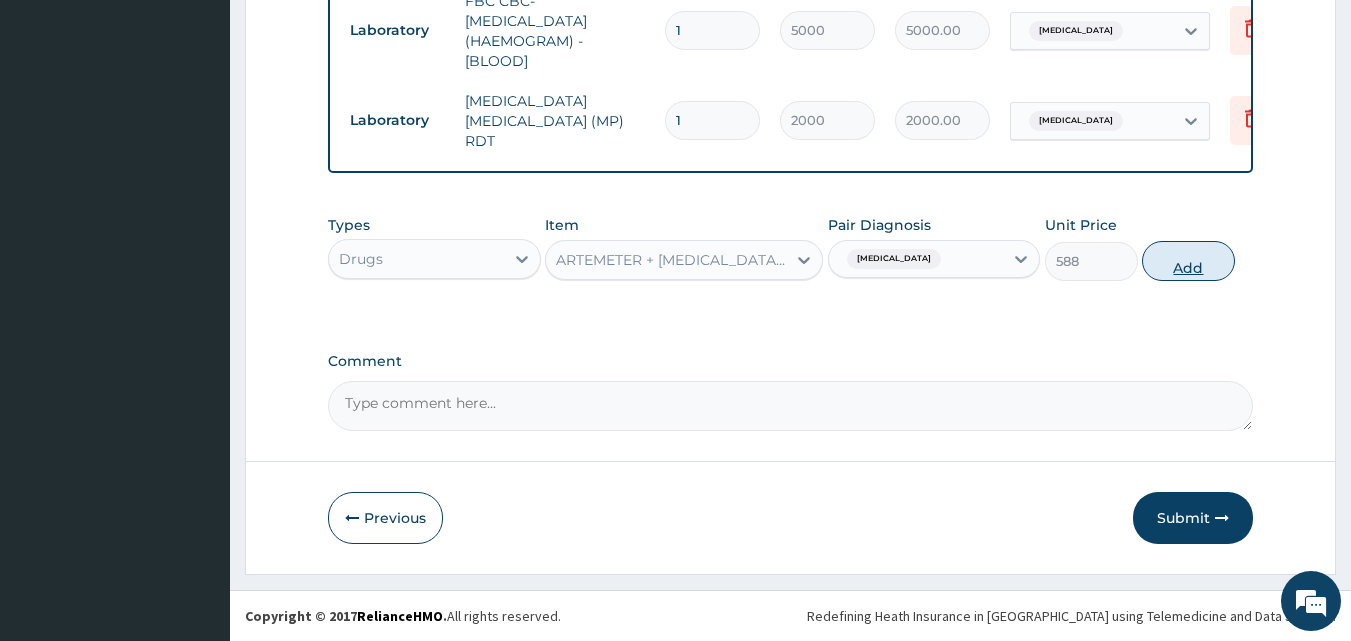 click on "Add" at bounding box center (1188, 261) 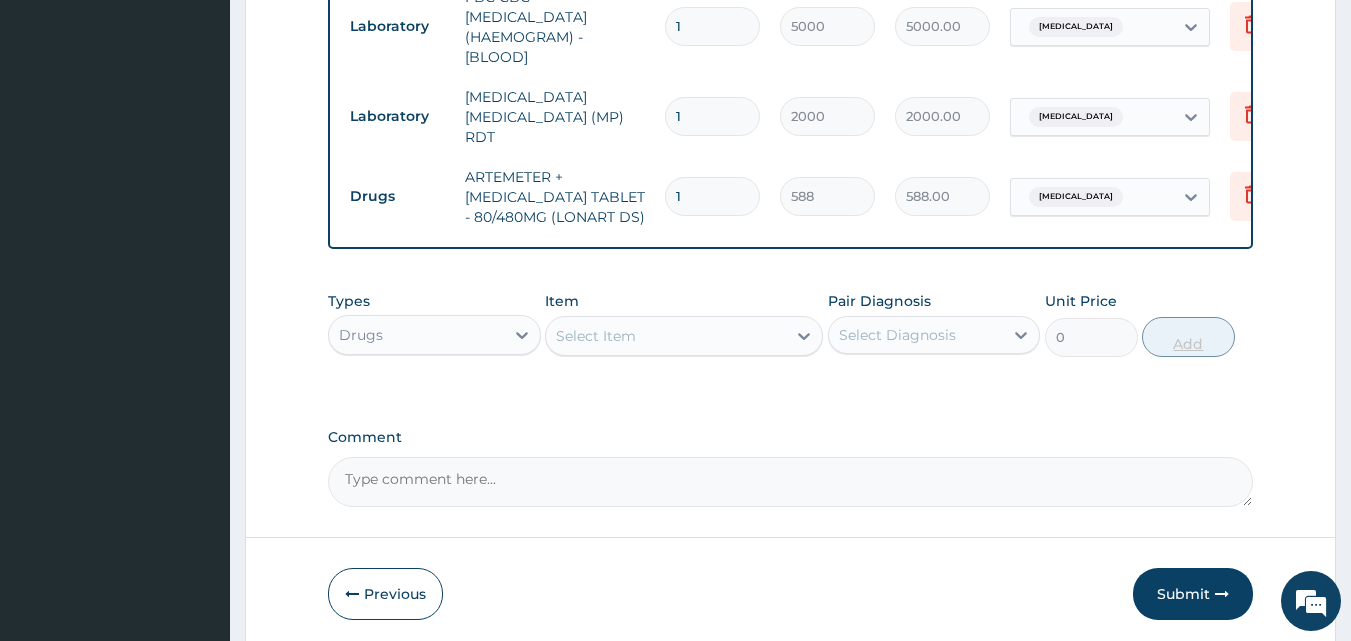 type 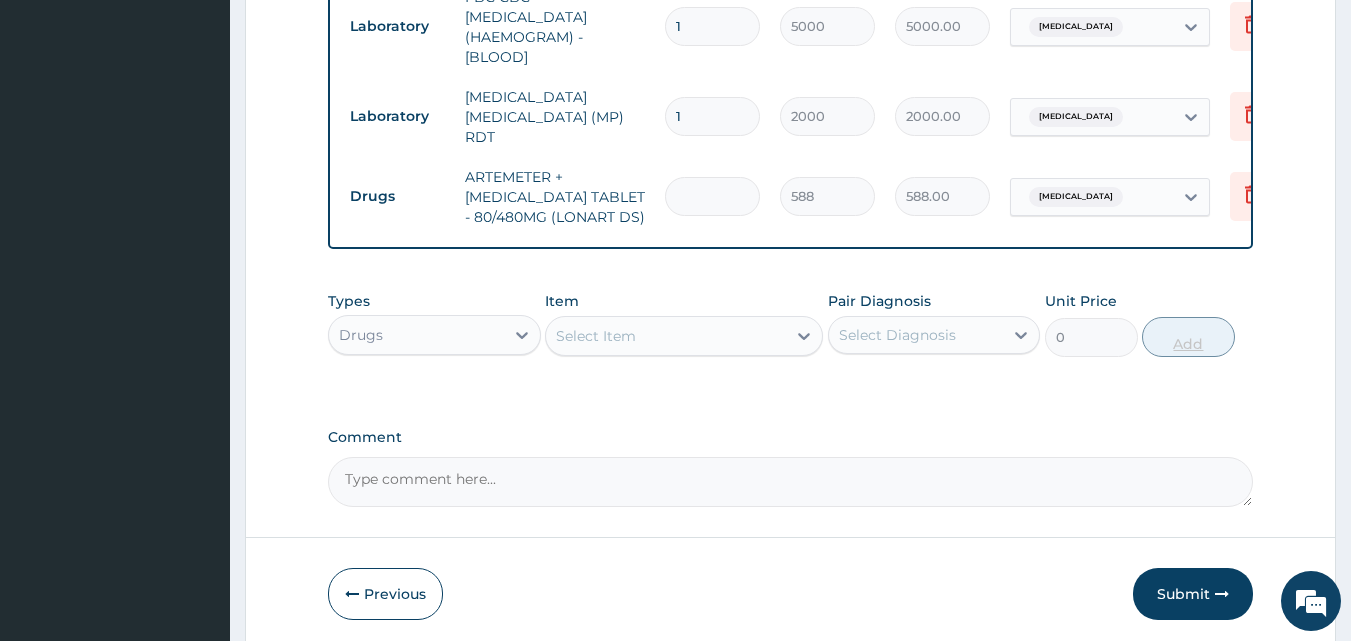 type on "0.00" 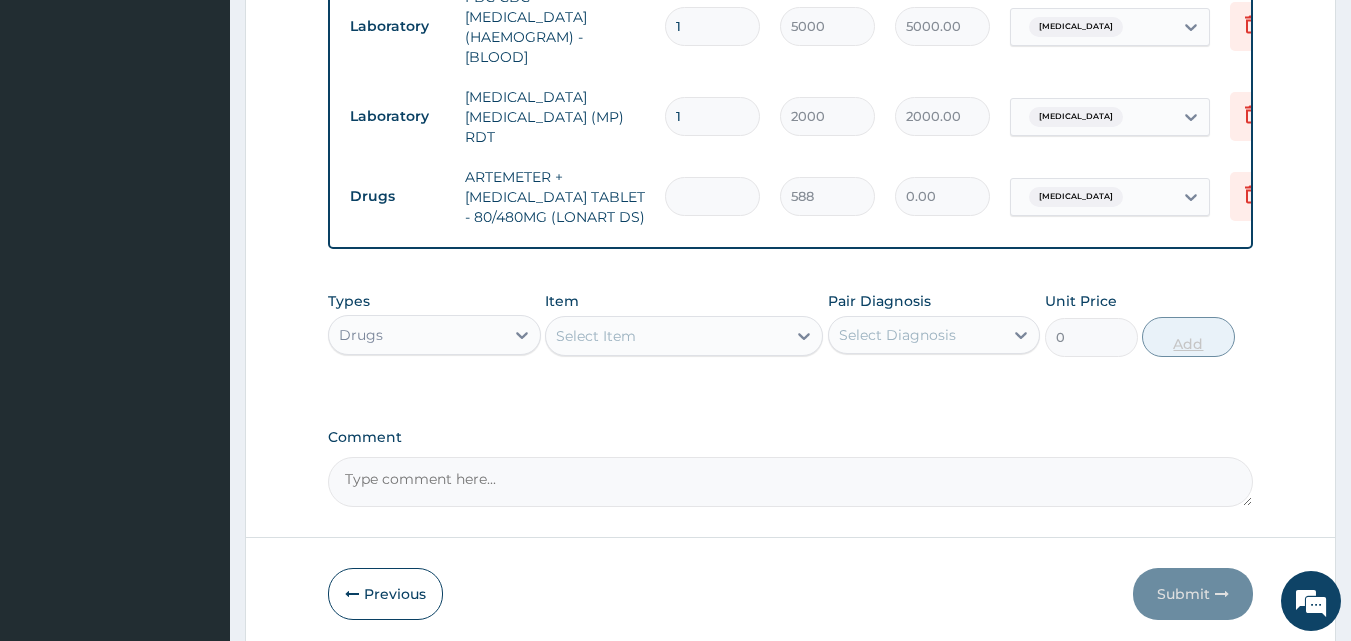 type on "6" 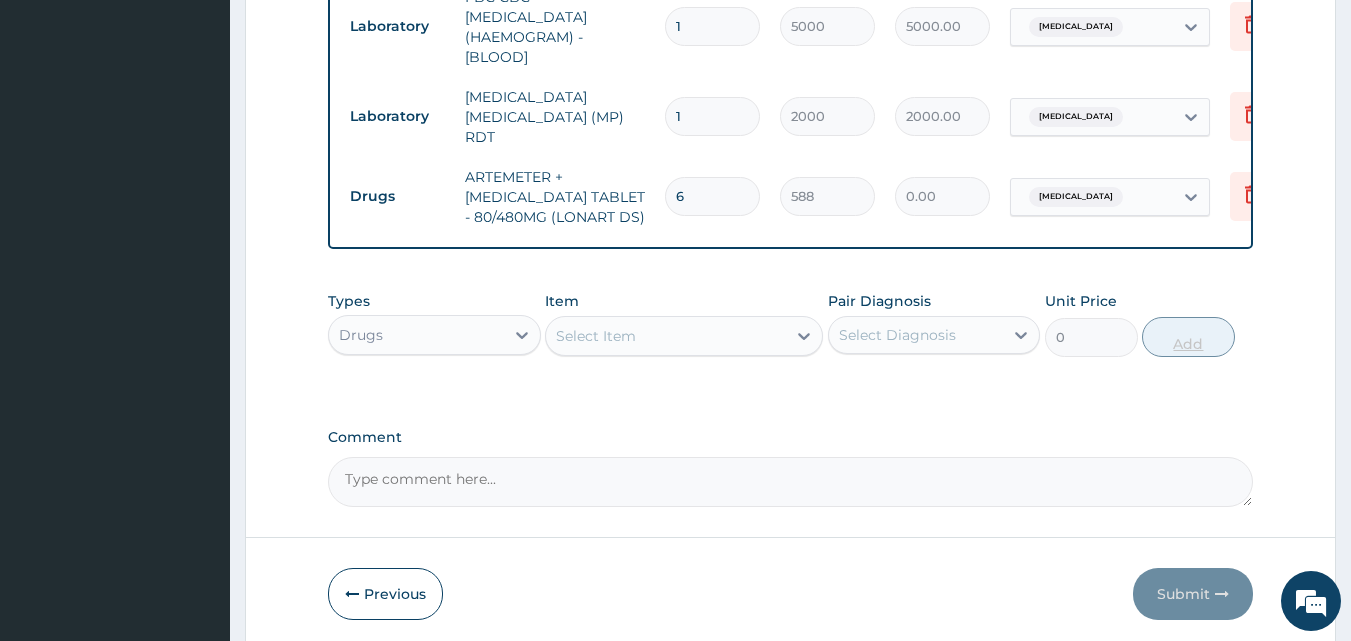 type on "3528.00" 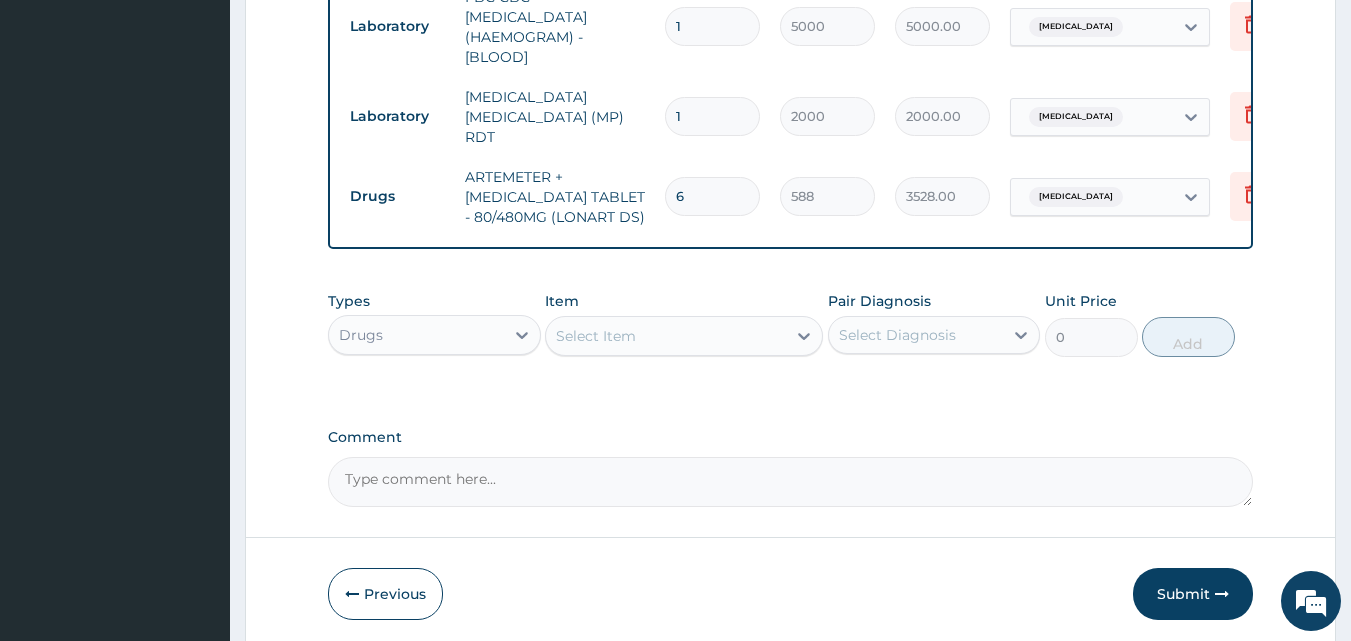 type on "6" 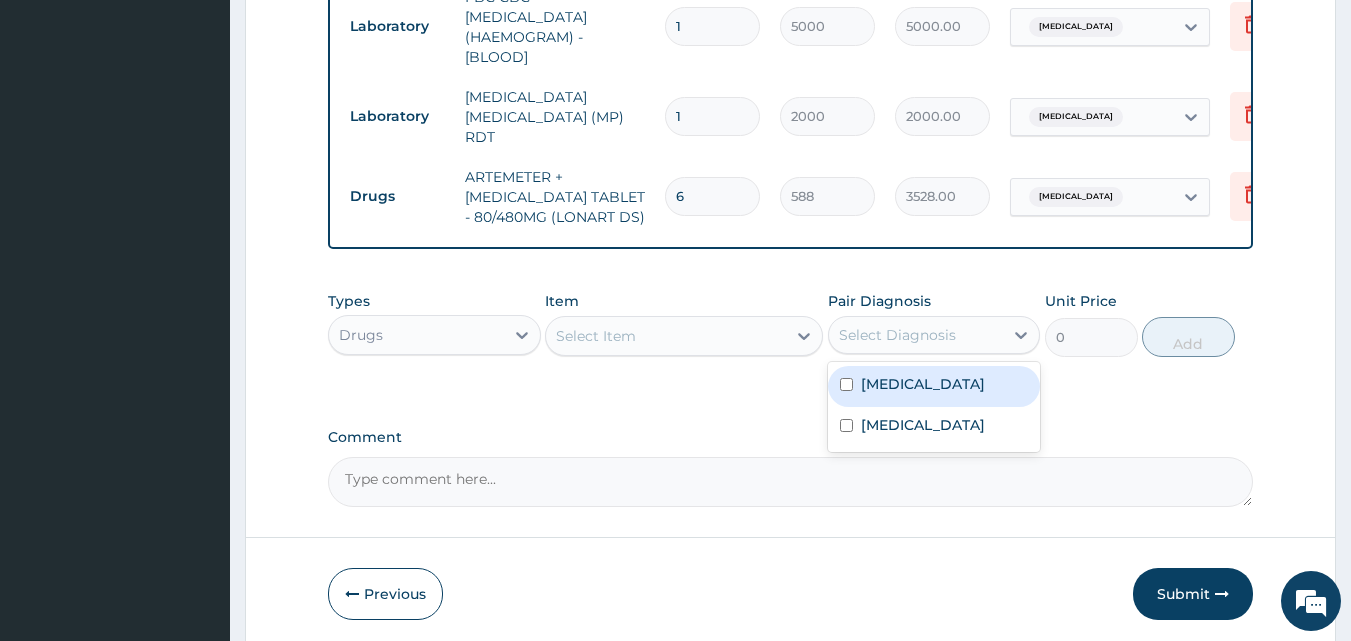 click on "Select Diagnosis" at bounding box center (916, 335) 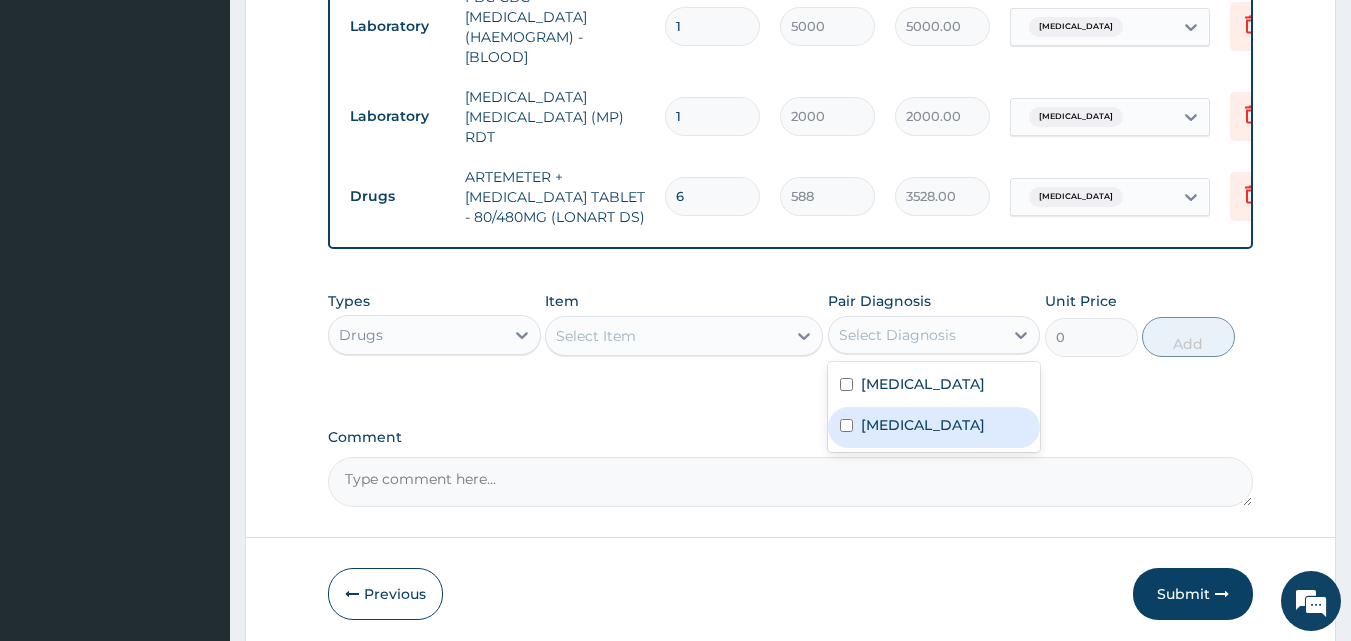 click on "Malaria" at bounding box center [934, 427] 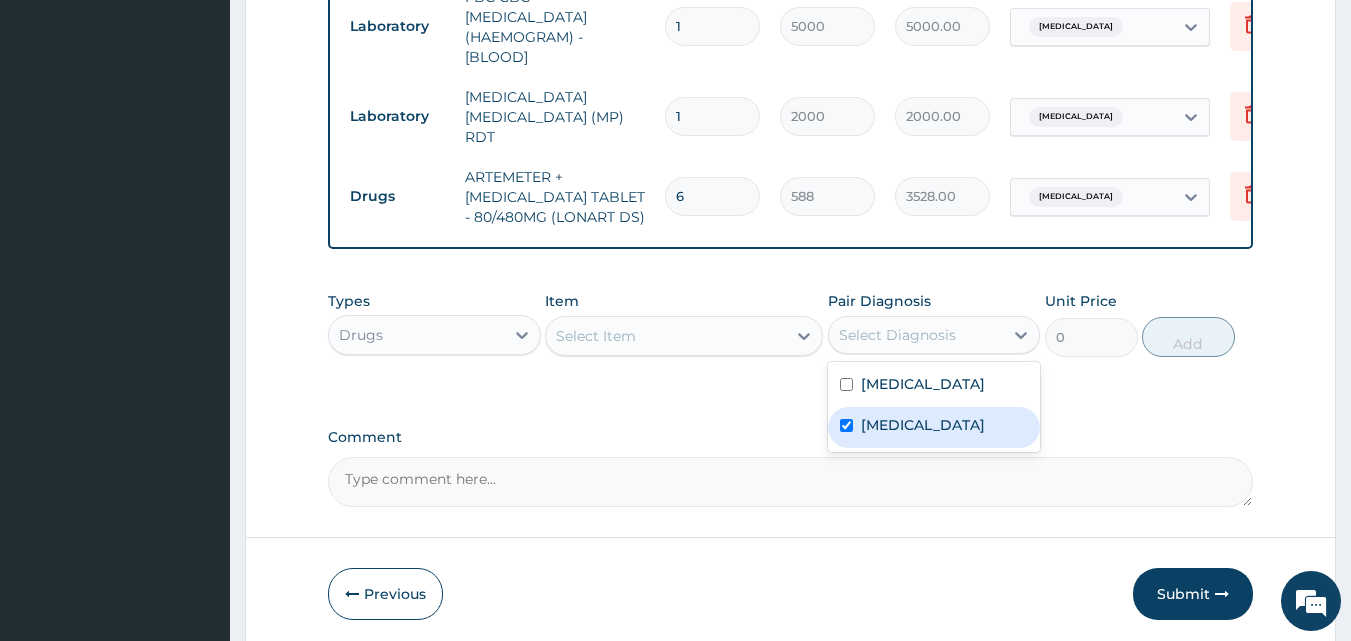 checkbox on "true" 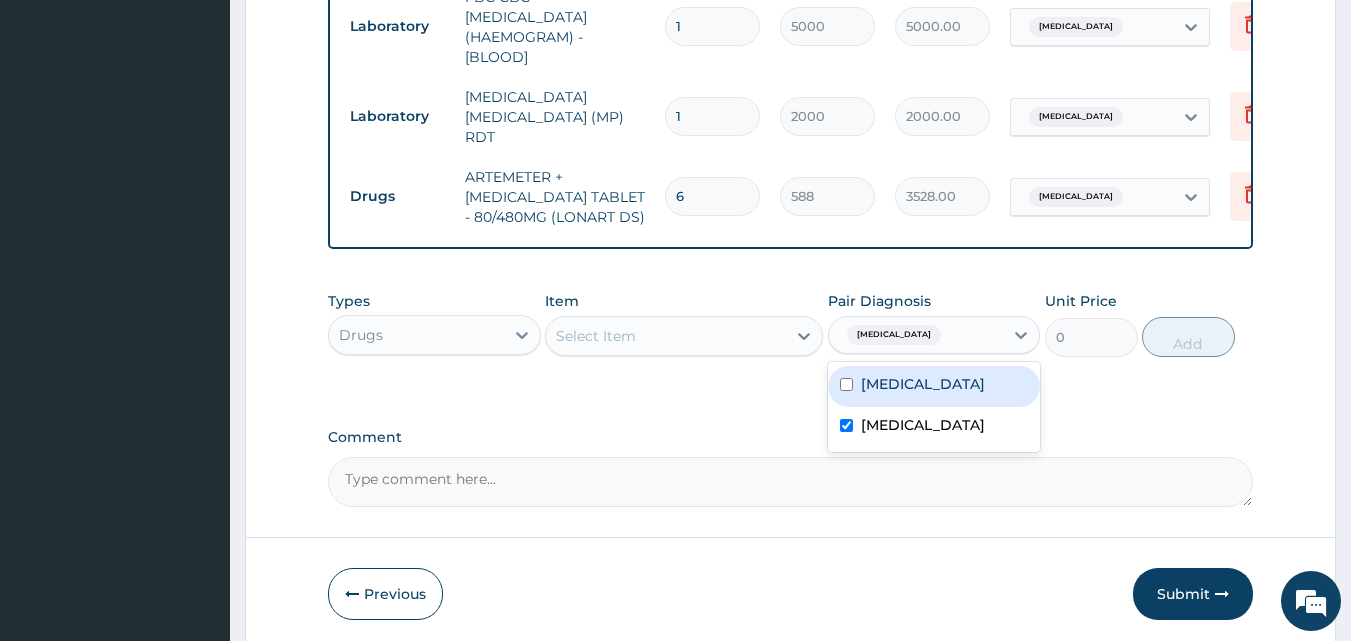 click on "Select Item" at bounding box center [666, 336] 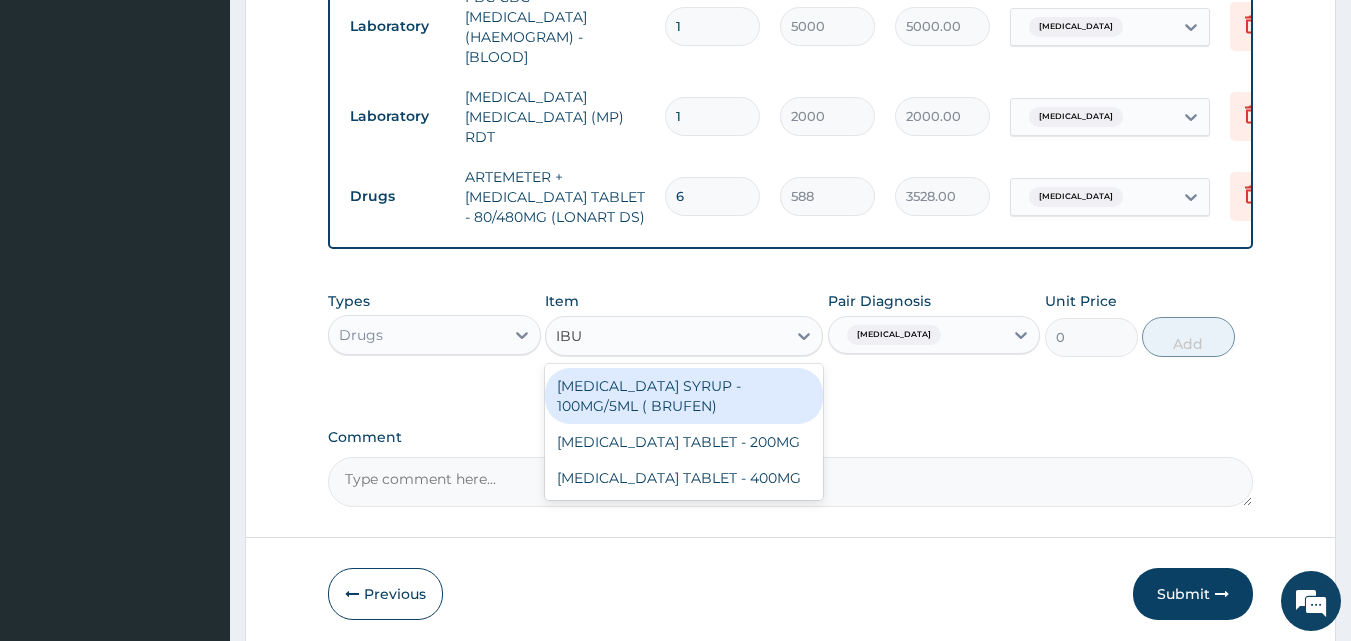type on "IBUP" 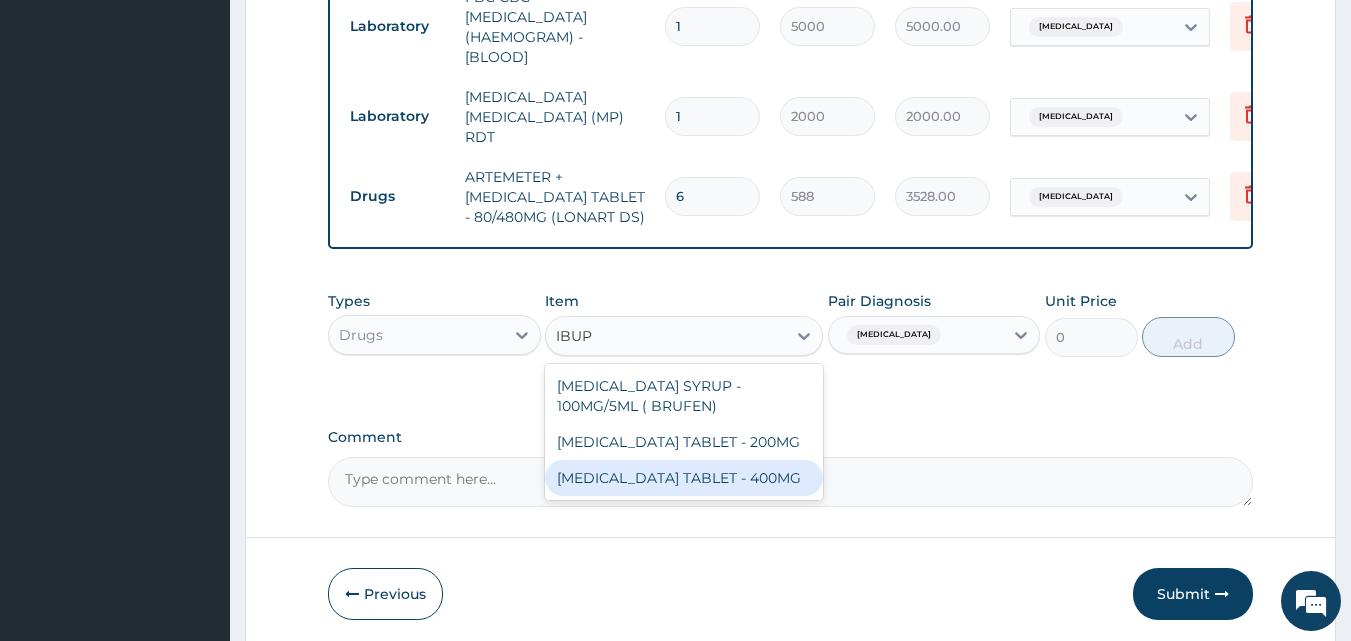 click on "[MEDICAL_DATA] TABLET - 400MG" at bounding box center [684, 478] 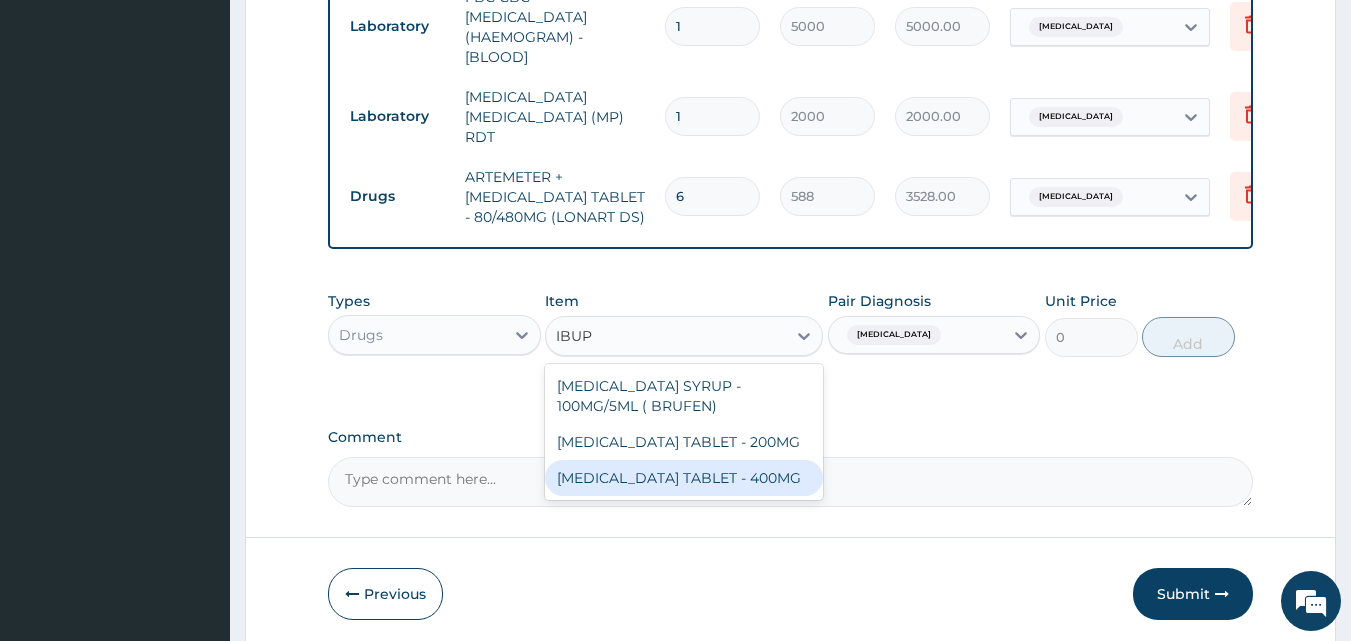 type 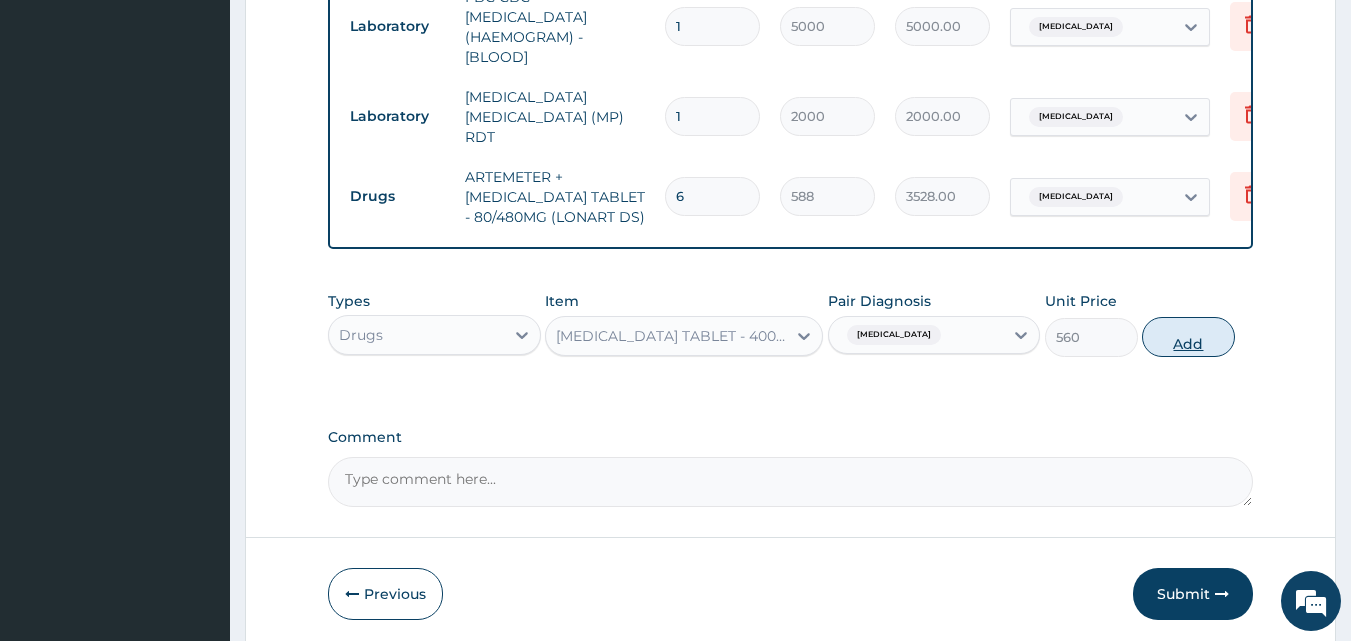click on "Add" at bounding box center [1188, 337] 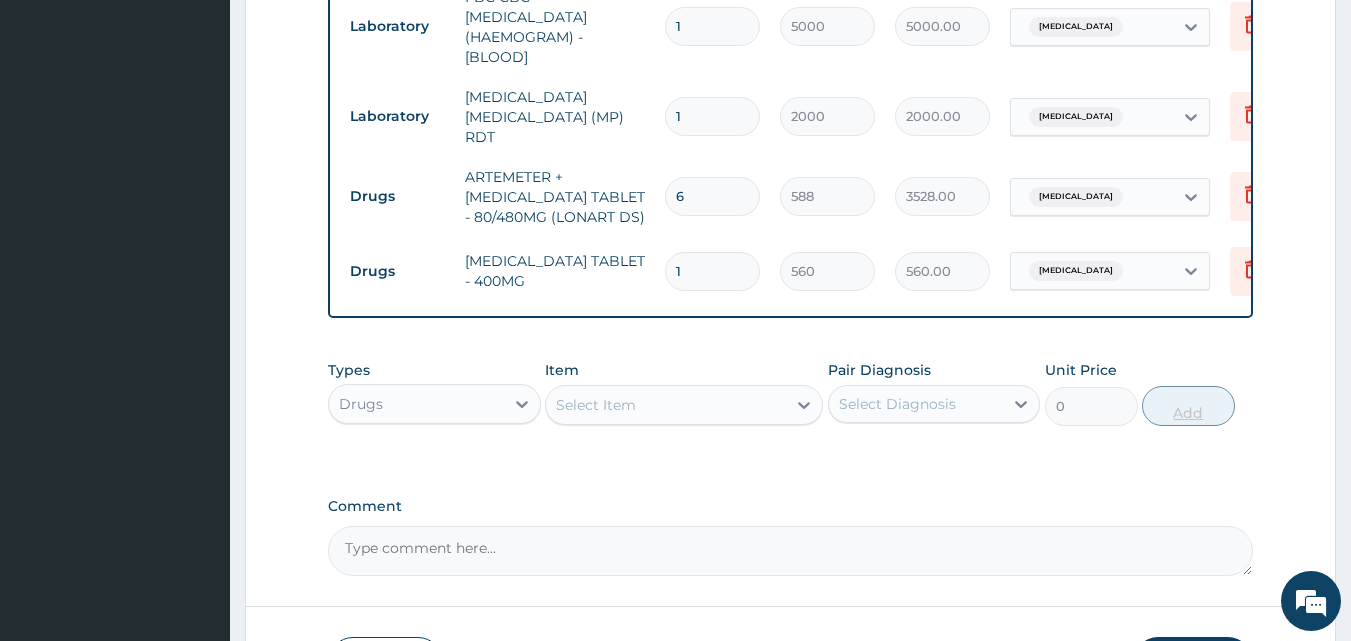type on "10" 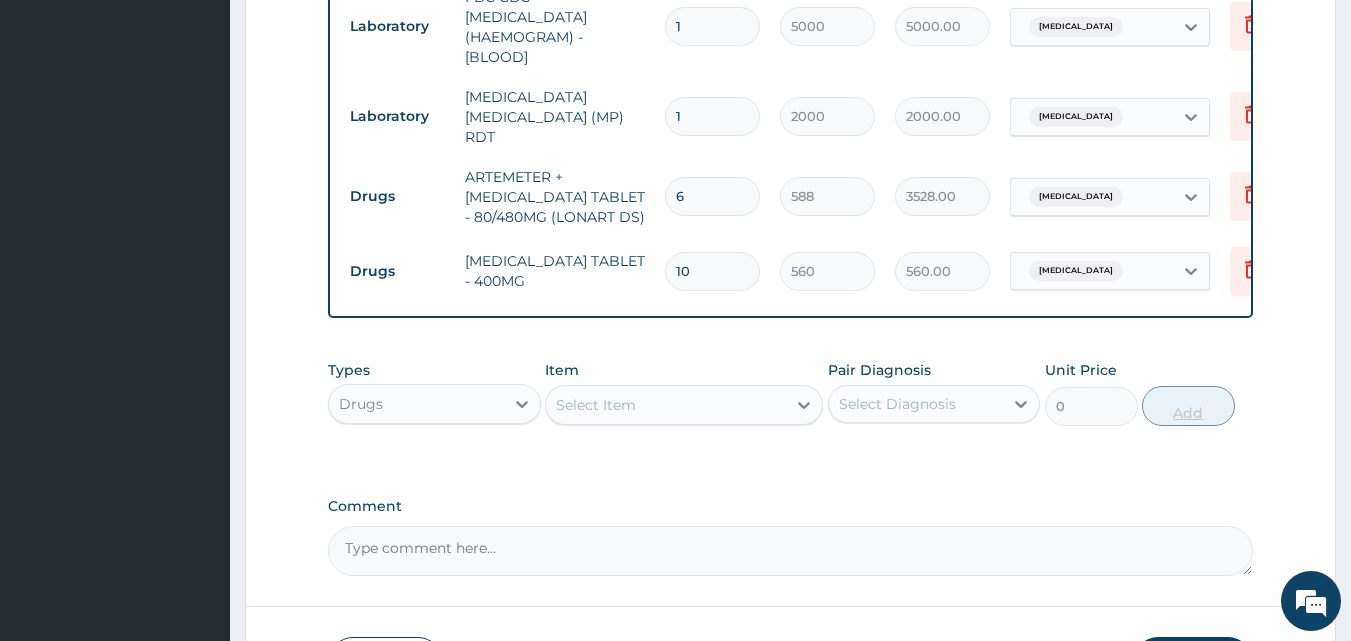type on "5600.00" 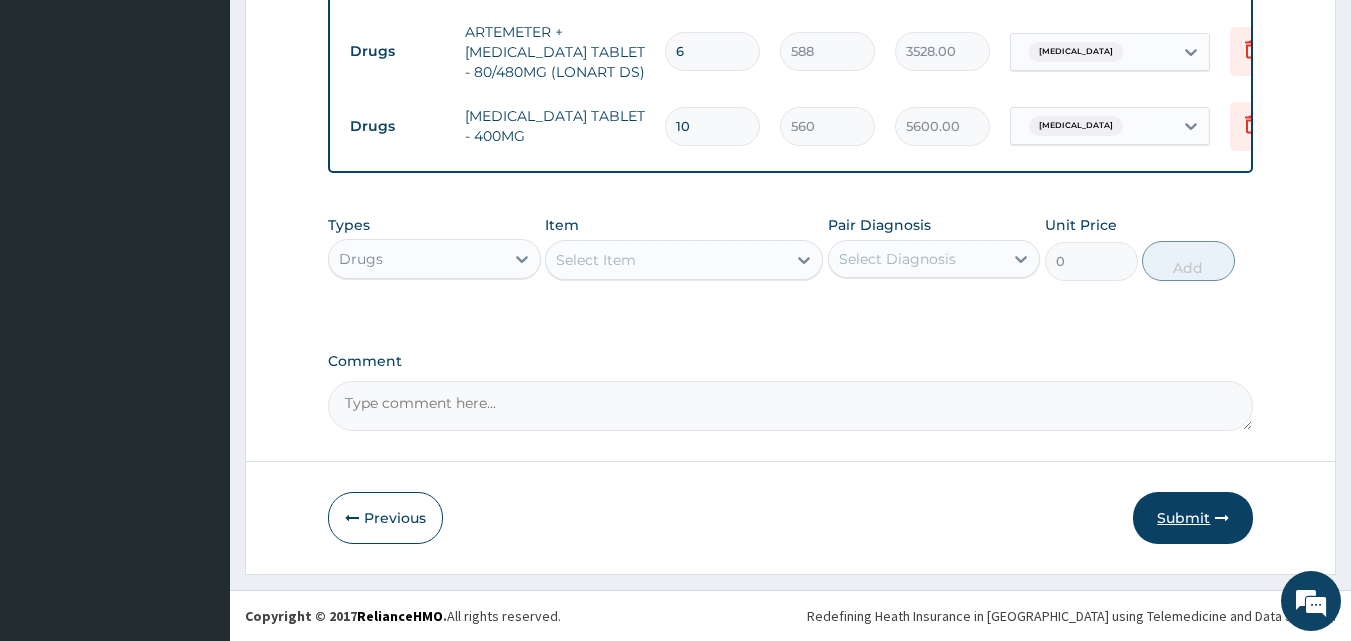 type on "10" 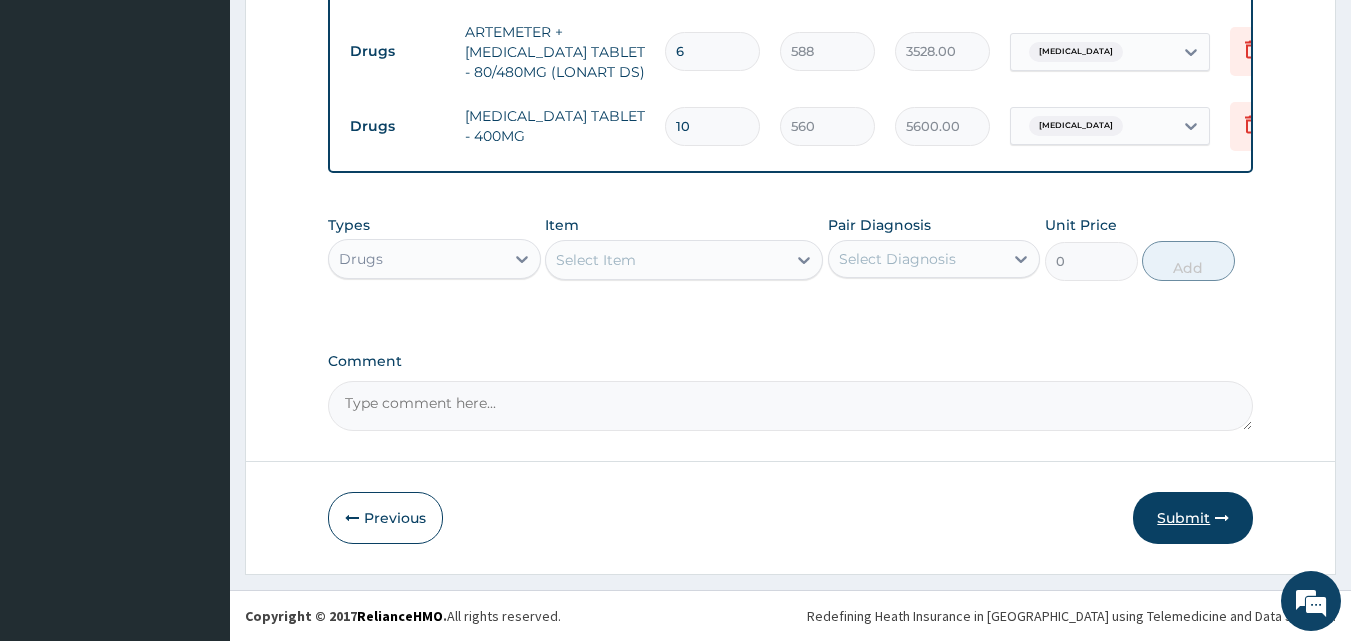 click on "Submit" at bounding box center (1193, 518) 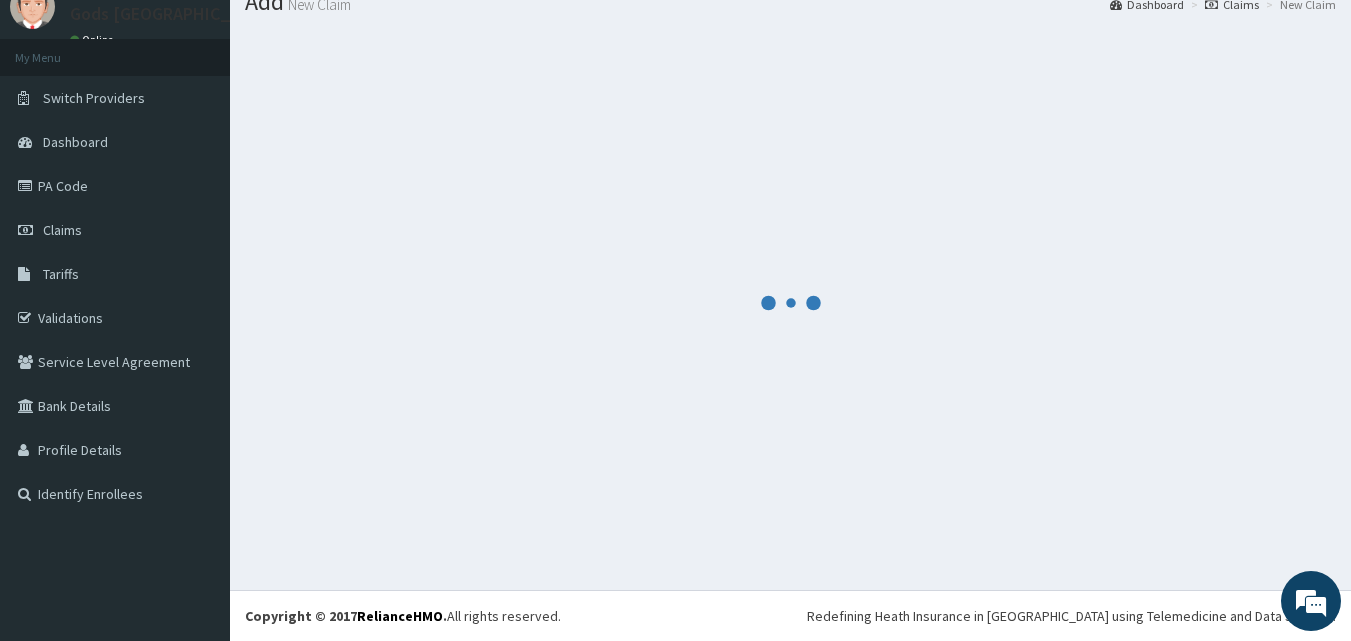 scroll, scrollTop: 1050, scrollLeft: 0, axis: vertical 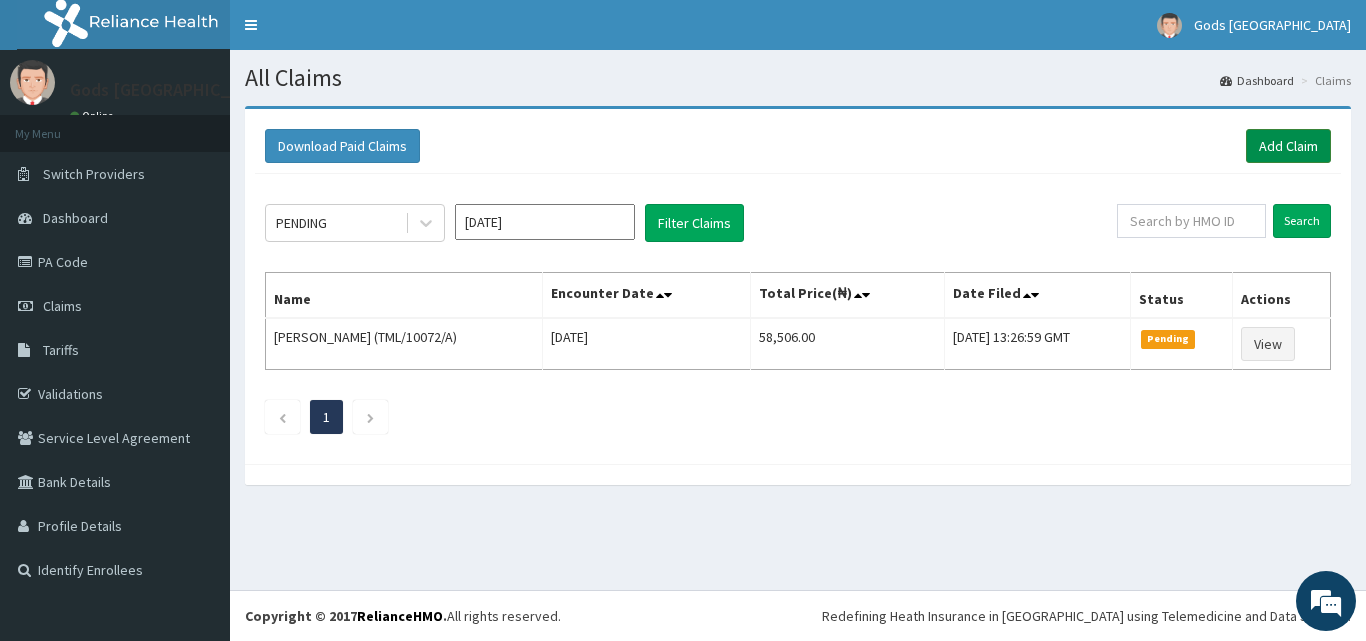 click on "Add Claim" at bounding box center (1288, 146) 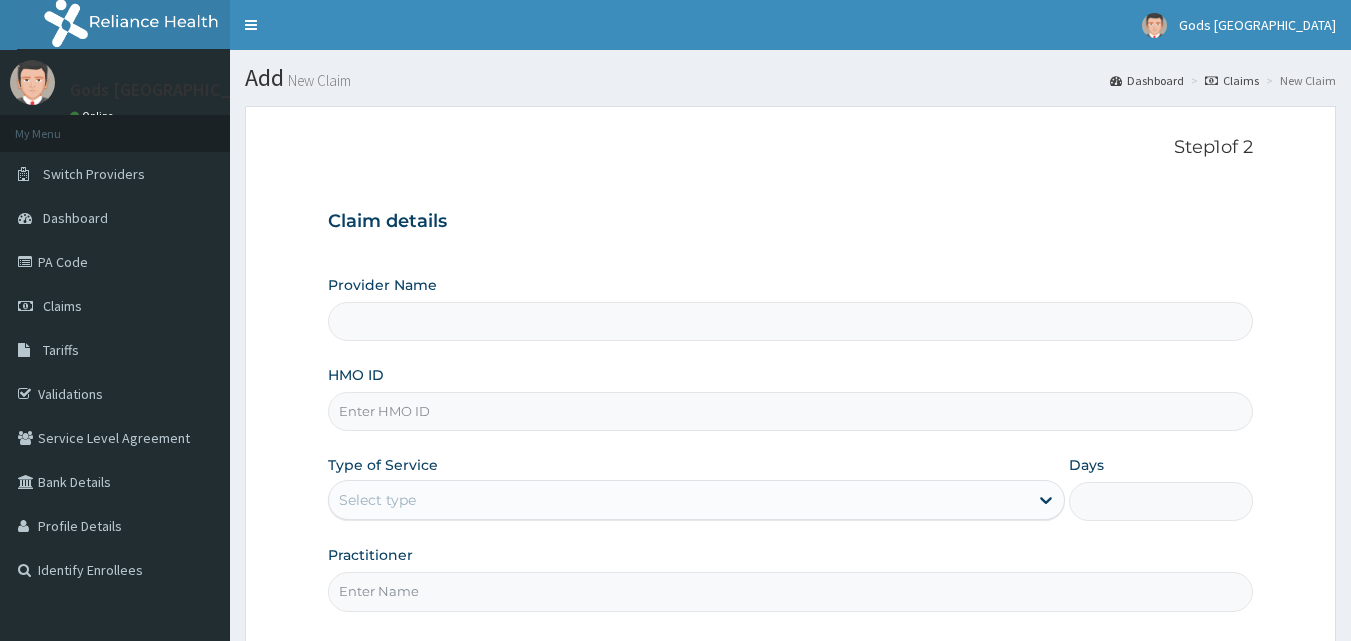 scroll, scrollTop: 0, scrollLeft: 0, axis: both 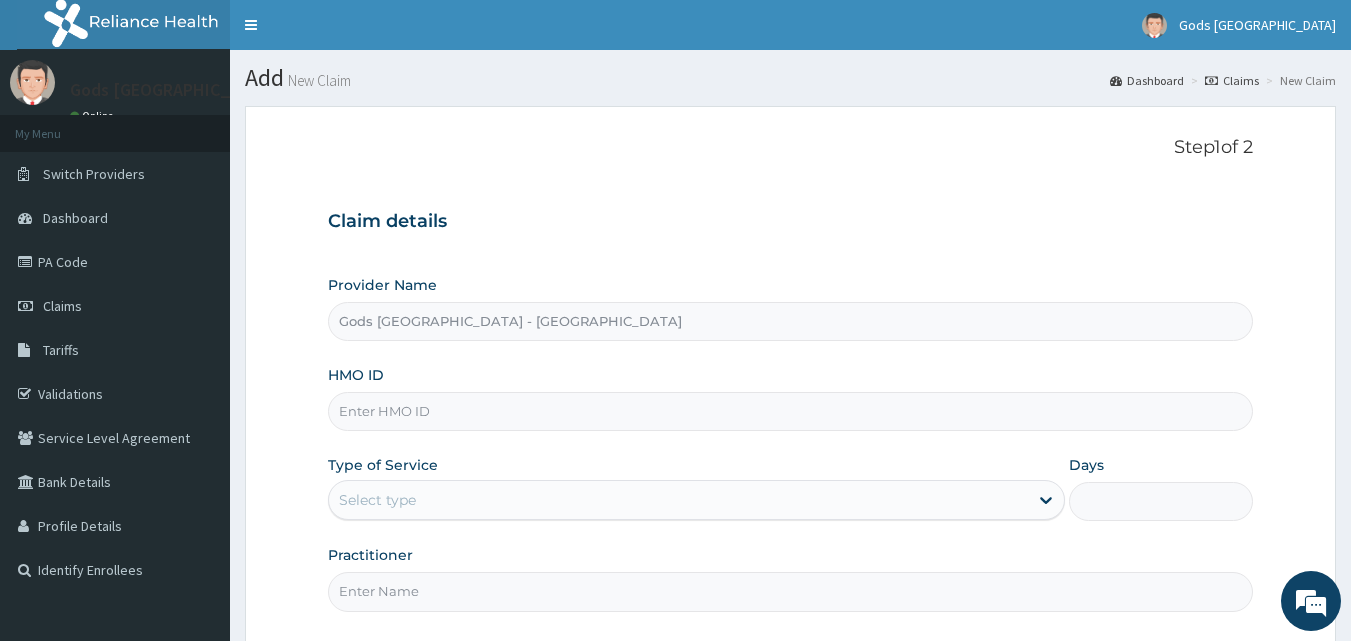 click on "HMO ID" at bounding box center (791, 411) 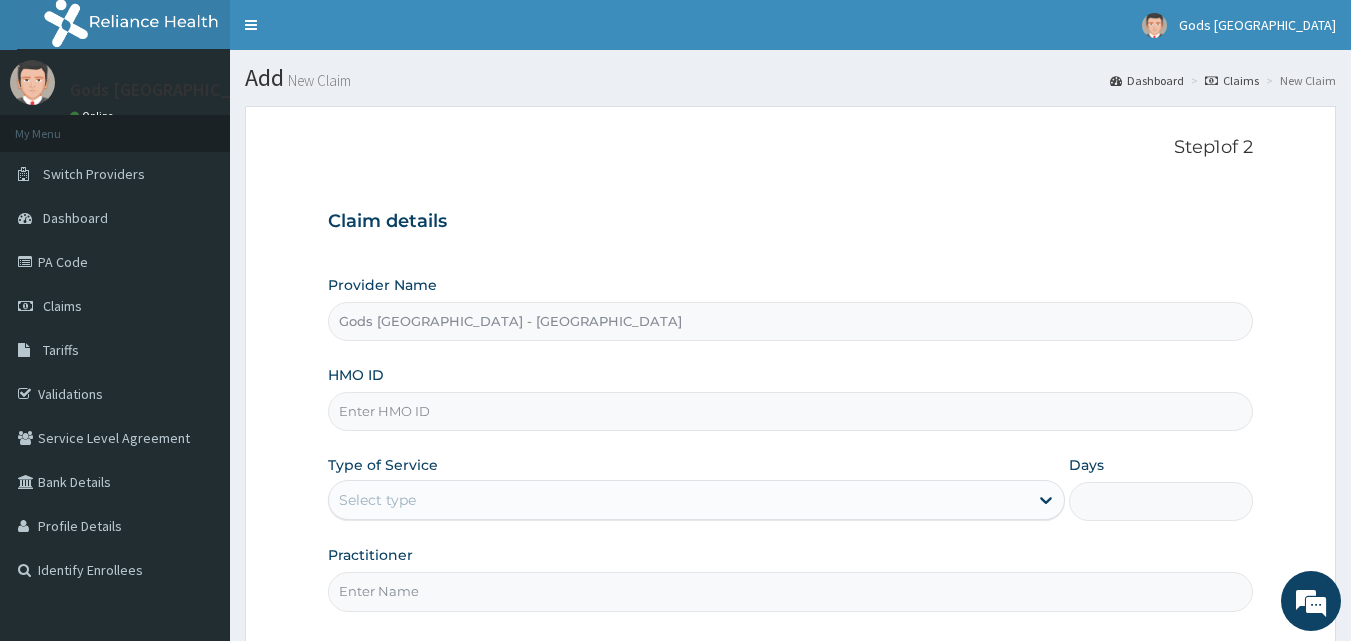 paste on "CWN/10135/E" 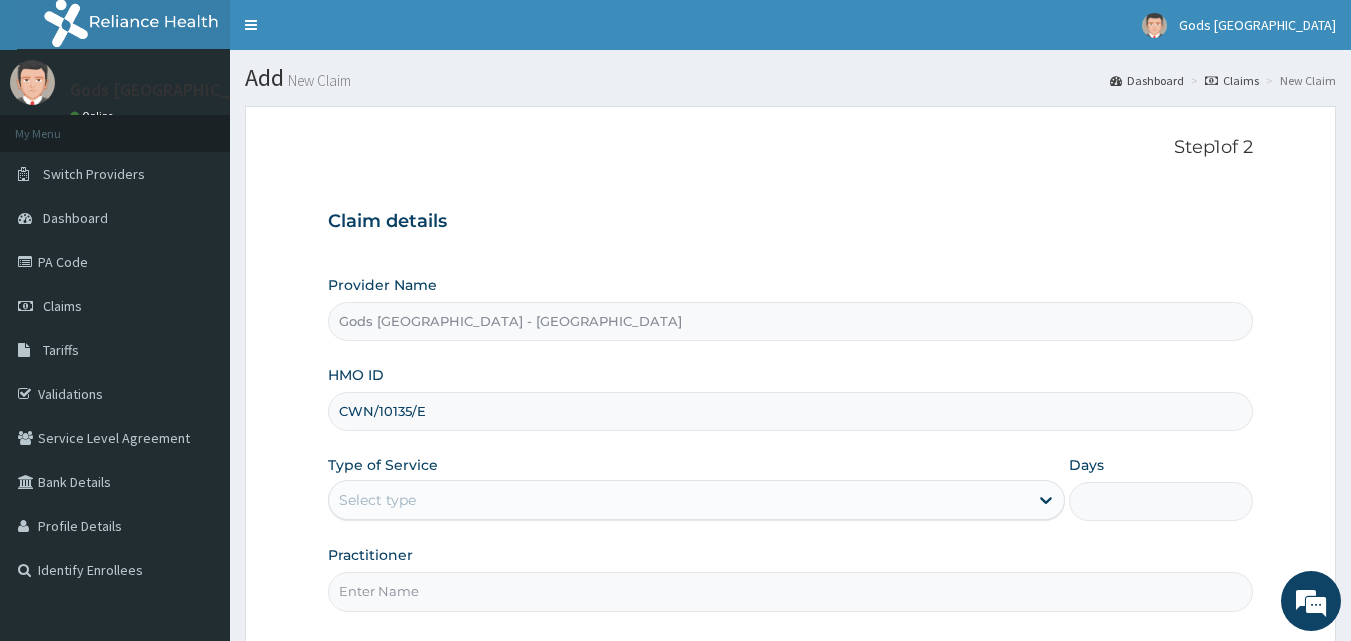type on "CWN/10135/E" 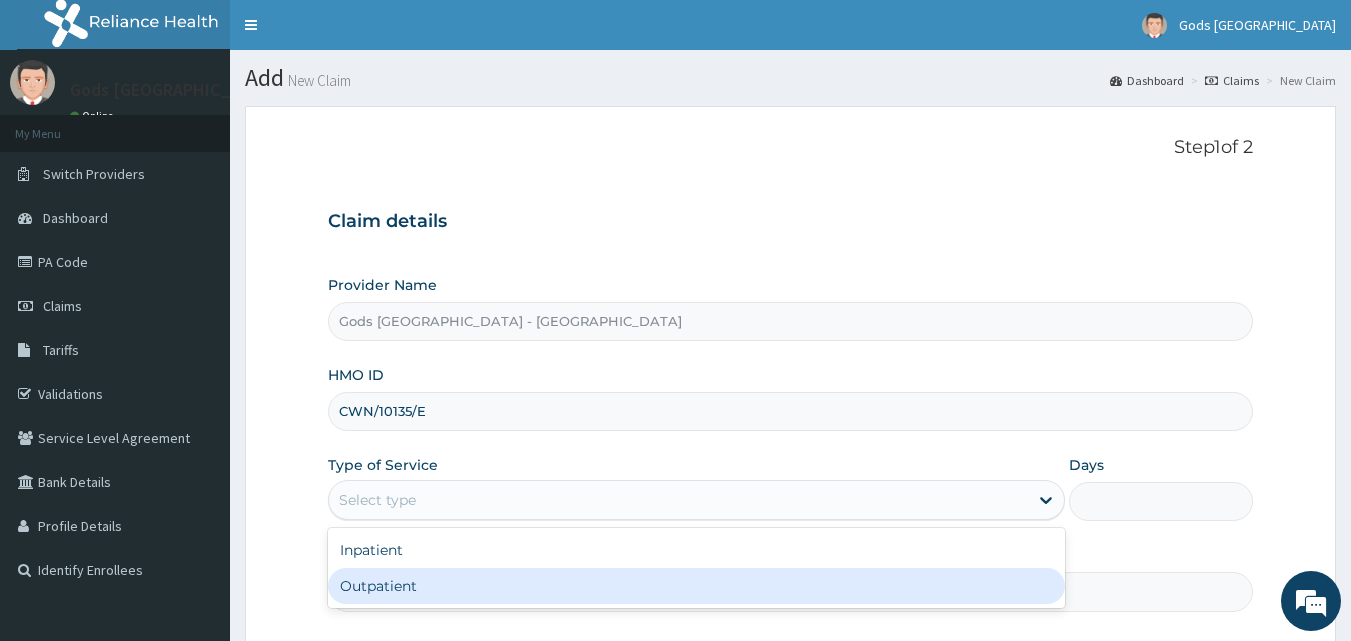 click on "Outpatient" at bounding box center [696, 586] 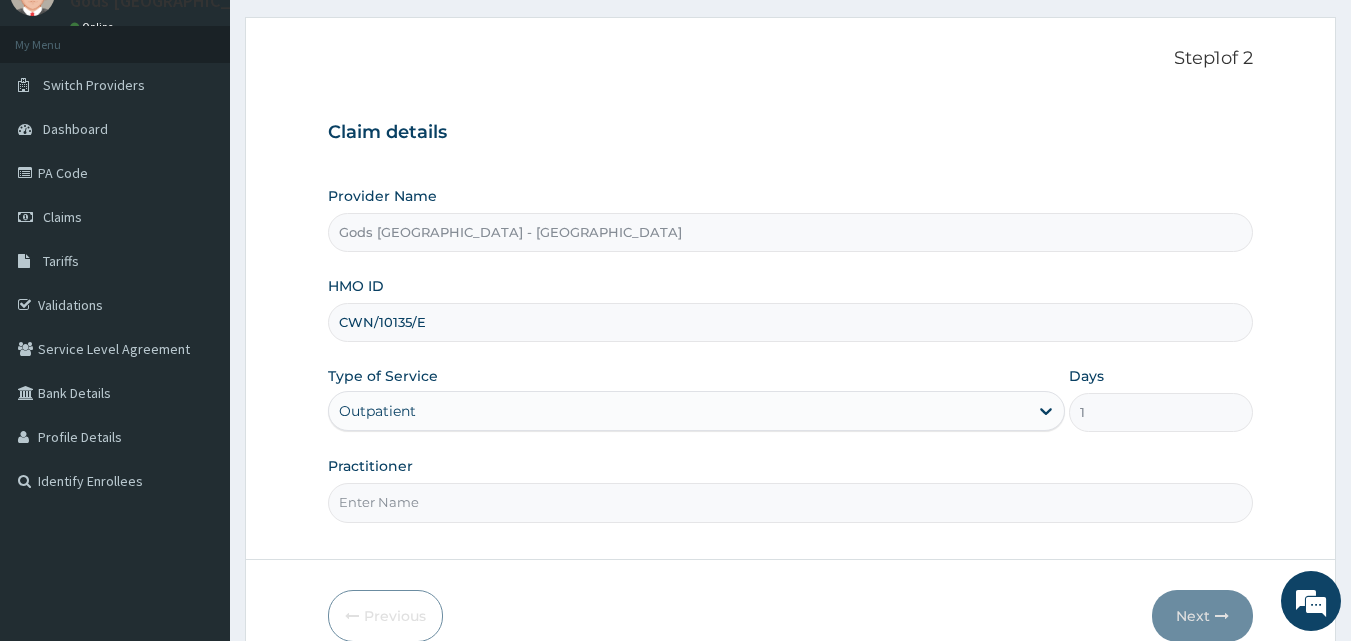 scroll, scrollTop: 100, scrollLeft: 0, axis: vertical 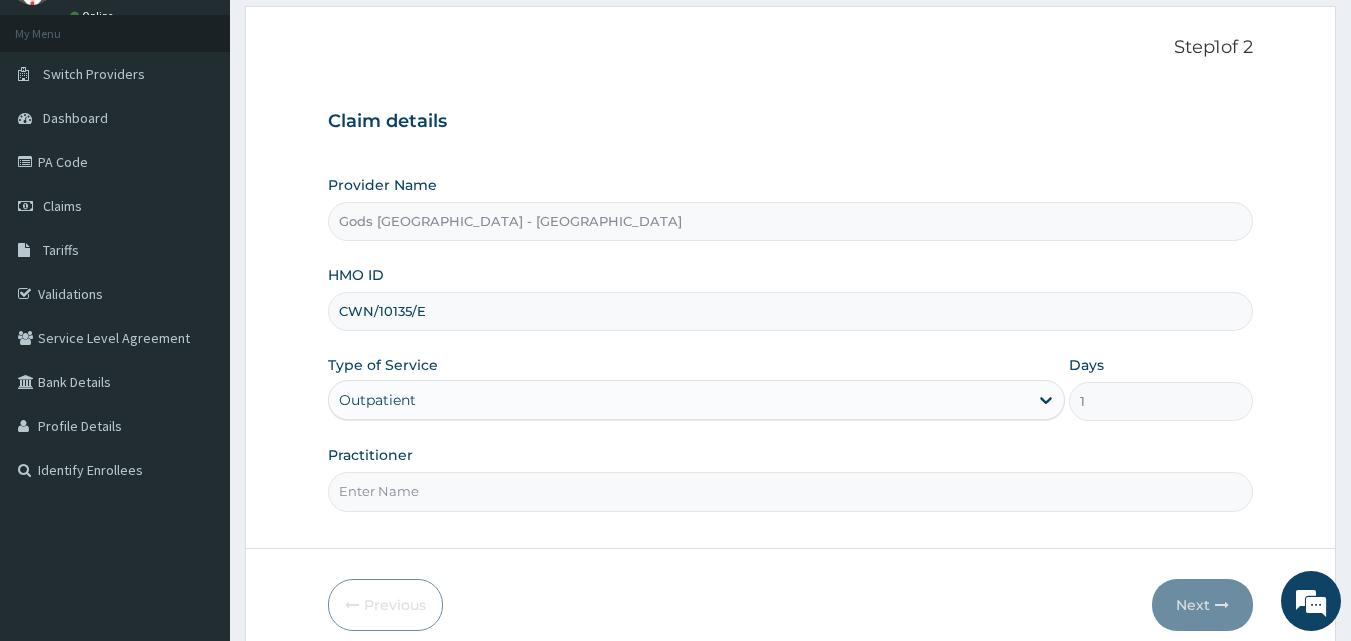 click on "Practitioner" at bounding box center [791, 491] 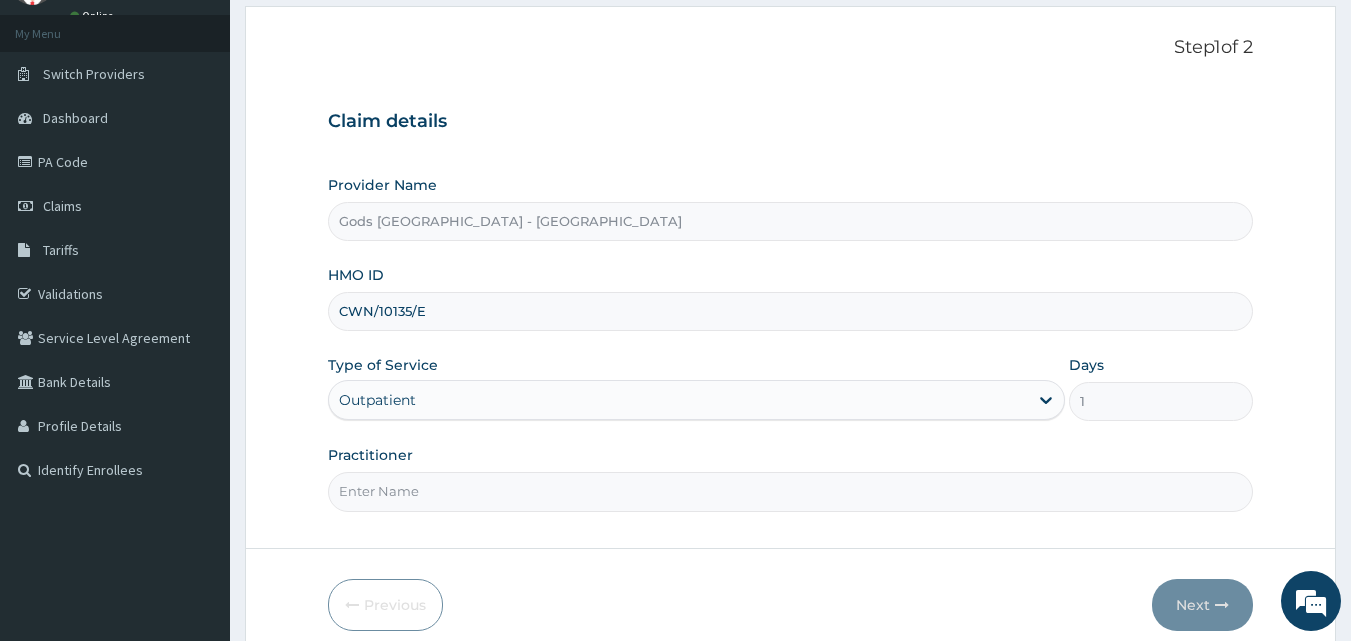 type on "DR OPAFUNSO" 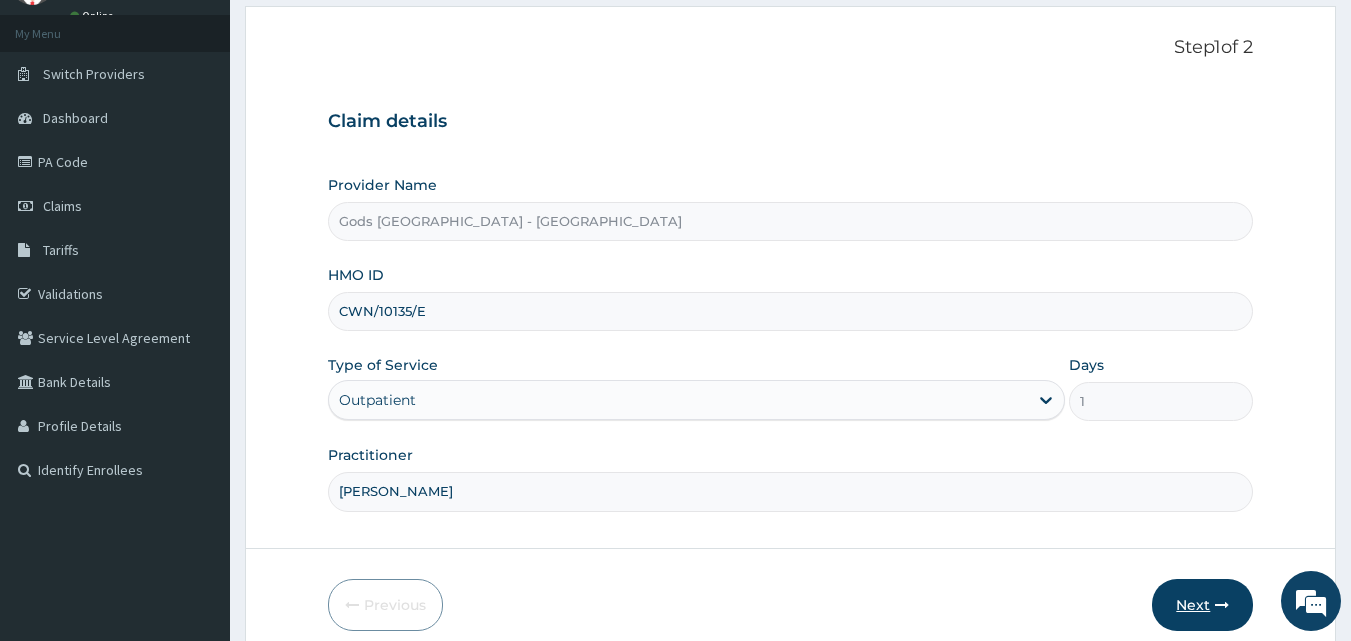 click on "Next" at bounding box center [1202, 605] 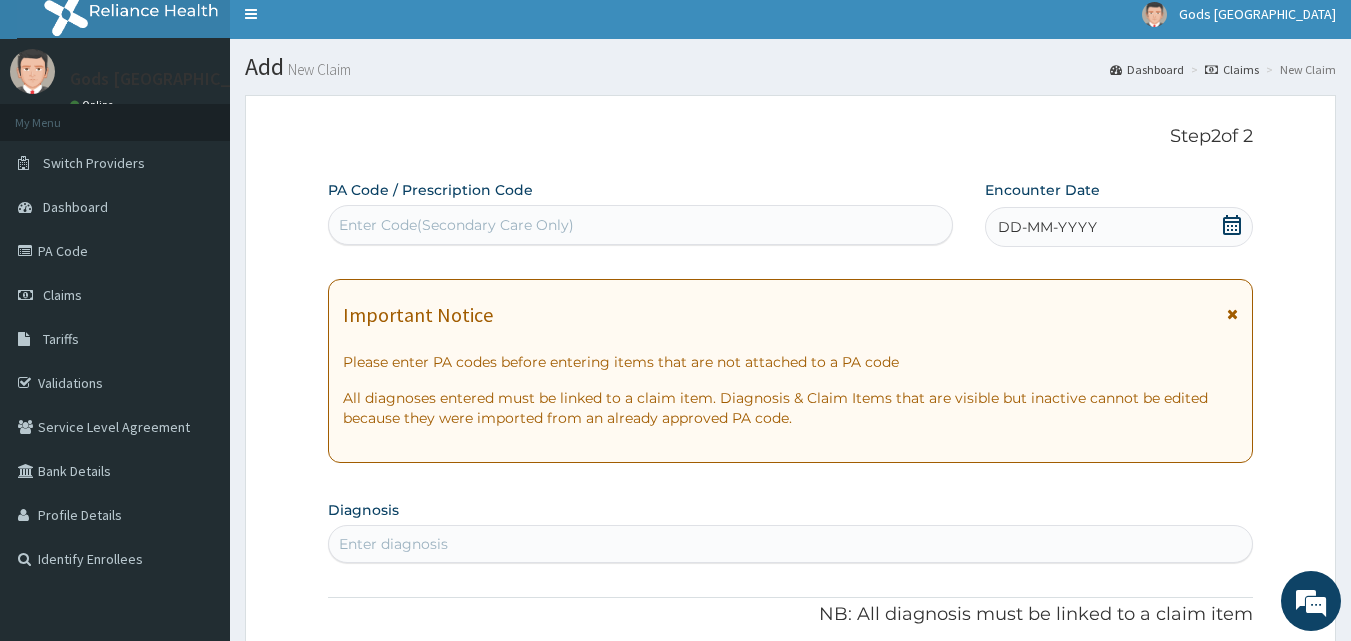 scroll, scrollTop: 0, scrollLeft: 0, axis: both 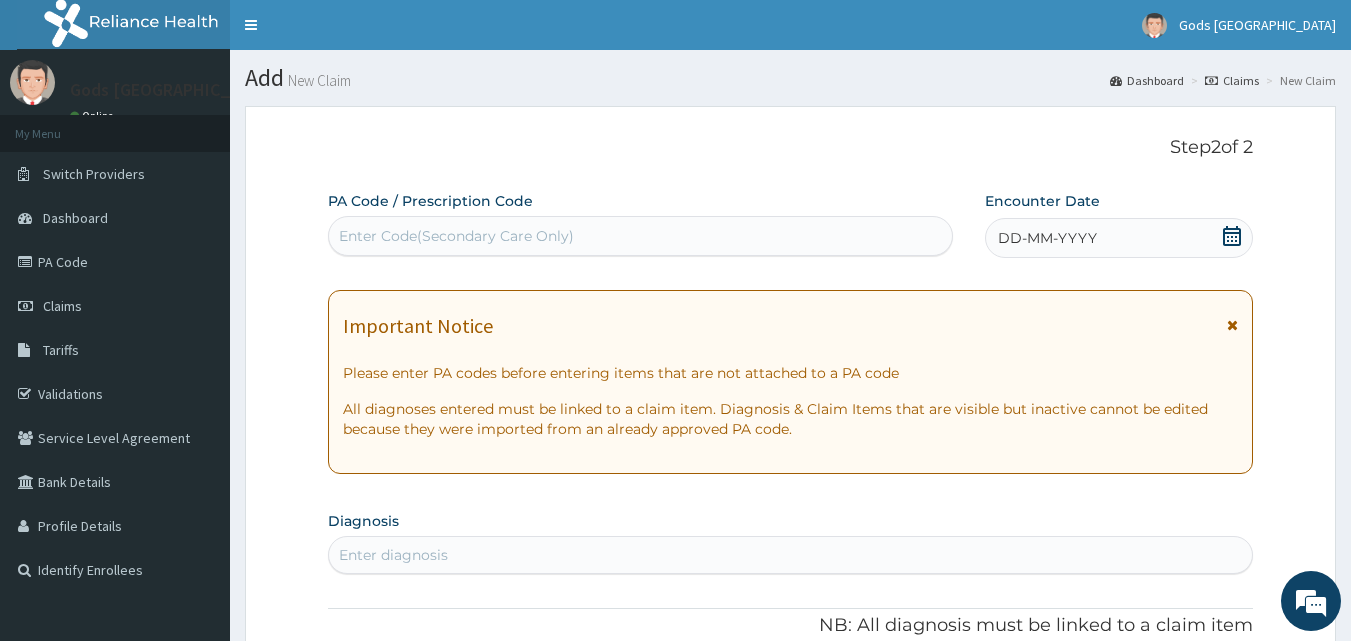 click on "Enter Code(Secondary Care Only)" at bounding box center (641, 236) 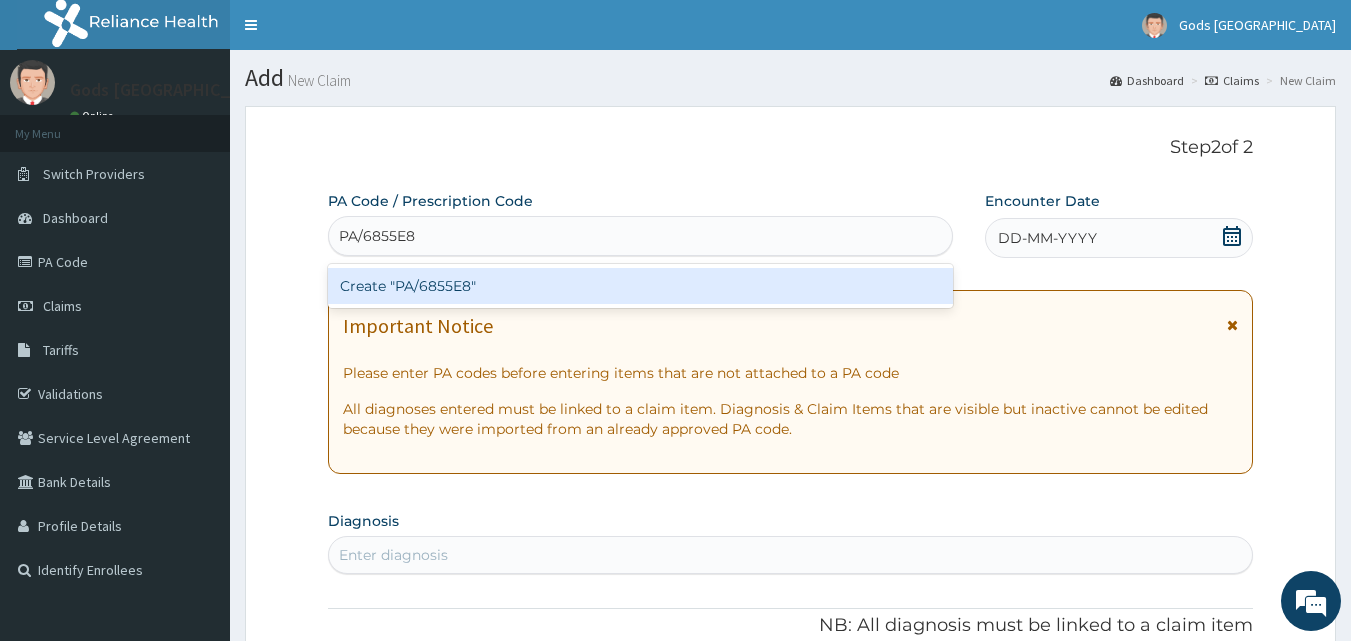 click on "Create "PA/6855E8"" at bounding box center (641, 286) 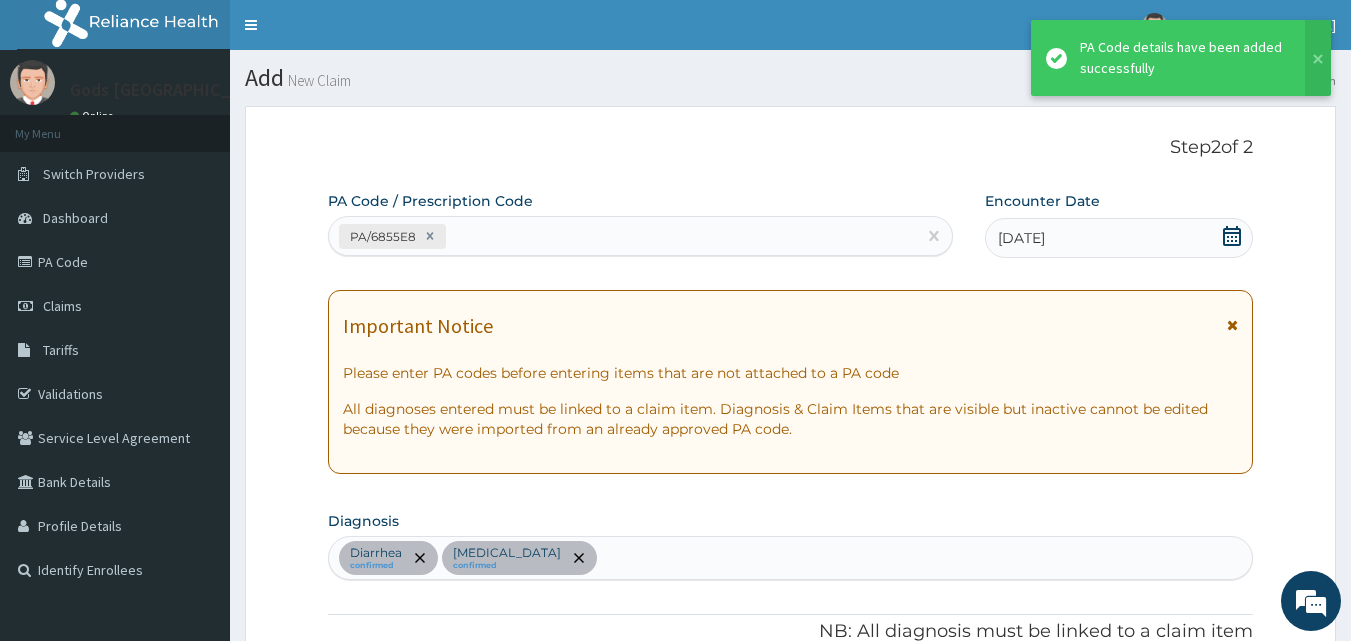 scroll, scrollTop: 650, scrollLeft: 0, axis: vertical 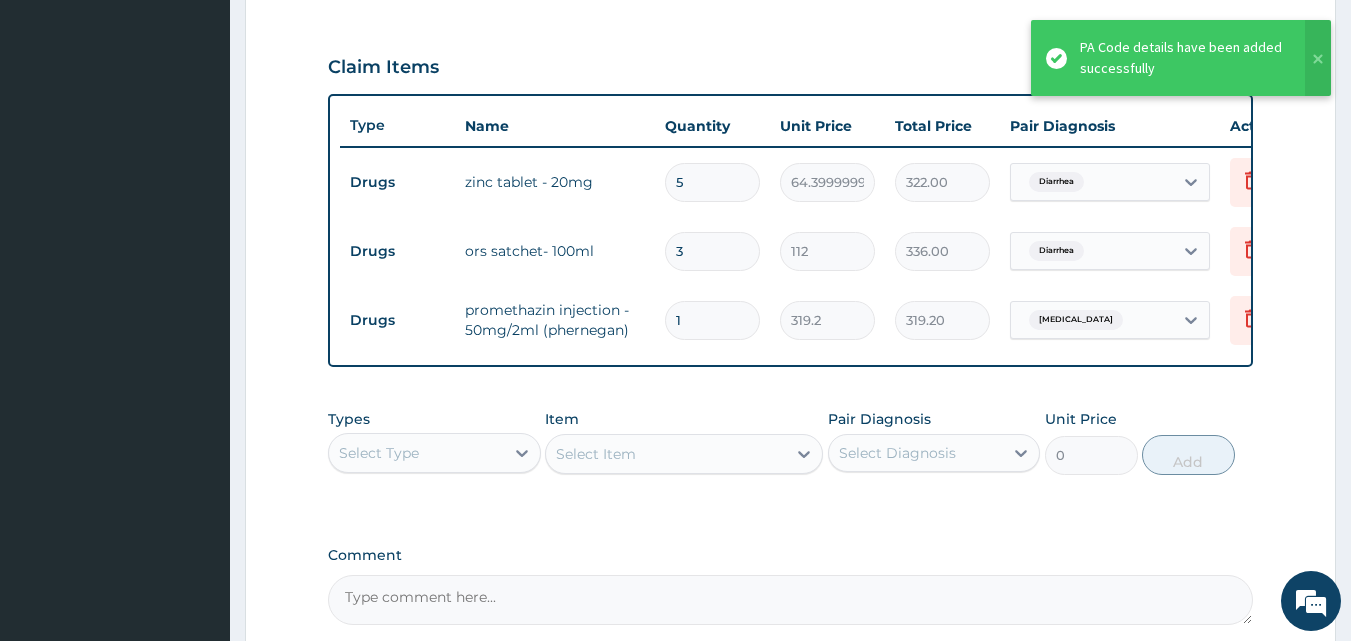 click on "Select Type" at bounding box center (379, 453) 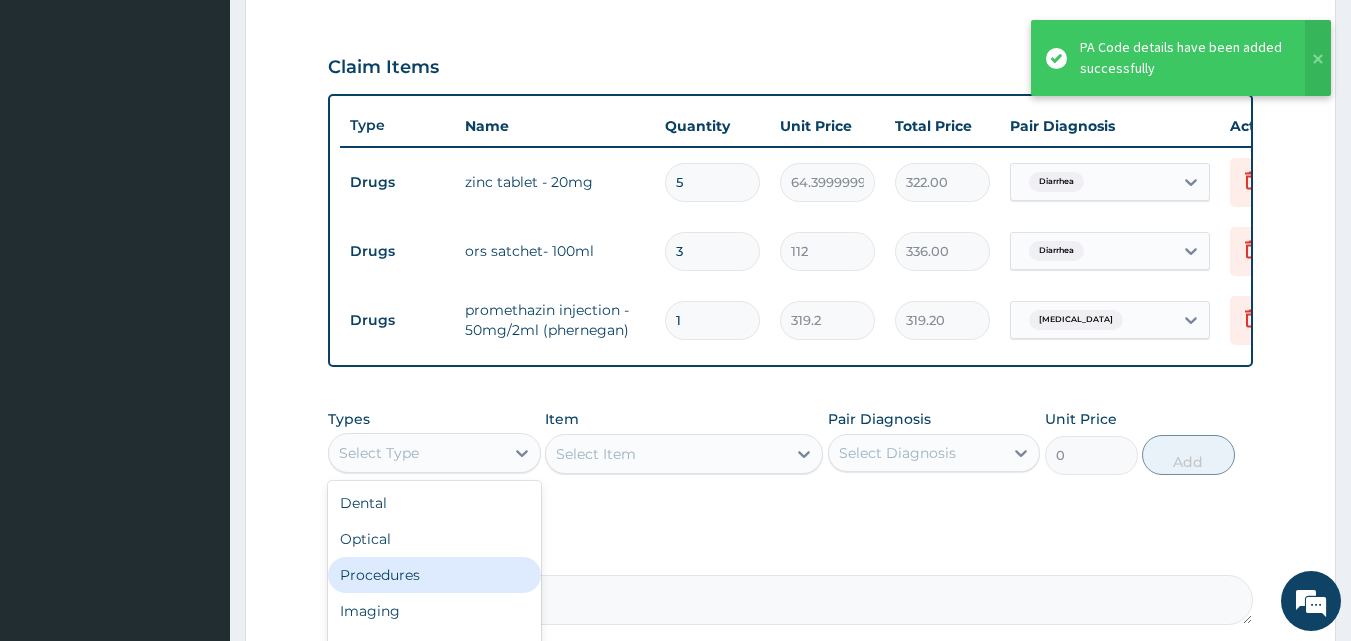 click on "Procedures" at bounding box center [434, 575] 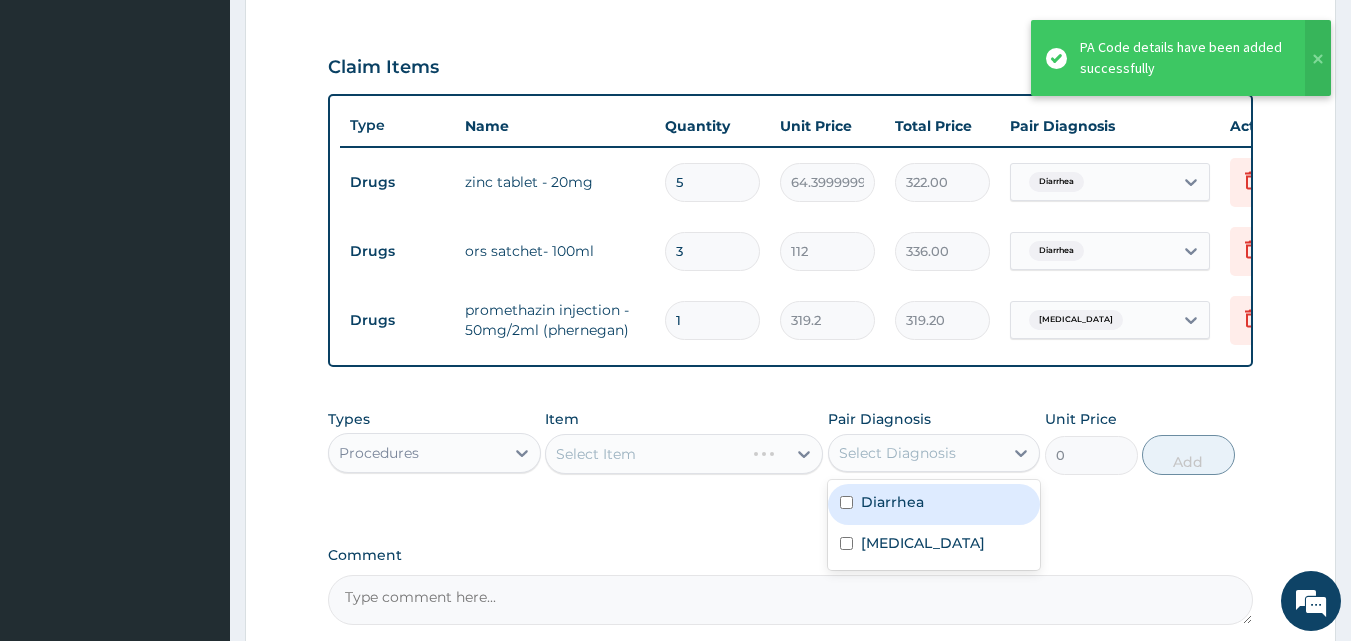 click on "Select Diagnosis" at bounding box center (897, 453) 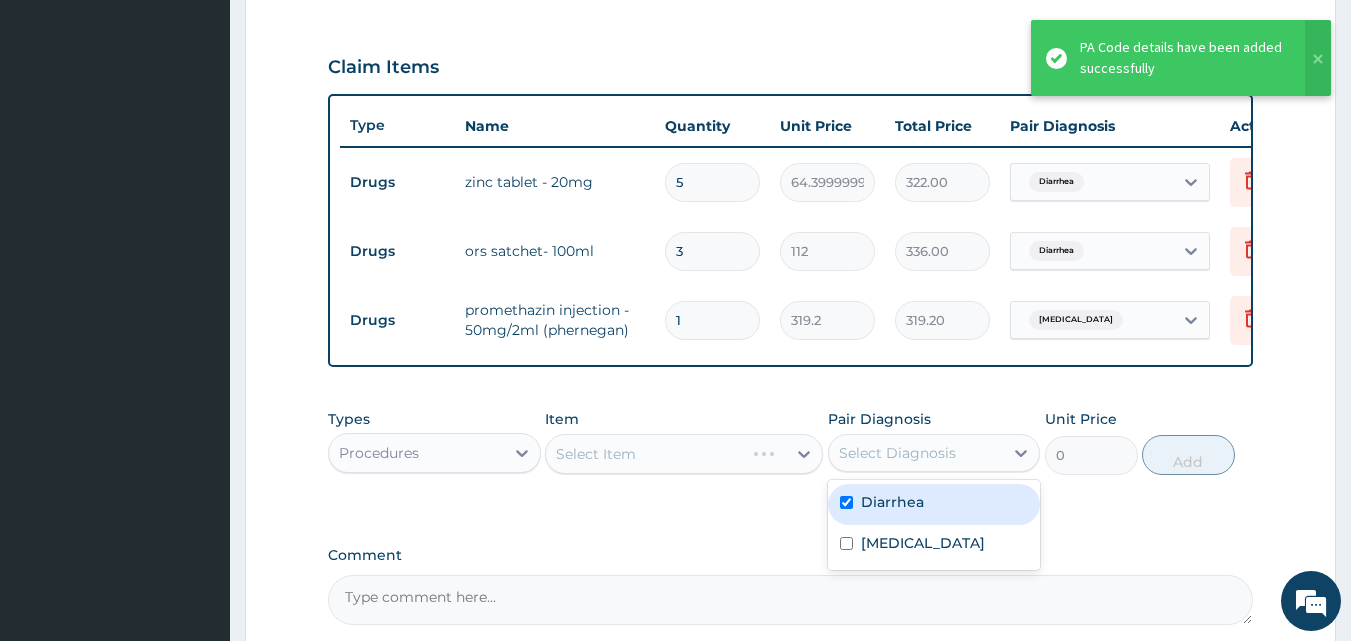 checkbox on "true" 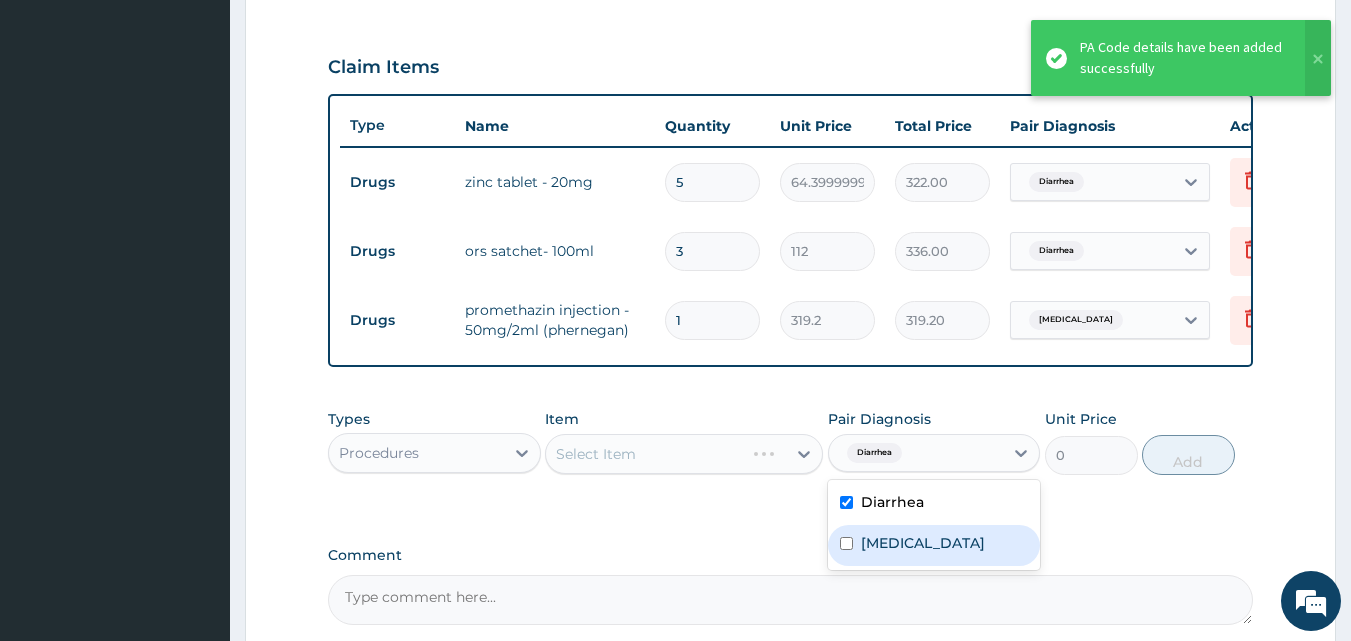 click on "Acute gastroenteritis" at bounding box center [923, 543] 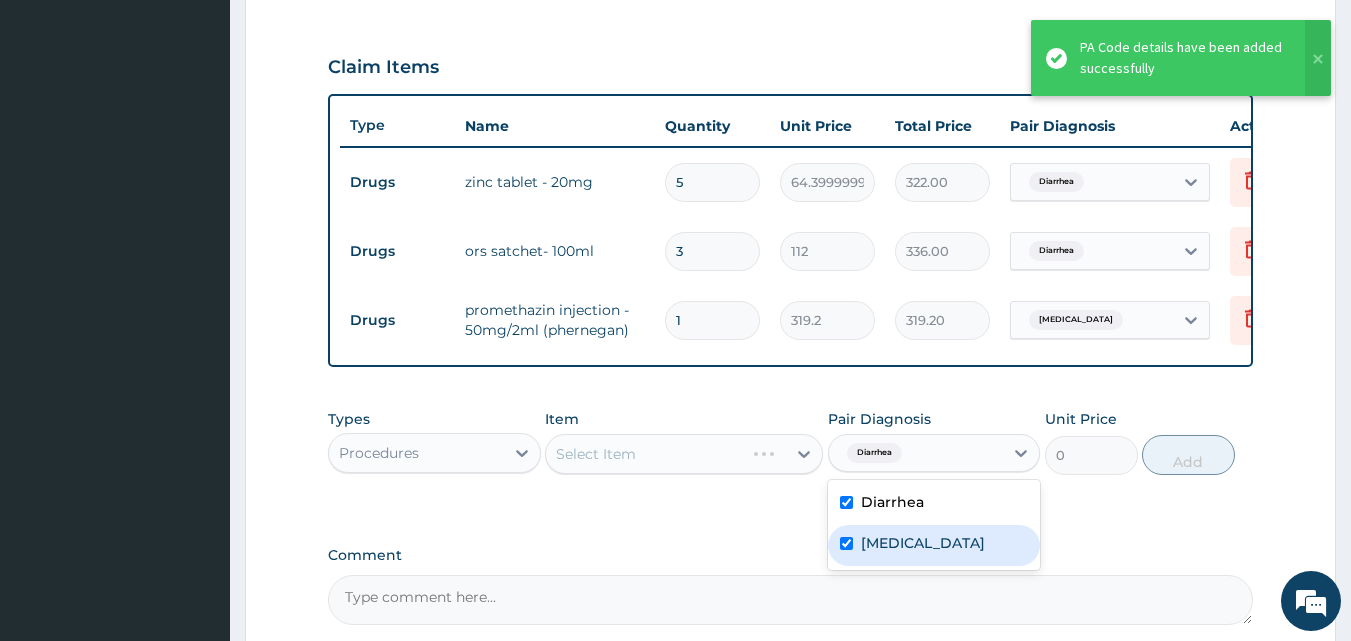 checkbox on "true" 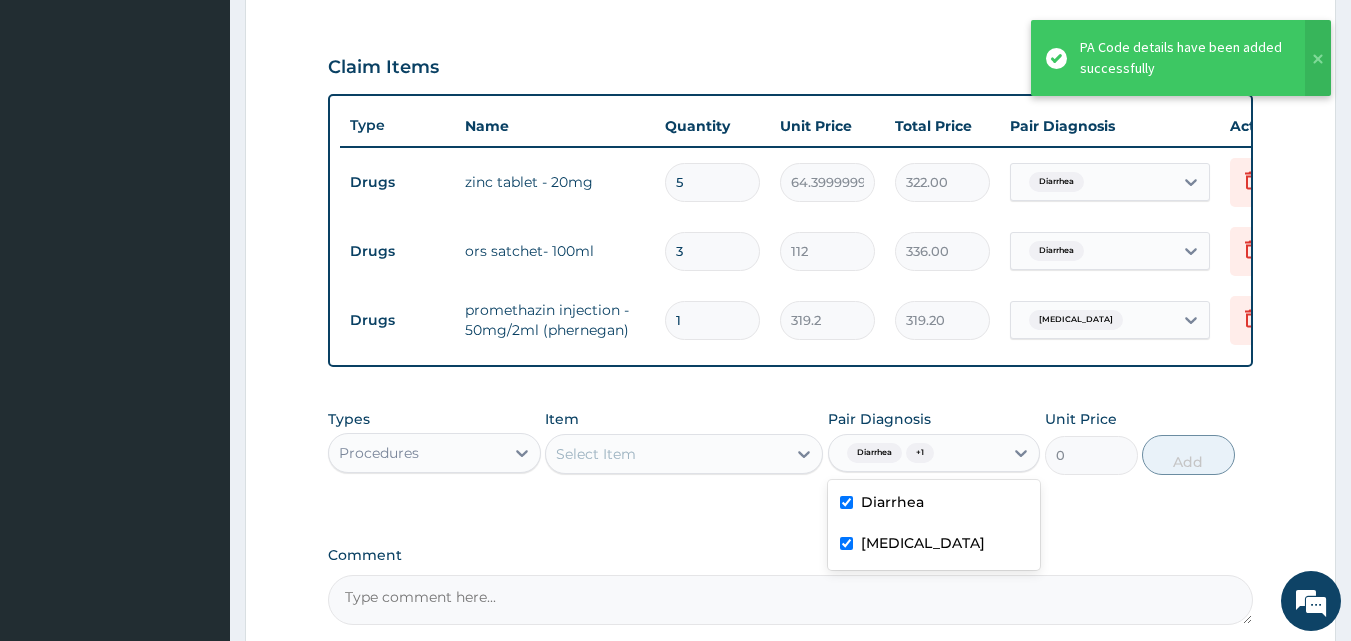 click on "Select Item" at bounding box center [666, 454] 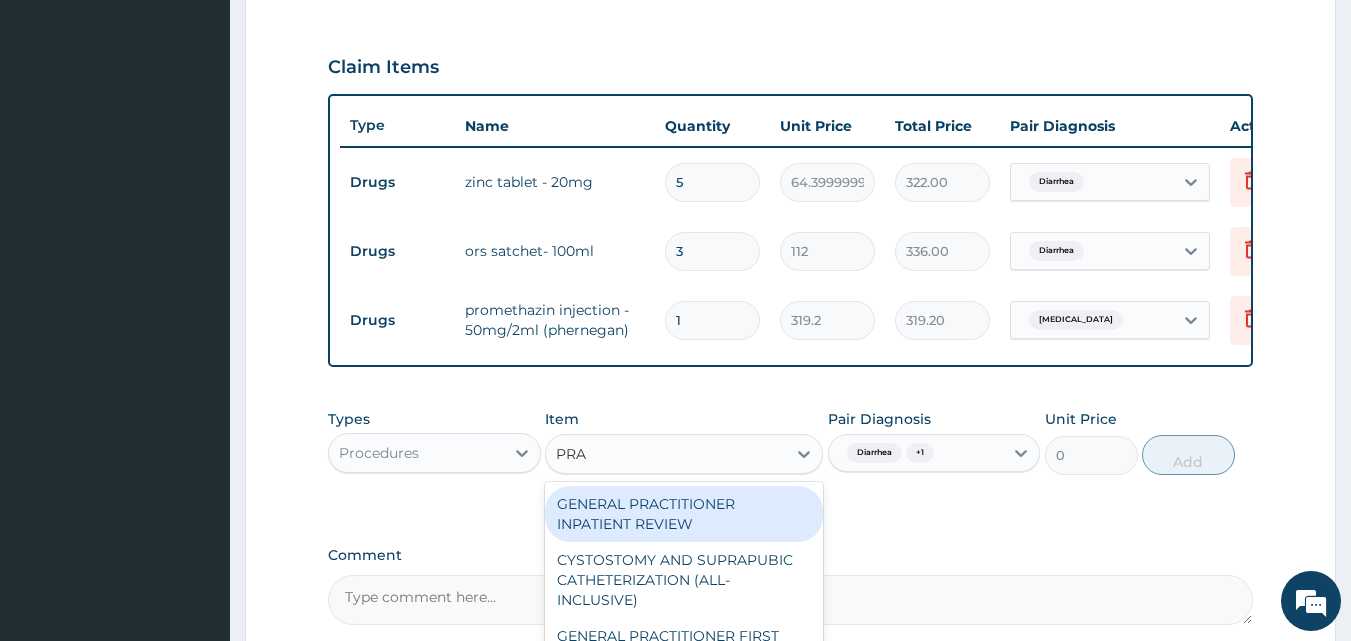 type on "PRAC" 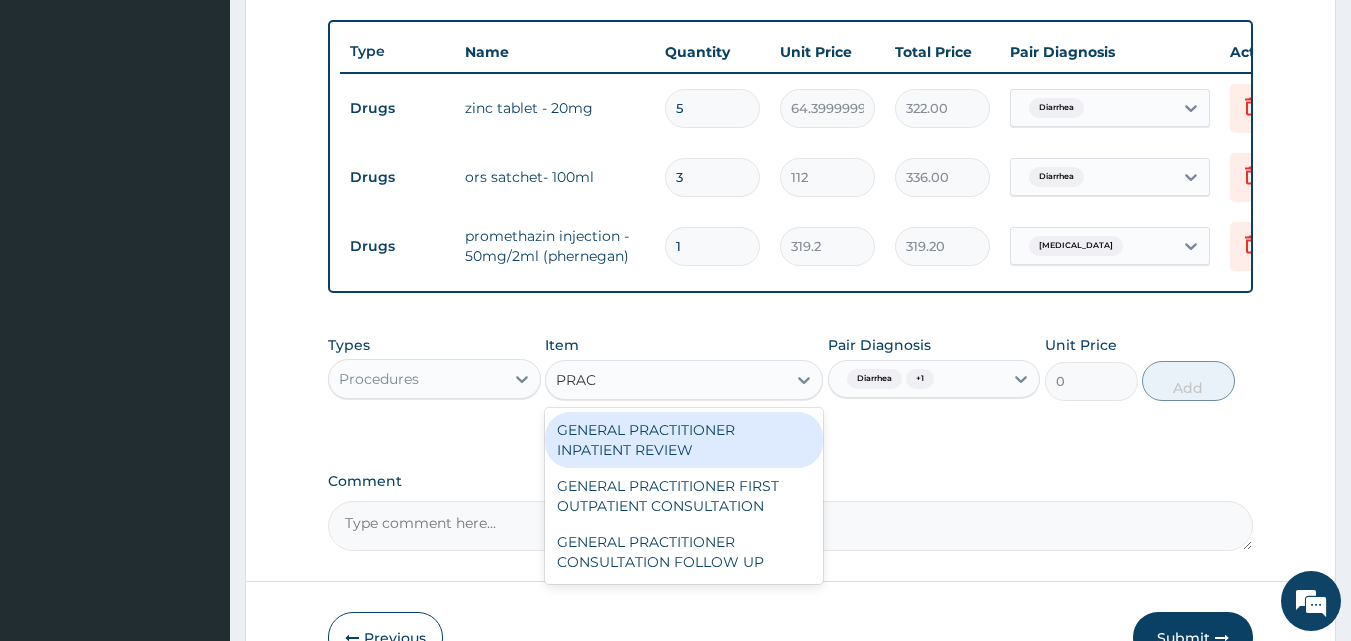 scroll, scrollTop: 750, scrollLeft: 0, axis: vertical 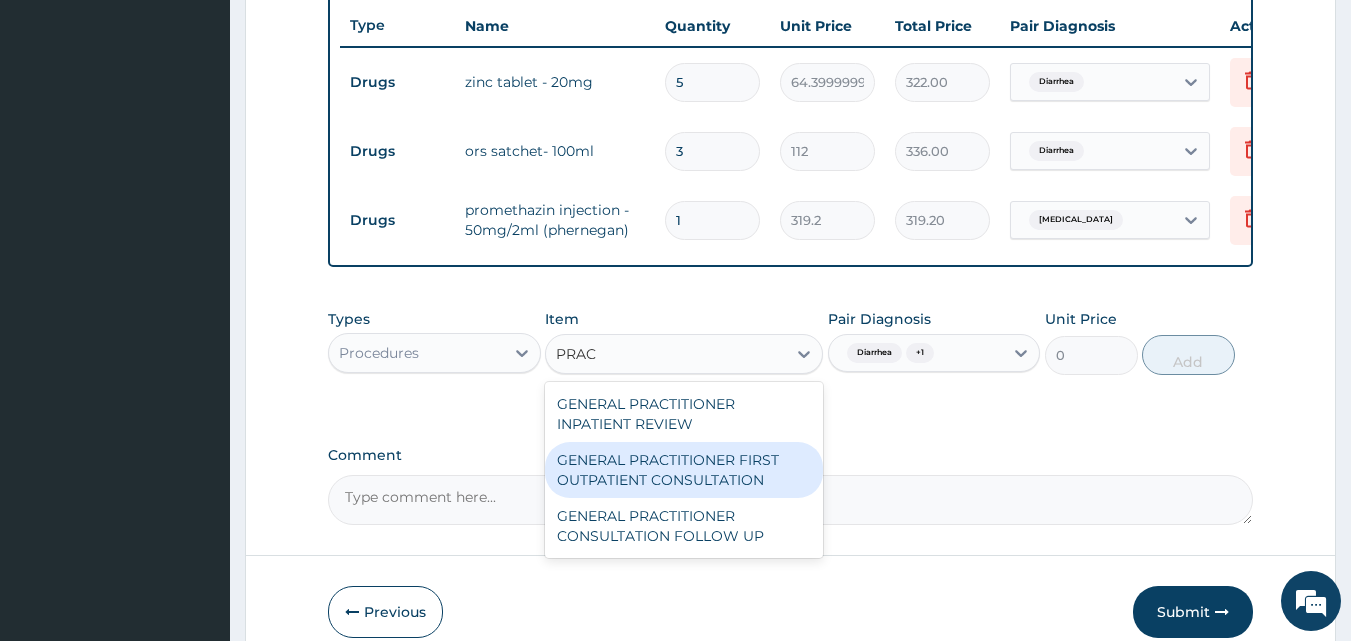 click on "GENERAL PRACTITIONER FIRST OUTPATIENT CONSULTATION" at bounding box center (684, 470) 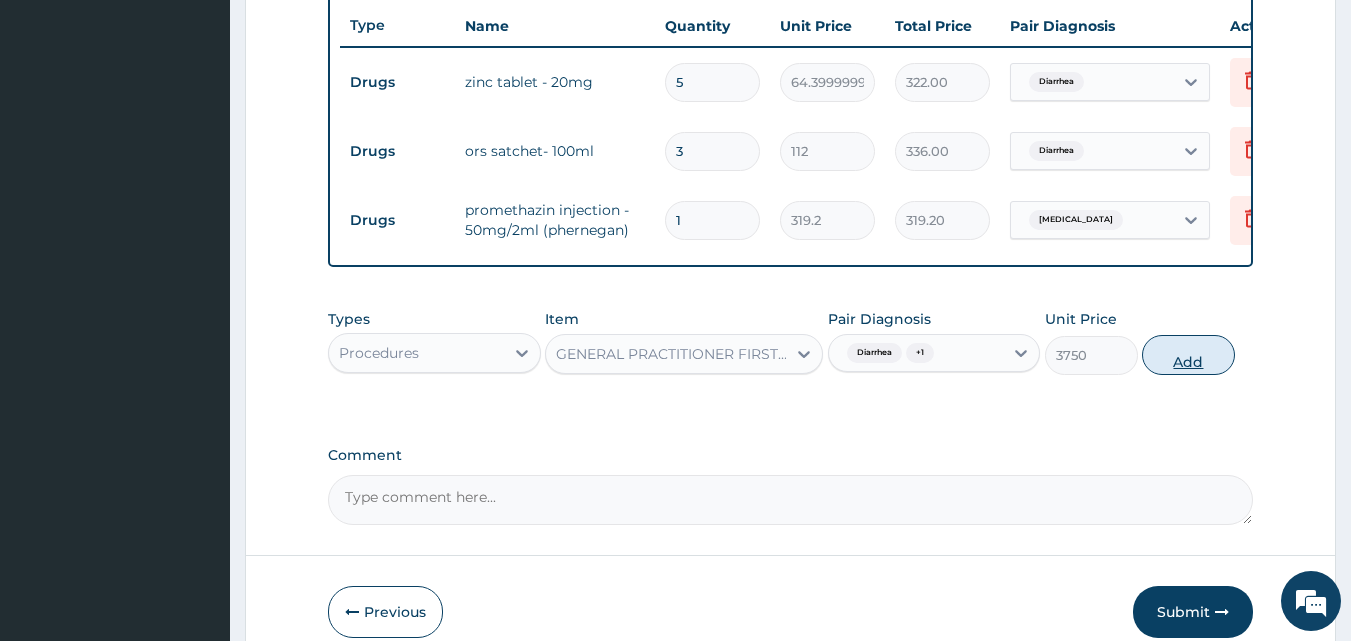 click on "Add" at bounding box center [1188, 355] 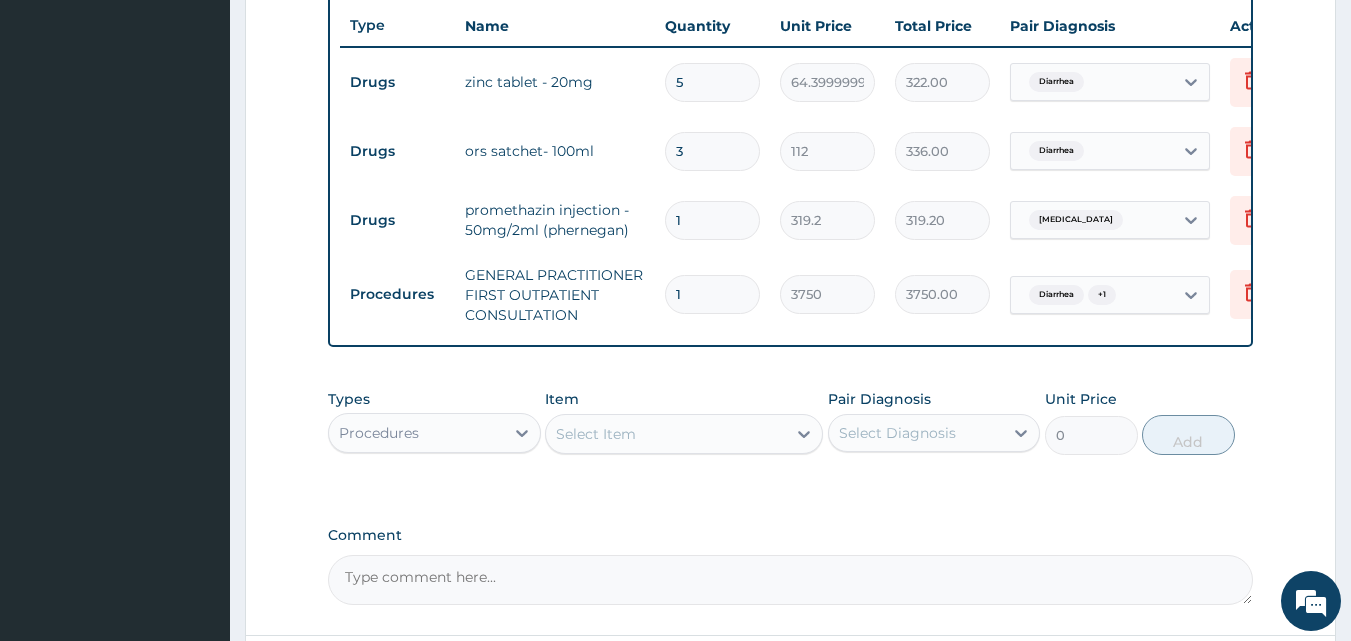 click on "Item Select Item" at bounding box center (684, 422) 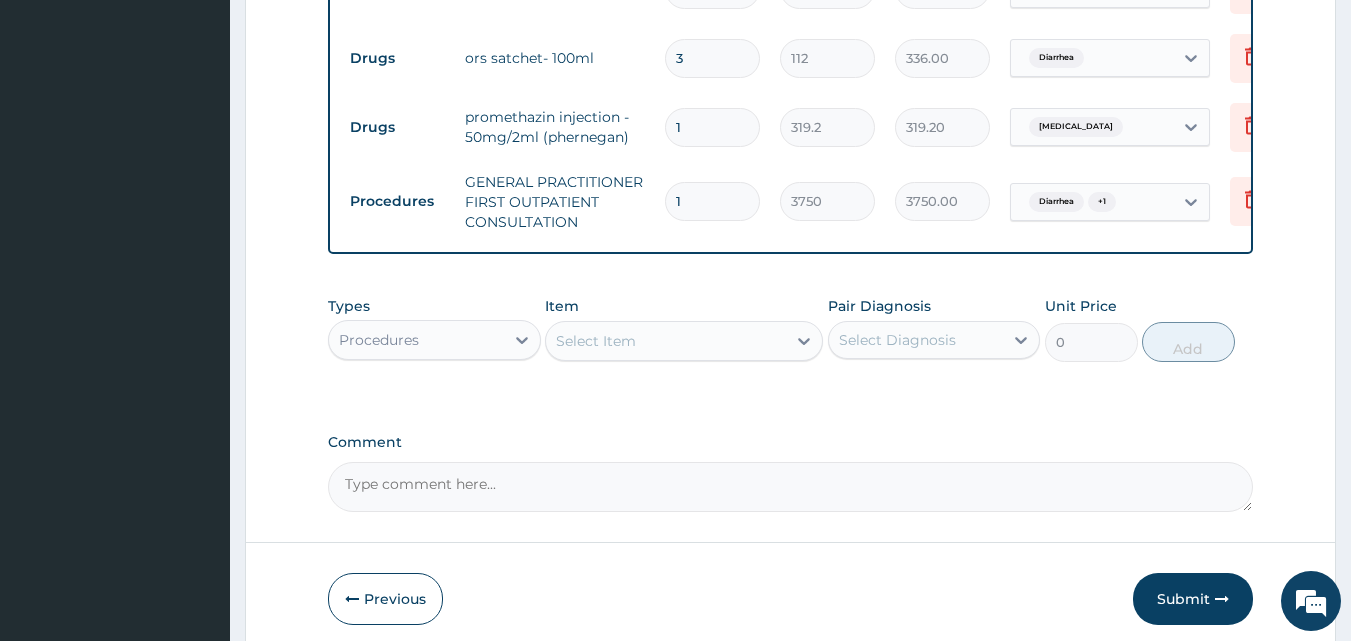 scroll, scrollTop: 850, scrollLeft: 0, axis: vertical 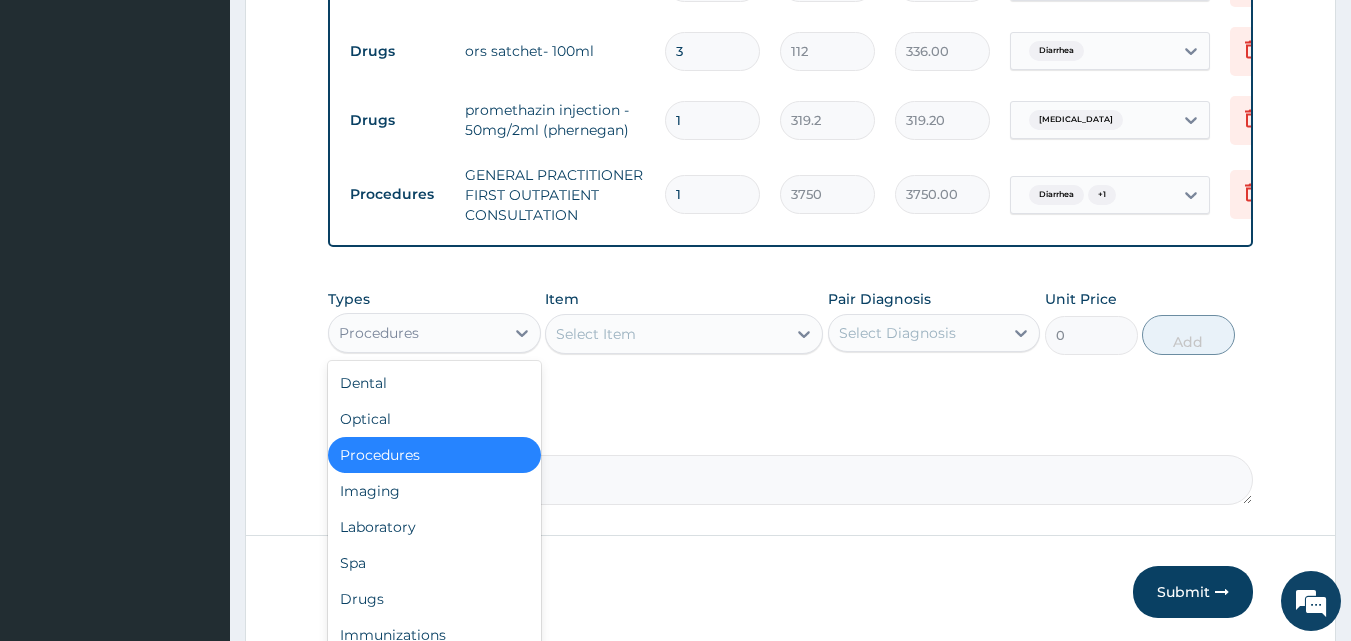 click on "Procedures" at bounding box center [416, 333] 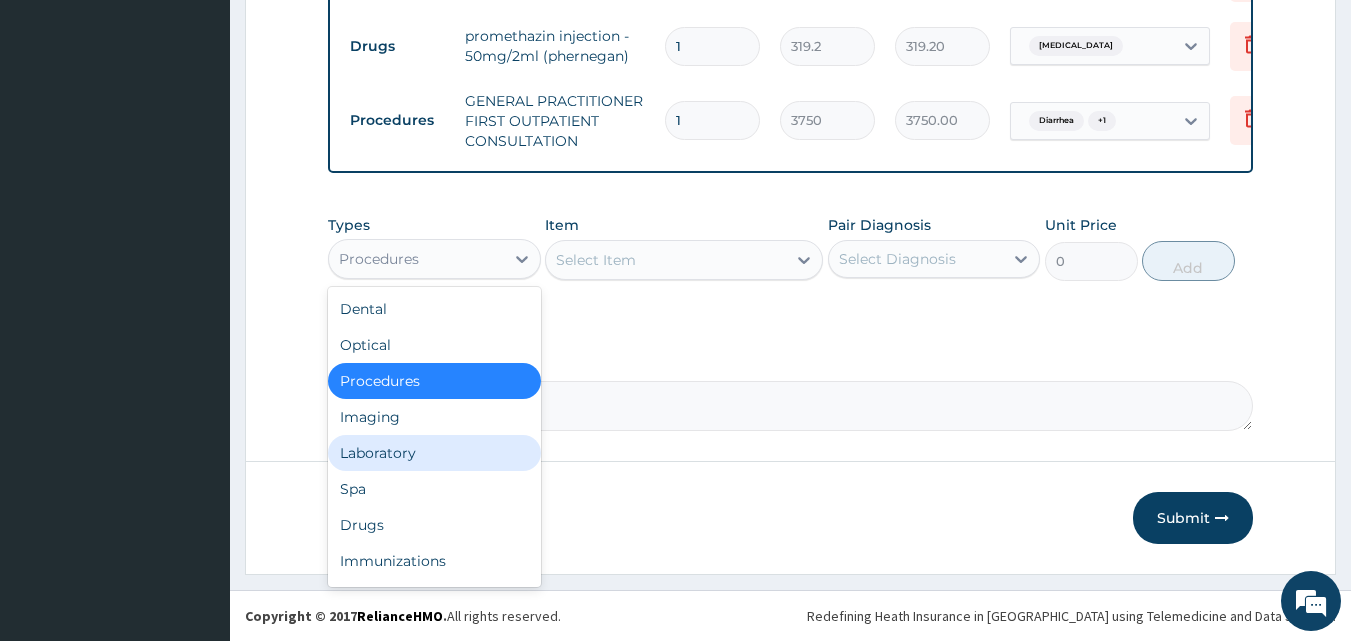 scroll, scrollTop: 939, scrollLeft: 0, axis: vertical 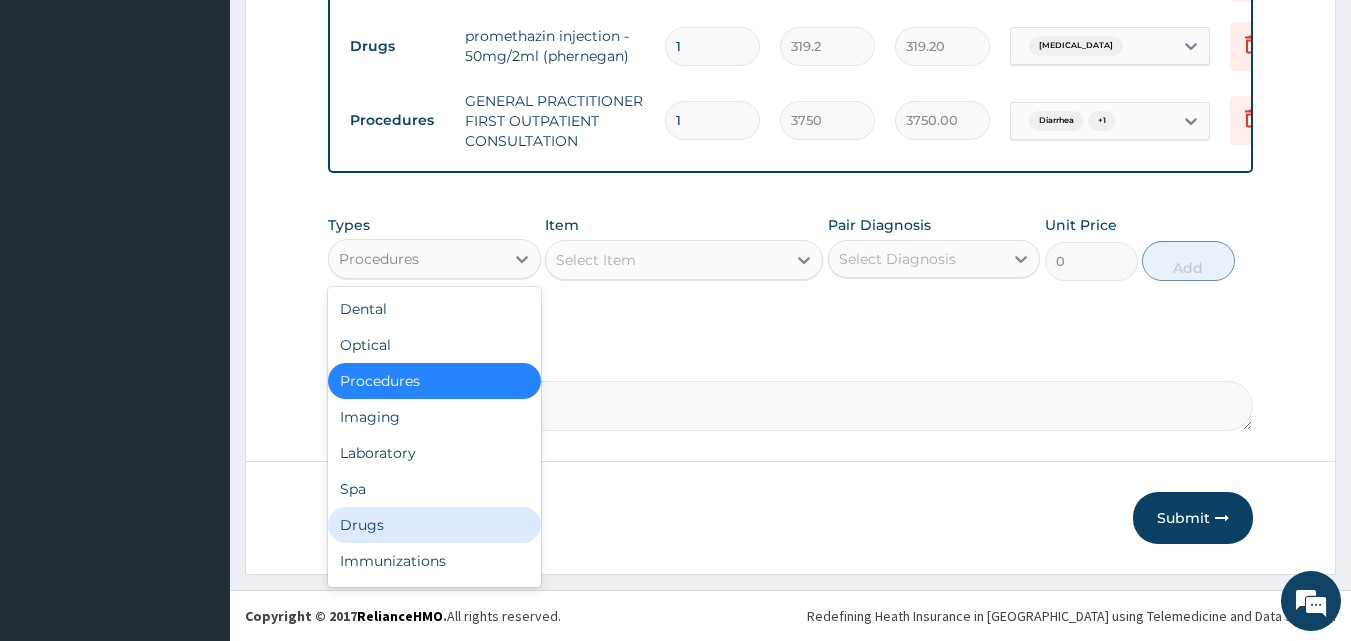 click on "Drugs" at bounding box center (434, 525) 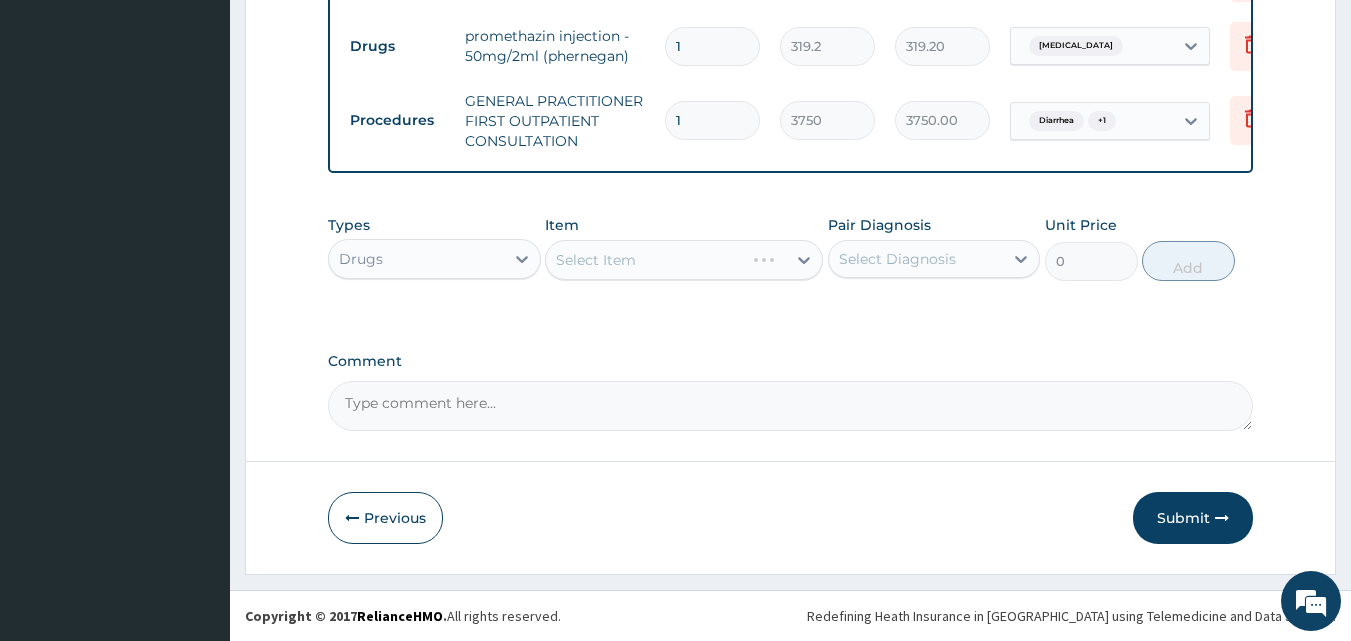 click on "Select Diagnosis" at bounding box center (897, 259) 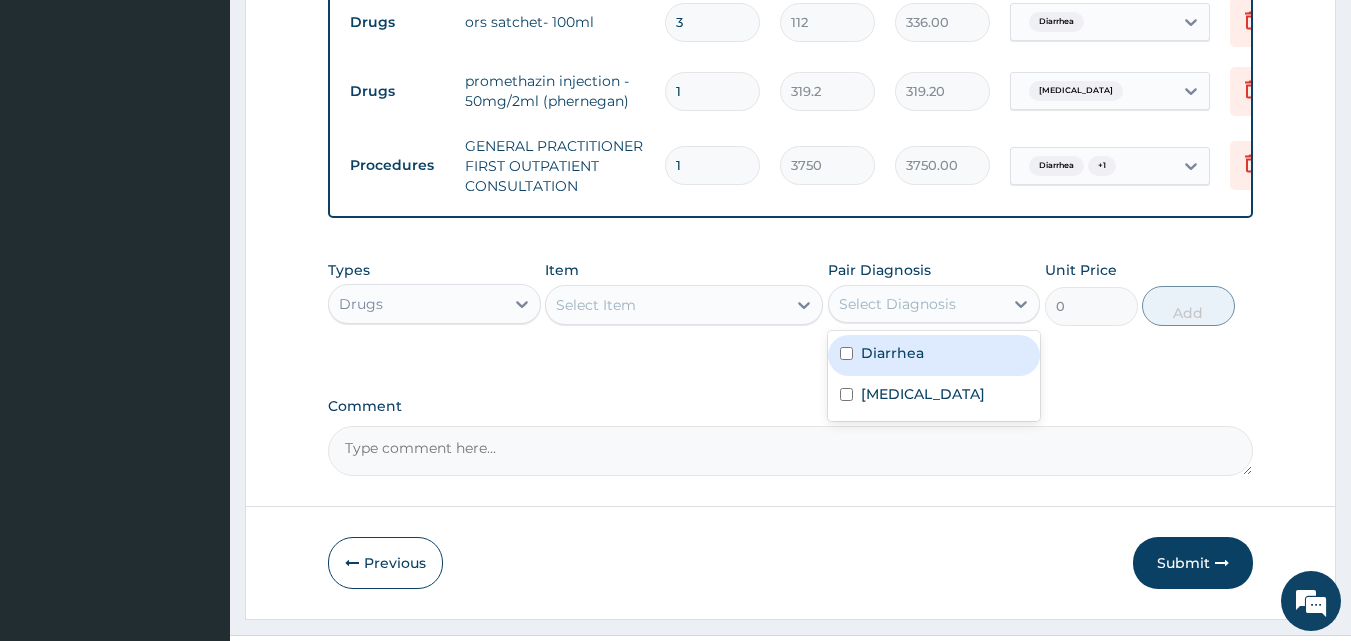 scroll, scrollTop: 939, scrollLeft: 0, axis: vertical 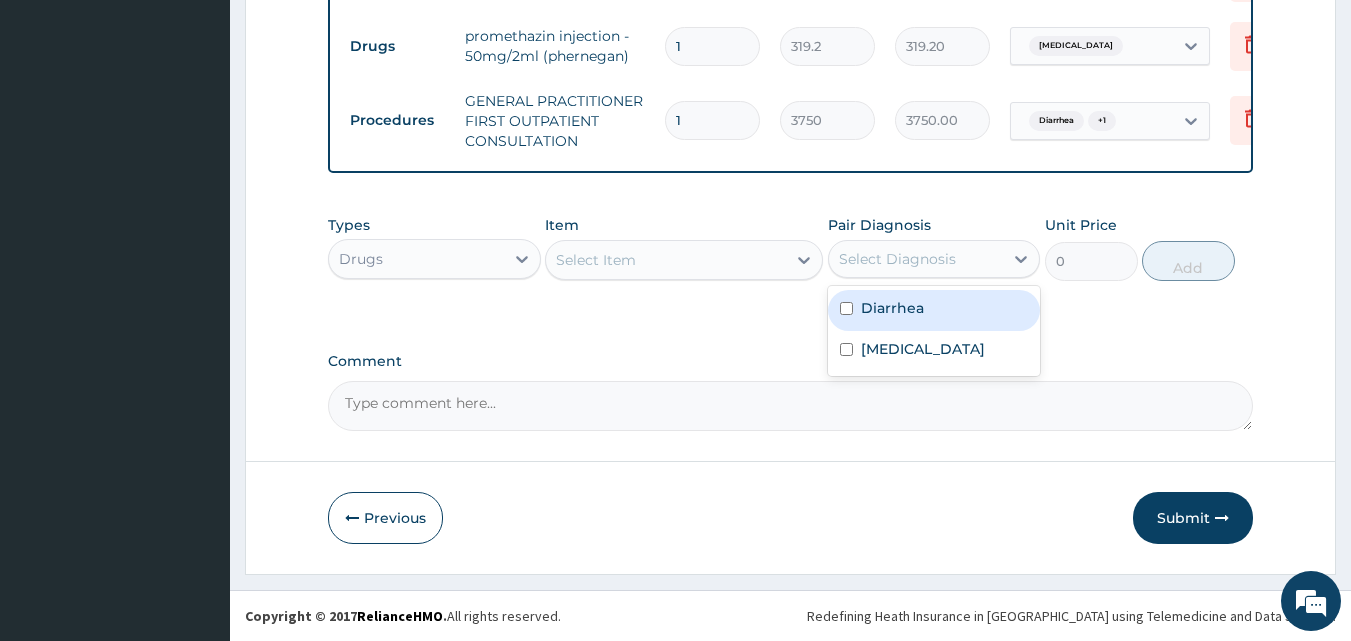click on "Diarrhea" at bounding box center (892, 308) 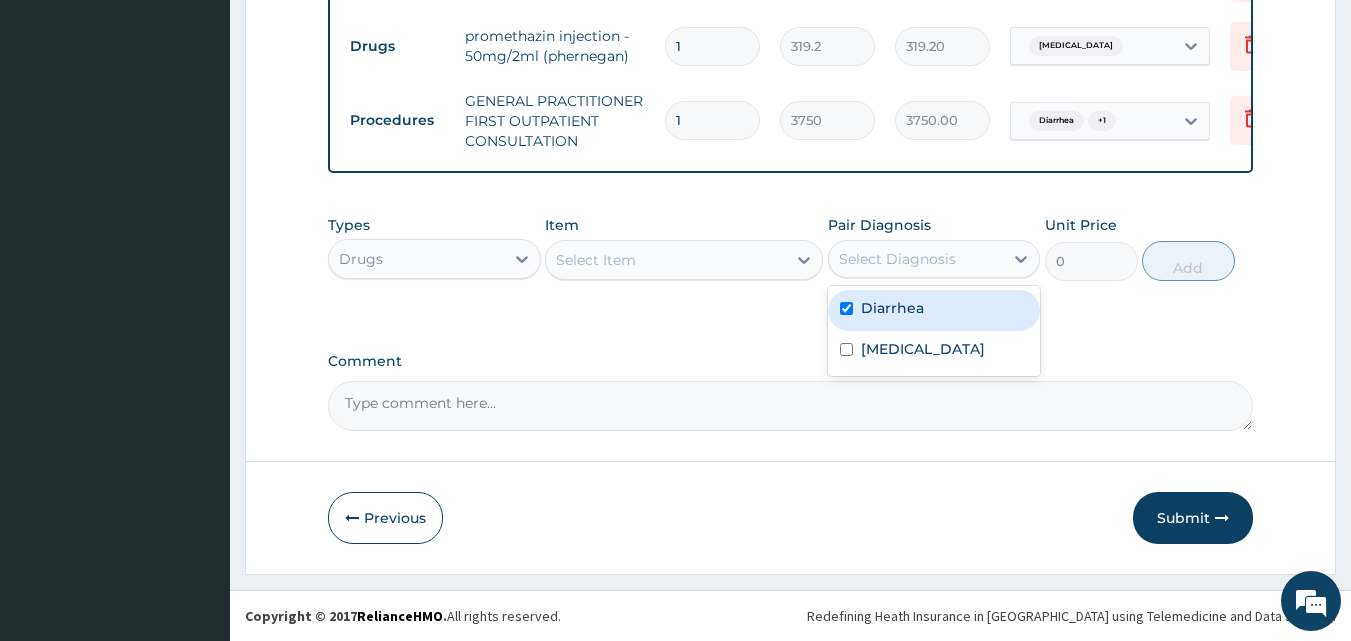 checkbox on "true" 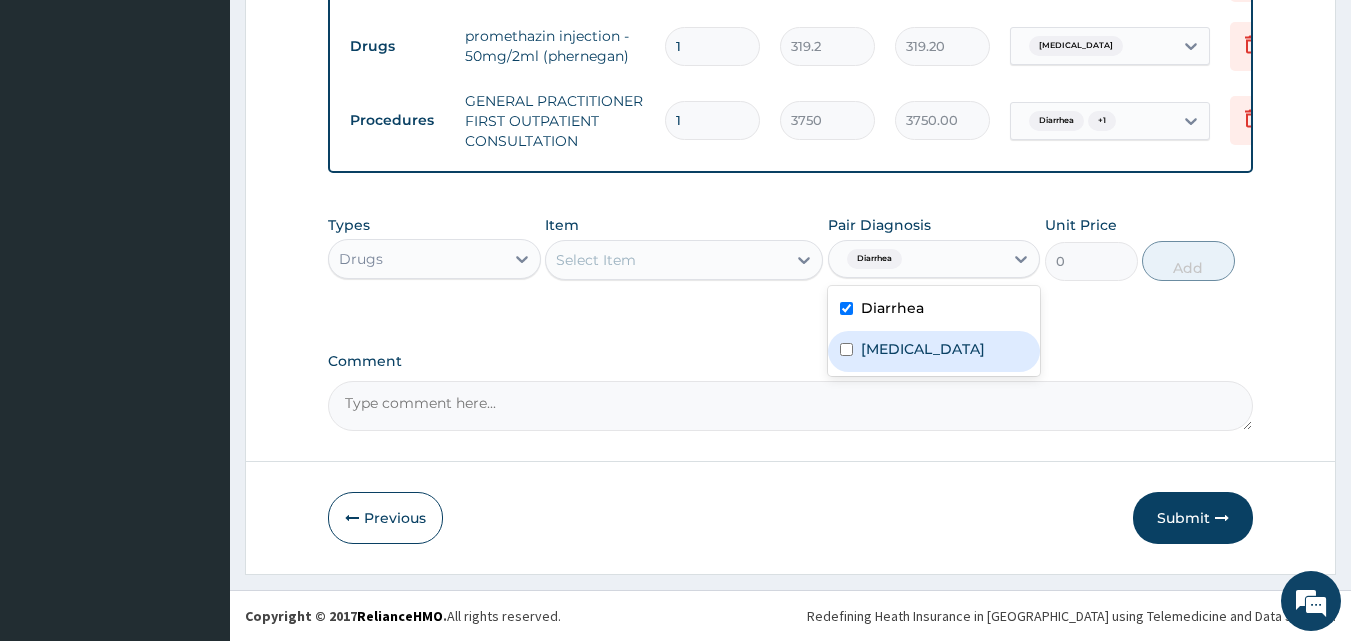 click on "Acute gastroenteritis" at bounding box center (923, 349) 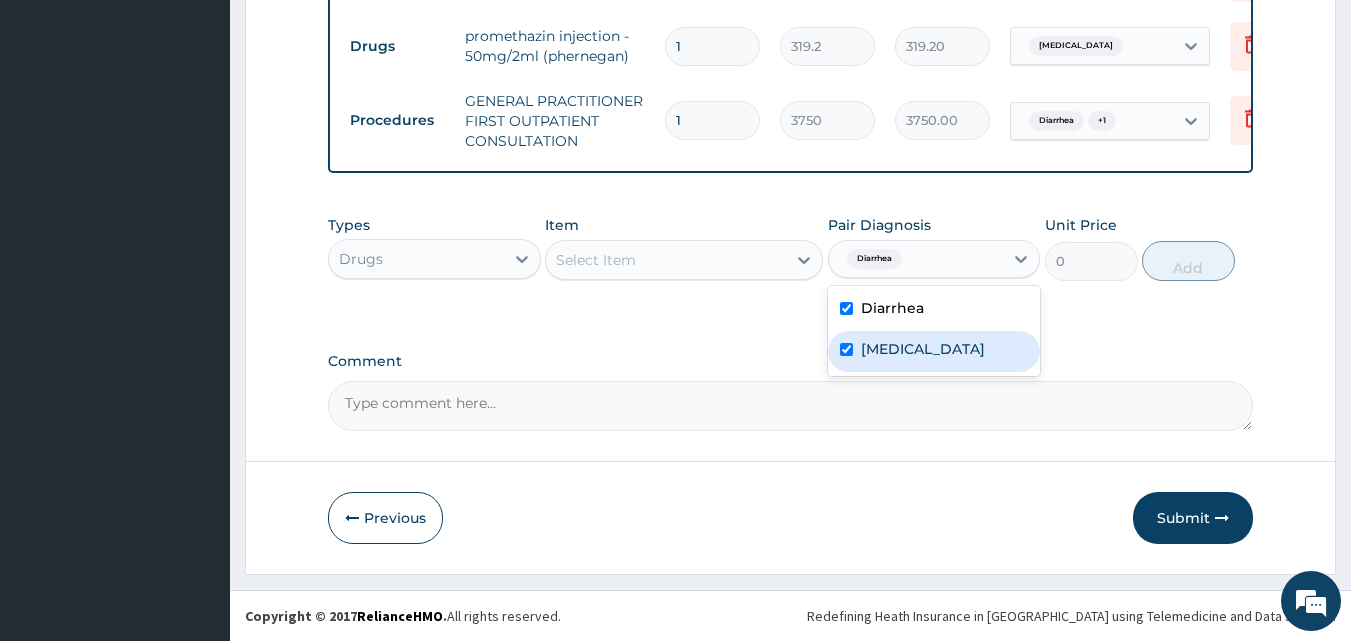checkbox on "true" 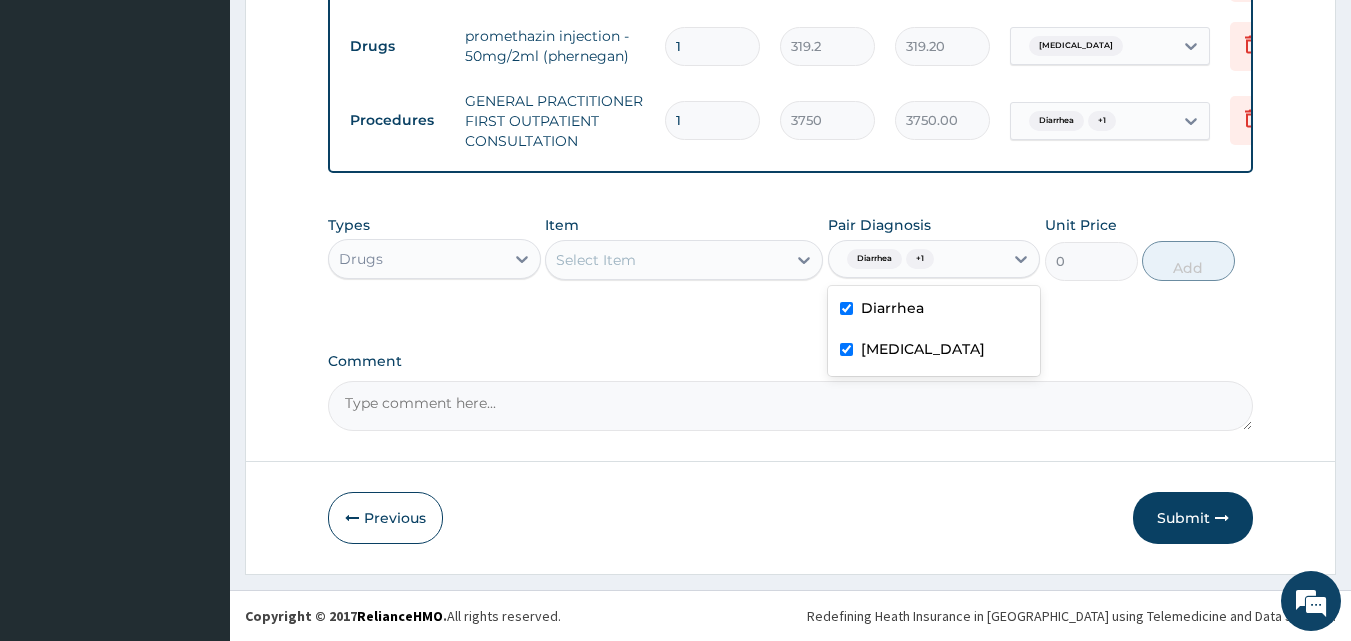 click on "Select Item" at bounding box center (666, 260) 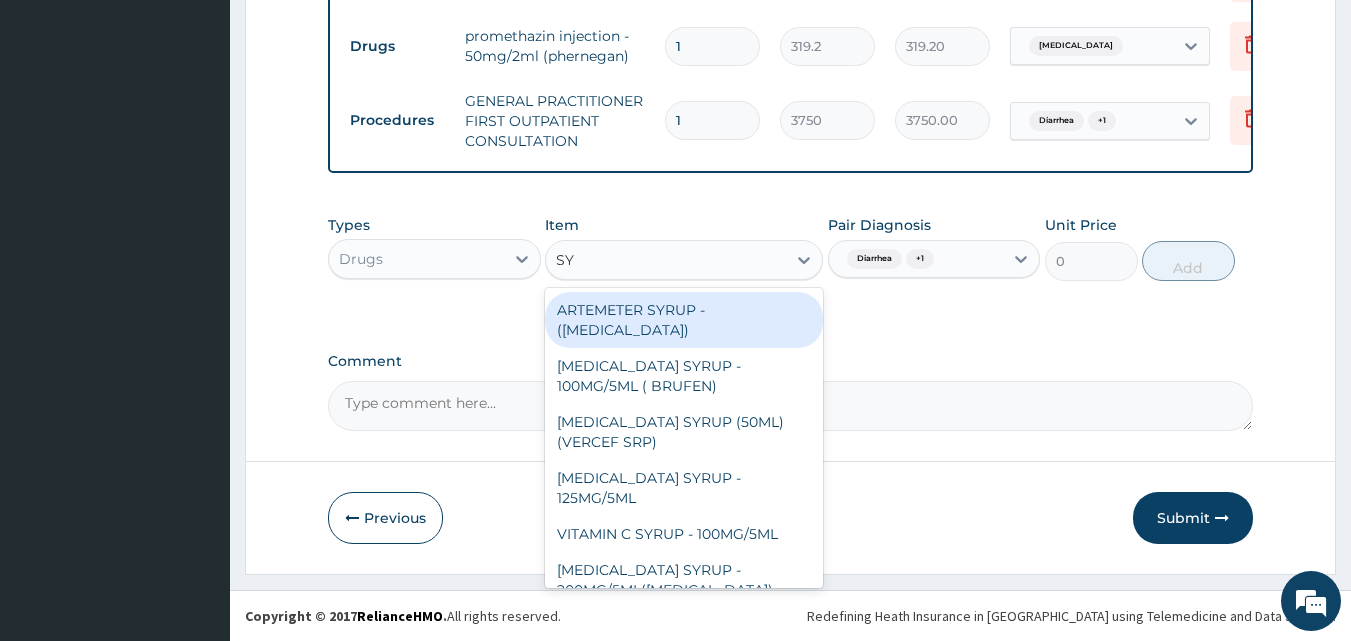 type on "S" 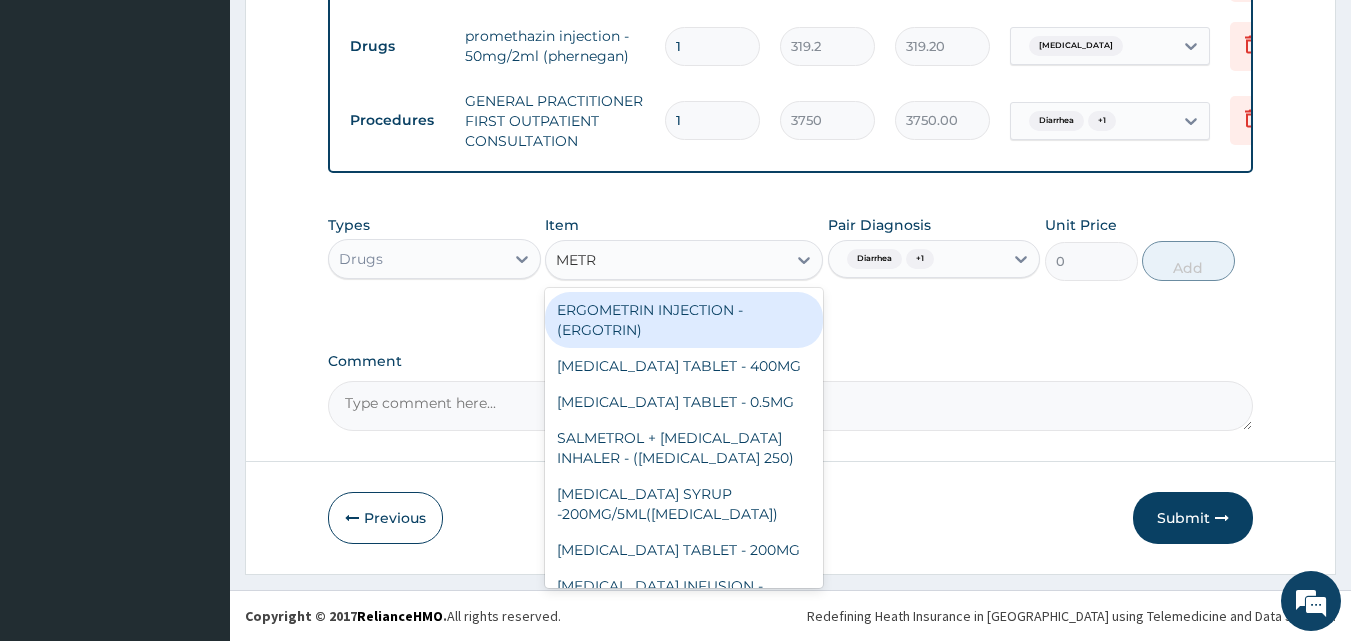 type on "METRO" 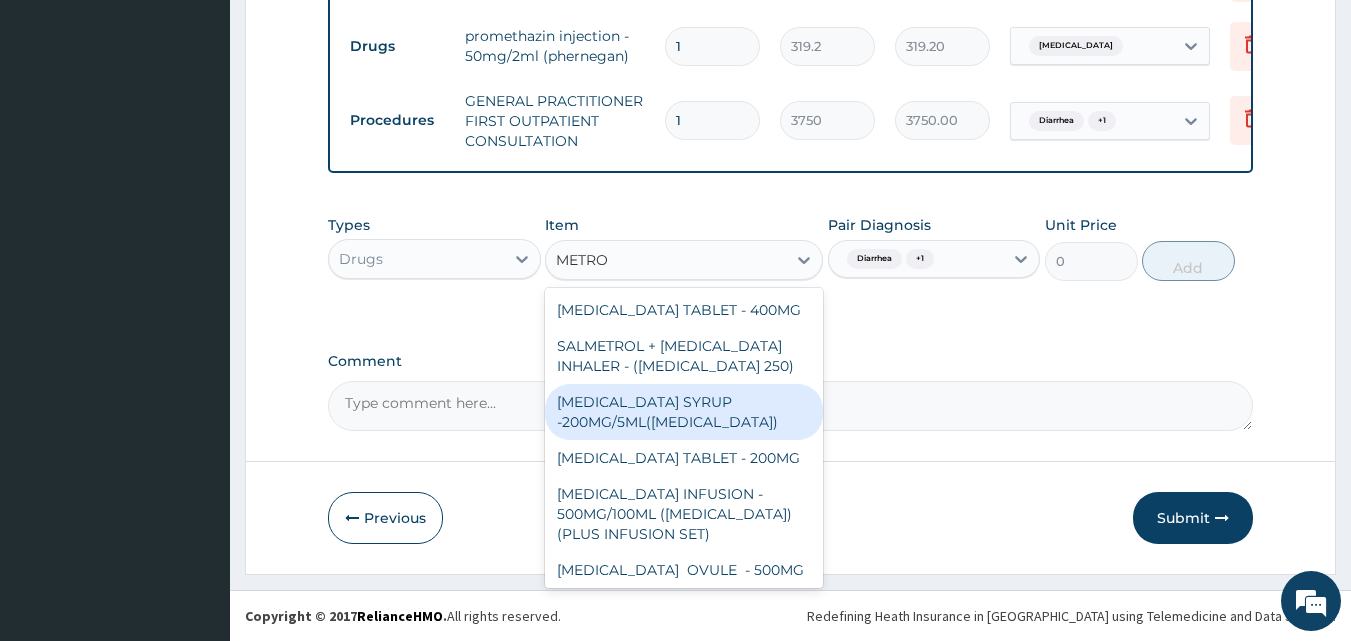 scroll, scrollTop: 64, scrollLeft: 0, axis: vertical 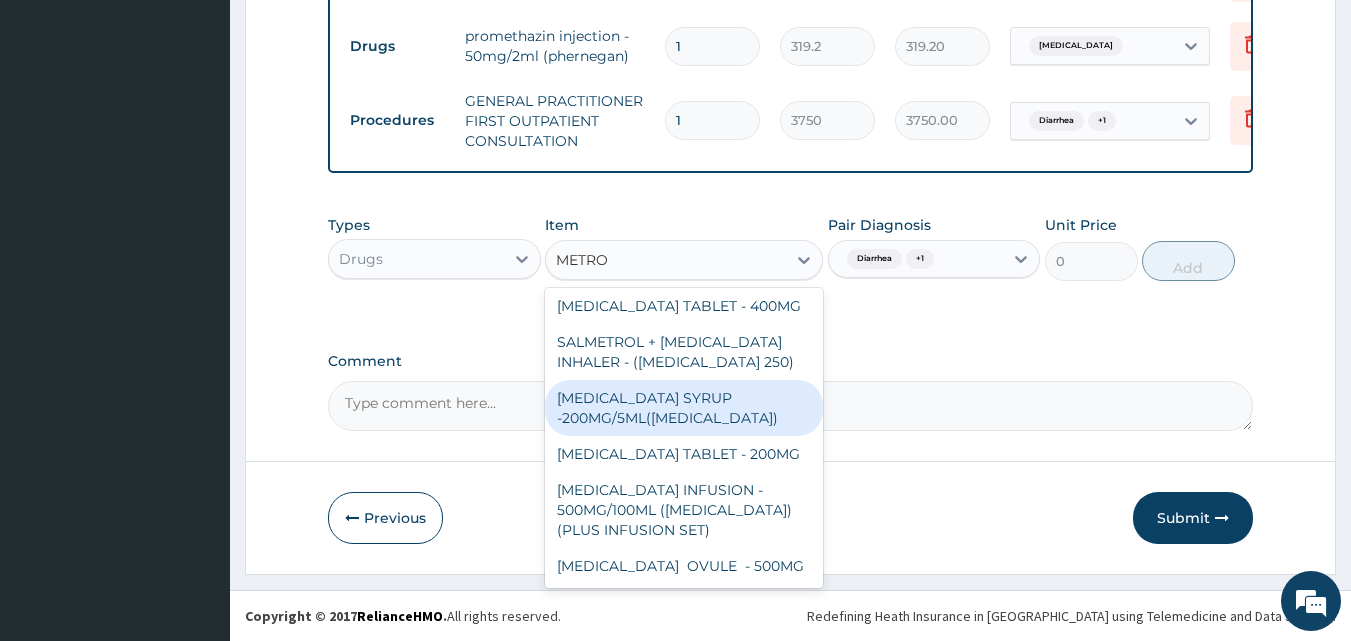 click on "METRONIDAZOLE SYRUP -200MG/5ML(FLAGYL)" at bounding box center (684, 408) 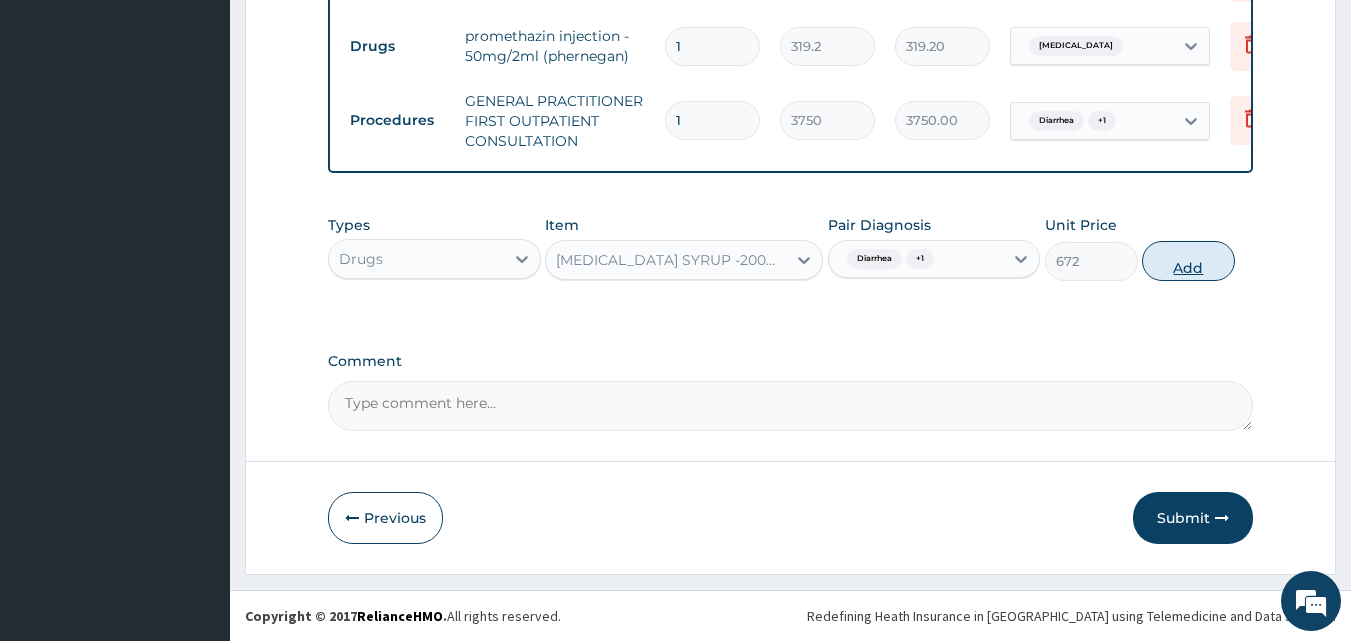 click on "Add" at bounding box center [1188, 261] 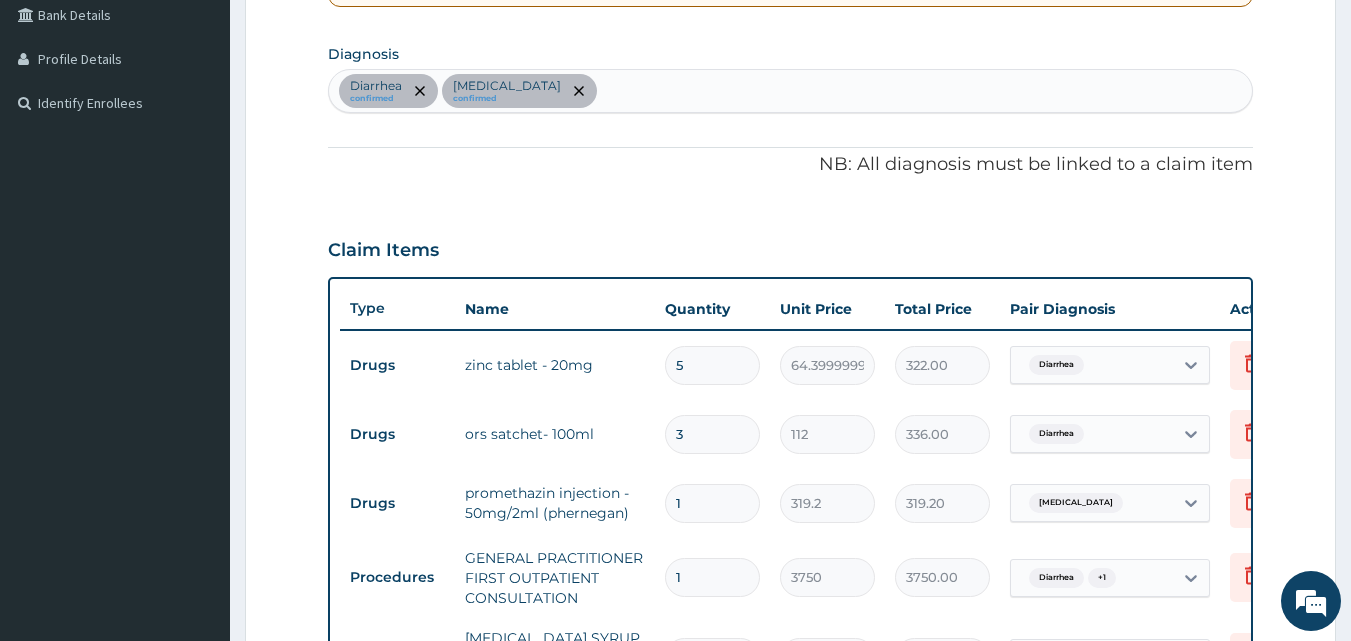scroll, scrollTop: 439, scrollLeft: 0, axis: vertical 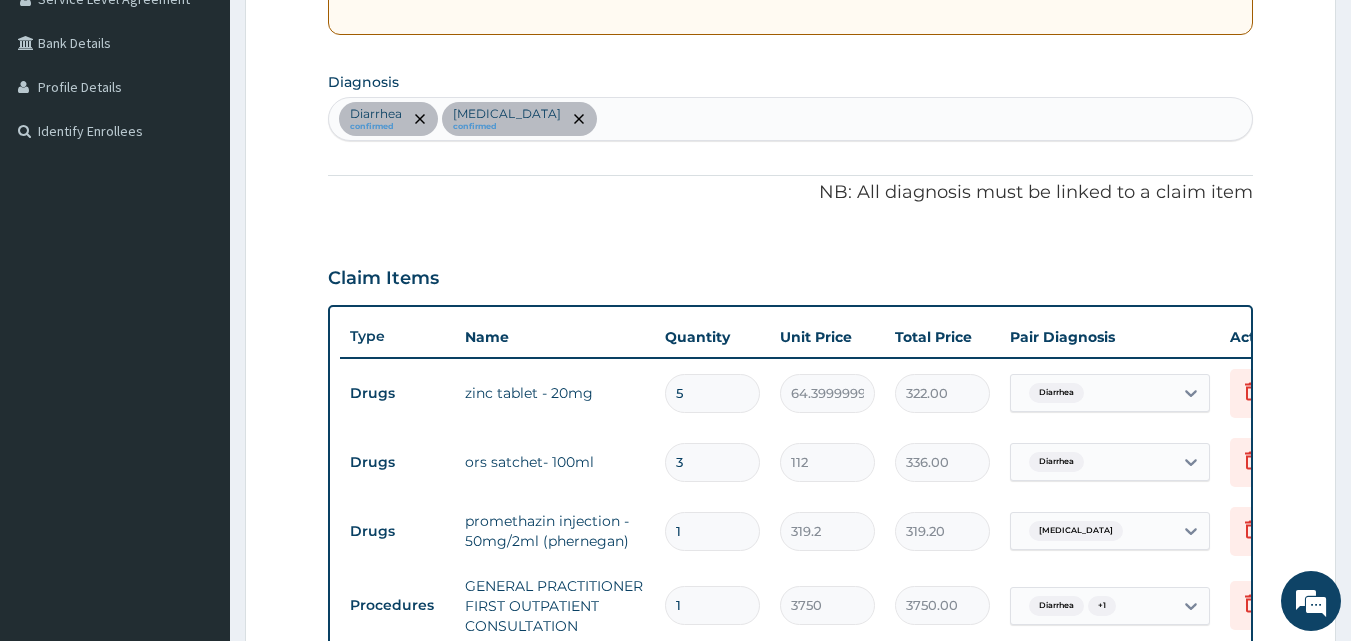 click on "Diagnosis Diarrhea confirmed Acute gastroenteritis confirmed" at bounding box center (791, 104) 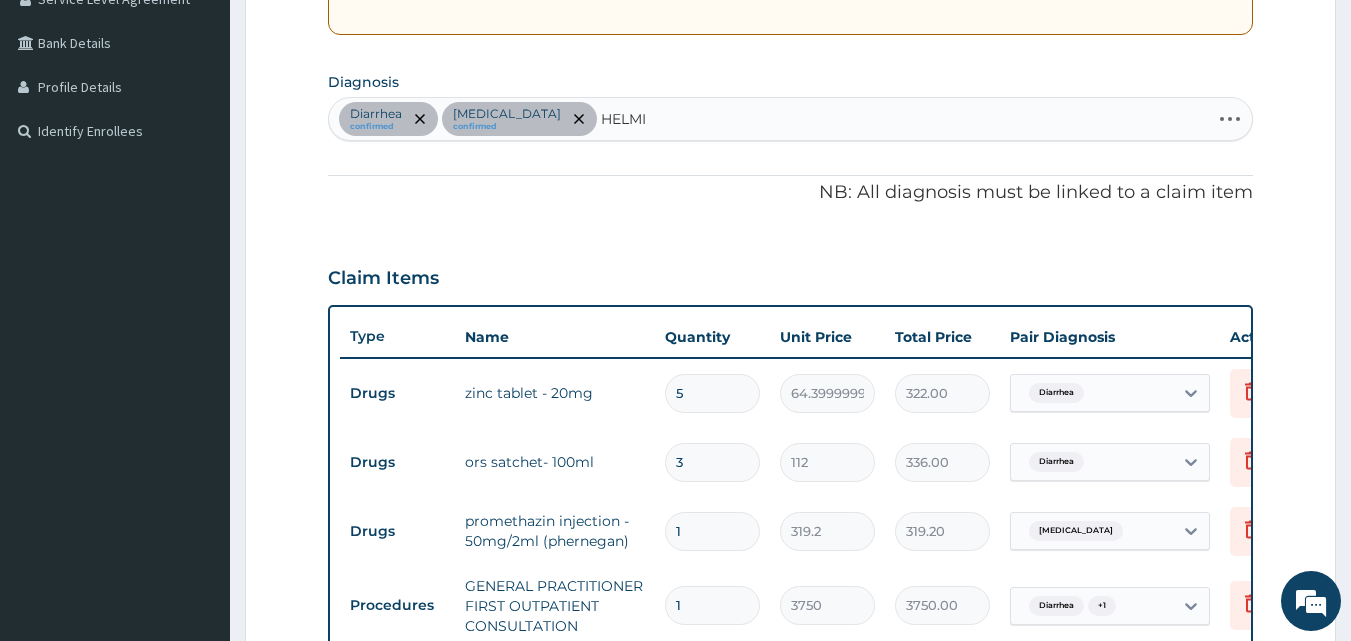 type on "HELMIN" 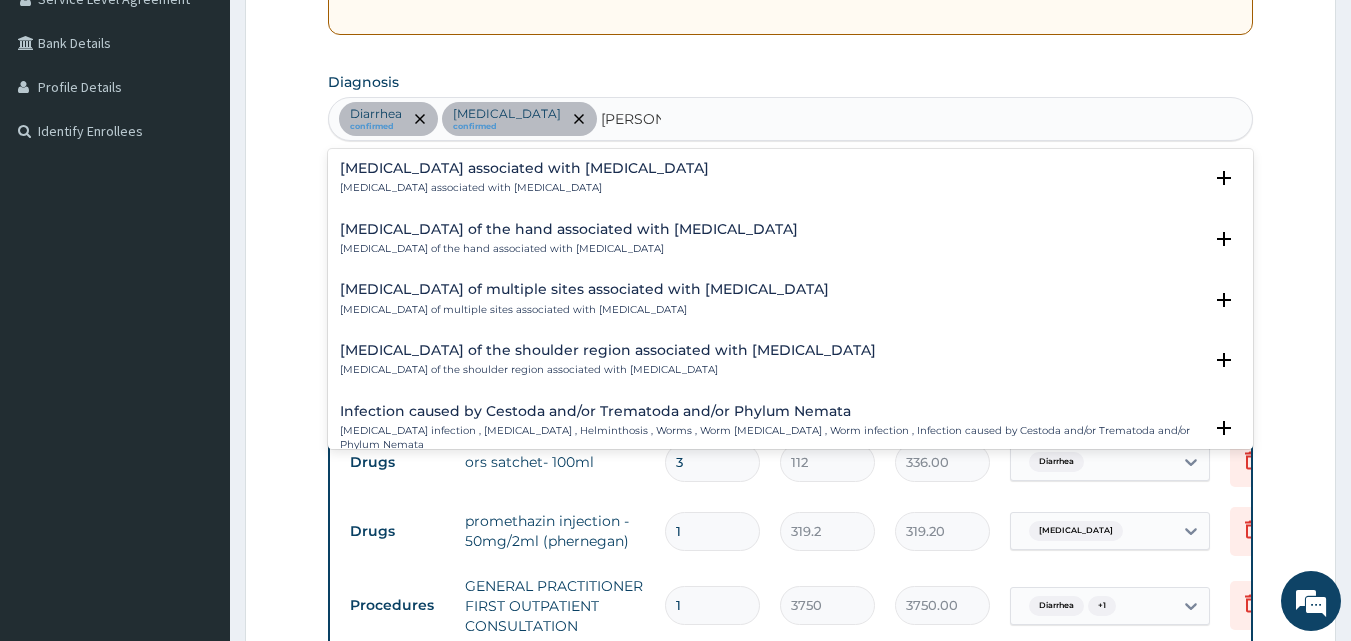 click on "Arthropathy associated with helminthiasis Arthropathy associated with helminthiasis" at bounding box center (524, 178) 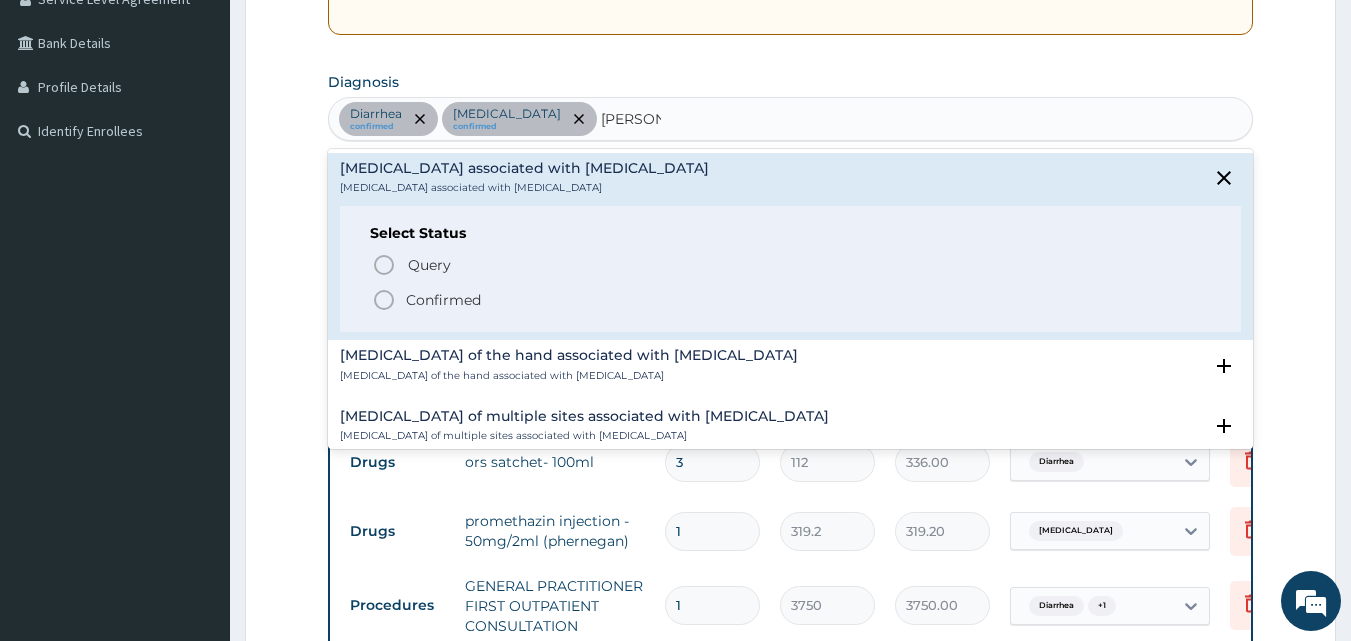 click on "Confirmed" at bounding box center [443, 300] 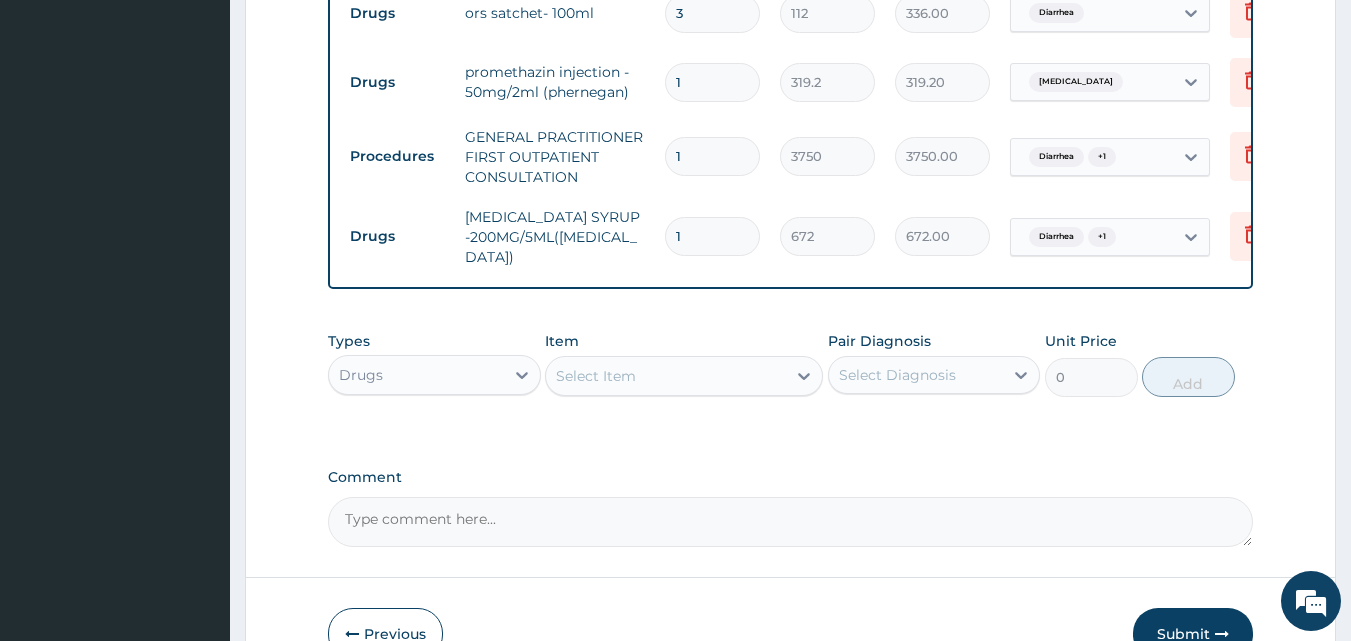 scroll, scrollTop: 1019, scrollLeft: 0, axis: vertical 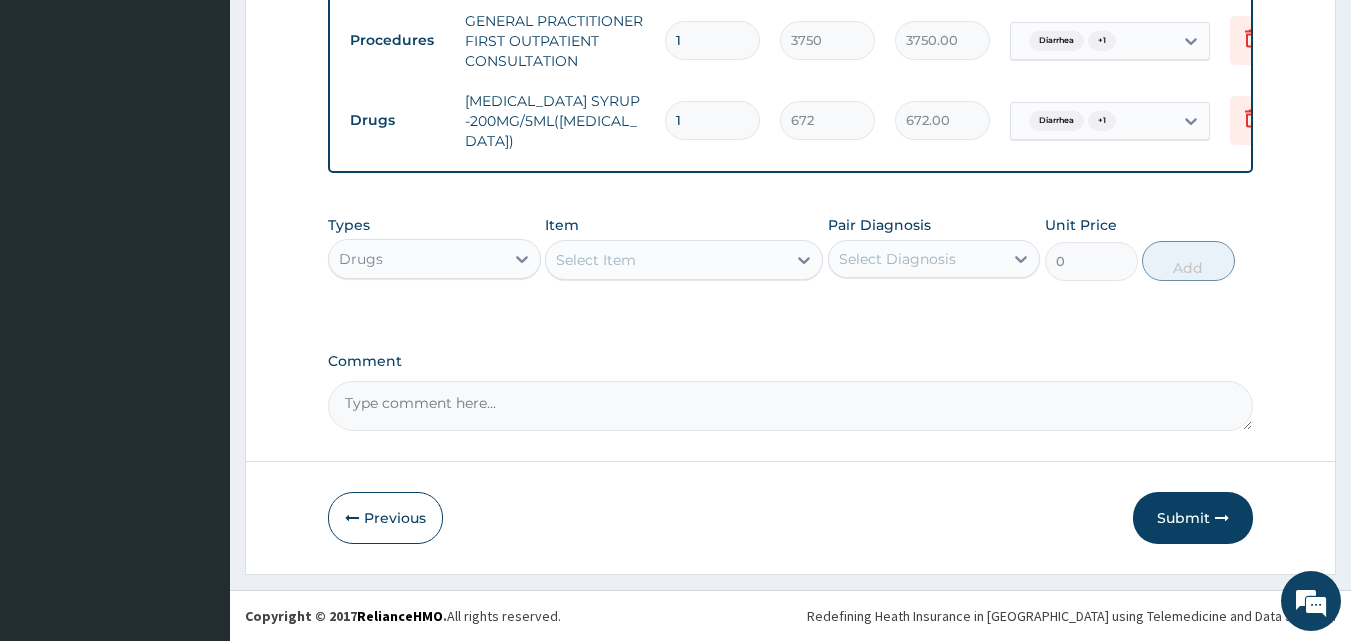 click on "Select Diagnosis" at bounding box center [897, 259] 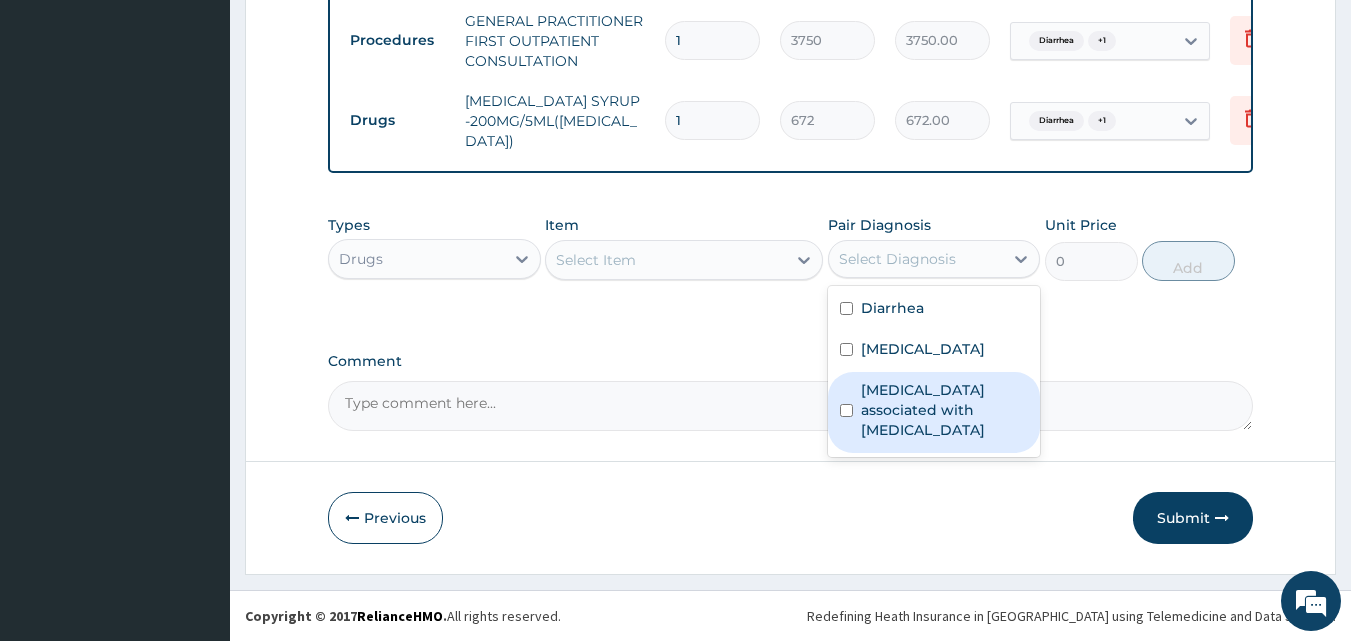 click on "Arthropathy associated with helminthiasis" at bounding box center [945, 410] 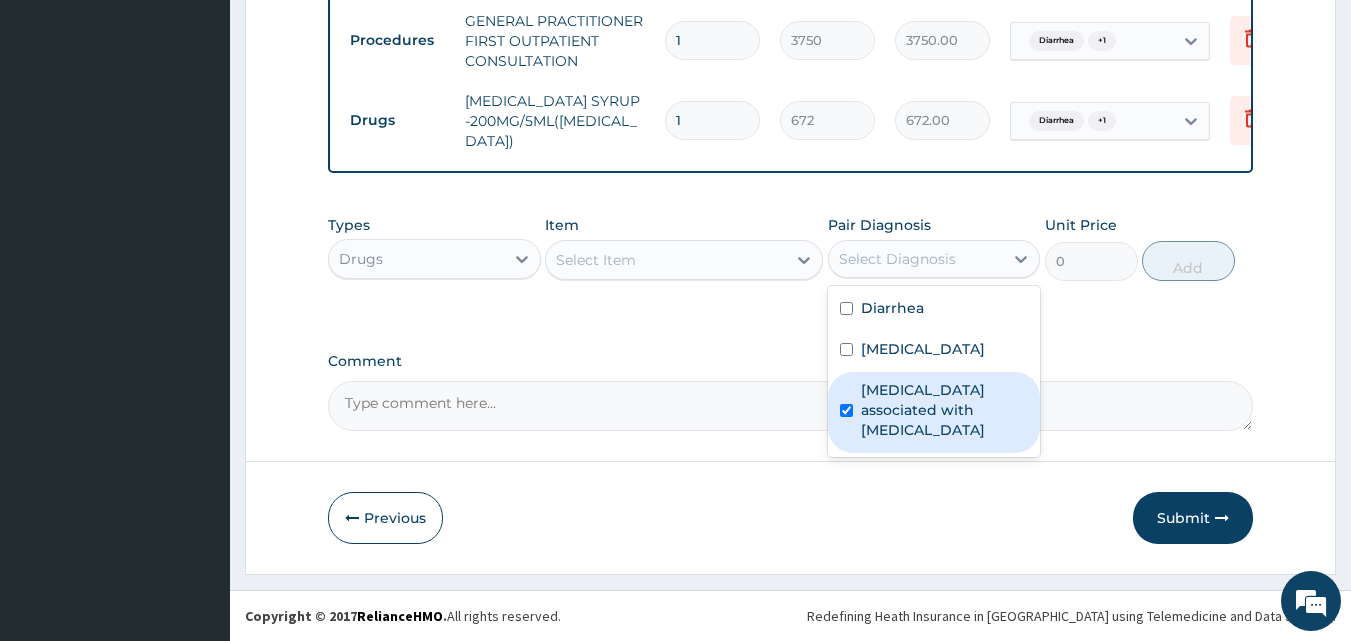 checkbox on "true" 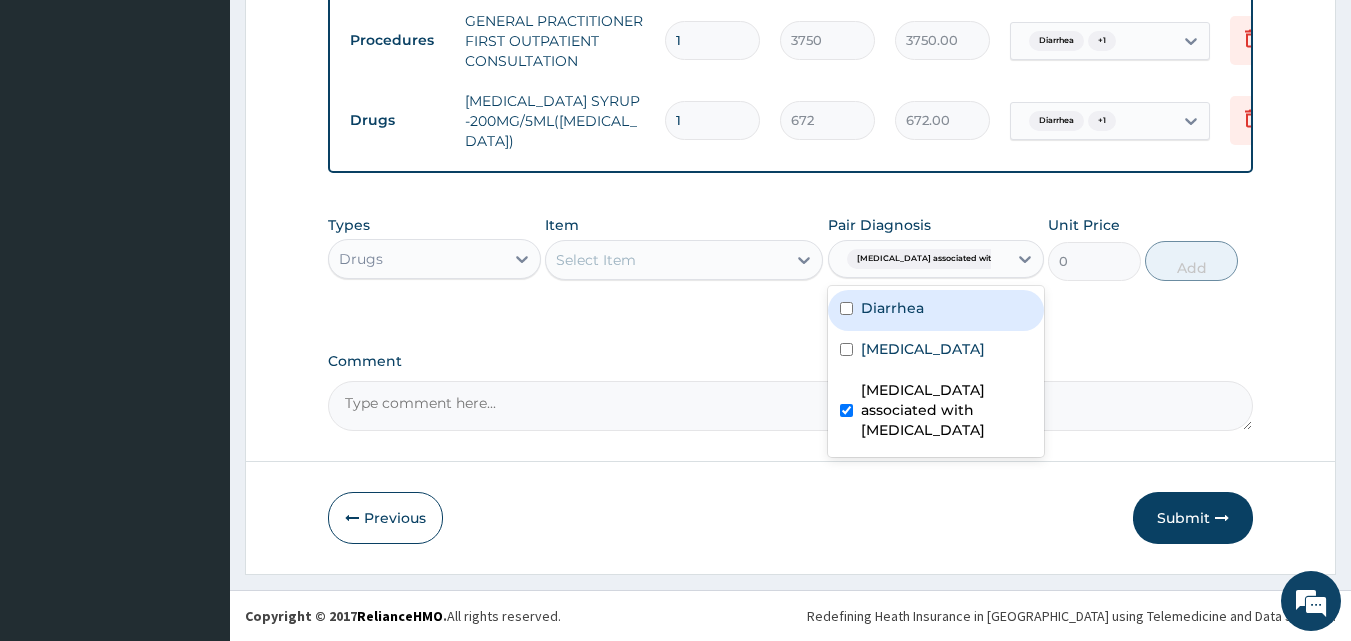 click on "Select Item" at bounding box center [596, 260] 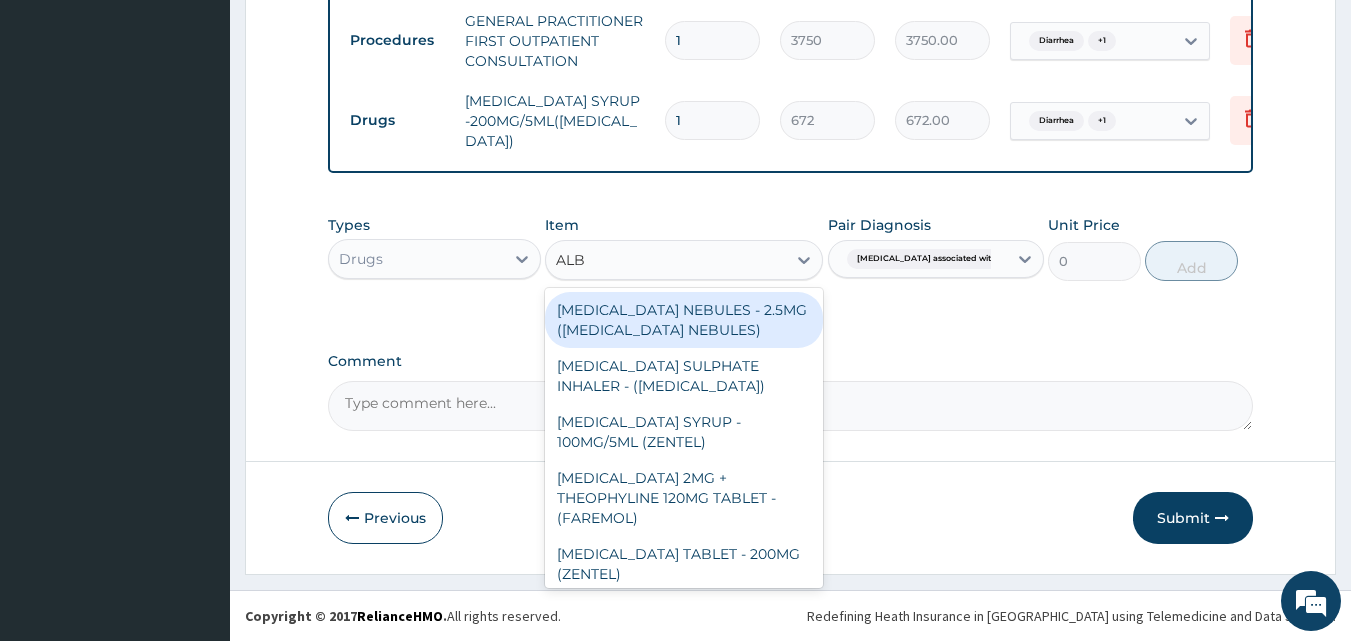 type on "ALBE" 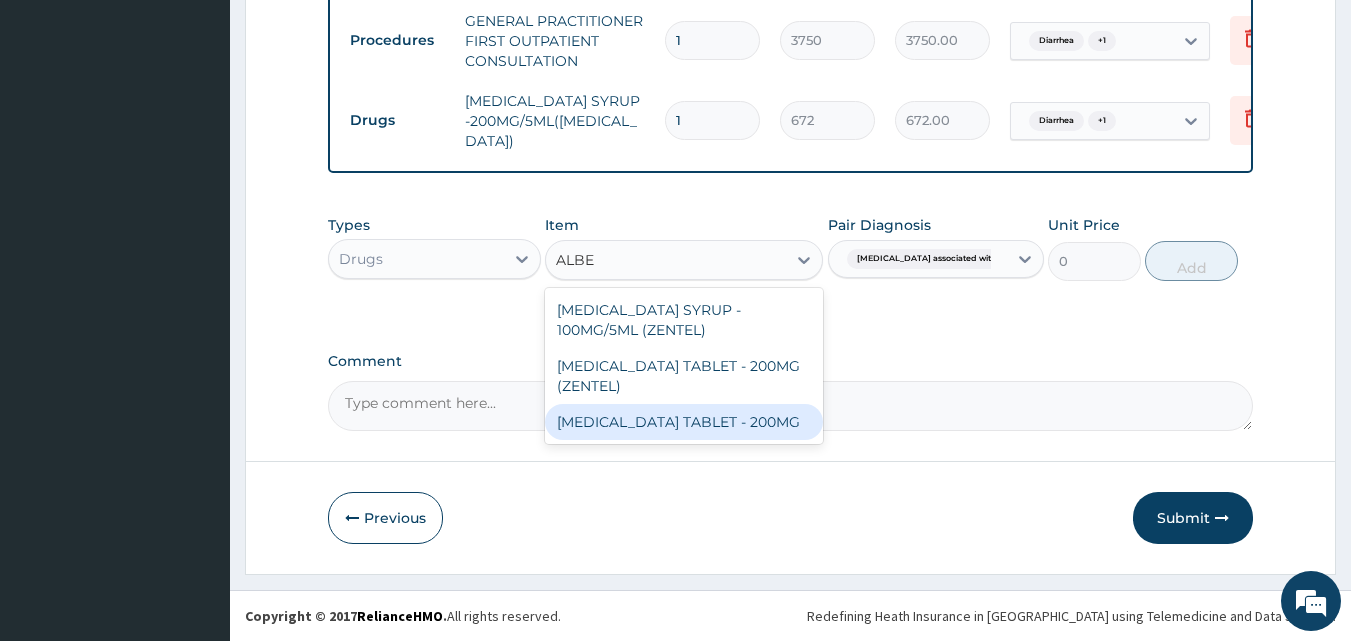 click on "[MEDICAL_DATA] TABLET - 200MG" at bounding box center (684, 422) 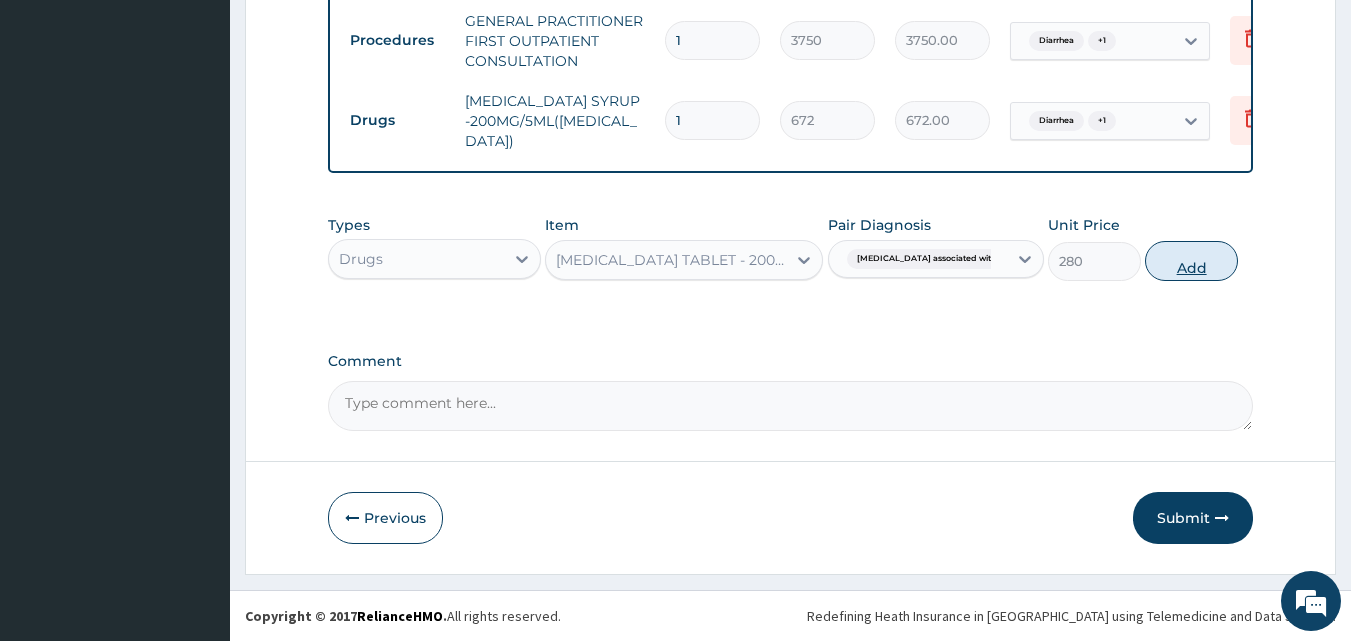 click on "Add" at bounding box center [1191, 261] 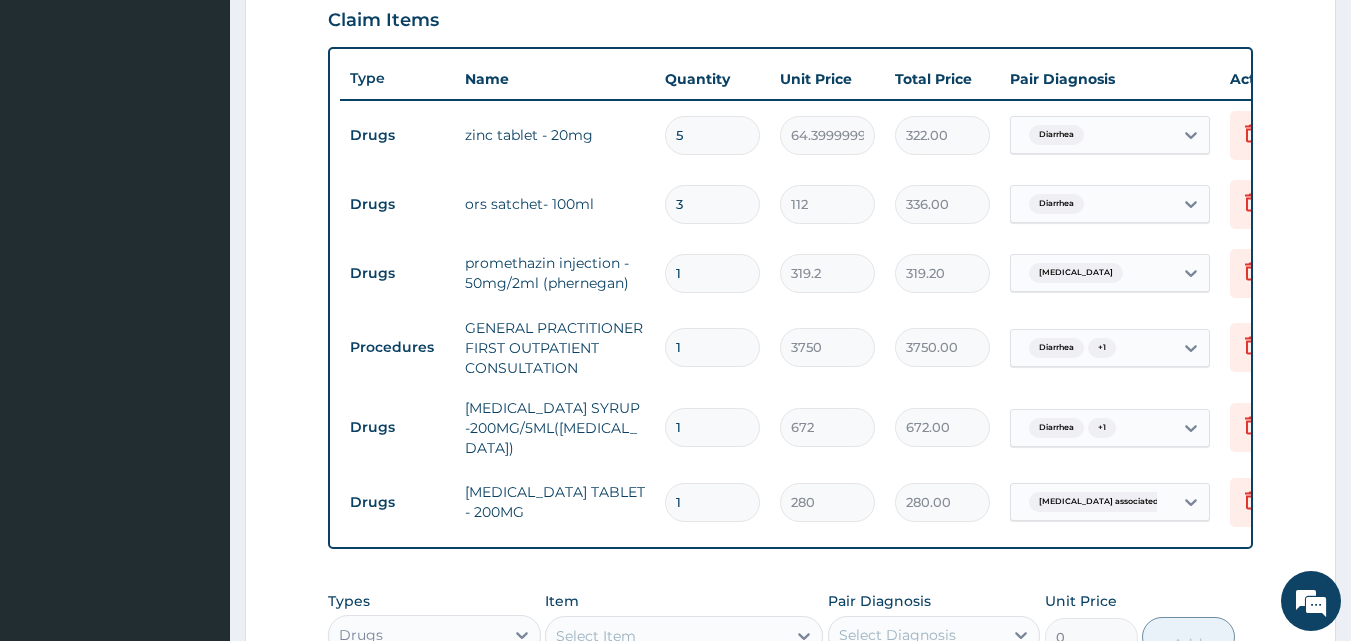 scroll, scrollTop: 619, scrollLeft: 0, axis: vertical 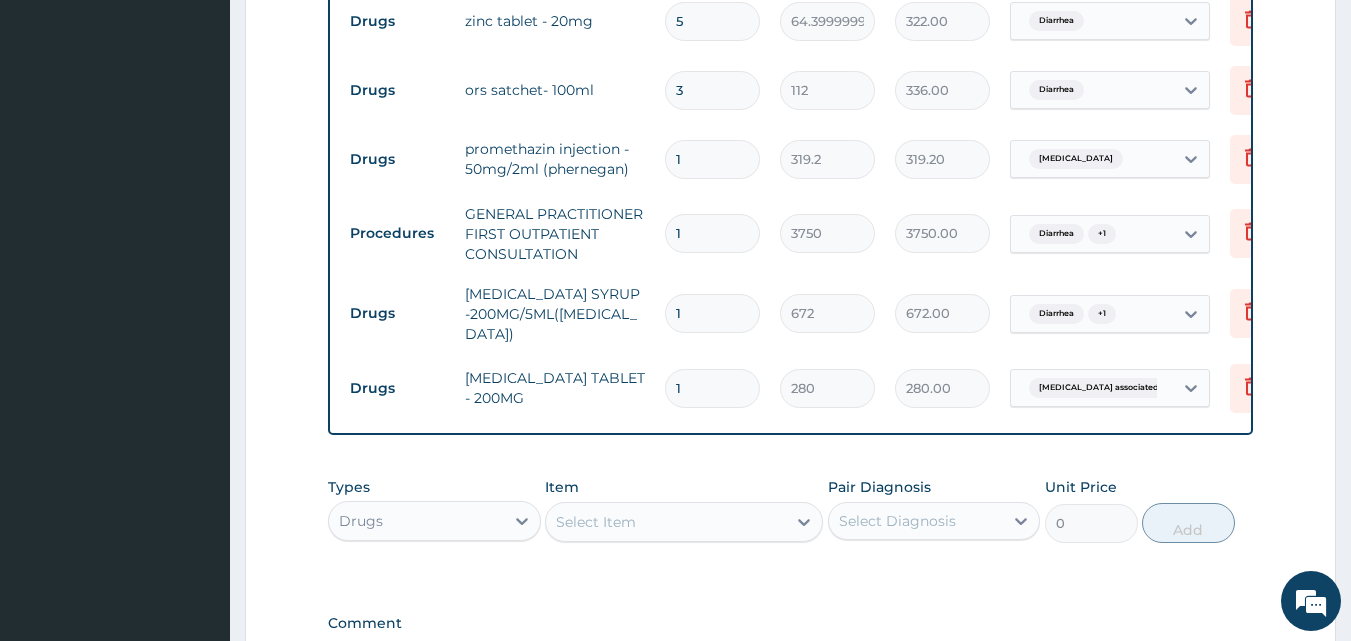 type on "0" 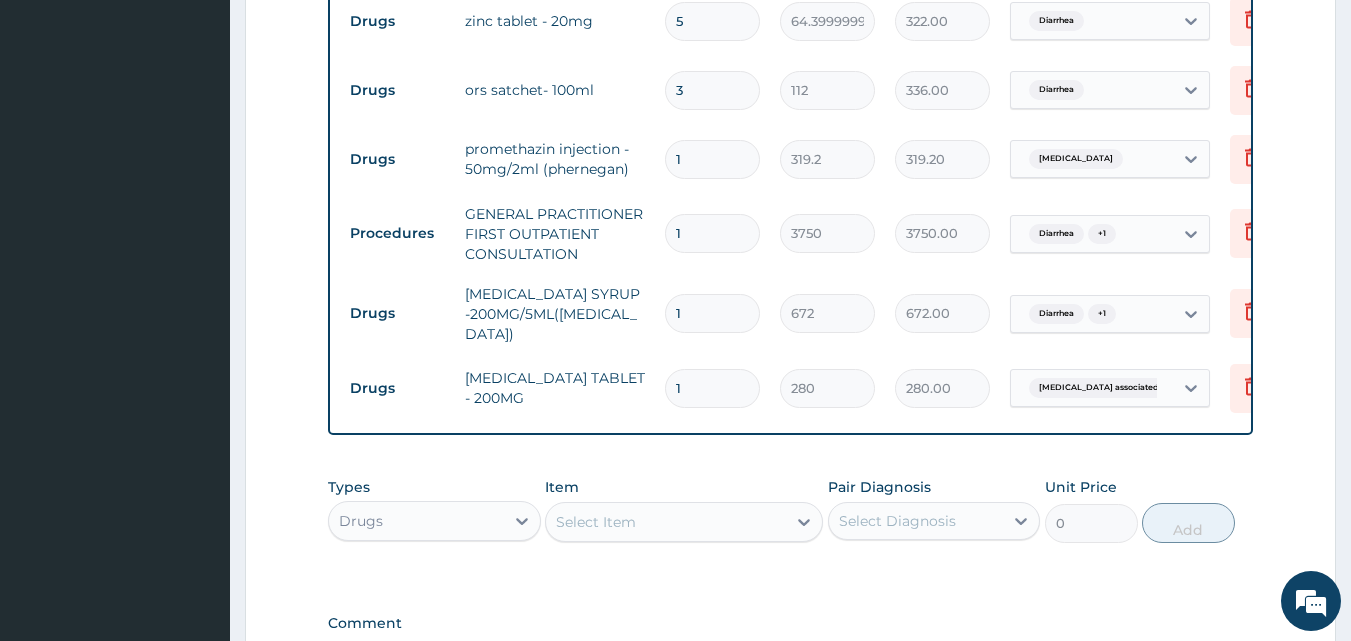 type on "0.00" 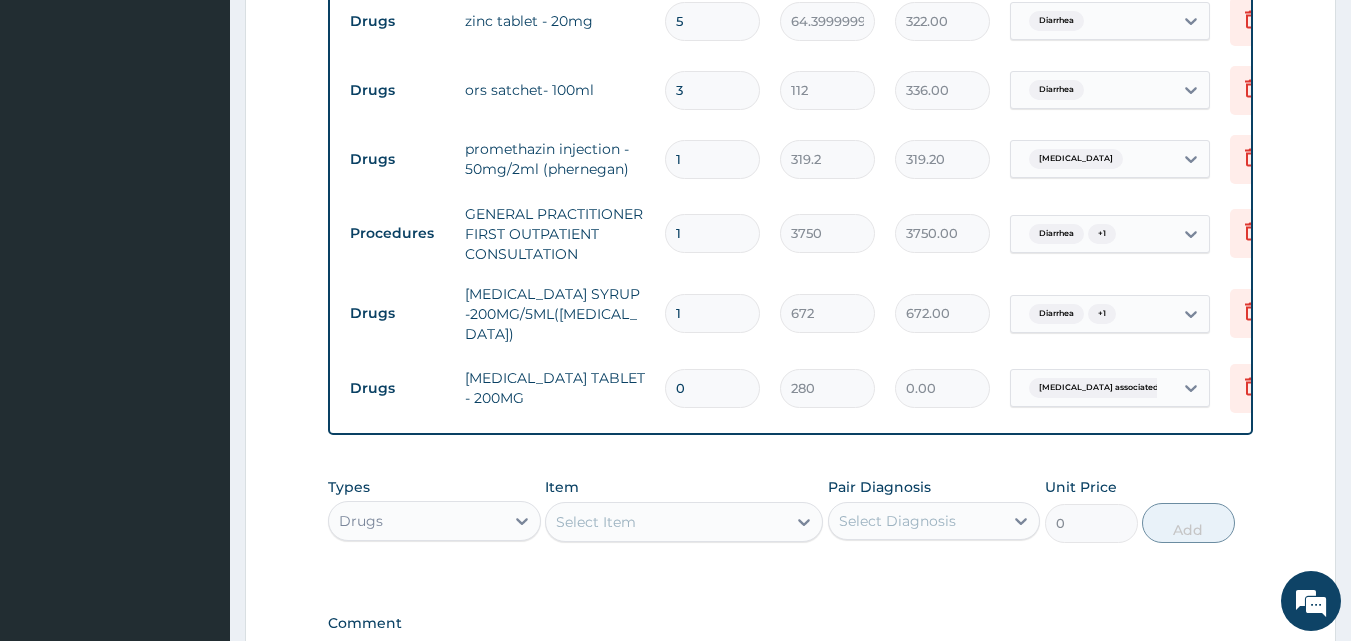 scroll, scrollTop: 1019, scrollLeft: 0, axis: vertical 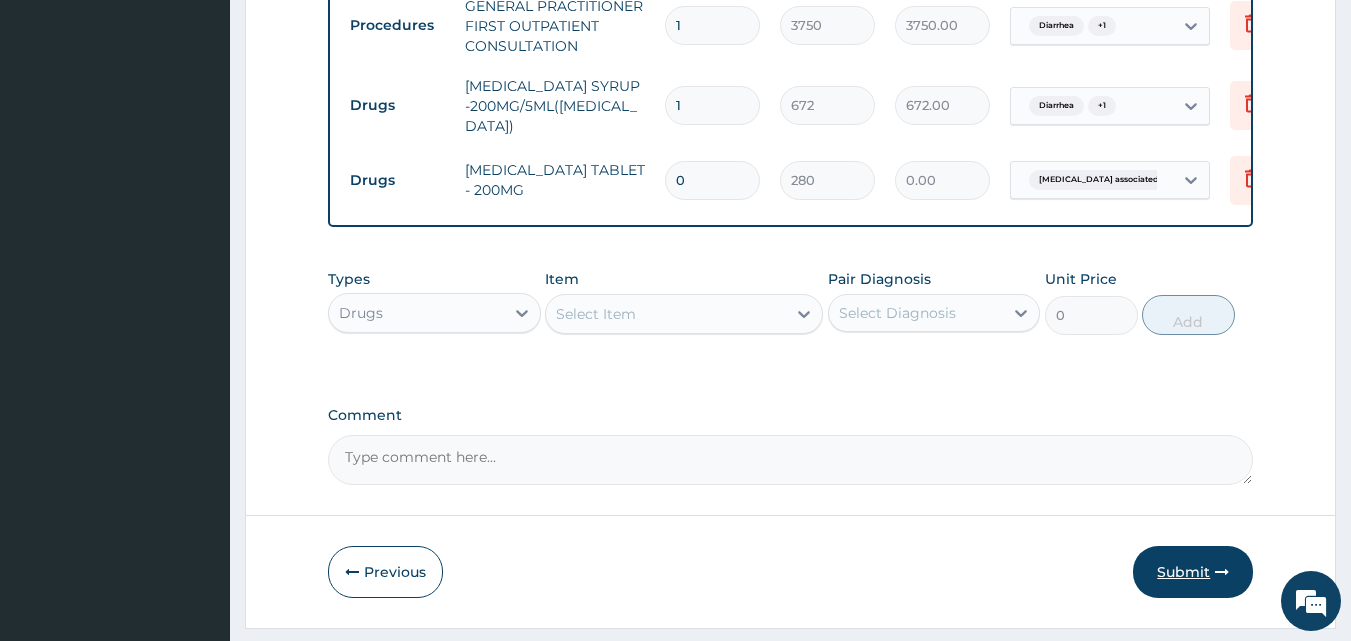type on "0" 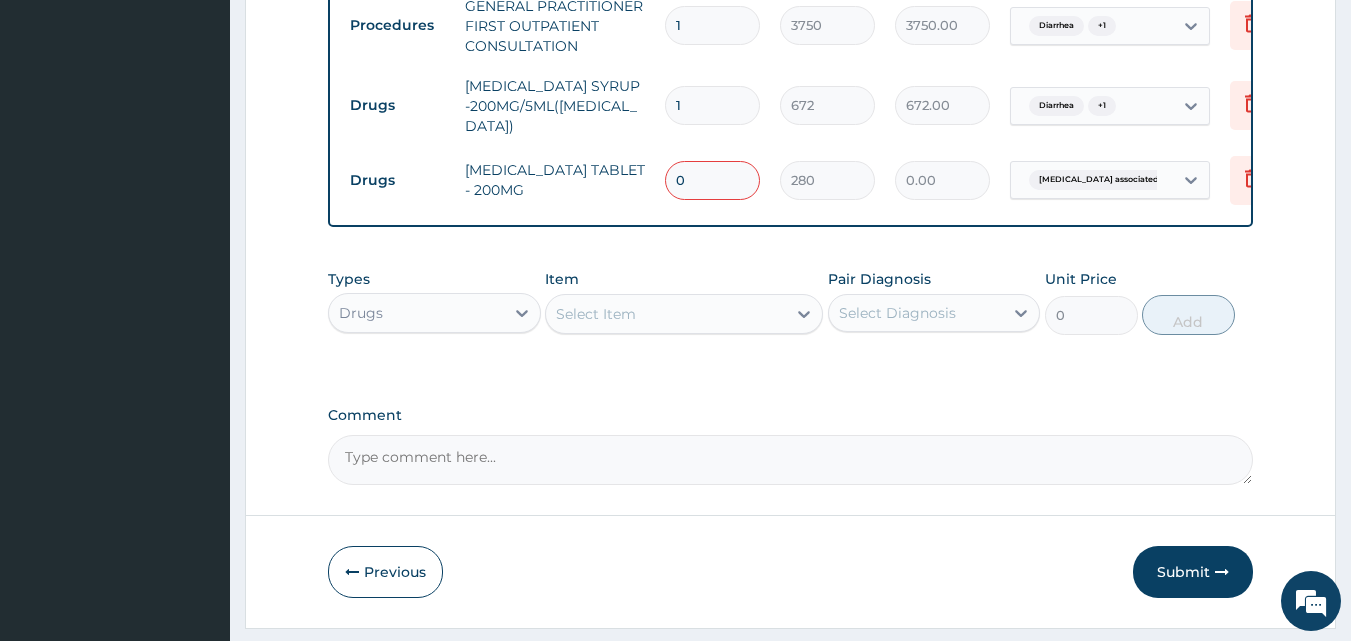 type 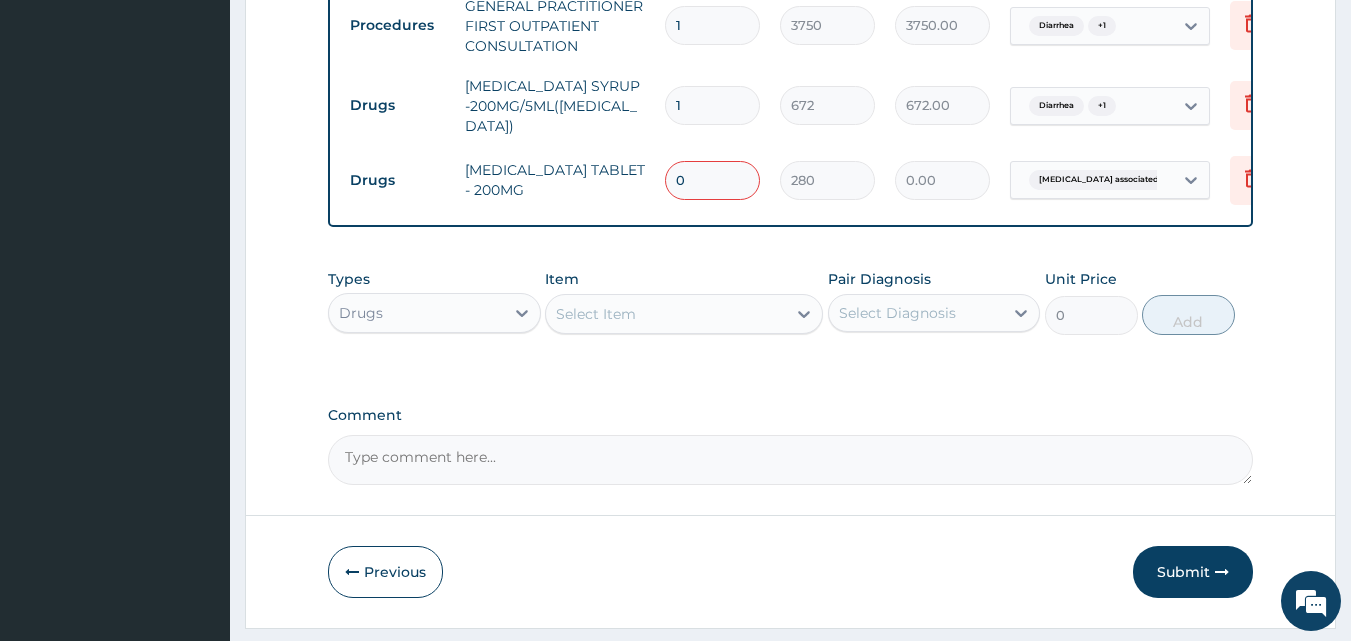 click on "0" at bounding box center (712, 180) 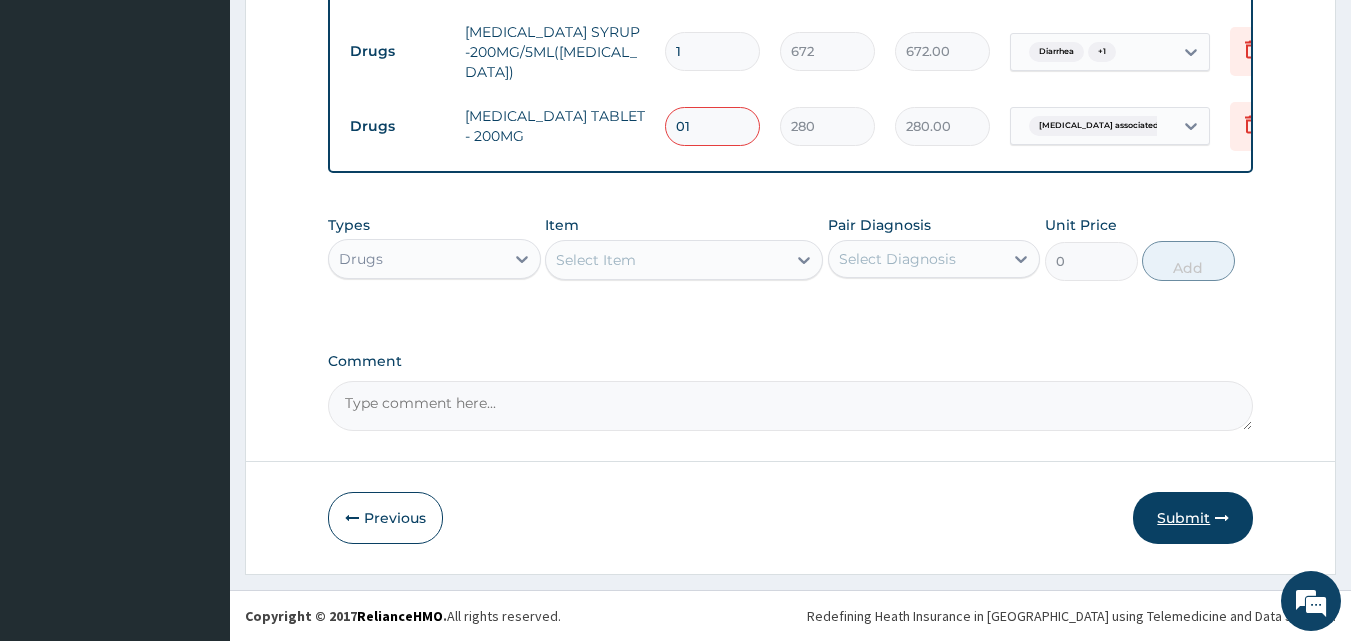type on "01" 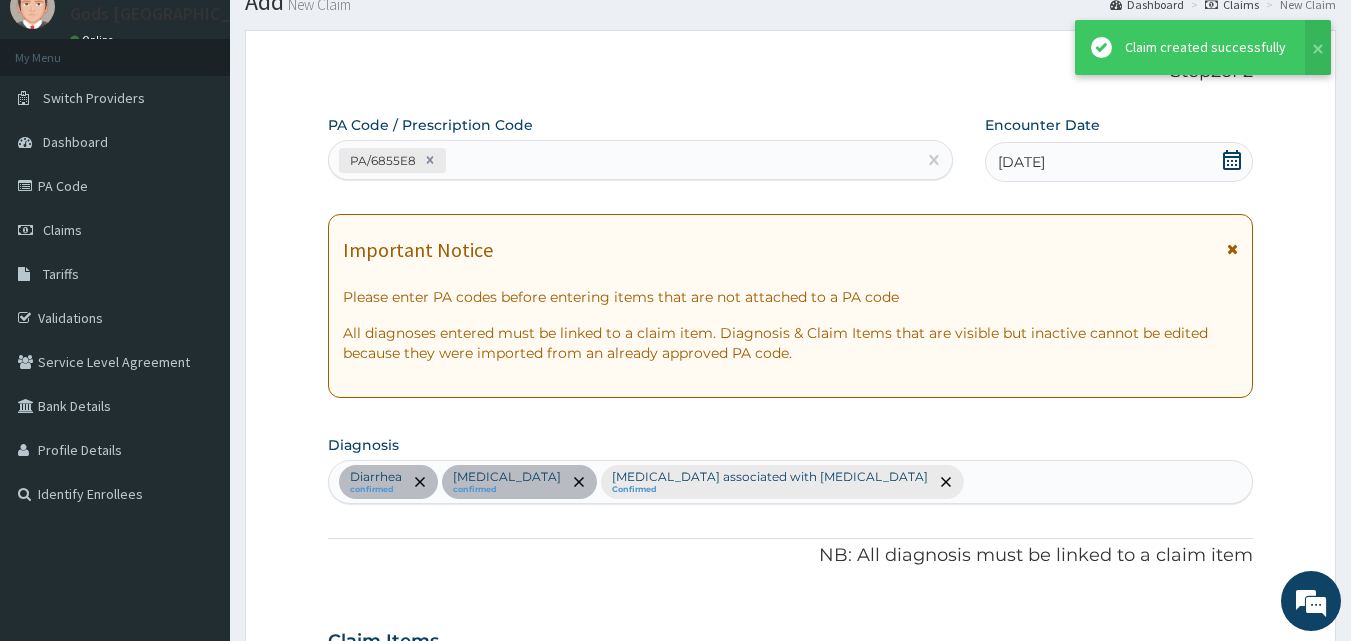 scroll, scrollTop: 1088, scrollLeft: 0, axis: vertical 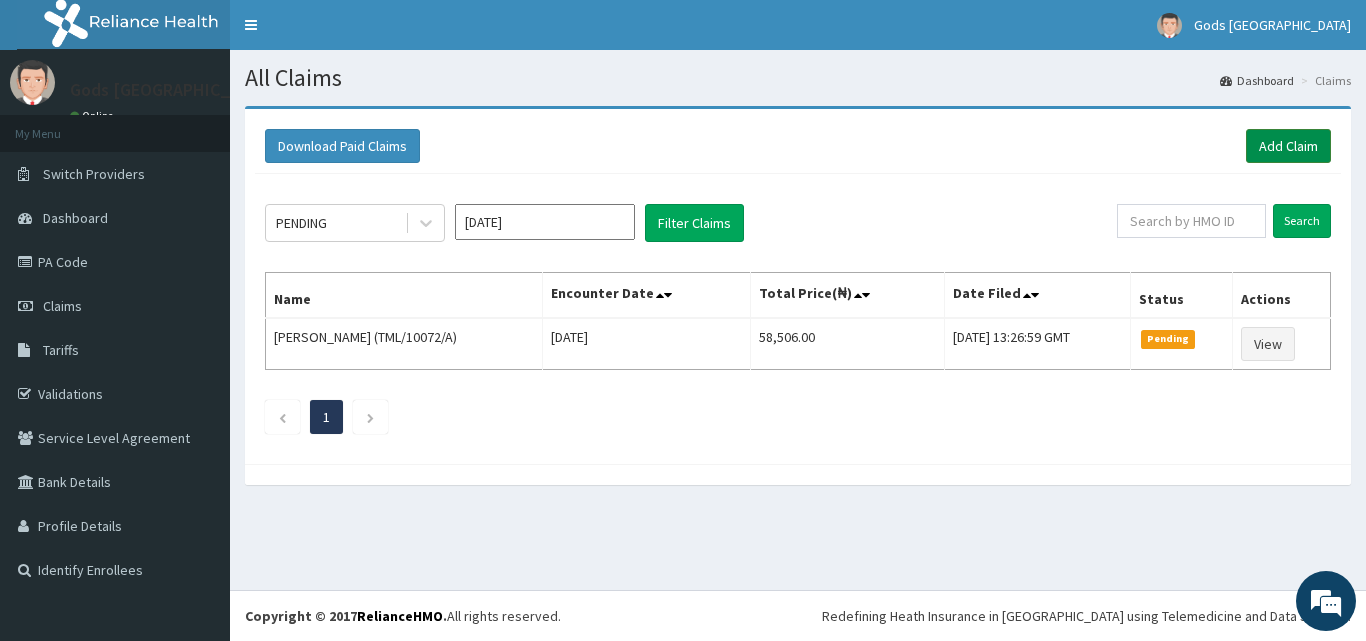 click on "Add Claim" at bounding box center (1288, 146) 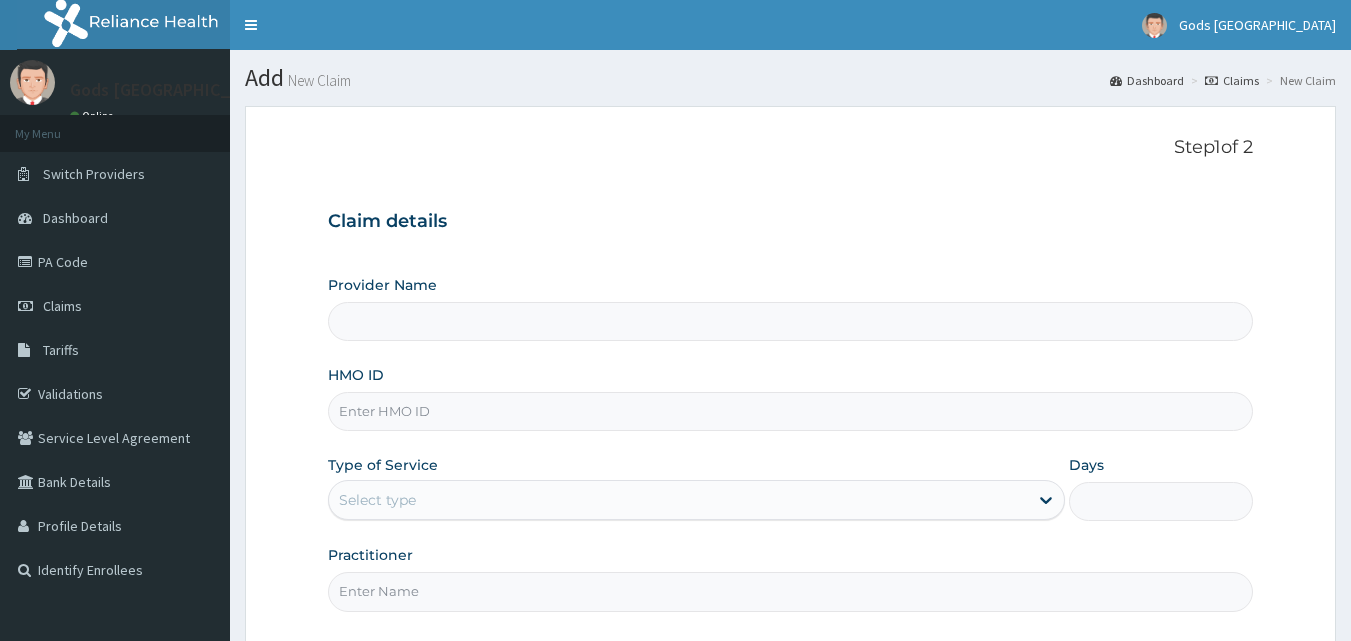 scroll, scrollTop: 0, scrollLeft: 0, axis: both 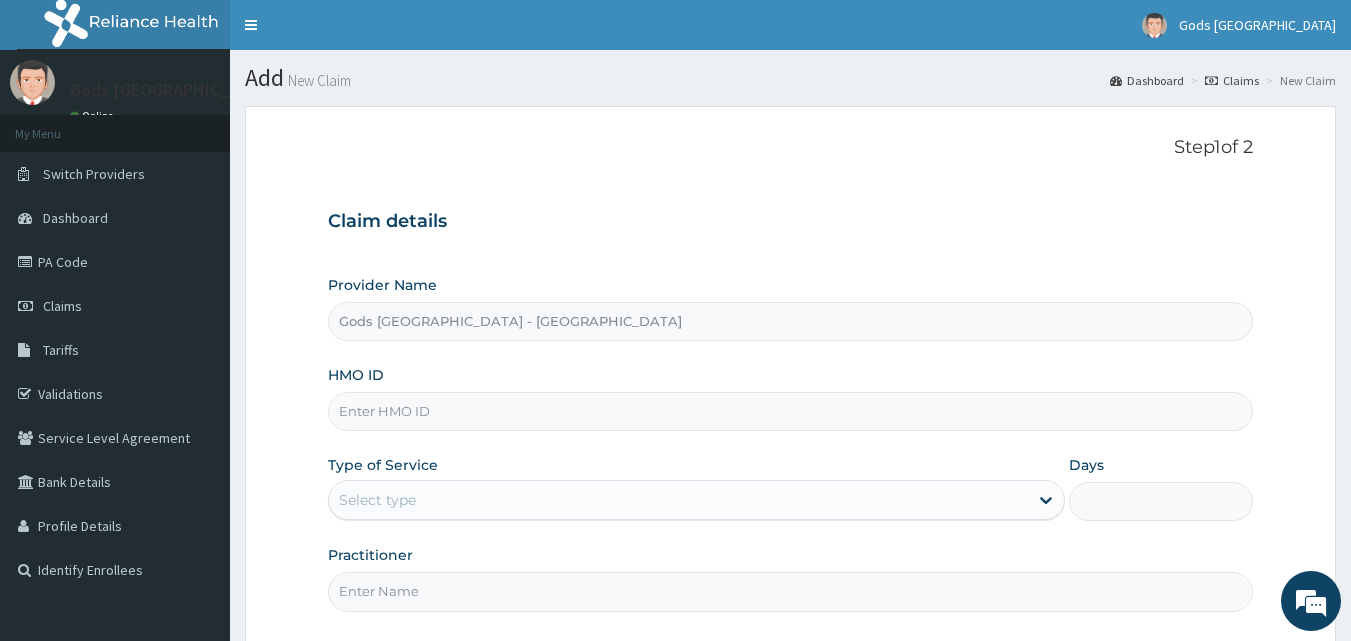paste on "IFS/10133/A" 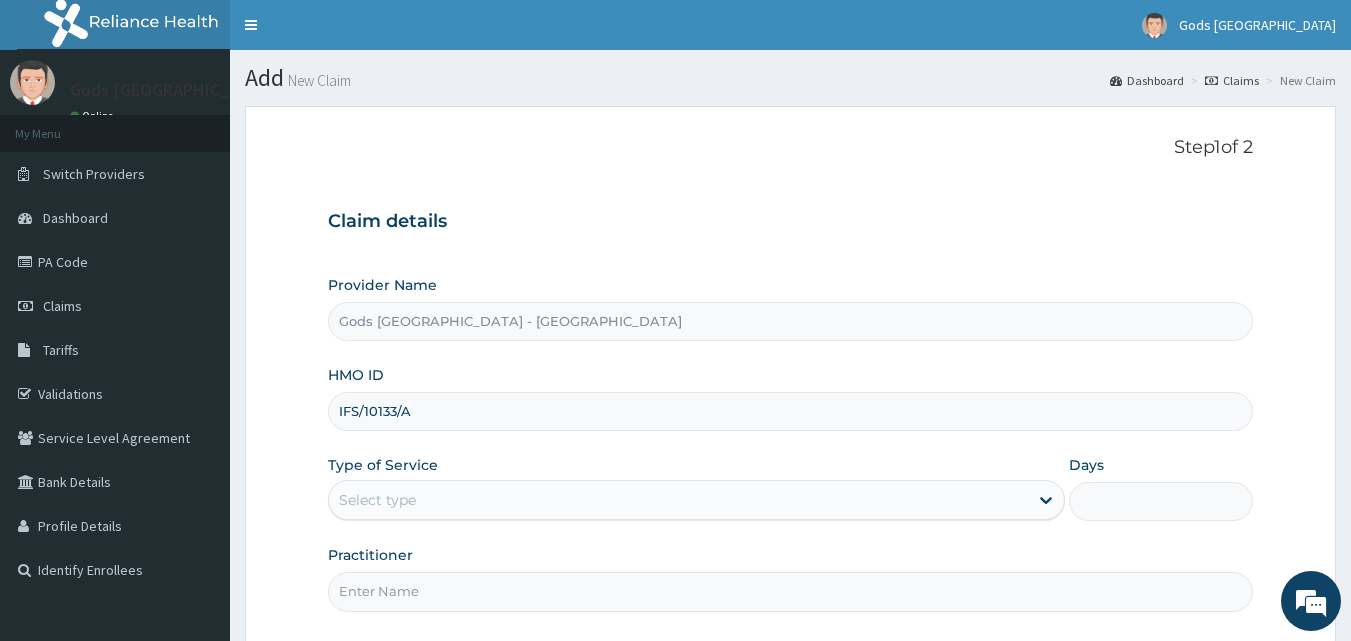 type on "IFS/10133/A" 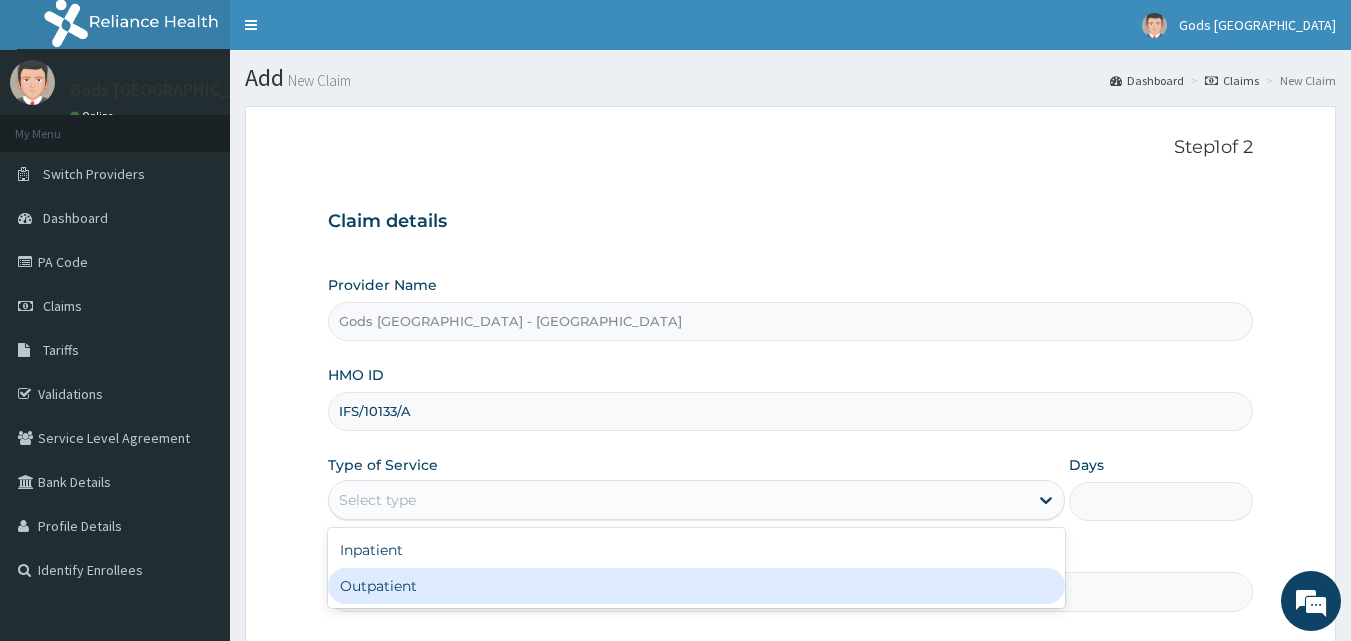 click on "Outpatient" at bounding box center [696, 586] 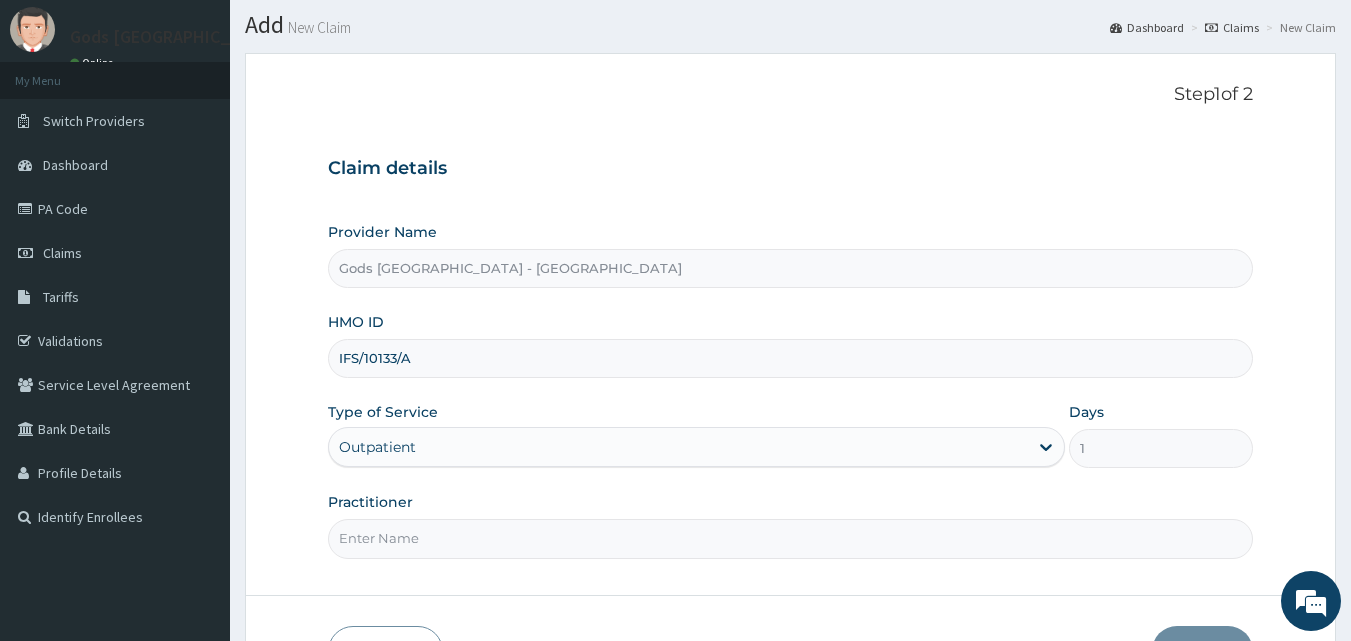 scroll, scrollTop: 100, scrollLeft: 0, axis: vertical 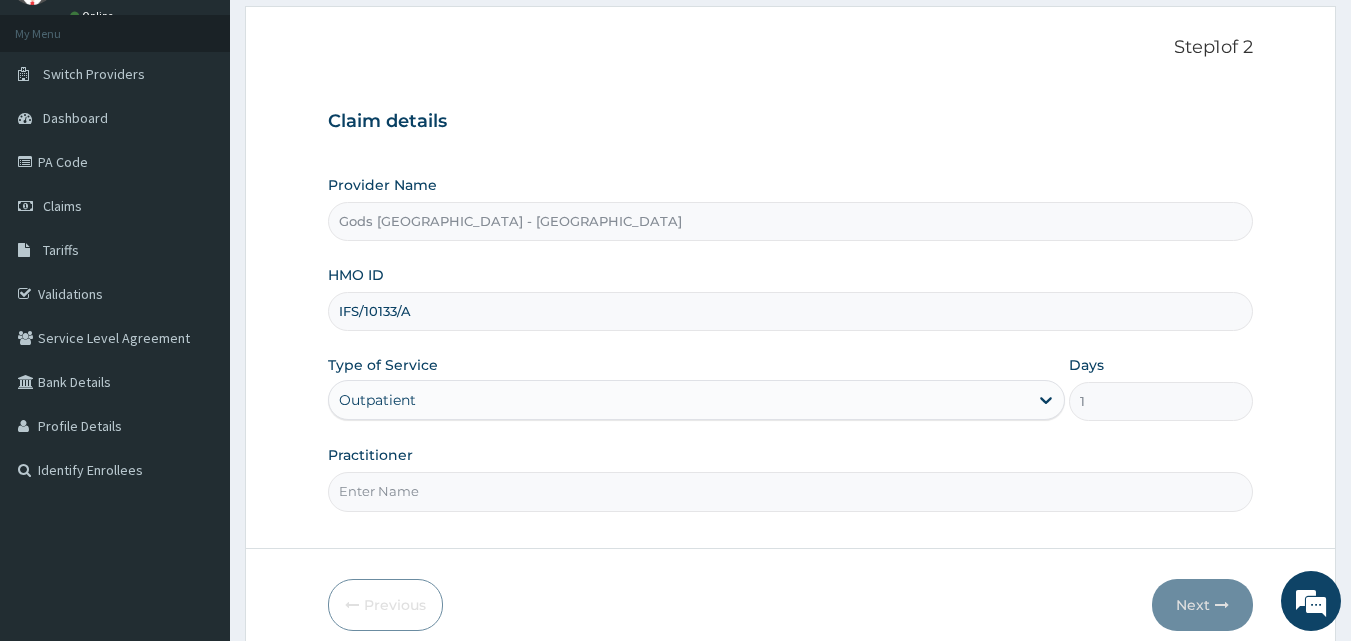 click on "Practitioner" at bounding box center (791, 491) 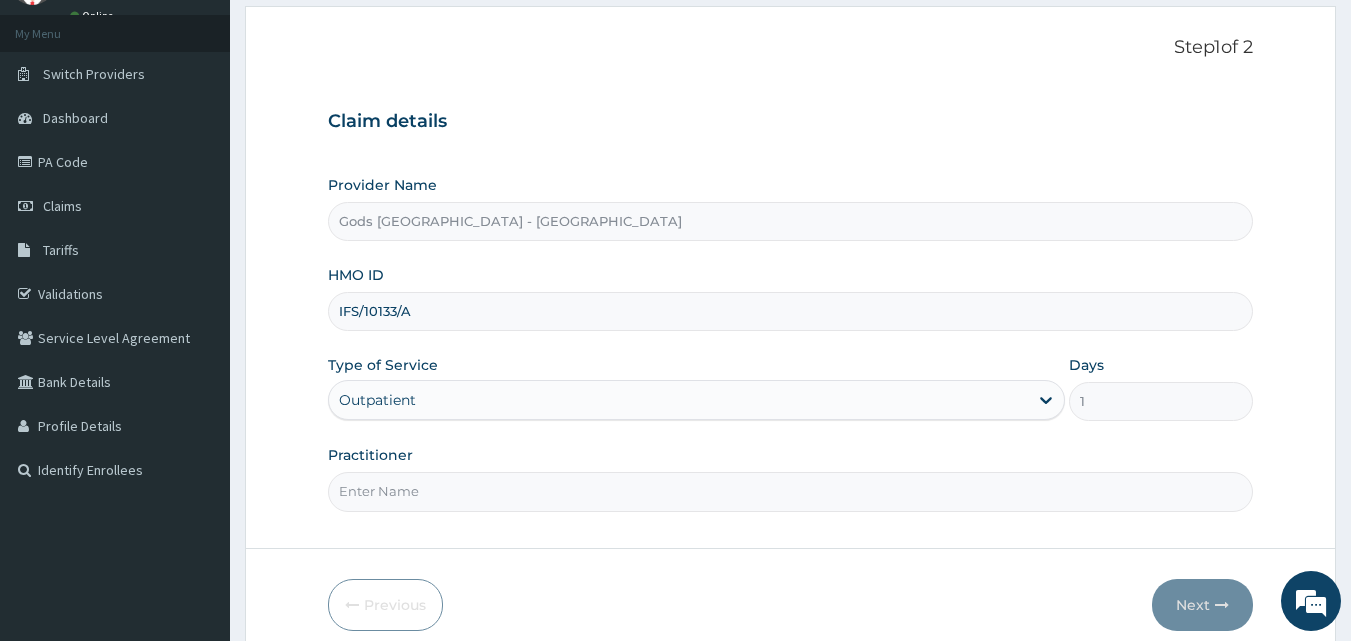 type on "[PERSON_NAME]" 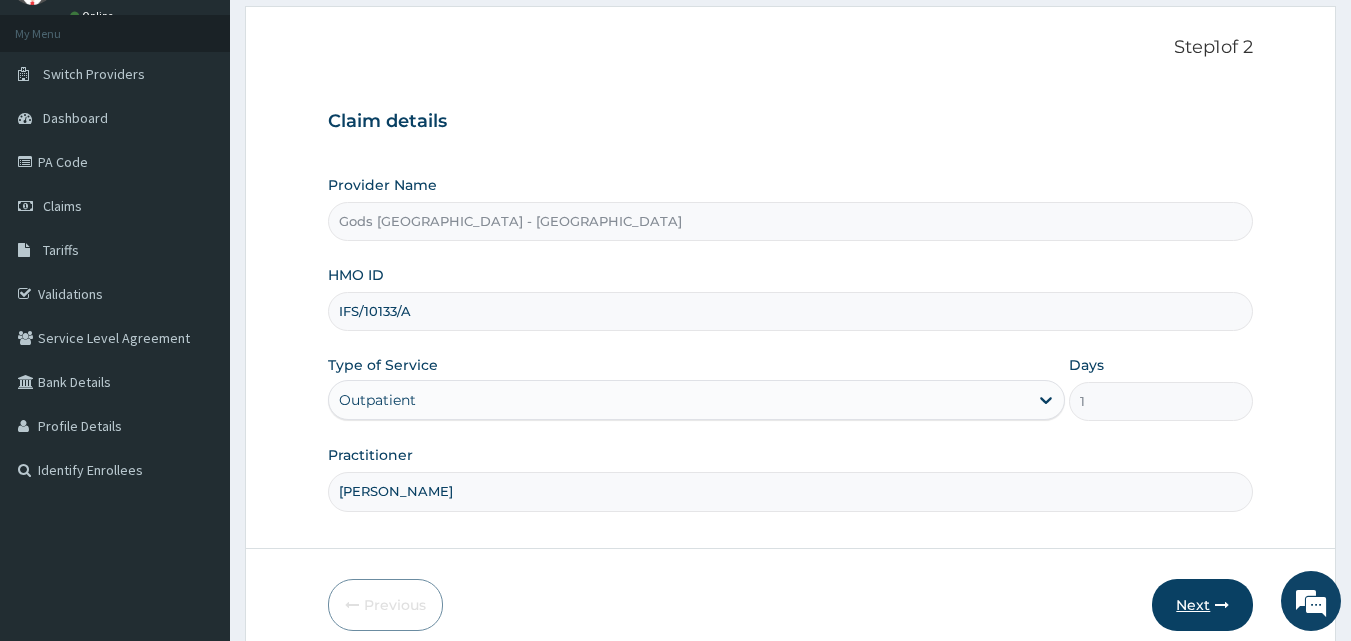 click on "Next" at bounding box center (1202, 605) 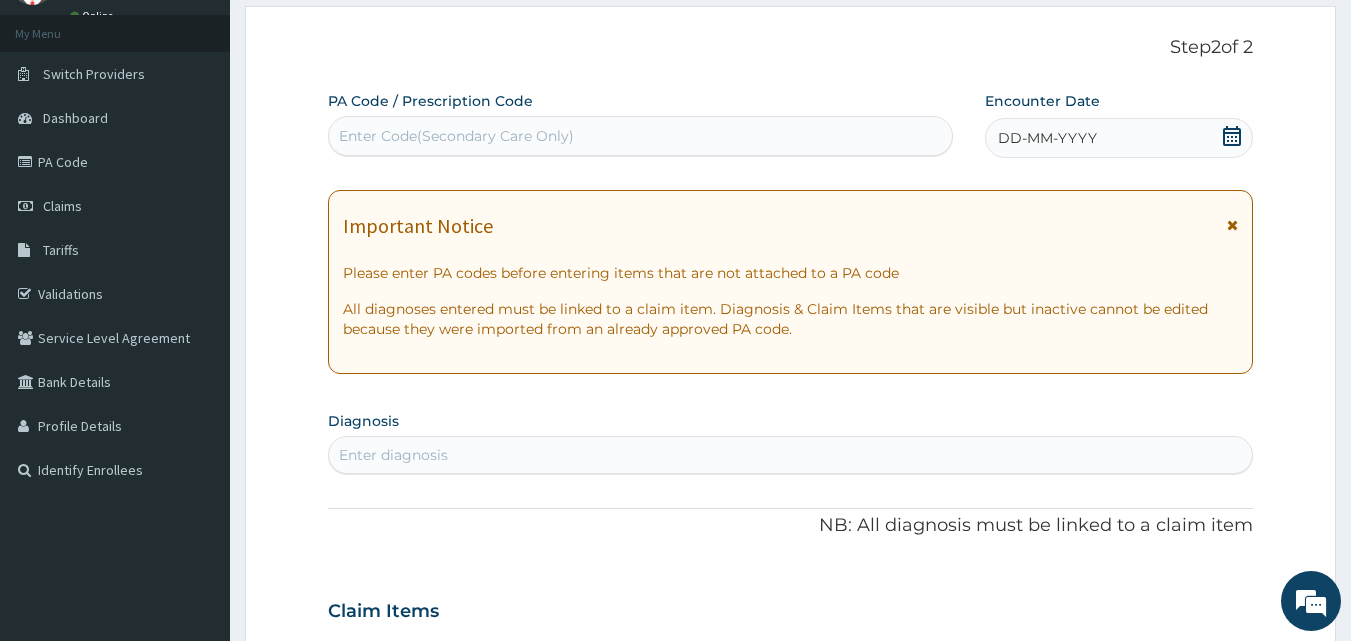 scroll, scrollTop: 0, scrollLeft: 0, axis: both 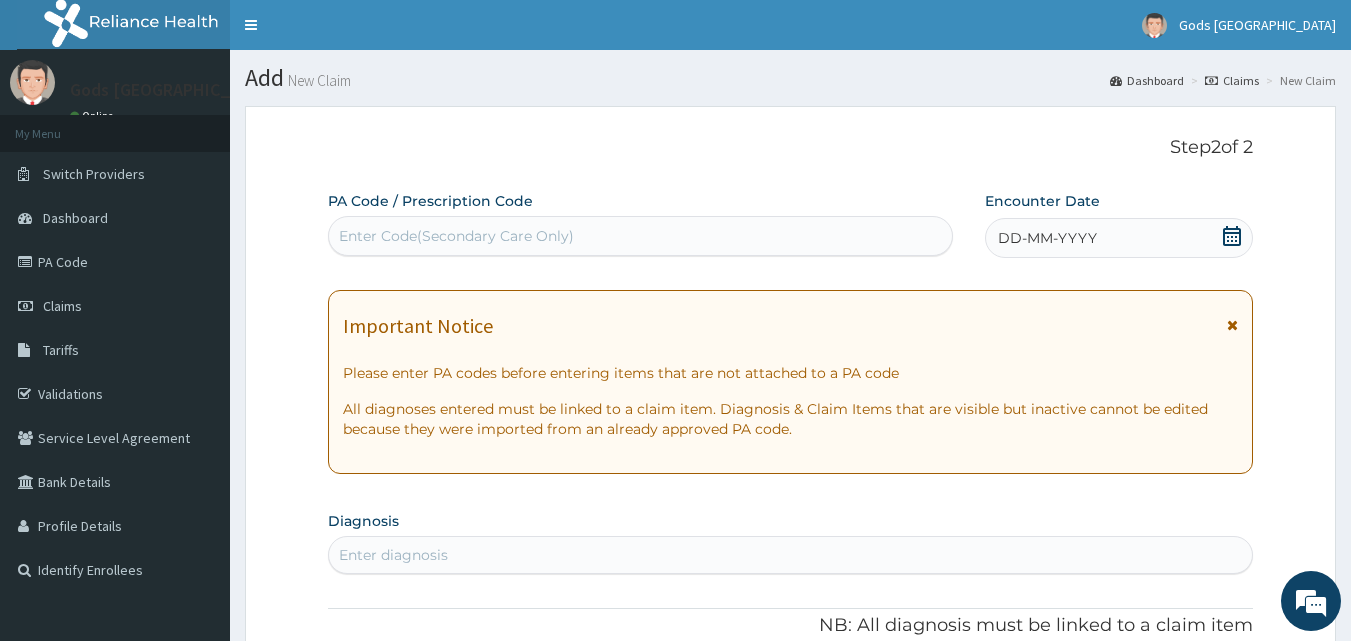 click on "Enter Code(Secondary Care Only)" at bounding box center [456, 236] 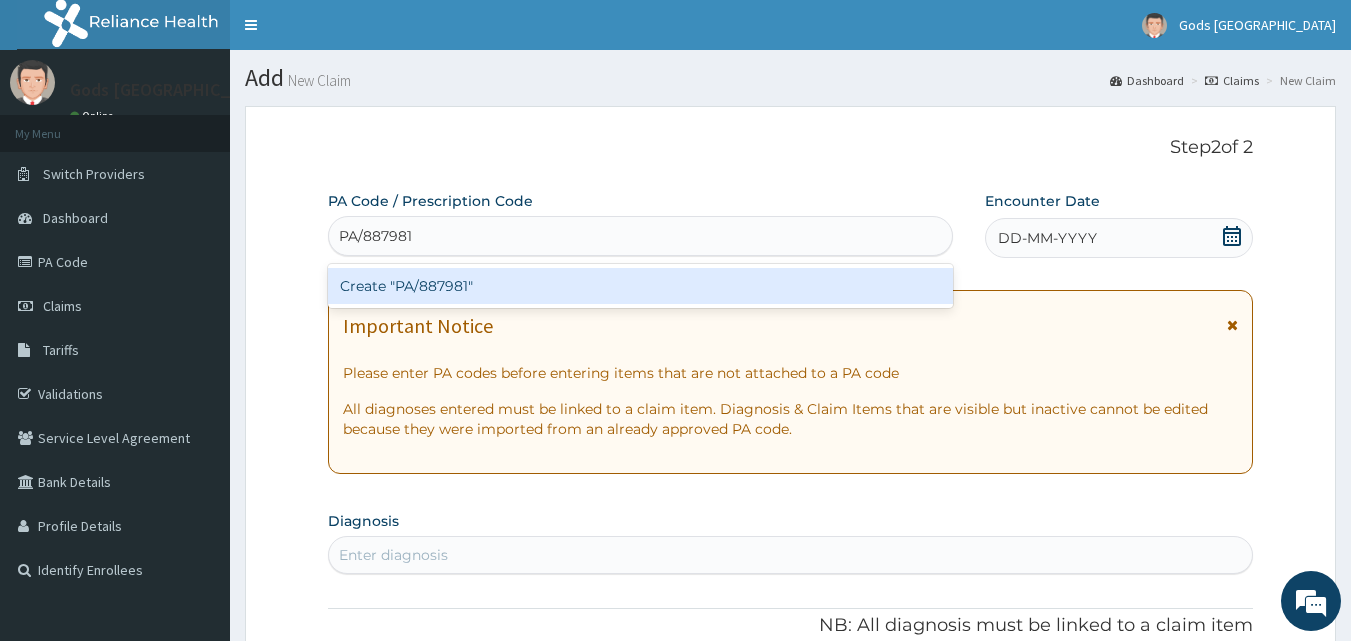 click on "Create "PA/887981"" at bounding box center (641, 286) 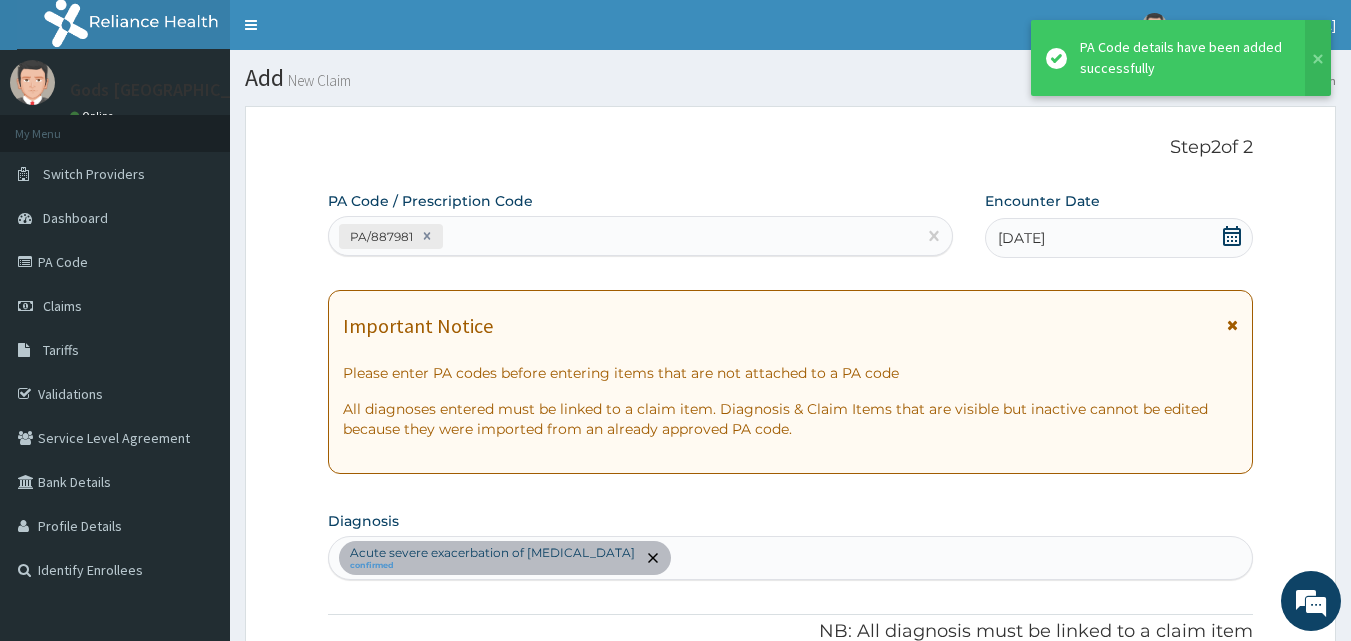 scroll, scrollTop: 650, scrollLeft: 0, axis: vertical 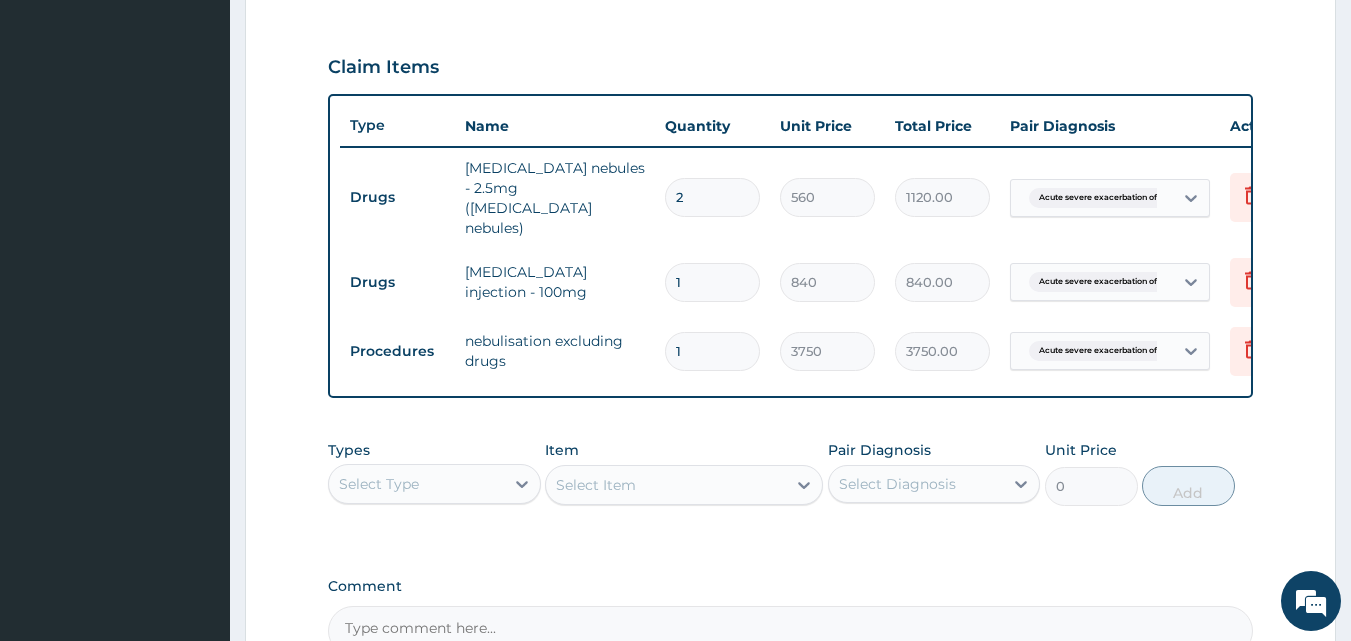 click on "PA Code / Prescription Code PA/887981 Encounter Date 03-07-2025 Important Notice Please enter PA codes before entering items that are not attached to a PA code   All diagnoses entered must be linked to a claim item. Diagnosis & Claim Items that are visible but inactive cannot be edited because they were imported from an already approved PA code. Diagnosis Acute severe exacerbation of asthma confirmed NB: All diagnosis must be linked to a claim item Claim Items Type Name Quantity Unit Price Total Price Pair Diagnosis Actions Drugs salbutamol nebules - 2.5mg (ventolin  nebules) 2 560 1120.00 Acute severe exacerbation of a... Delete Drugs hydrocortisone injection  - 100mg 1 840 840.00 Acute severe exacerbation of a... Delete Procedures nebulisation excluding drugs 1 3750 3750.00 Acute severe exacerbation of a... Delete Types Select Type Item Select Item Pair Diagnosis Select Diagnosis Unit Price 0 Add Comment" at bounding box center [791, 98] 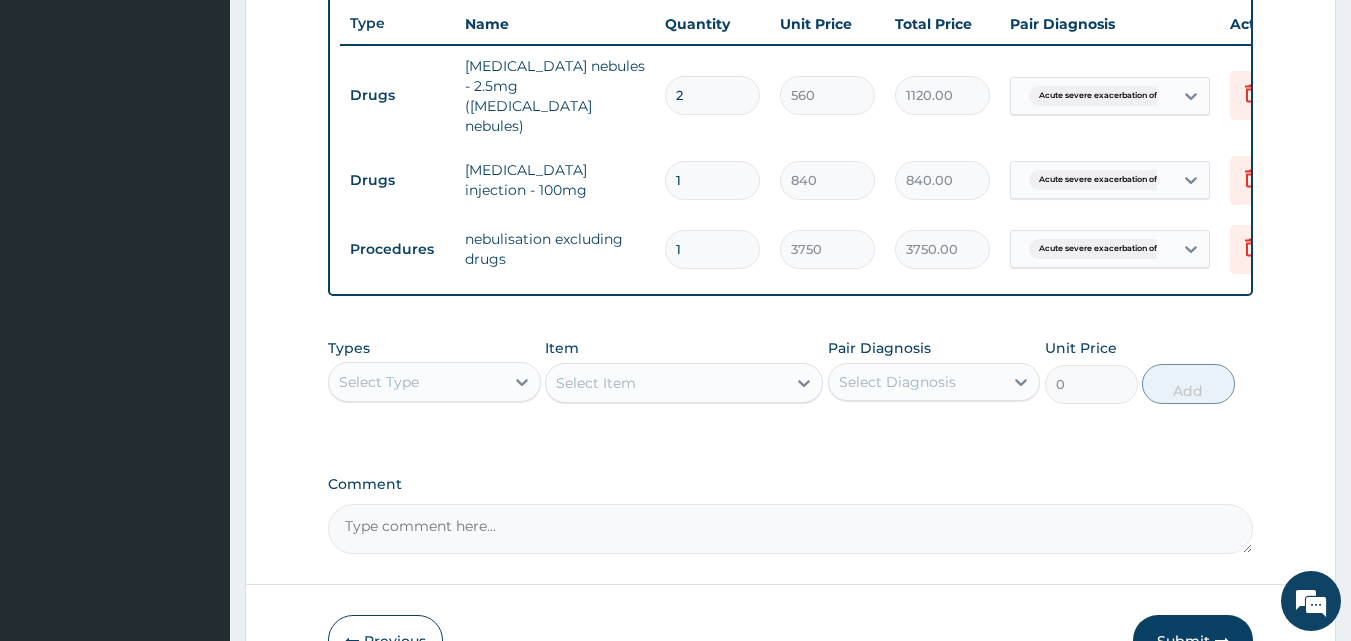 scroll, scrollTop: 850, scrollLeft: 0, axis: vertical 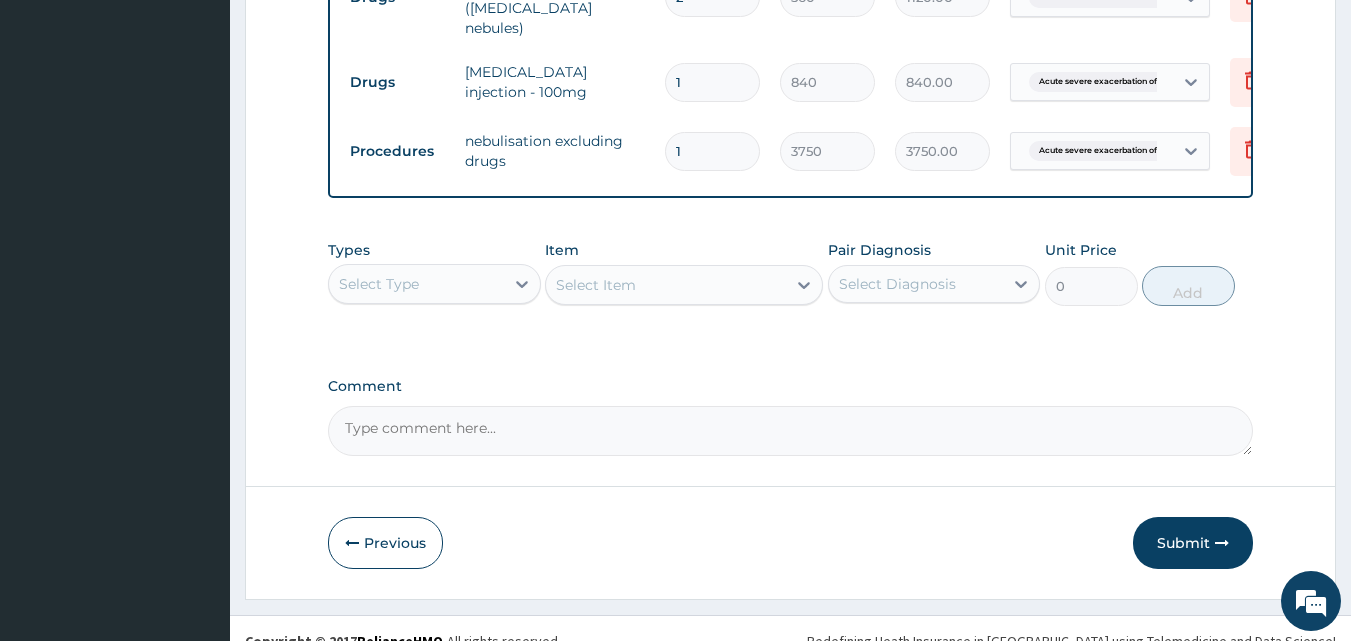 click on "Select Type" at bounding box center (416, 284) 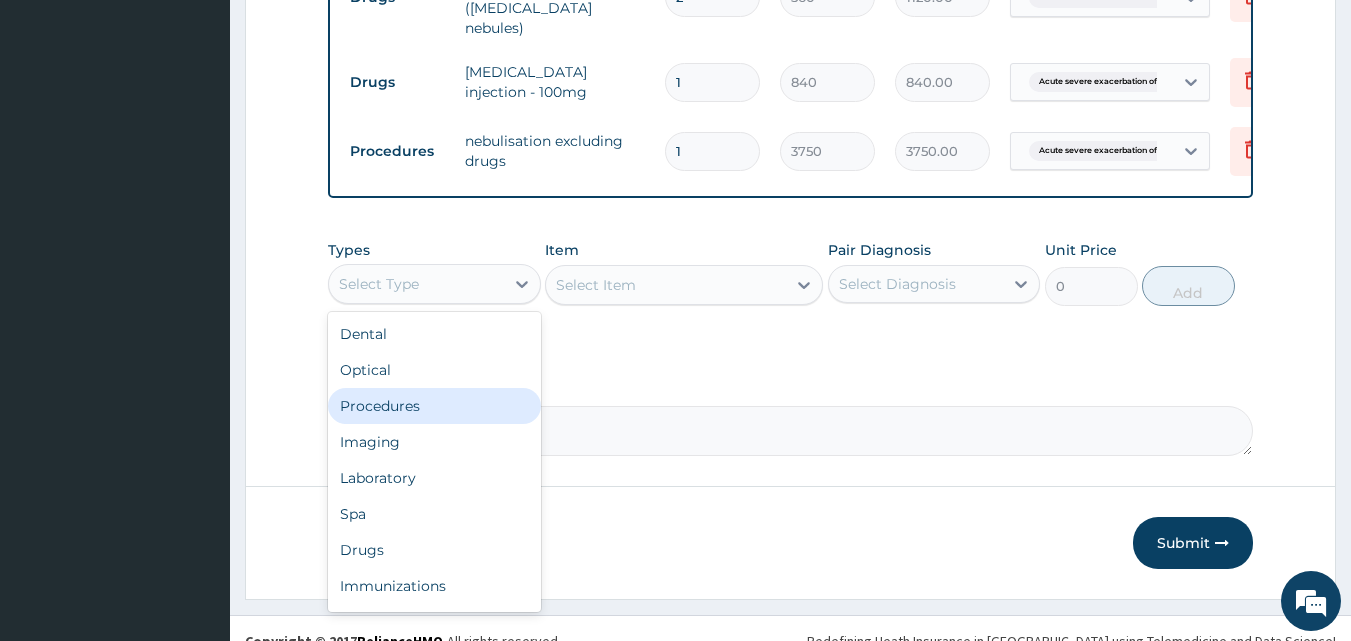 click on "Procedures" at bounding box center [434, 406] 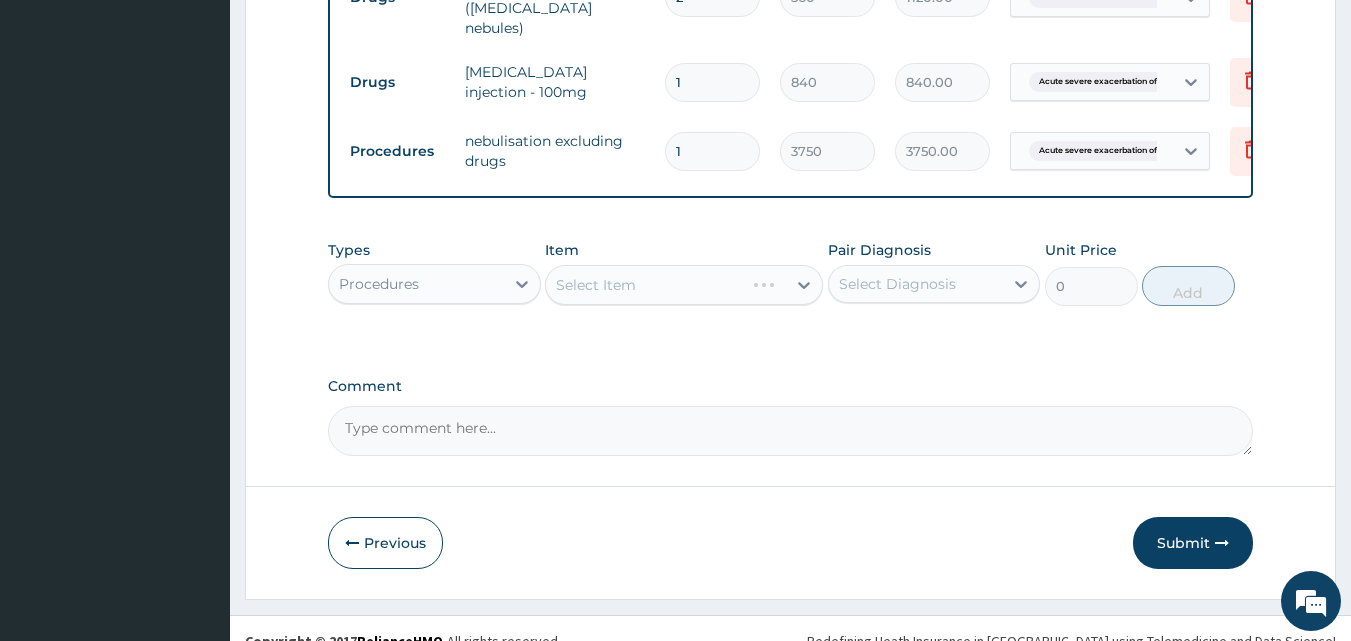 click on "Select Diagnosis" at bounding box center [897, 284] 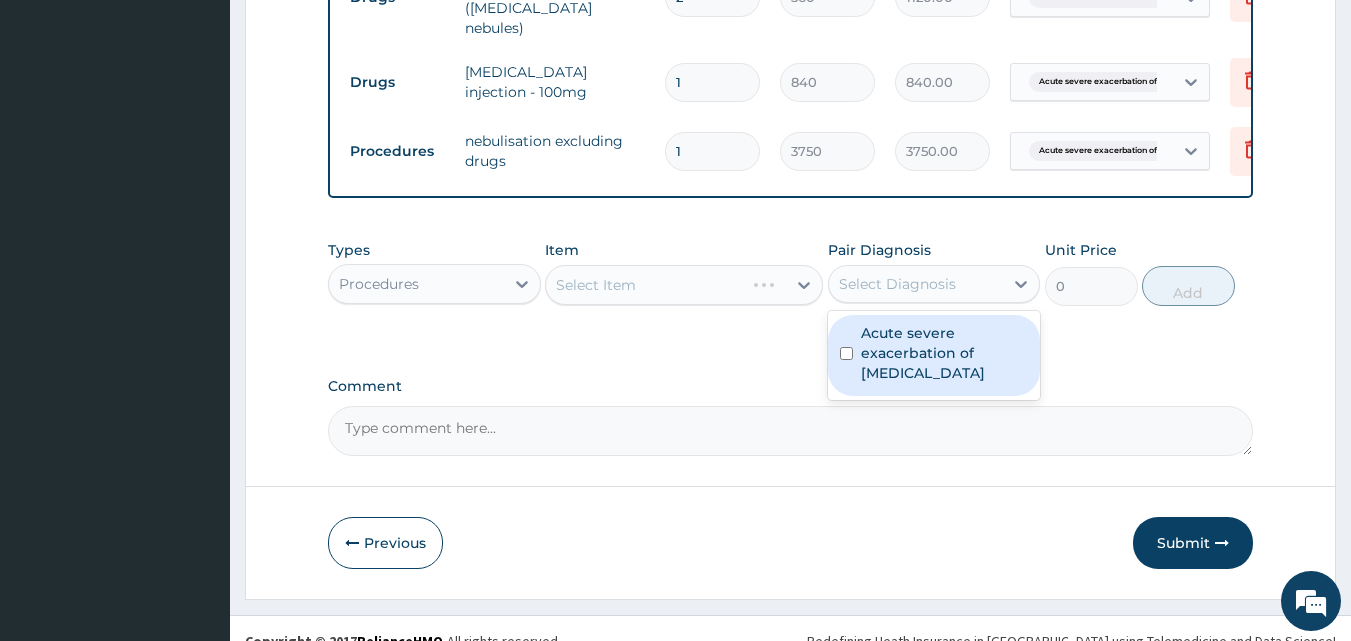 click on "Acute severe exacerbation of asthma" at bounding box center (945, 353) 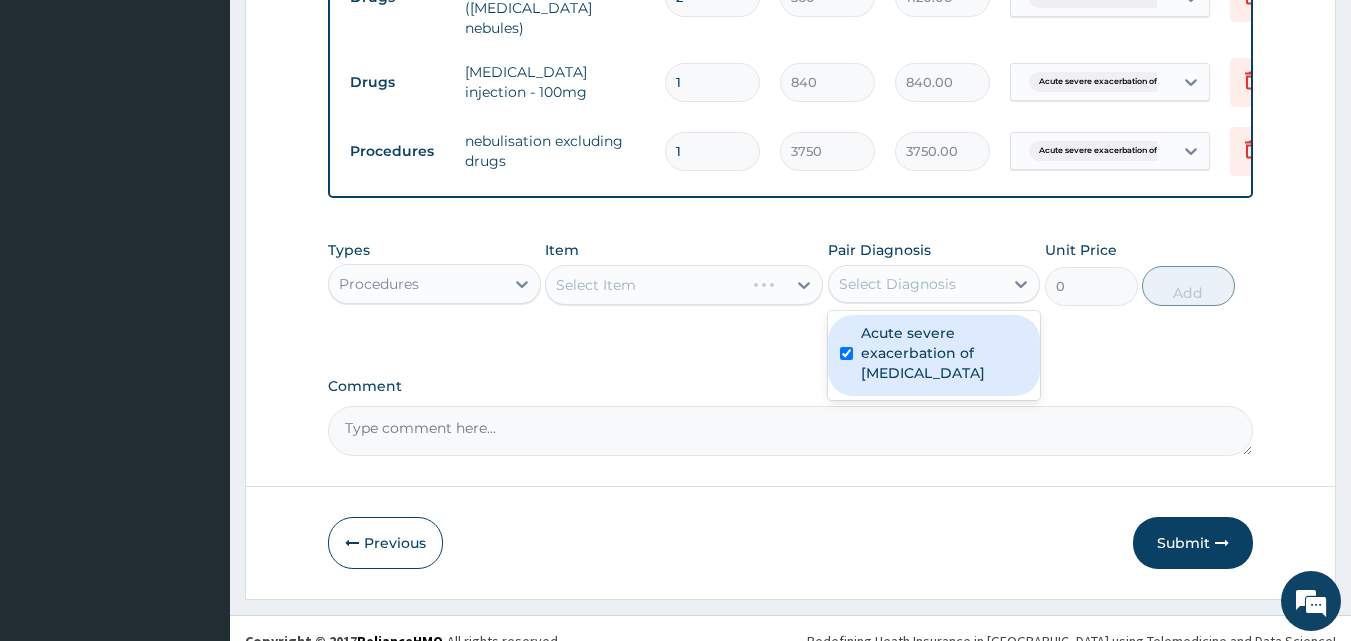 checkbox on "true" 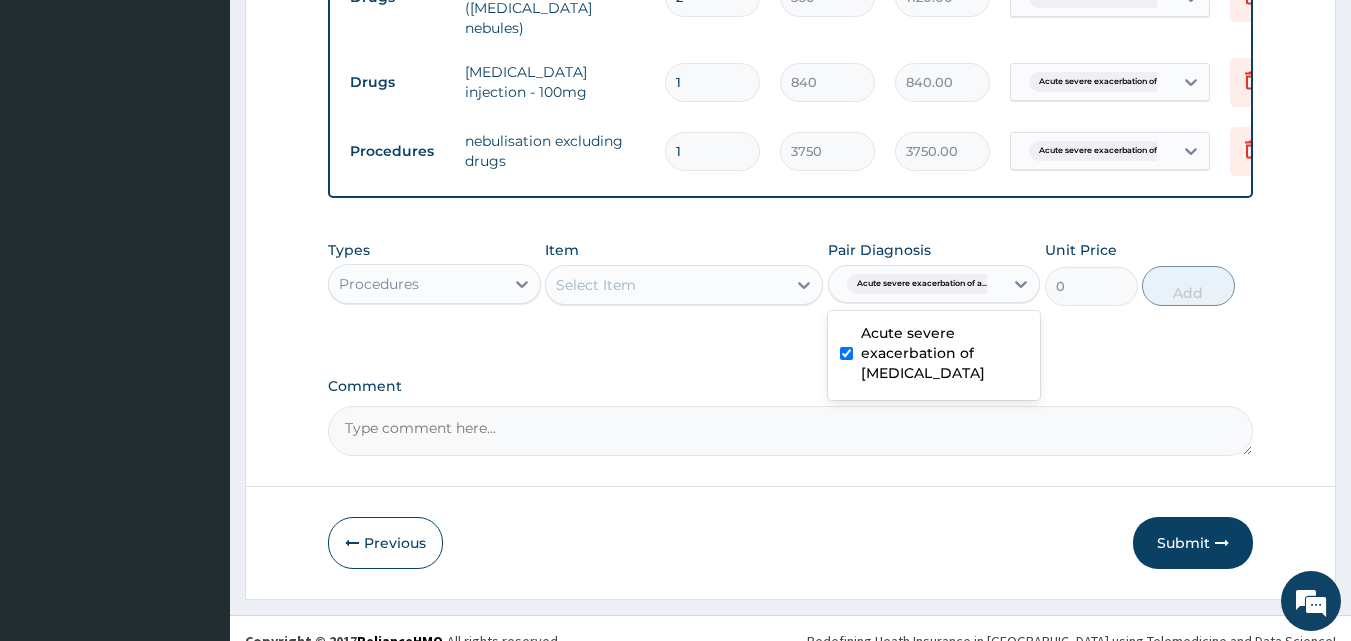 click on "Select Item" at bounding box center [666, 285] 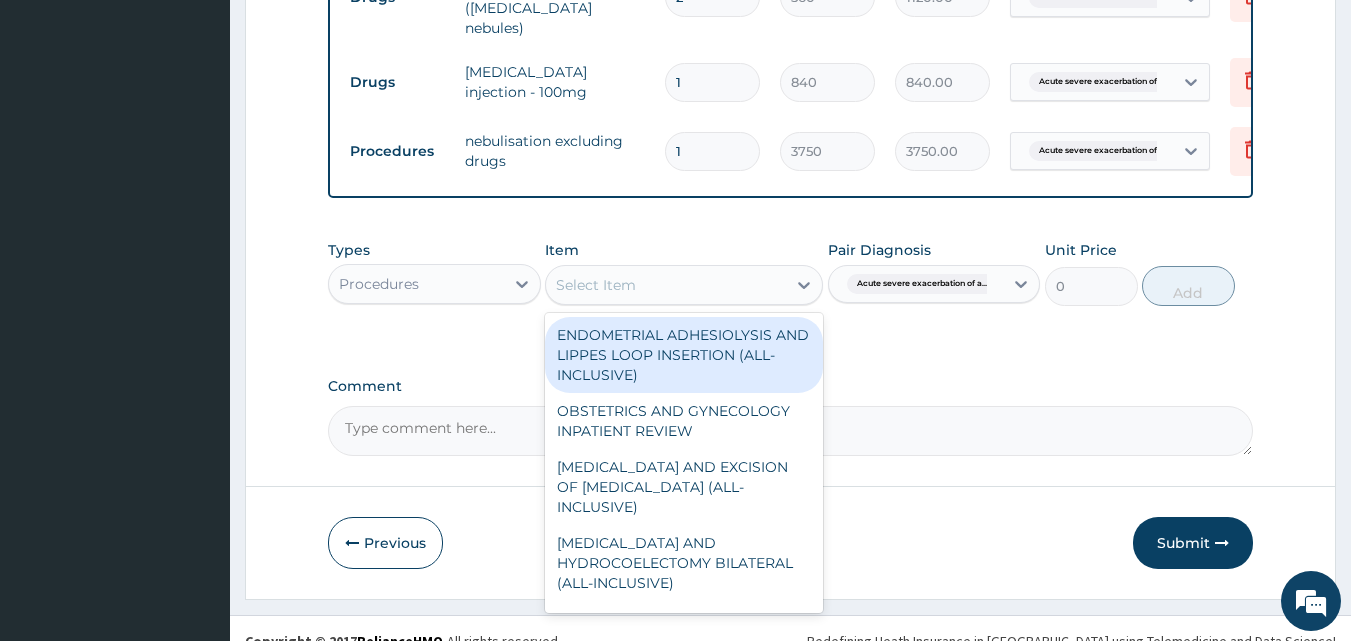 type on "G" 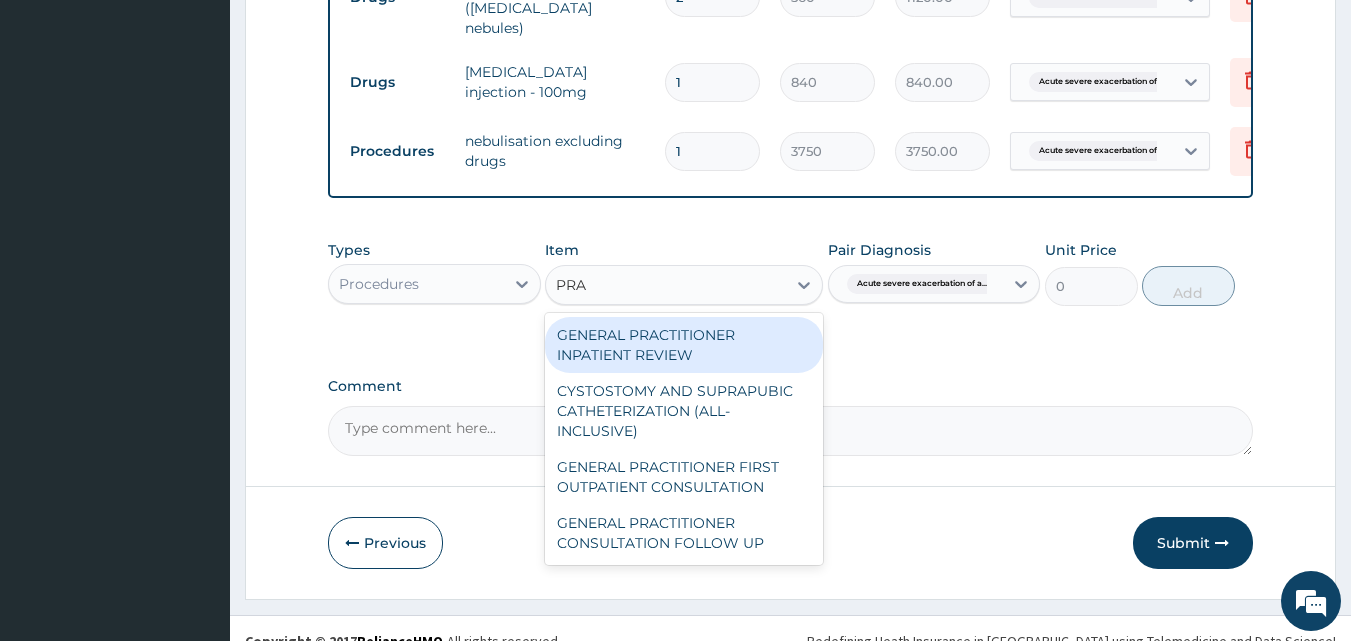 type on "PRAC" 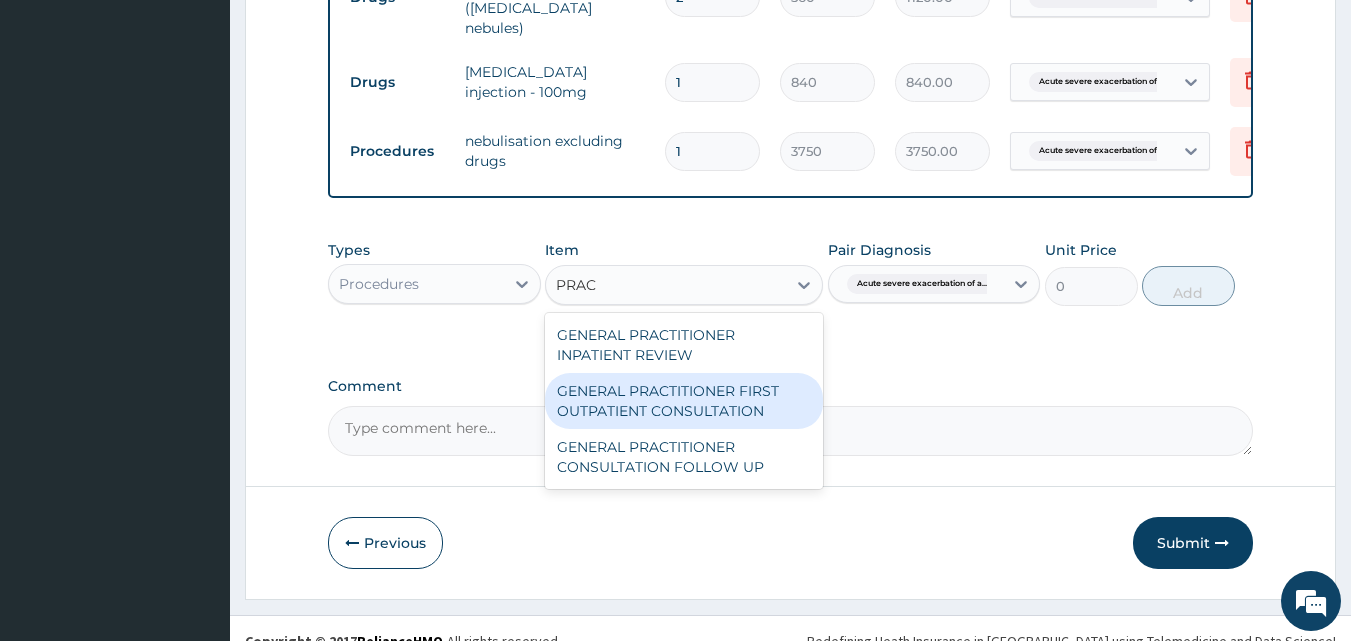 click on "GENERAL PRACTITIONER FIRST OUTPATIENT CONSULTATION" at bounding box center (684, 401) 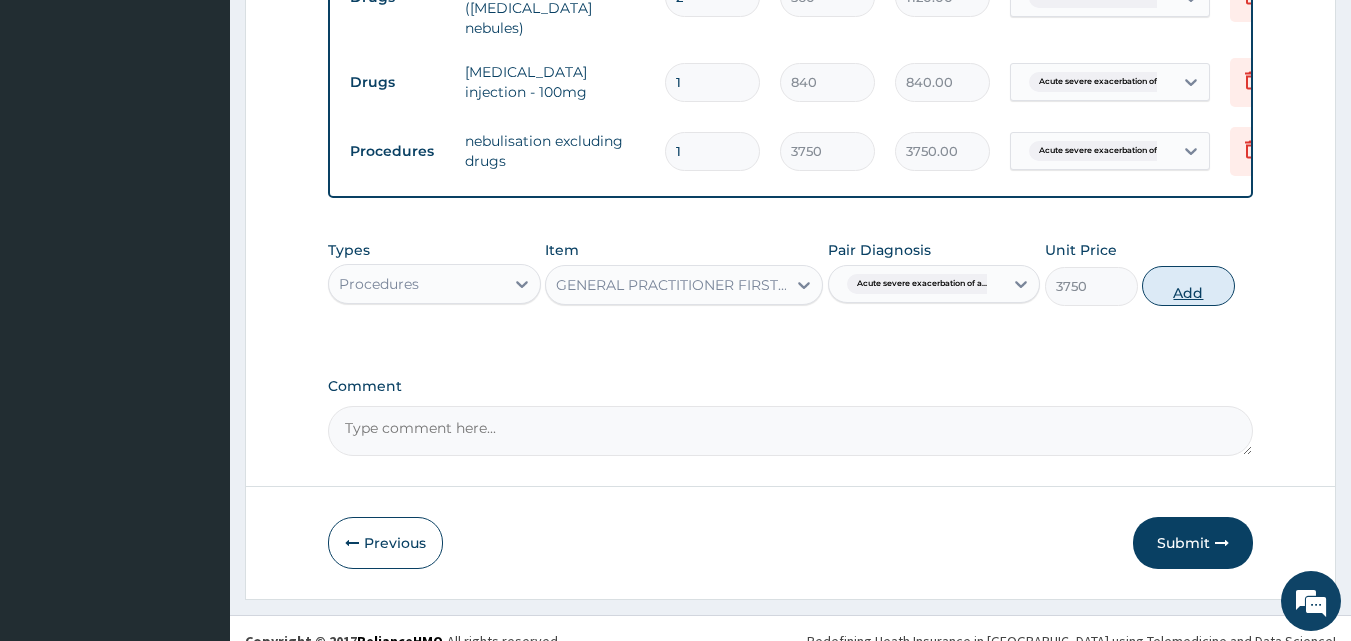 click on "Add" at bounding box center (1188, 286) 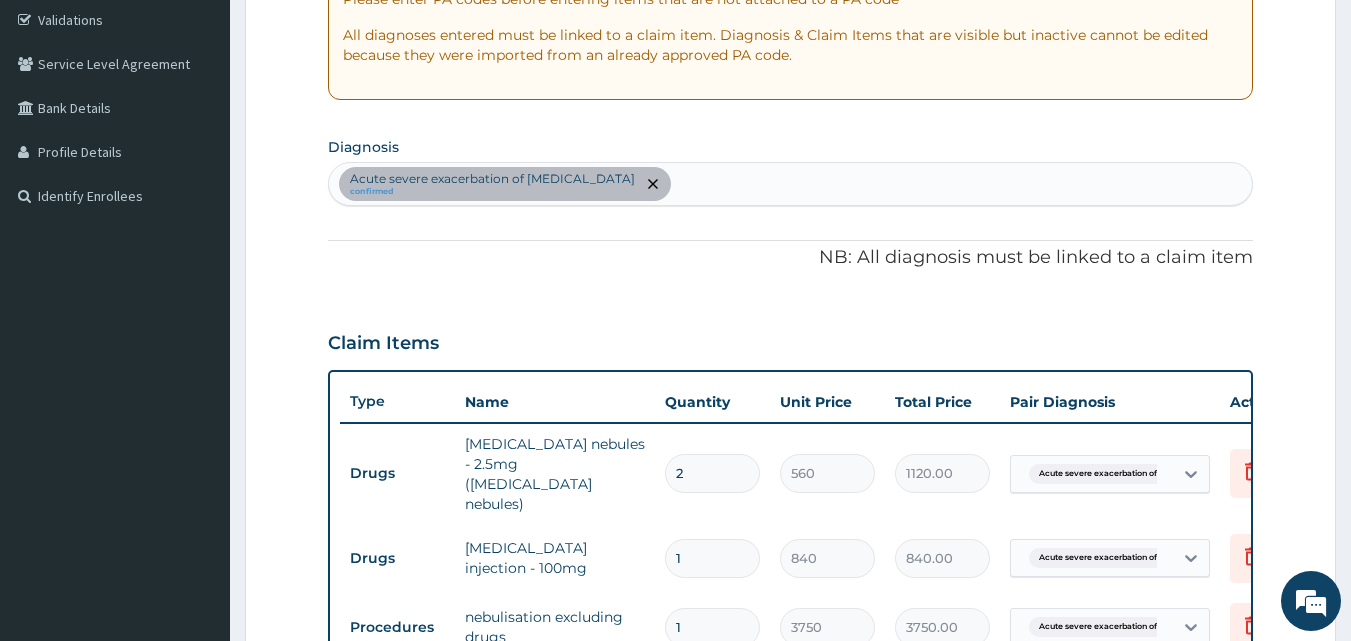 scroll, scrollTop: 350, scrollLeft: 0, axis: vertical 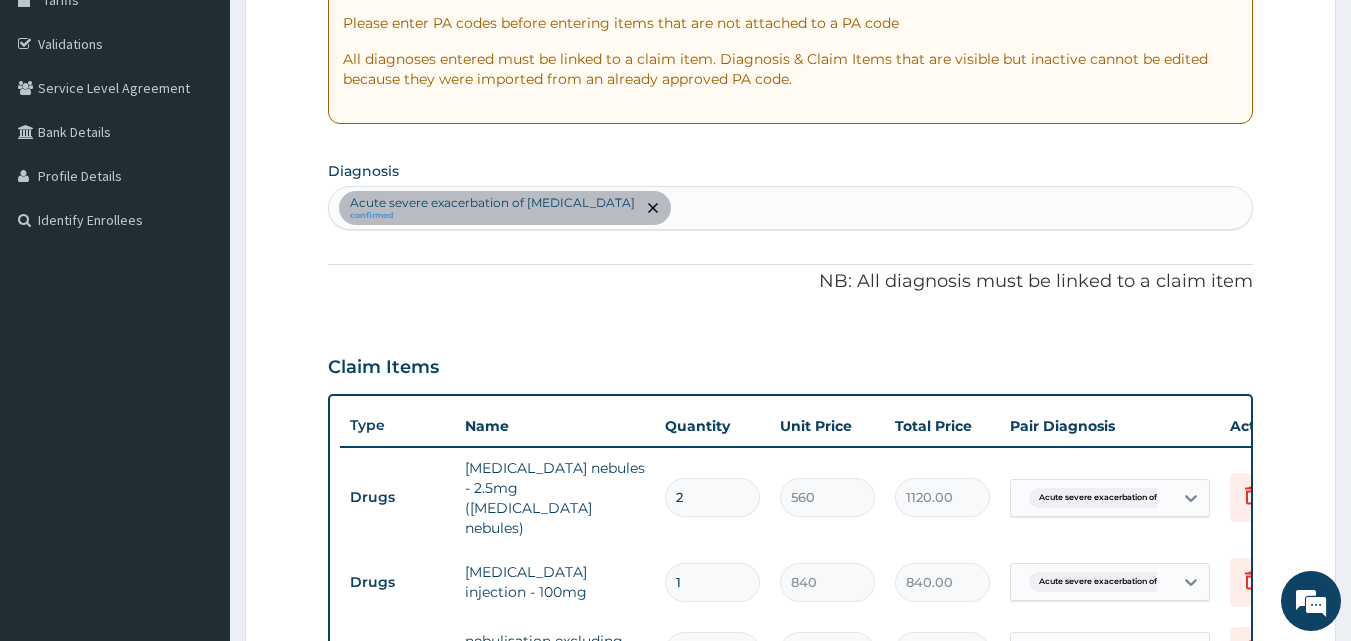 click on "Acute severe exacerbation of asthma confirmed" at bounding box center [791, 208] 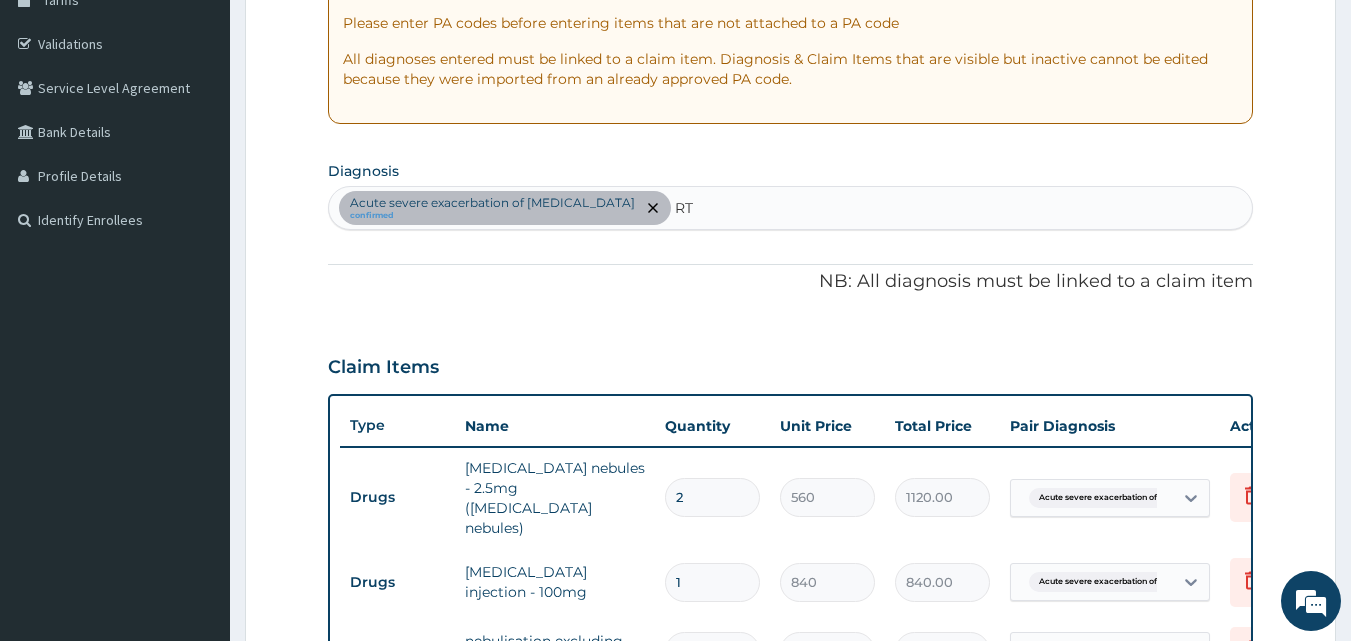 type on "RTI" 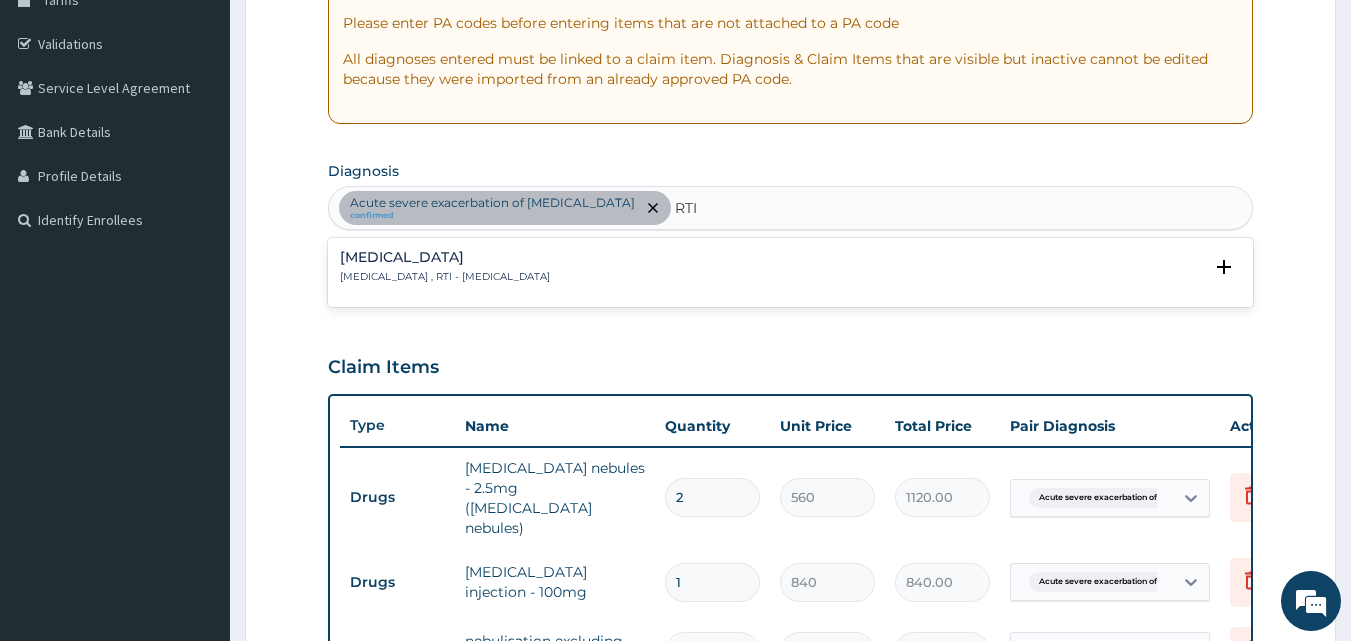 click on "Respiratory tract infection , RTI - Respiratory tract infection" at bounding box center [445, 277] 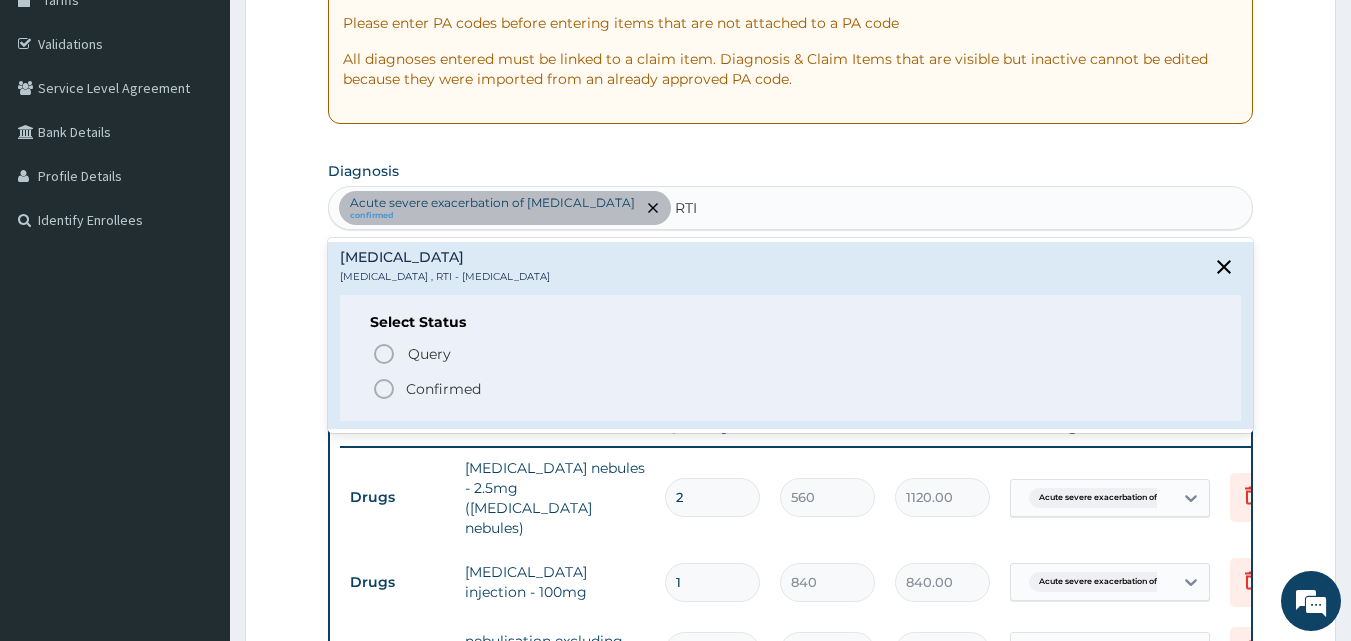 click on "Confirmed" at bounding box center (443, 389) 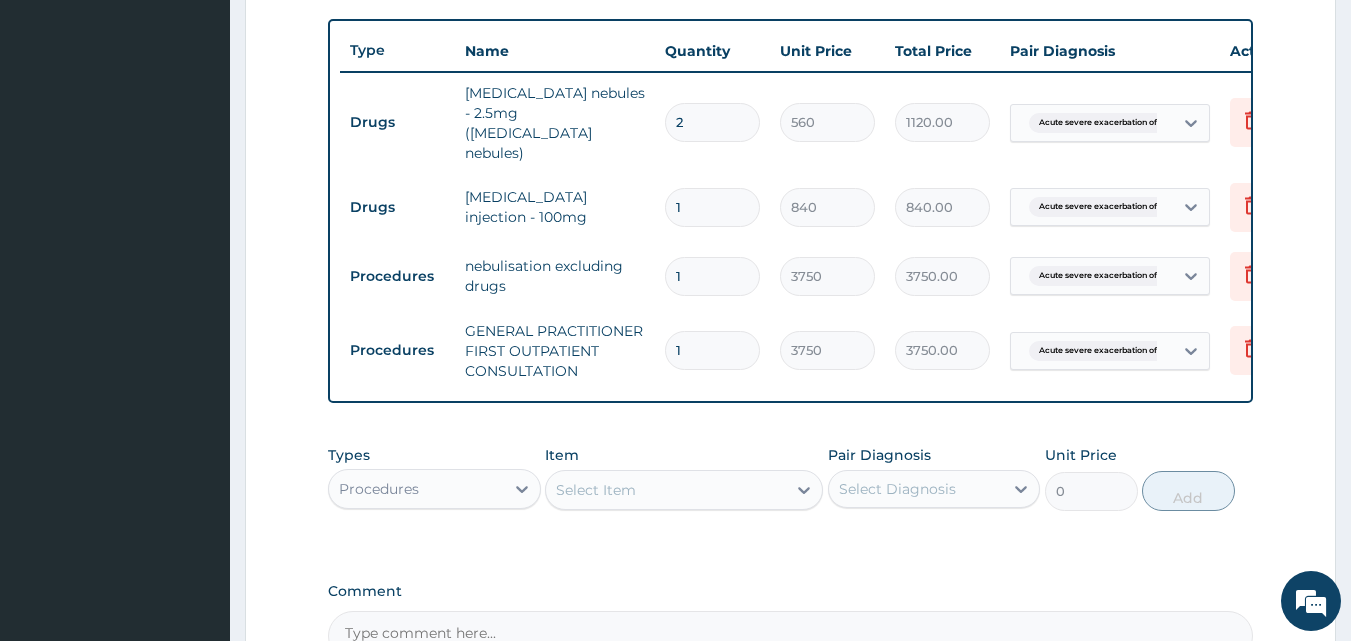 scroll, scrollTop: 750, scrollLeft: 0, axis: vertical 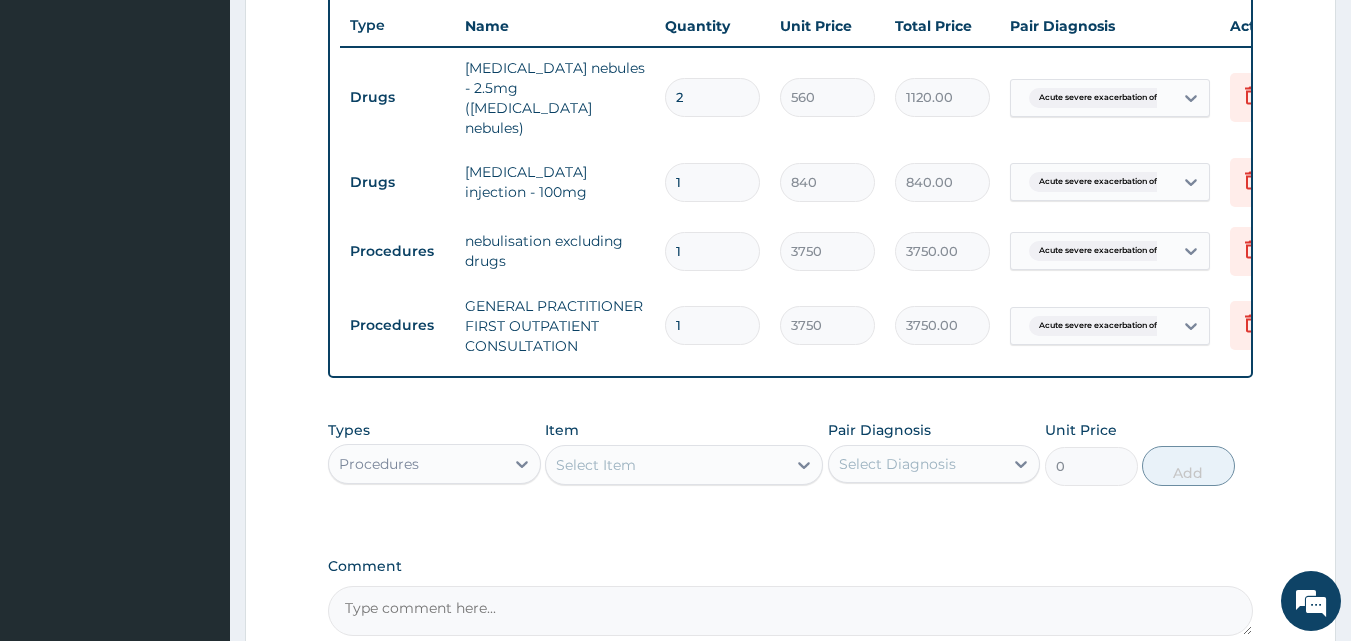 click on "Procedures" at bounding box center [416, 464] 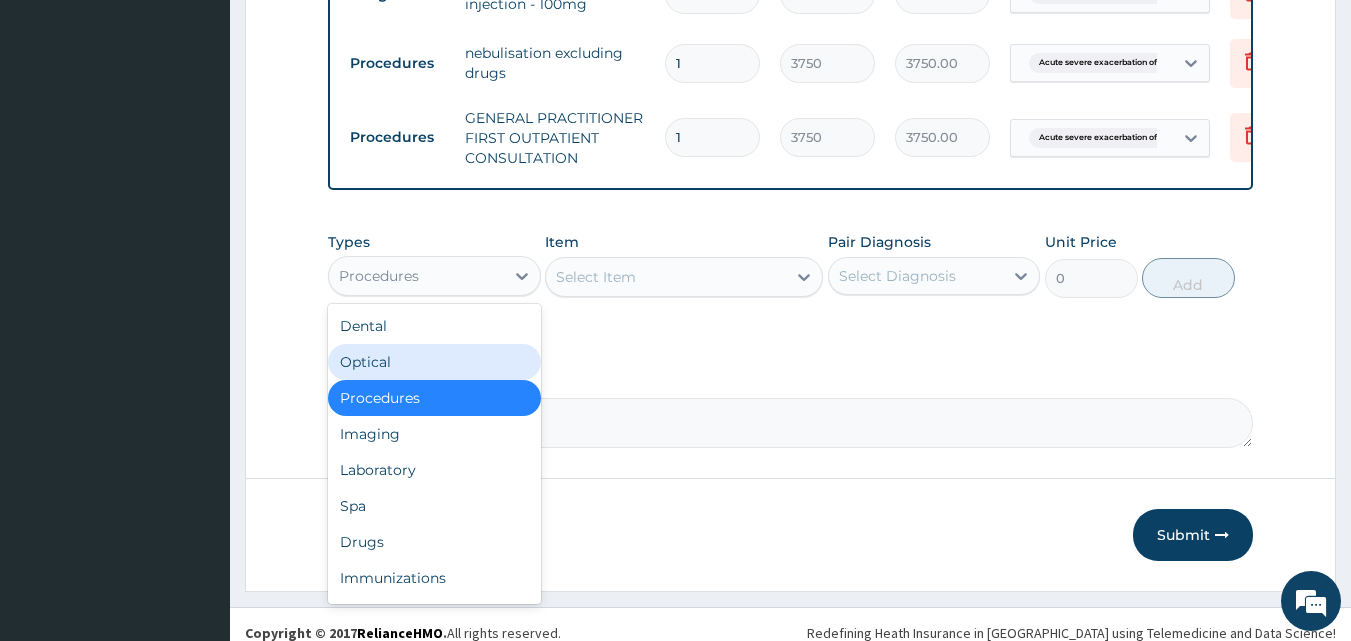 scroll, scrollTop: 939, scrollLeft: 0, axis: vertical 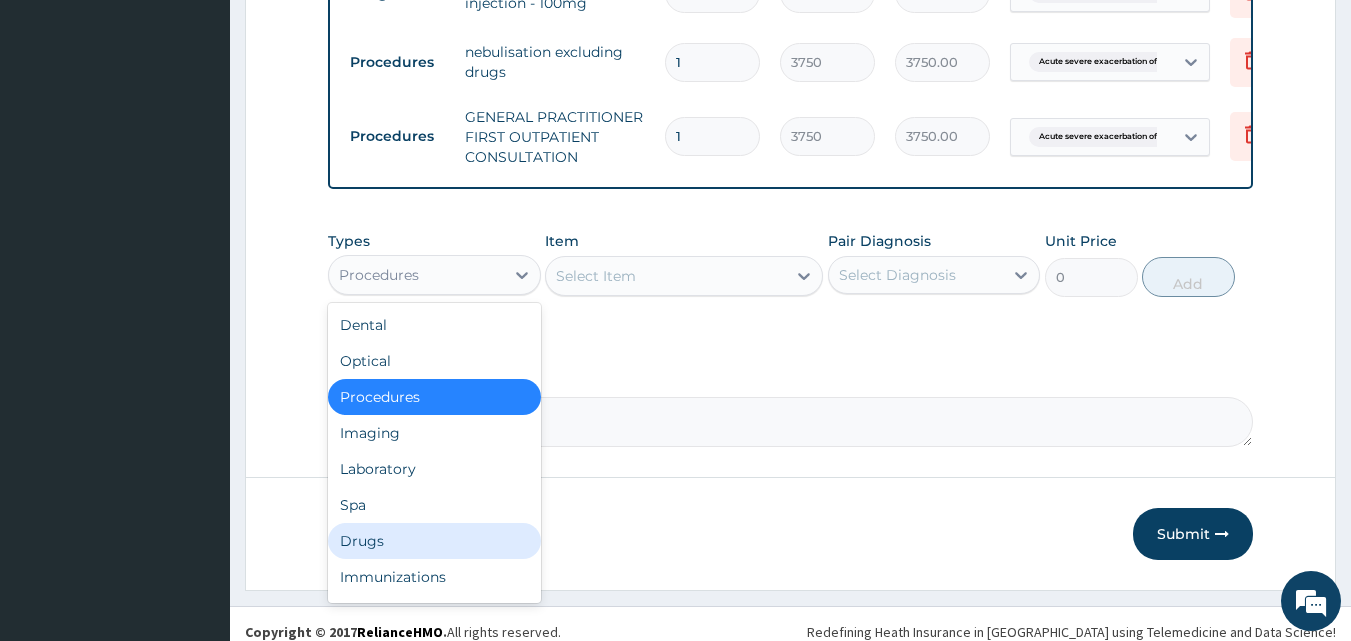 click on "Drugs" at bounding box center (434, 541) 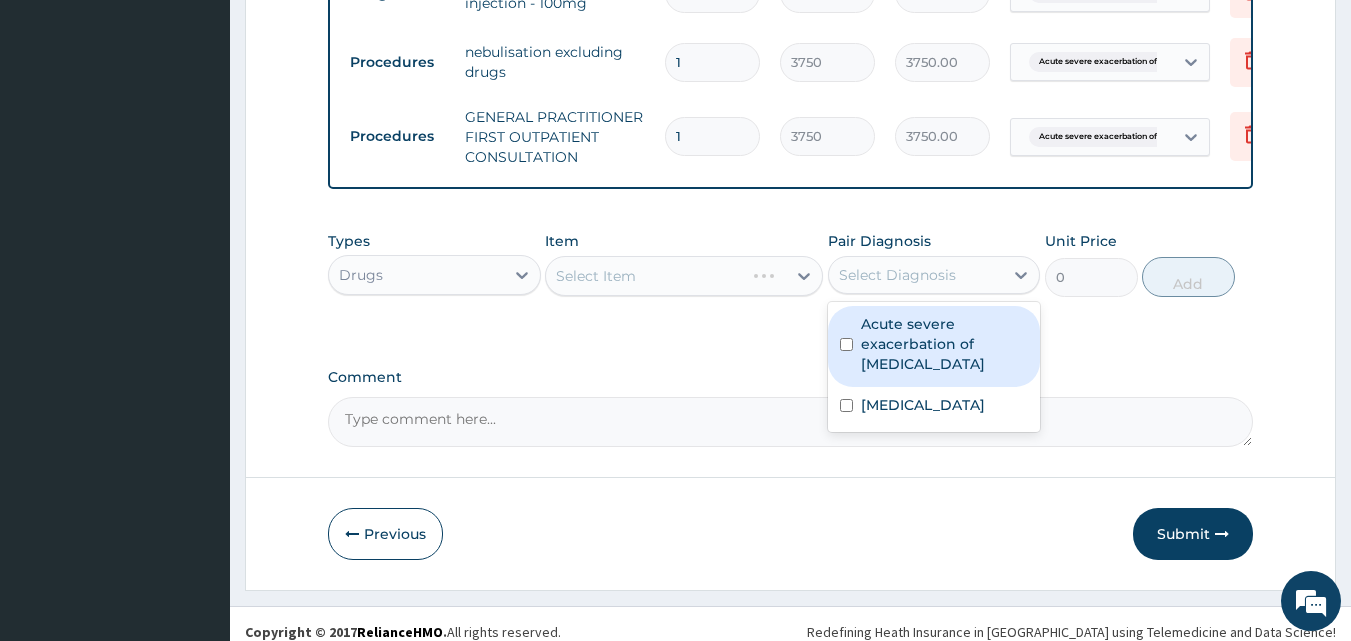 click on "Select Diagnosis" at bounding box center (897, 275) 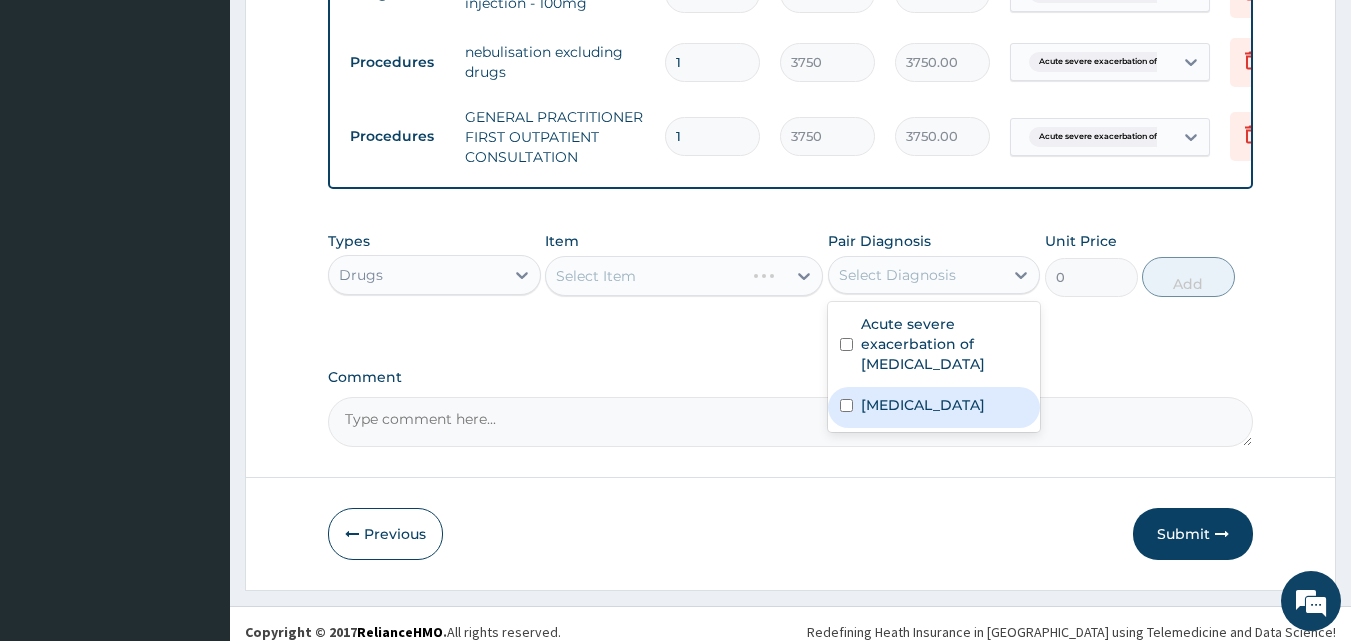 click on "Respiratory tract infection" at bounding box center (923, 405) 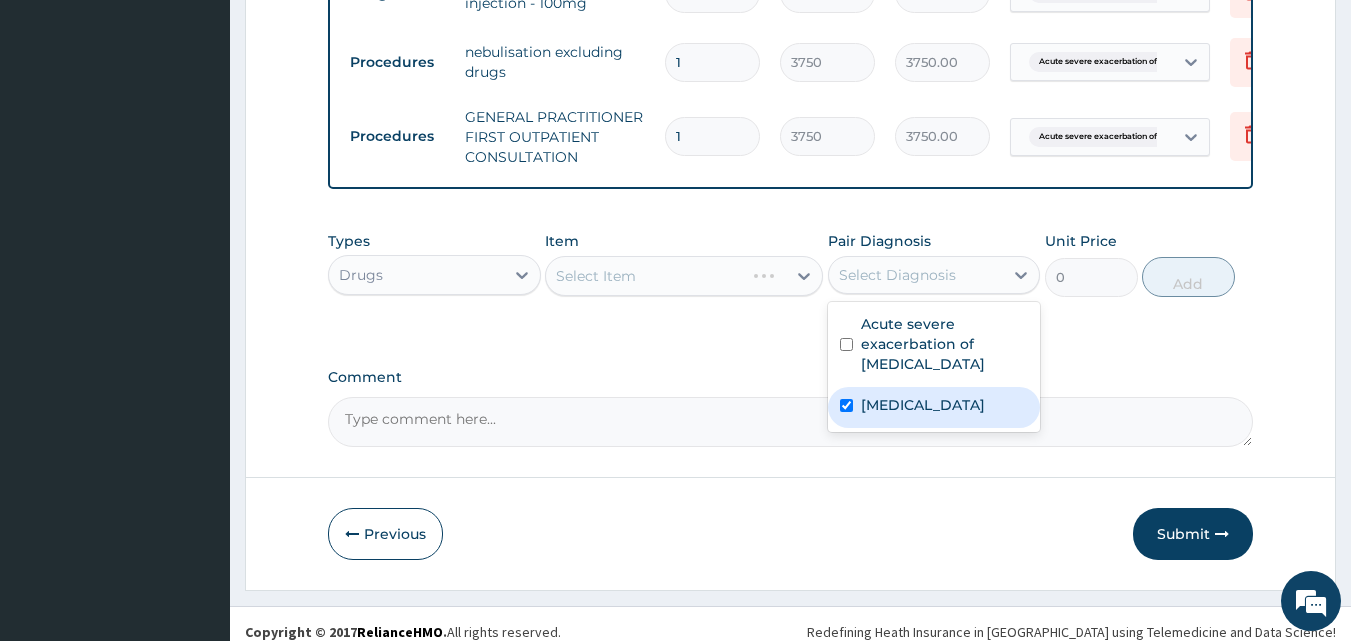 checkbox on "true" 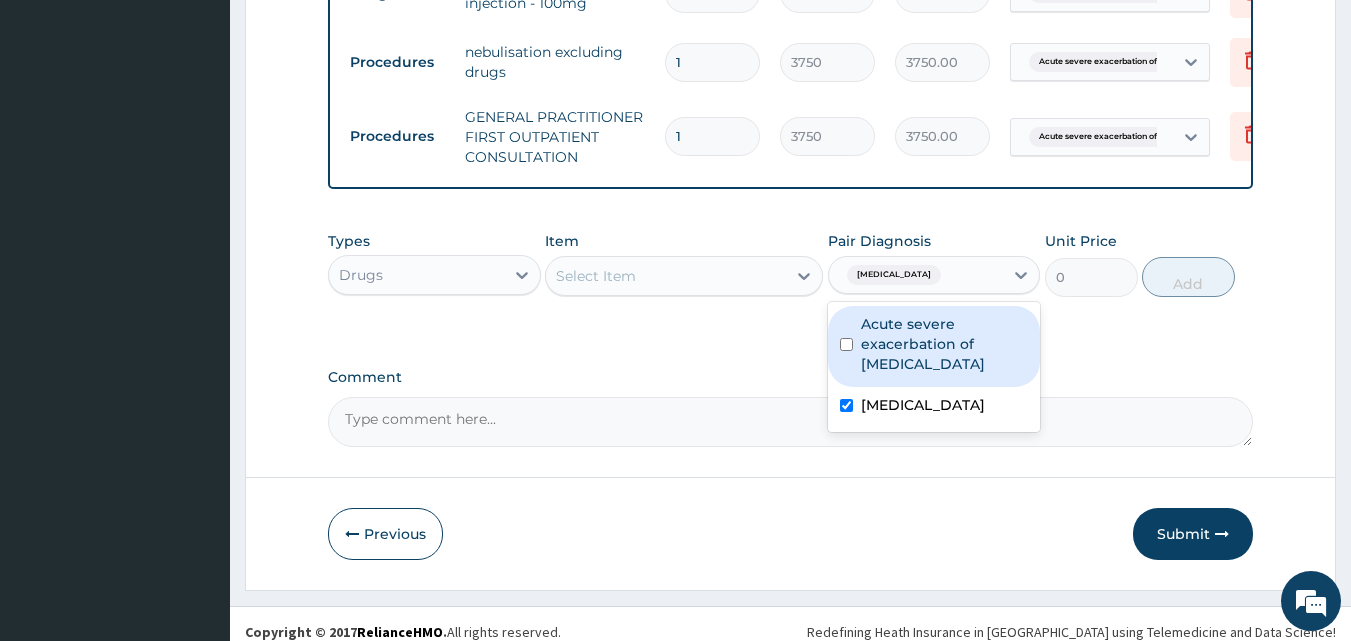 click on "Acute severe exacerbation of asthma" at bounding box center (945, 344) 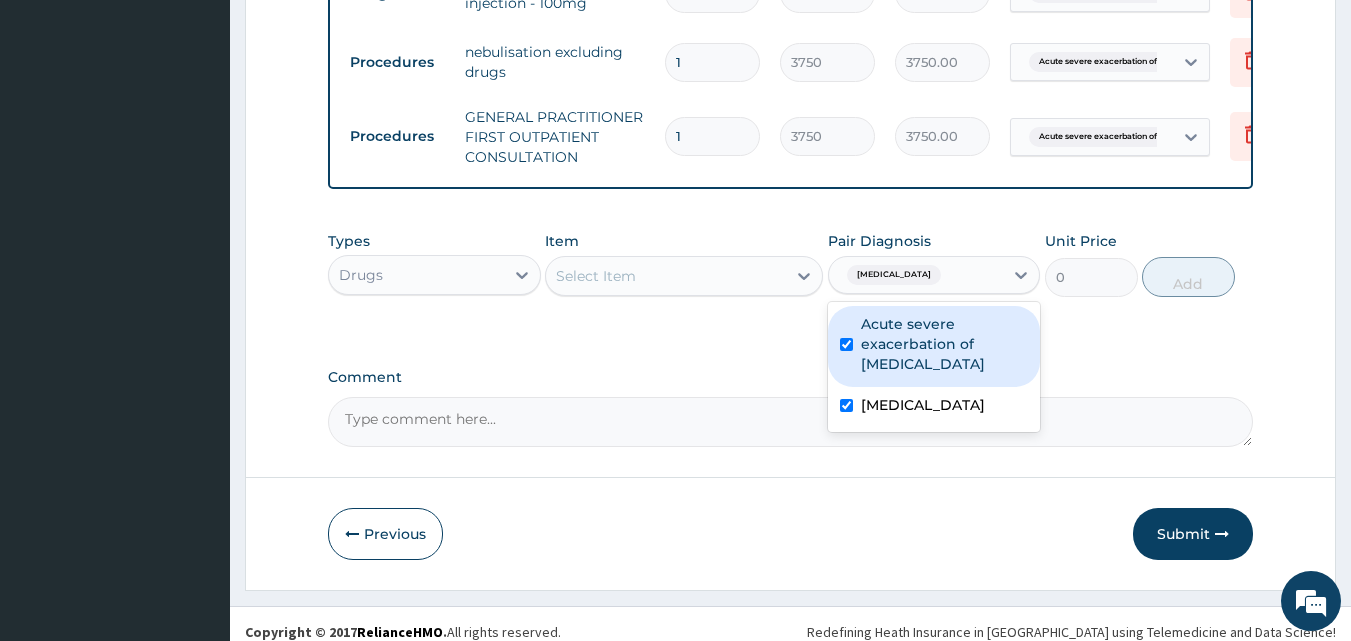 checkbox on "true" 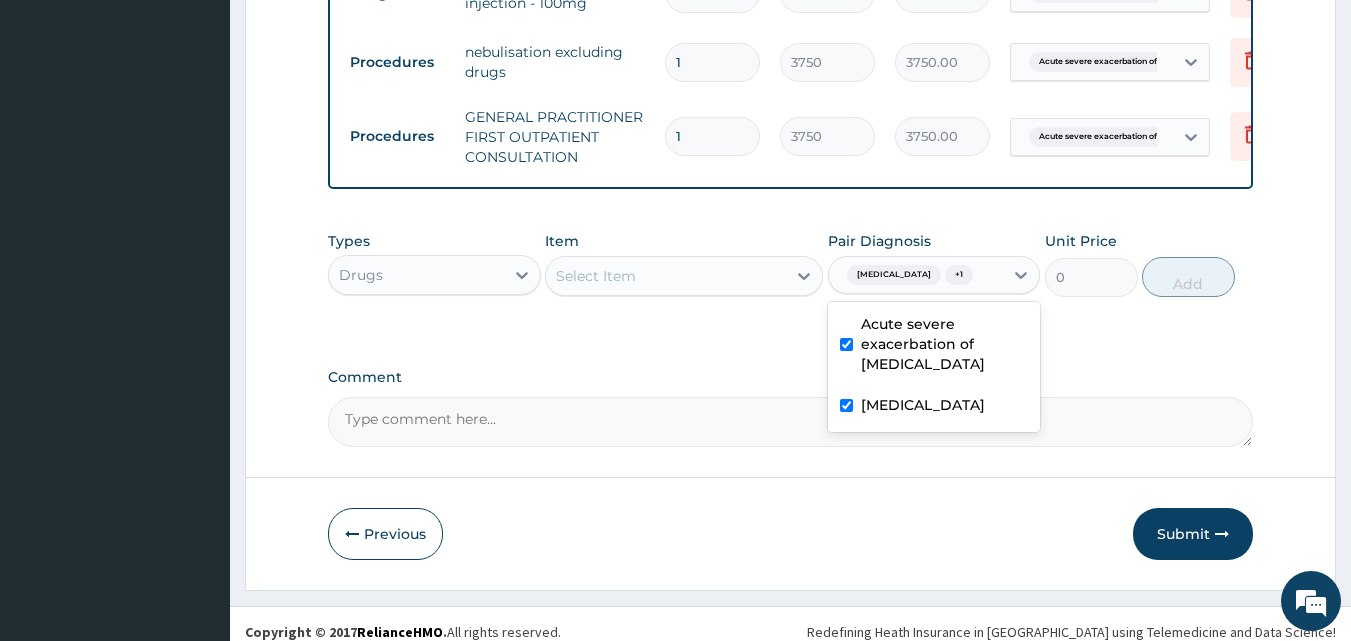 click on "Select Item" at bounding box center (666, 276) 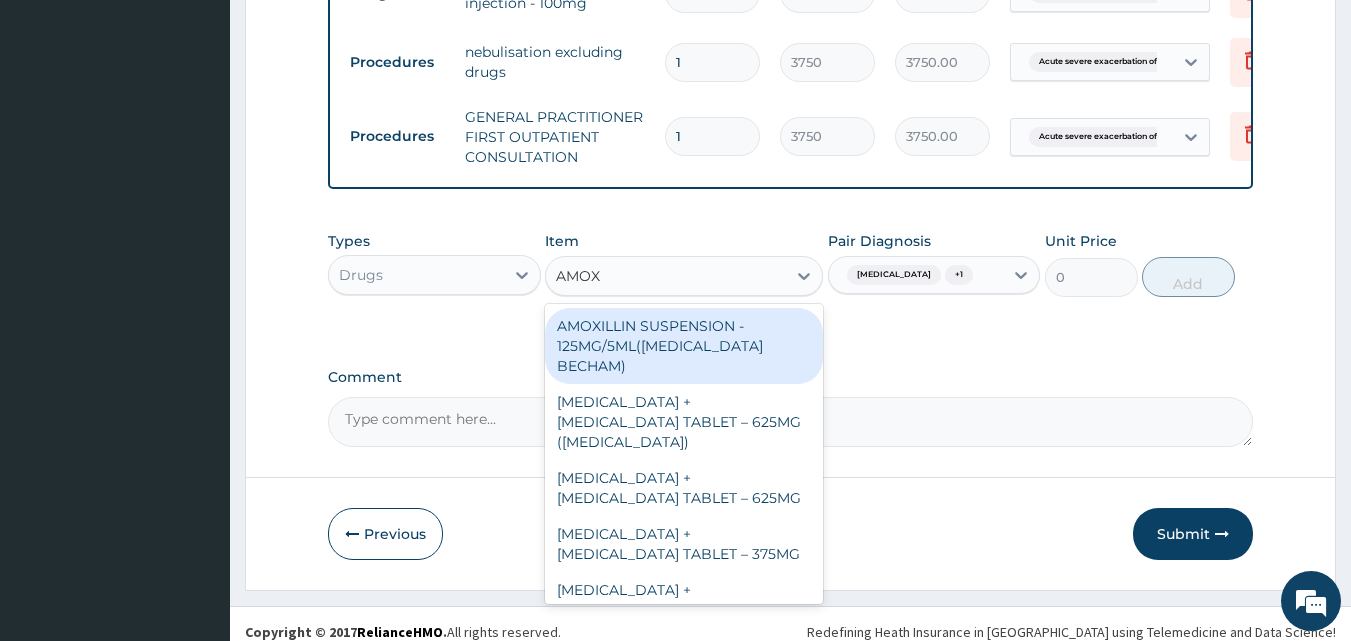 type on "AMOXI" 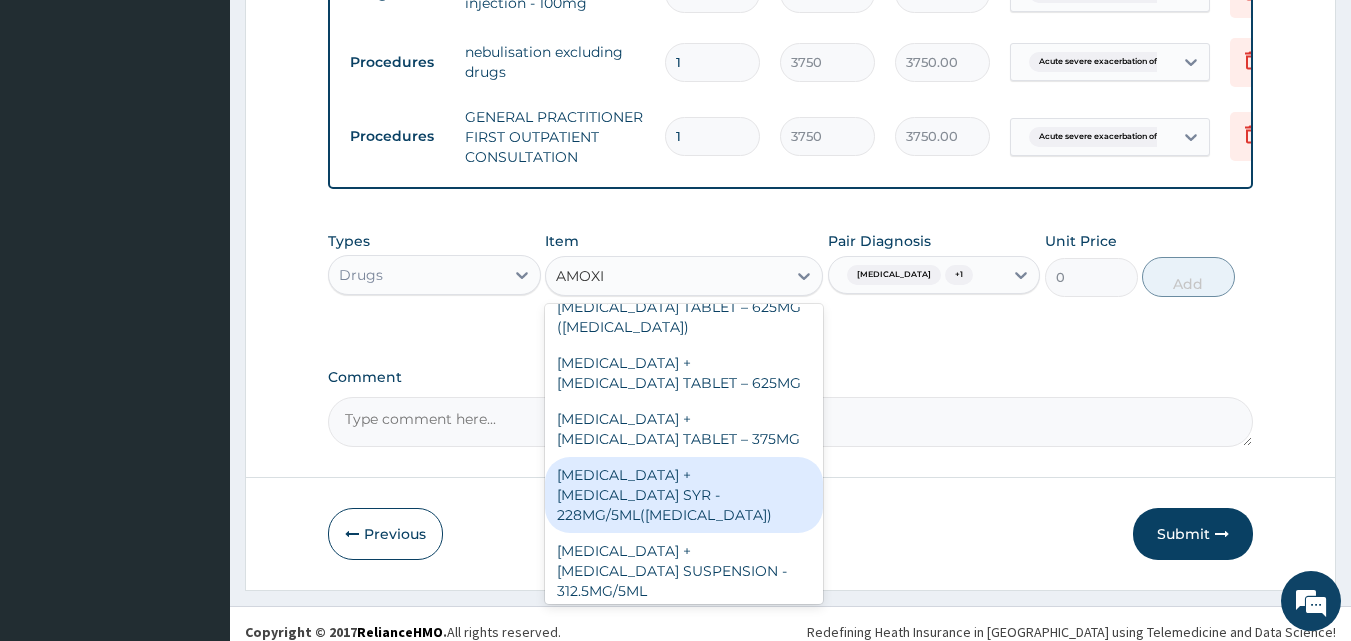 scroll, scrollTop: 80, scrollLeft: 0, axis: vertical 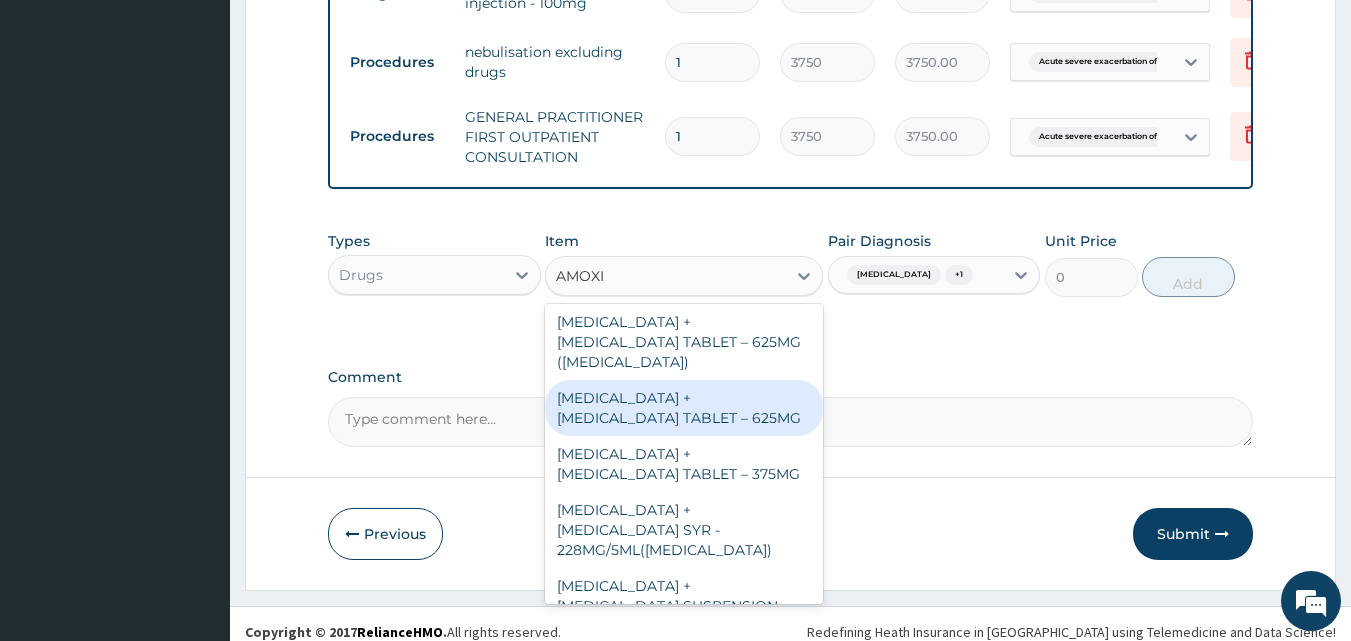 click on "AMOXICILLIN + CLAVULANIC ACID TABLET – 625MG" at bounding box center [684, 408] 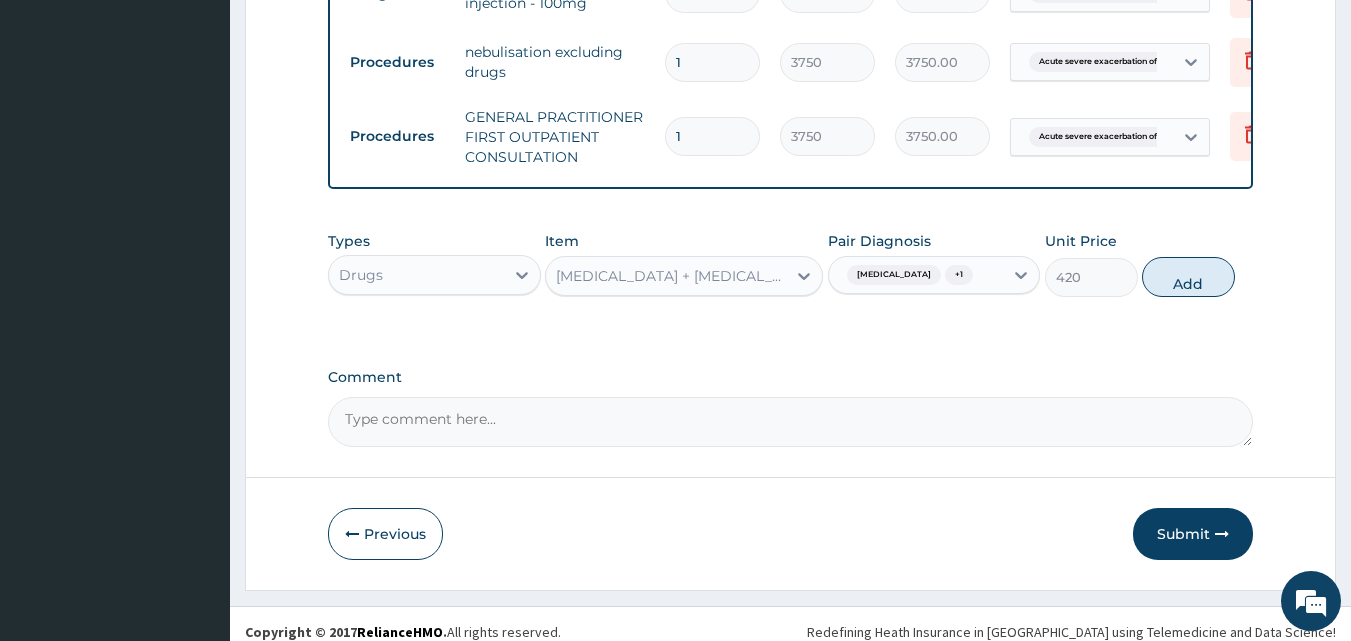 click on "AMOXICILLIN + CLAVULANIC ACID TABLET – 625MG" at bounding box center [672, 276] 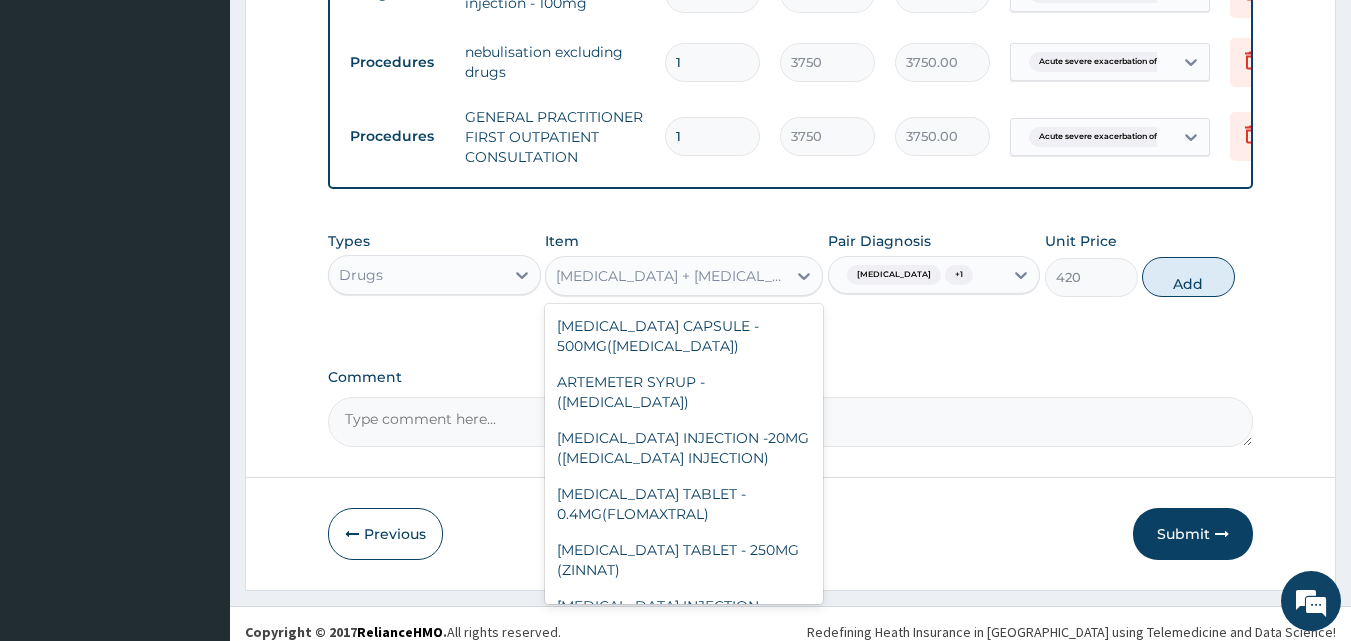 scroll, scrollTop: 2955, scrollLeft: 0, axis: vertical 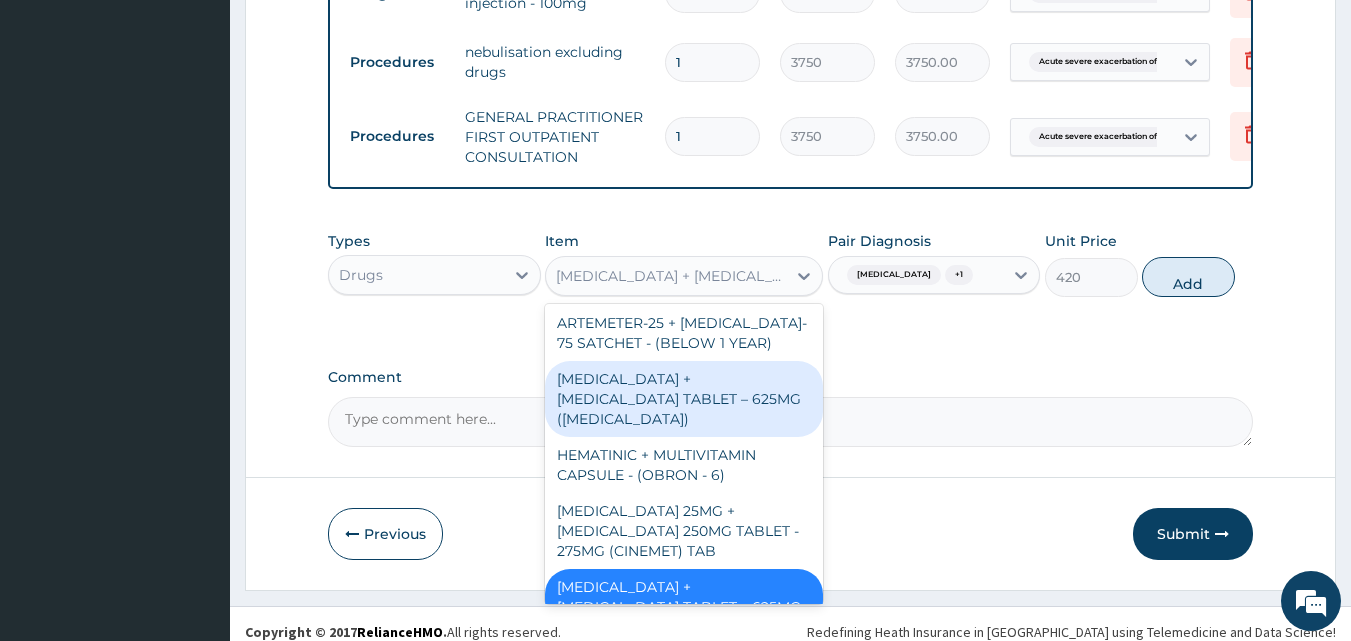 click on "AMOXICILLIN + CLAVULANIC ACID TABLET – 625MG (AUGMENTIN)" at bounding box center (684, 399) 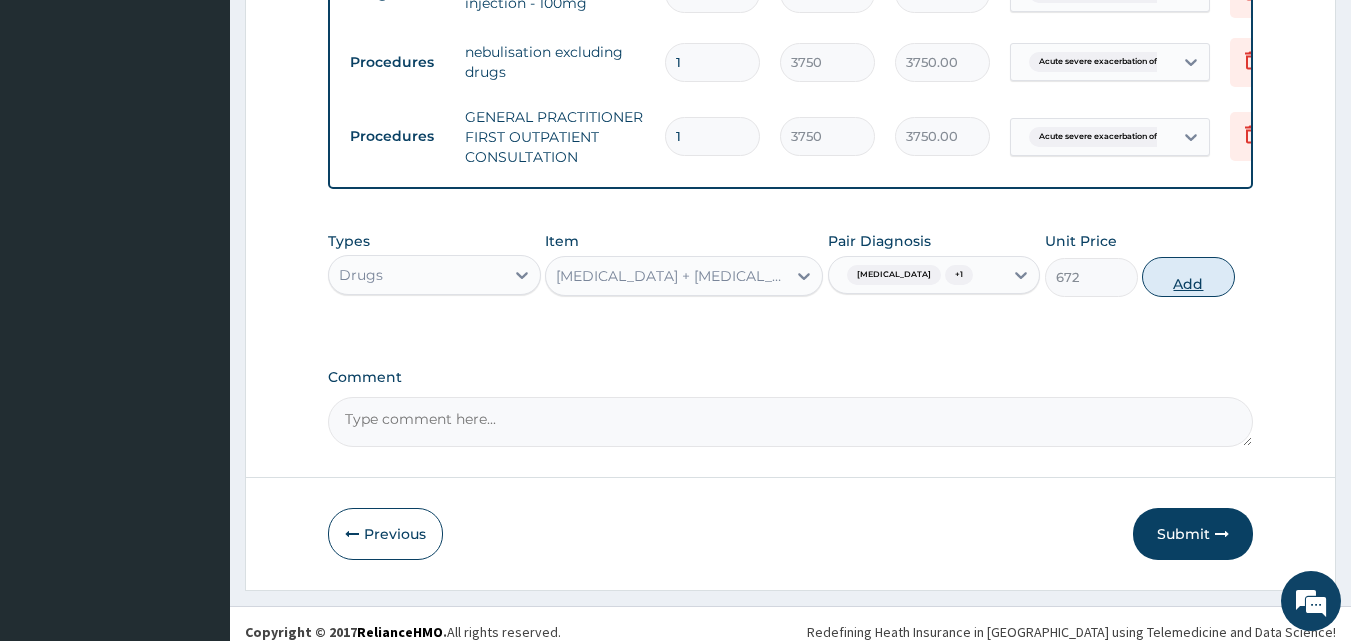 click on "Add" at bounding box center (1188, 277) 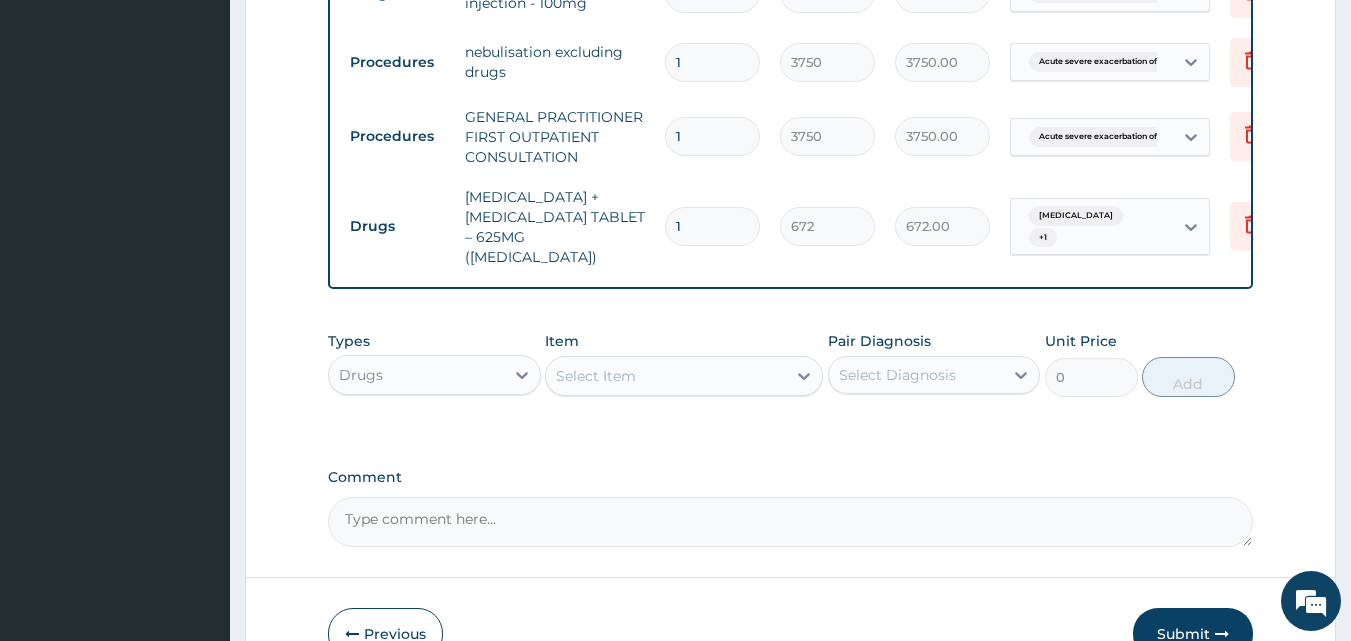 type on "14" 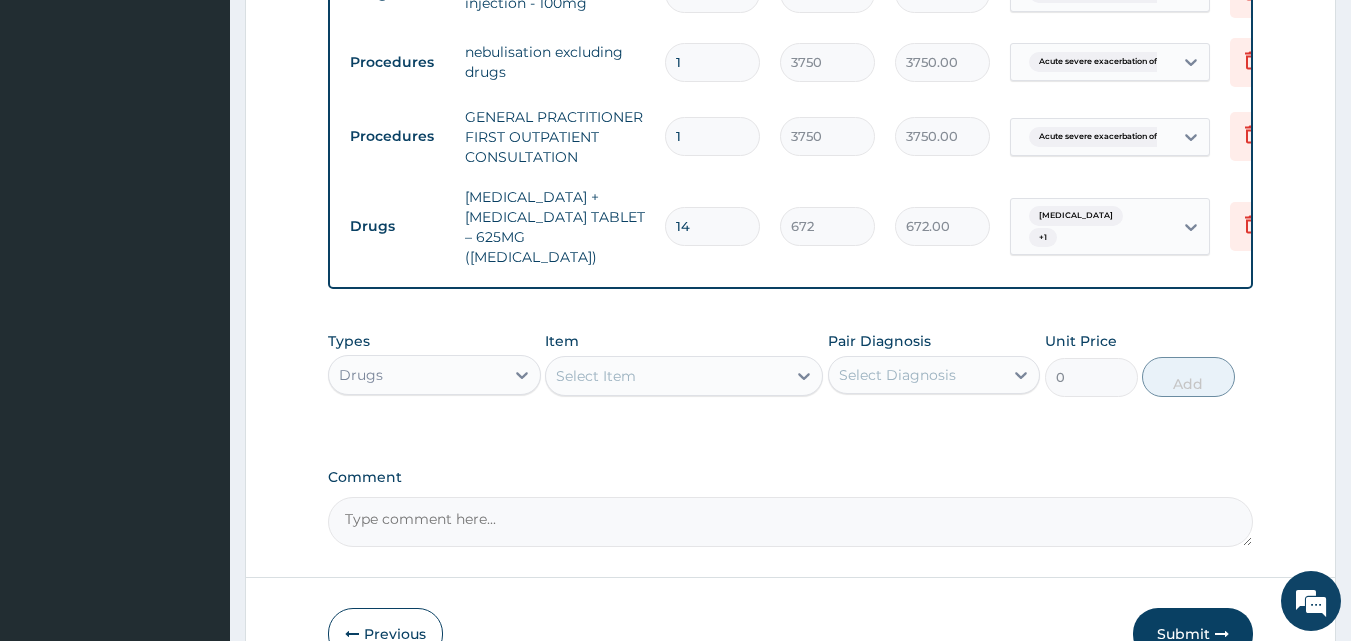 type on "9408.00" 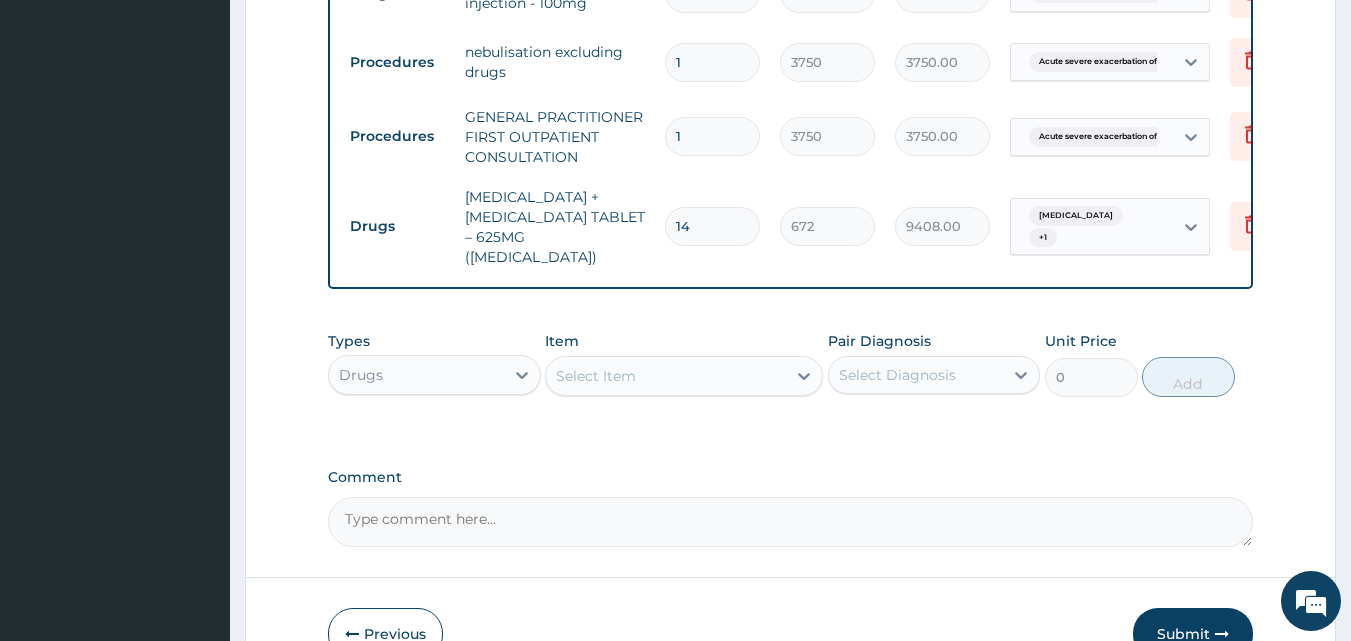 type on "14" 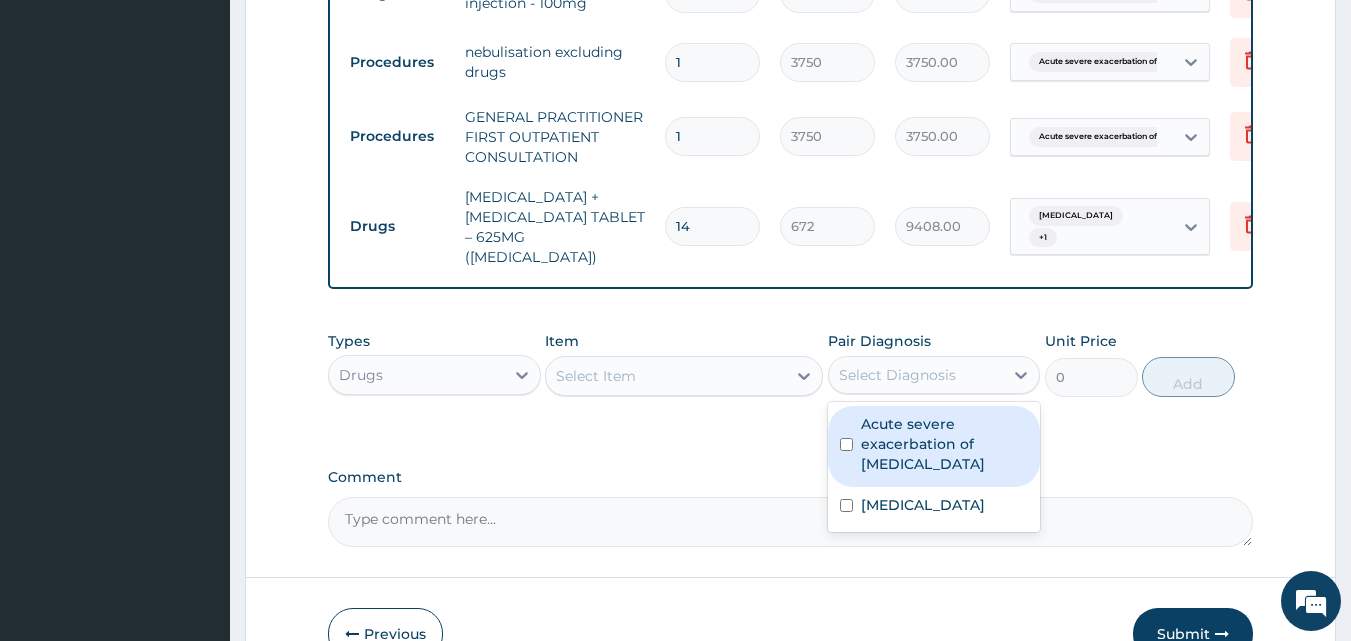 click on "Select Diagnosis" at bounding box center (916, 375) 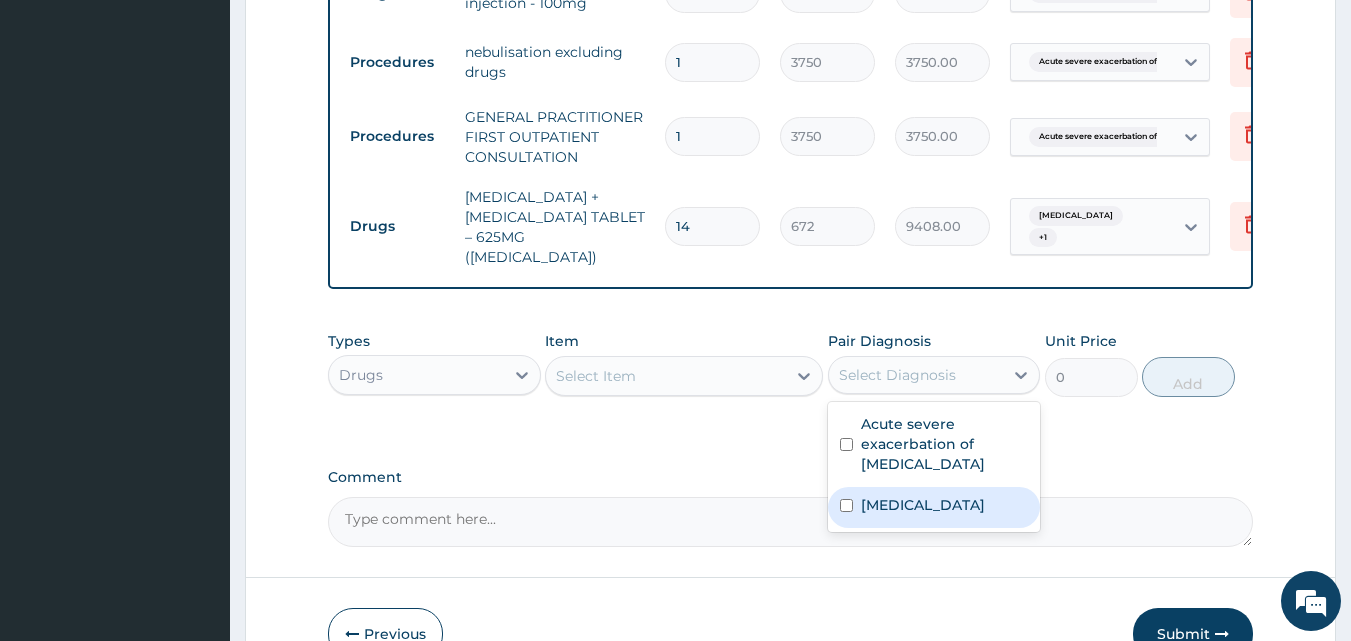 click on "Respiratory tract infection" at bounding box center [923, 505] 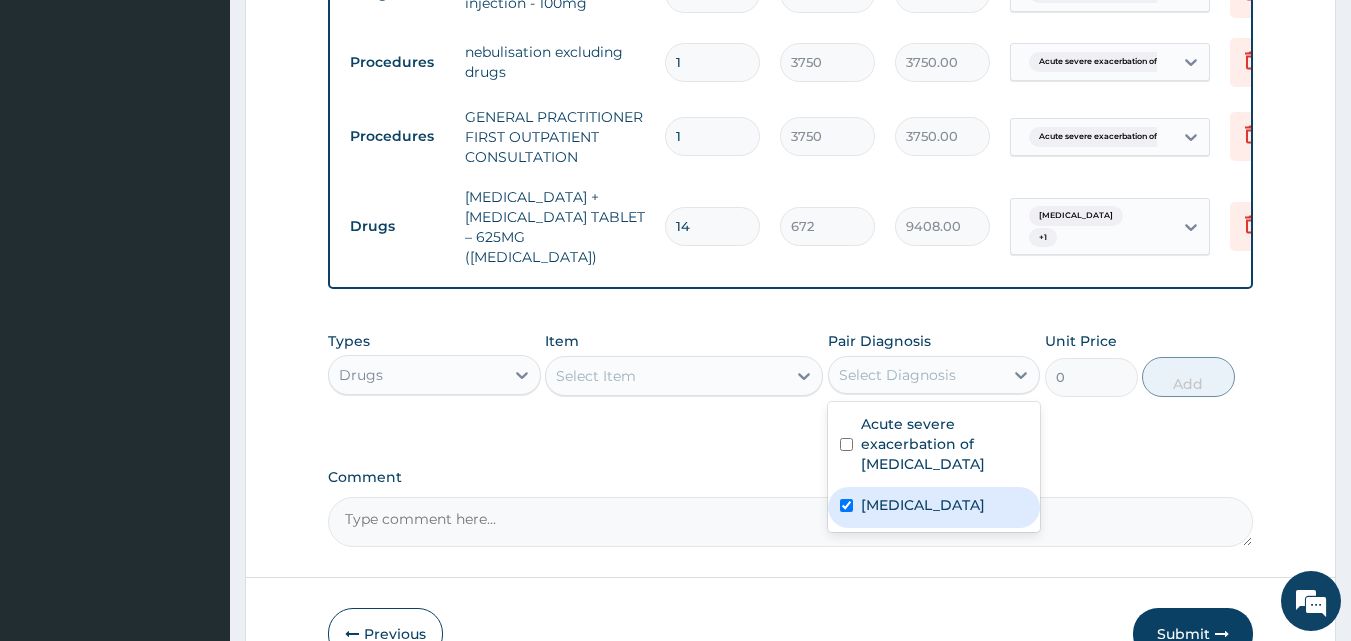 checkbox on "true" 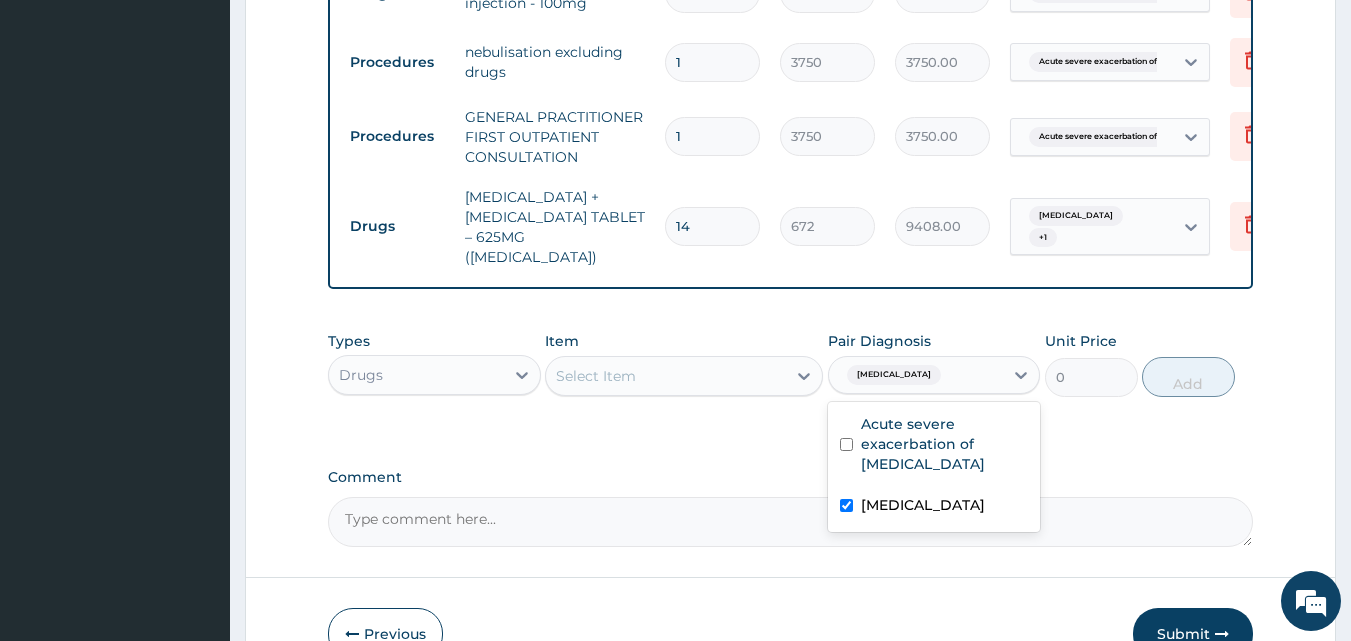 click on "Select Item" at bounding box center [666, 376] 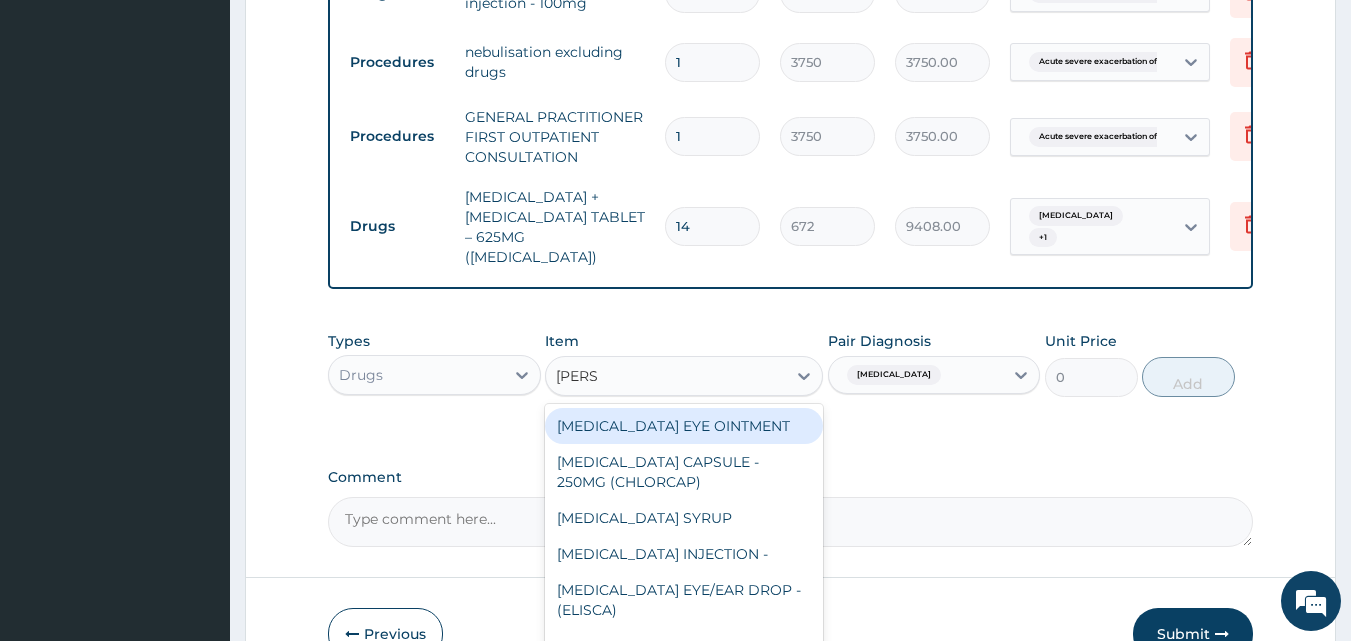type on "LORAT" 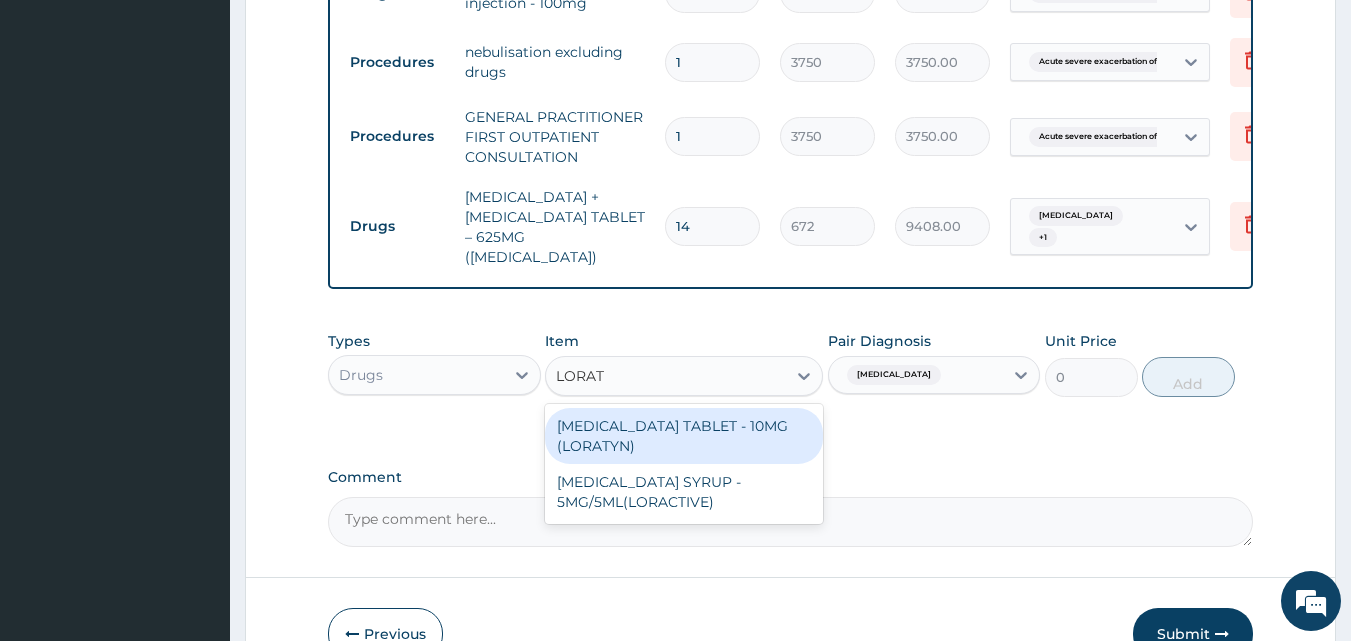 click on "LORATADINE TABLET - 10MG (LORATYN)" at bounding box center [684, 436] 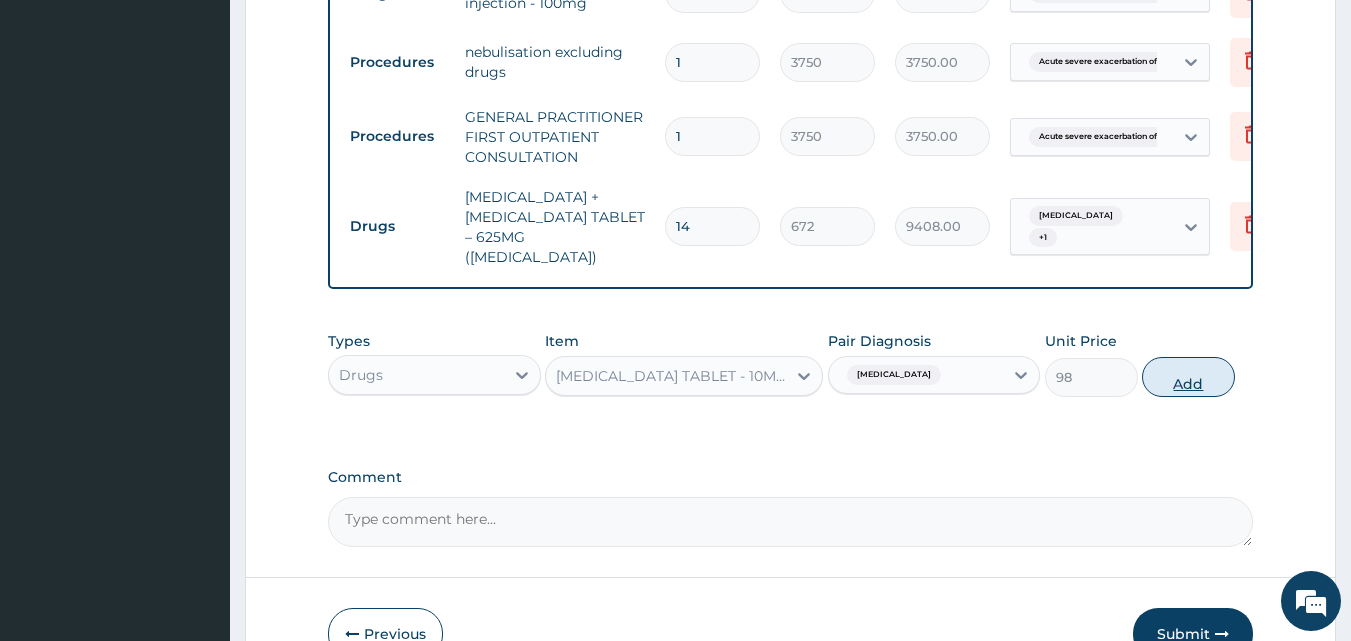 click on "Add" at bounding box center [1188, 377] 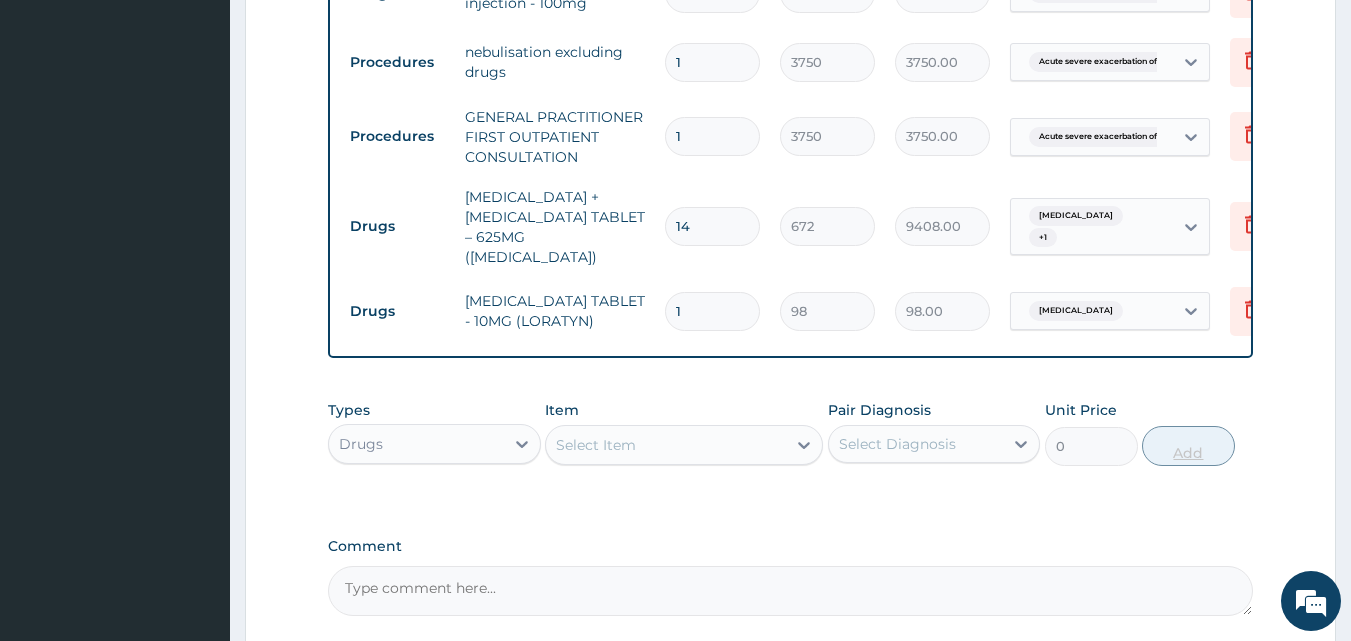 type 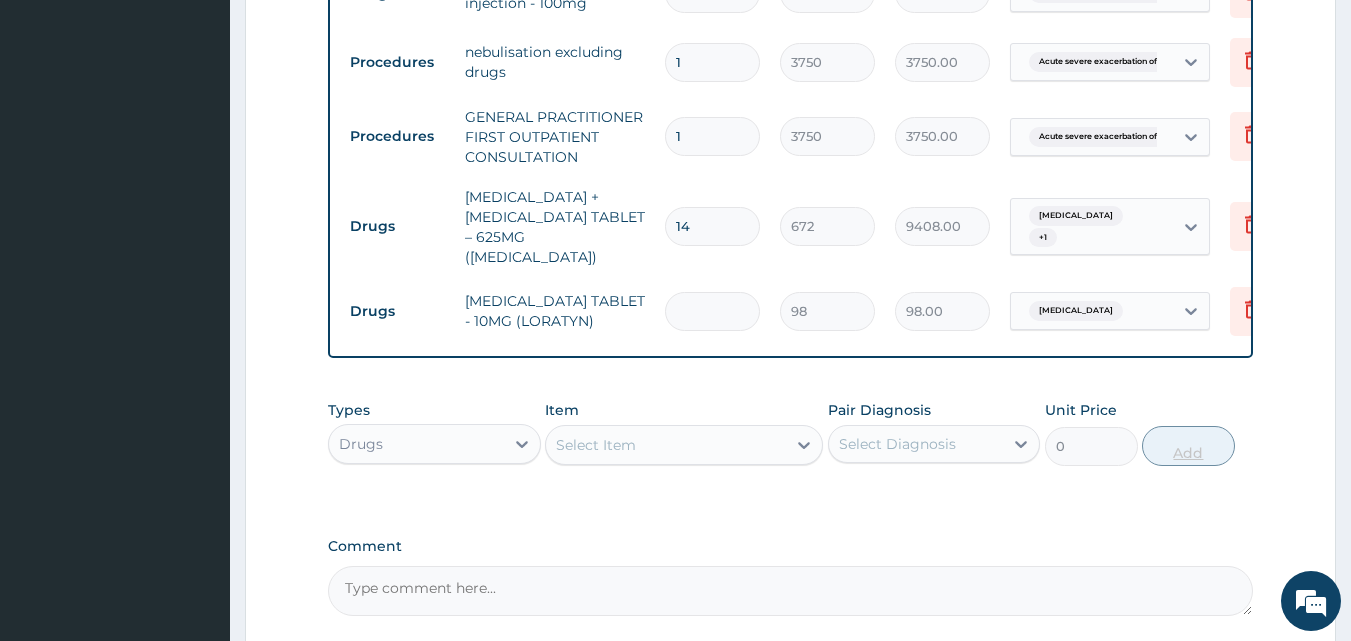 type on "0.00" 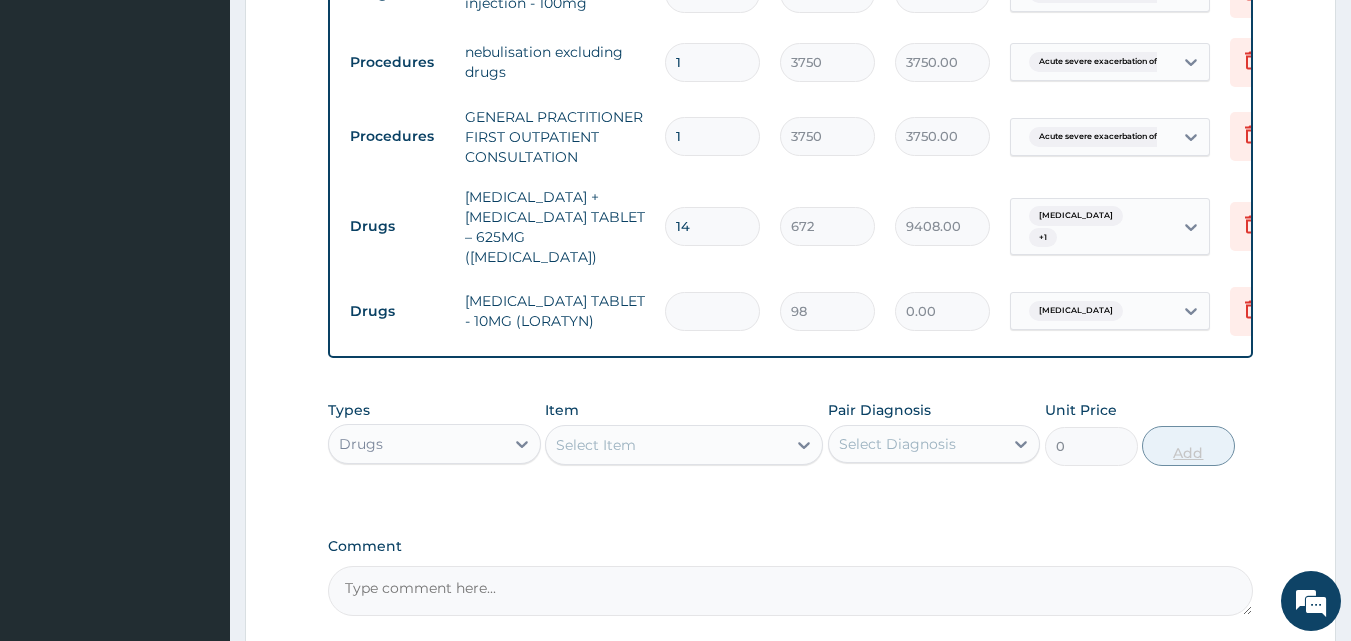 type on "5" 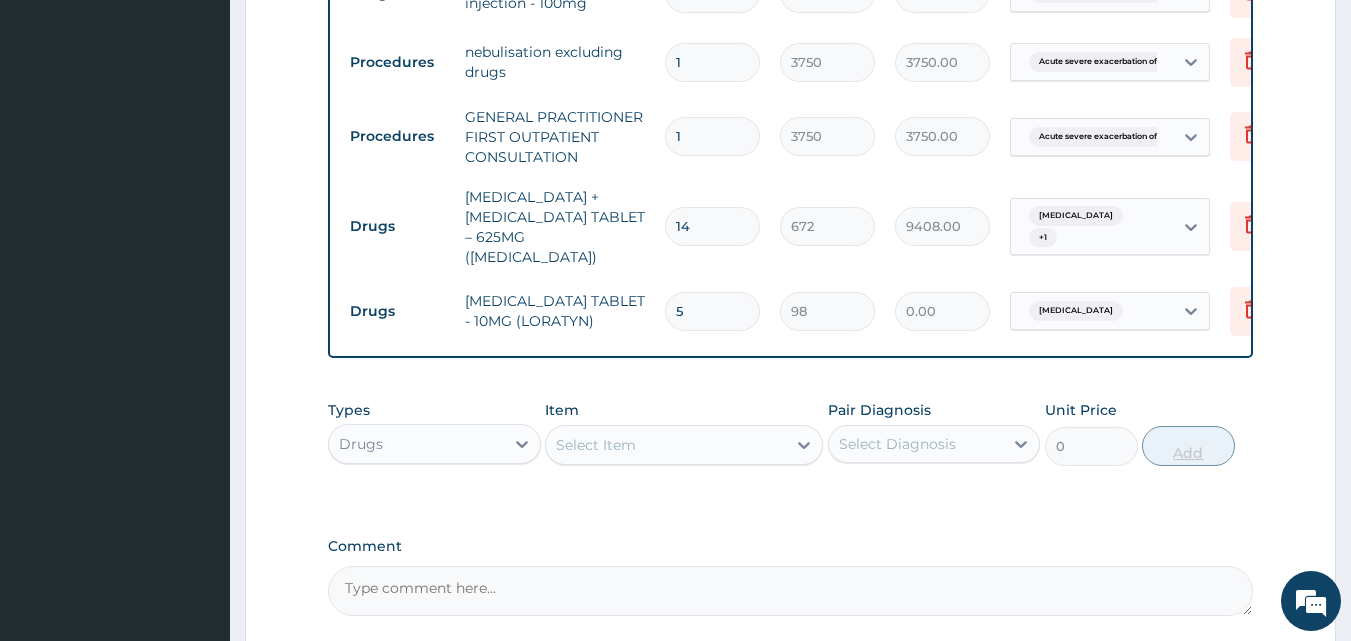 type on "490.00" 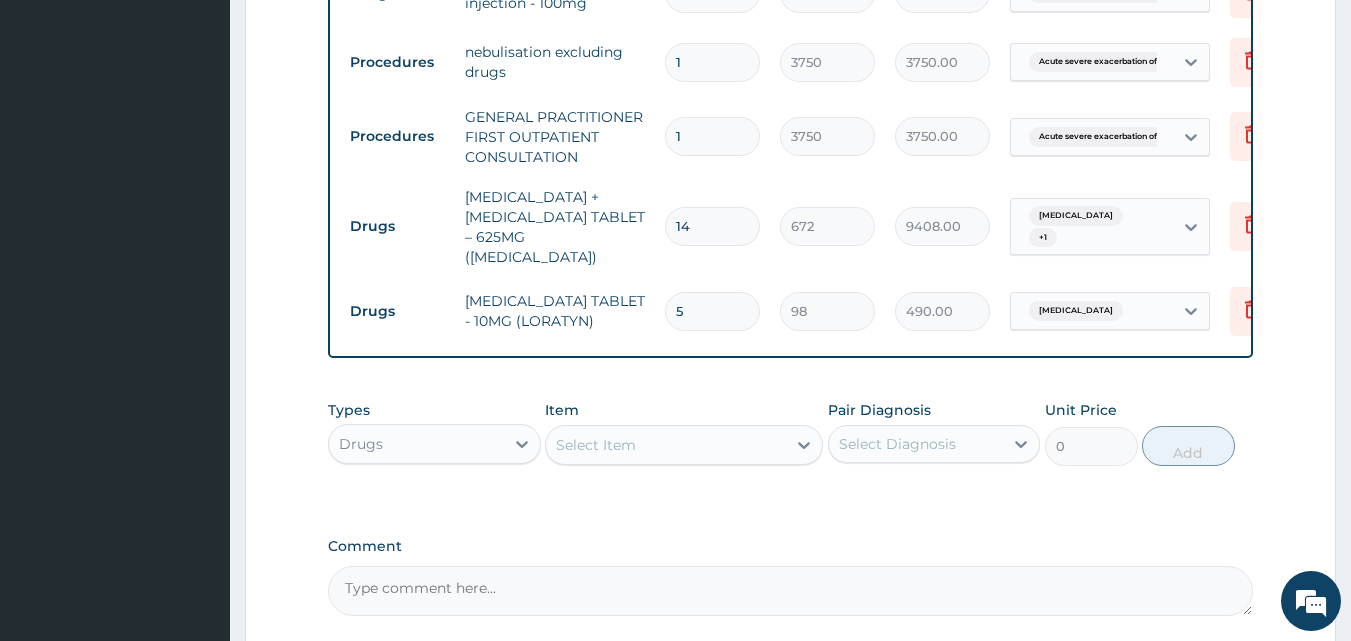 type on "5" 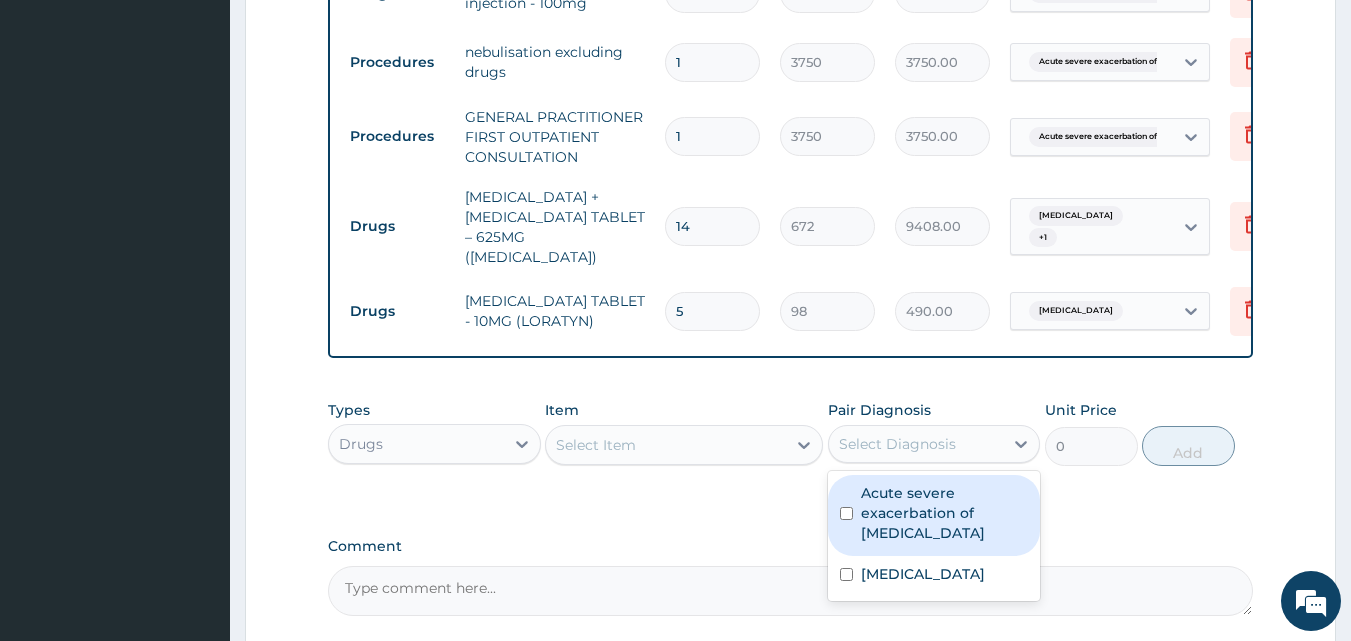 click on "Select Diagnosis" at bounding box center [897, 444] 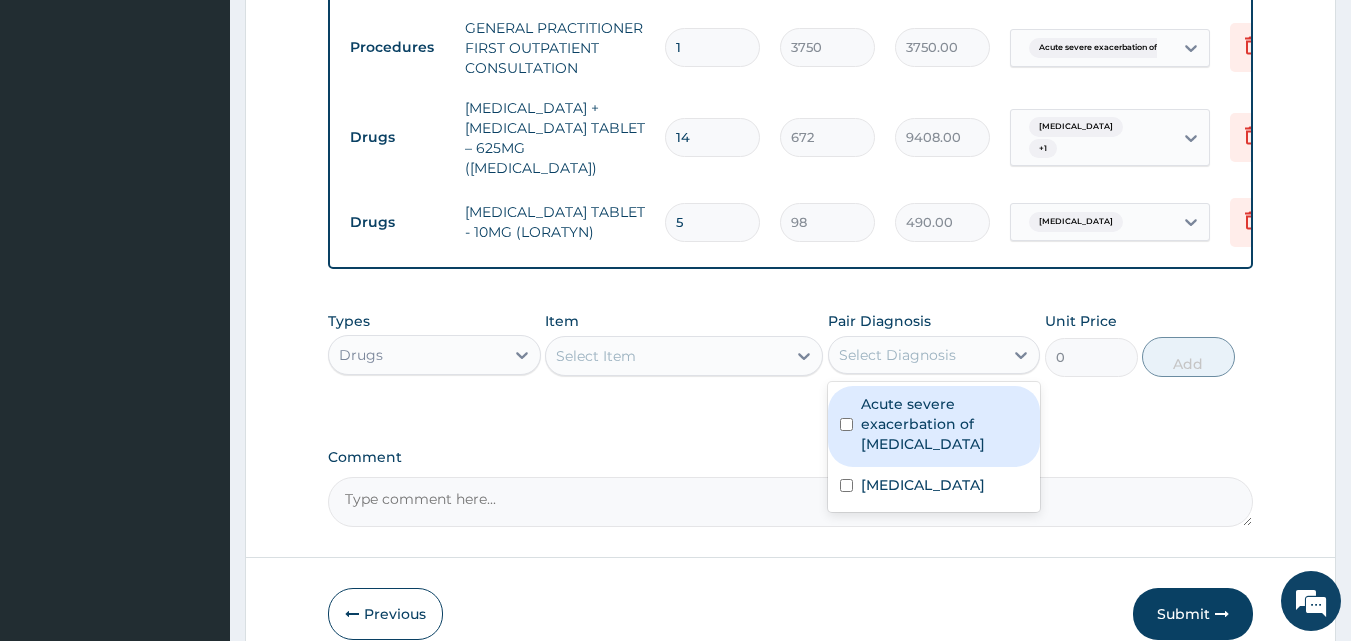 scroll, scrollTop: 1039, scrollLeft: 0, axis: vertical 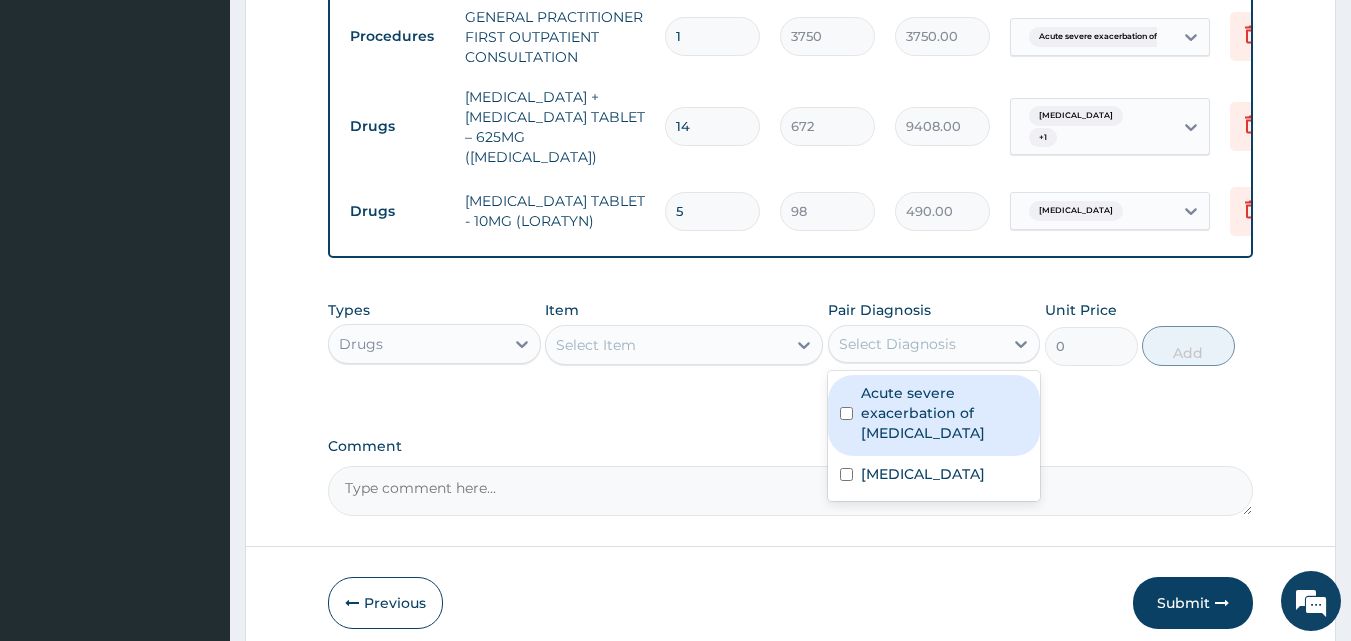 click on "Acute severe exacerbation of asthma" at bounding box center [945, 413] 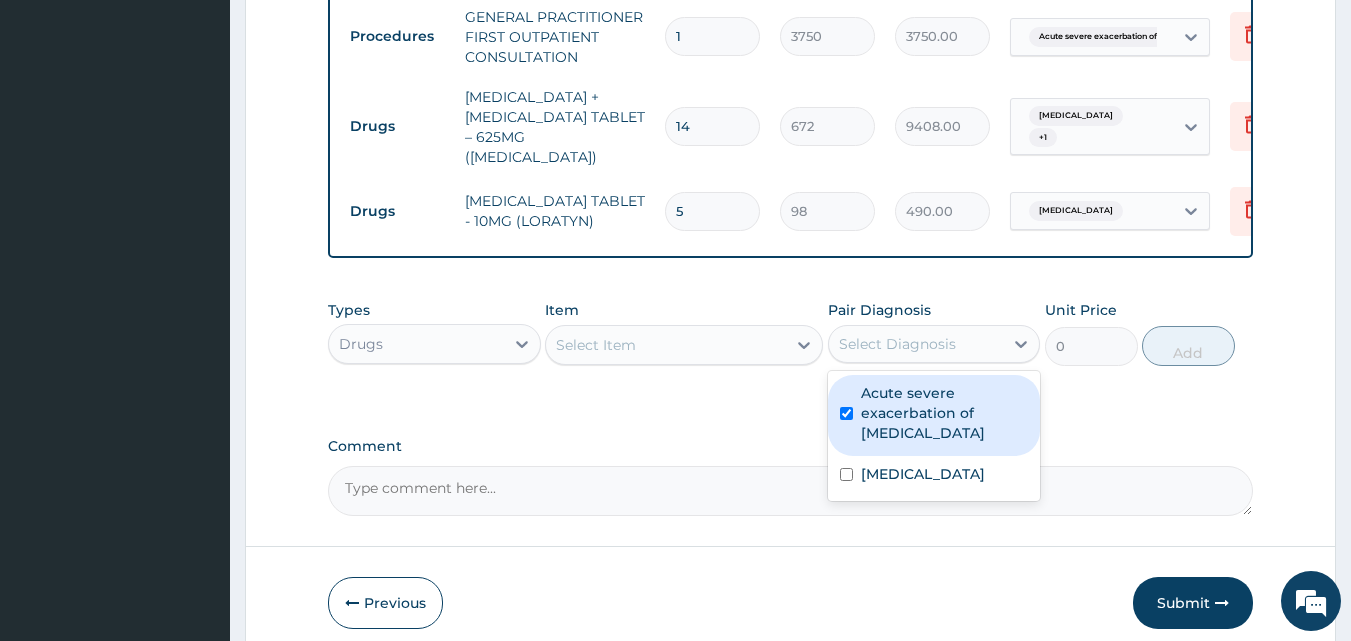 checkbox on "true" 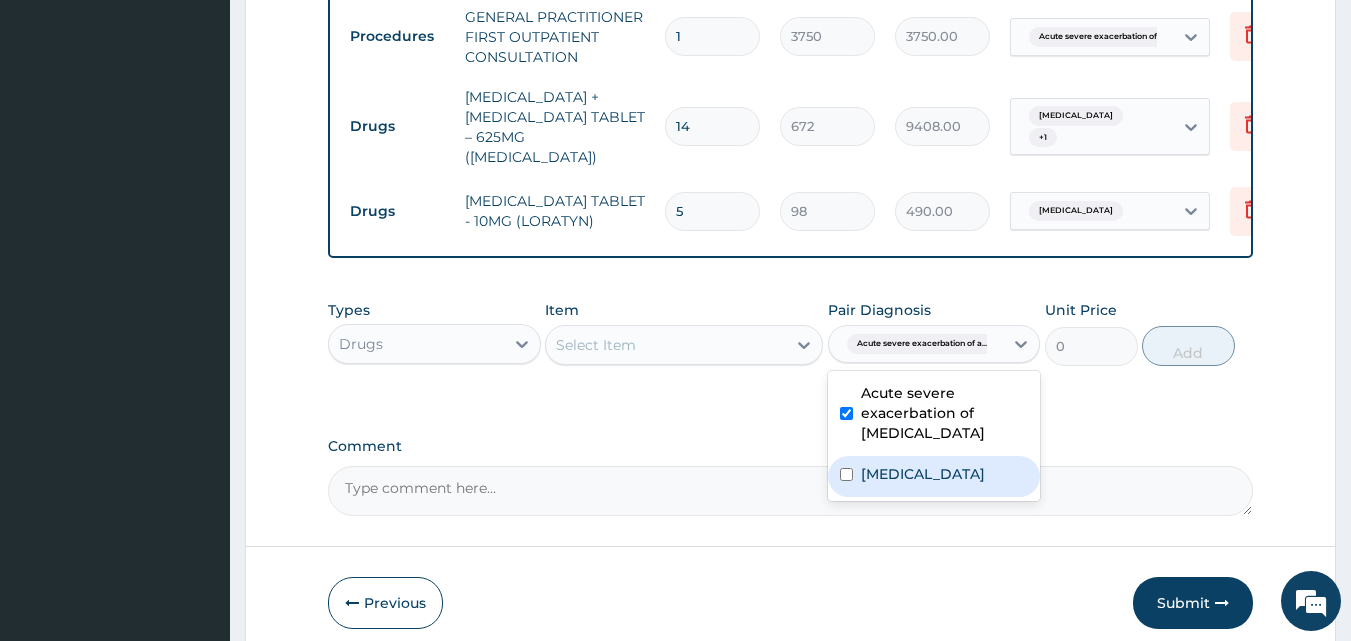 click on "Respiratory tract infection" at bounding box center [923, 474] 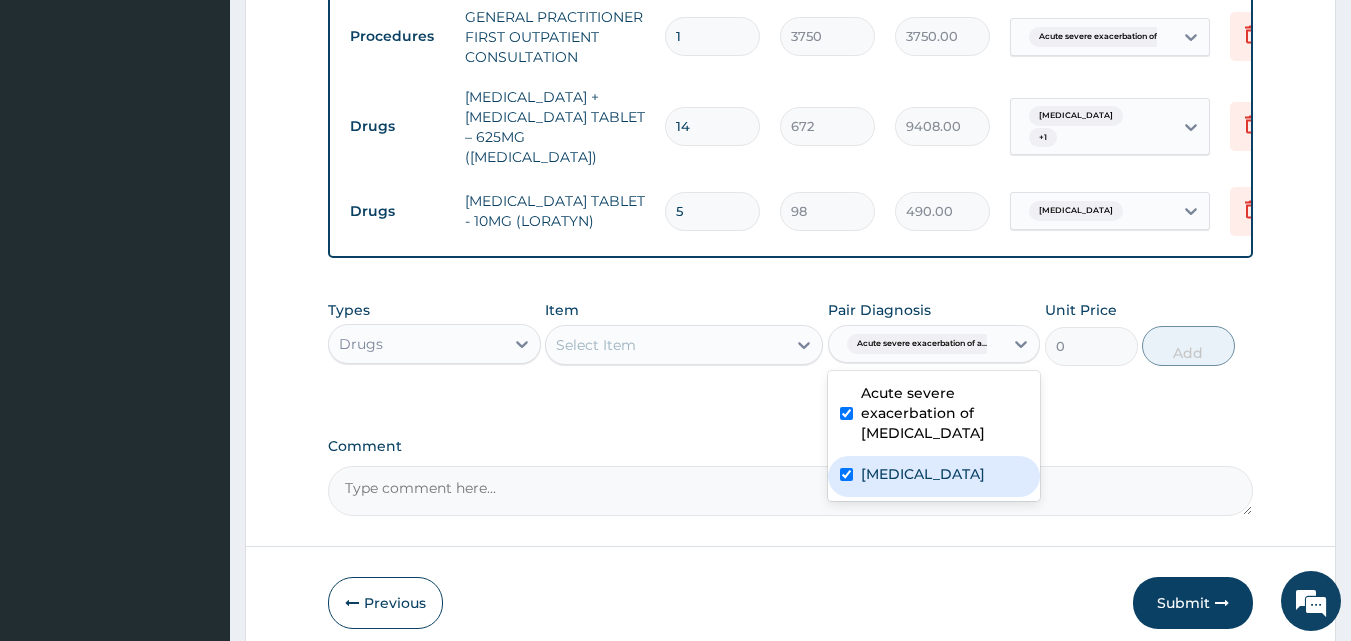 checkbox on "true" 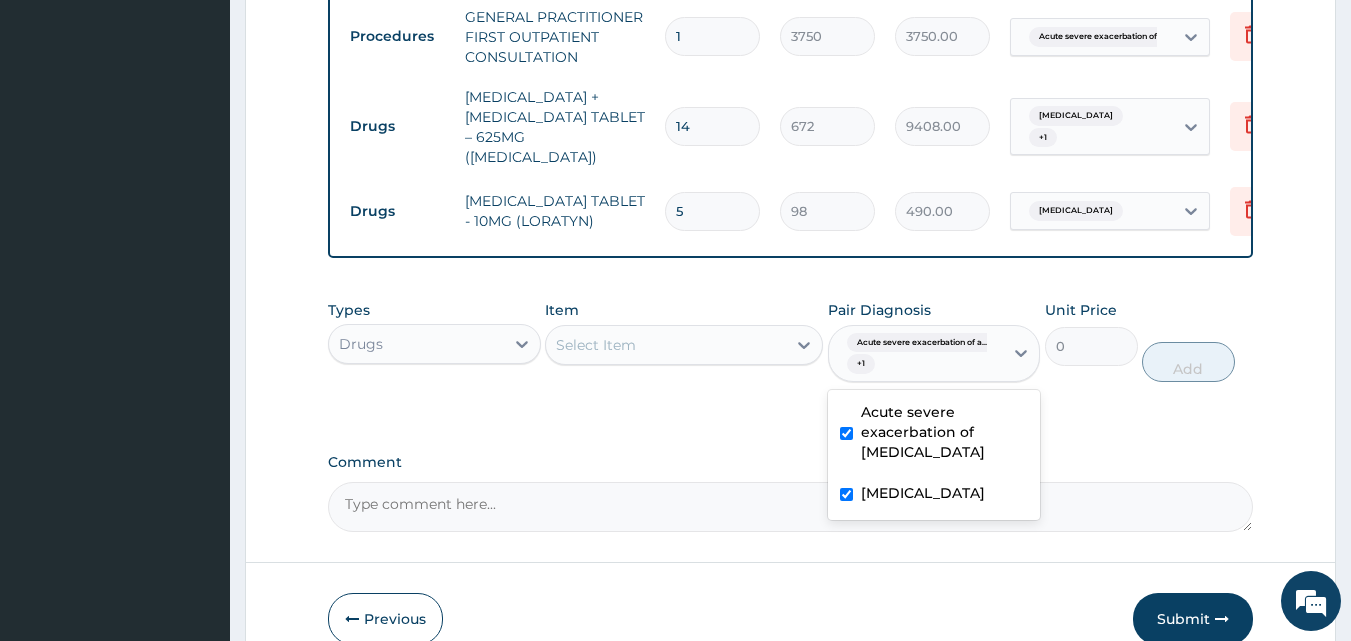 click on "Select Item" at bounding box center (666, 345) 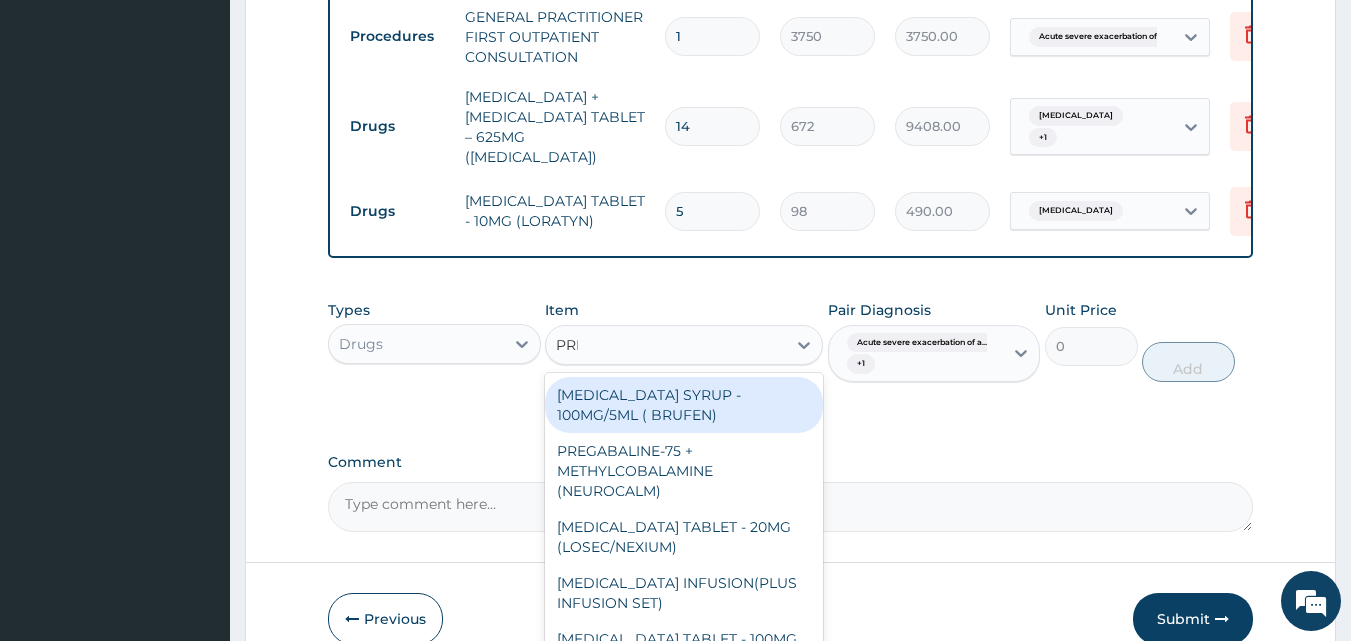 type on "PRED" 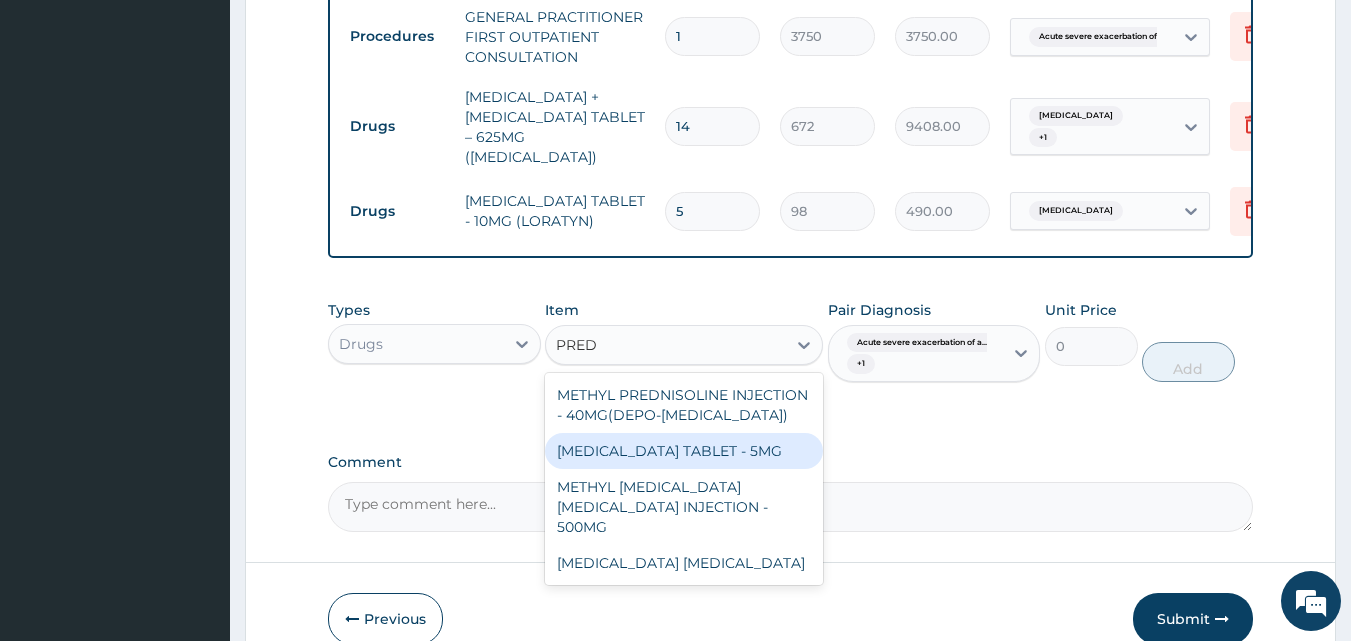 click on "PREDNISOLONE TABLET - 5MG" at bounding box center [684, 451] 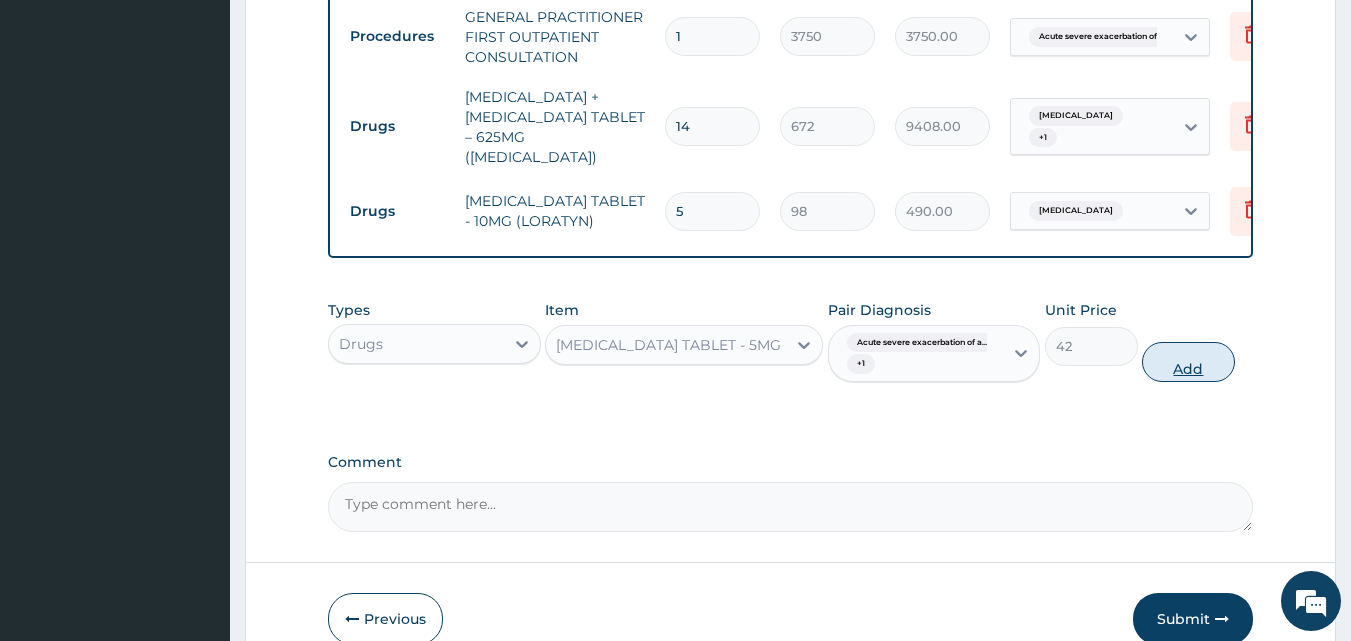 click on "Add" at bounding box center (1188, 362) 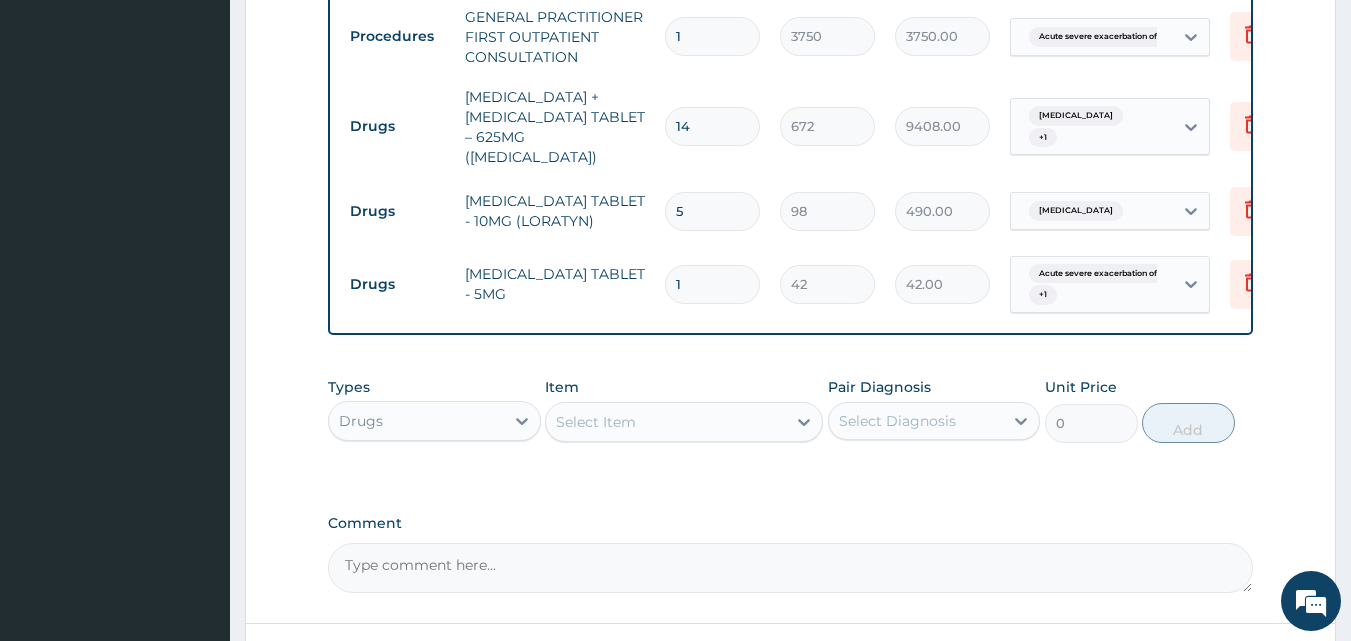 type on "21" 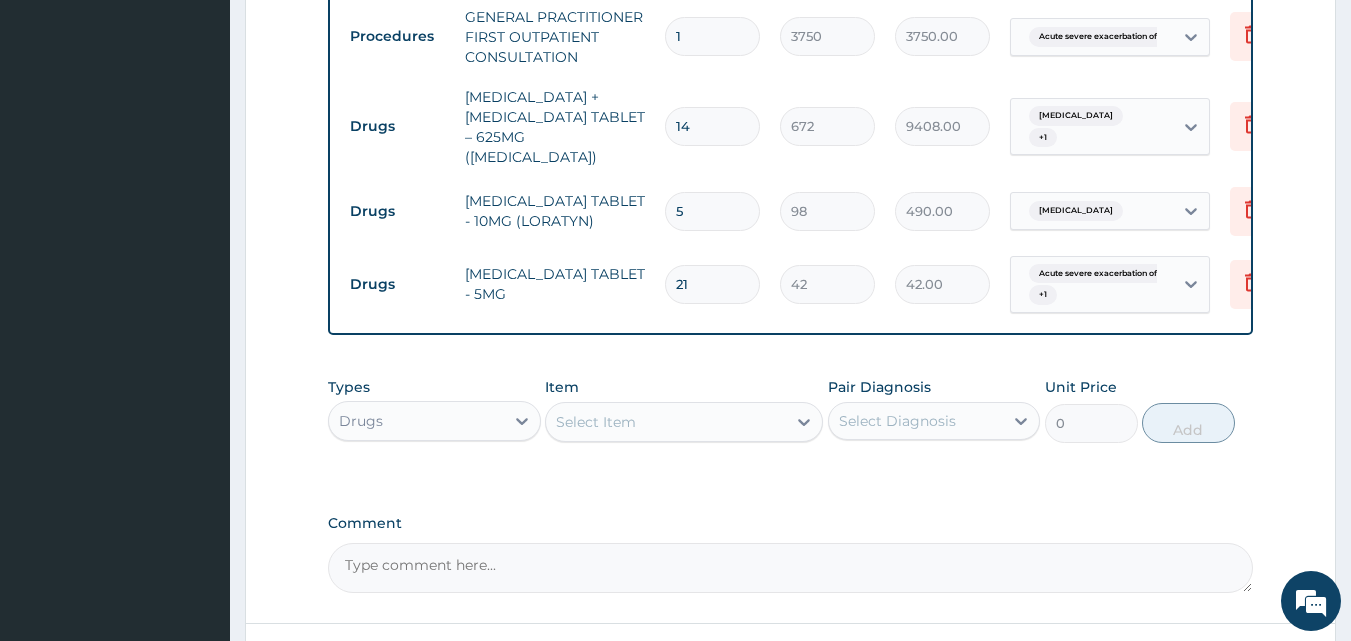 type on "882.00" 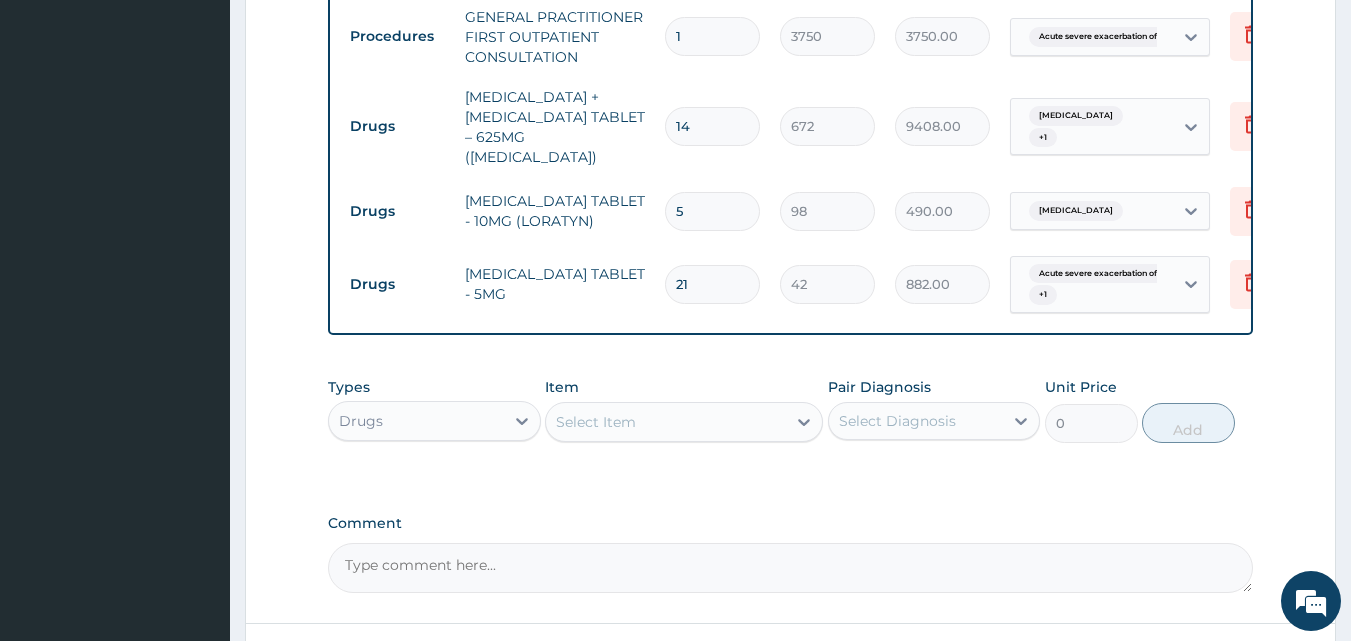 type on "2" 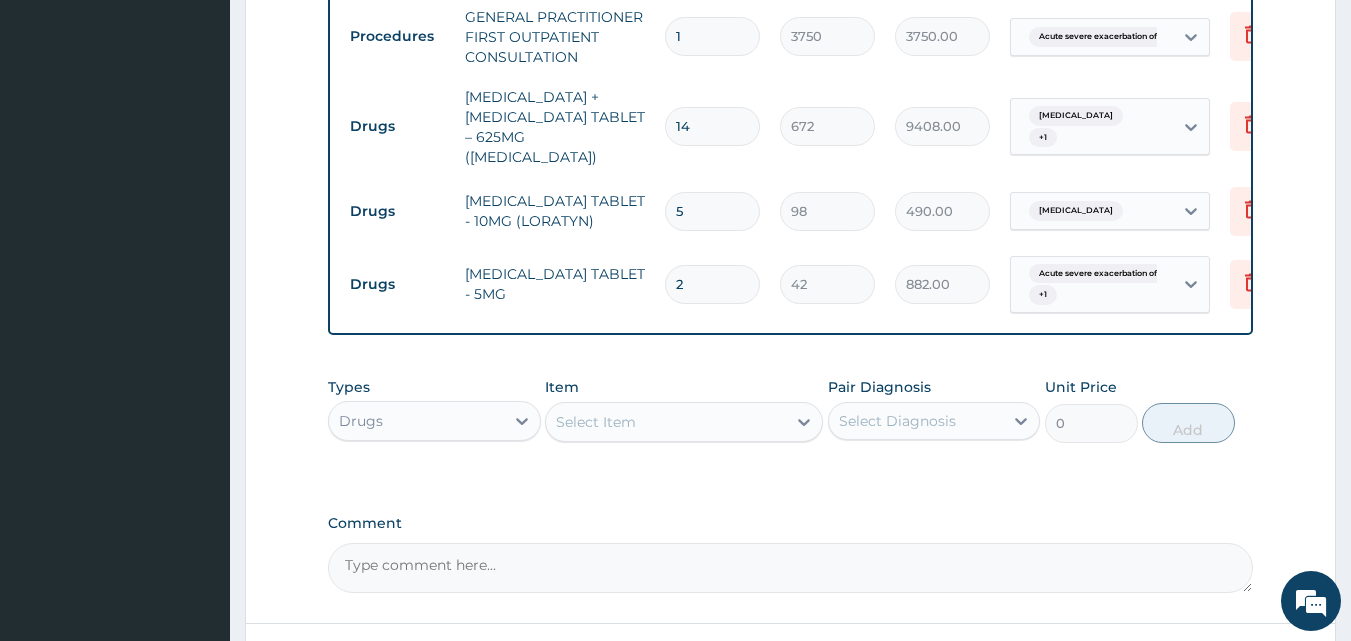 type on "84.00" 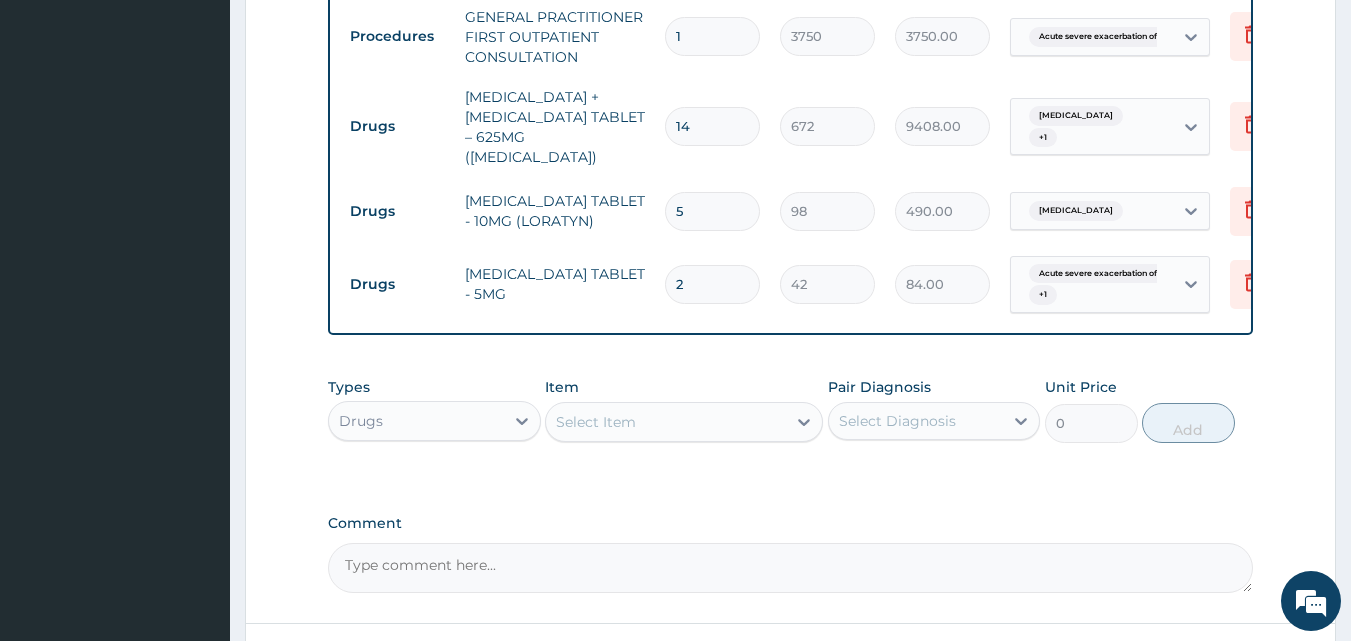 type on "21" 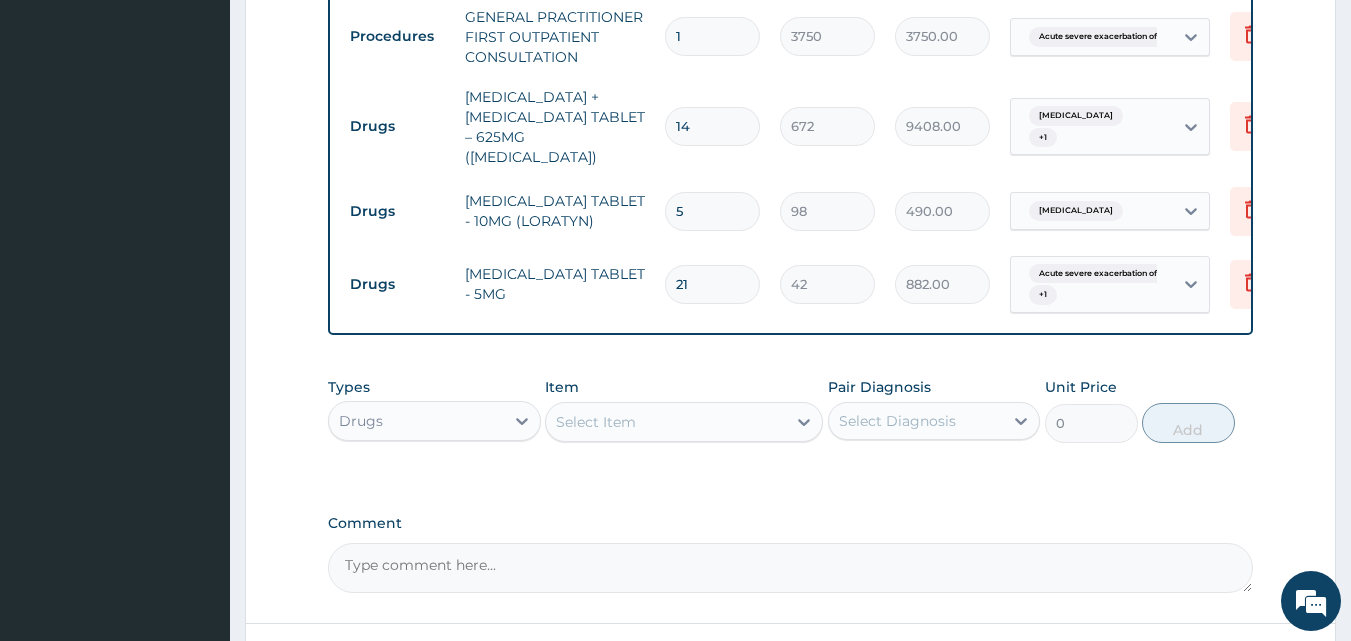 type on "21" 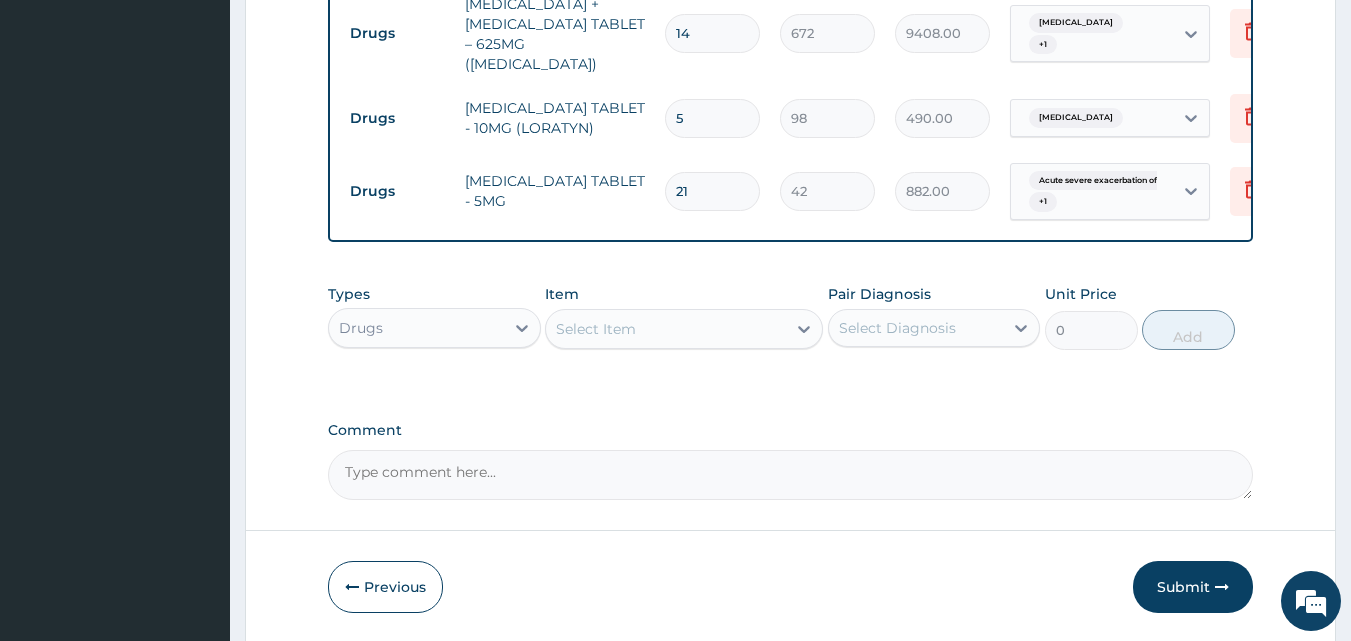 scroll, scrollTop: 1185, scrollLeft: 0, axis: vertical 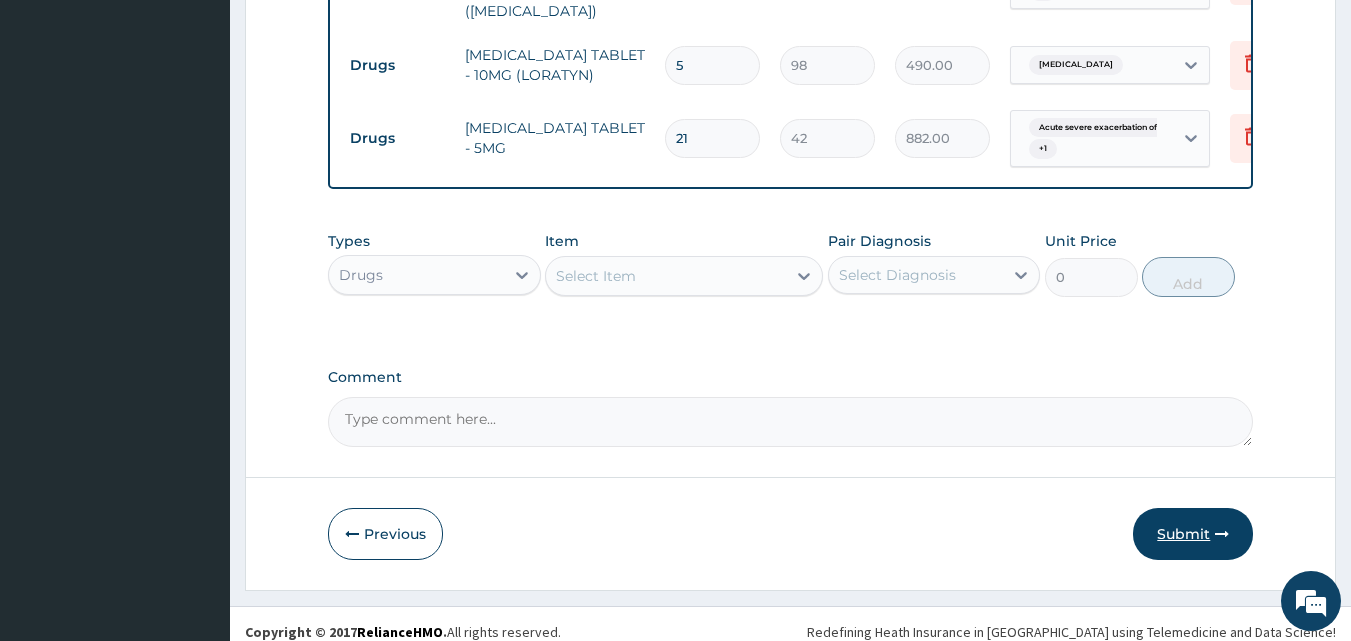 click on "Submit" at bounding box center [1193, 534] 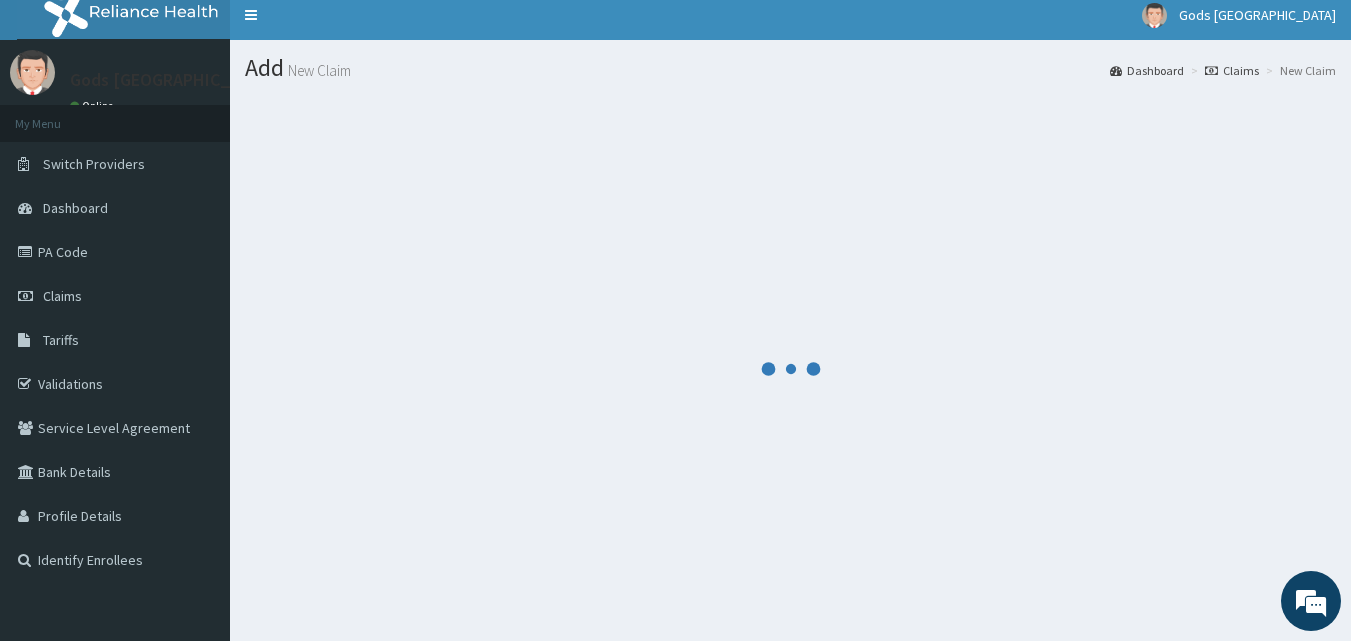 scroll, scrollTop: 0, scrollLeft: 0, axis: both 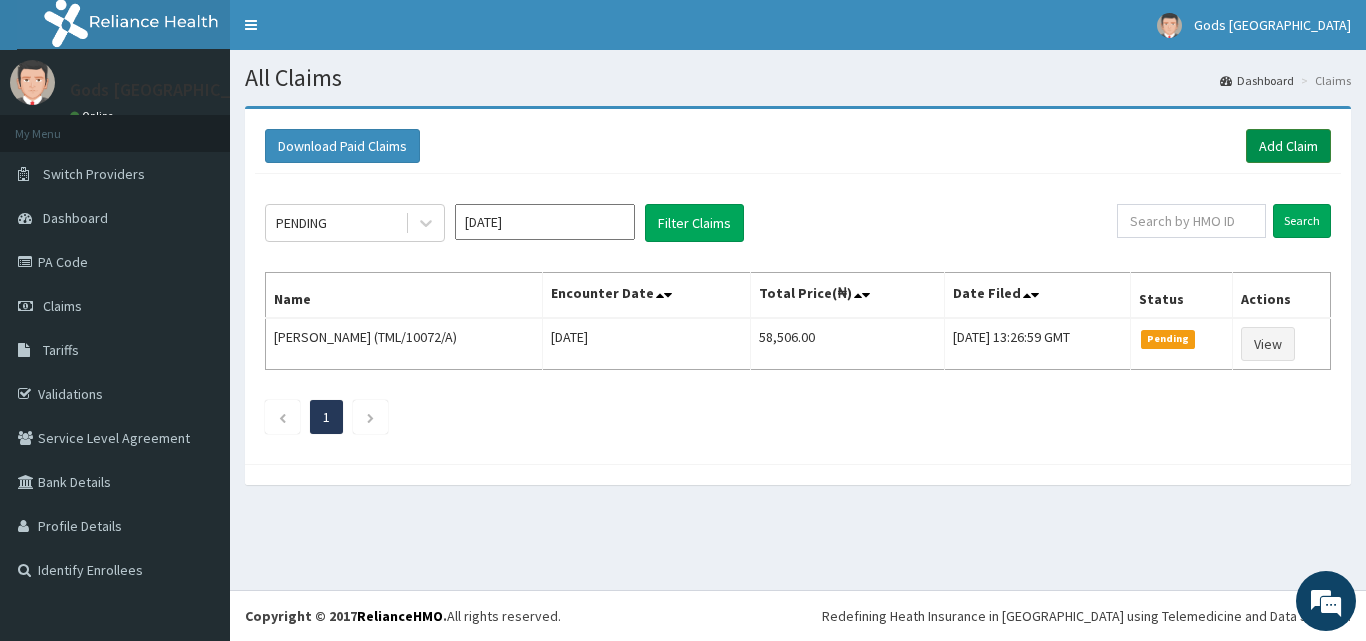 click on "Add Claim" at bounding box center (1288, 146) 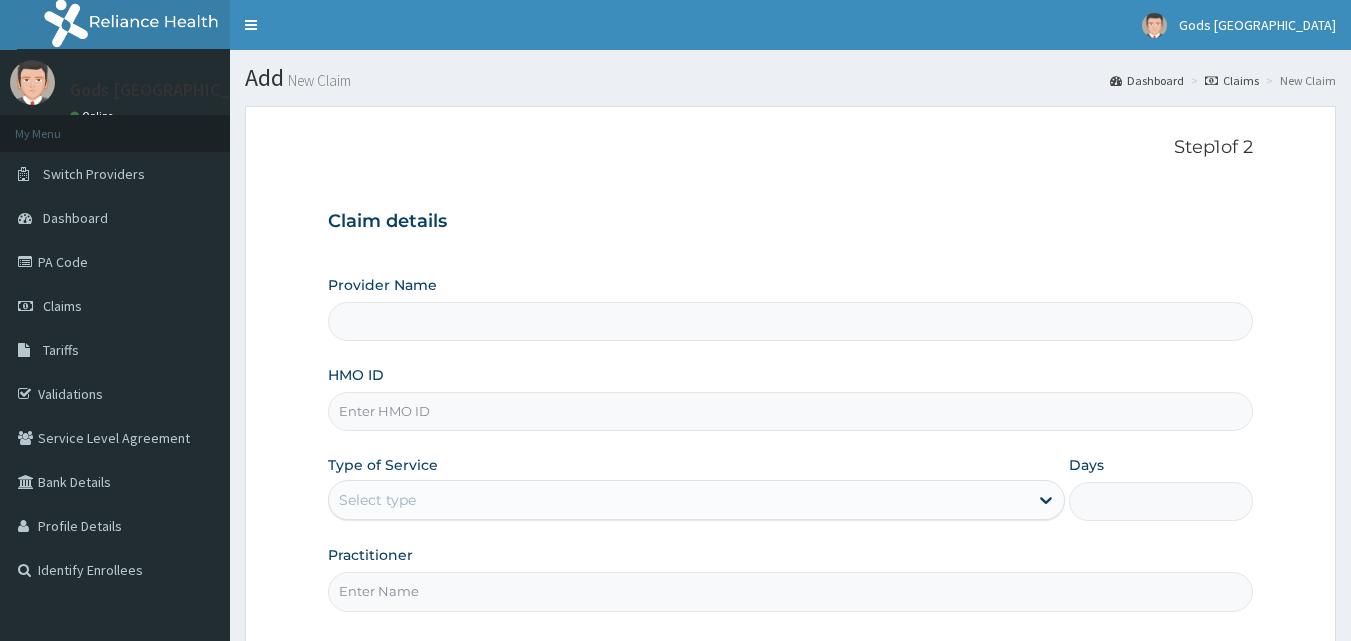 scroll, scrollTop: 0, scrollLeft: 0, axis: both 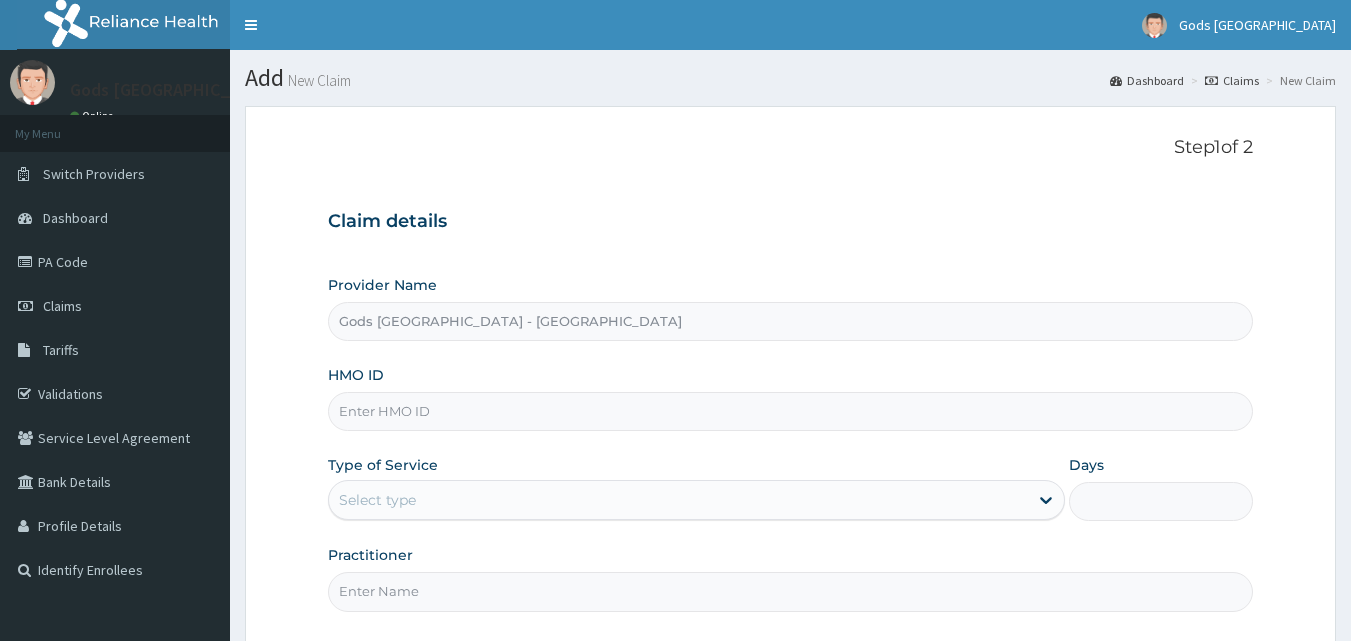 click on "HMO ID" at bounding box center [791, 411] 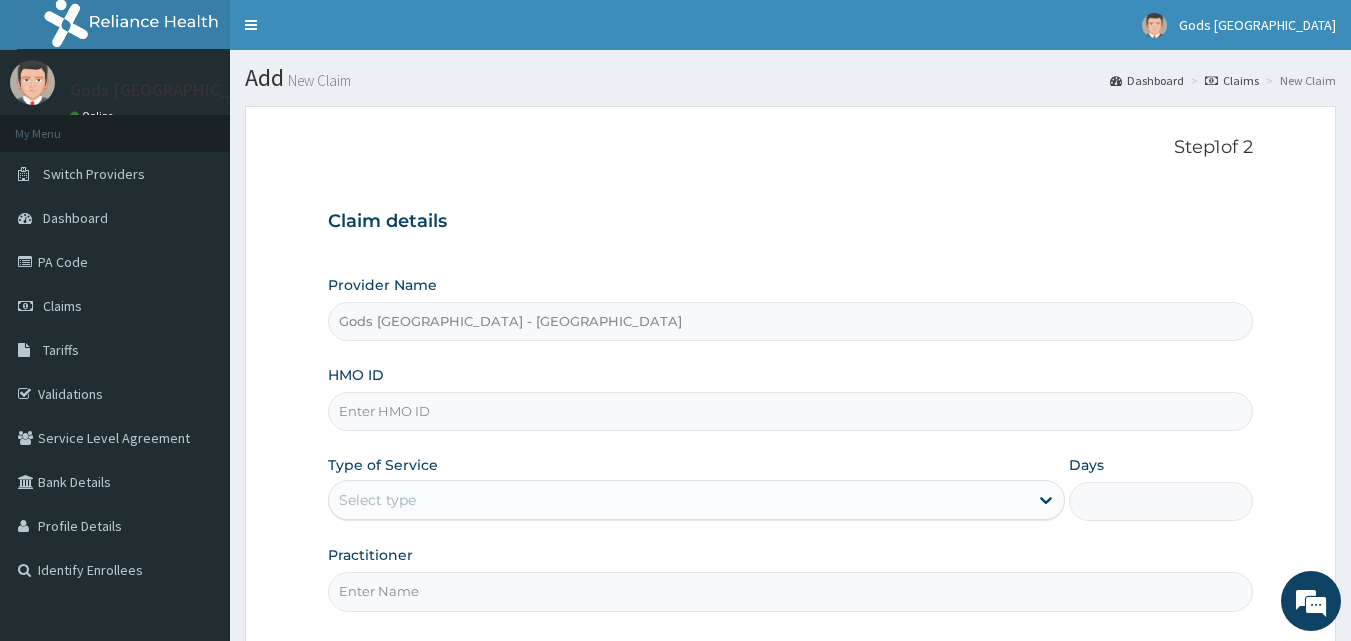scroll, scrollTop: 0, scrollLeft: 0, axis: both 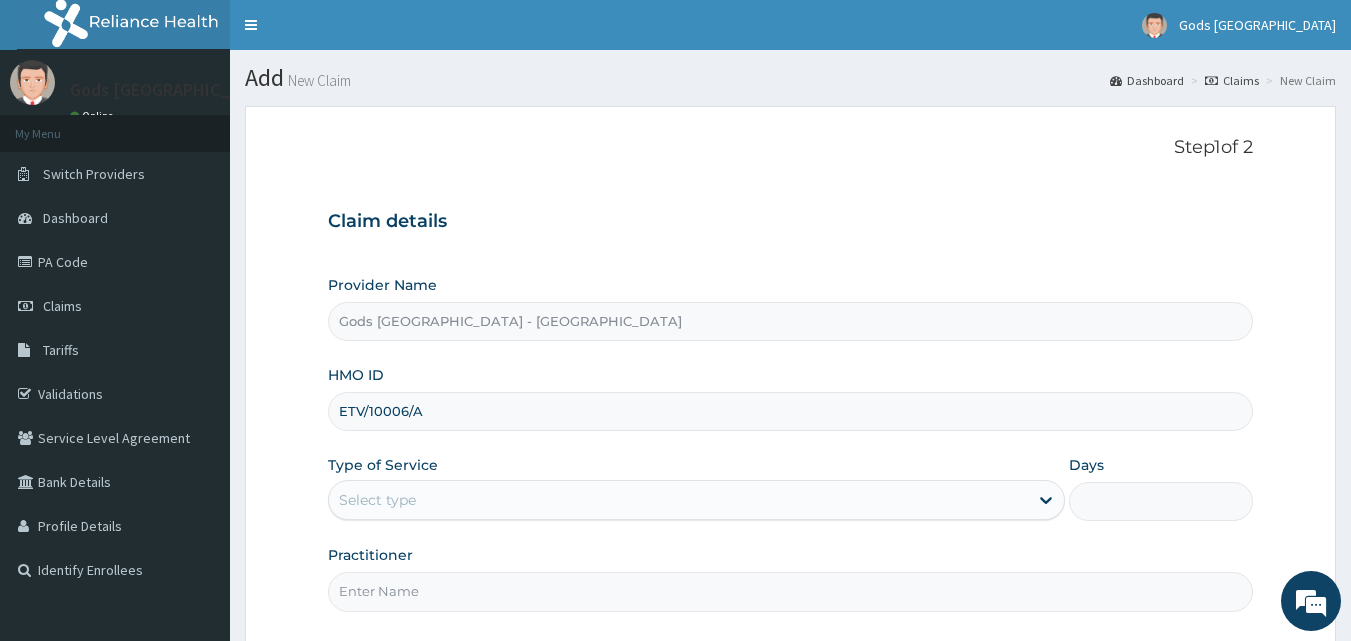 type on "ETV/10006/A" 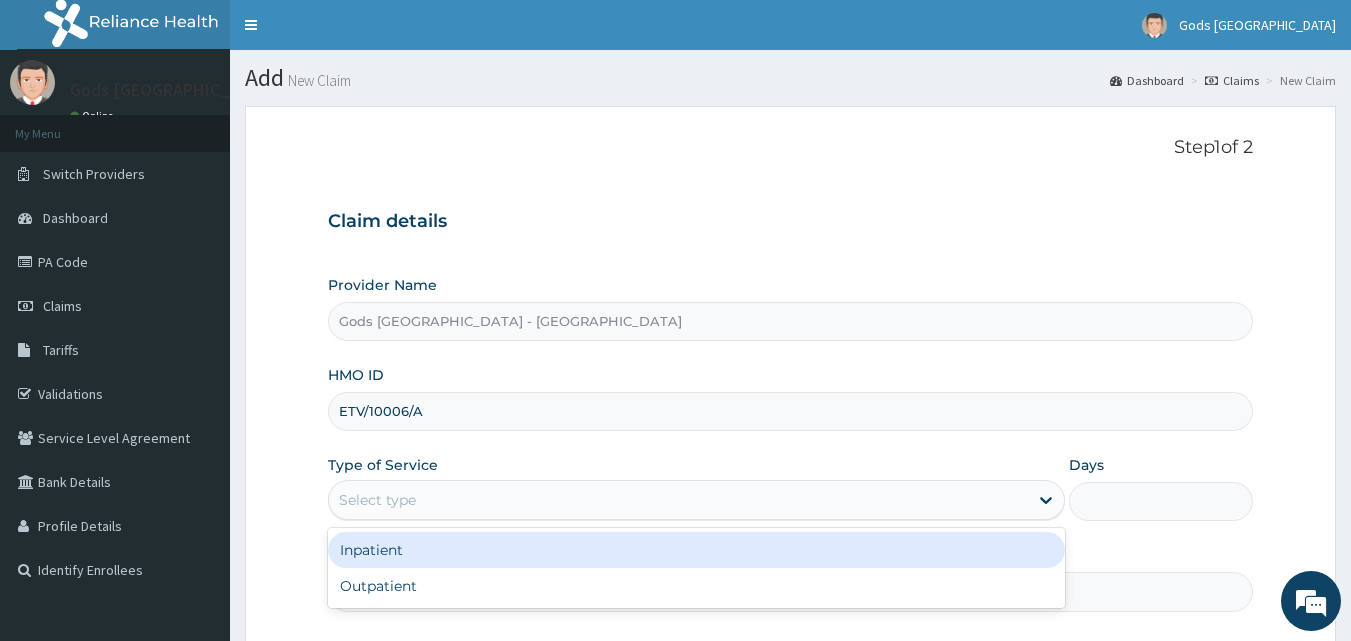 click on "Select type" at bounding box center (678, 500) 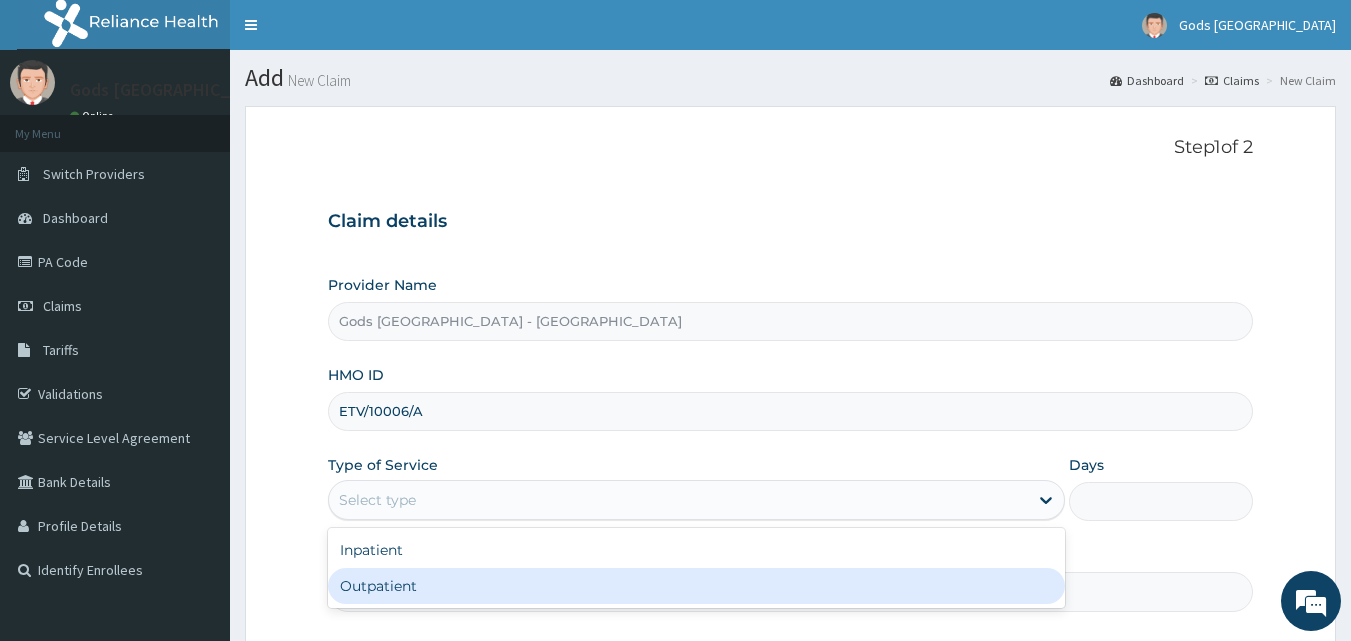click on "Outpatient" at bounding box center [696, 586] 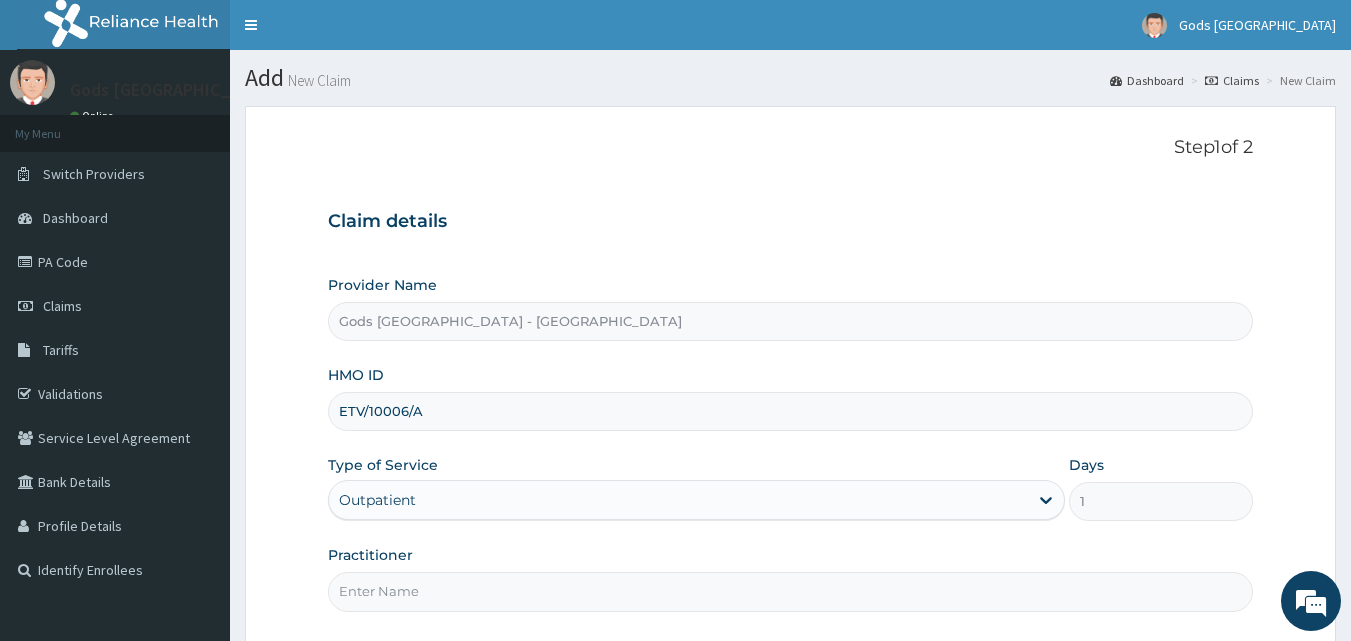 click on "Practitioner" at bounding box center (791, 591) 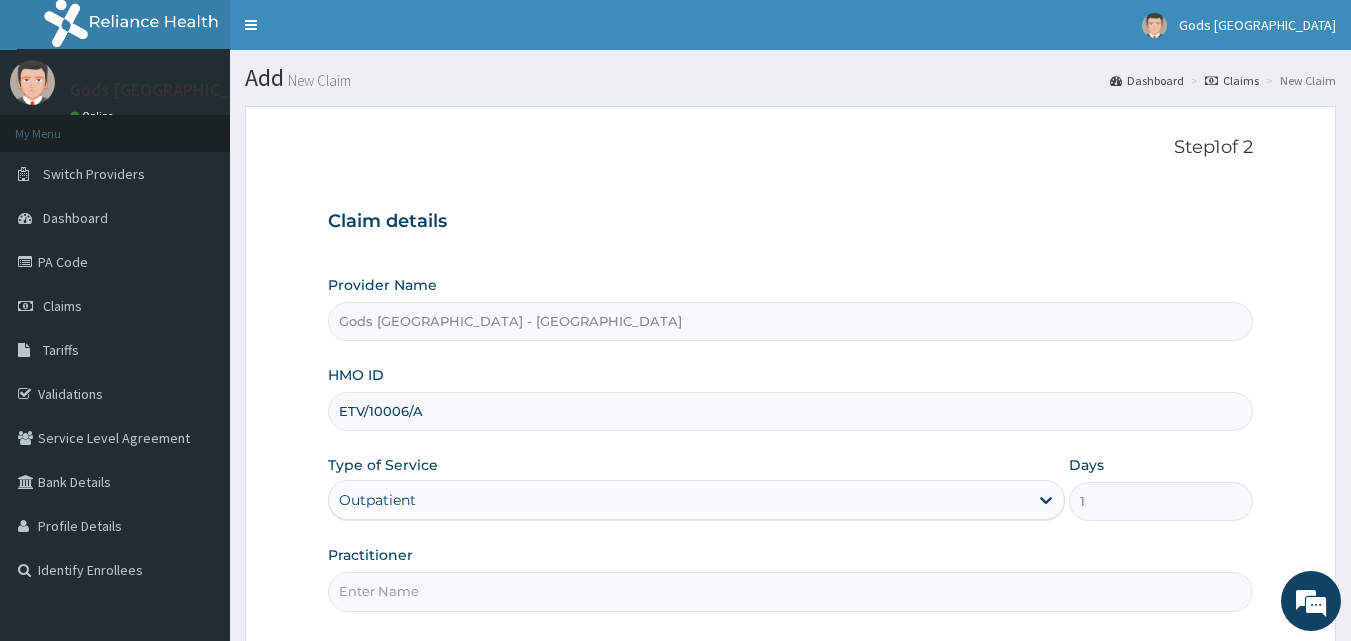 type on "[PERSON_NAME]" 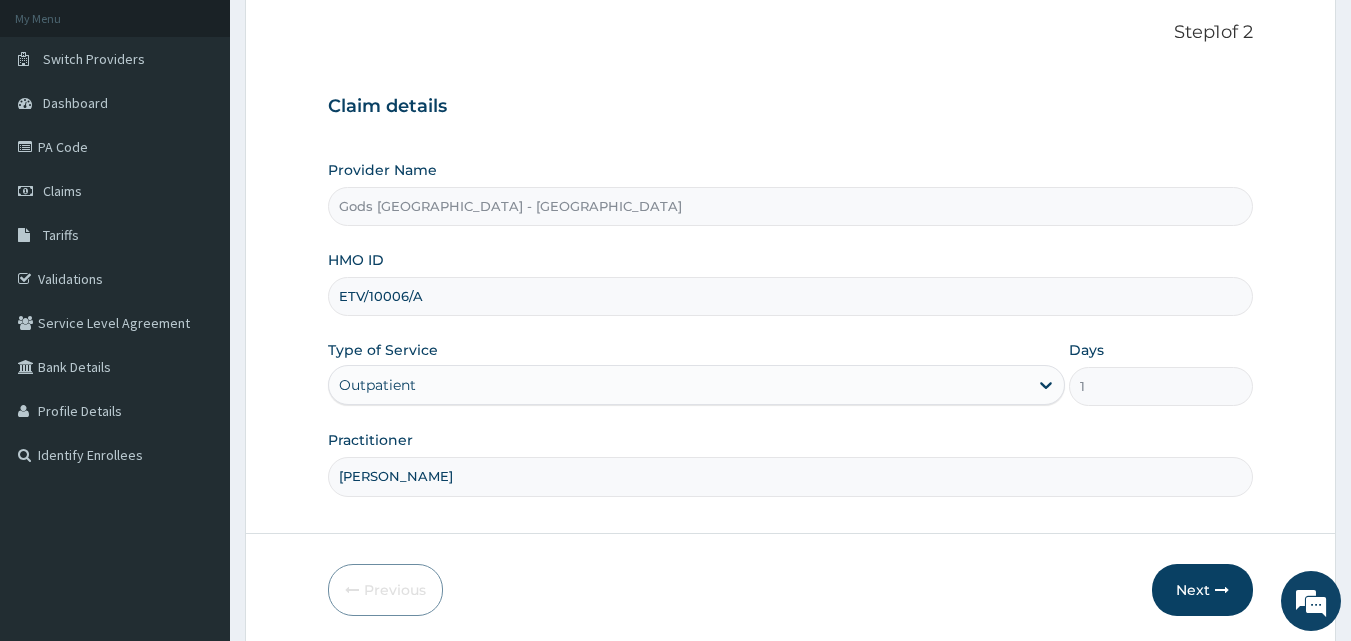 scroll, scrollTop: 187, scrollLeft: 0, axis: vertical 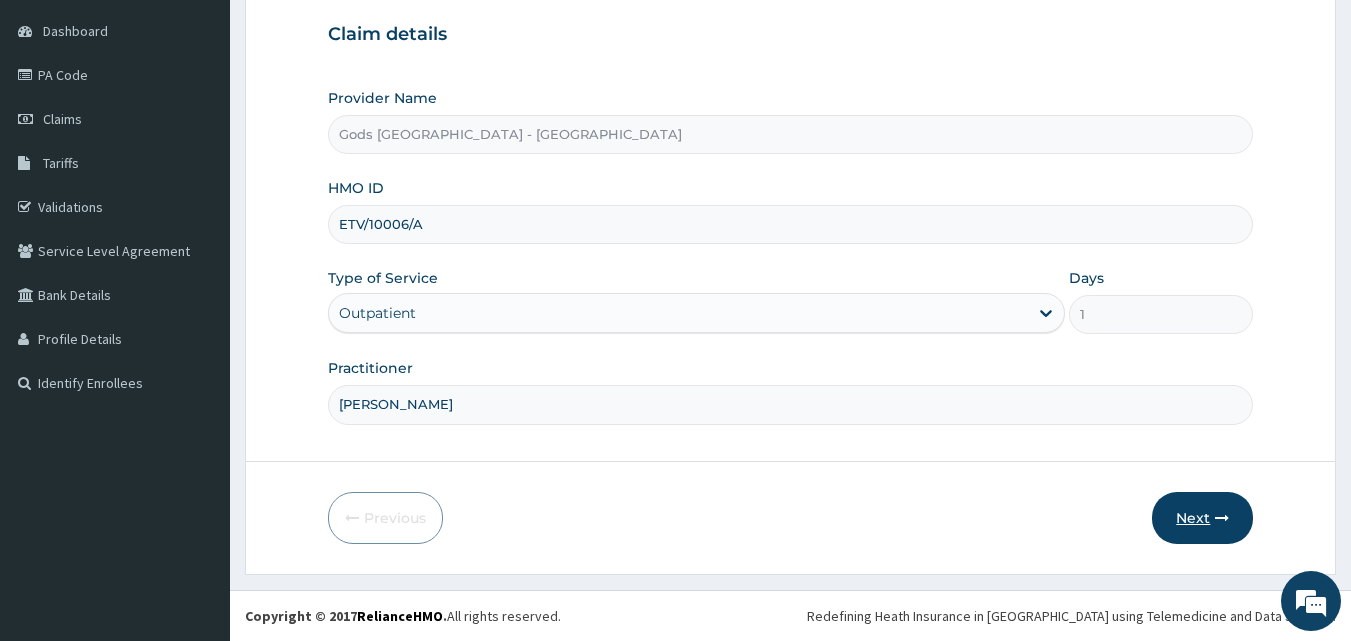 click on "Next" at bounding box center (1202, 518) 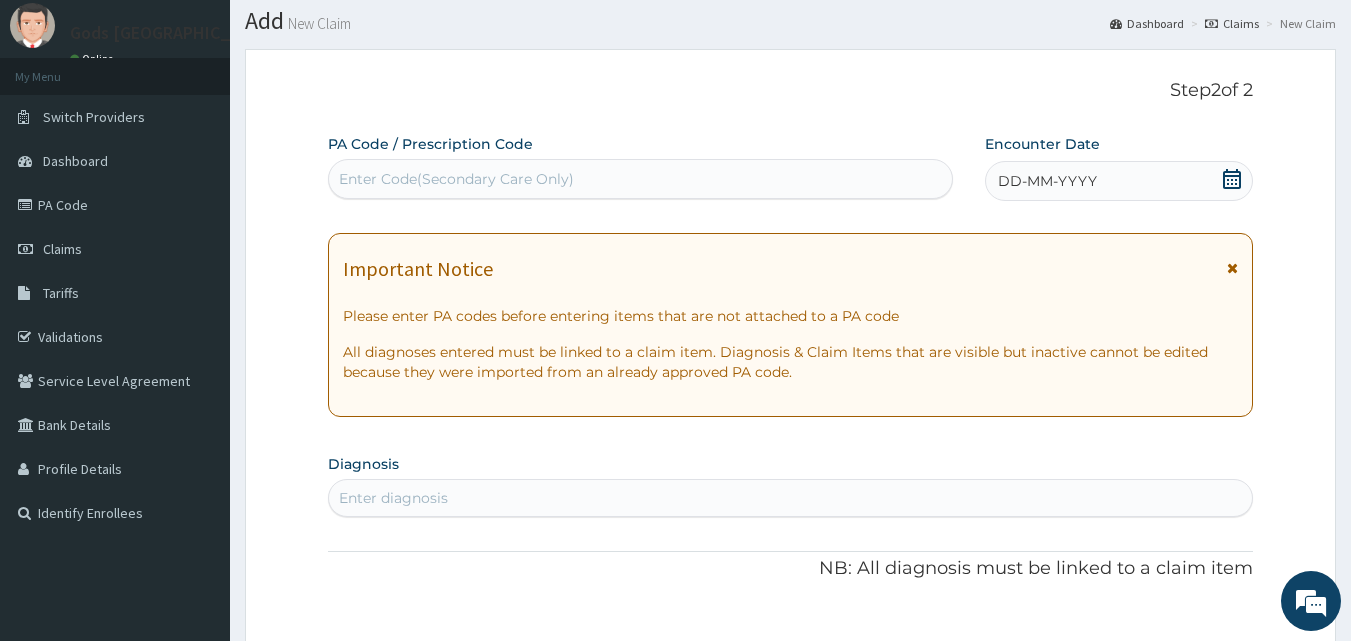scroll, scrollTop: 0, scrollLeft: 0, axis: both 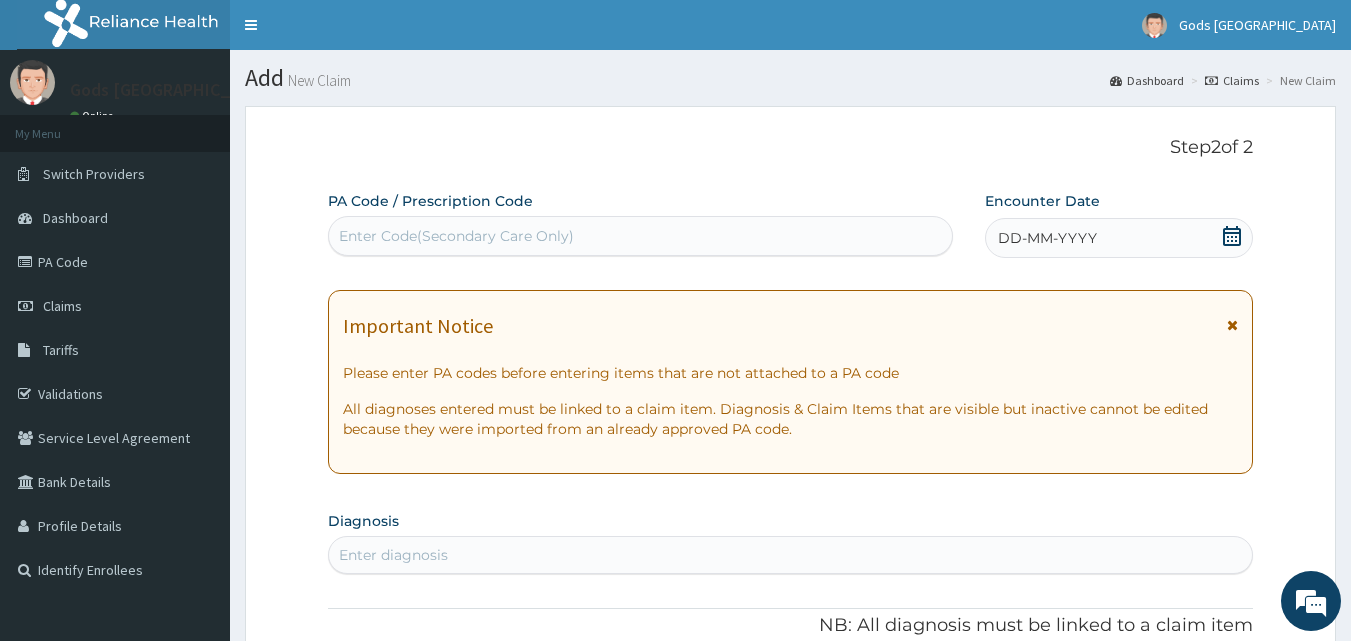 click on "Enter Code(Secondary Care Only)" at bounding box center (456, 236) 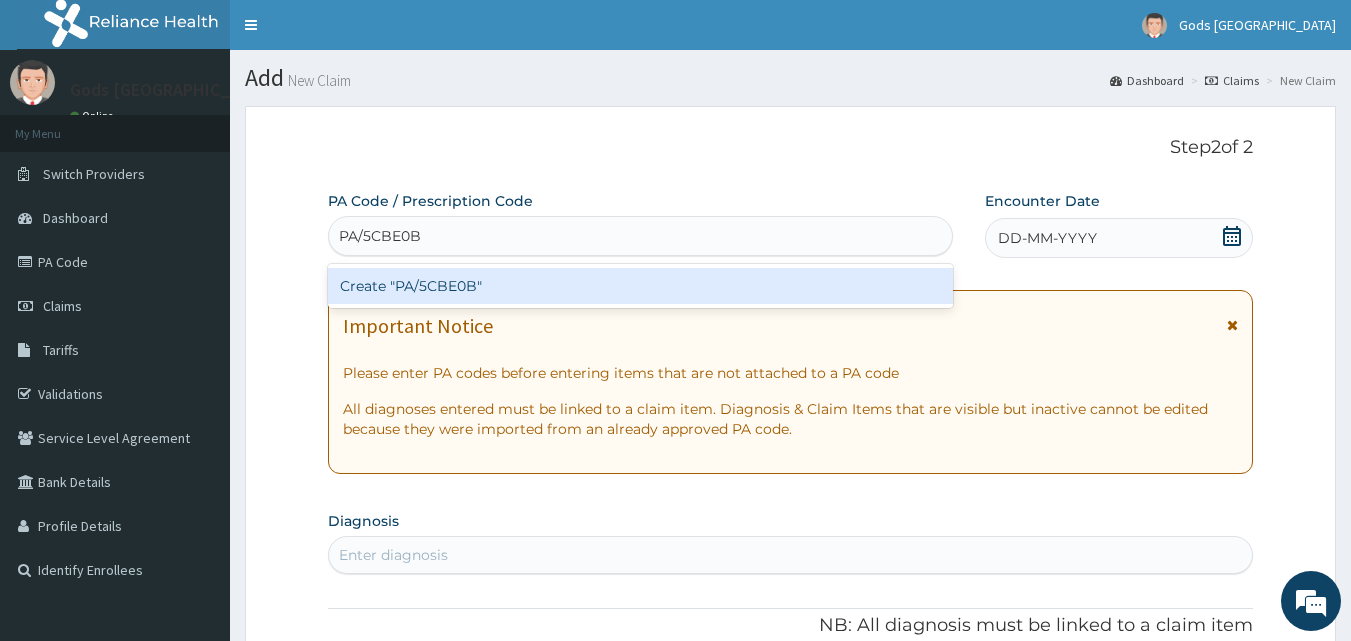 click on "Create "PA/5CBE0B"" at bounding box center [641, 286] 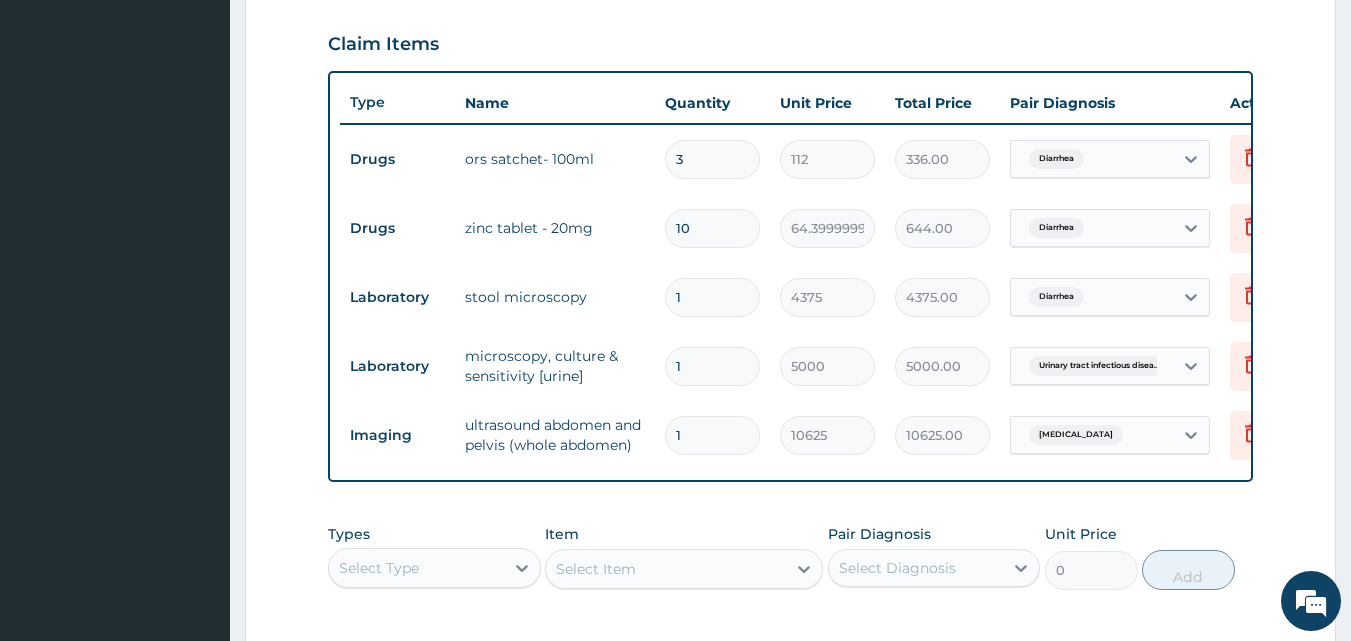 scroll, scrollTop: 788, scrollLeft: 0, axis: vertical 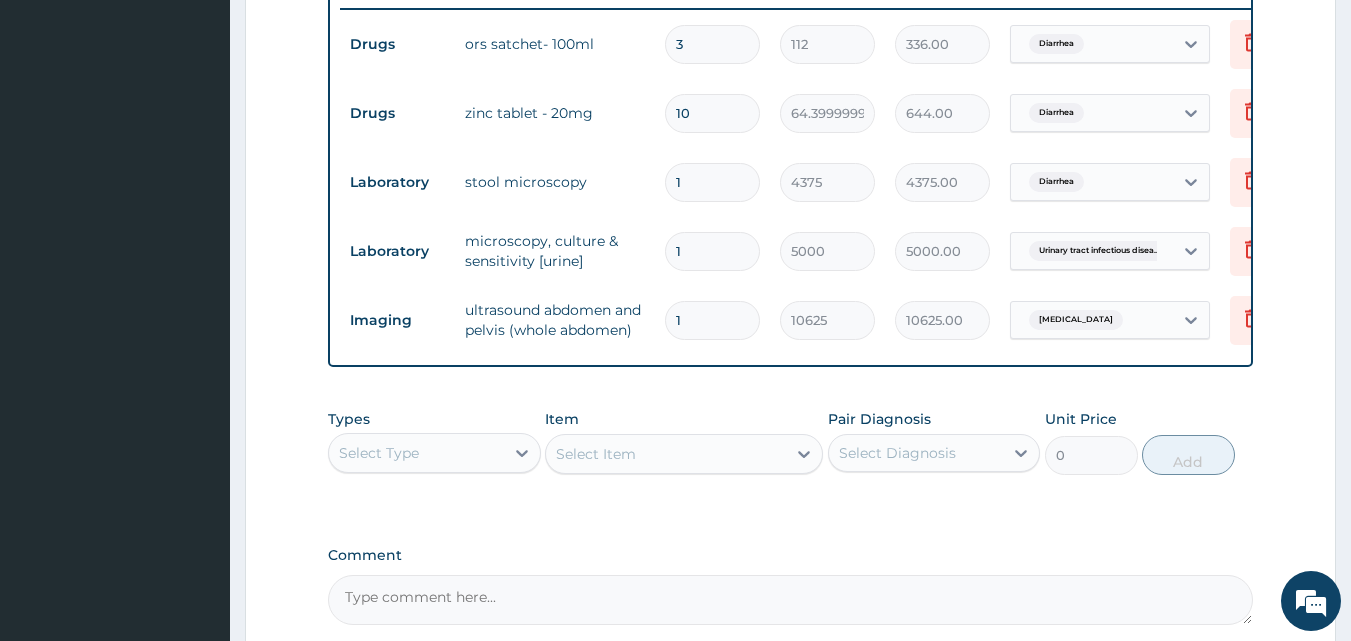 click on "Select Type" at bounding box center [416, 453] 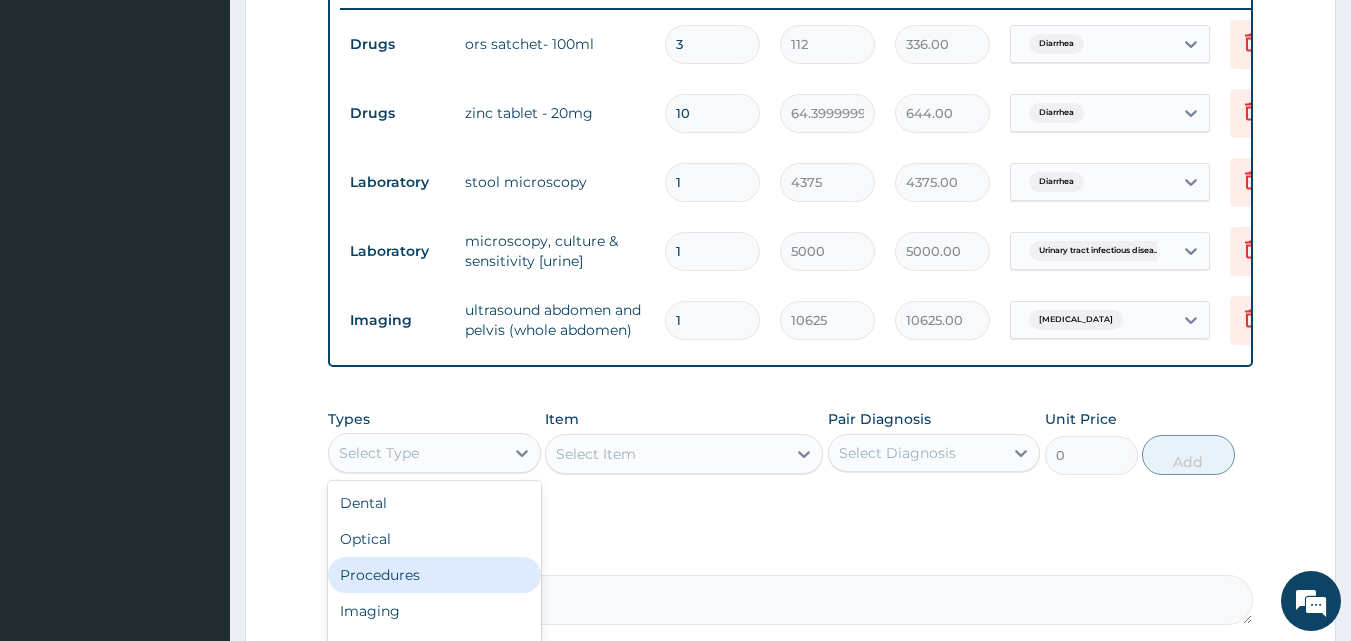 click on "Procedures" at bounding box center (434, 575) 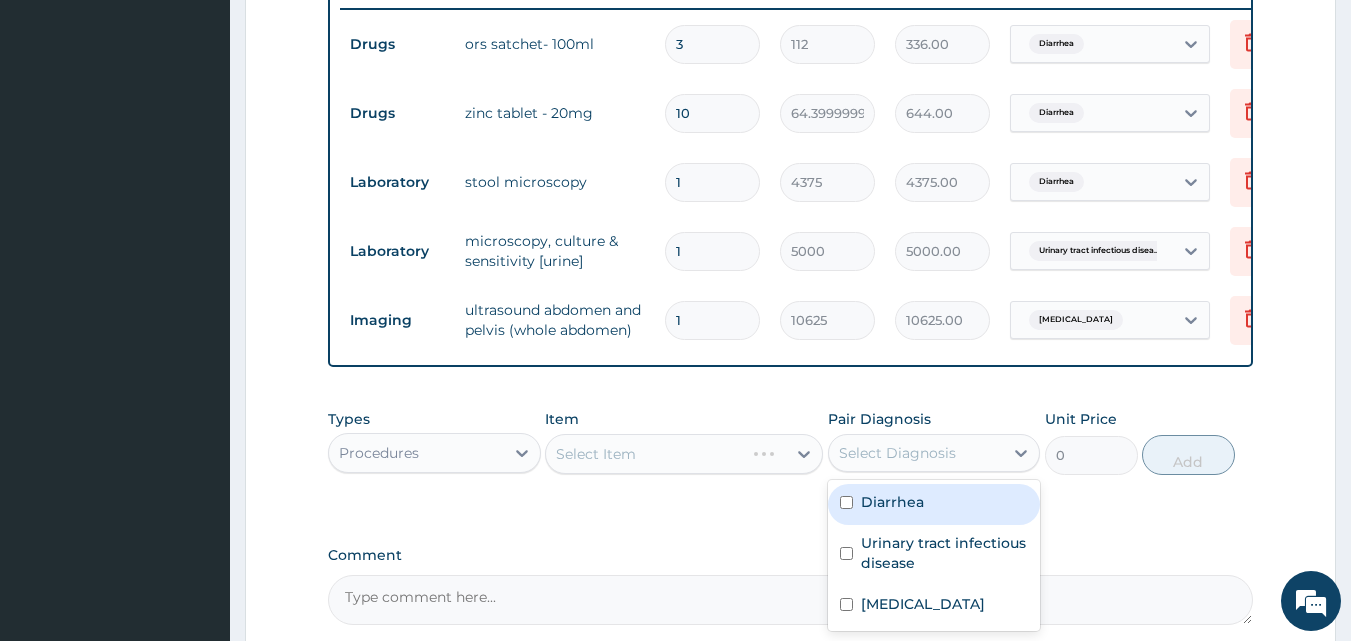 click on "Select Diagnosis" at bounding box center [897, 453] 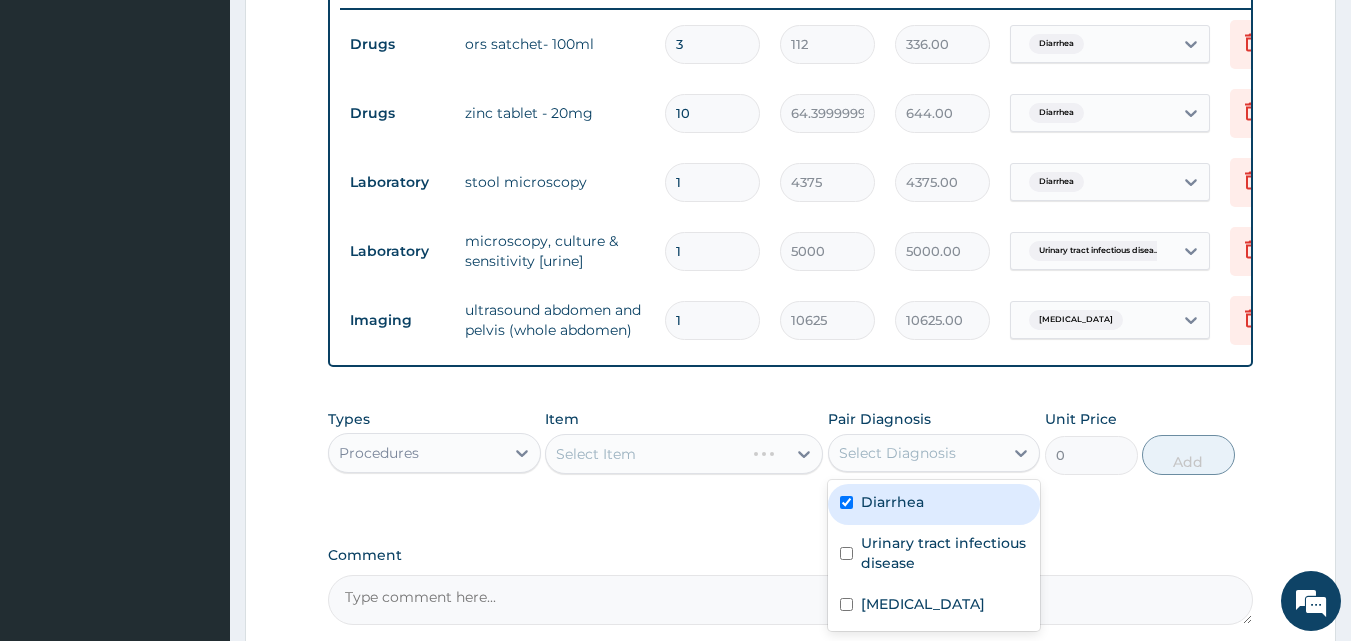 checkbox on "true" 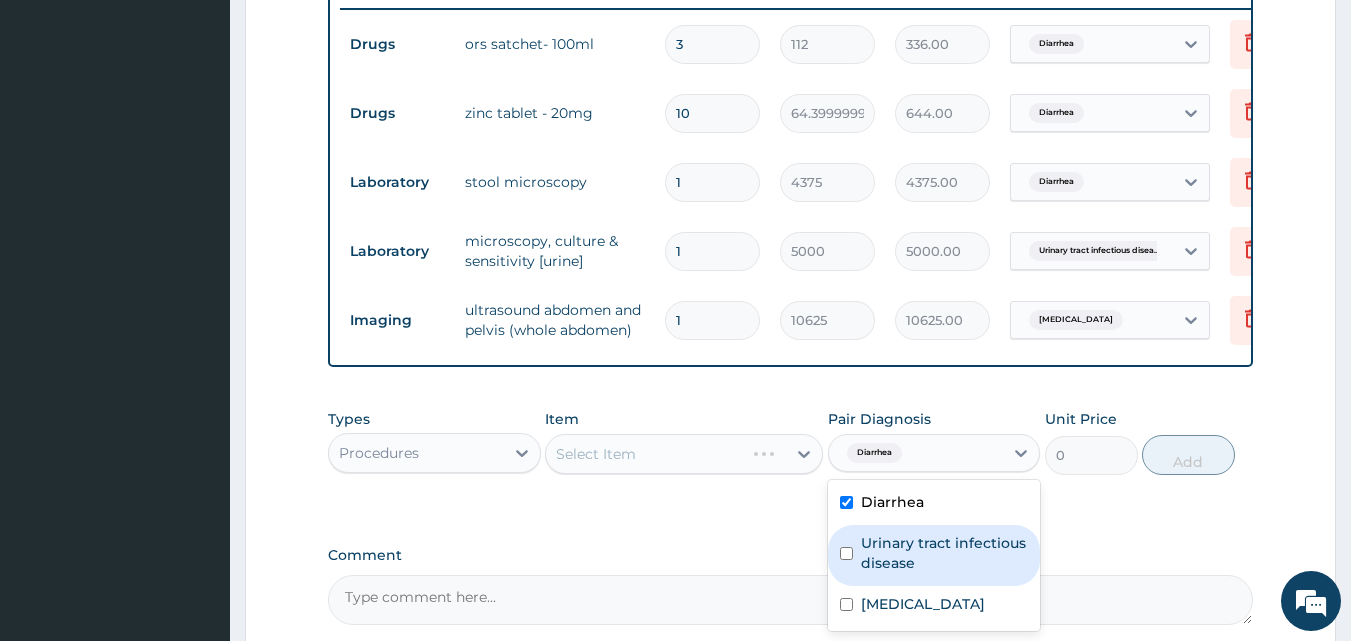 click on "Urinary tract infectious disease" at bounding box center (945, 553) 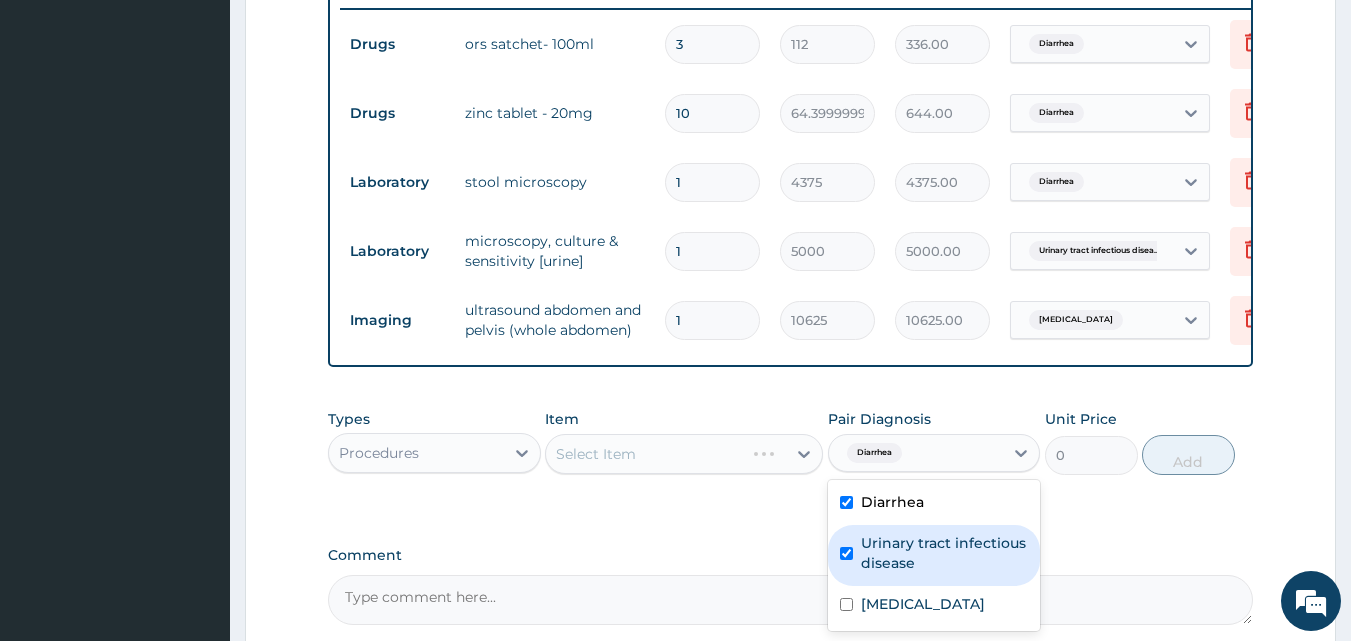 click on "Urinary tract infectious disease" at bounding box center [945, 553] 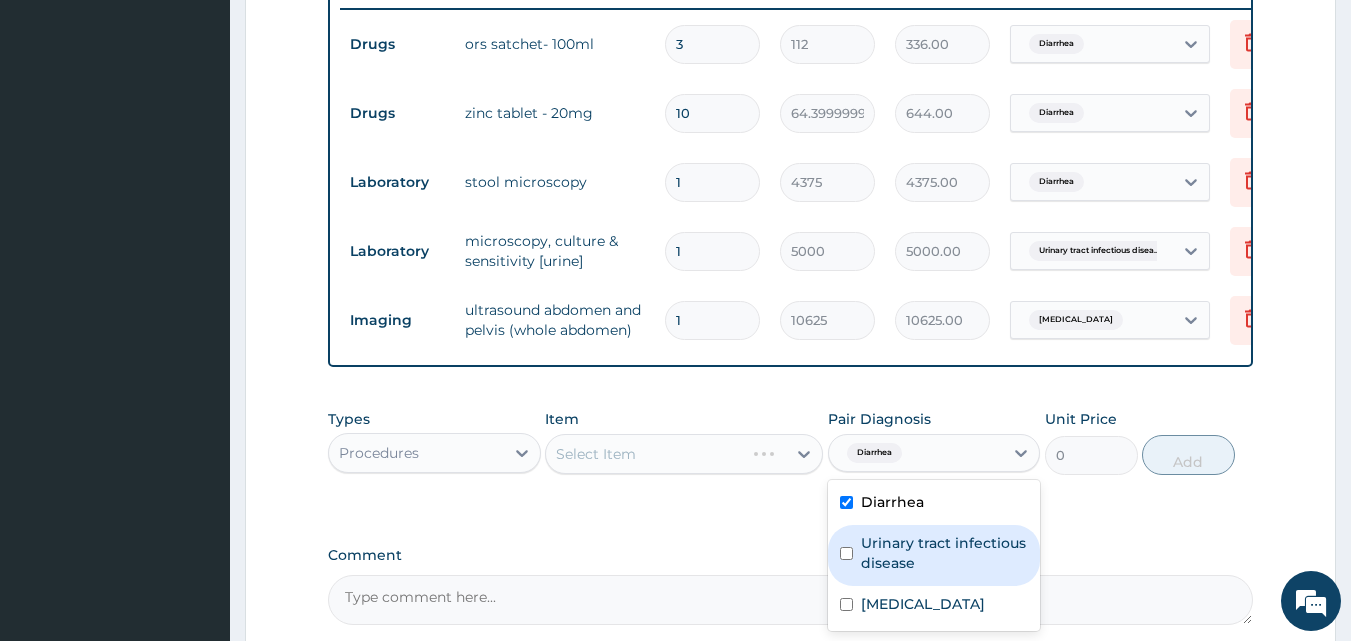 checkbox on "false" 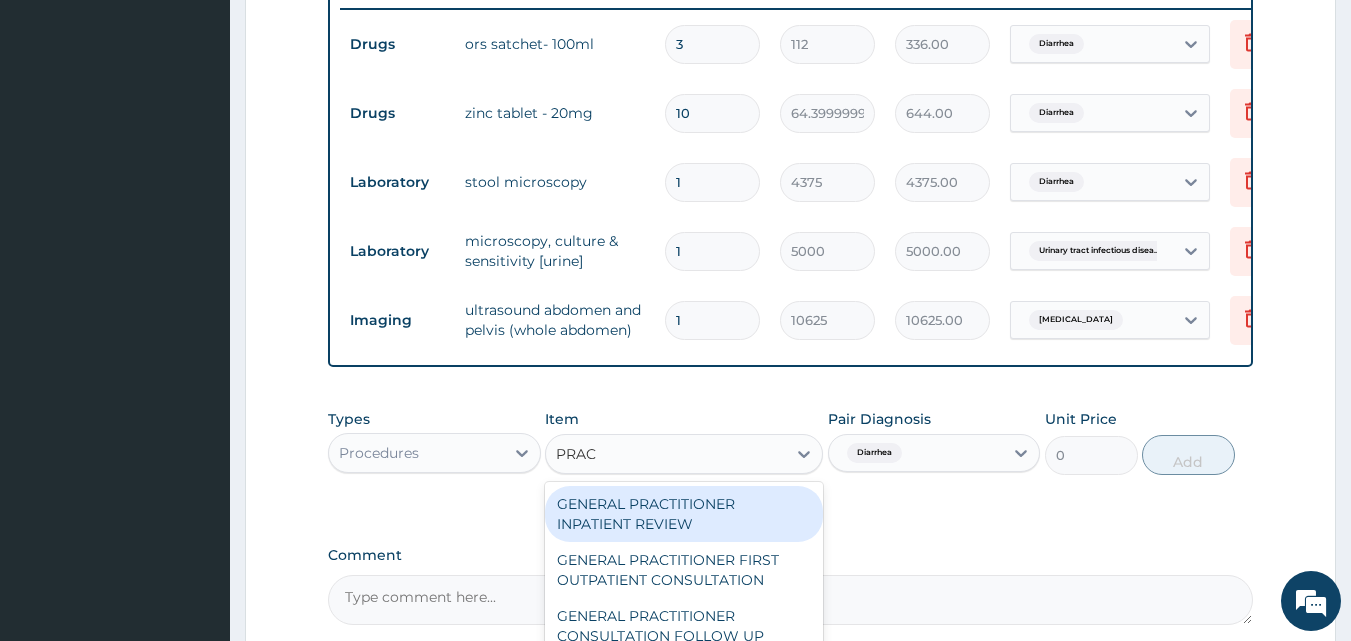 type on "PRACT" 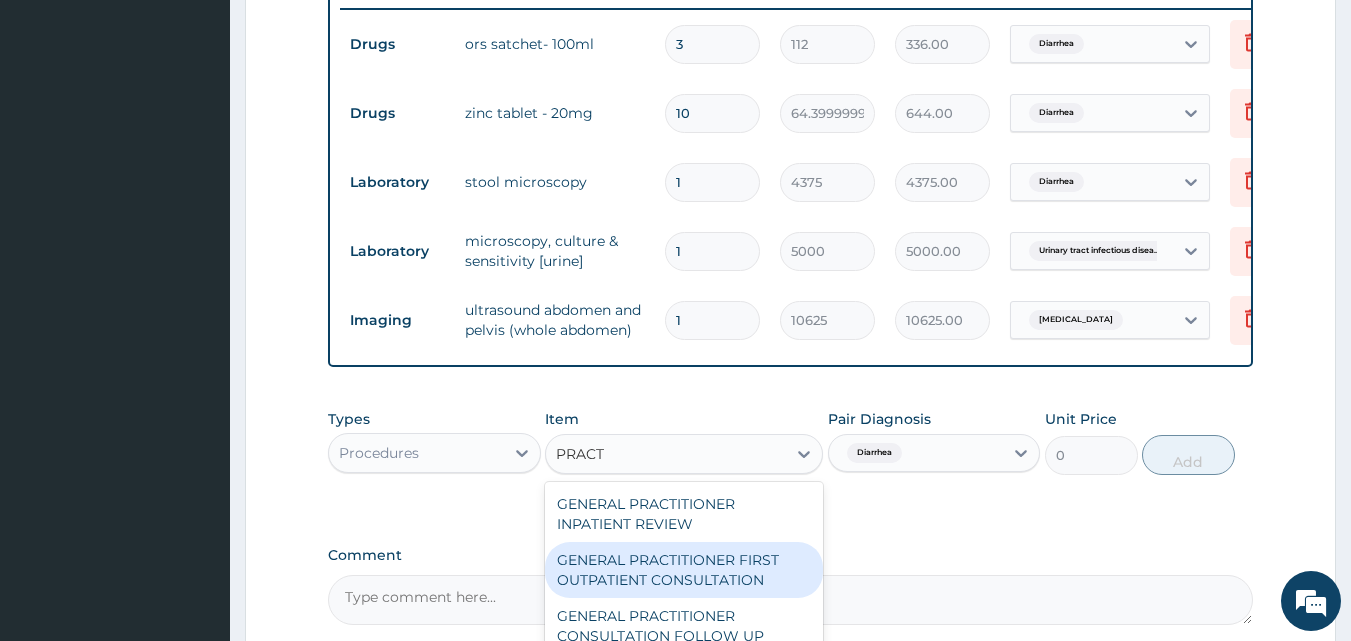 click on "GENERAL PRACTITIONER FIRST OUTPATIENT CONSULTATION" at bounding box center (684, 570) 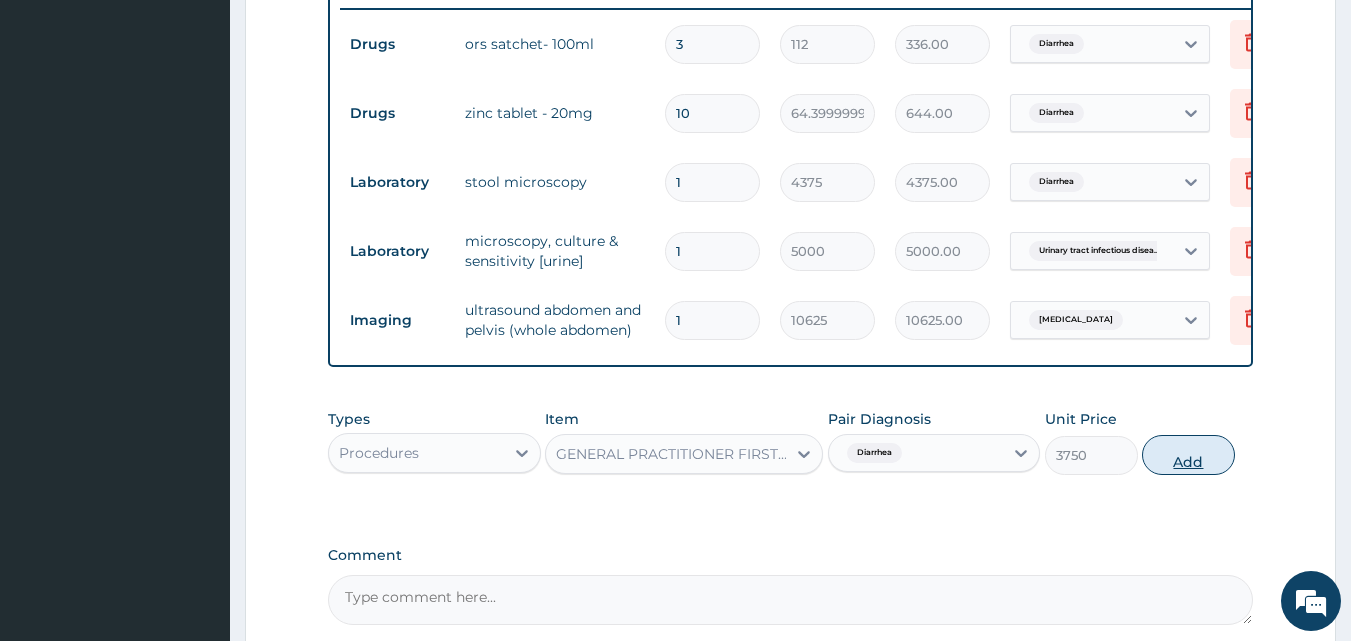 click on "Add" at bounding box center [1188, 455] 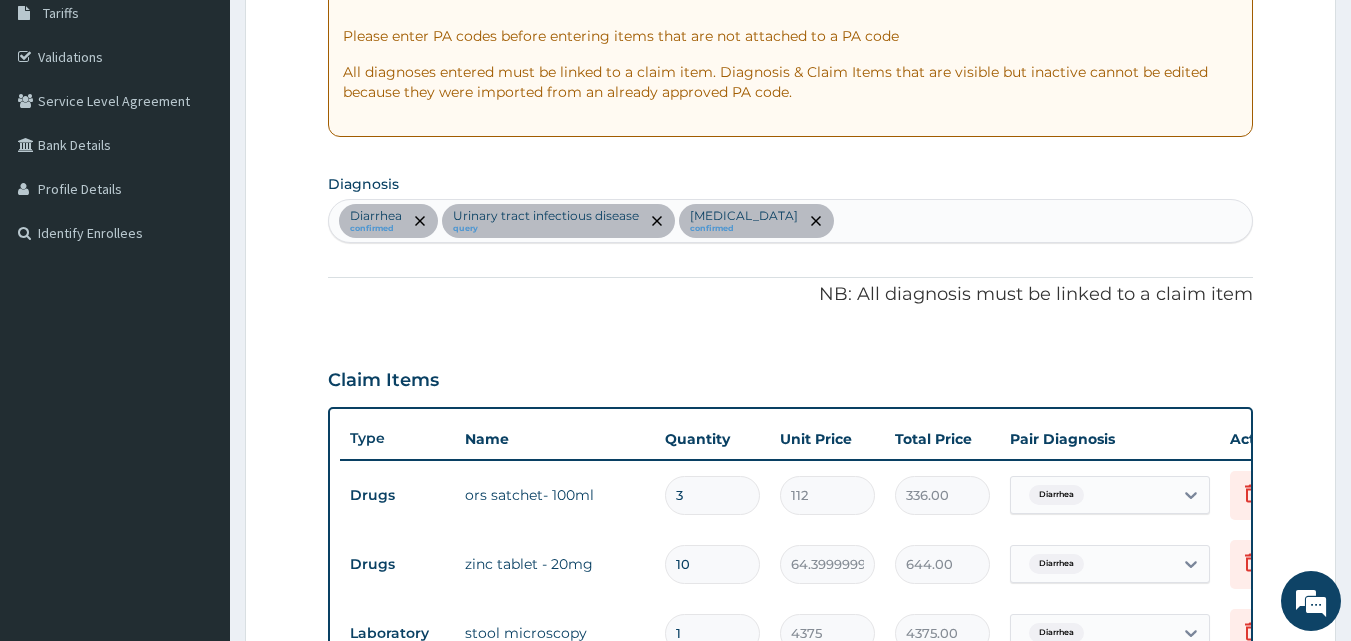 scroll, scrollTop: 288, scrollLeft: 0, axis: vertical 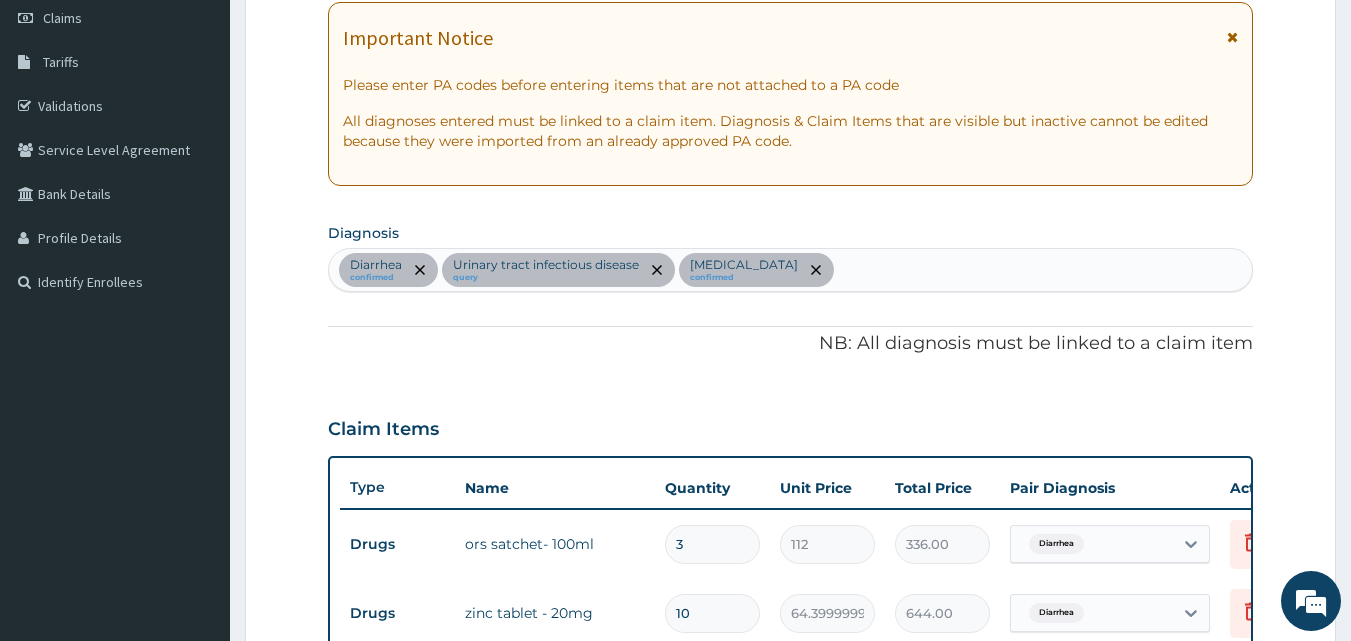 click on "Diarrhea confirmed Urinary tract infectious disease query Acute abdomen confirmed" at bounding box center (791, 270) 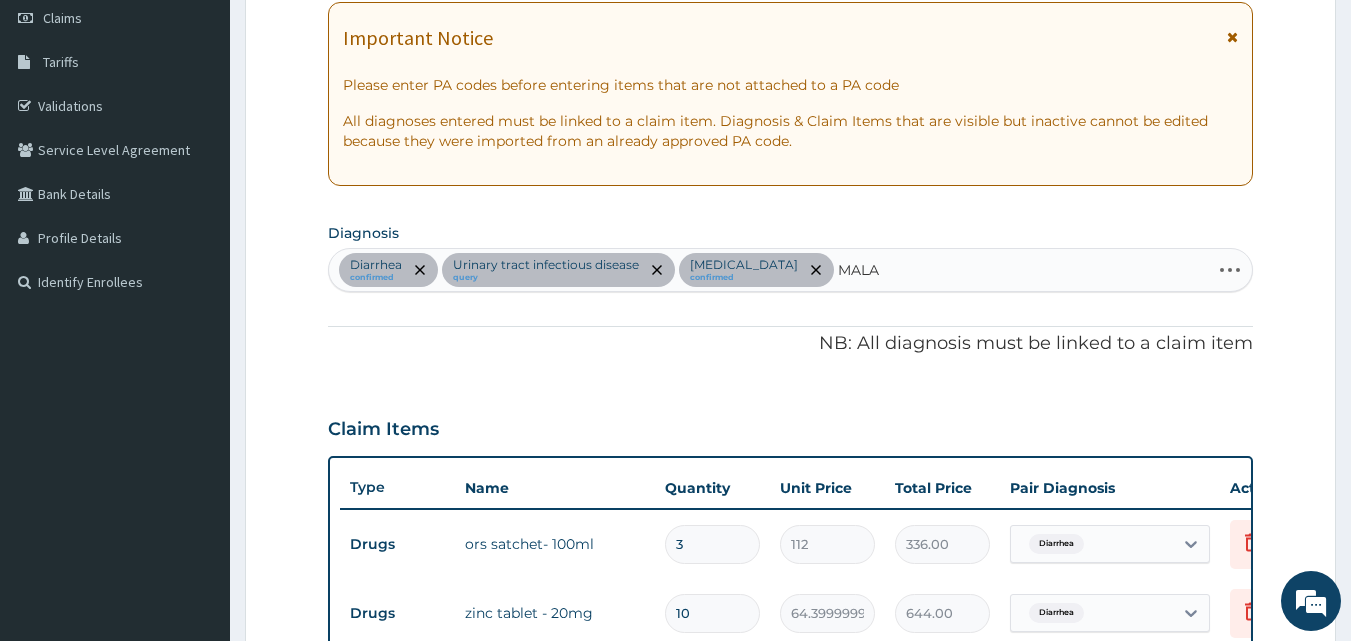 type on "MALAR" 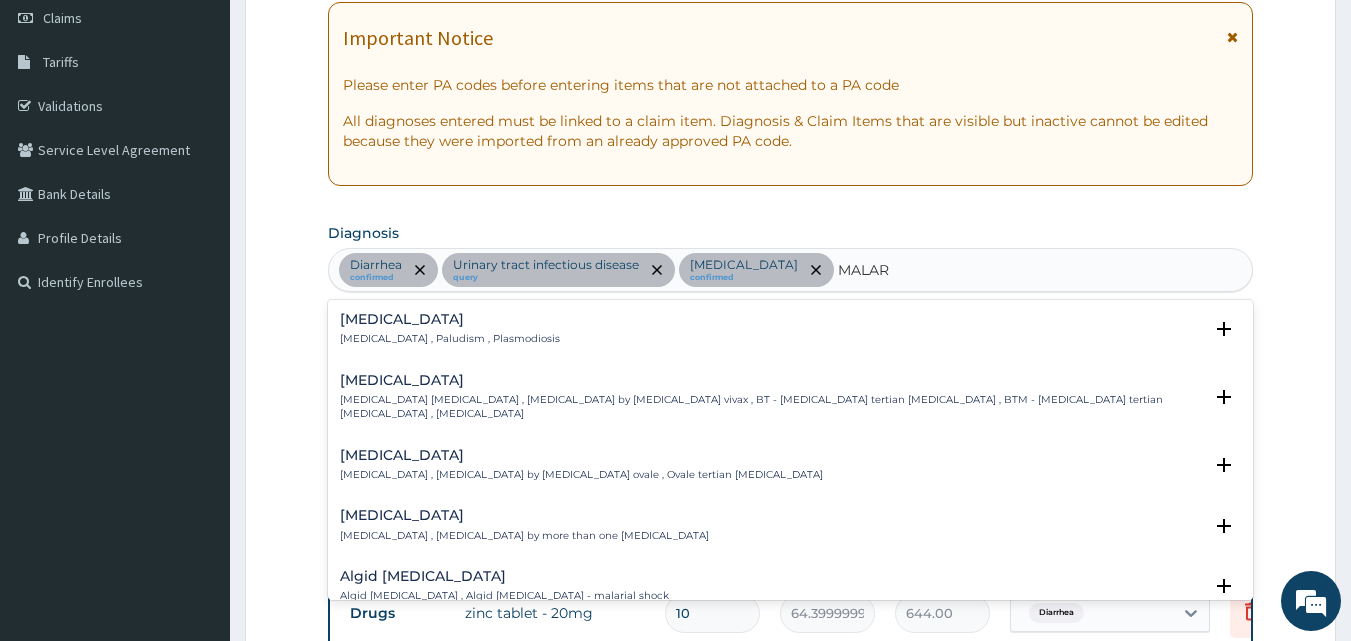 click on "Malaria" at bounding box center [450, 319] 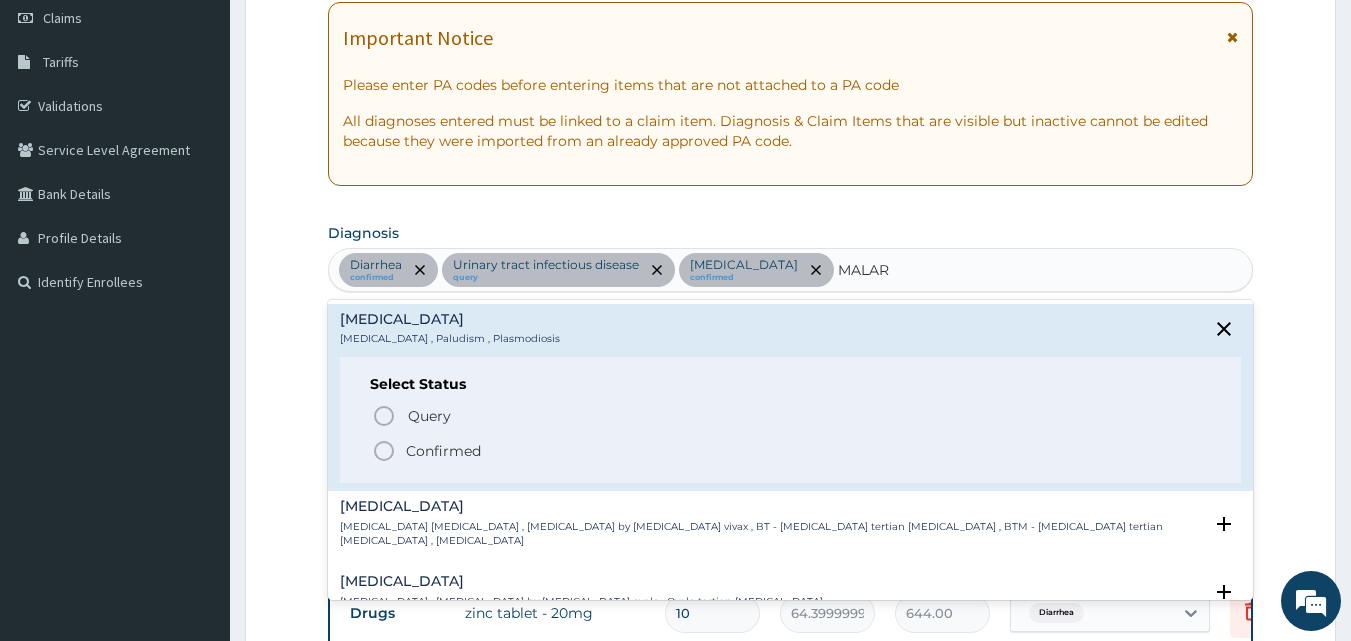 click 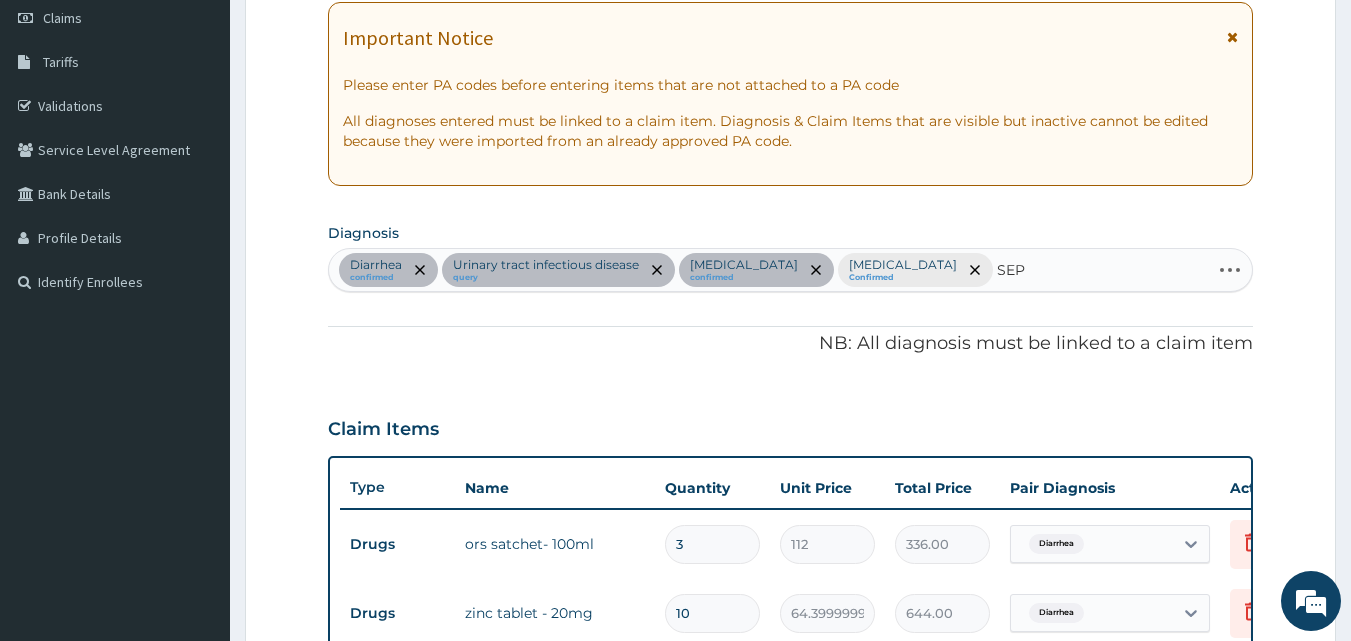 type on "SEPS" 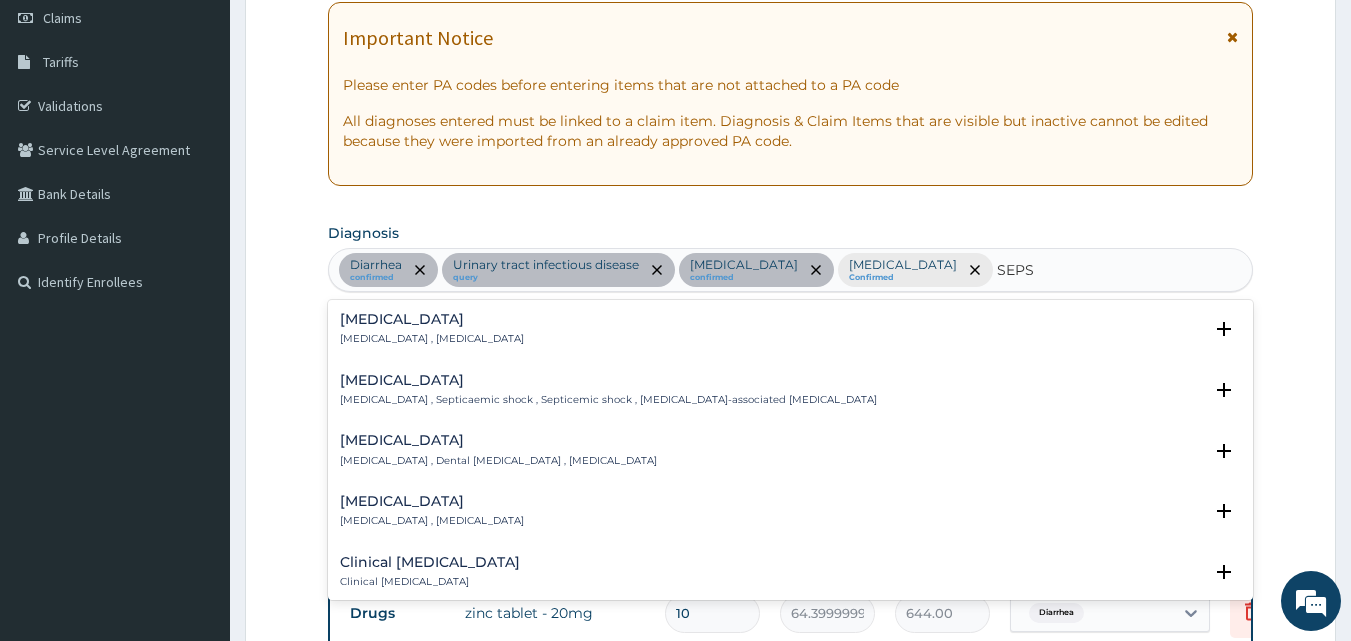 click on "Sepsis" at bounding box center (432, 319) 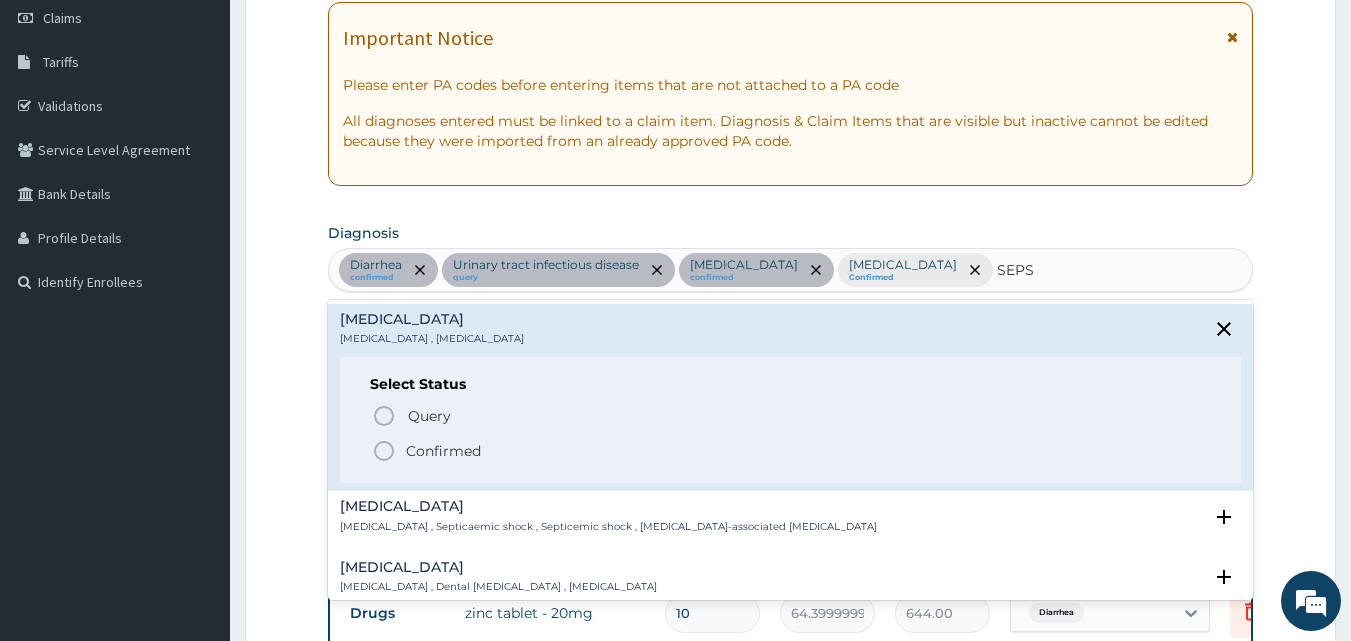 click 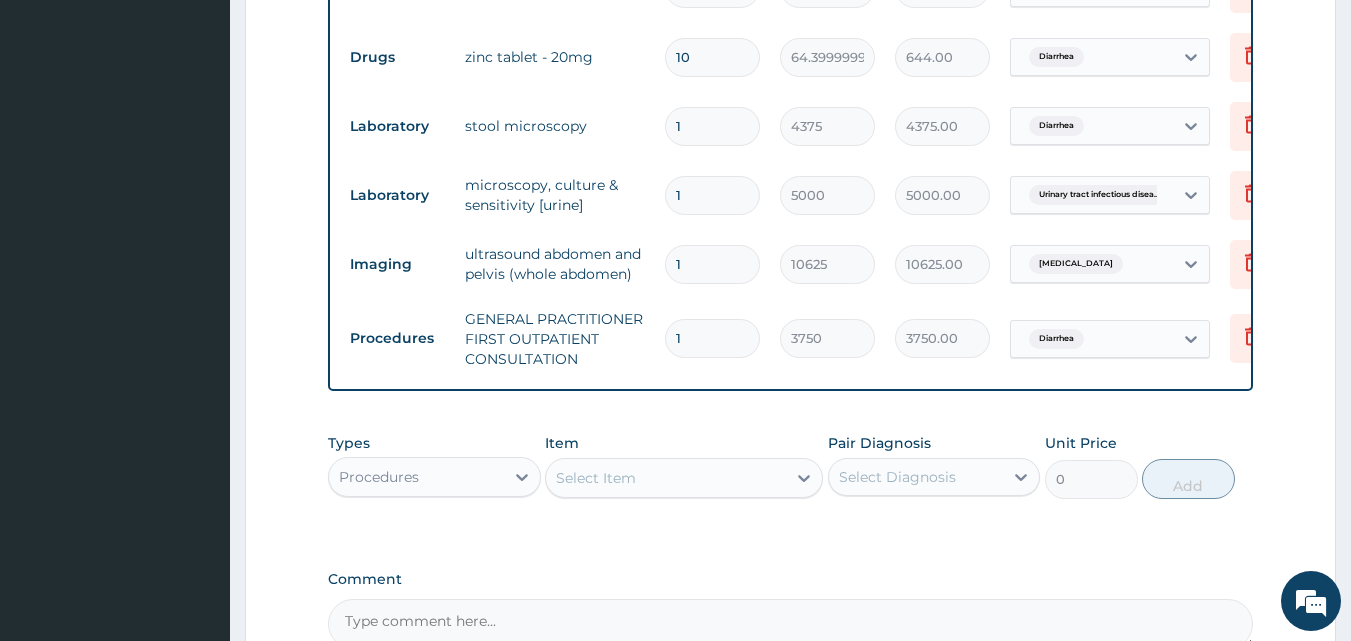 scroll, scrollTop: 988, scrollLeft: 0, axis: vertical 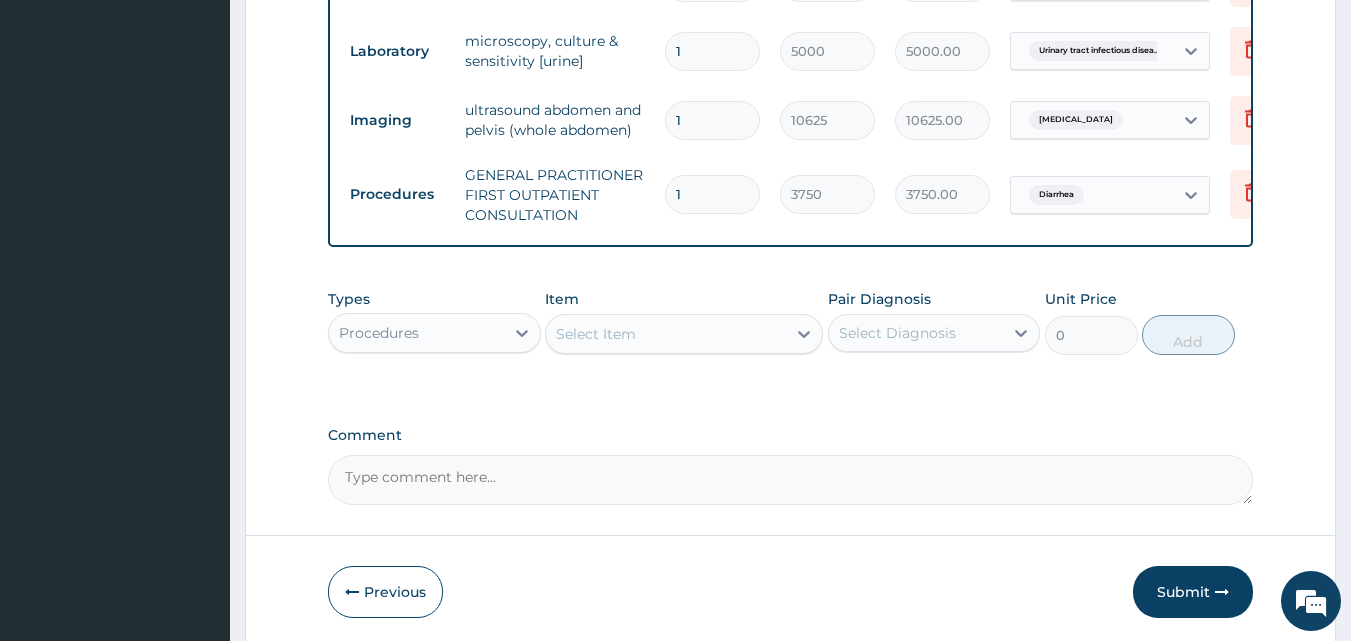 click on "Select Diagnosis" at bounding box center [916, 333] 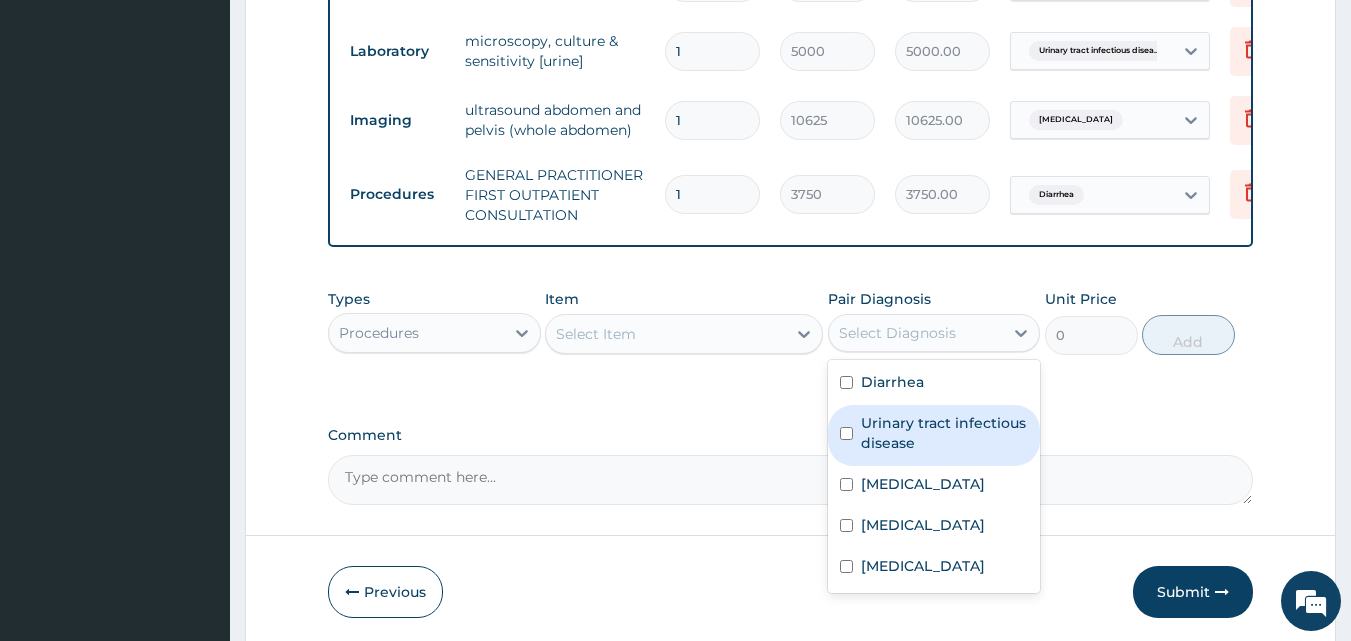 click on "Urinary tract infectious disease" at bounding box center (945, 433) 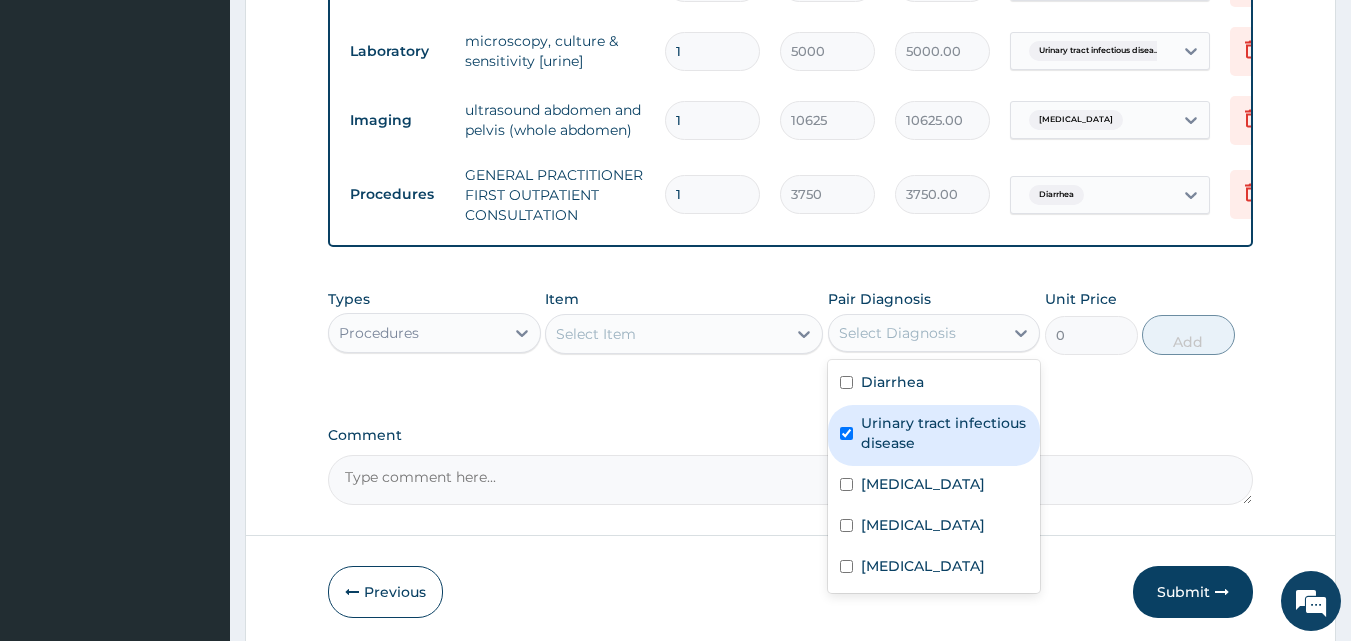 checkbox on "true" 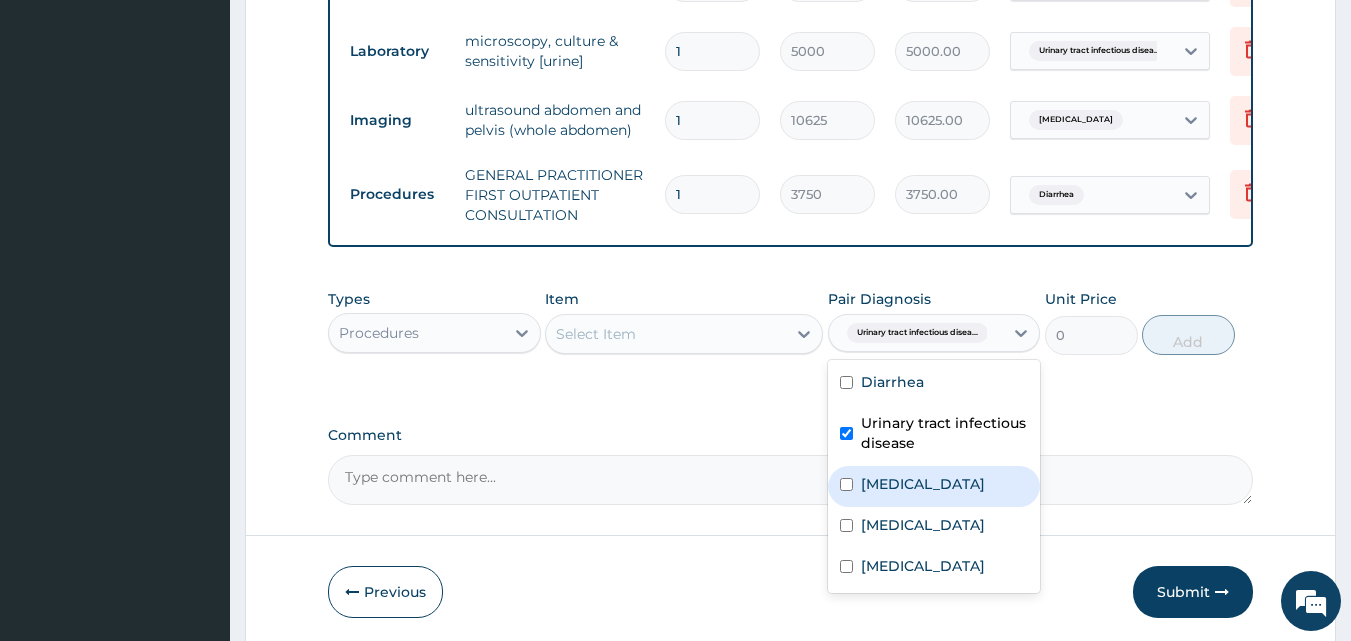 click on "Acute abdomen" at bounding box center [923, 484] 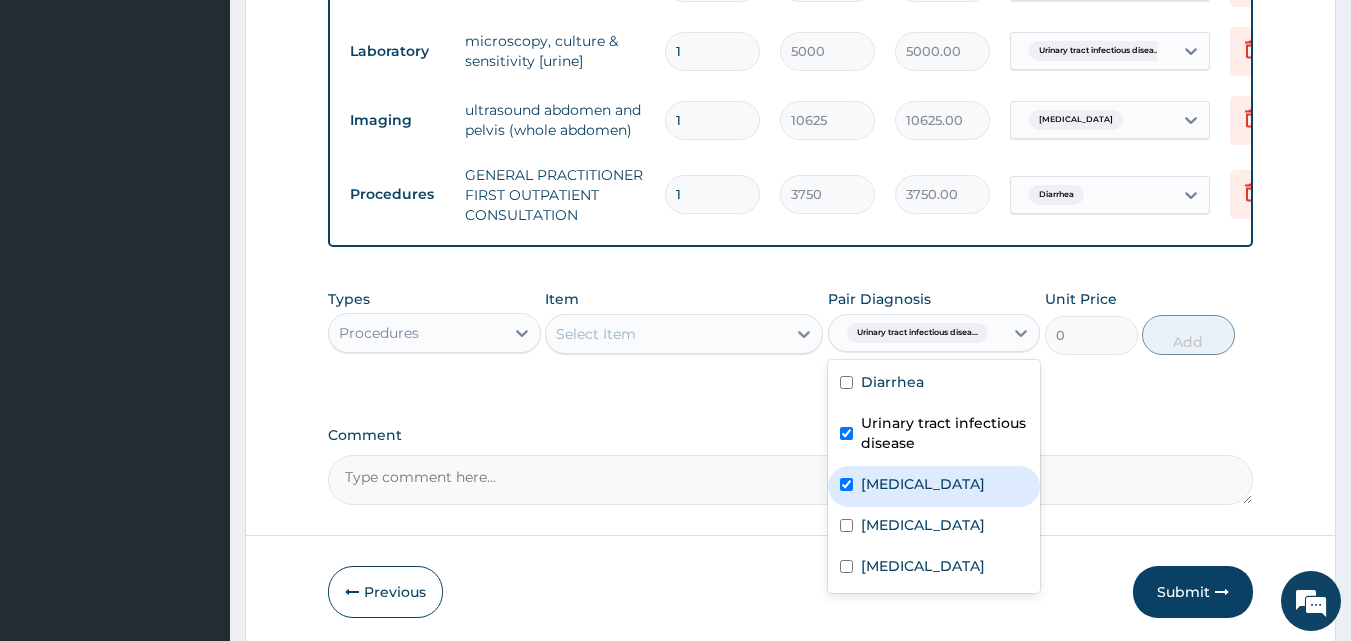 checkbox on "true" 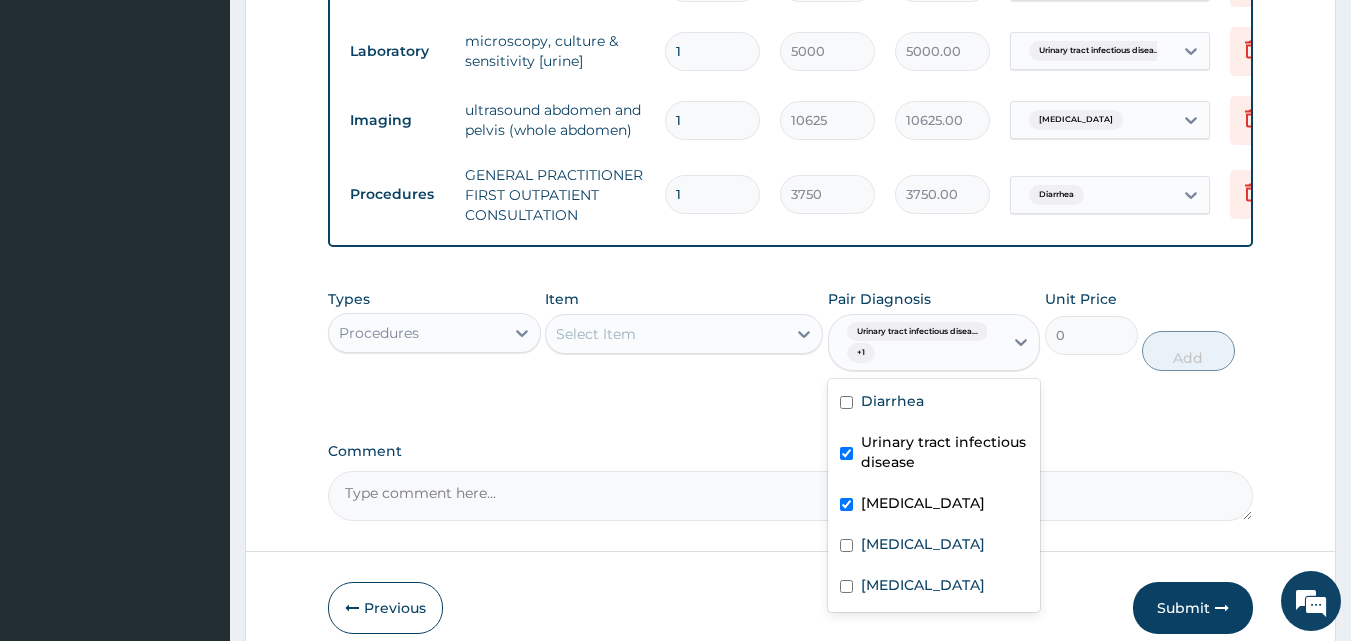 click on "Select Item" at bounding box center (666, 334) 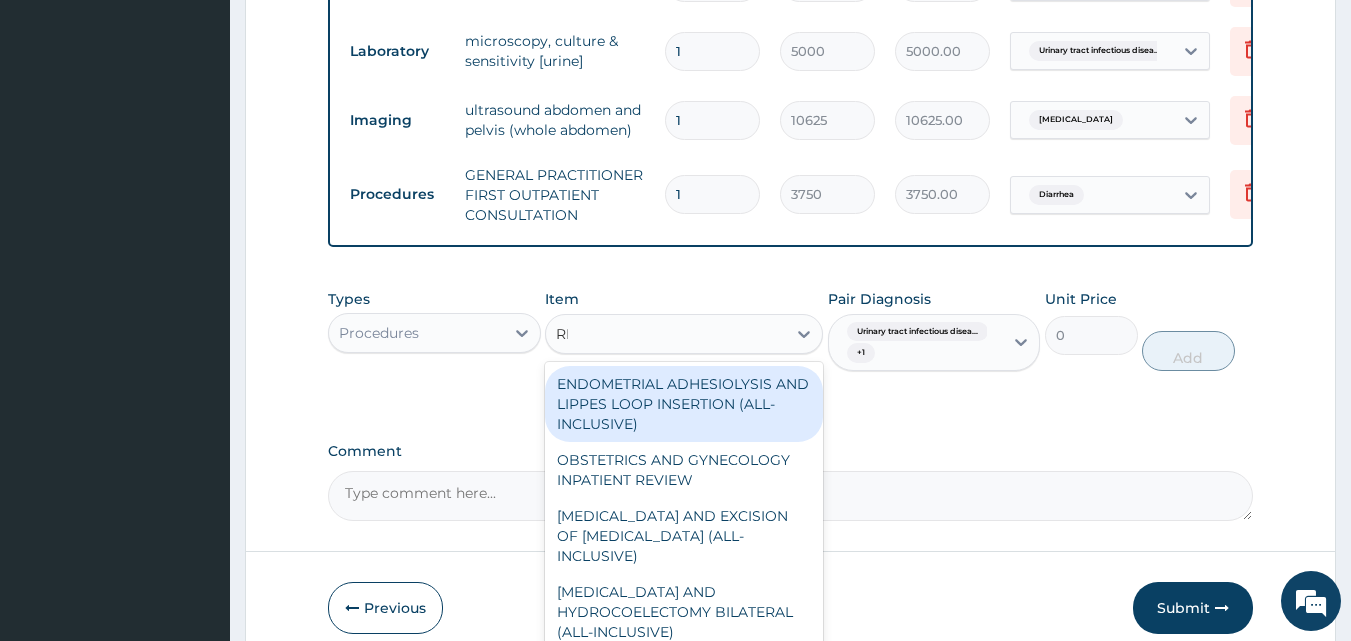 type on "REG" 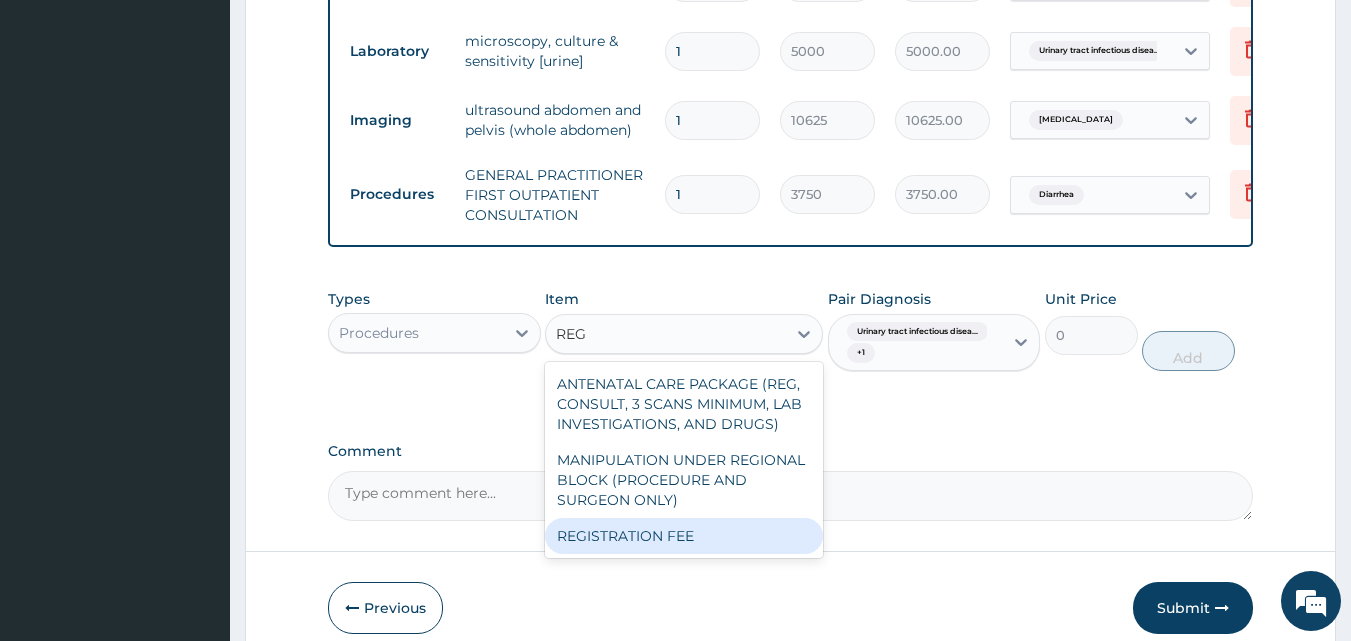 click on "REGISTRATION FEE" at bounding box center (684, 536) 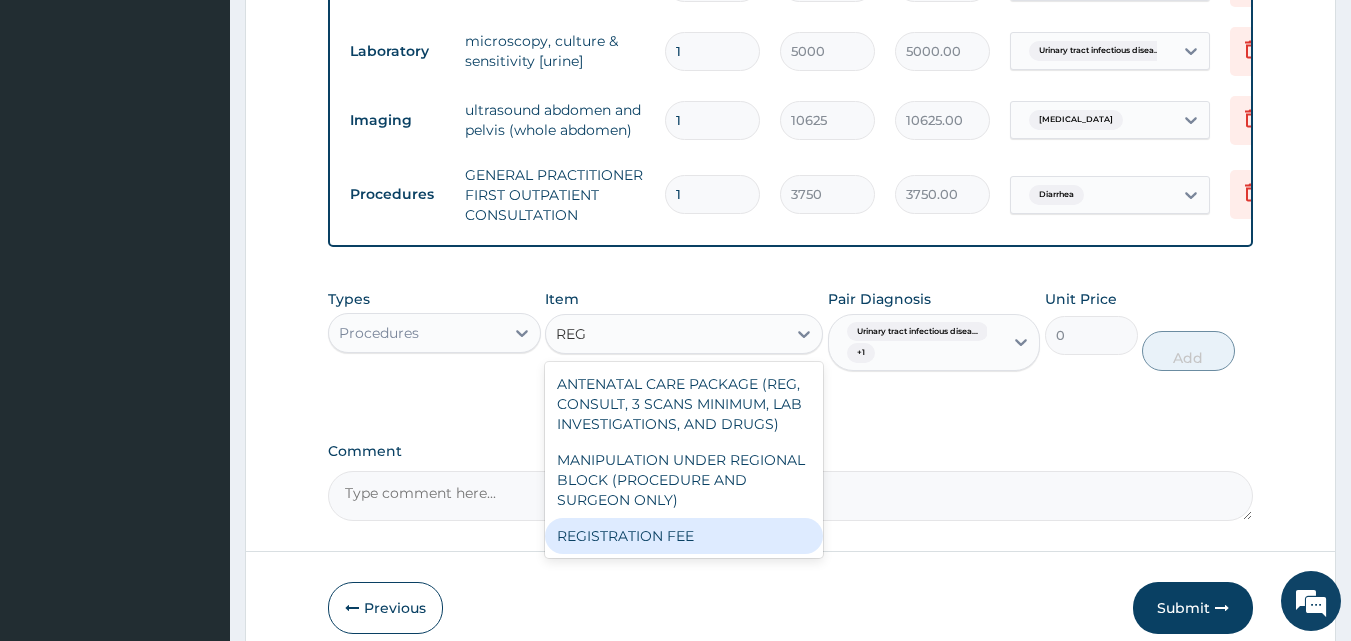 type 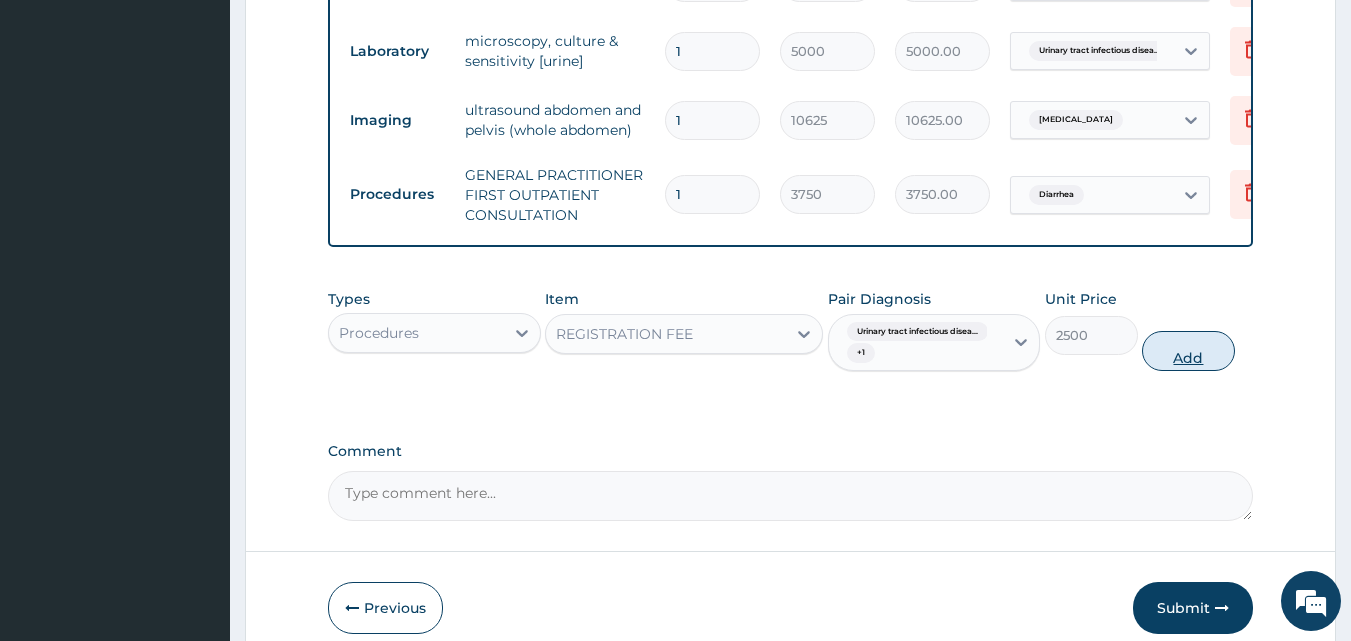 click on "Add" at bounding box center (1188, 351) 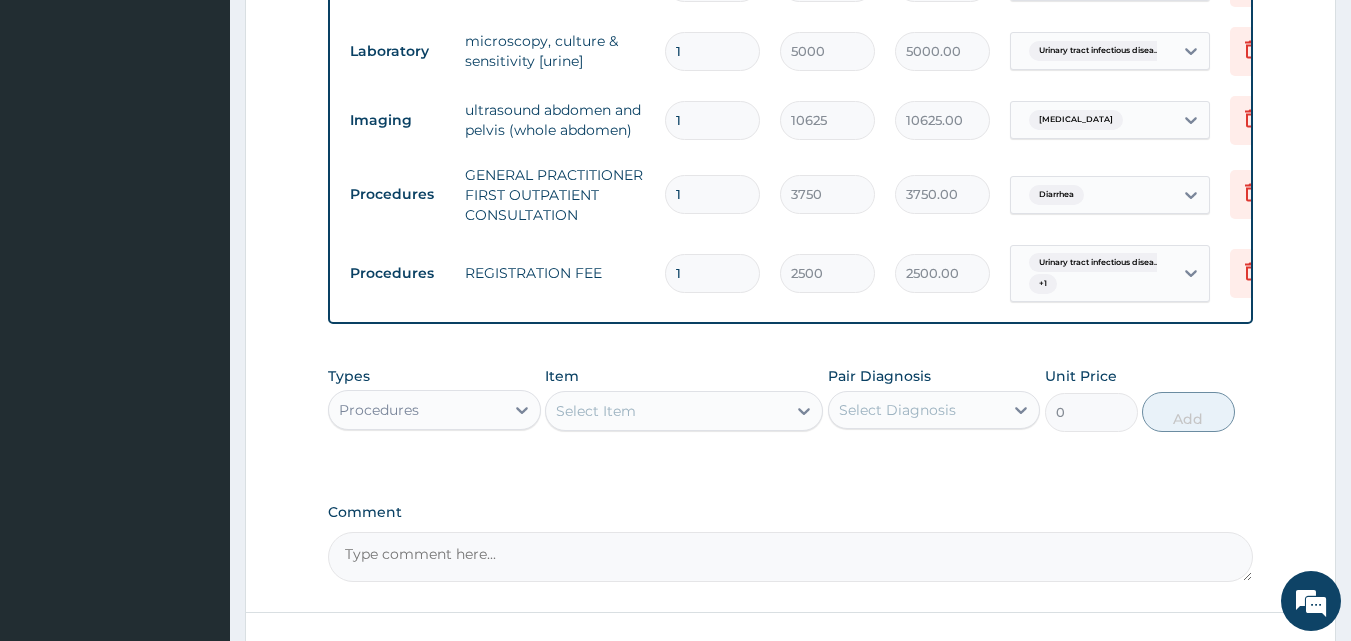 click on "Procedures" at bounding box center (416, 410) 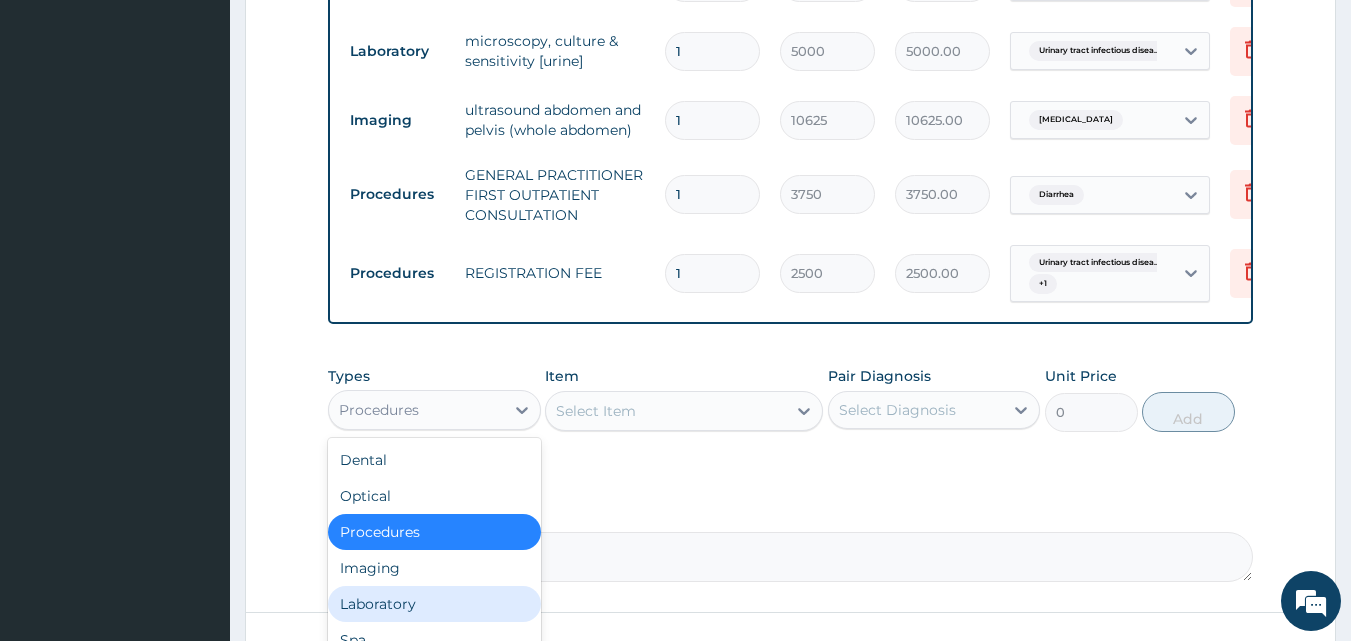 click on "Laboratory" at bounding box center (434, 604) 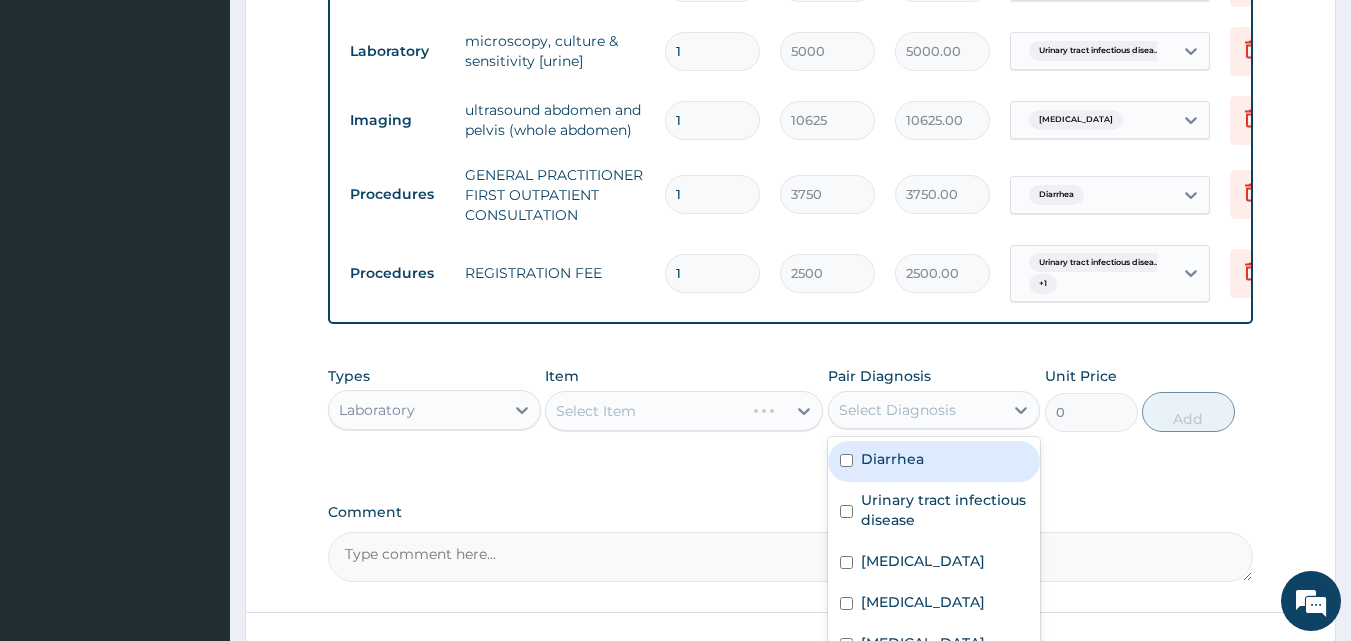 click on "Select Diagnosis" at bounding box center [916, 410] 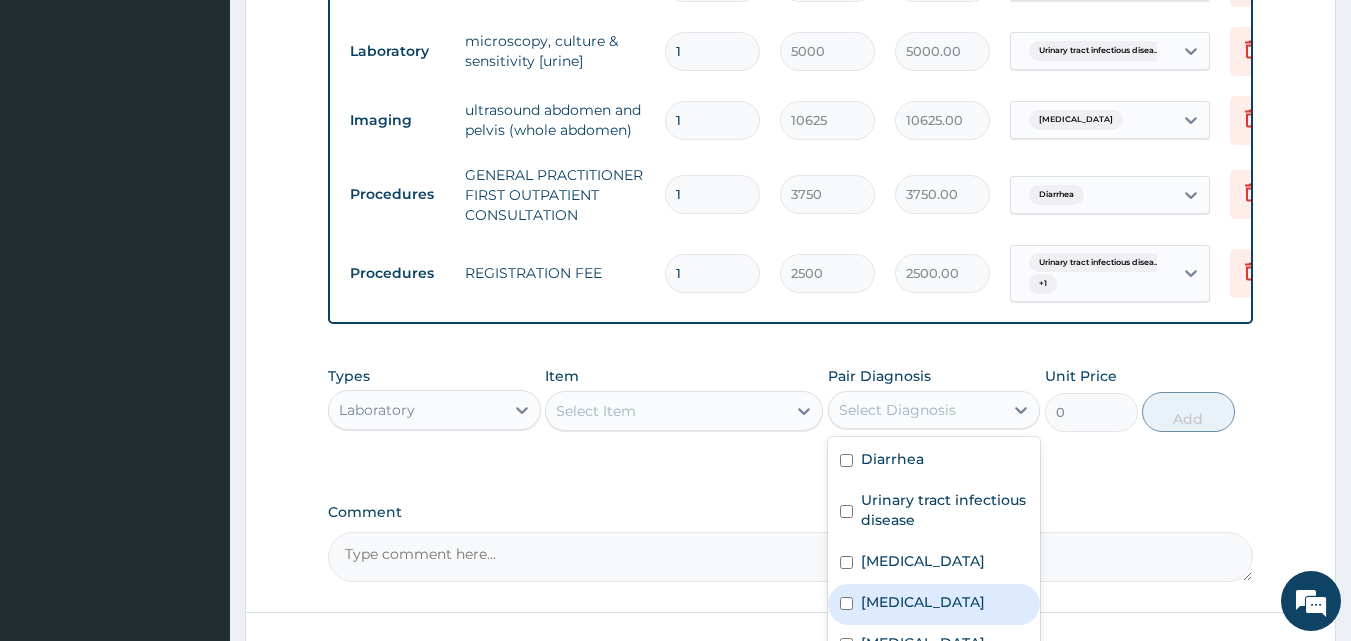 click on "Malaria" at bounding box center [923, 602] 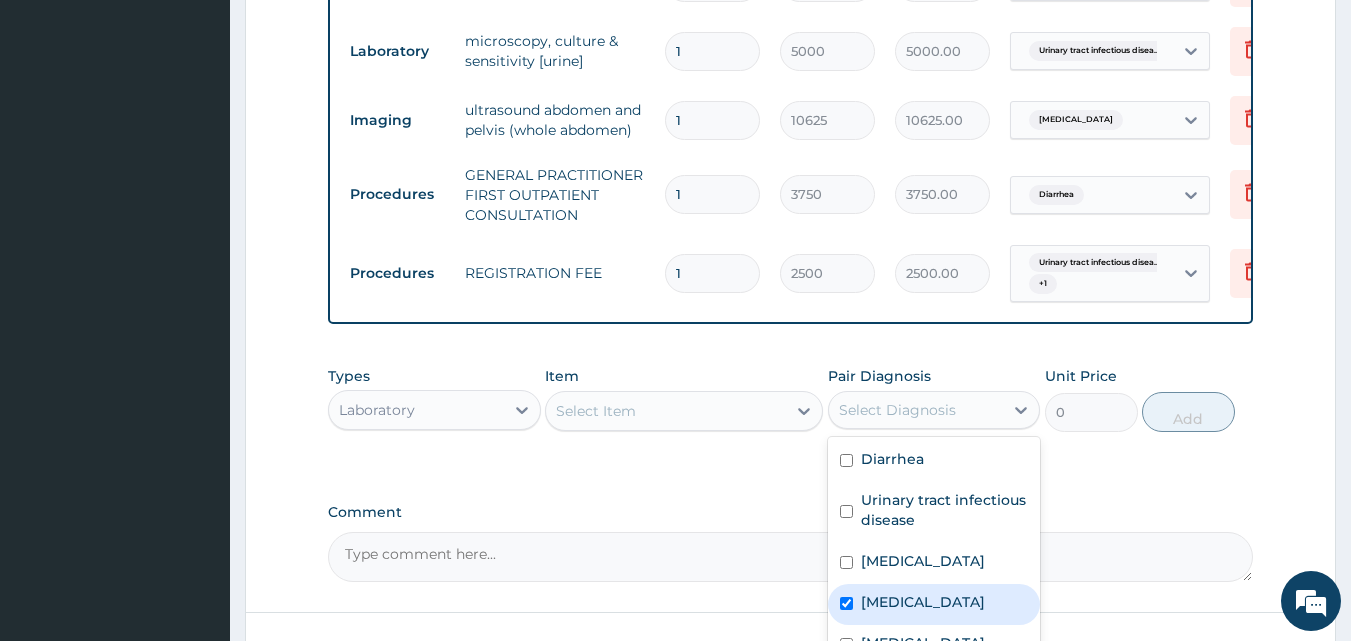 checkbox on "true" 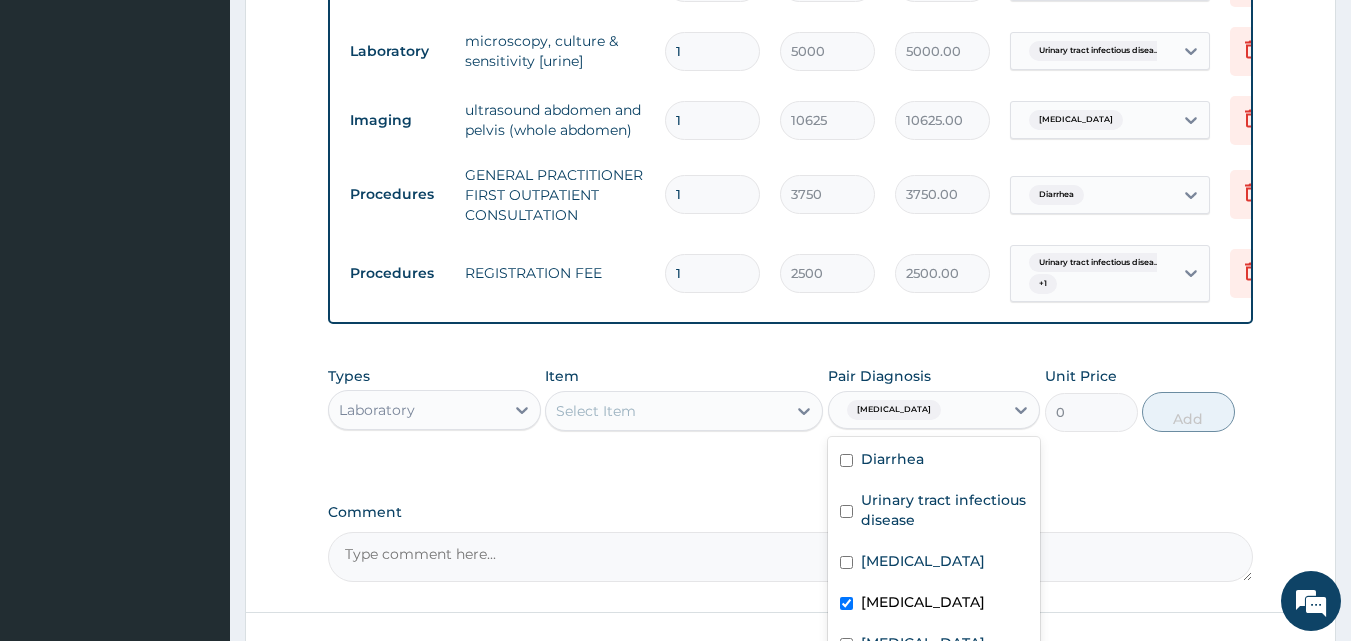 click on "Select Item" at bounding box center [666, 411] 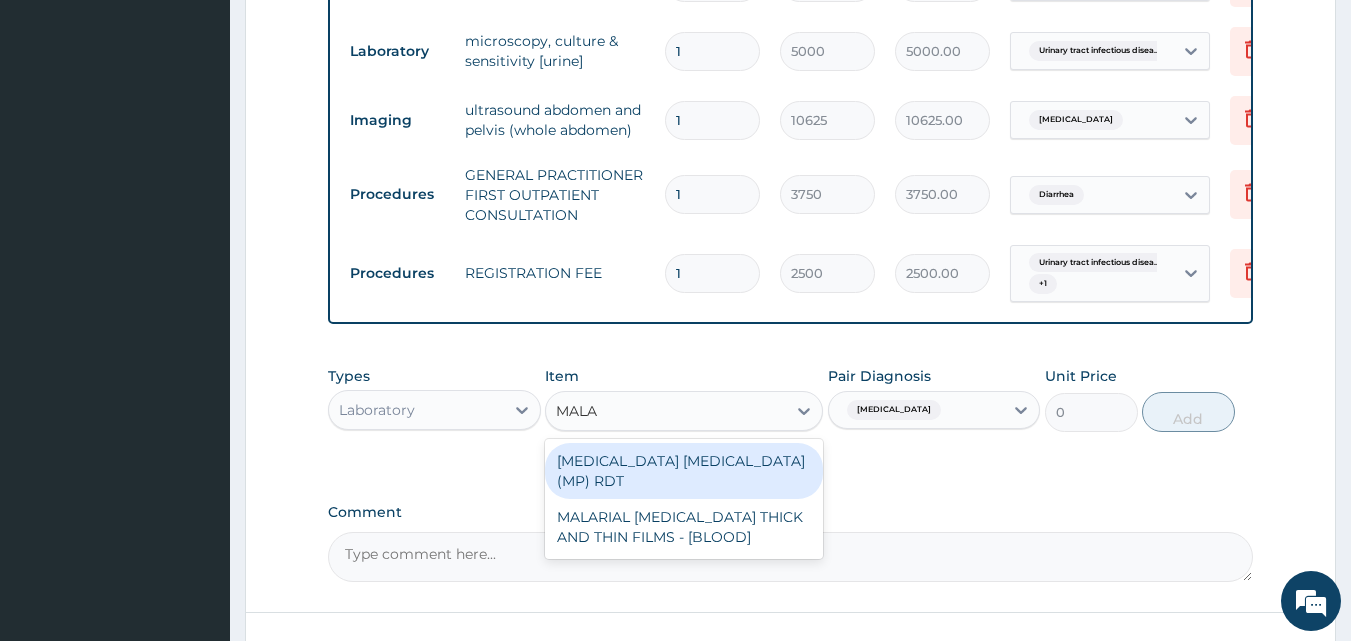 type on "MALAR" 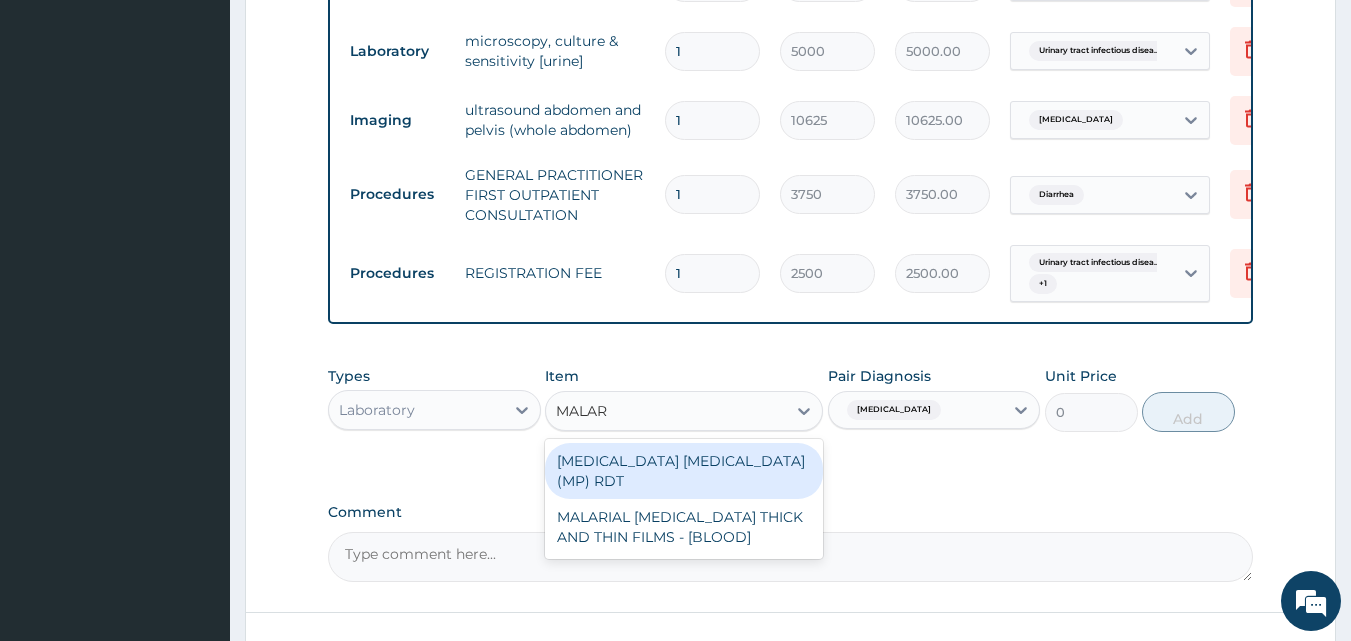 click on "MALARIA PARASITE (MP) RDT" at bounding box center [684, 471] 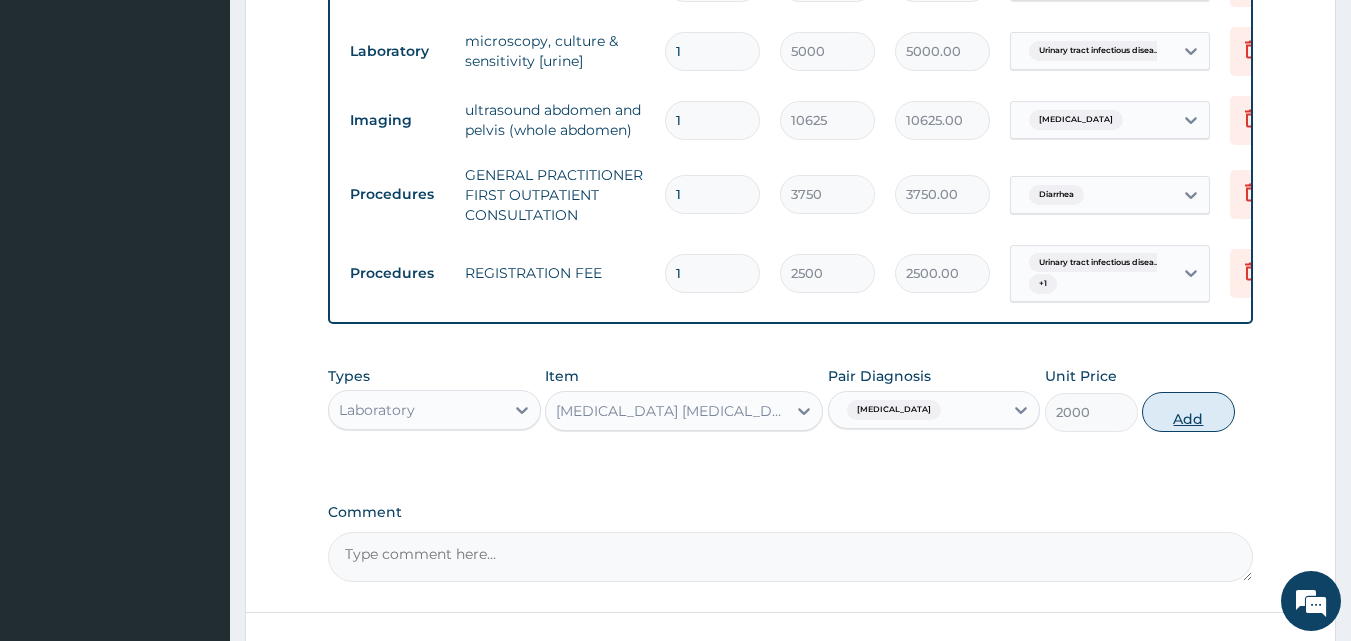 click on "Add" at bounding box center [1188, 412] 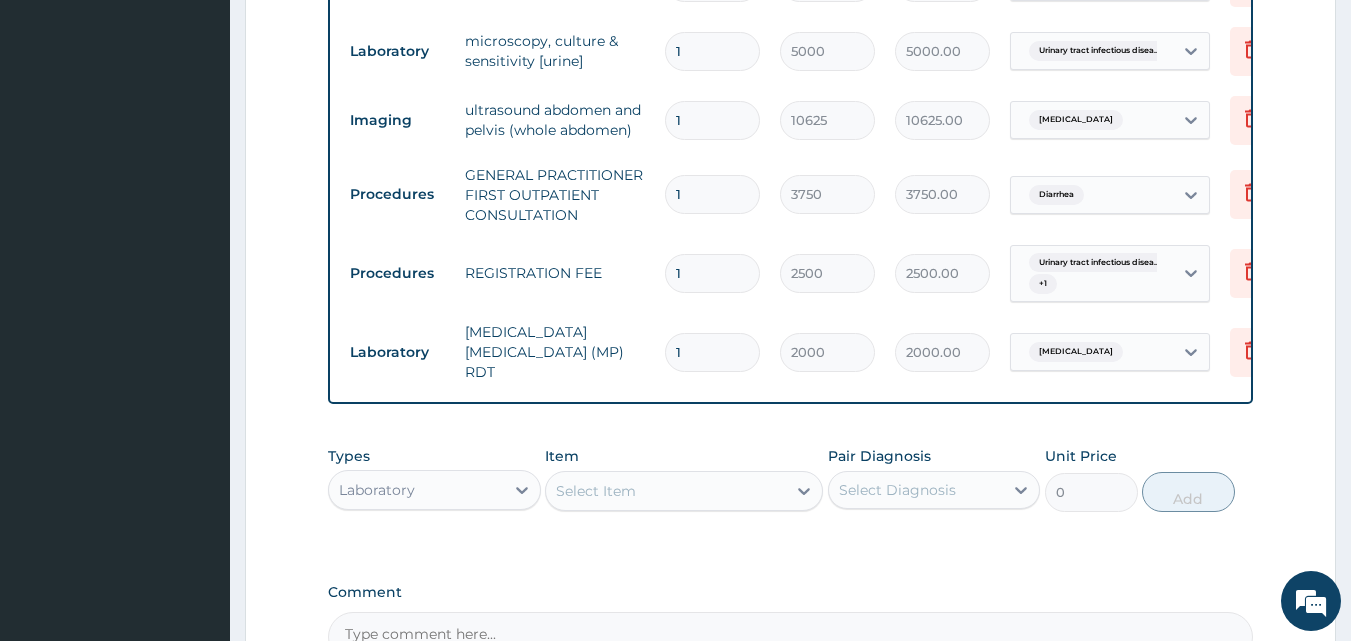 click on "Select Diagnosis" at bounding box center [897, 490] 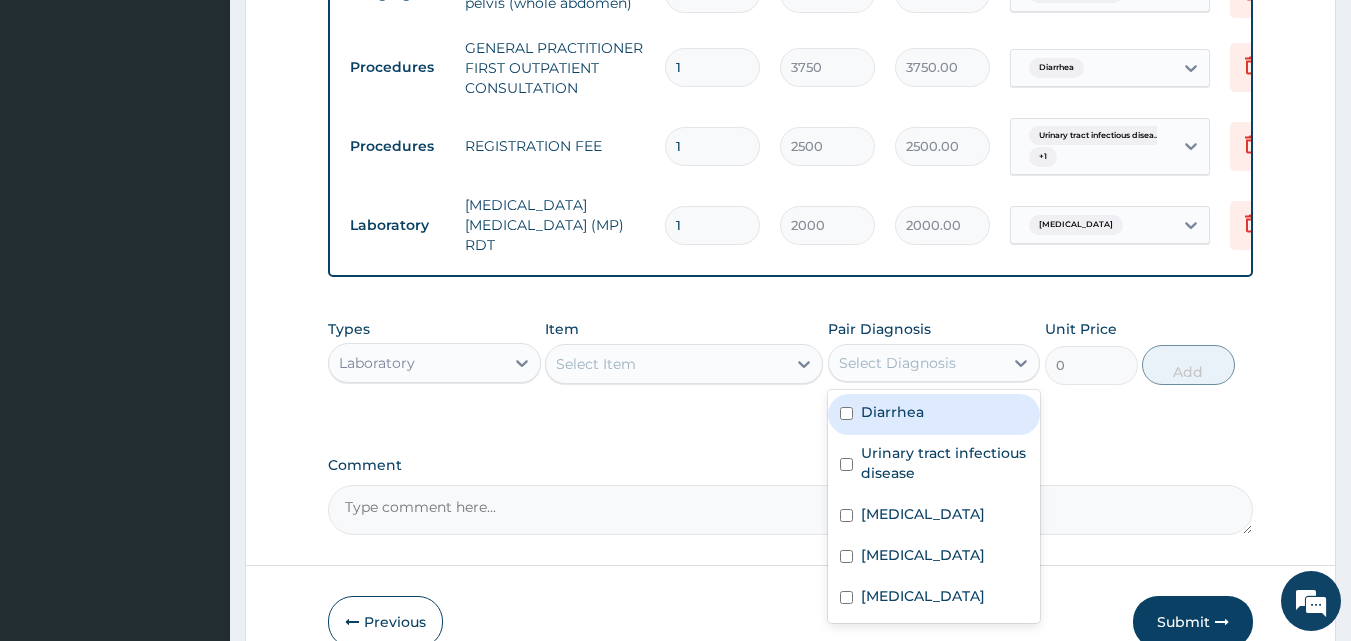 scroll, scrollTop: 1188, scrollLeft: 0, axis: vertical 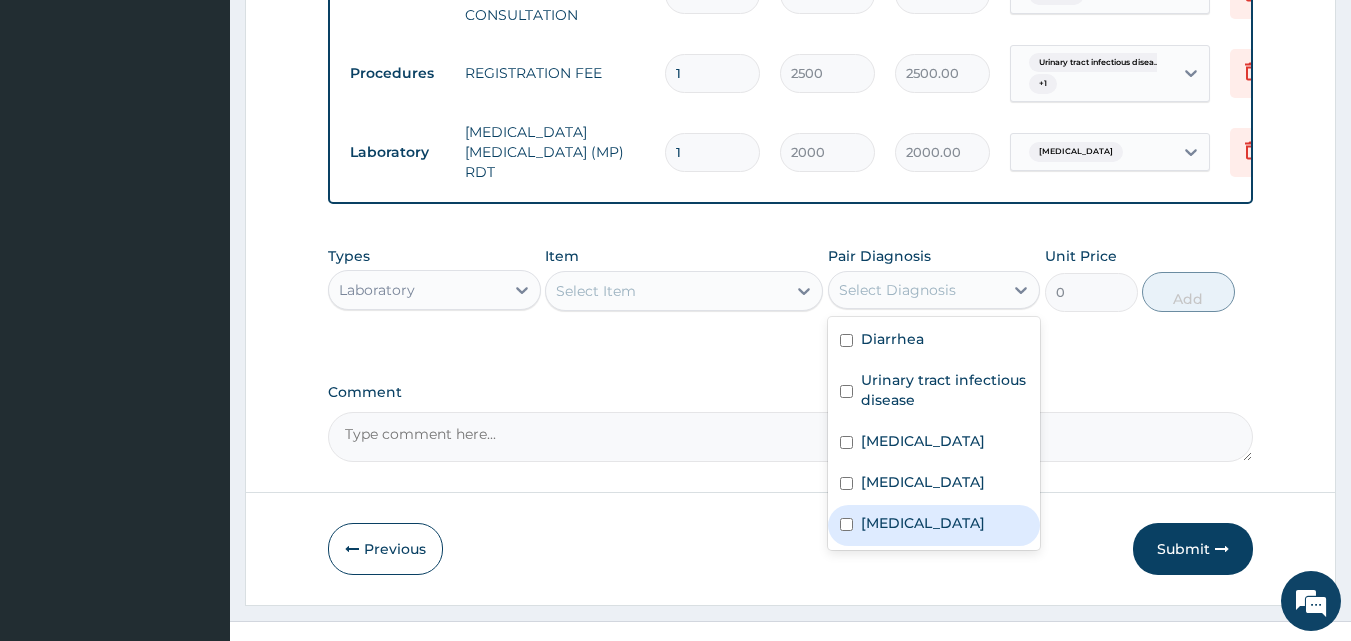 click on "Sepsis" at bounding box center (934, 525) 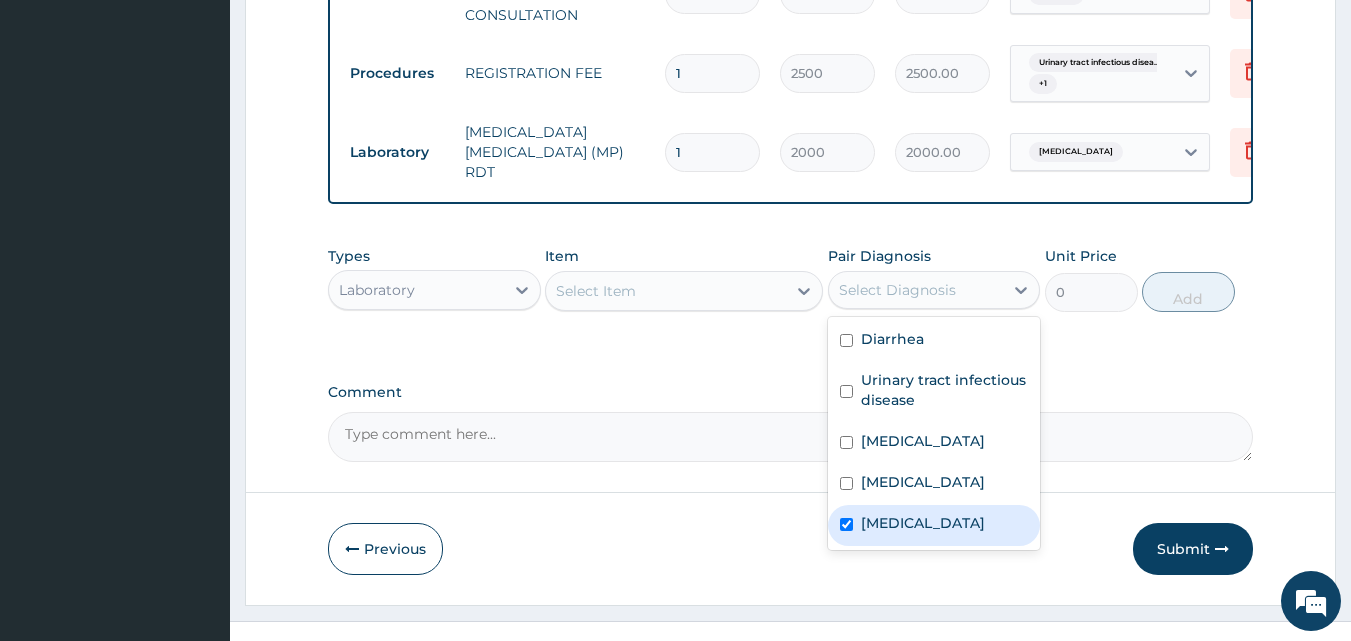 checkbox on "true" 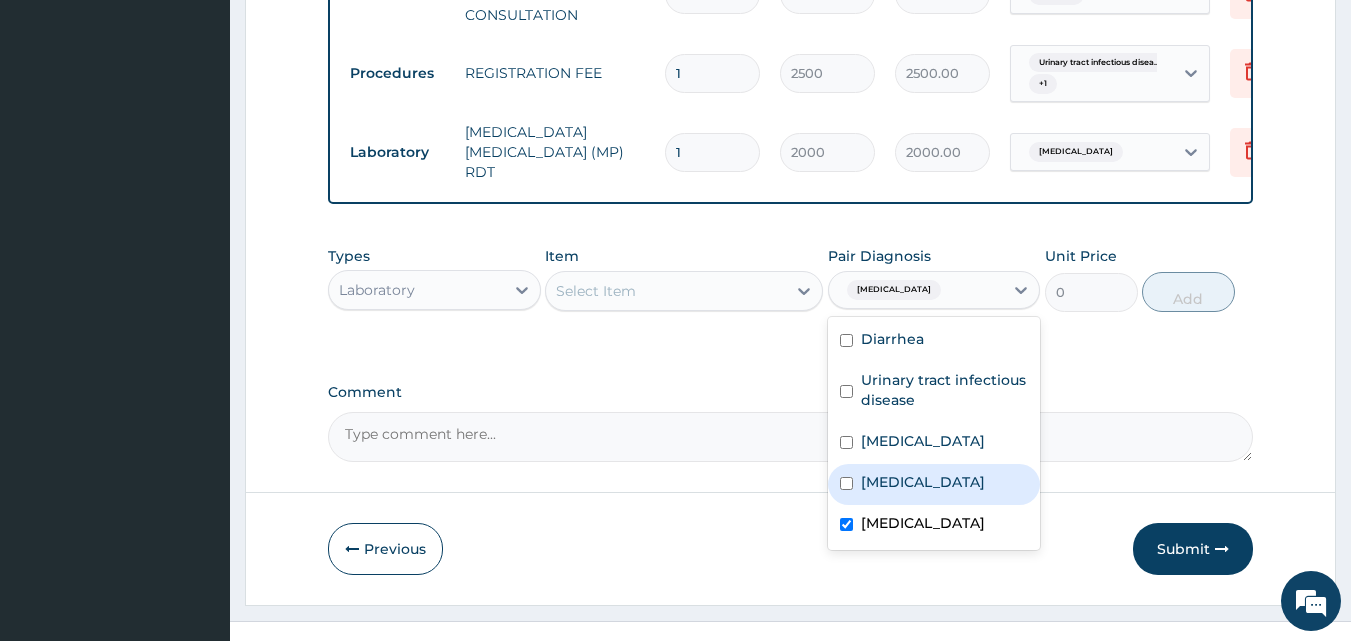 click on "Select Item" at bounding box center (666, 291) 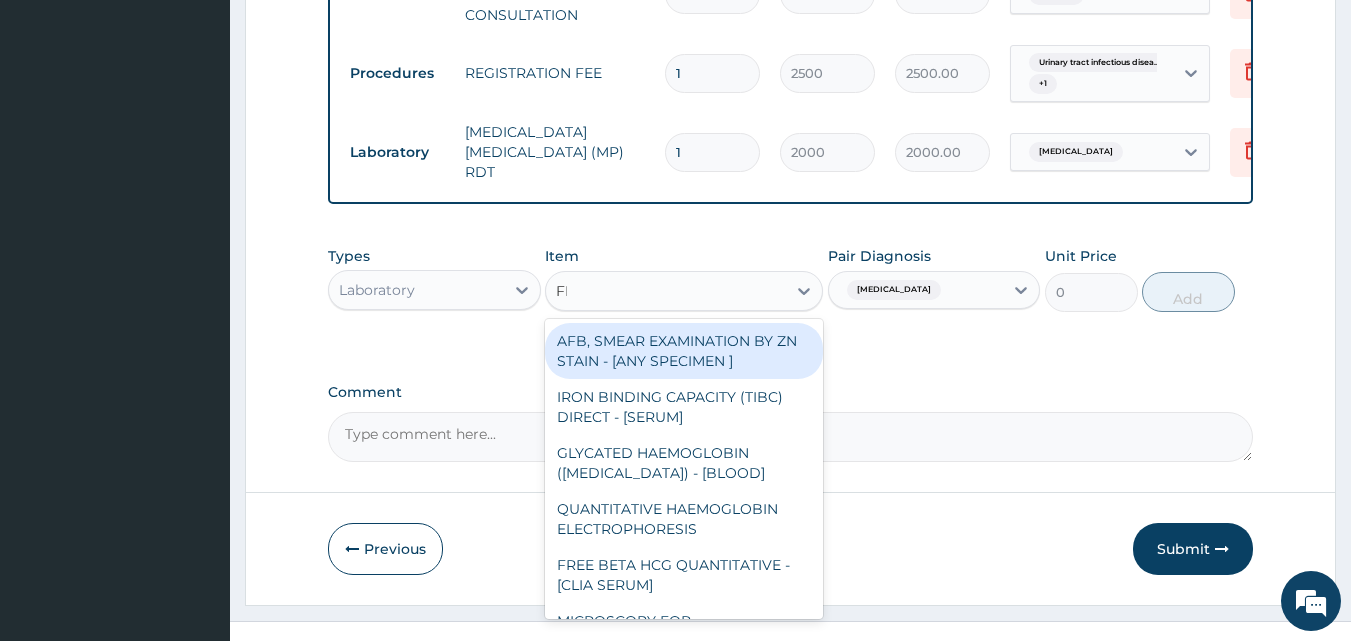 type on "FBC" 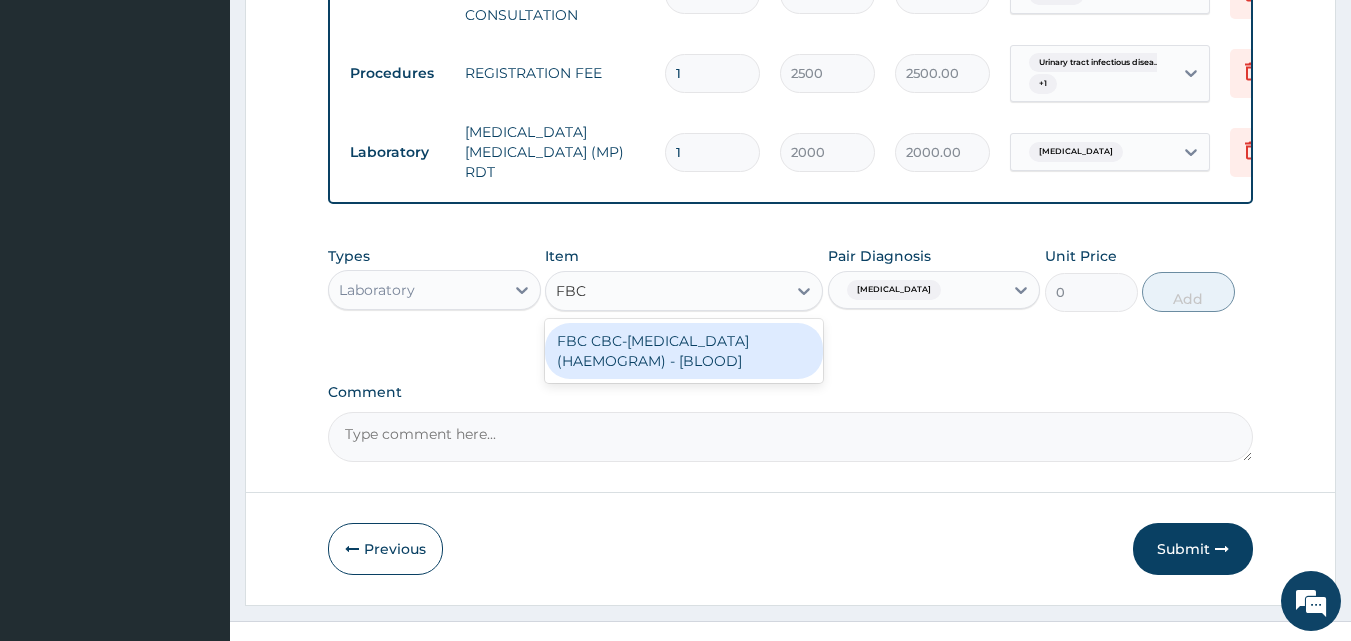 click on "FBC CBC-COMPLETE BLOOD COUNT (HAEMOGRAM) - [BLOOD]" at bounding box center [684, 351] 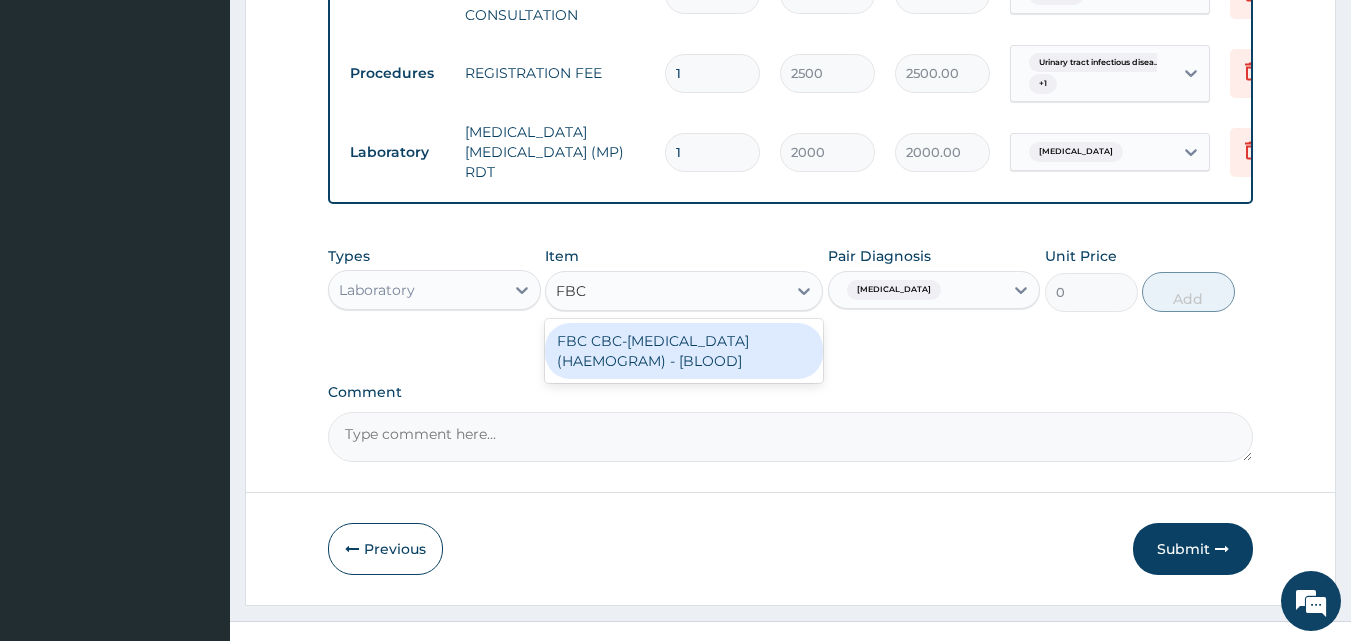 type 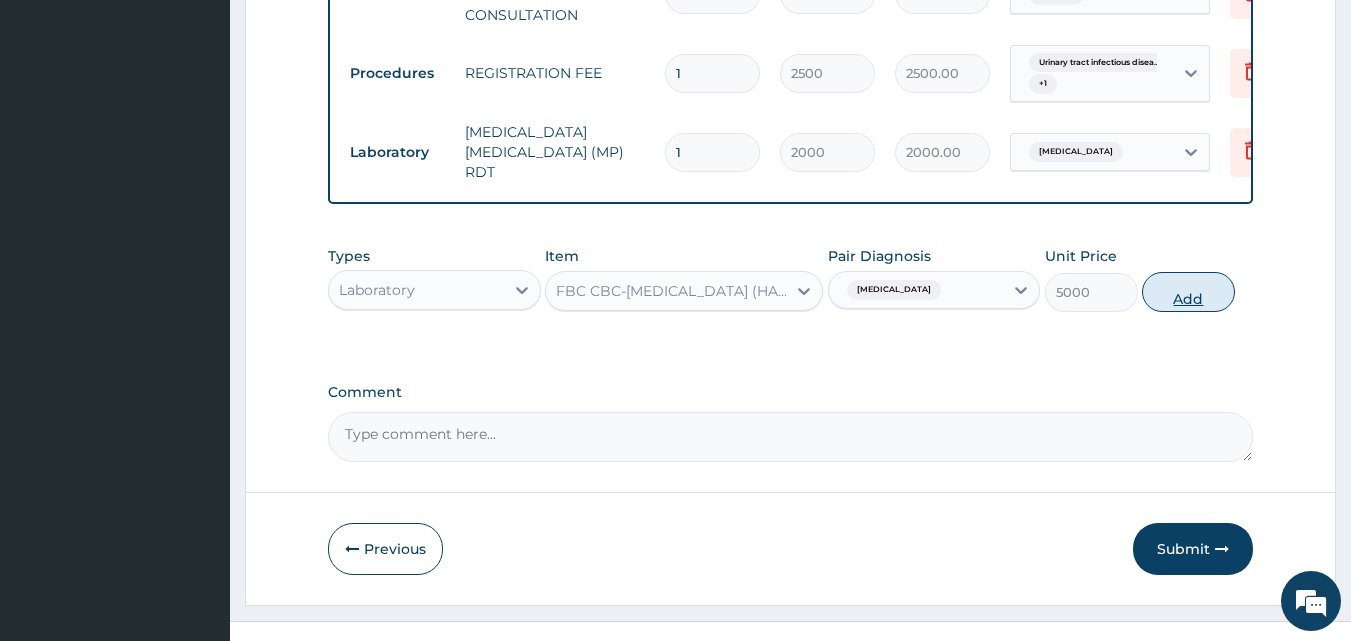 click on "Add" at bounding box center [1188, 292] 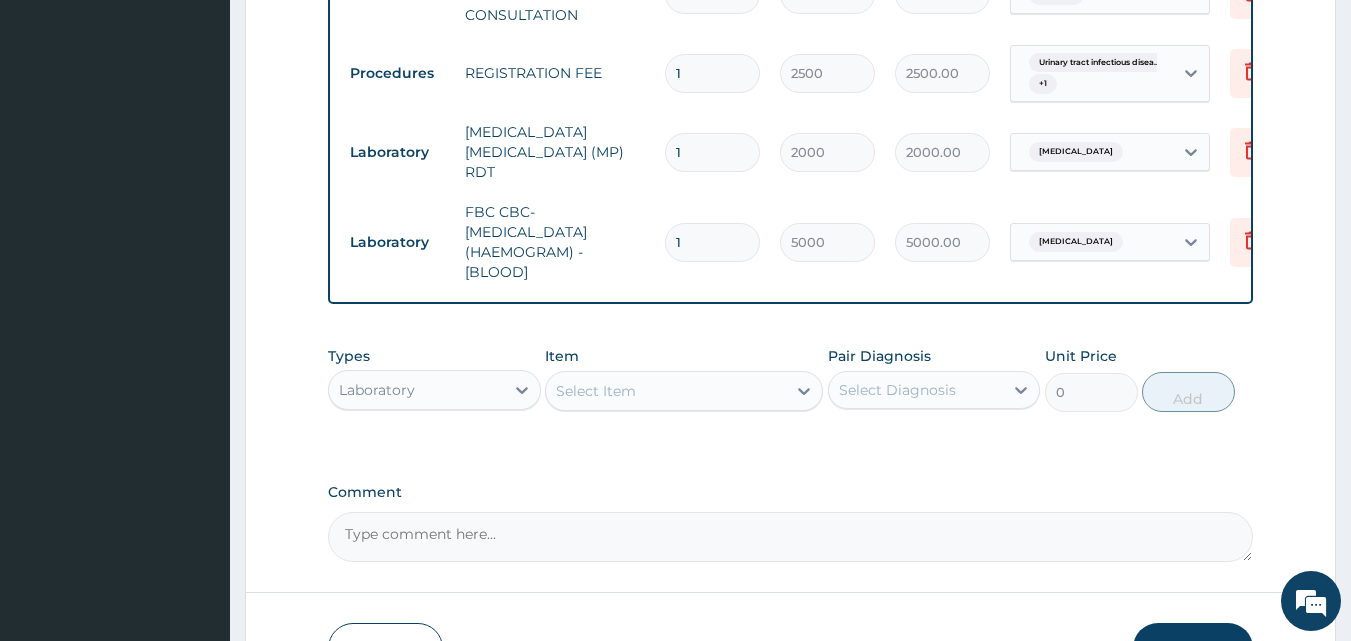 click on "Laboratory" at bounding box center [416, 390] 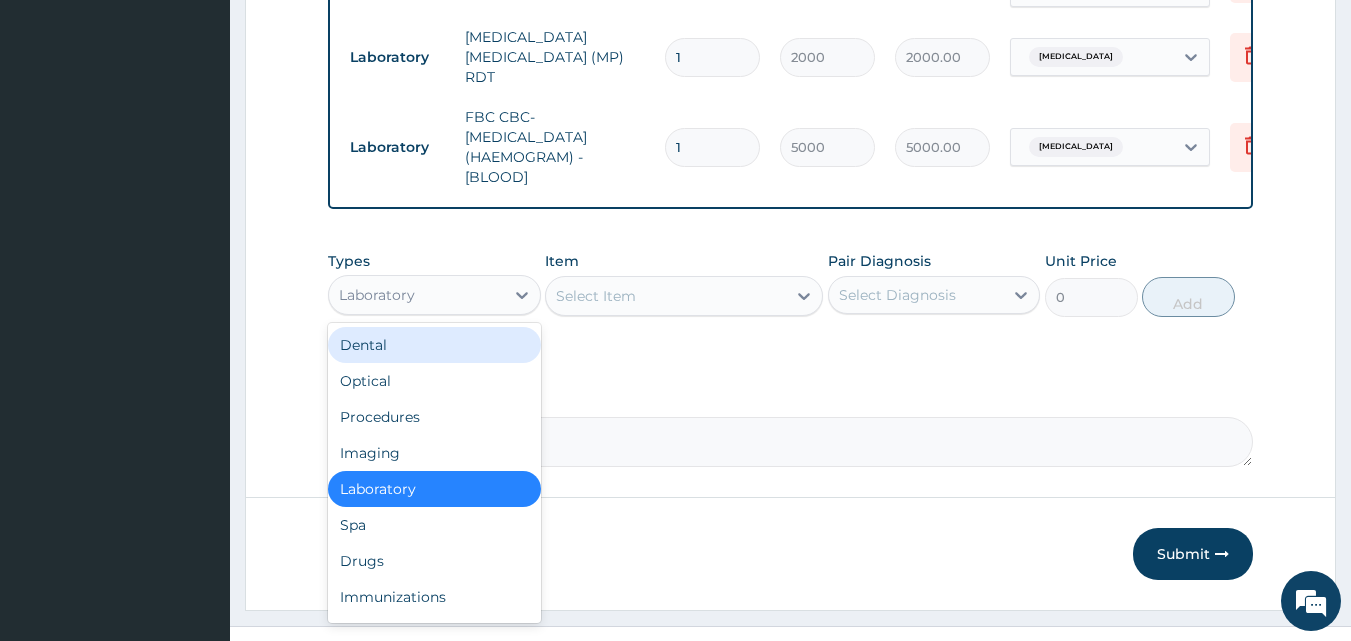 scroll, scrollTop: 1323, scrollLeft: 0, axis: vertical 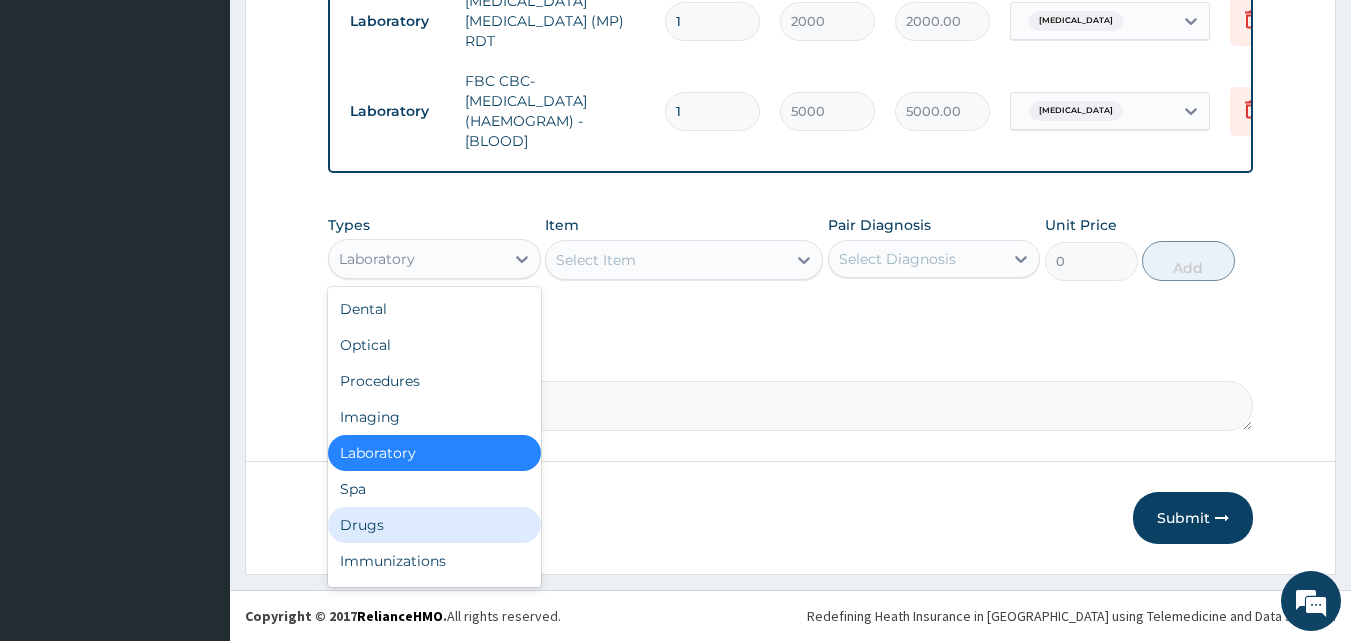 click on "Drugs" at bounding box center [434, 525] 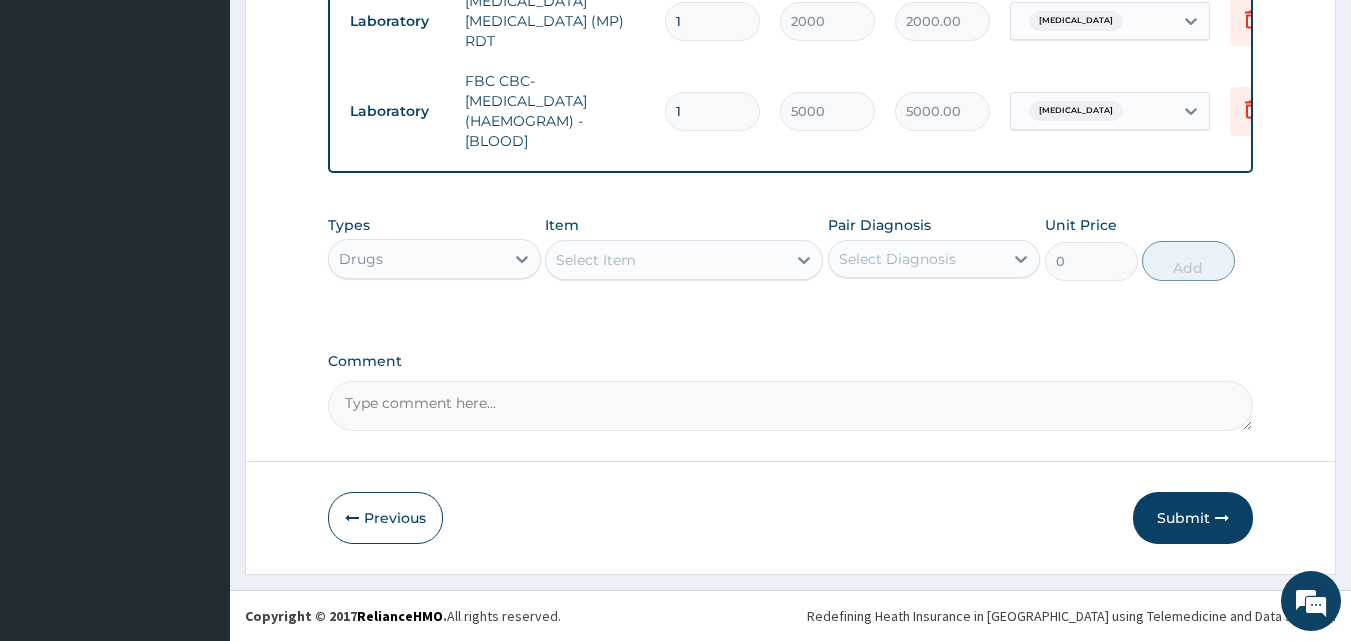 click on "Select Diagnosis" at bounding box center (897, 259) 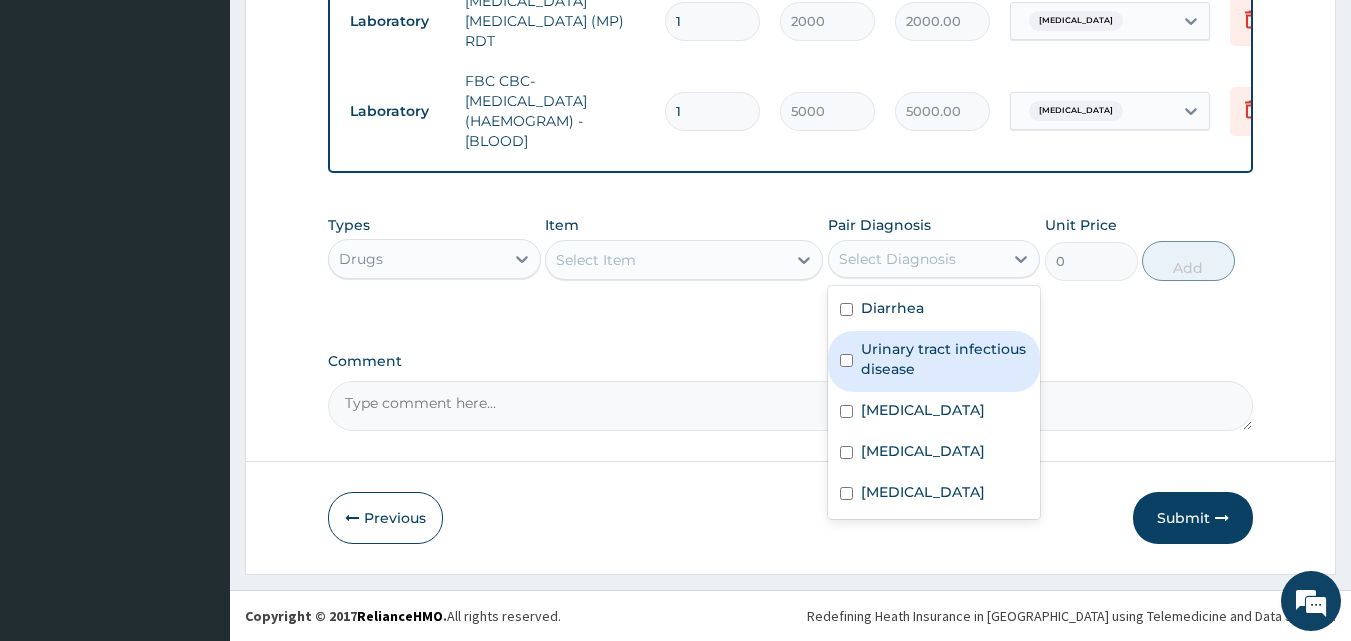 click on "Urinary tract infectious disease" at bounding box center [945, 359] 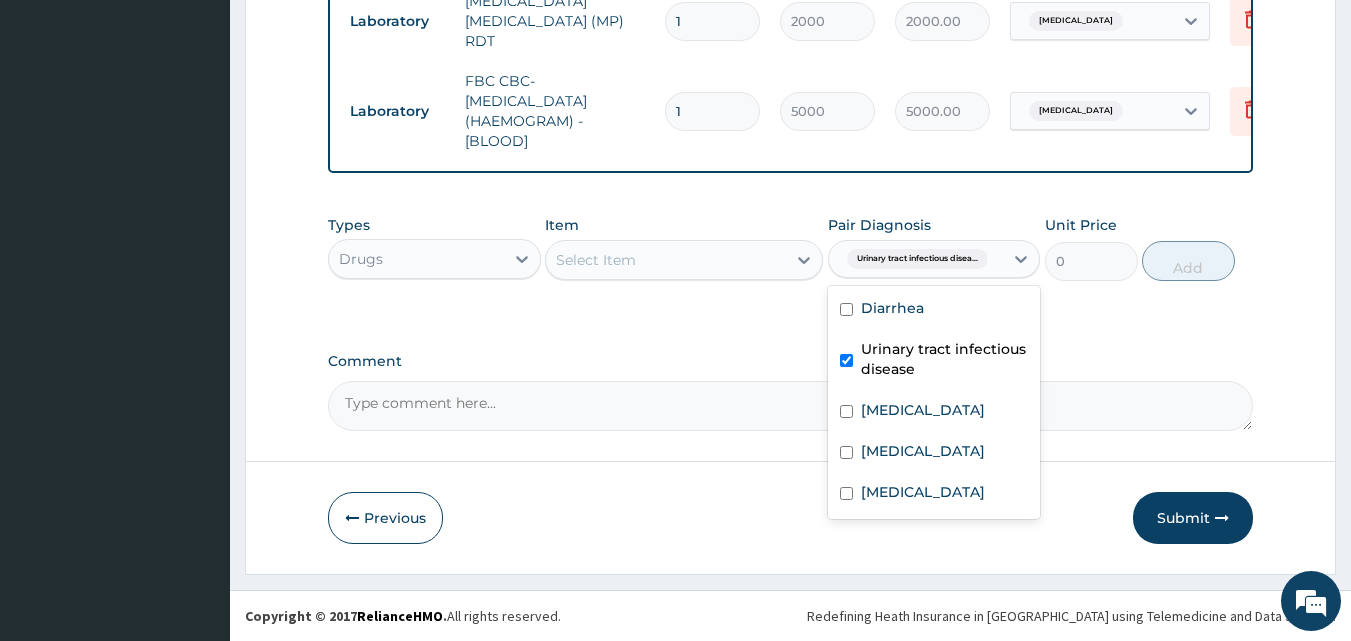 click on "Urinary tract infectious disease" at bounding box center [945, 359] 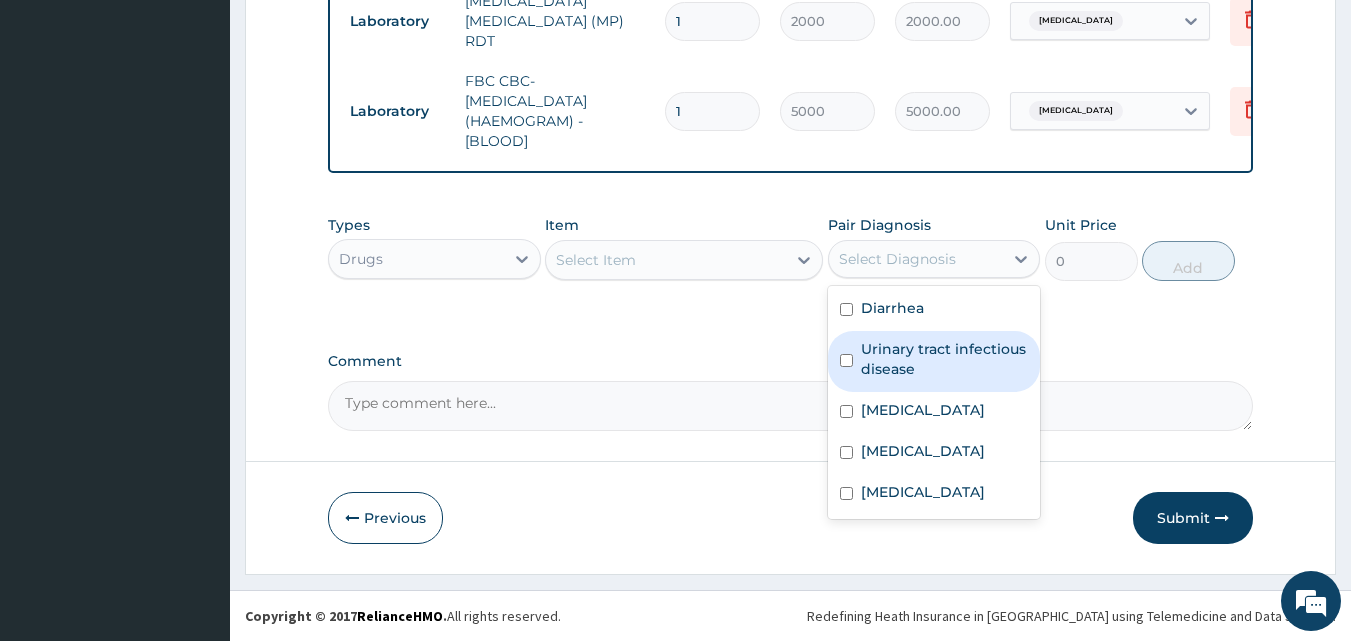 click on "Urinary tract infectious disease" at bounding box center [945, 359] 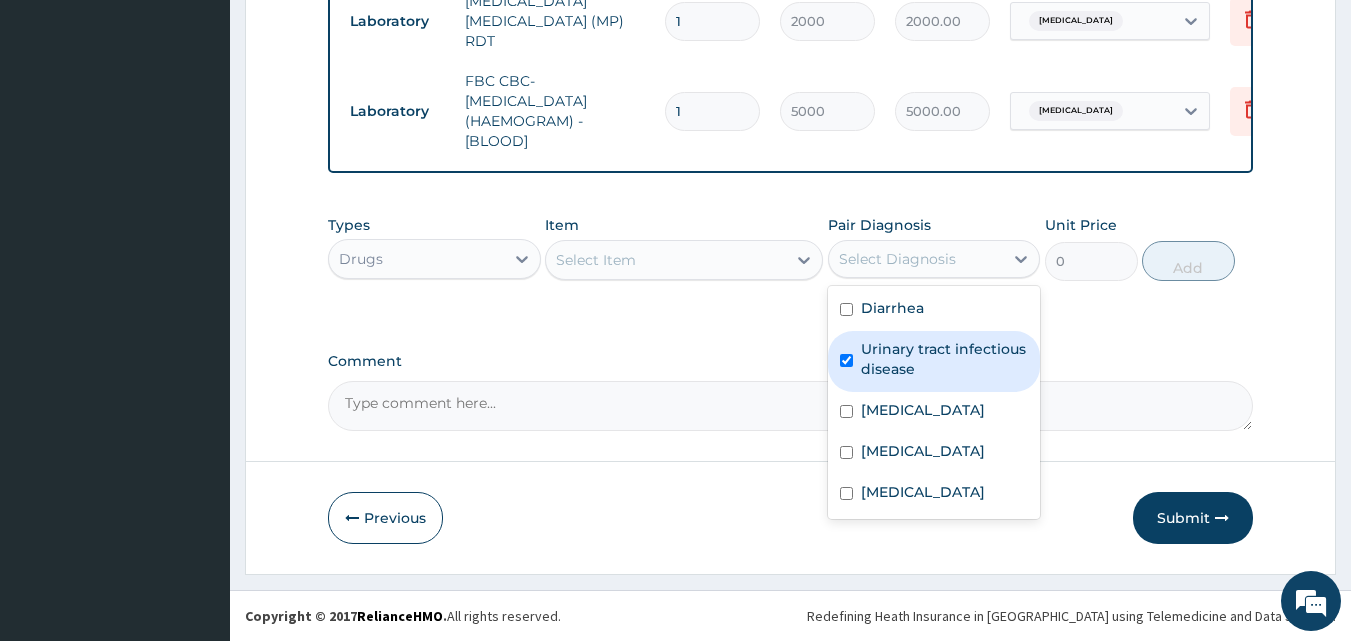 checkbox on "true" 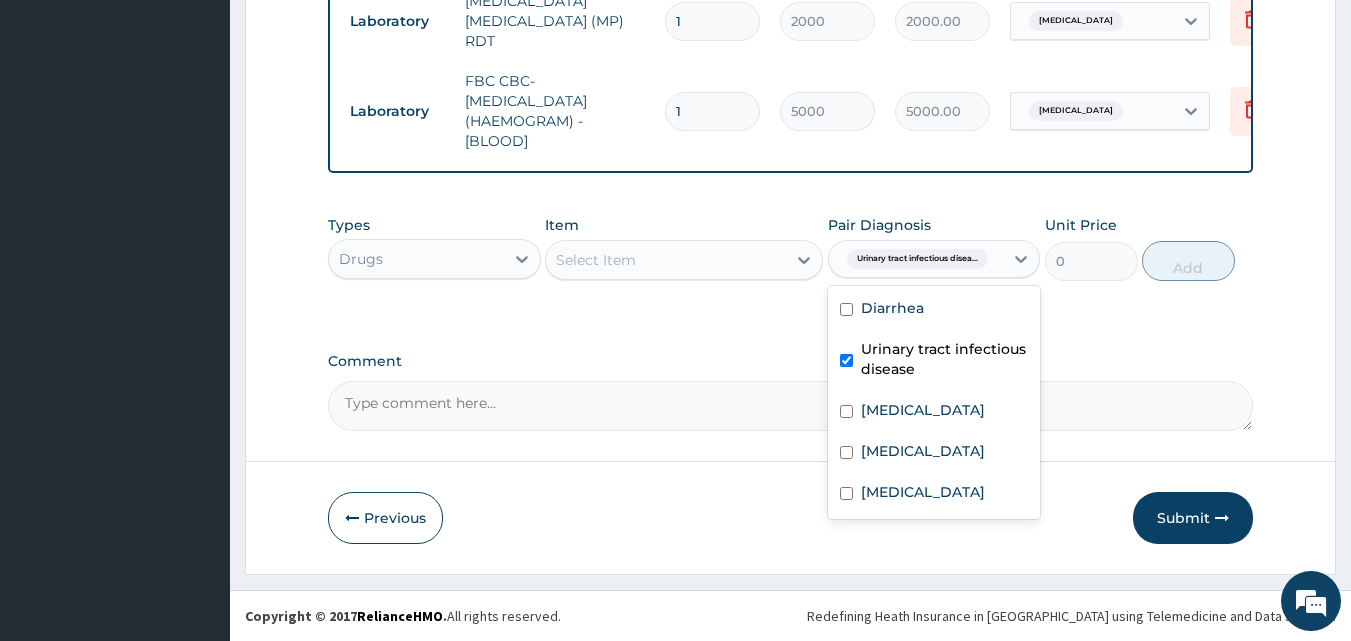 click on "Select Item" at bounding box center (666, 260) 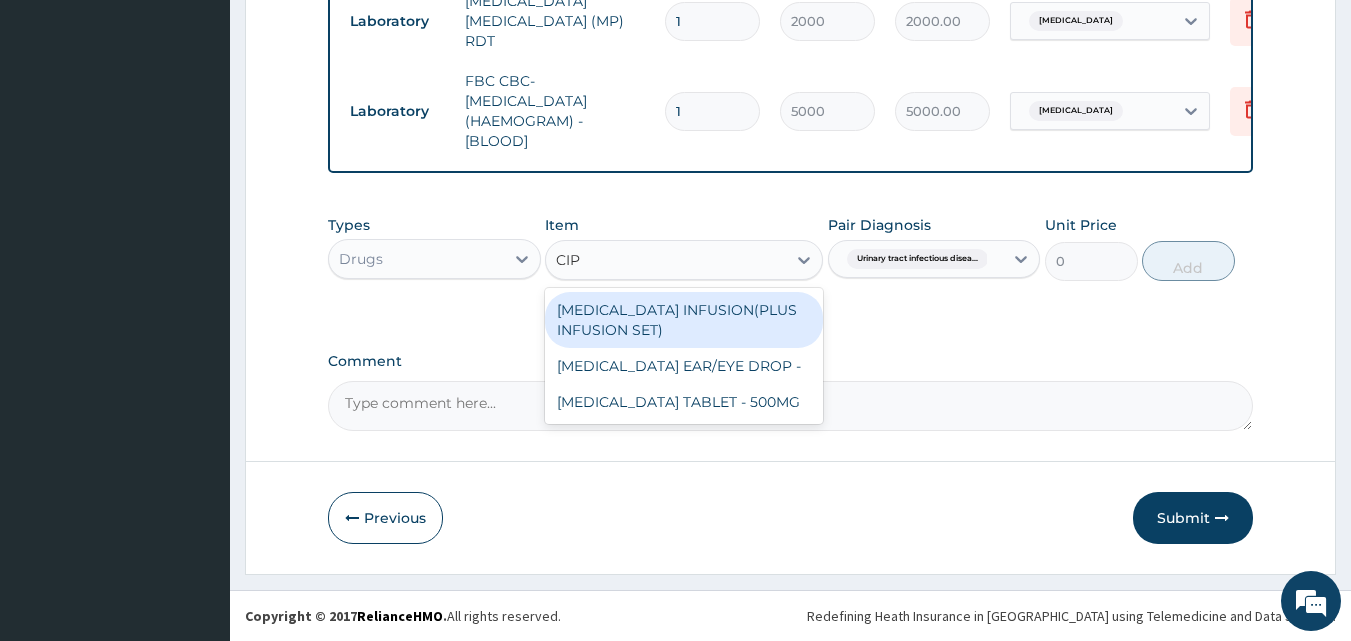 type on "CIPR" 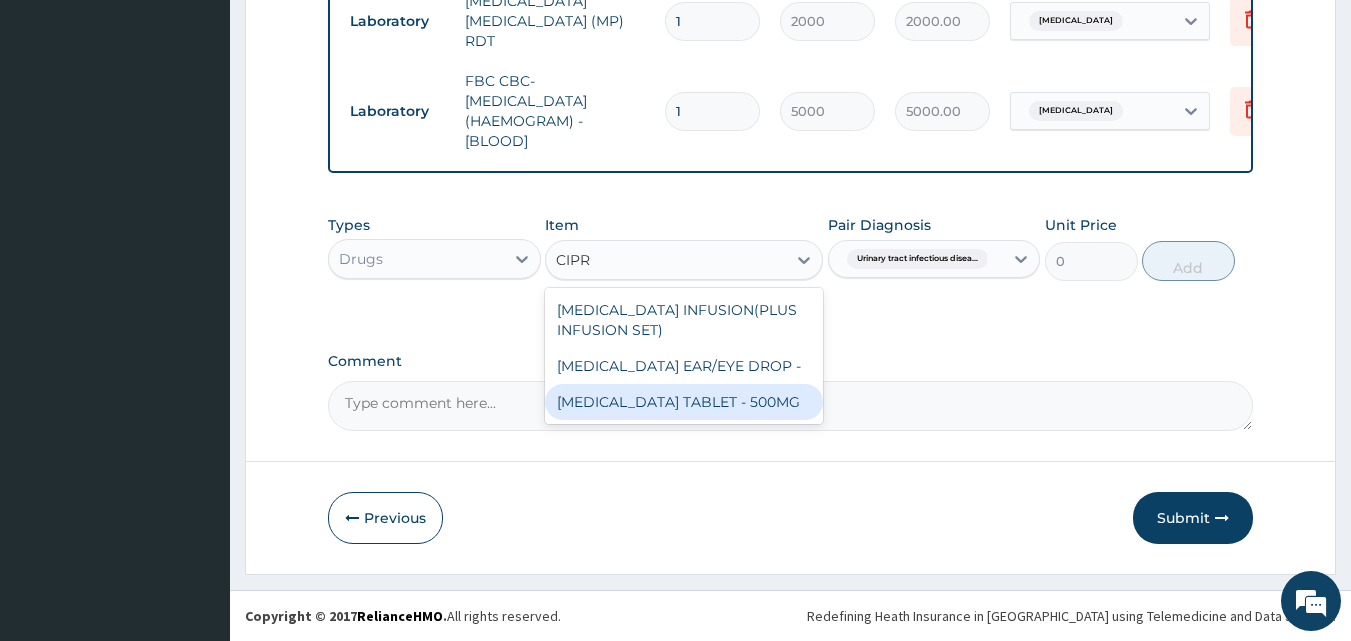click on "CIPROFLOXACIN TABLET - 500MG" at bounding box center (684, 402) 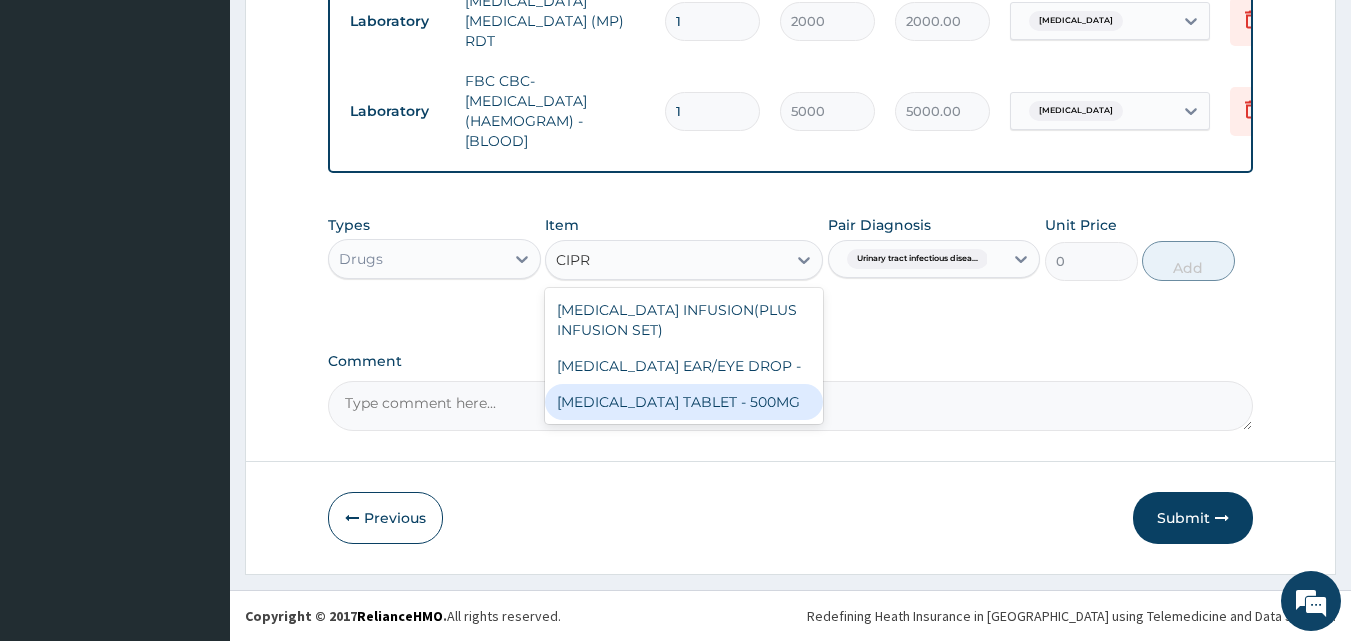 type 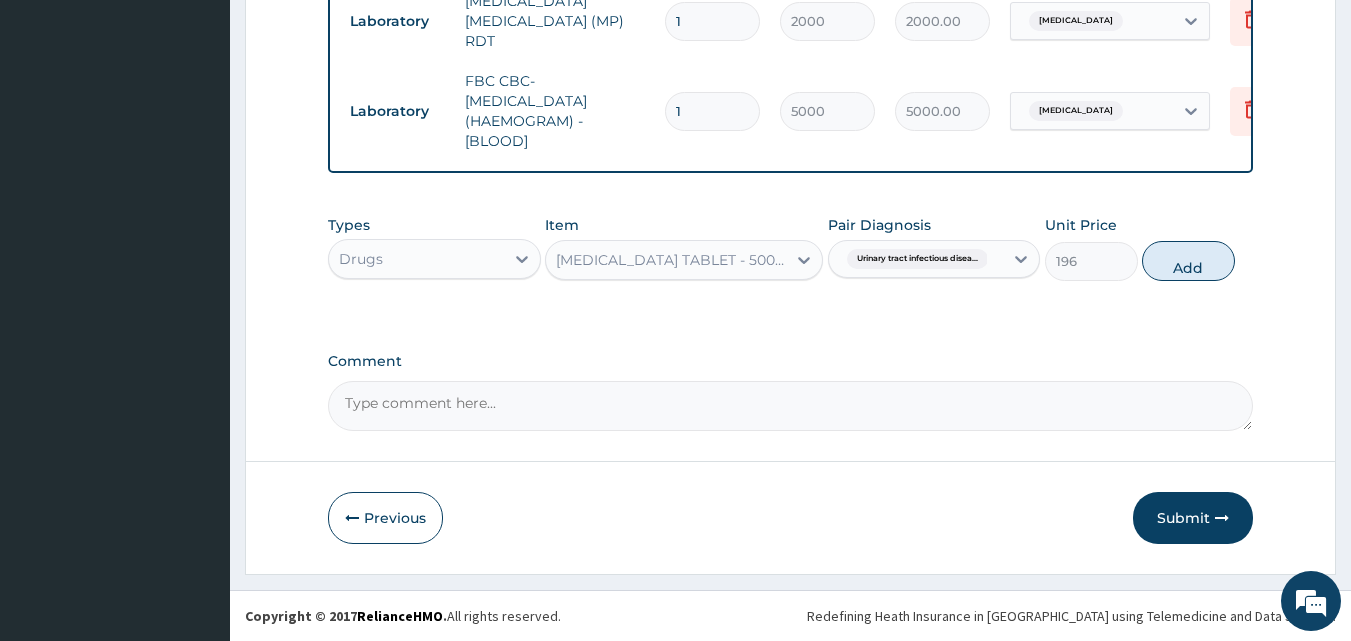 click on "CIPROFLOXACIN TABLET - 500MG" at bounding box center (672, 260) 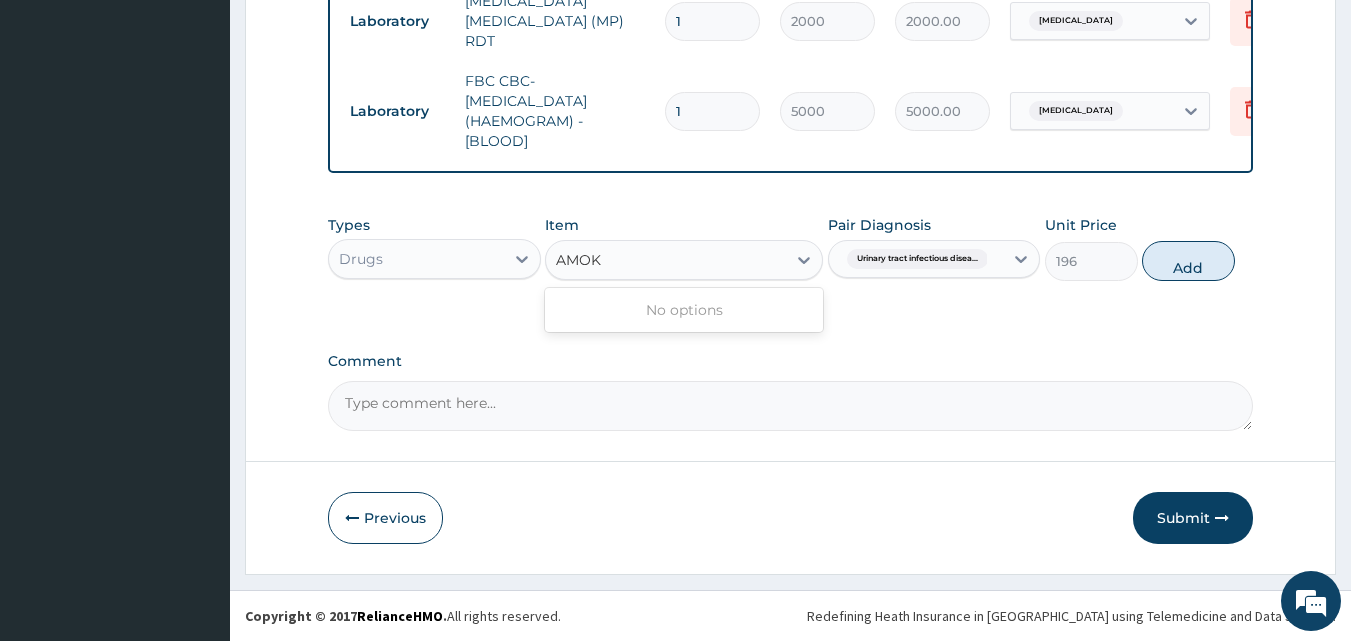 scroll, scrollTop: 0, scrollLeft: 0, axis: both 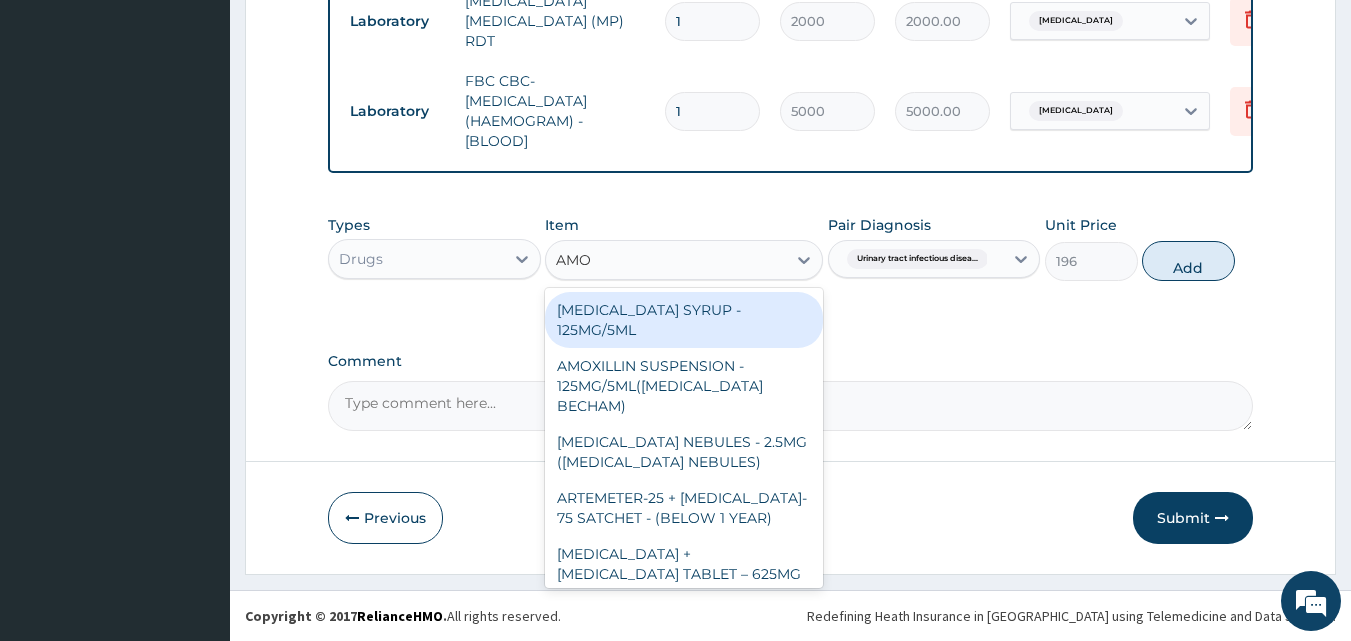 type on "AMOX" 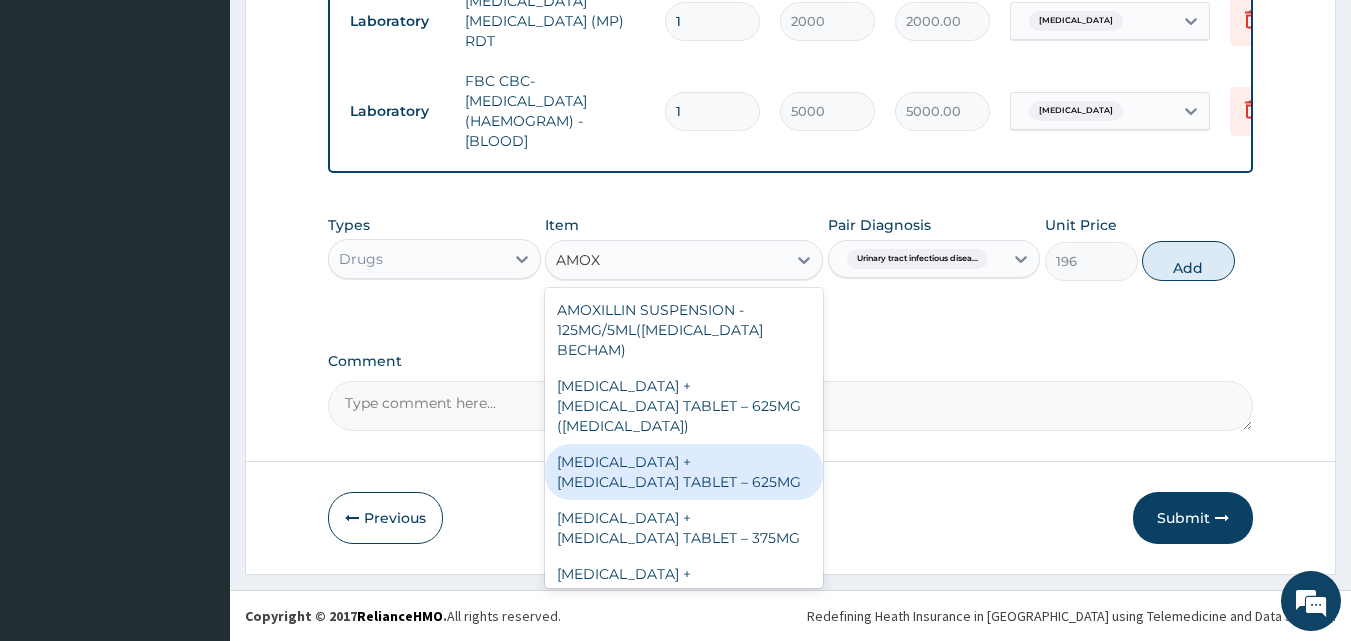click on "AMOXICILLIN + CLAVULANIC ACID TABLET – 625MG" at bounding box center (684, 472) 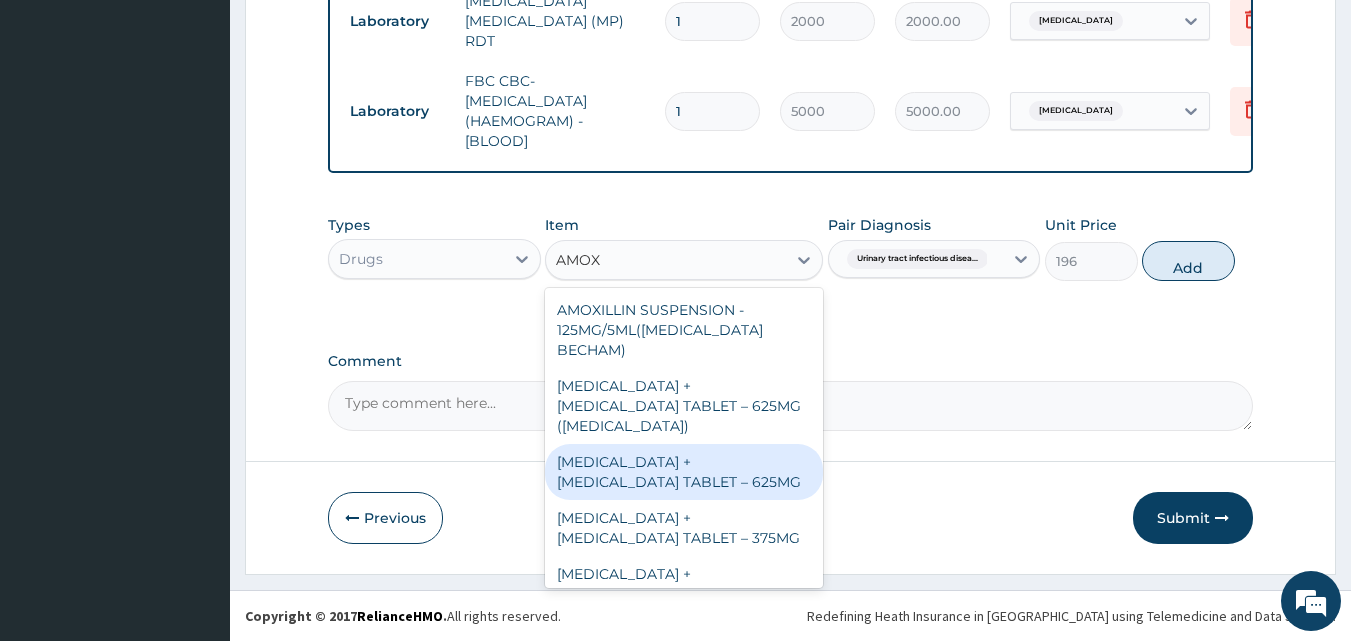 type 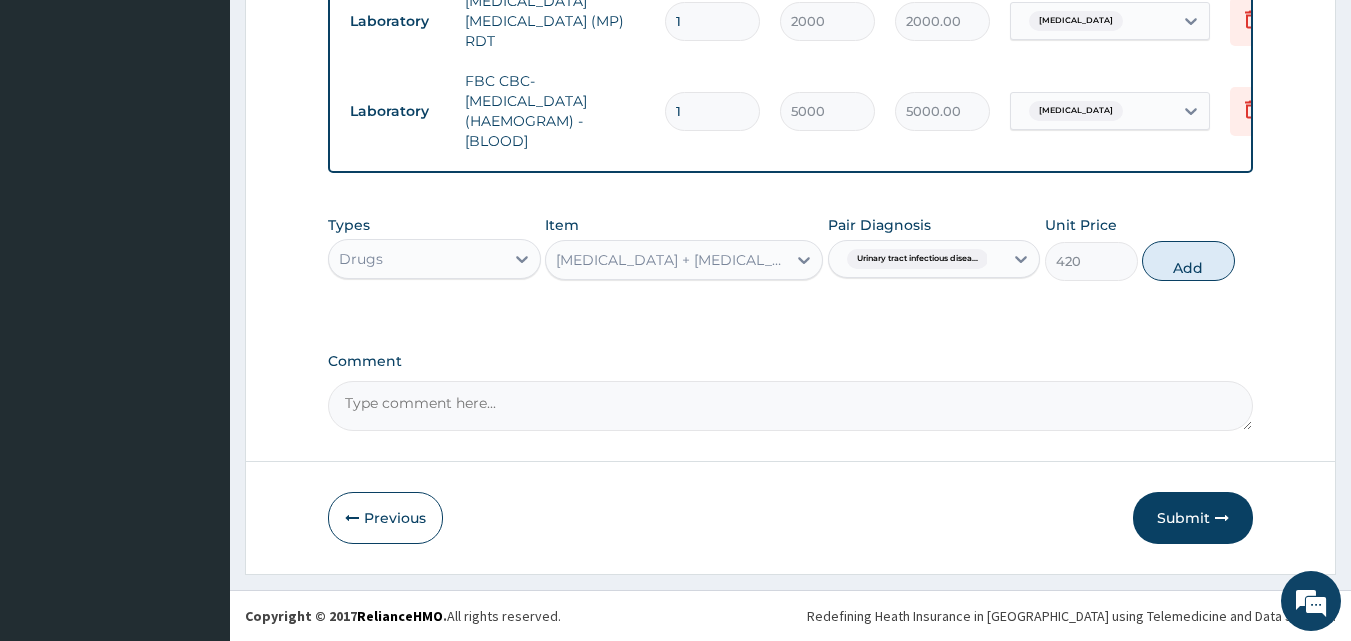 click on "AMOXICILLIN + CLAVULANIC ACID TABLET – 625MG" at bounding box center (672, 260) 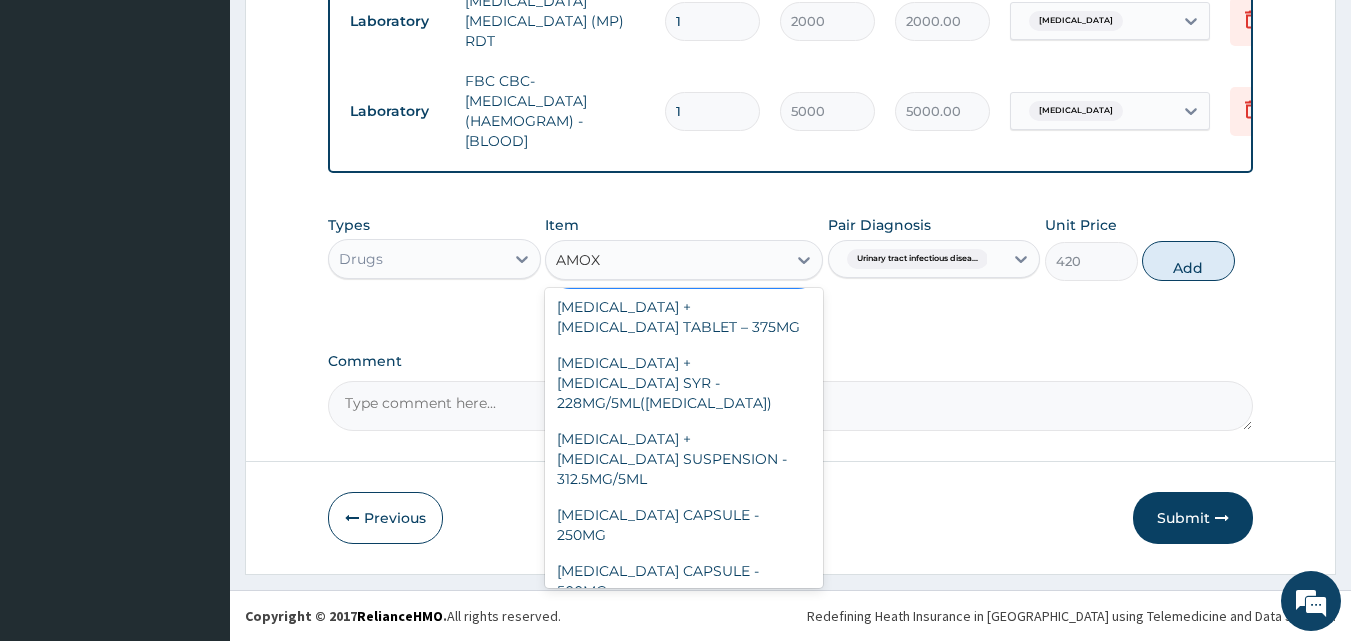 scroll, scrollTop: 43, scrollLeft: 0, axis: vertical 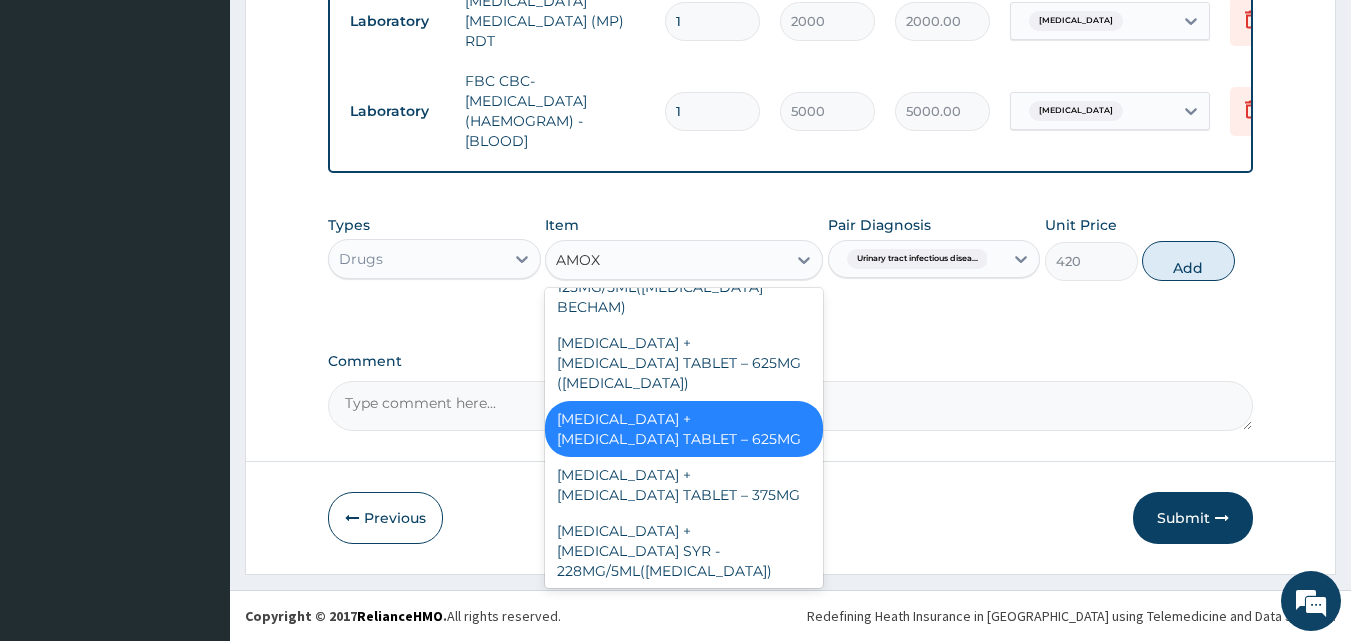 type on "AMOXI" 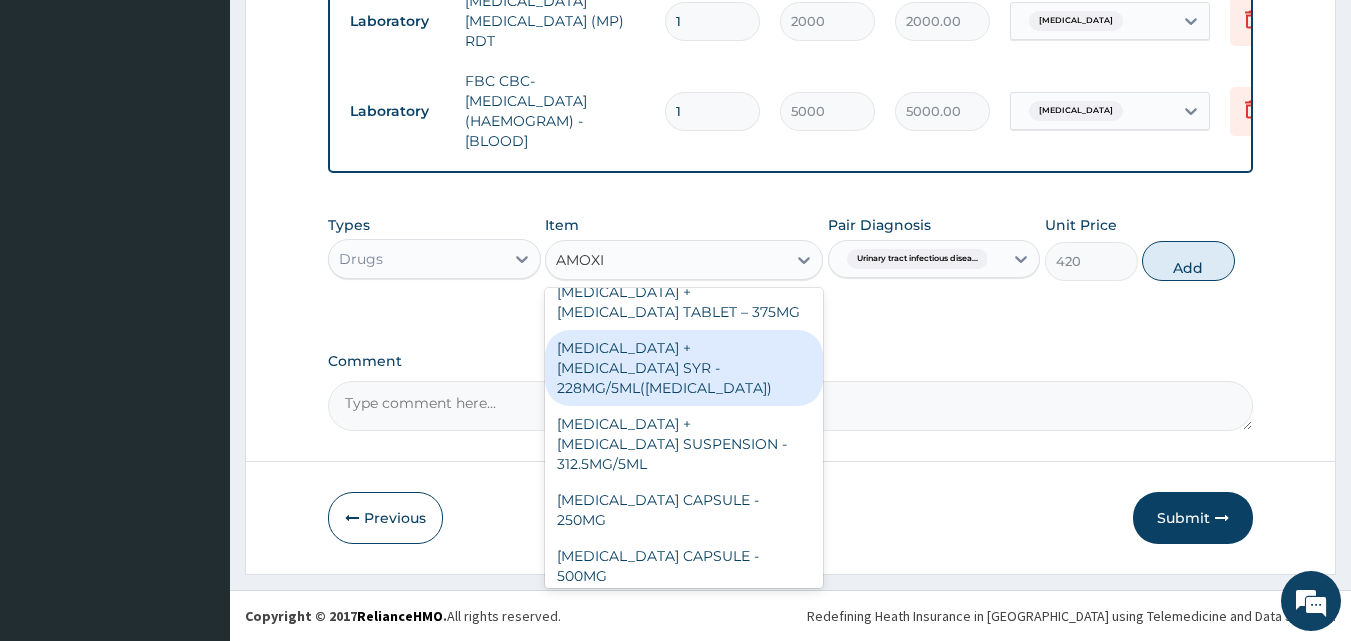 scroll, scrollTop: 80, scrollLeft: 0, axis: vertical 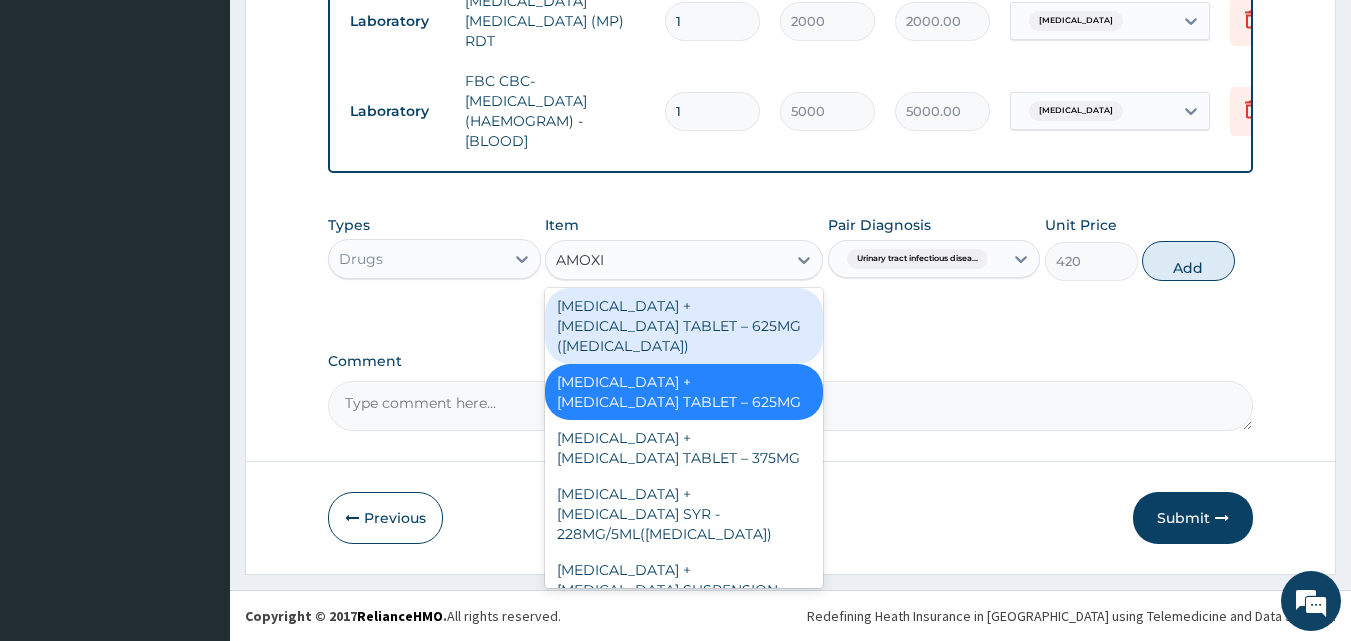 click on "AMOXICILLIN + CLAVULANIC ACID TABLET – 625MG (AUGMENTIN)" at bounding box center [684, 326] 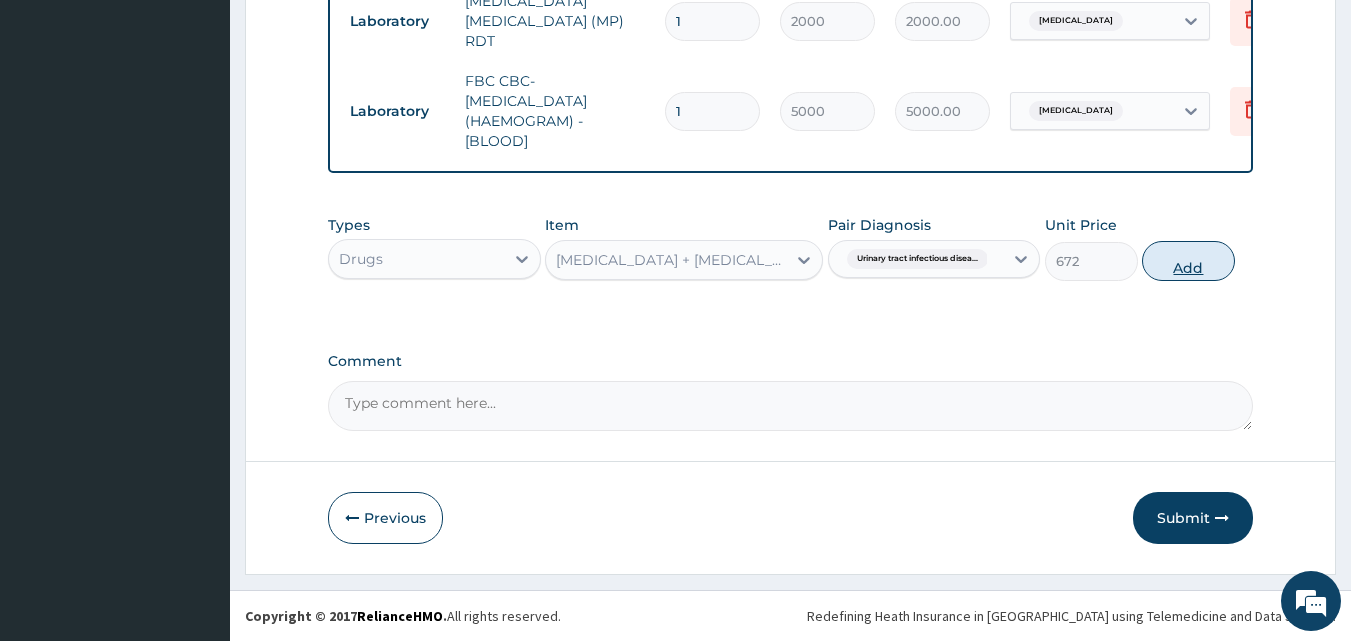 click on "Add" at bounding box center [1188, 261] 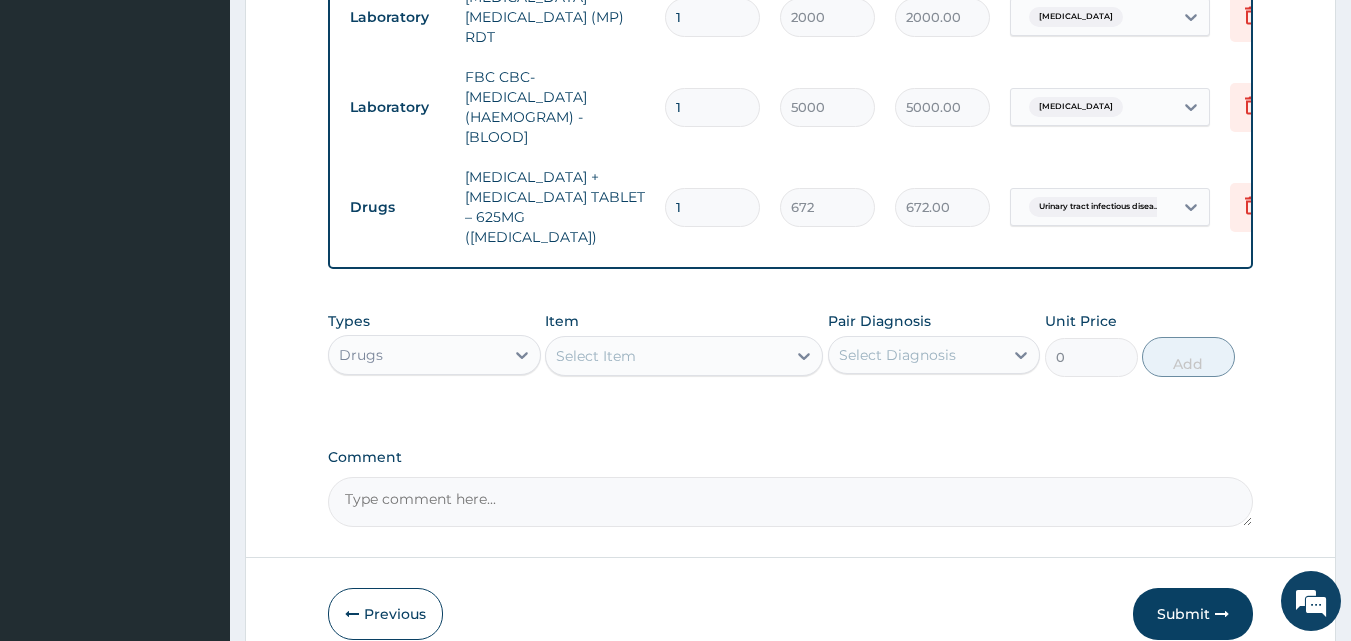 type on "14" 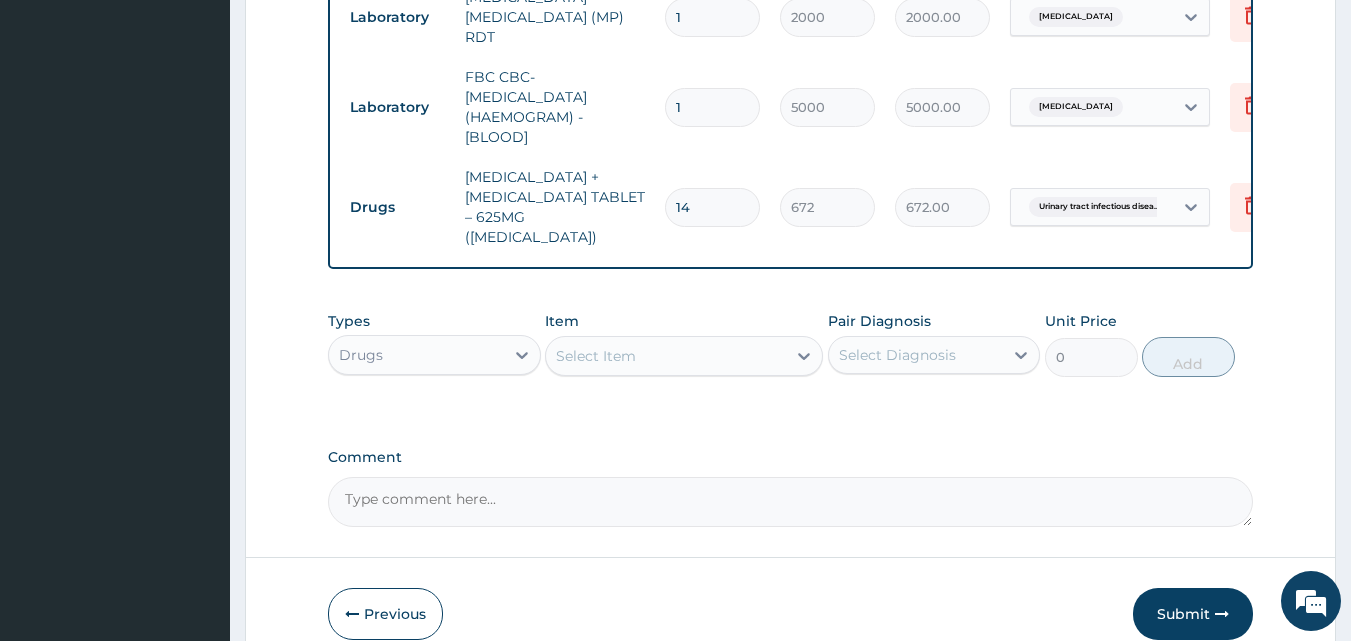 type on "9408.00" 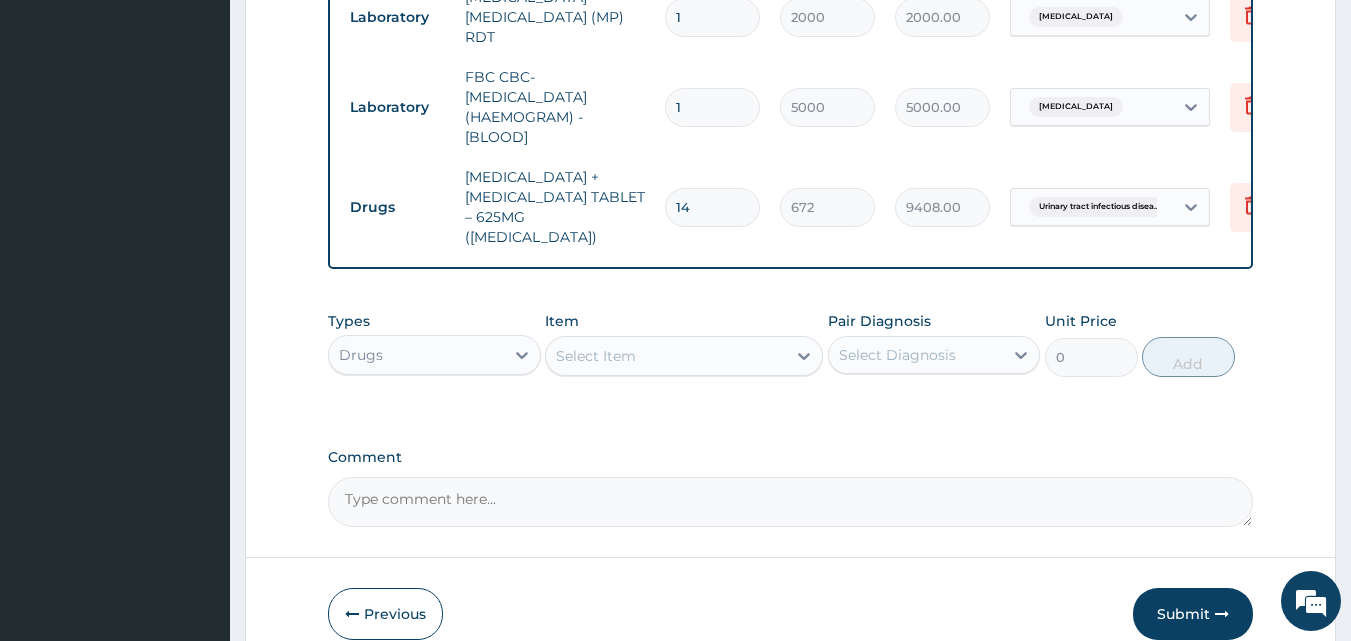 type on "14" 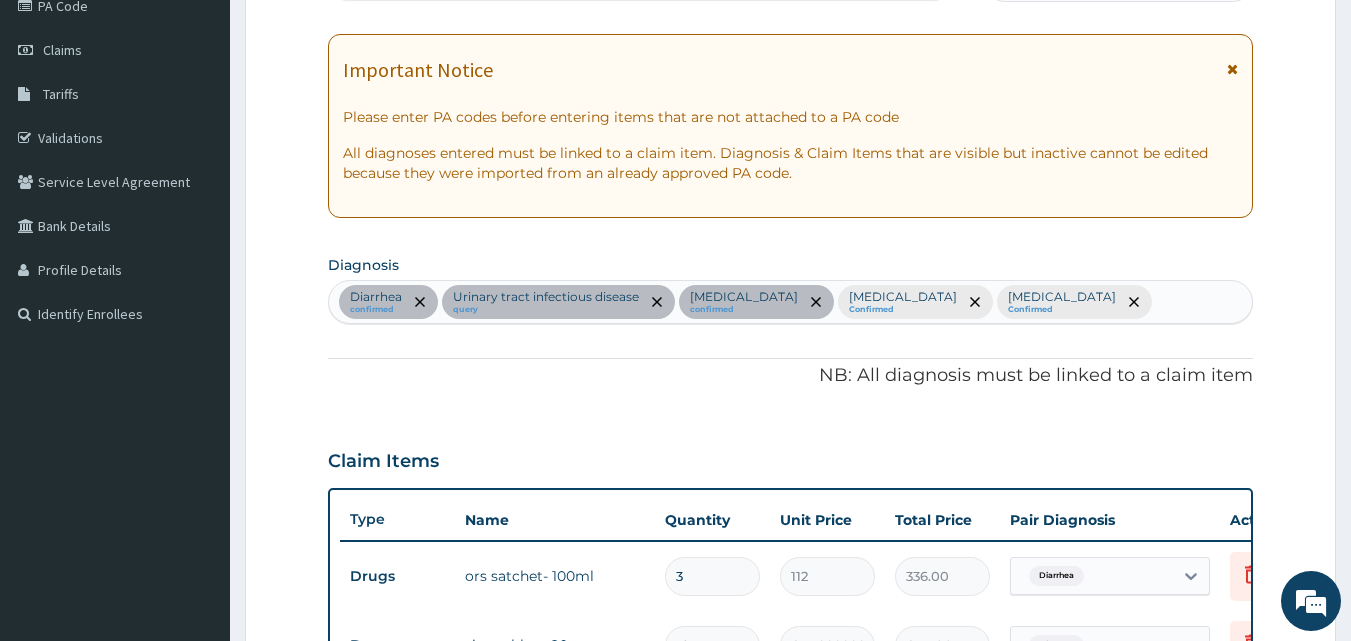 scroll, scrollTop: 223, scrollLeft: 0, axis: vertical 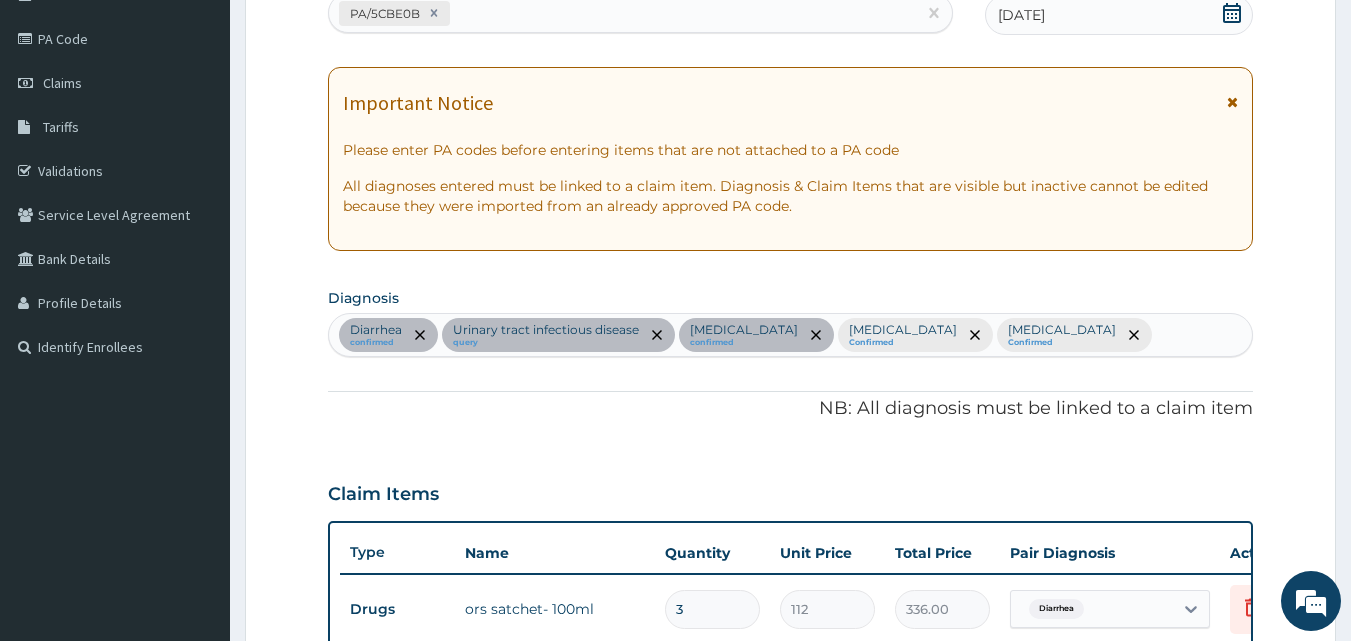 click on "Diarrhea confirmed Urinary tract infectious disease query Acute abdomen confirmed Malaria Confirmed Sepsis Confirmed" at bounding box center [791, 335] 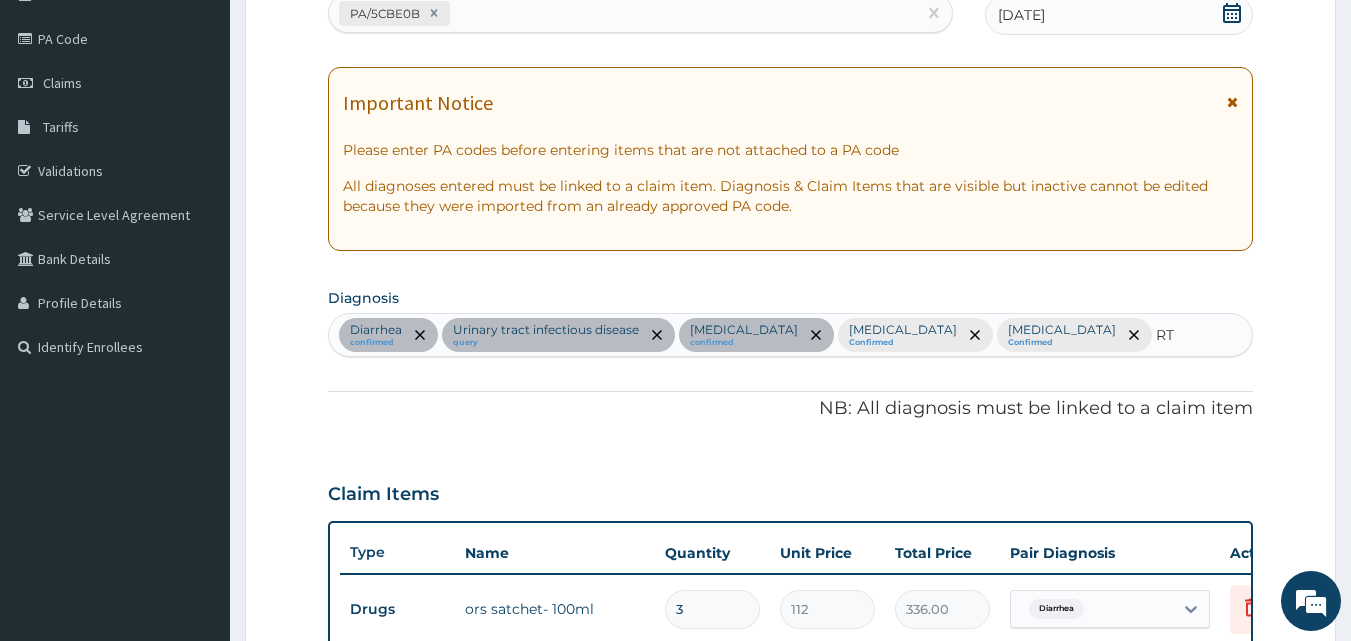 type on "RTI" 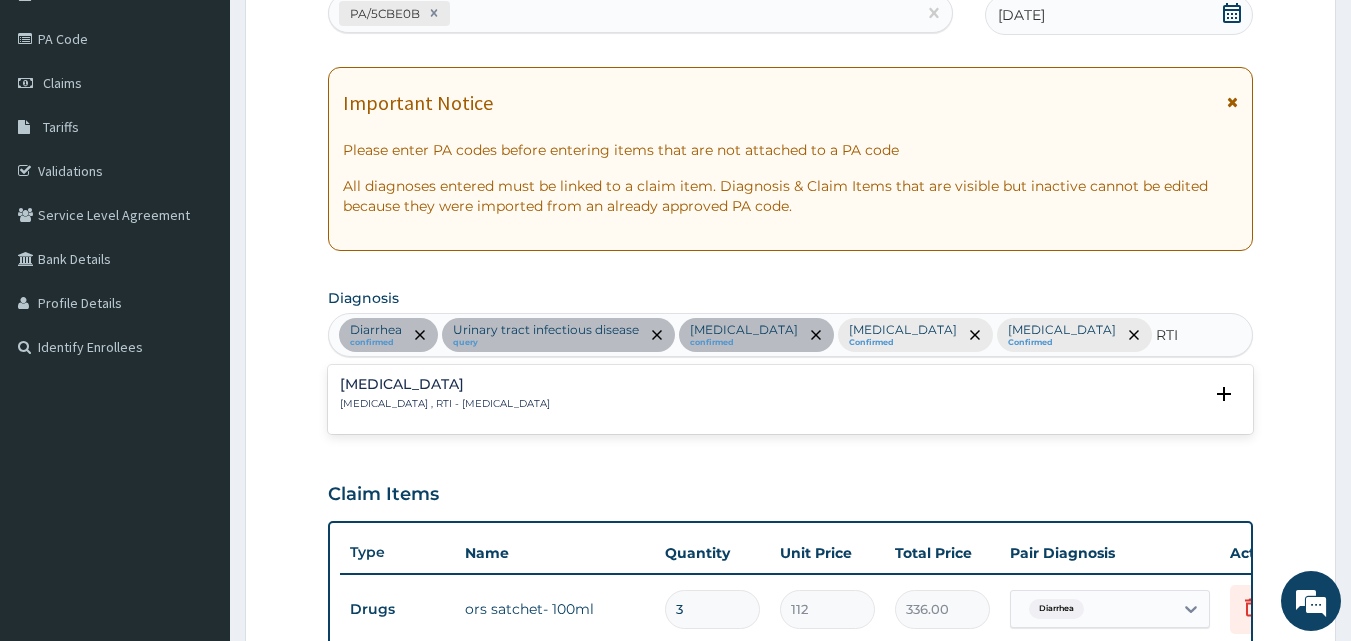 click on "Respiratory tract infection , RTI - Respiratory tract infection" at bounding box center (445, 404) 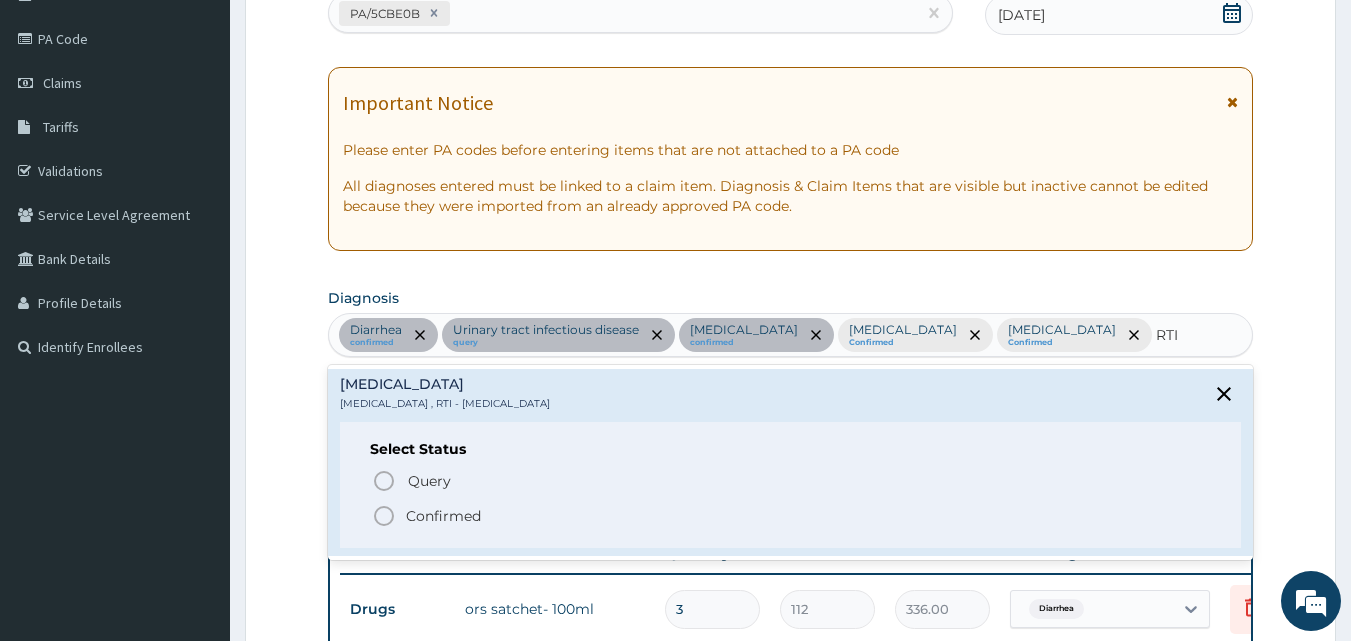 click on "Confirmed" at bounding box center [792, 516] 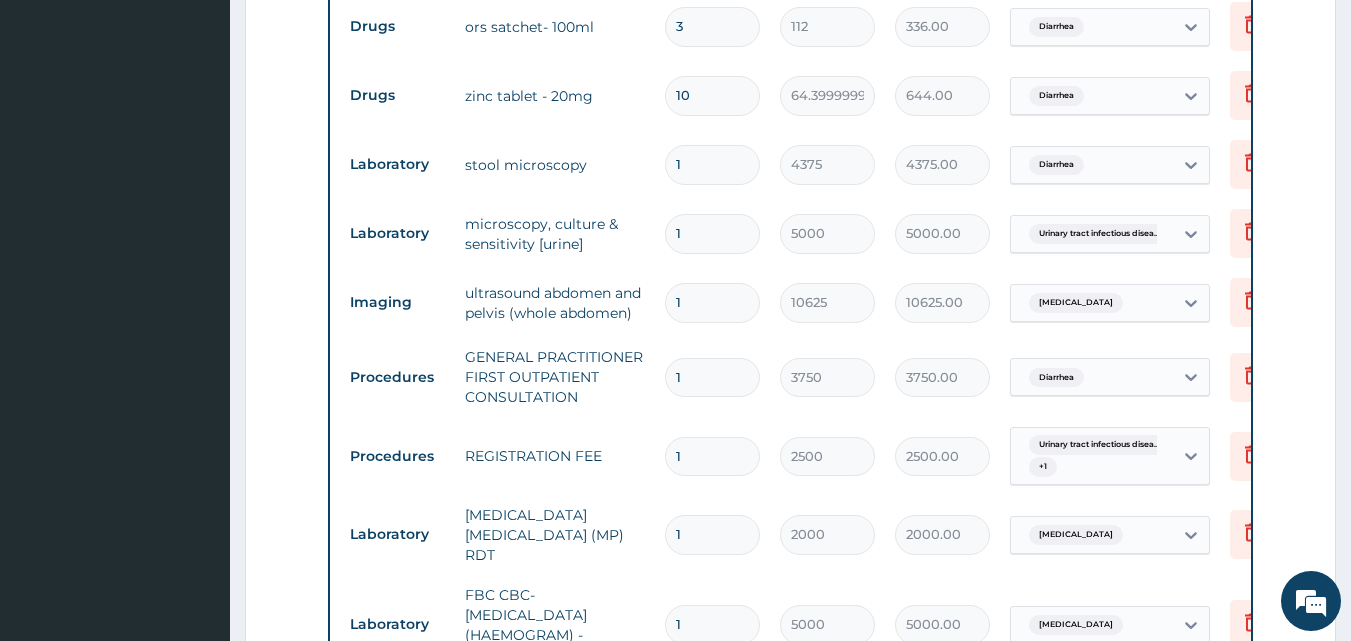 scroll, scrollTop: 1123, scrollLeft: 0, axis: vertical 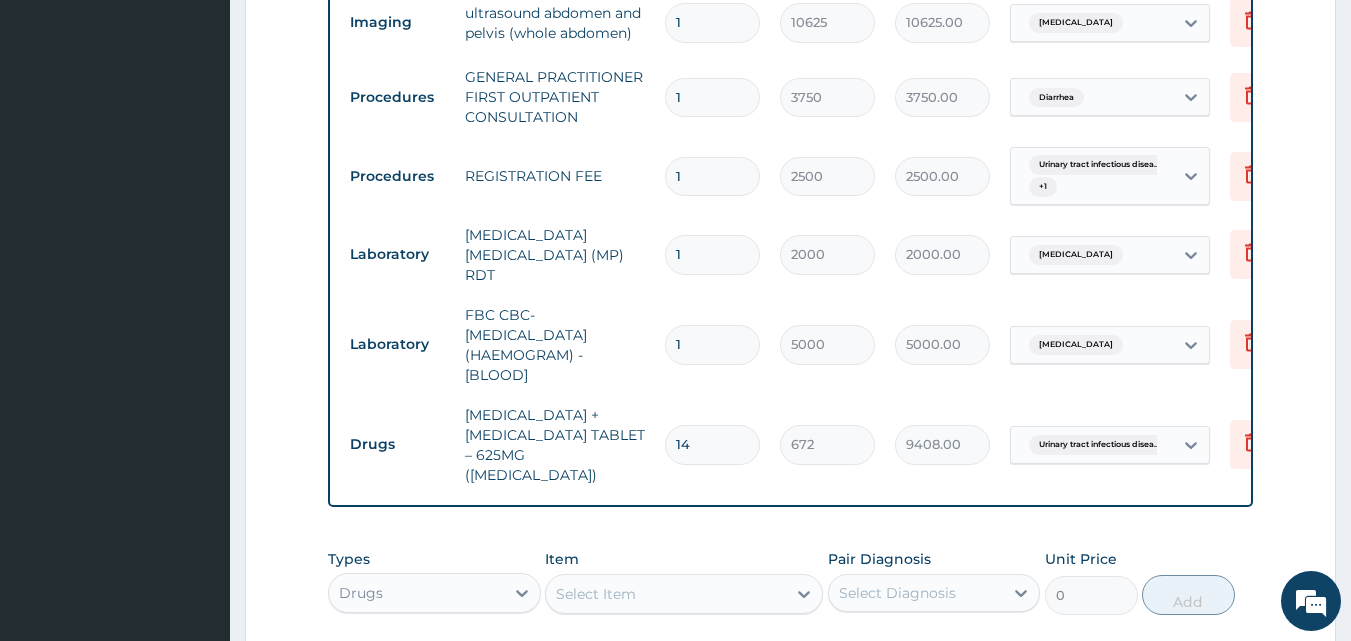 click on "Urinary tract infectious disea..." at bounding box center (1099, 445) 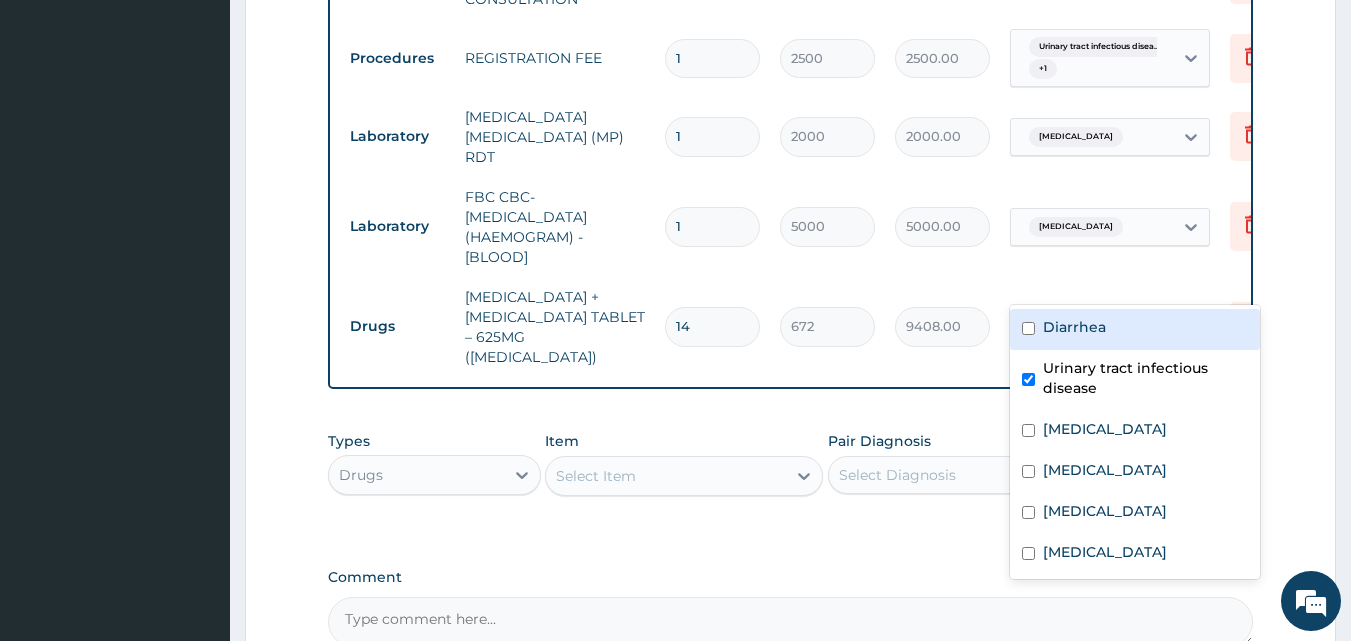 scroll, scrollTop: 1323, scrollLeft: 0, axis: vertical 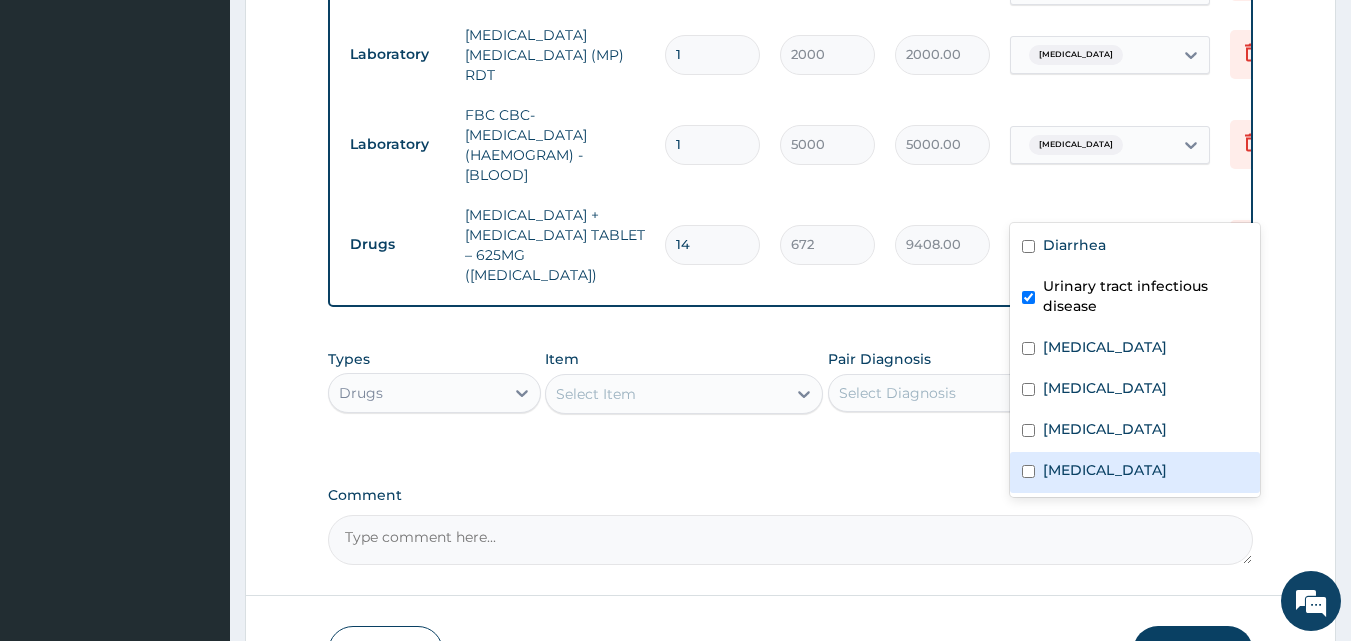 click on "Respiratory tract infection" at bounding box center [1105, 470] 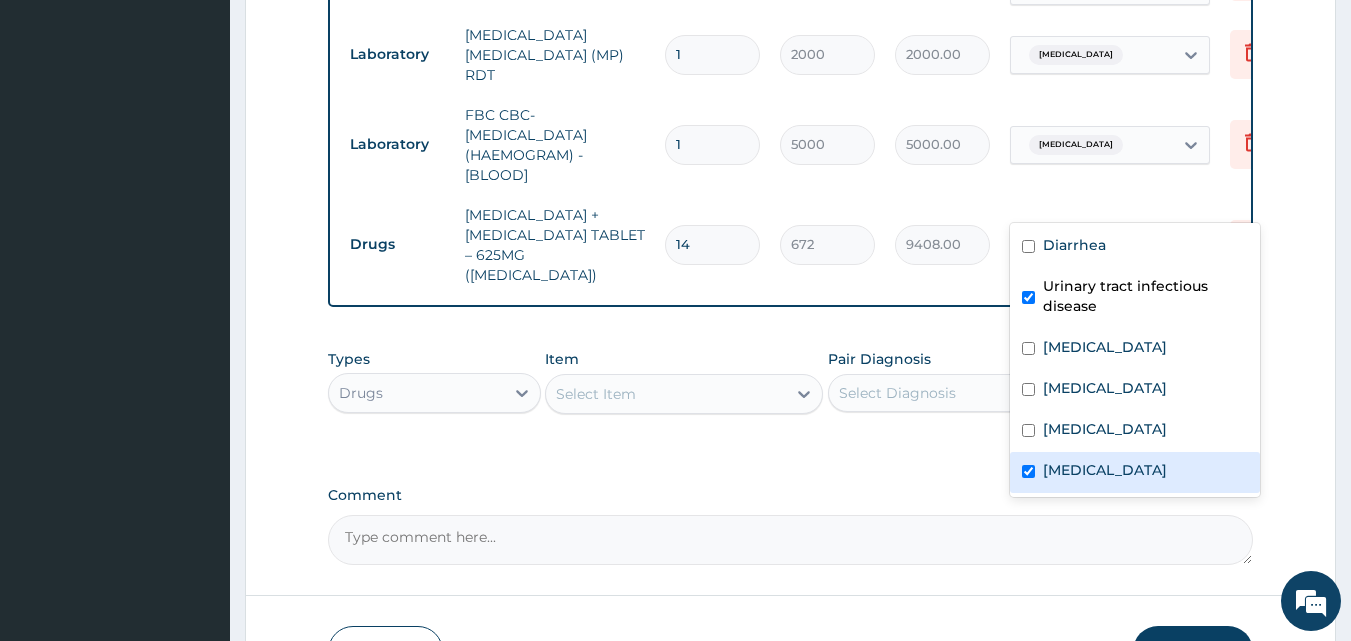 checkbox on "true" 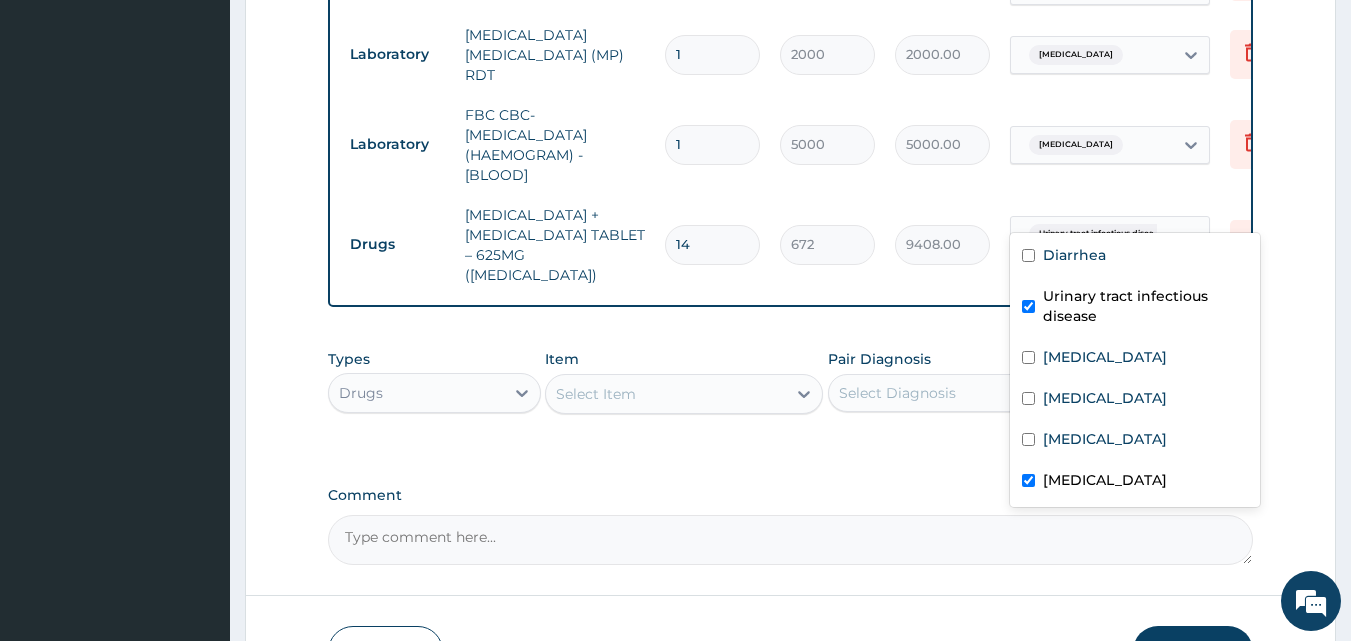click on "Urinary tract infectious disease" at bounding box center [1145, 306] 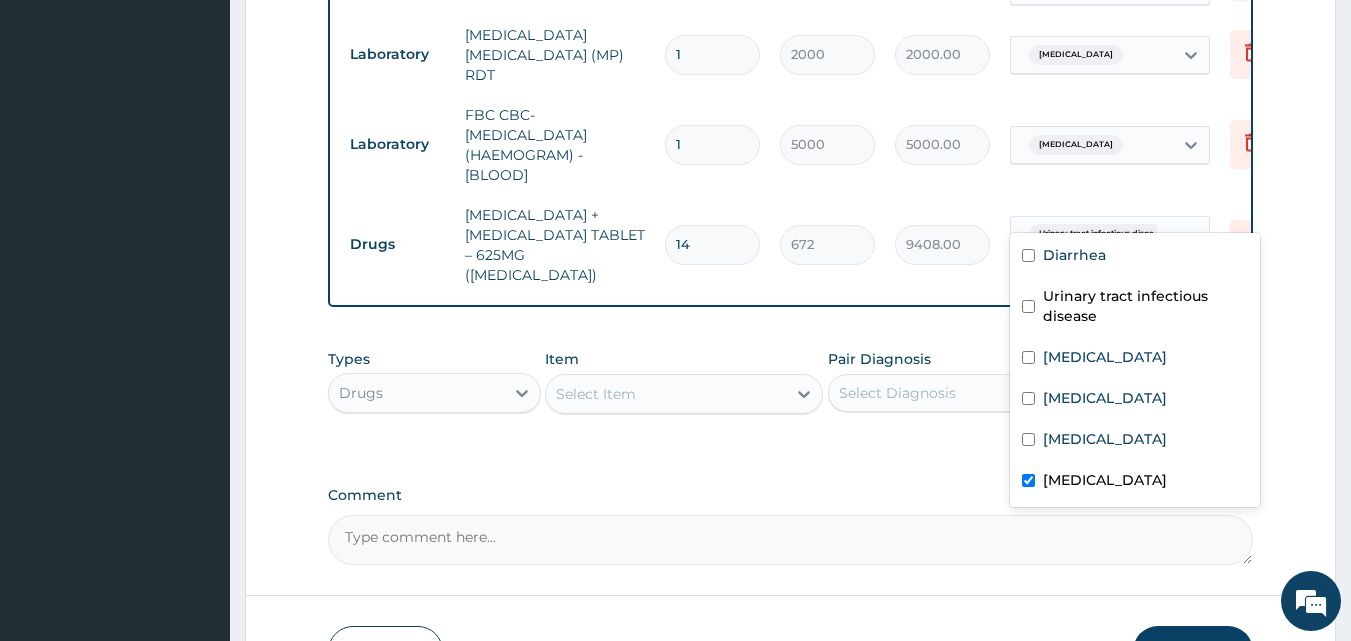 checkbox on "false" 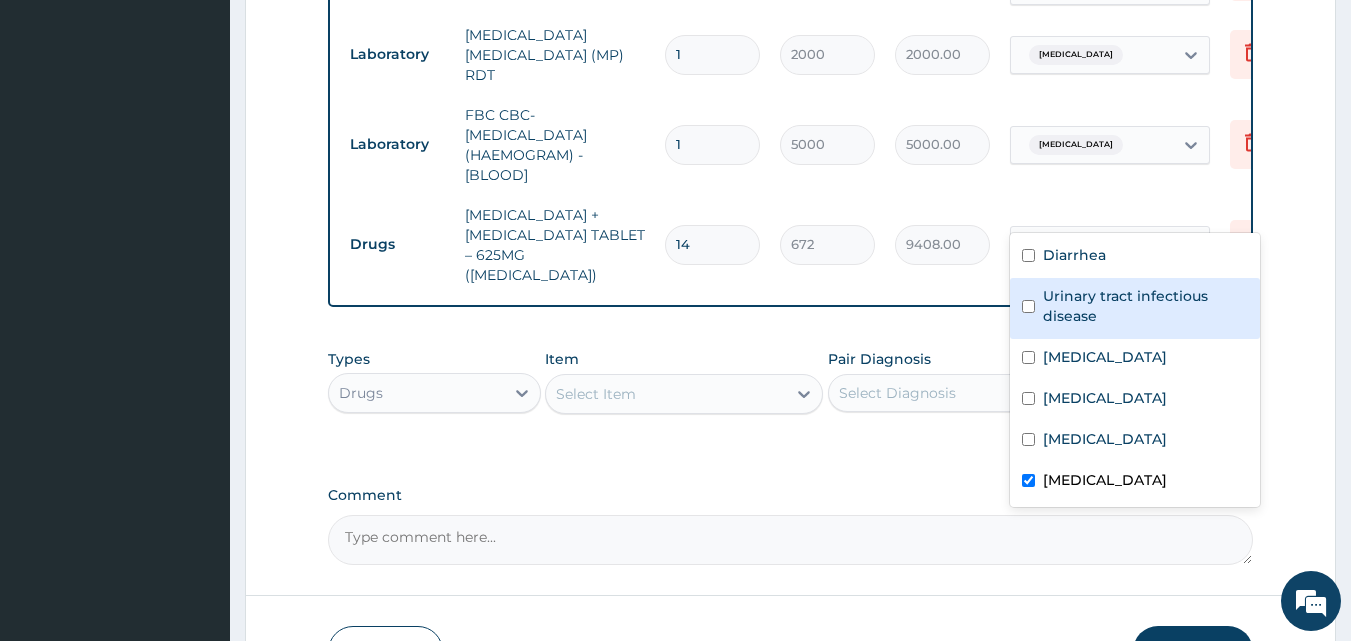 click on "Select Diagnosis" at bounding box center (916, 393) 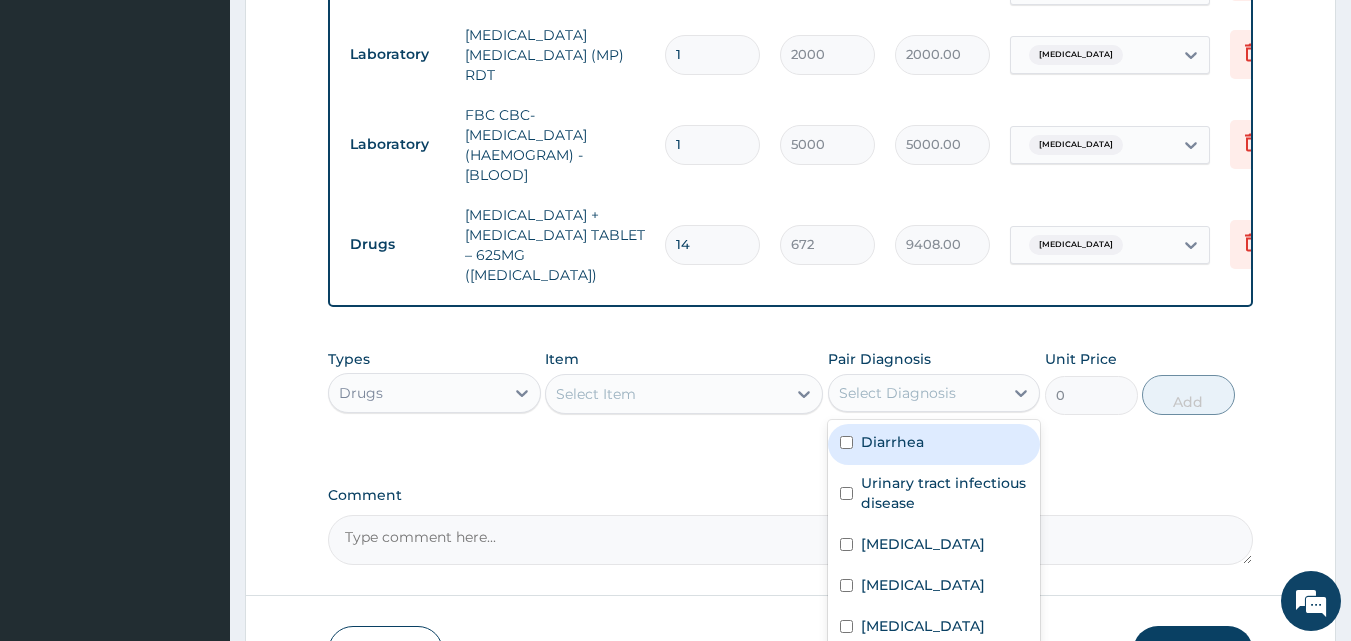 click on "Diarrhea" at bounding box center [934, 444] 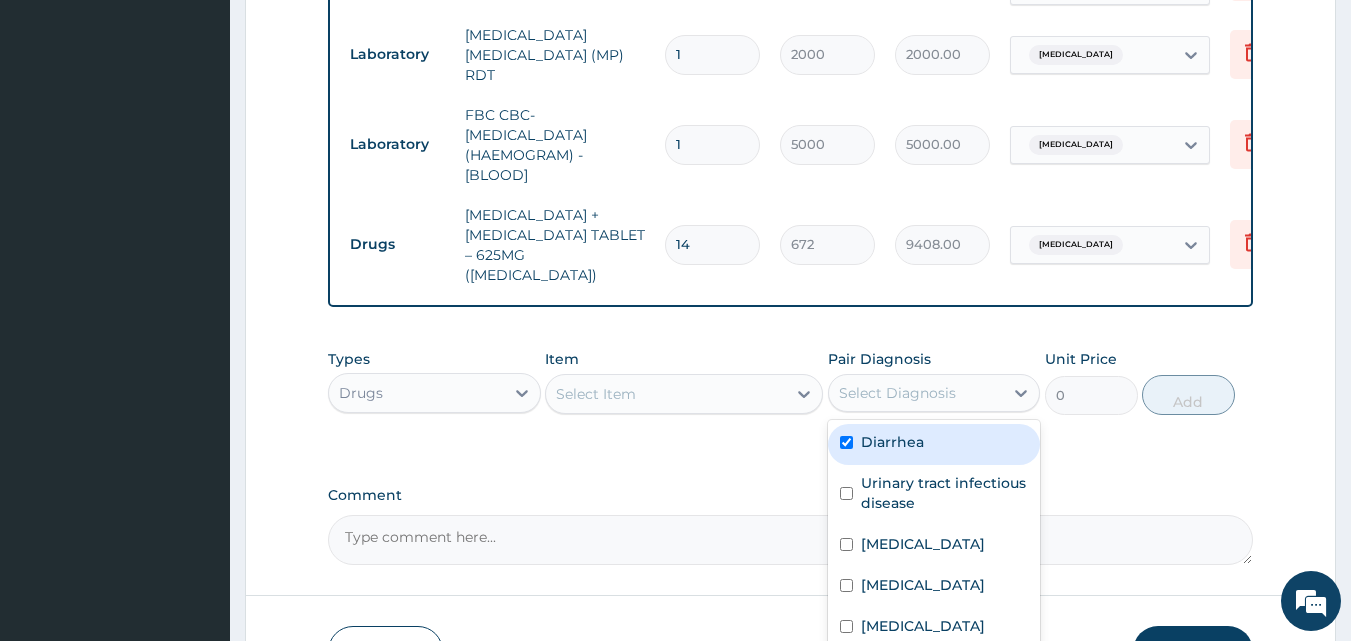 checkbox on "true" 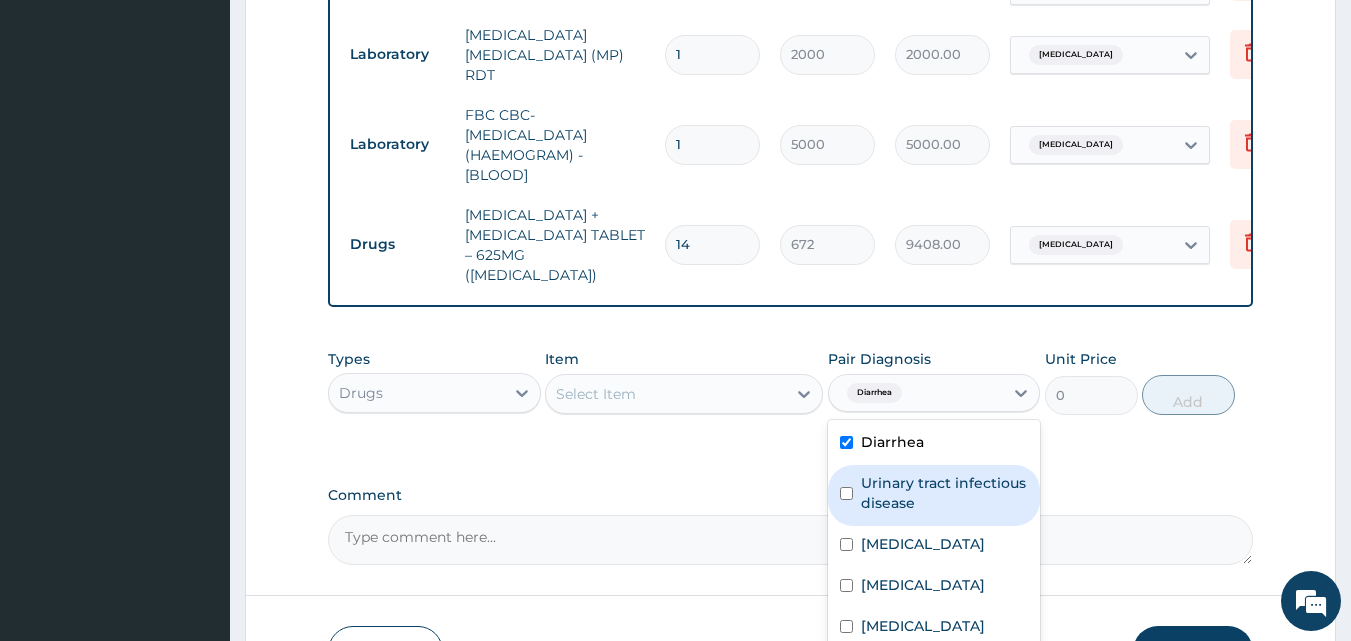 click on "Urinary tract infectious disease" at bounding box center (945, 493) 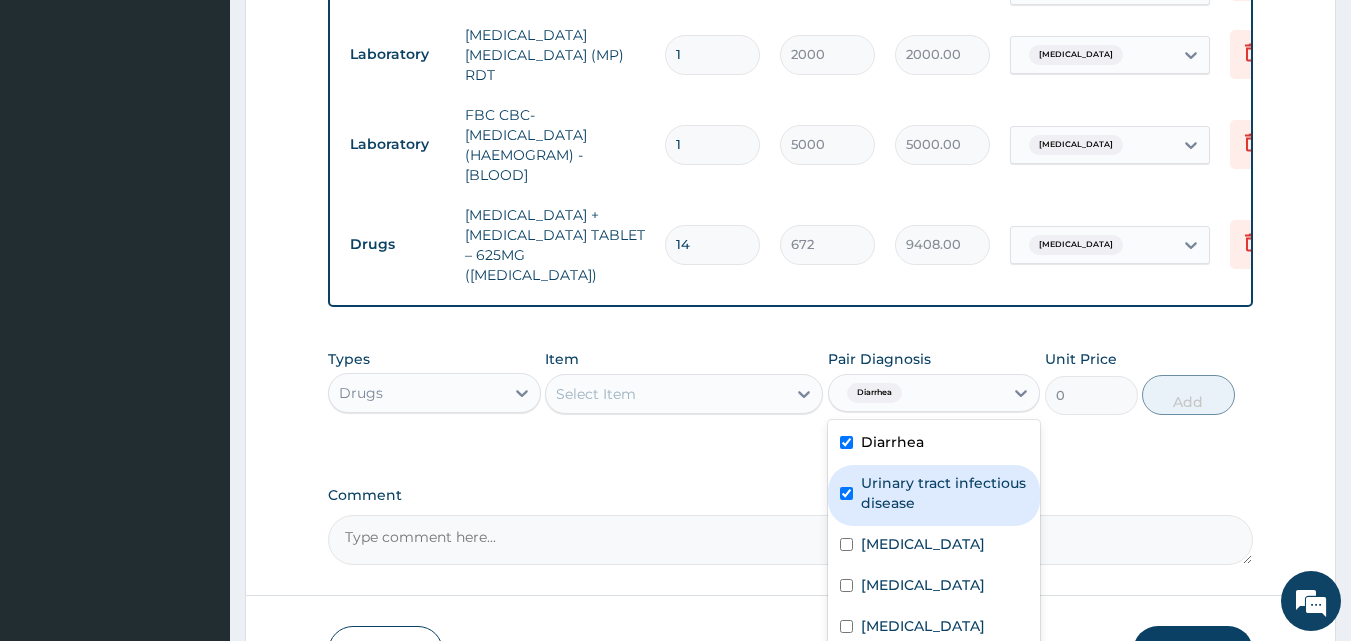 checkbox on "true" 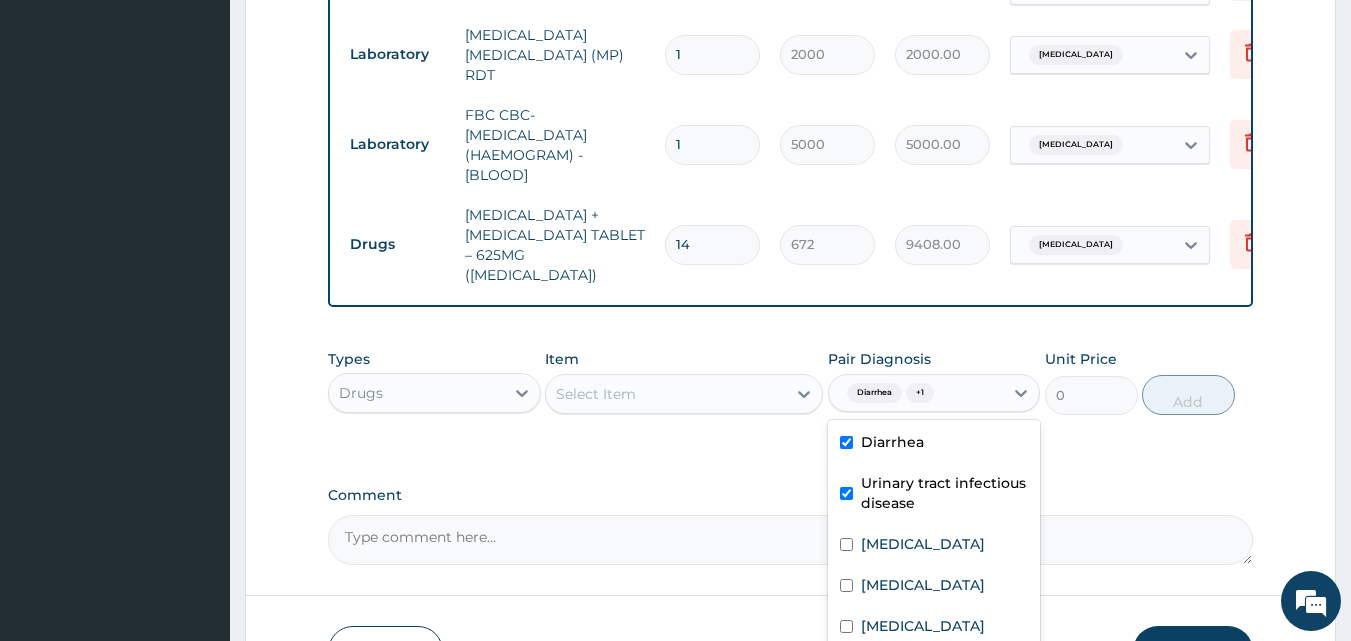 click on "Respiratory tract infection" at bounding box center (923, 667) 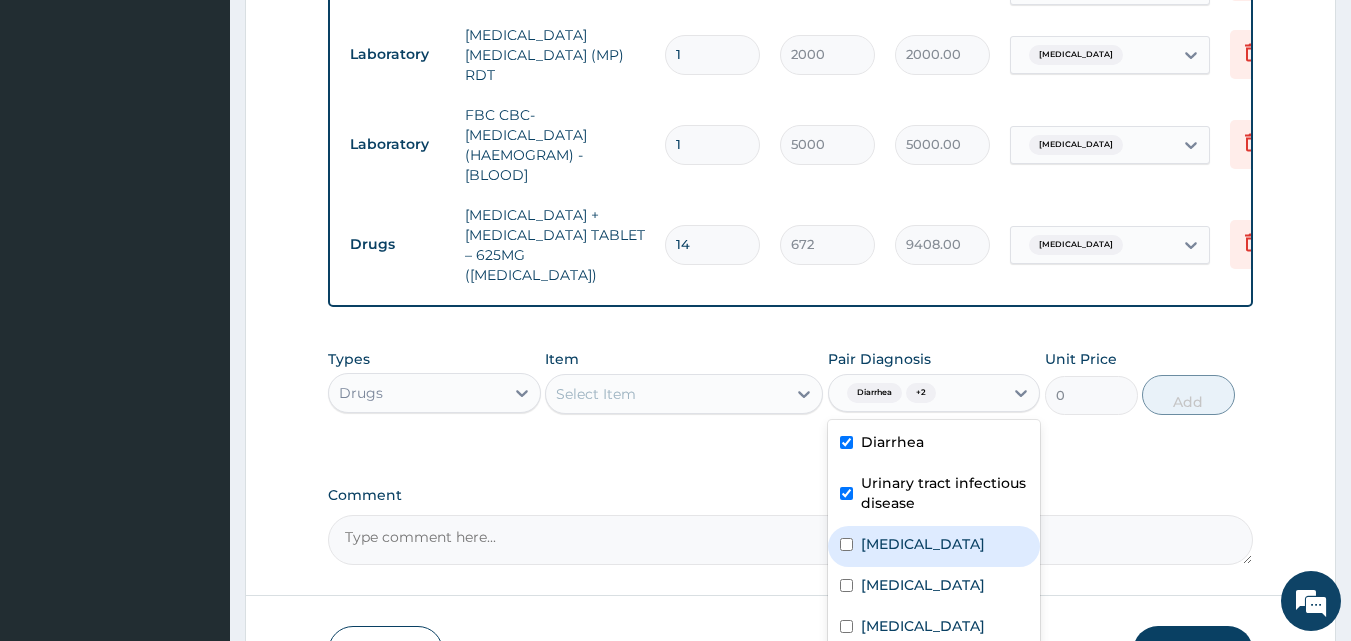 click on "Select Item" at bounding box center [666, 394] 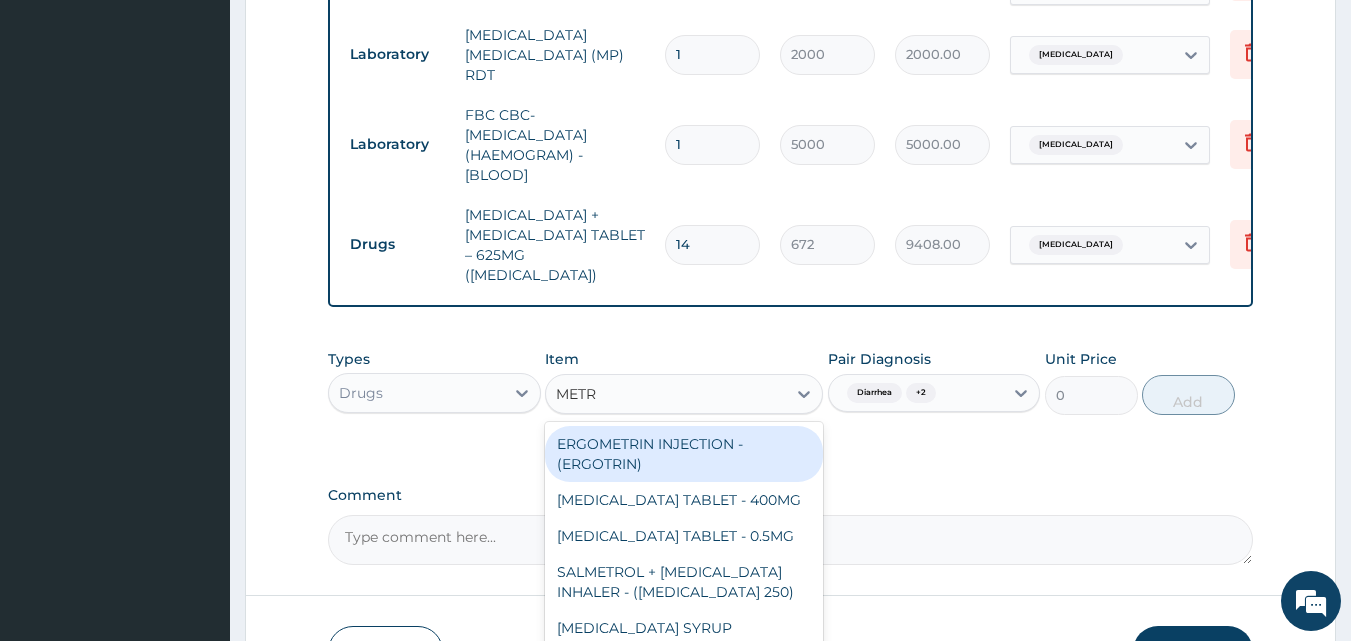 type on "METRO" 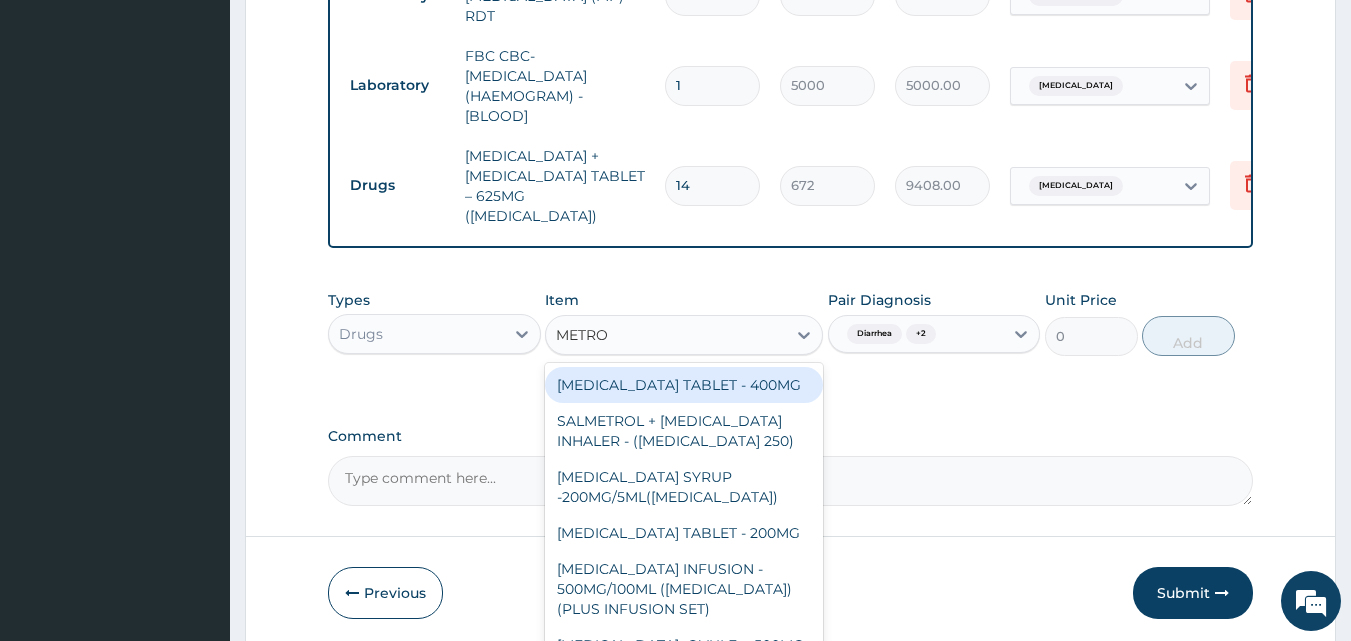 scroll, scrollTop: 1423, scrollLeft: 0, axis: vertical 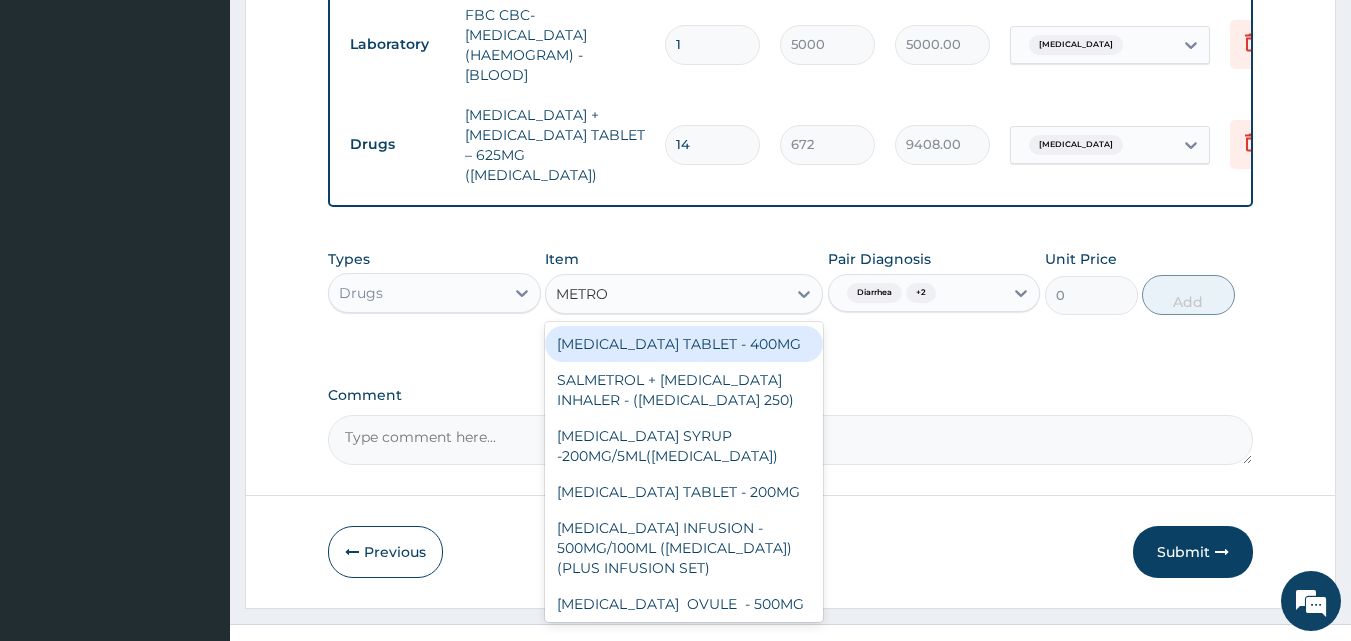 click on "METRONIDAZOLE TABLET - 400MG" at bounding box center [684, 344] 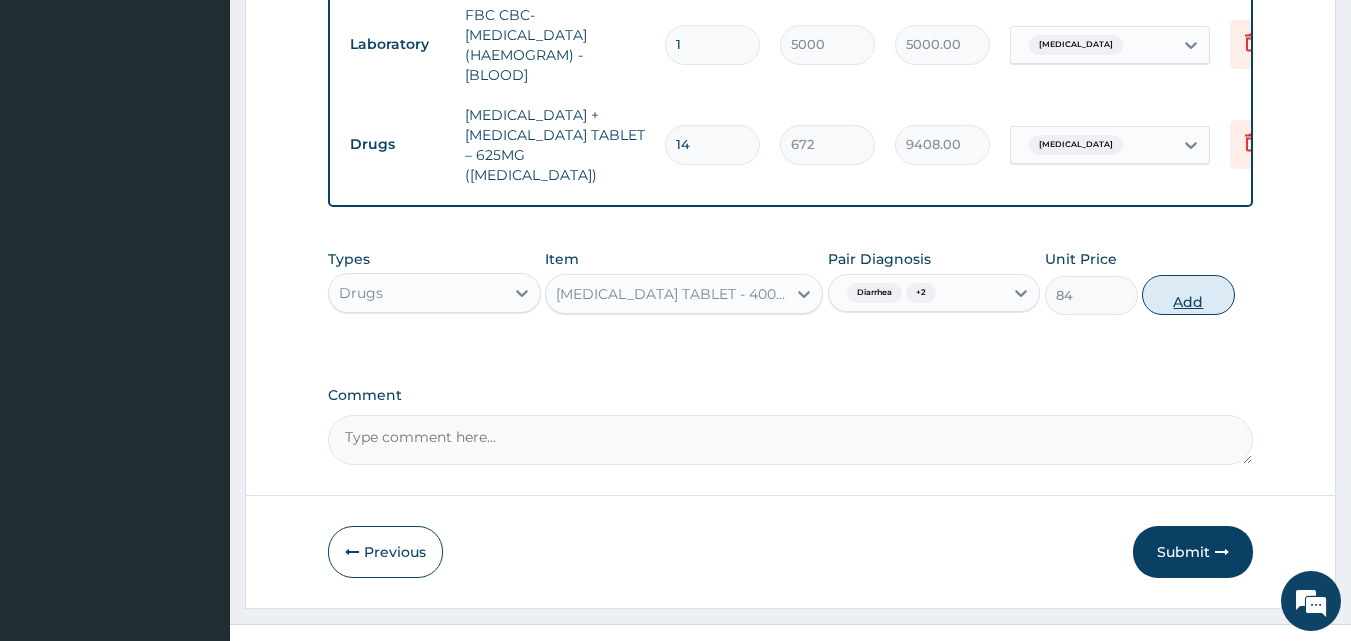click on "Add" at bounding box center [1188, 295] 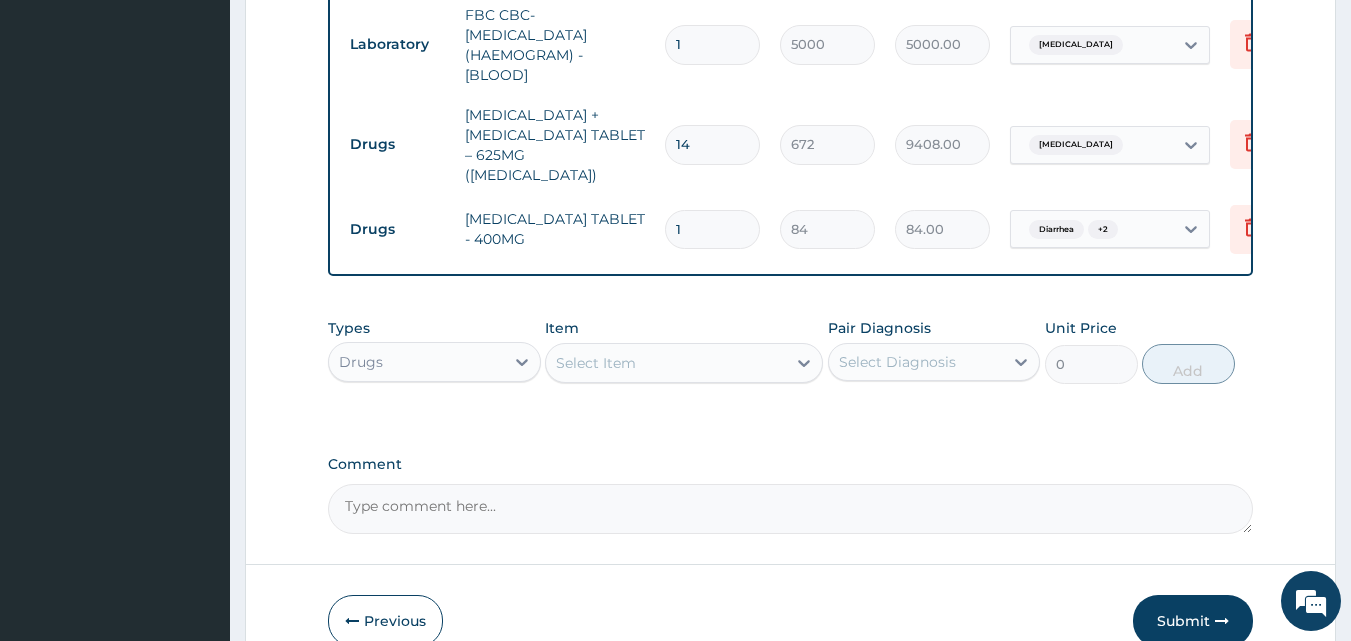 click on "1" at bounding box center [712, 229] 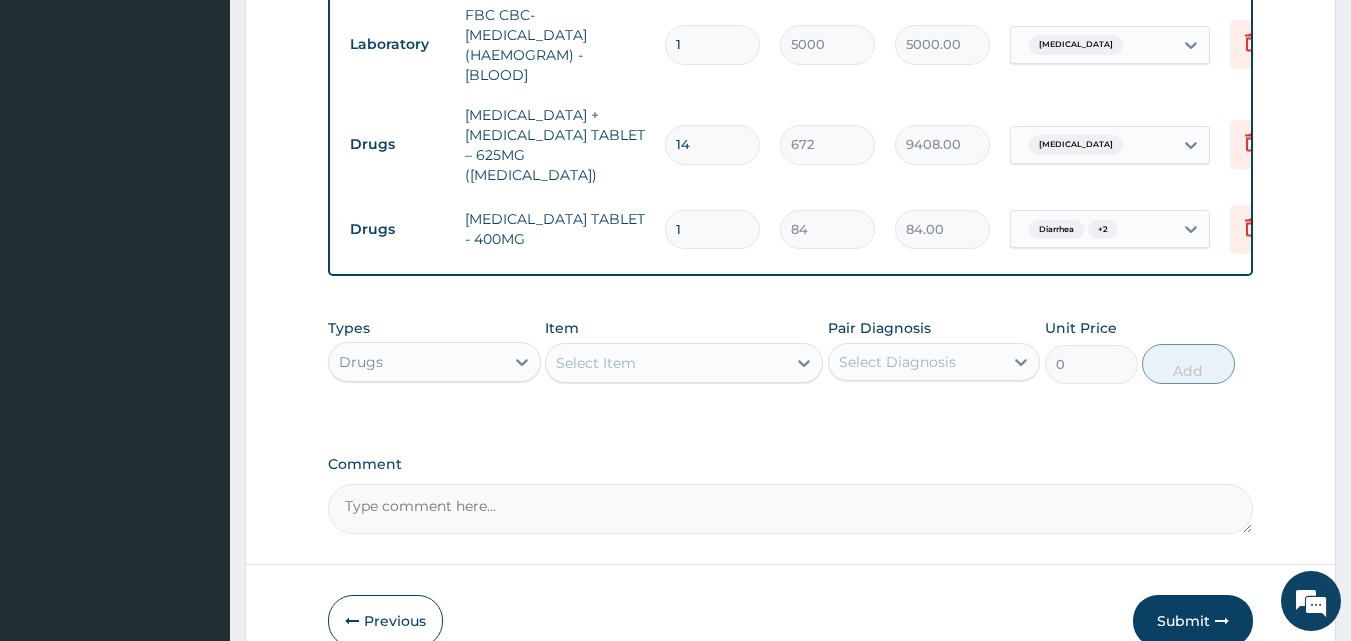 type on "21" 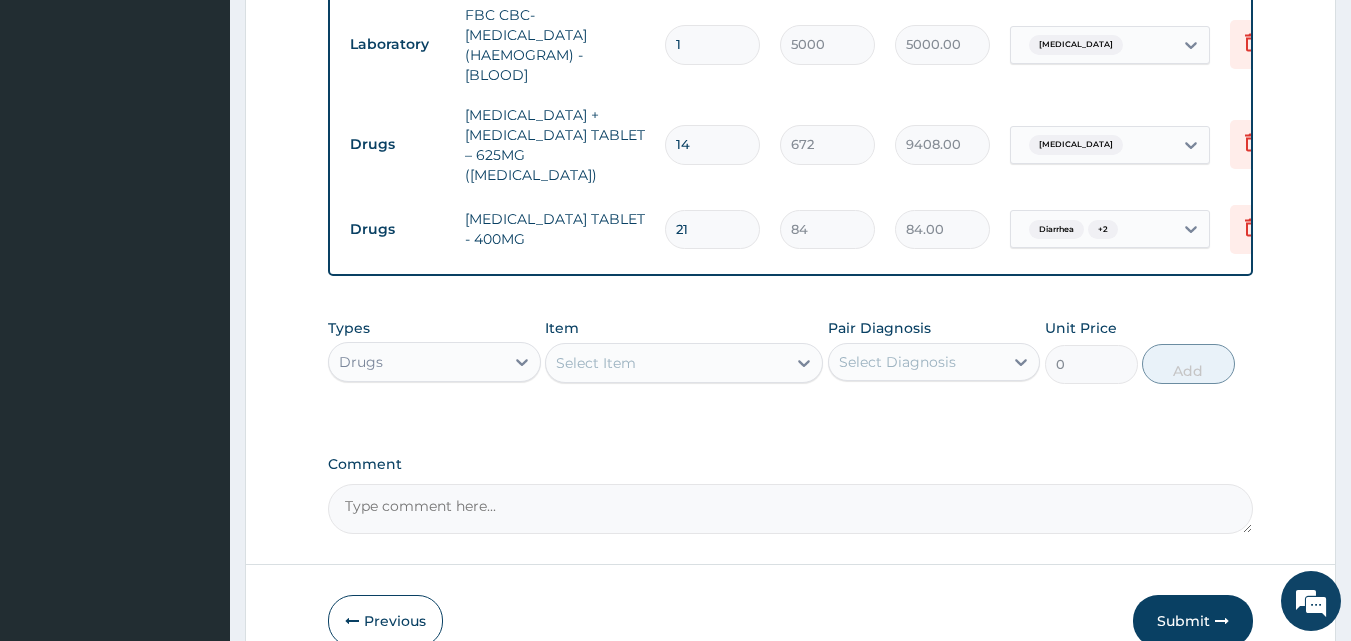type on "1764.00" 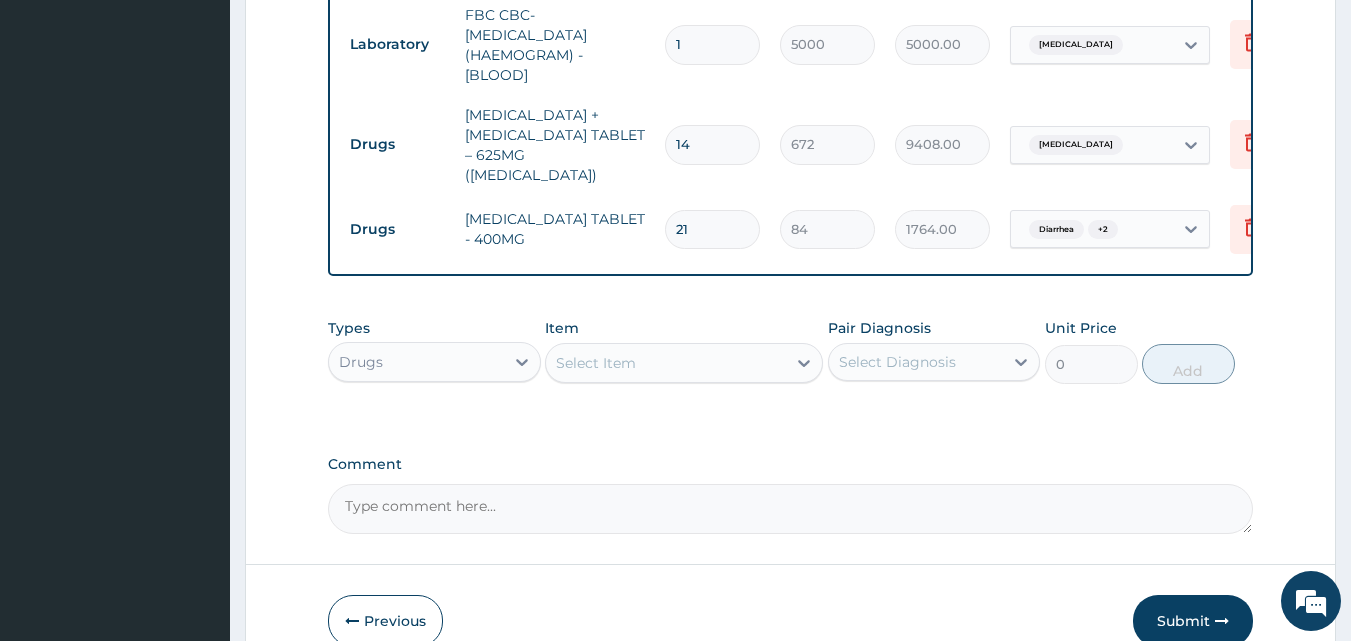 type on "21" 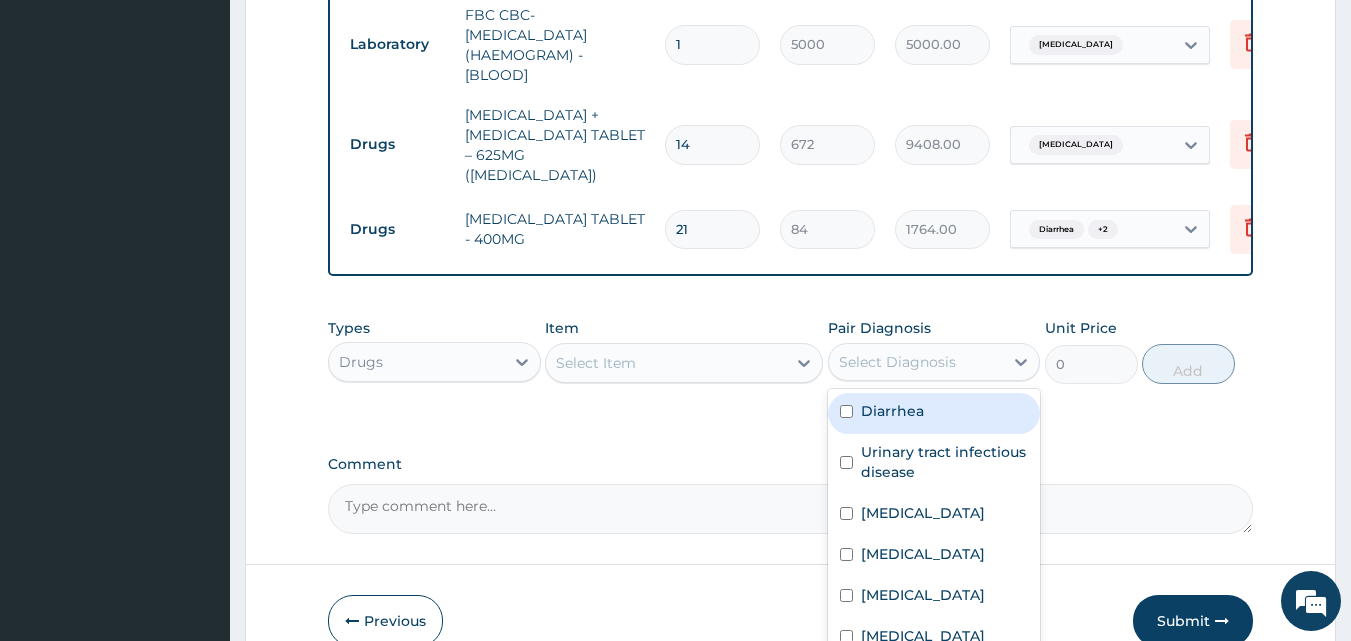click on "Select Diagnosis" at bounding box center [897, 362] 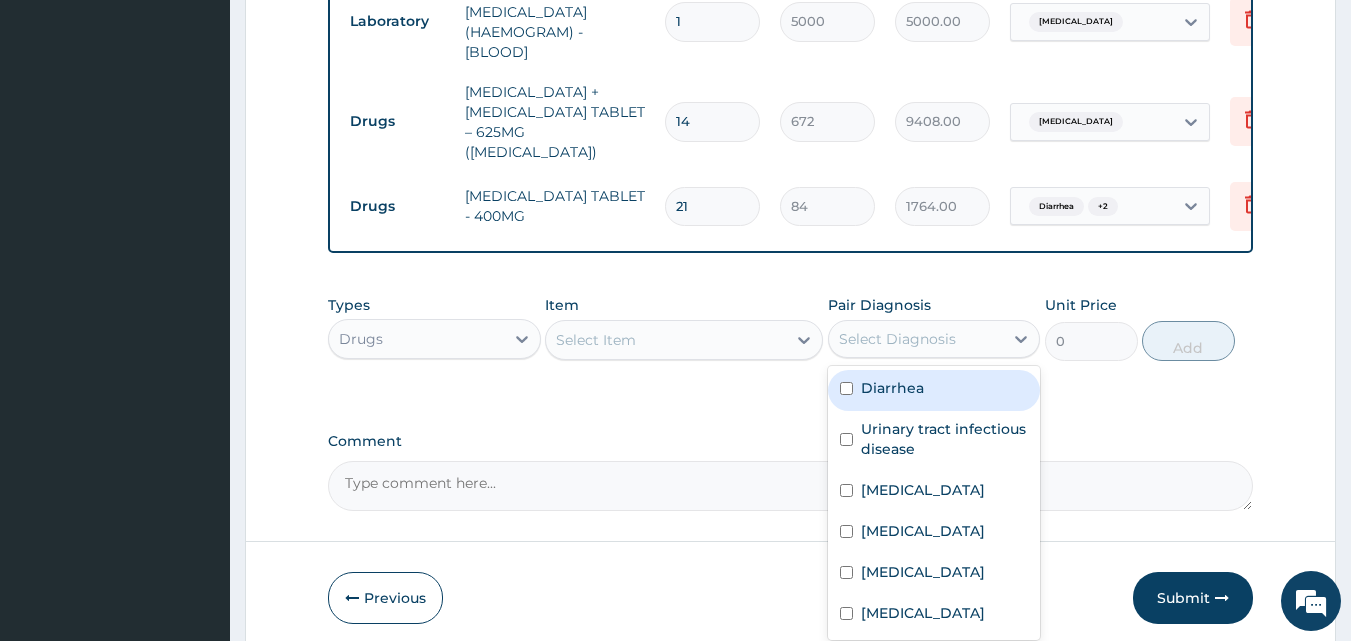 scroll, scrollTop: 1492, scrollLeft: 0, axis: vertical 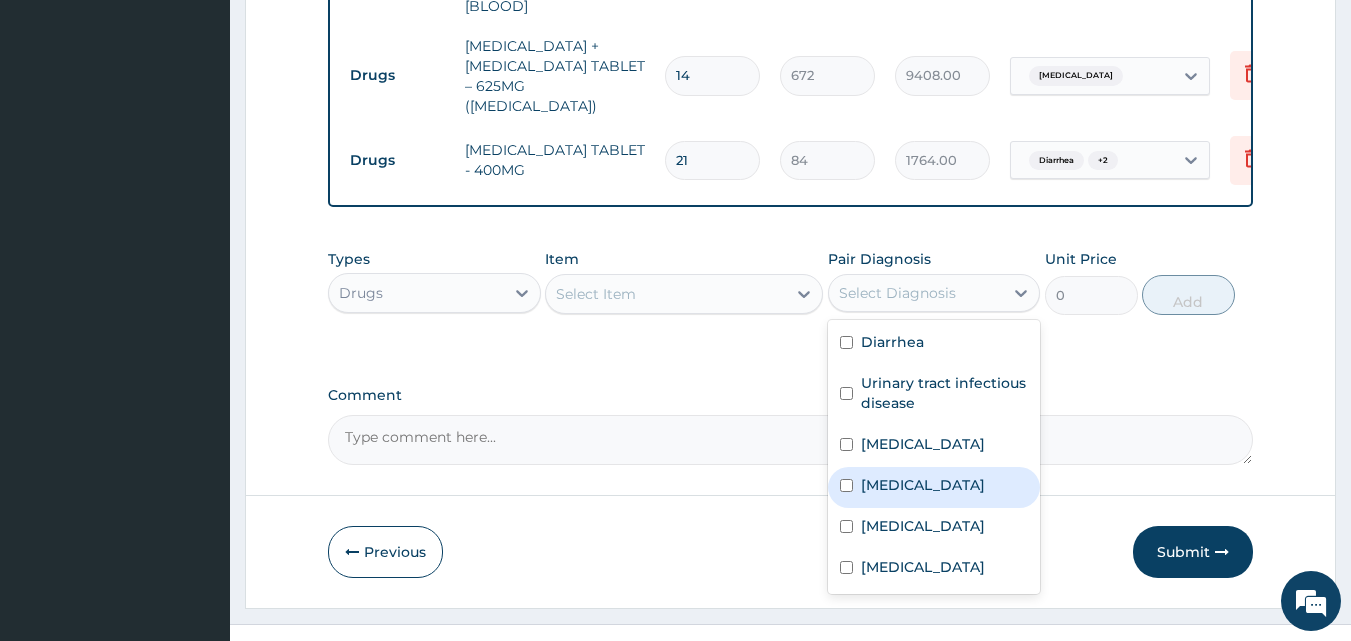 click on "Malaria" at bounding box center (934, 487) 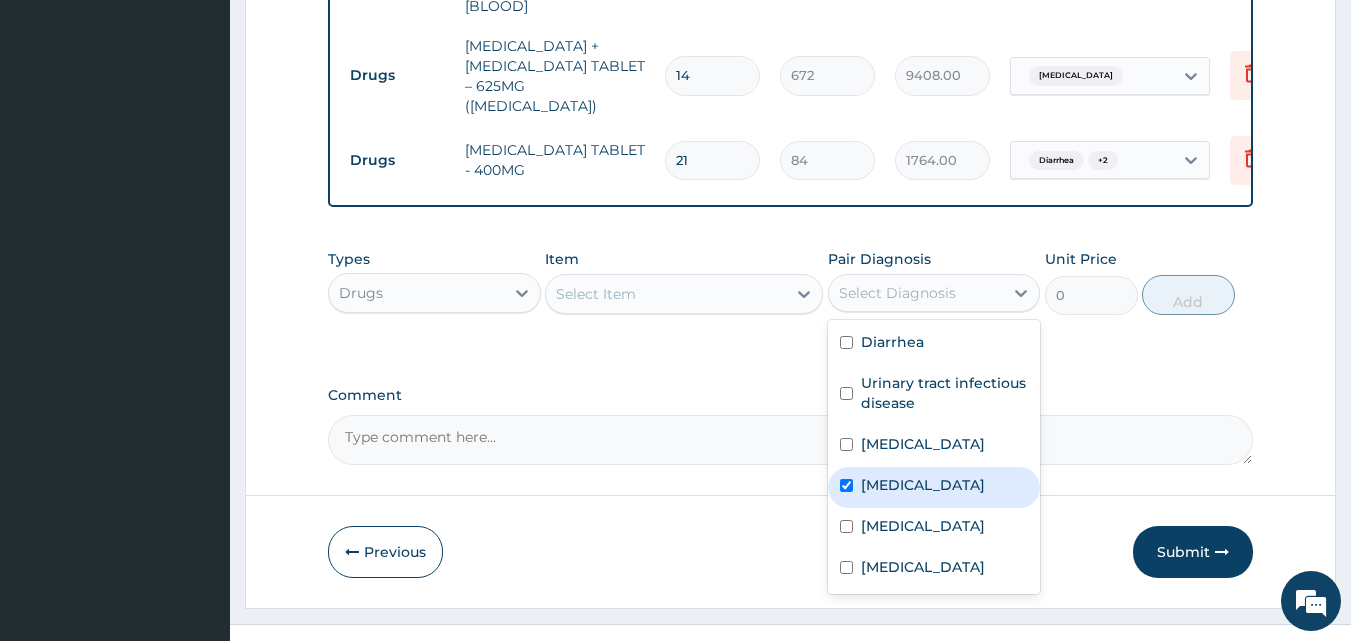 checkbox on "true" 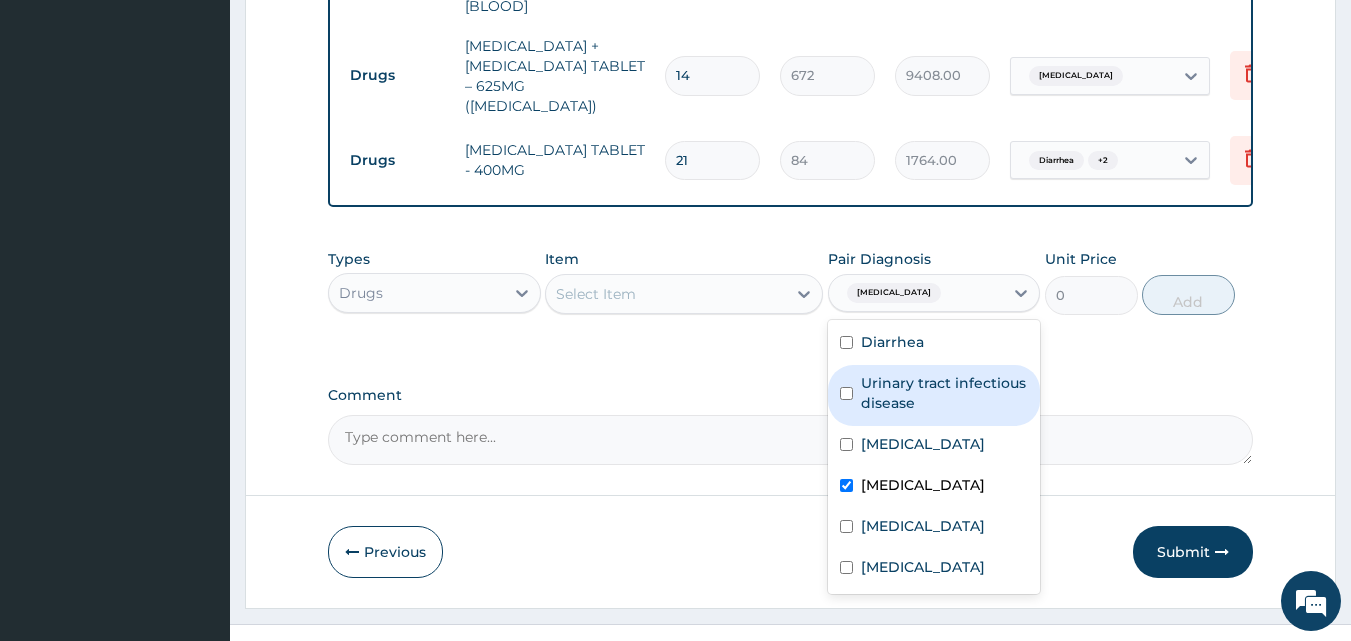 click on "Select Item" at bounding box center [666, 294] 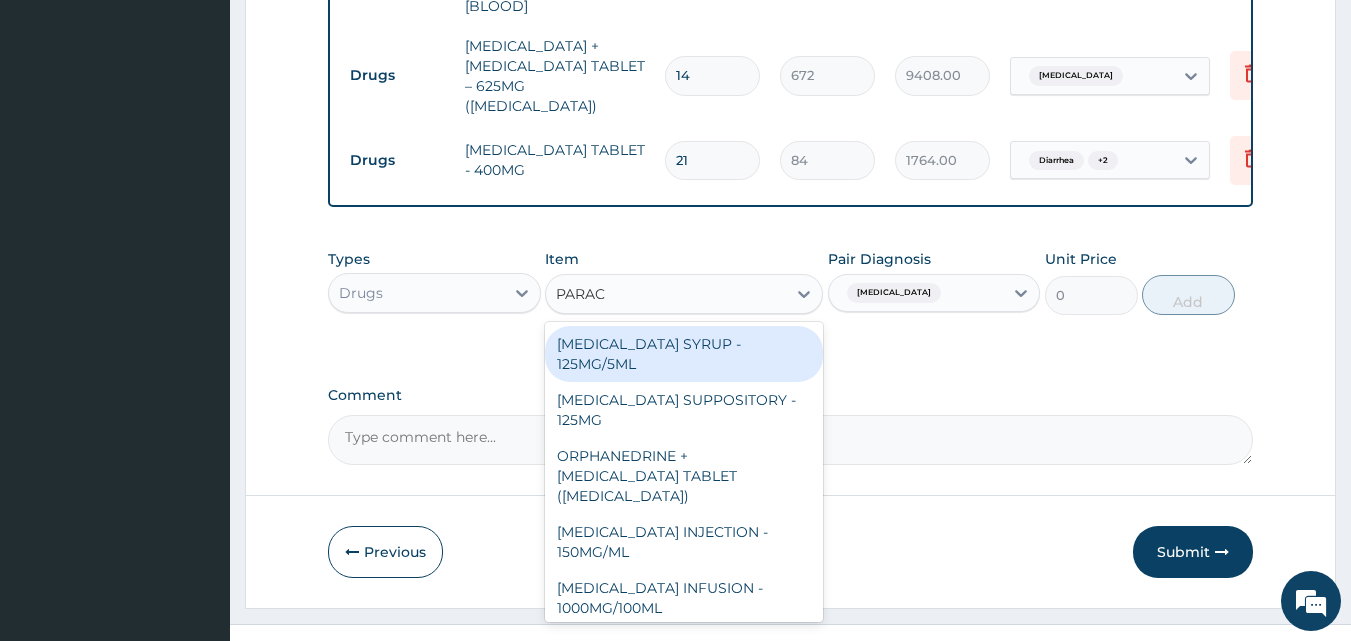 type on "PARACE" 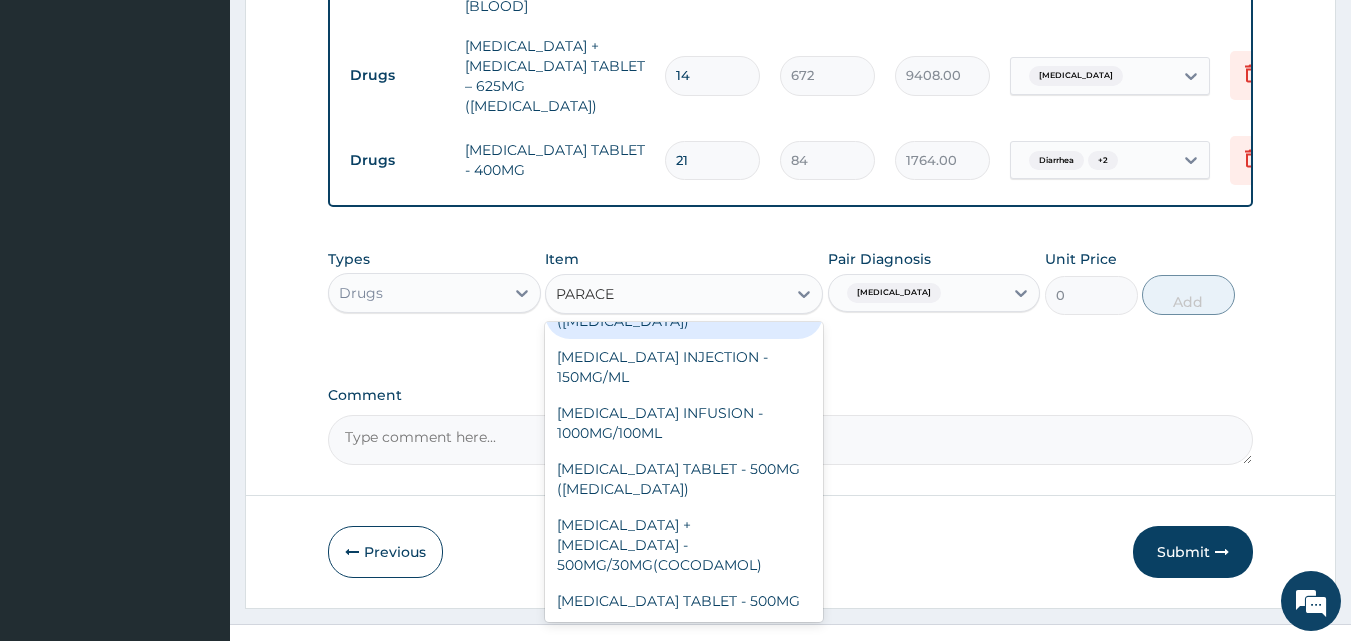 scroll, scrollTop: 200, scrollLeft: 0, axis: vertical 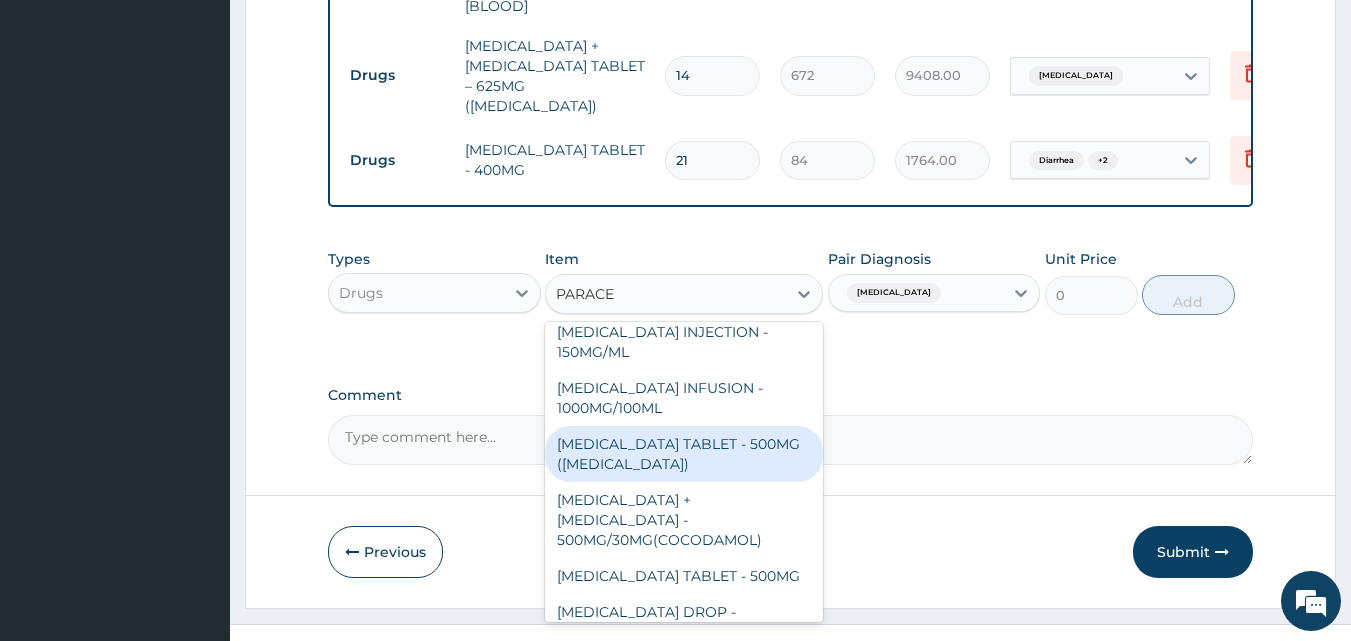 click on "PARACETAMOL TABLET - 500MG (PANADOL)" at bounding box center (684, 454) 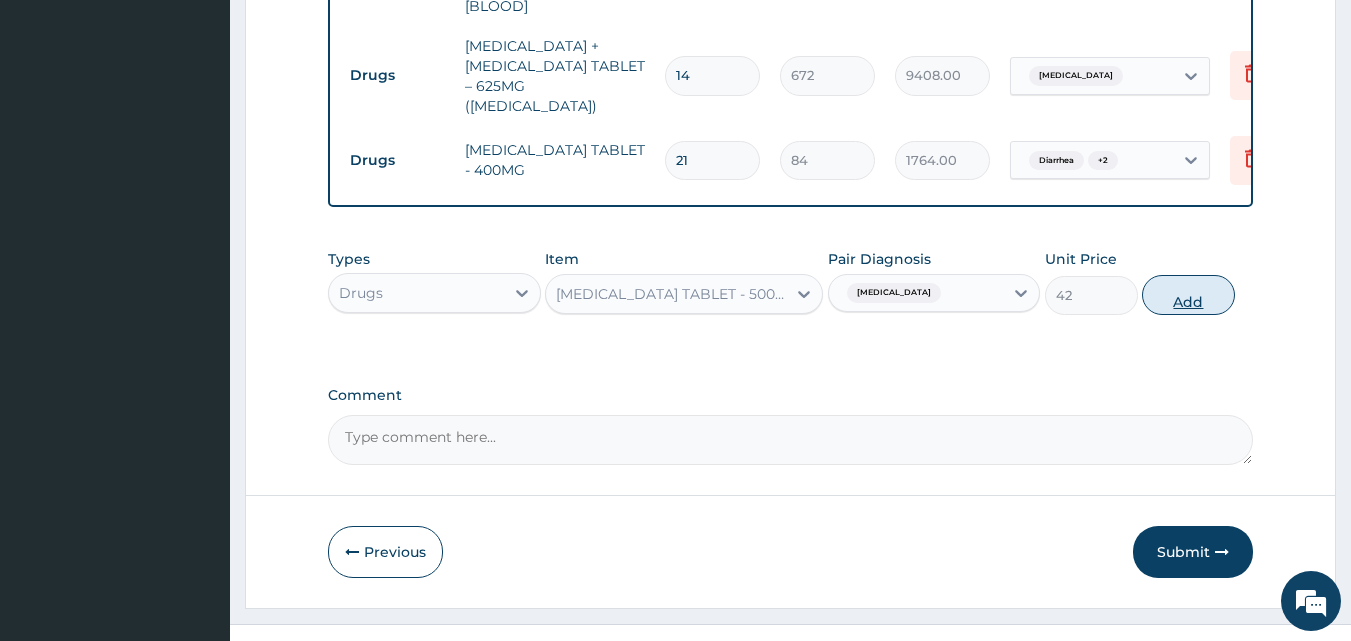 click on "Add" at bounding box center [1188, 295] 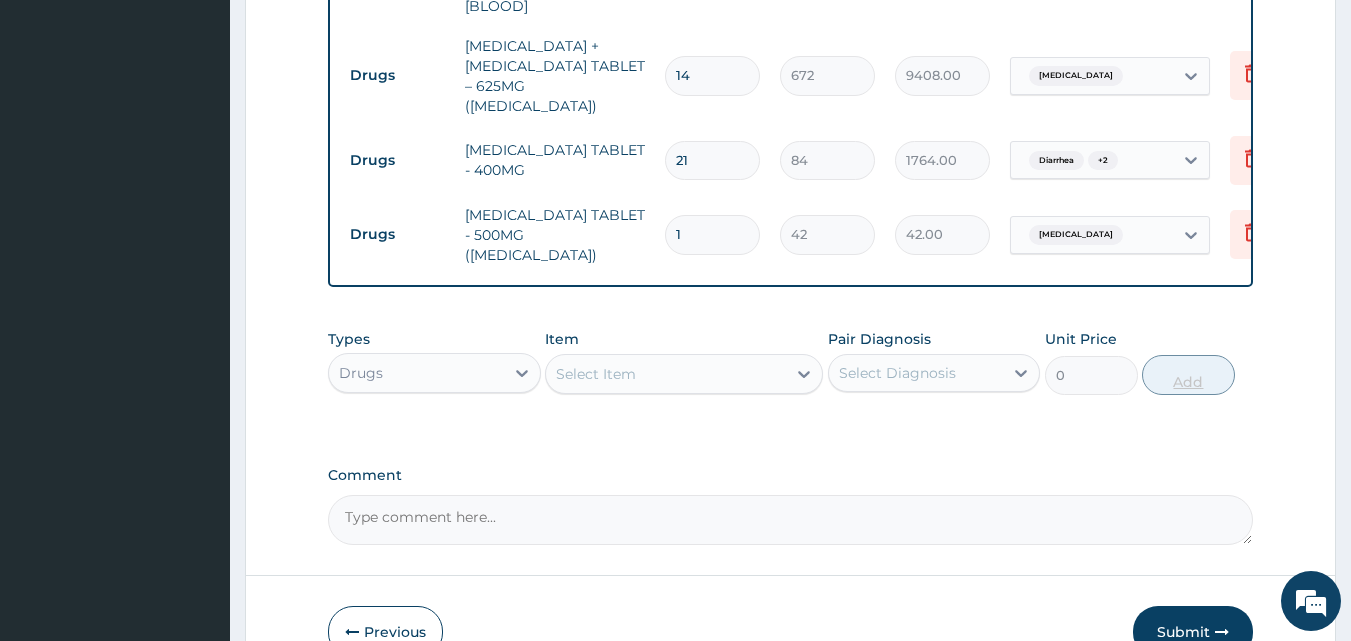 type on "18" 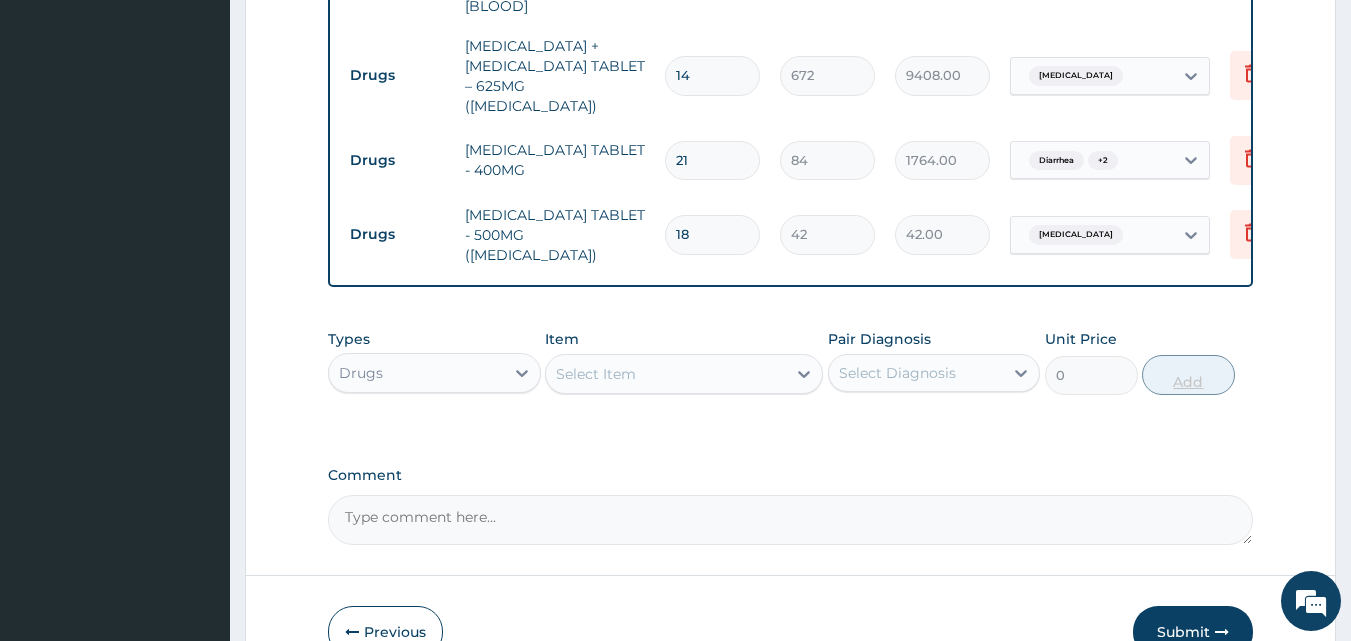 type on "756.00" 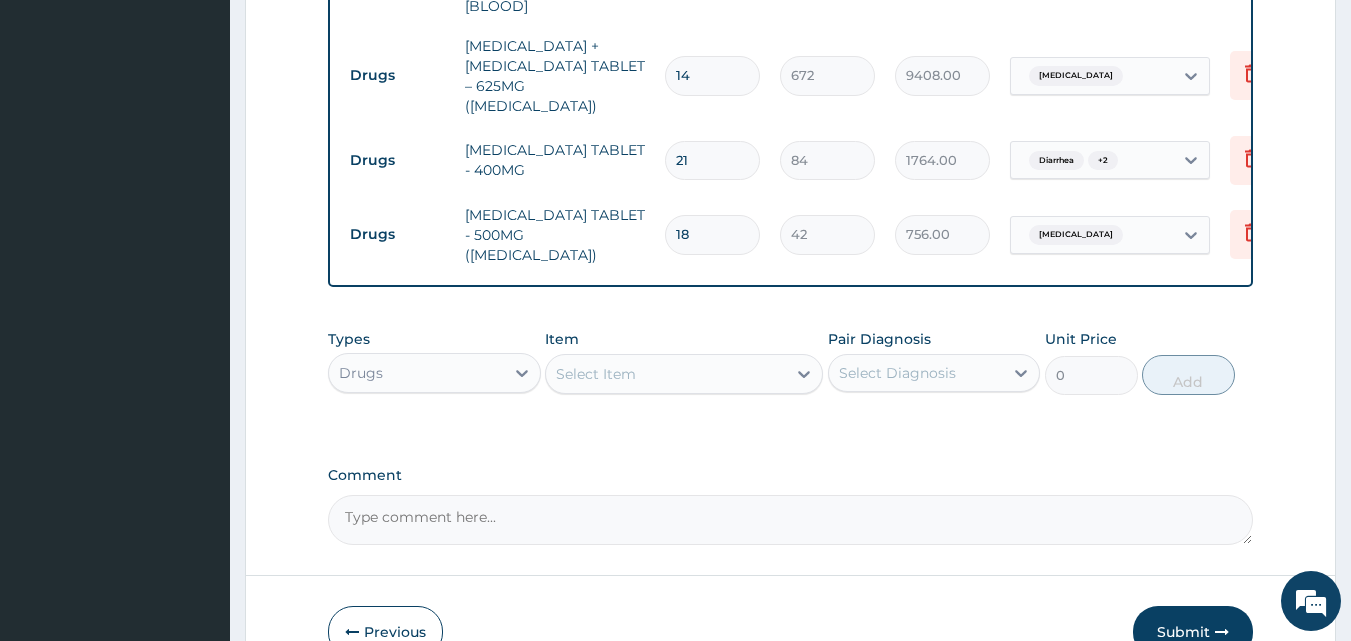 type on "18" 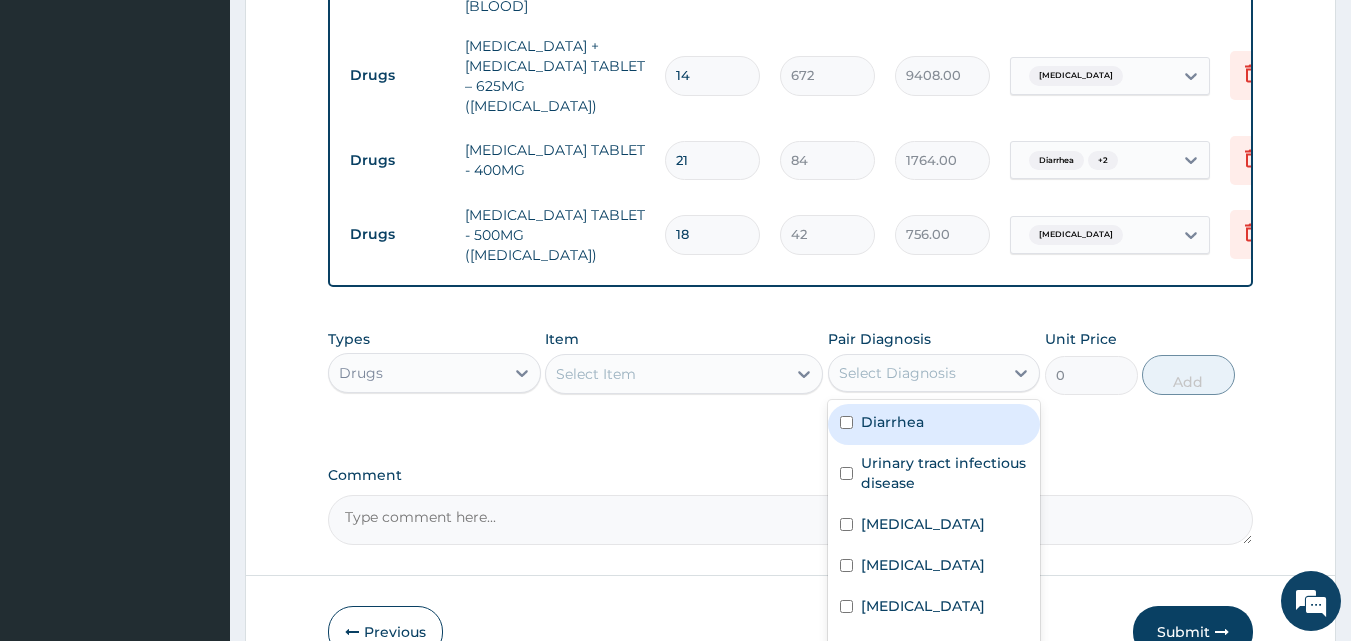 click on "Select Diagnosis" at bounding box center [897, 373] 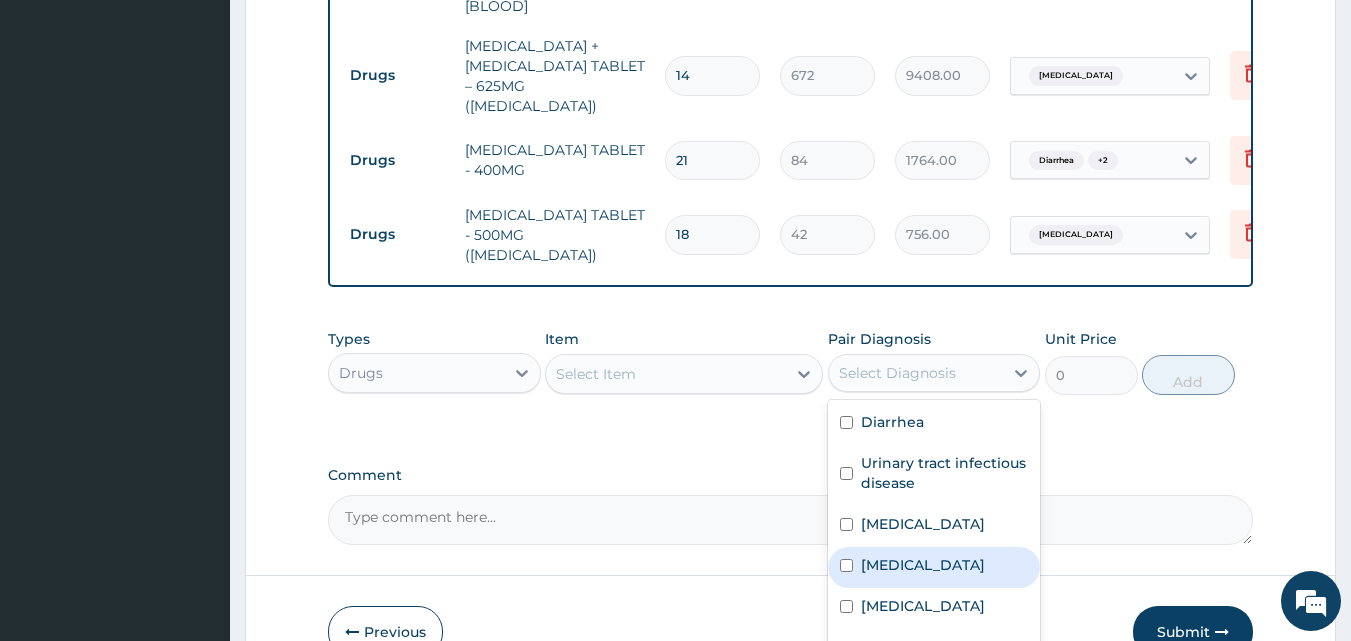 click on "Malaria" at bounding box center (934, 567) 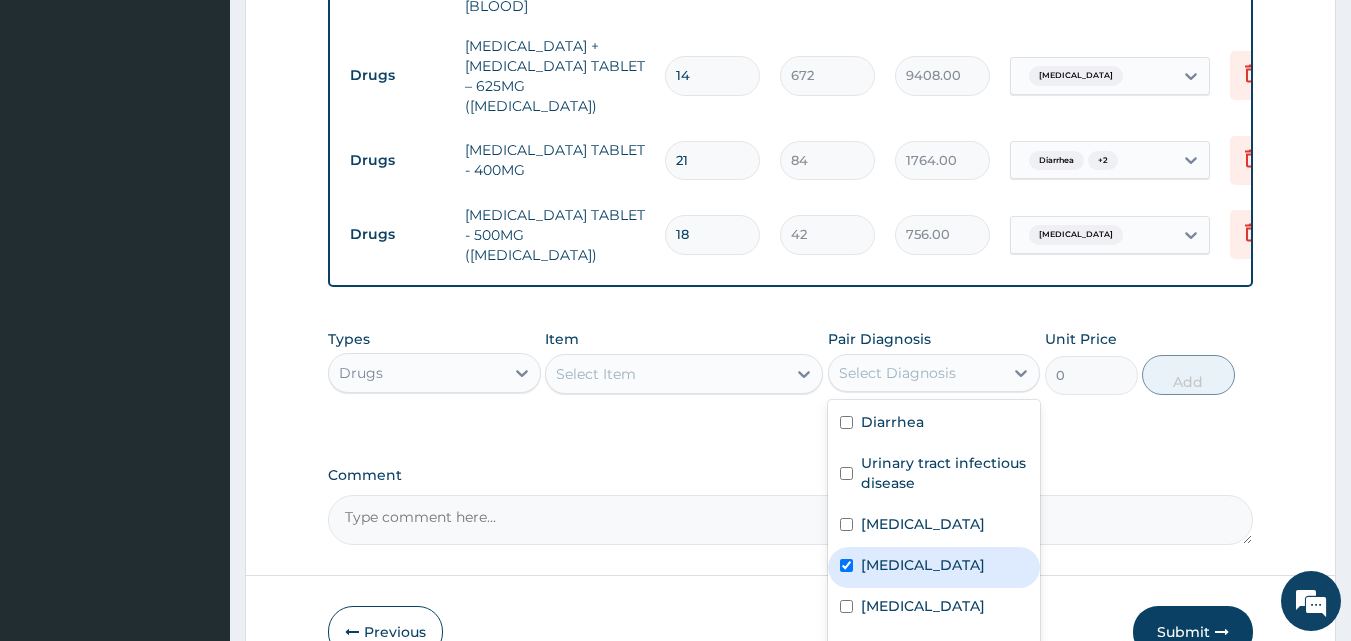 checkbox on "true" 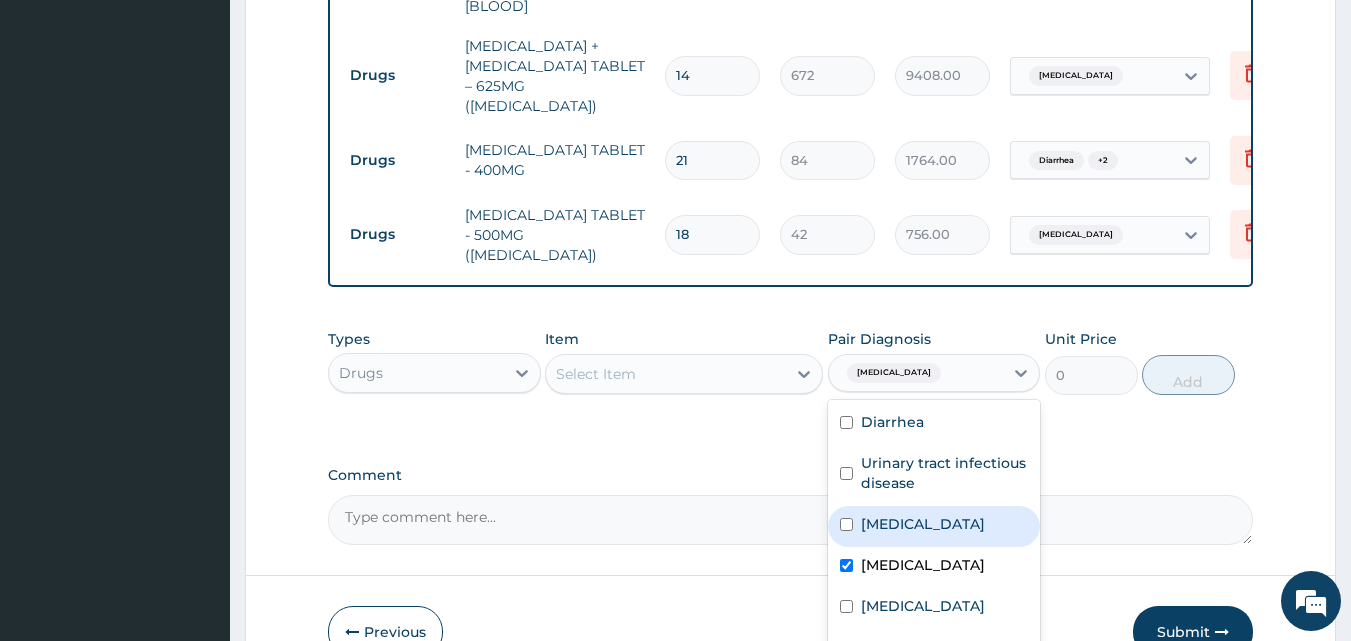 click on "Select Item" at bounding box center [666, 374] 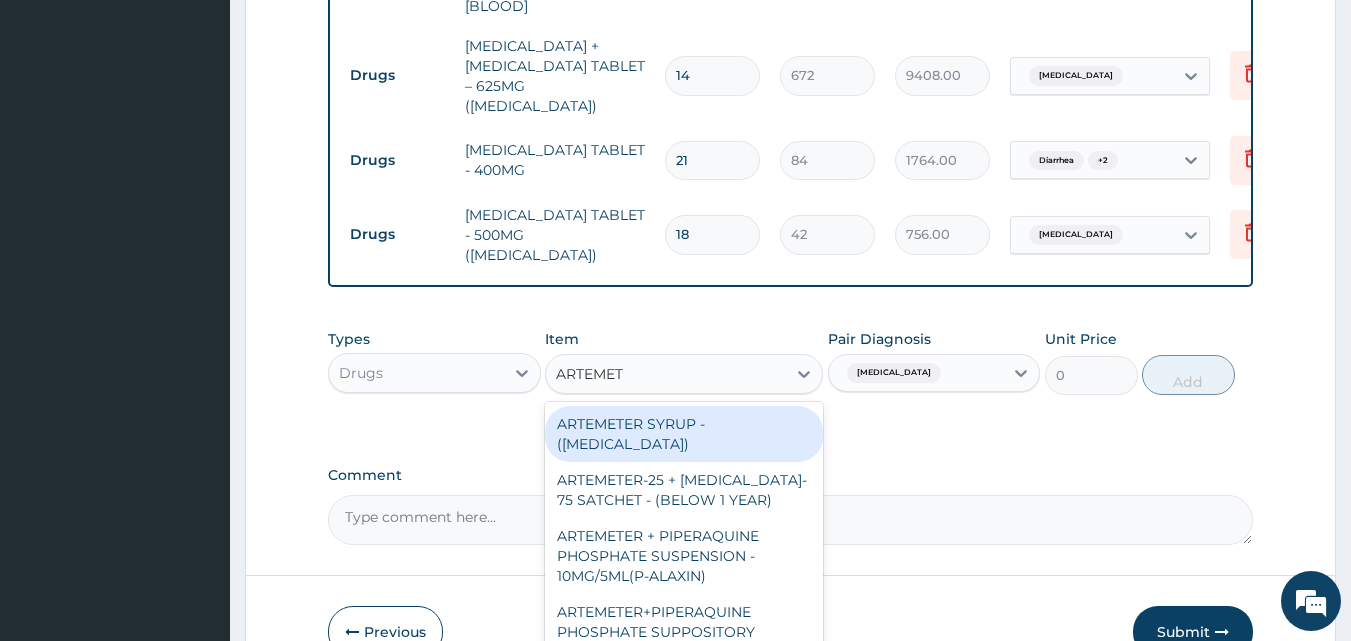 type on "ARTEME" 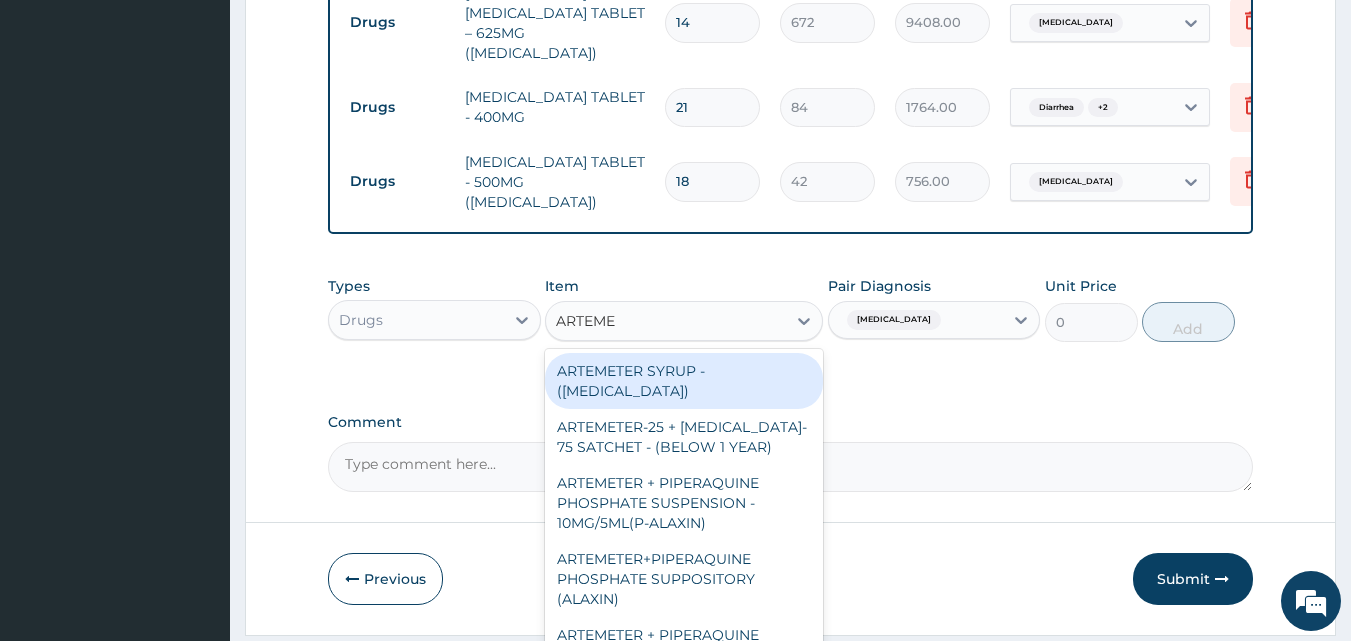 scroll, scrollTop: 1561, scrollLeft: 0, axis: vertical 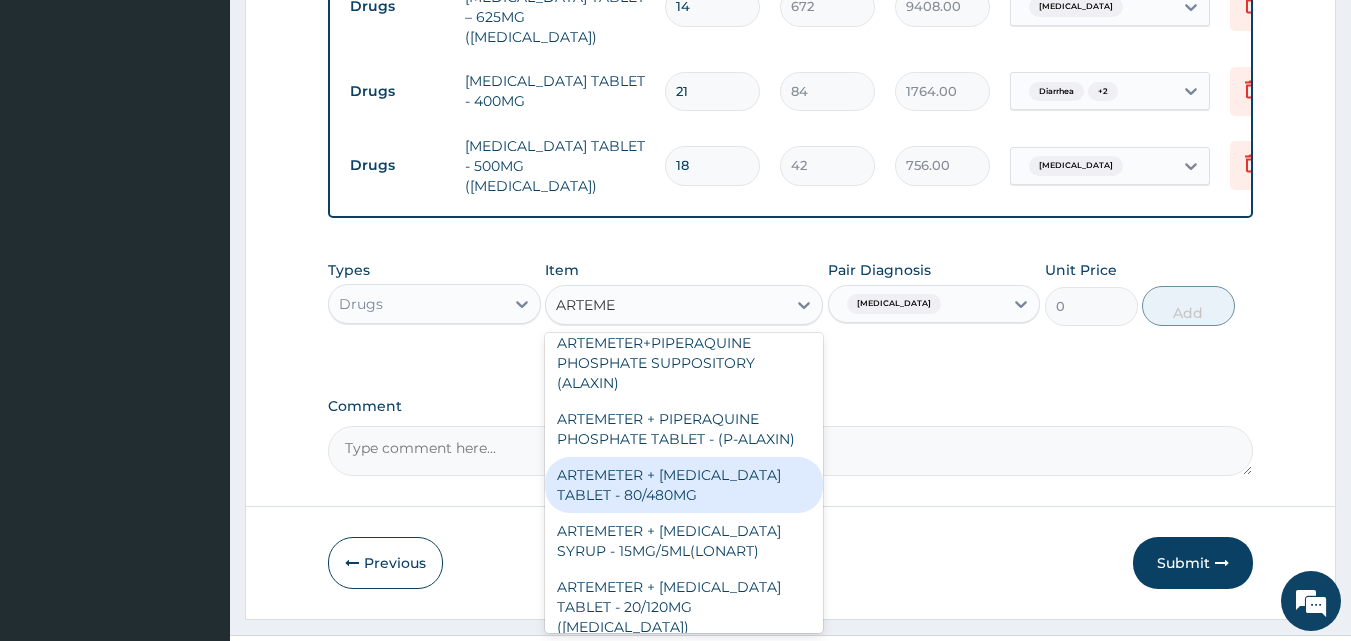 click on "ARTEMETER + LUMEFANTRINE TABLET - 80/480MG" at bounding box center [684, 485] 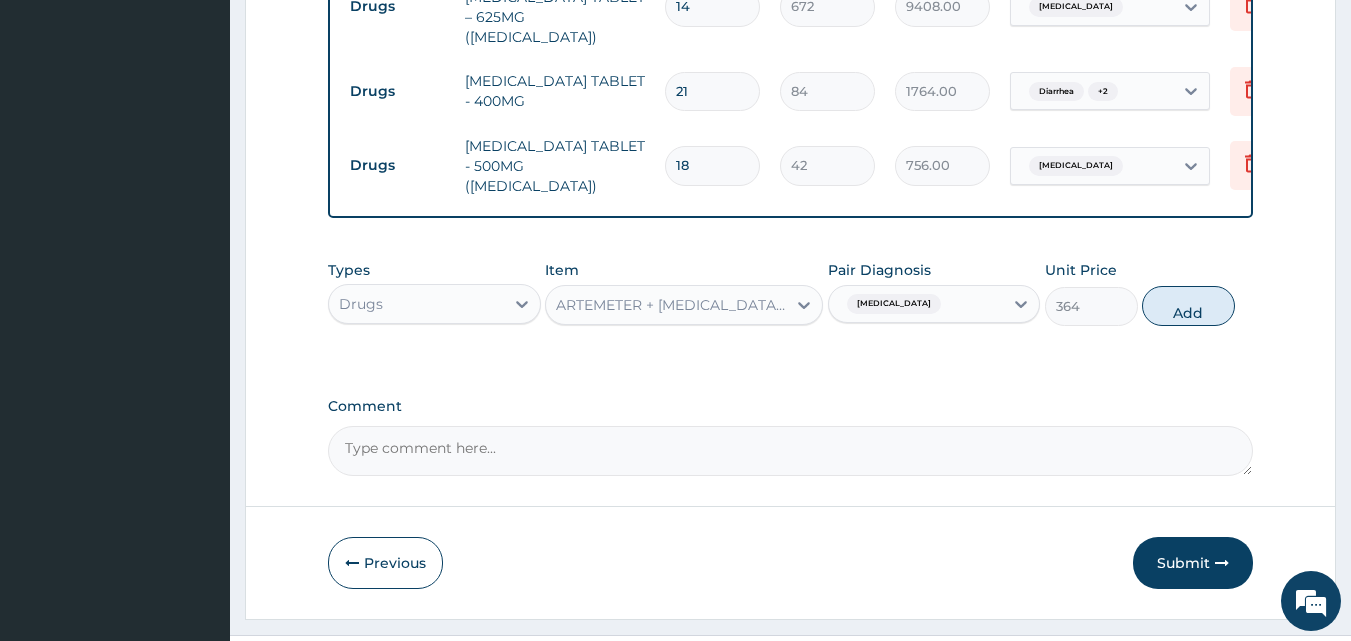click on "ARTEMETER + LUMEFANTRINE TABLET - 80/480MG" at bounding box center [666, 305] 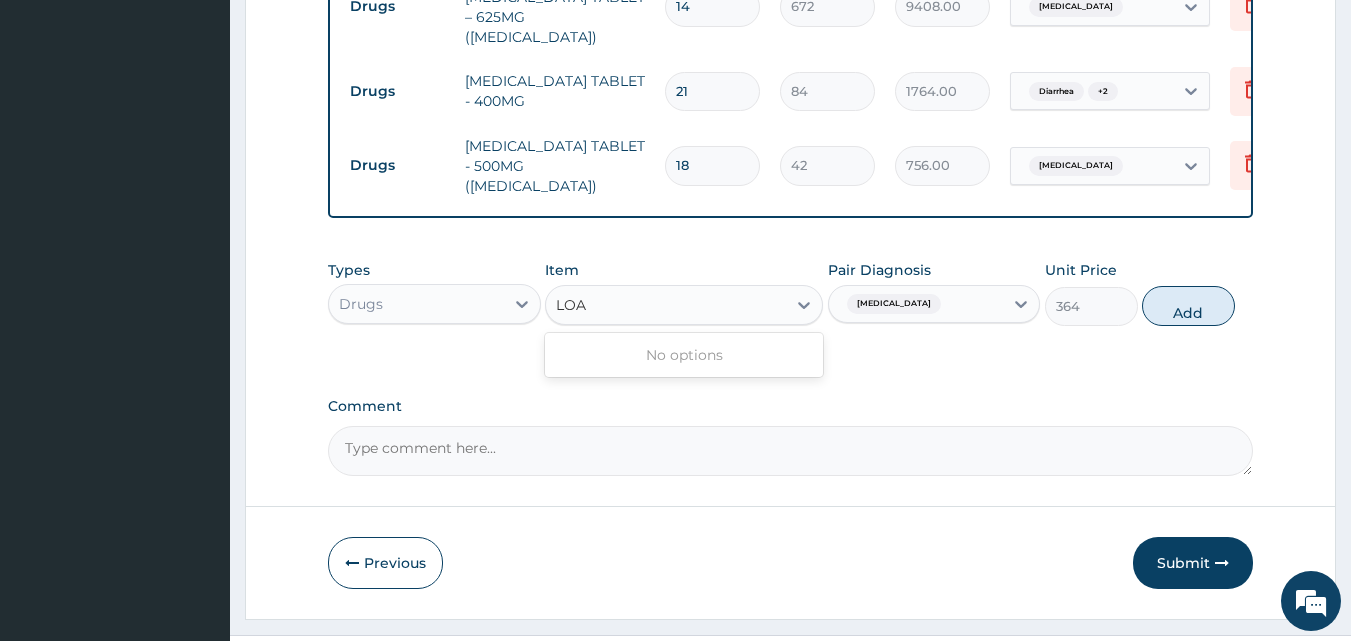 scroll, scrollTop: 0, scrollLeft: 0, axis: both 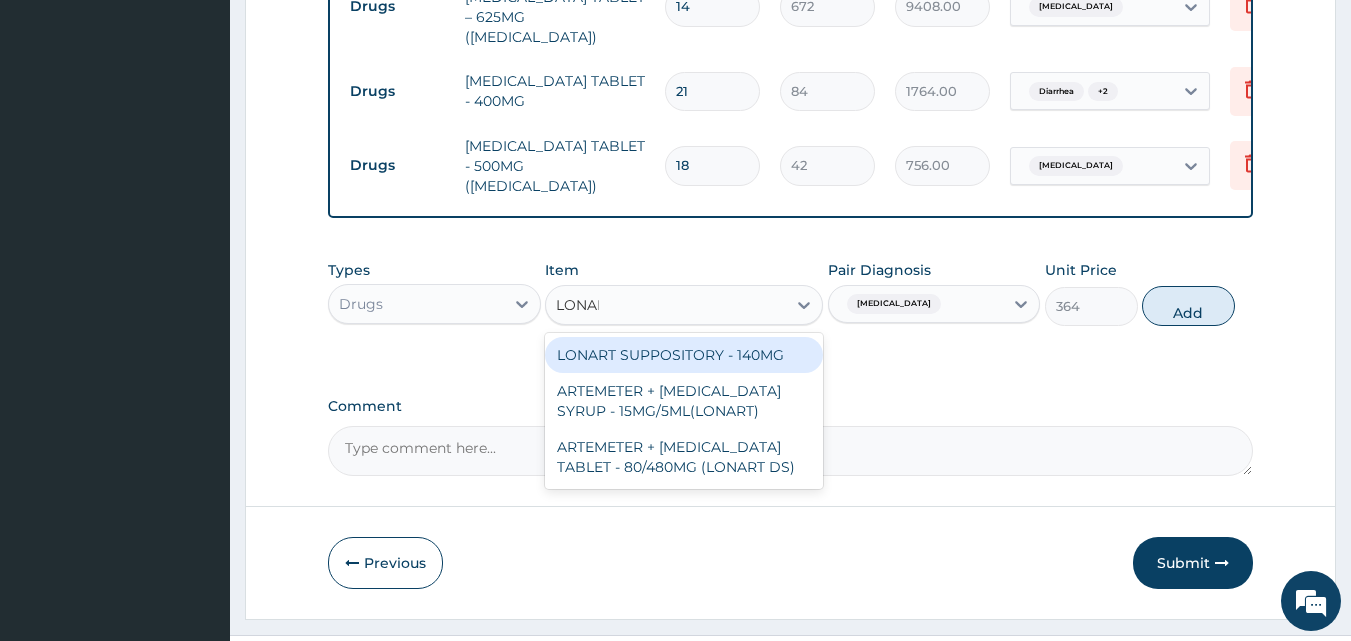 type on "LONART" 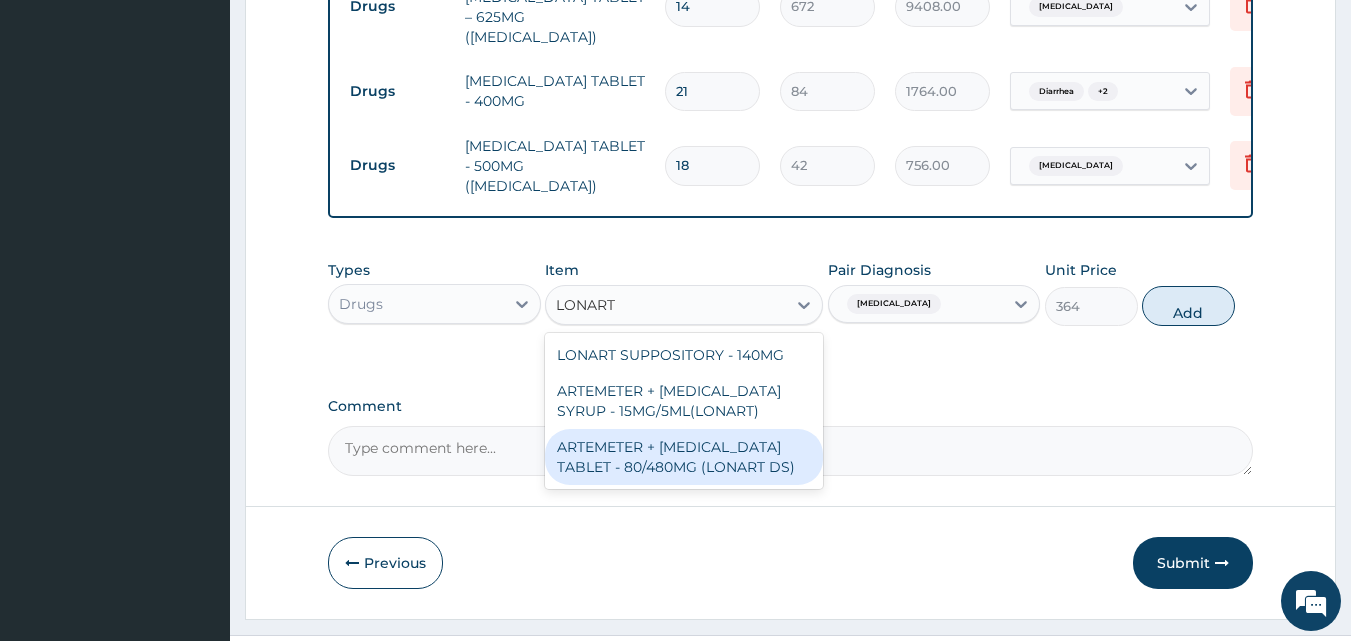 click on "ARTEMETER + LUMEFANTRINE TABLET -  80/480MG (LONART DS)" at bounding box center [684, 457] 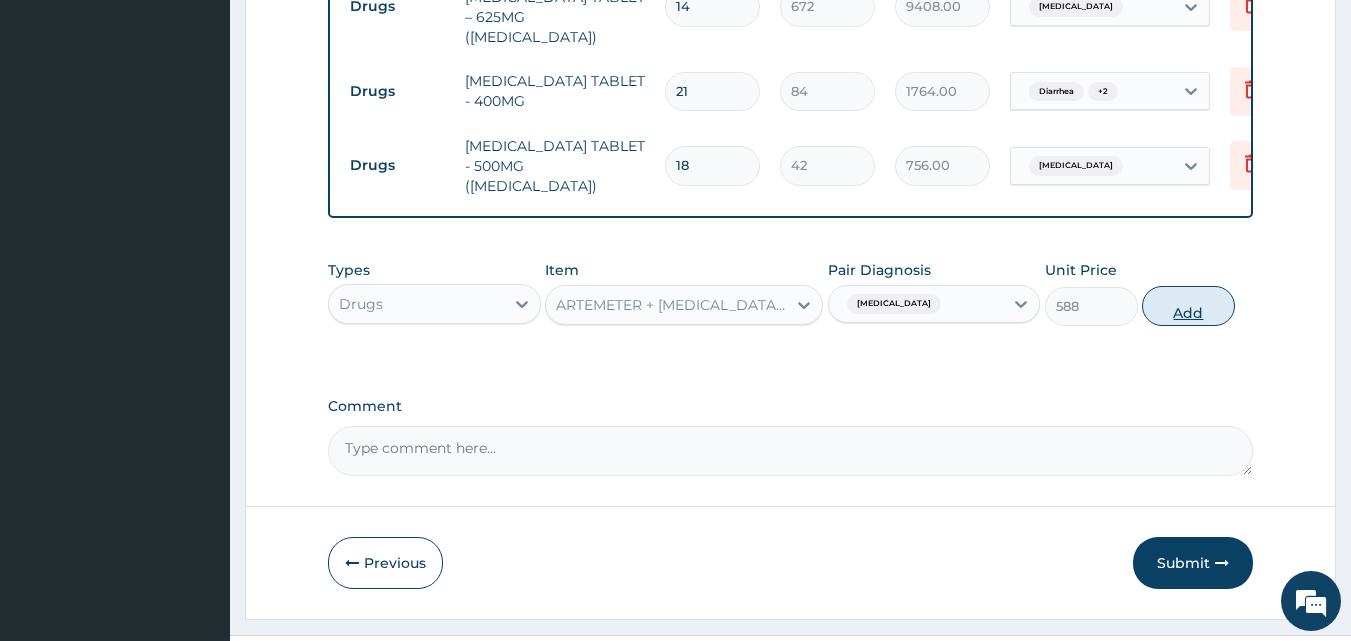 click on "Add" at bounding box center (1188, 306) 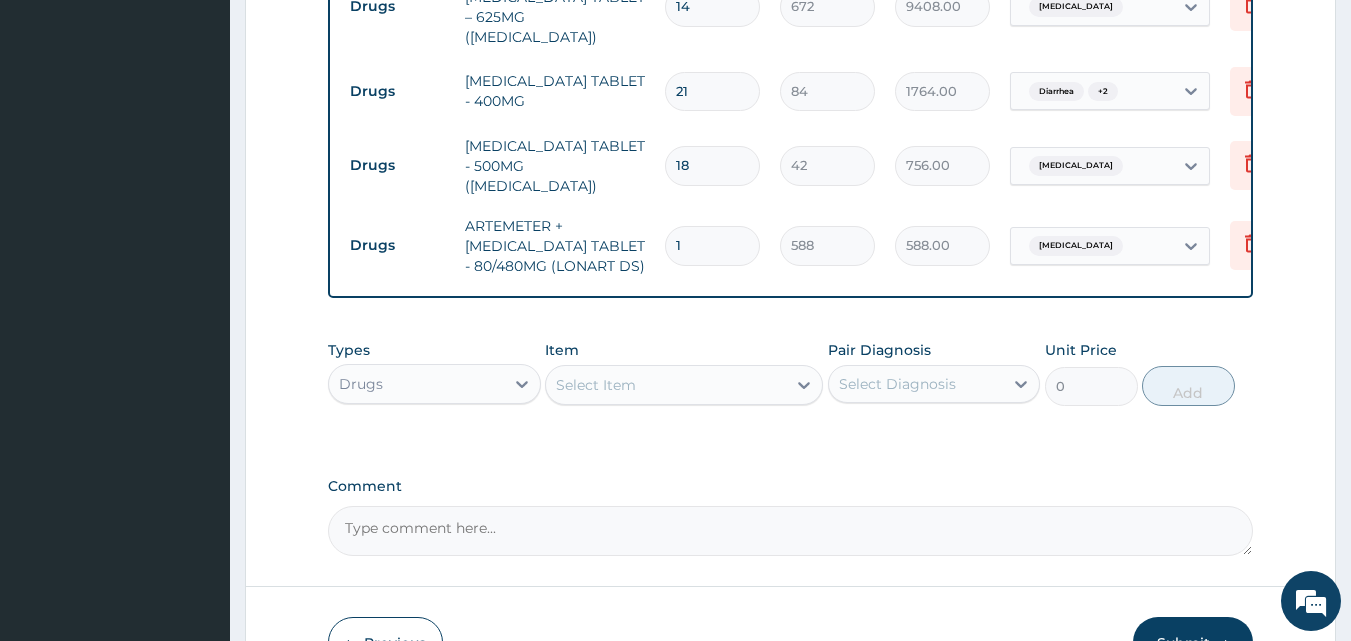 type 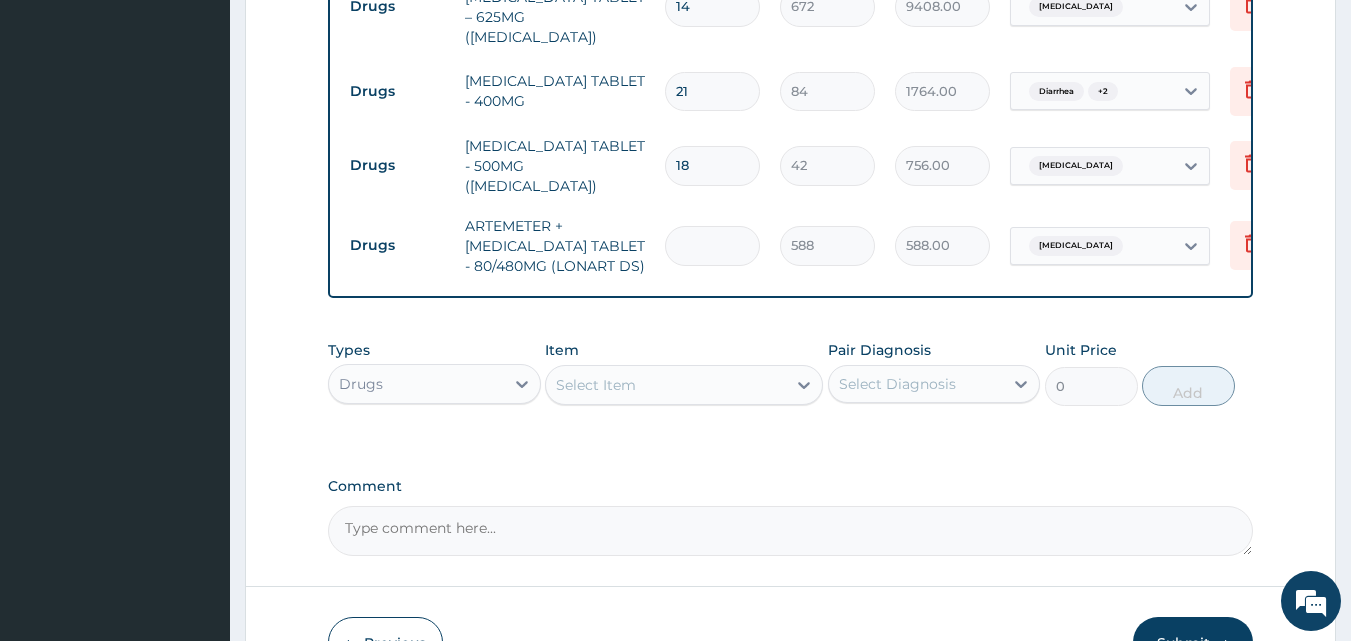 type on "0.00" 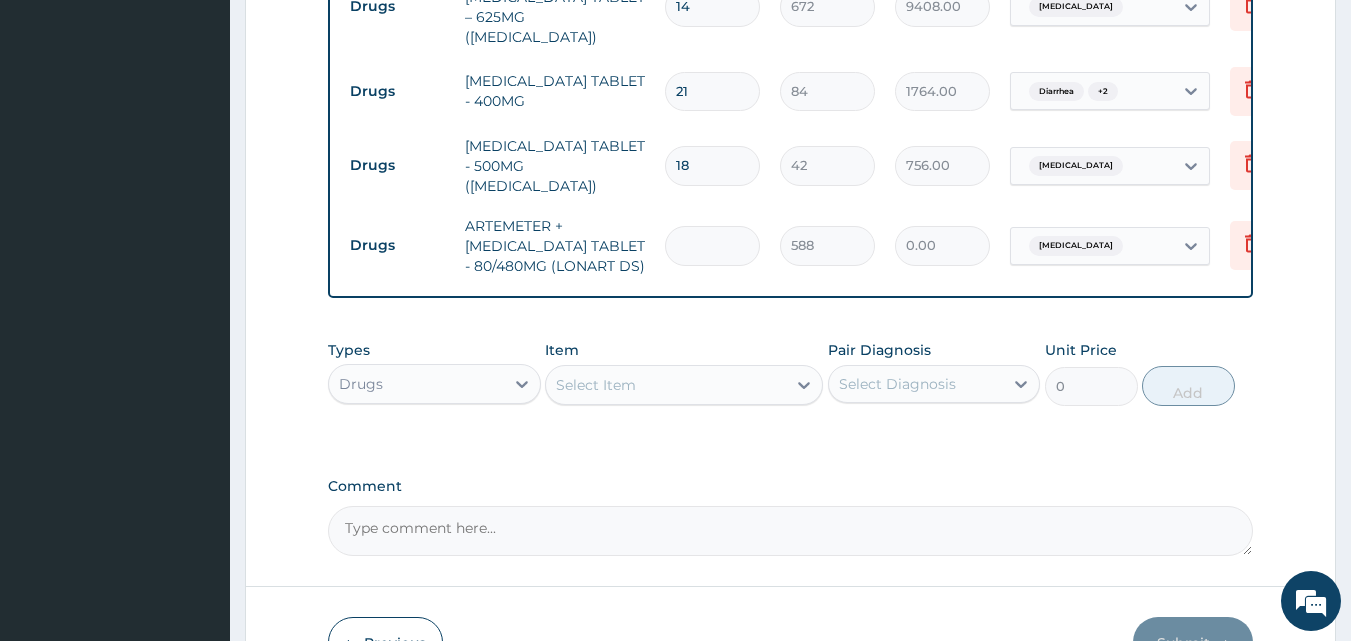type on "6" 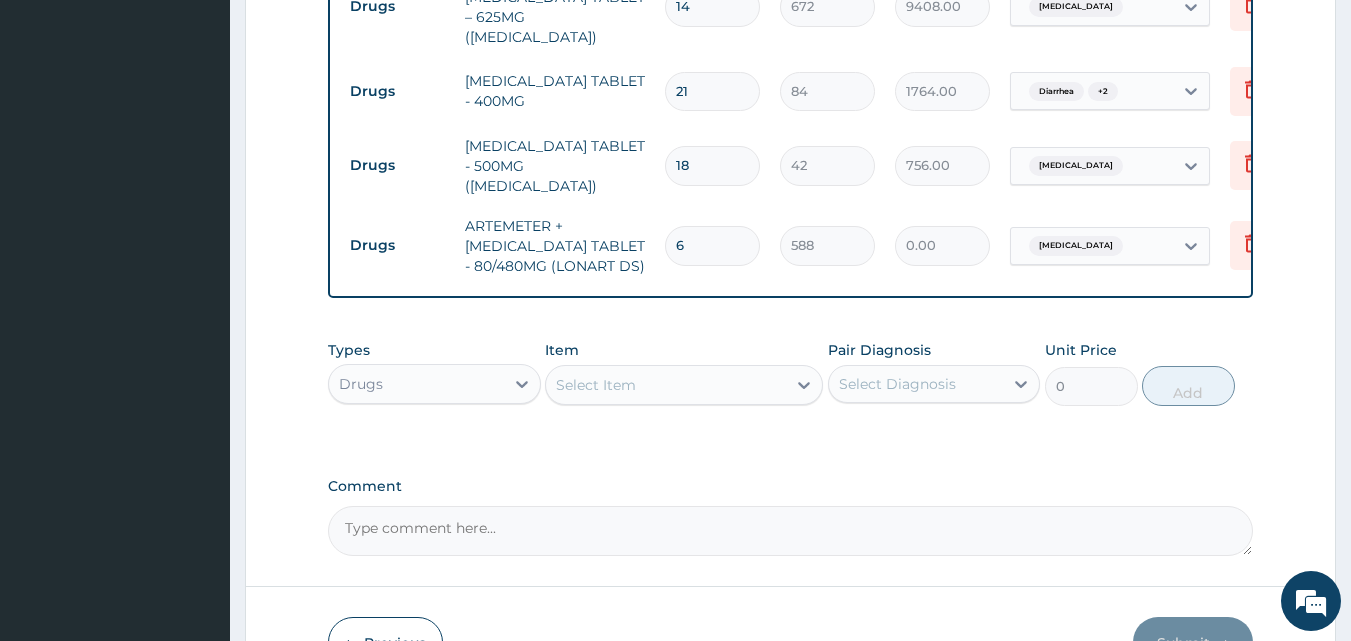 type on "3528.00" 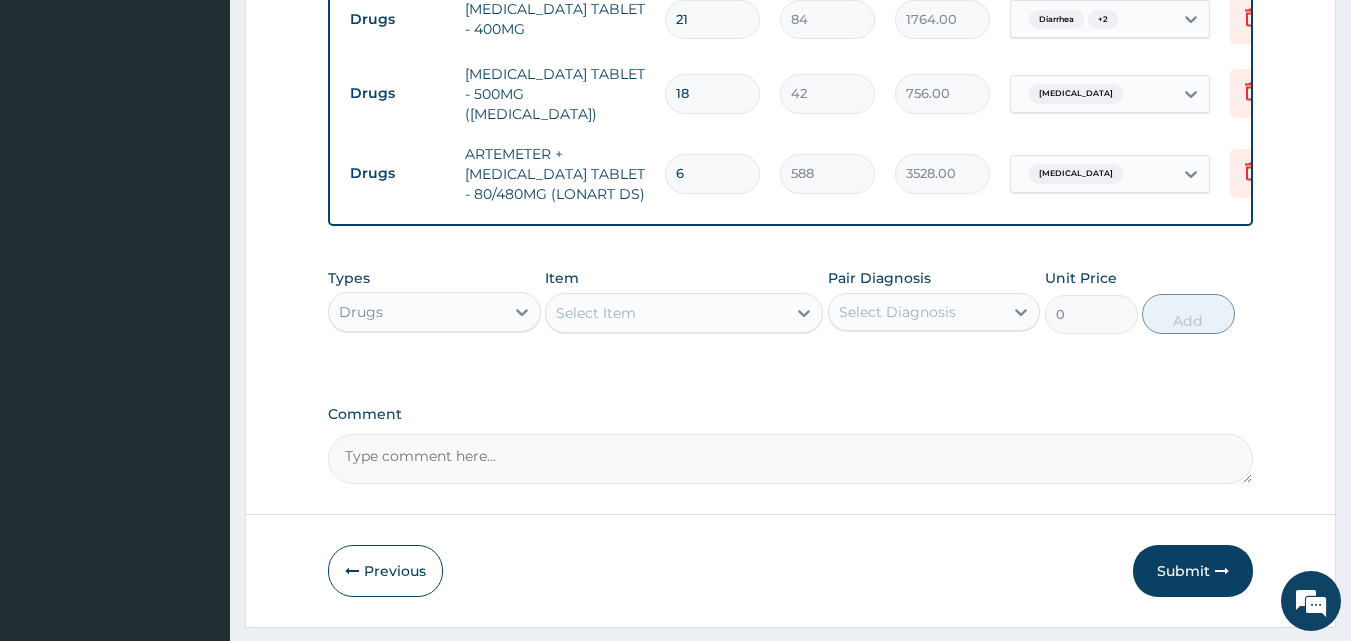 scroll, scrollTop: 1641, scrollLeft: 0, axis: vertical 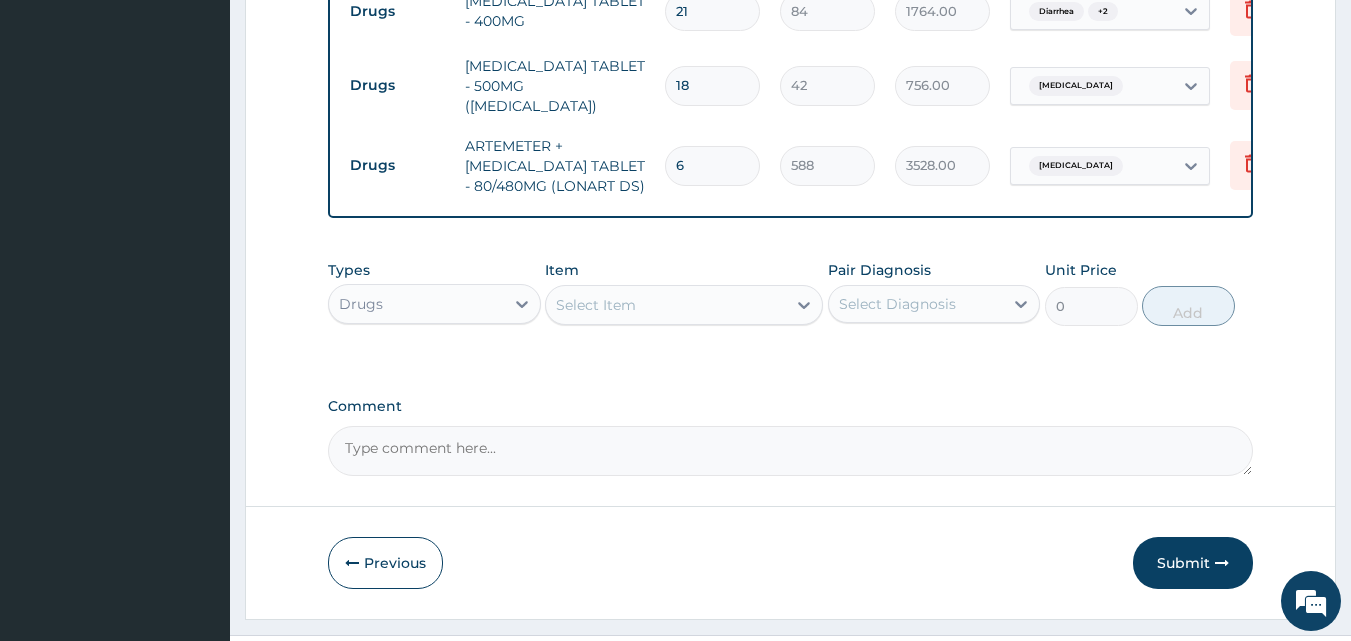 type on "6" 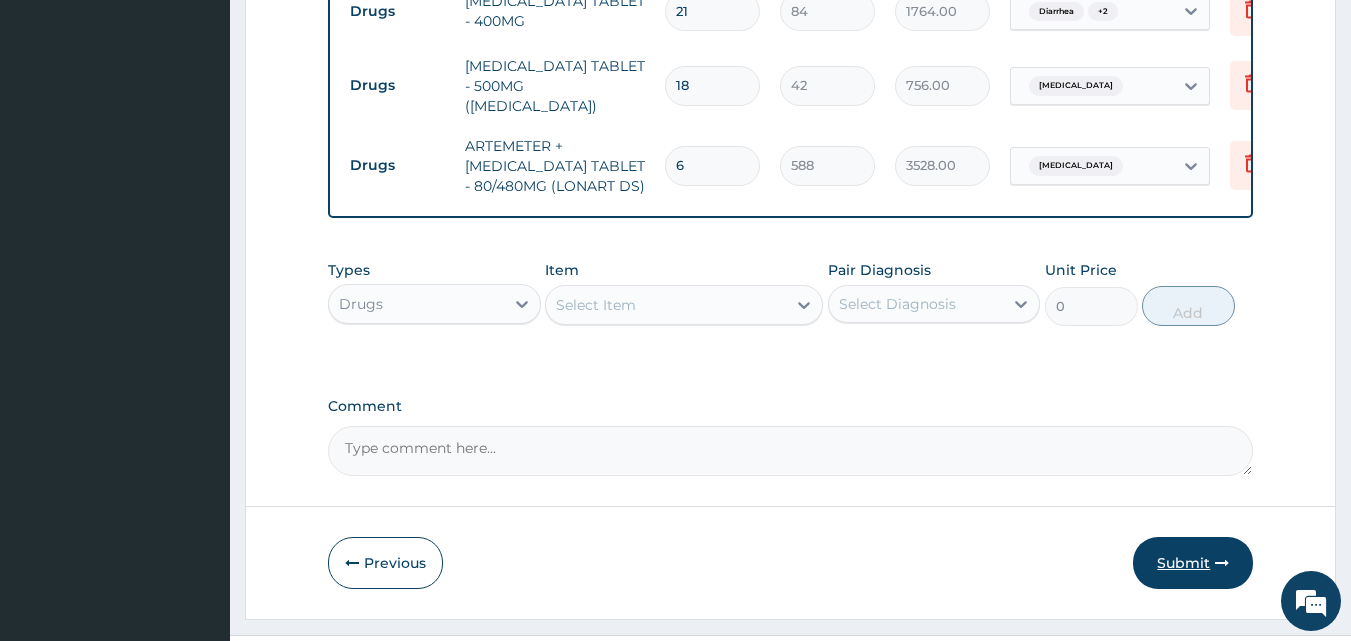 click on "Submit" at bounding box center (1193, 563) 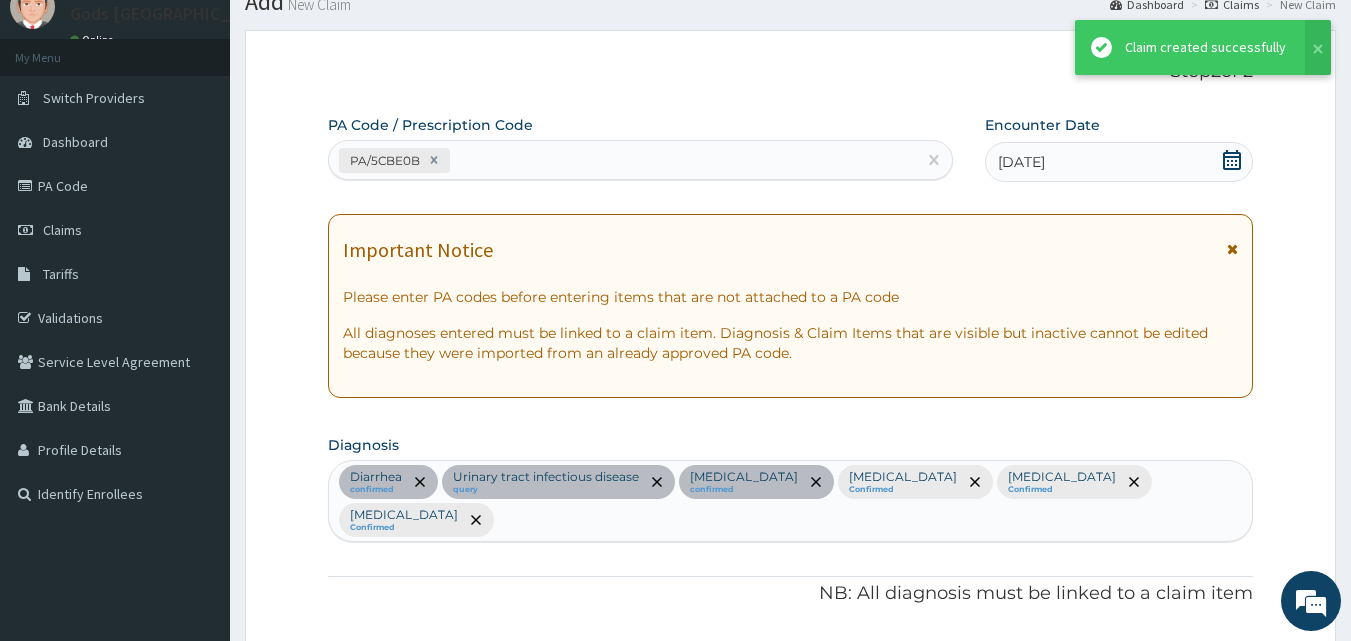 scroll, scrollTop: 1641, scrollLeft: 0, axis: vertical 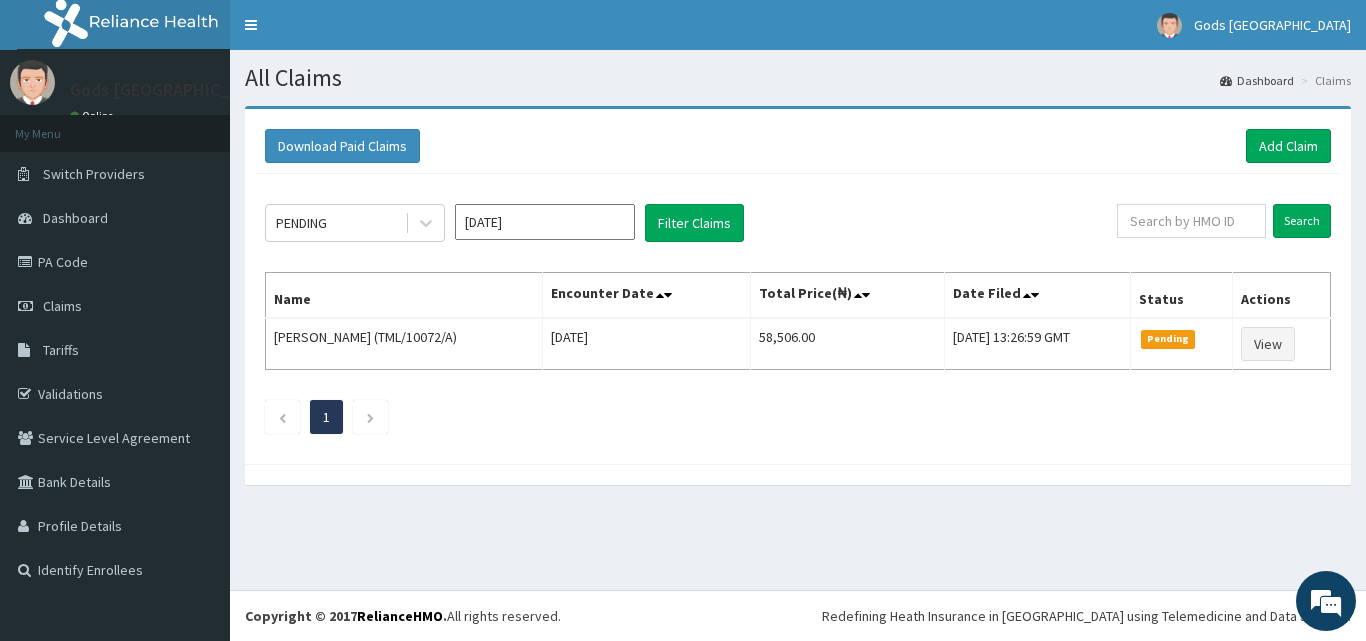 click on "Download Paid Claims Add Claim × Note you can only download claims within a maximum of 1 year and the dates will auto-adjust when you select range that is greater than 1 year From [DATE] To [DATE] Close Download PENDING [DATE] Filter Claims Search Name Encounter Date Total Price(₦) Date Filed Status Actions [PERSON_NAME] (TML/10072/A) [DATE] 58,506.00 [DATE] 13:26:59 GMT Pending View 1" at bounding box center (798, 286) 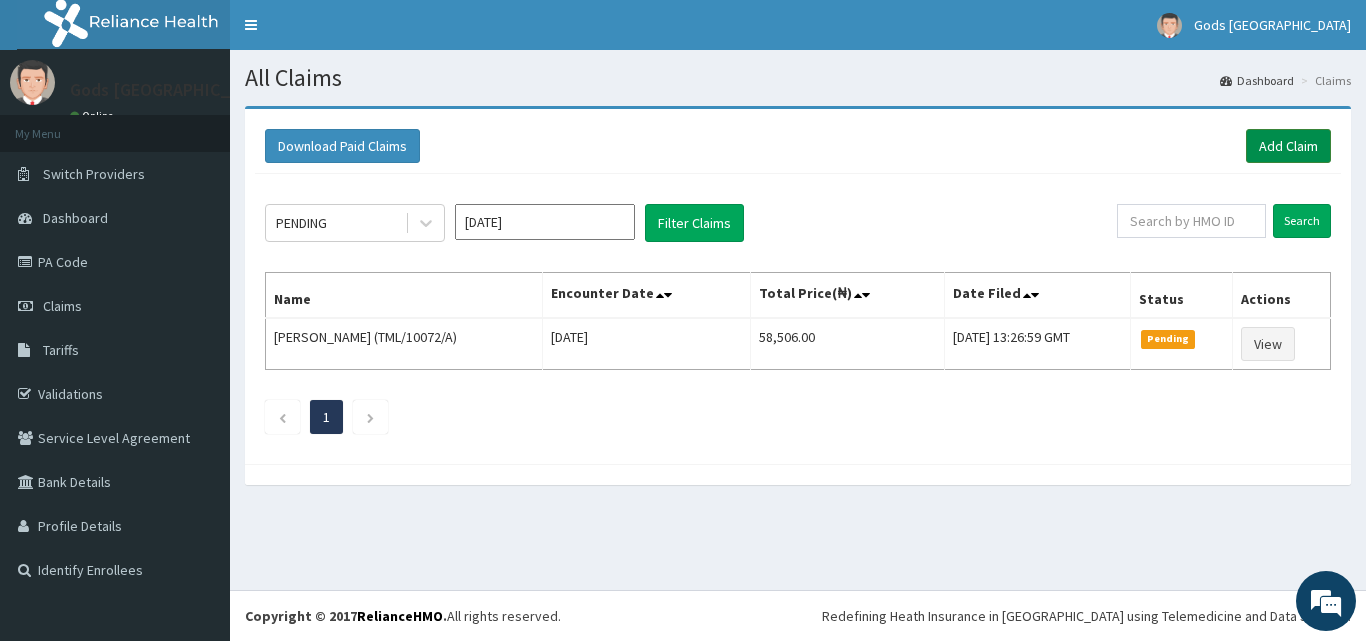 click on "Add Claim" at bounding box center [1288, 146] 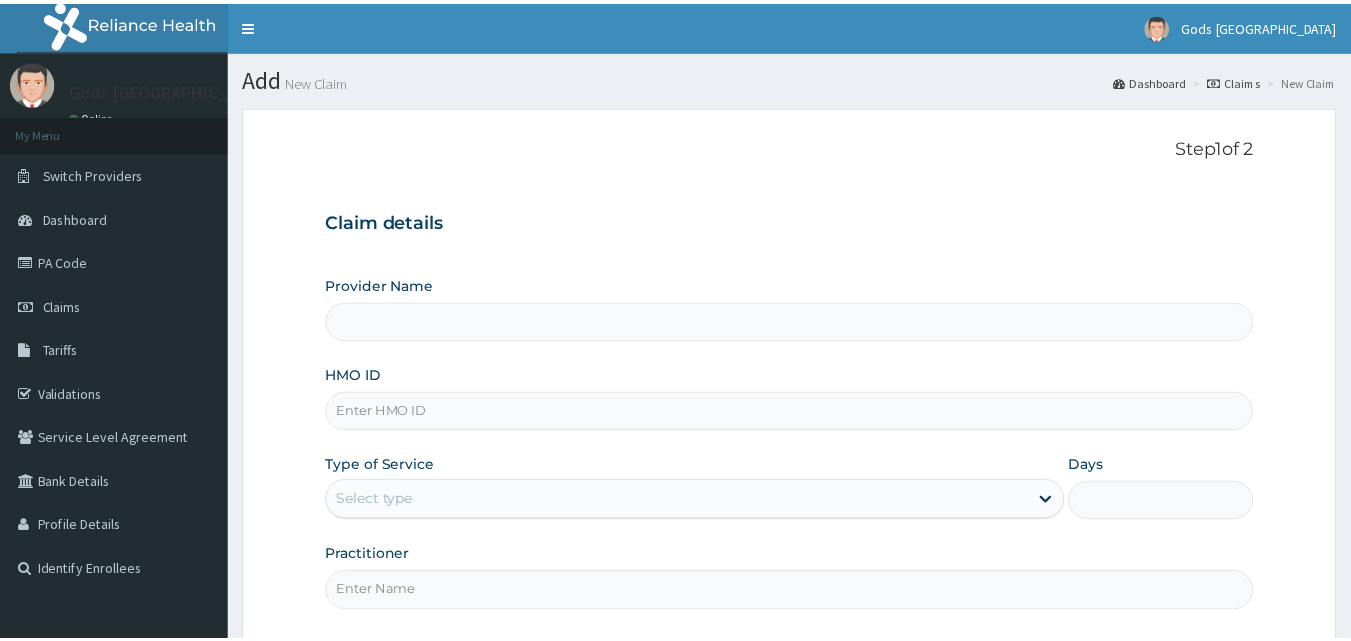scroll, scrollTop: 0, scrollLeft: 0, axis: both 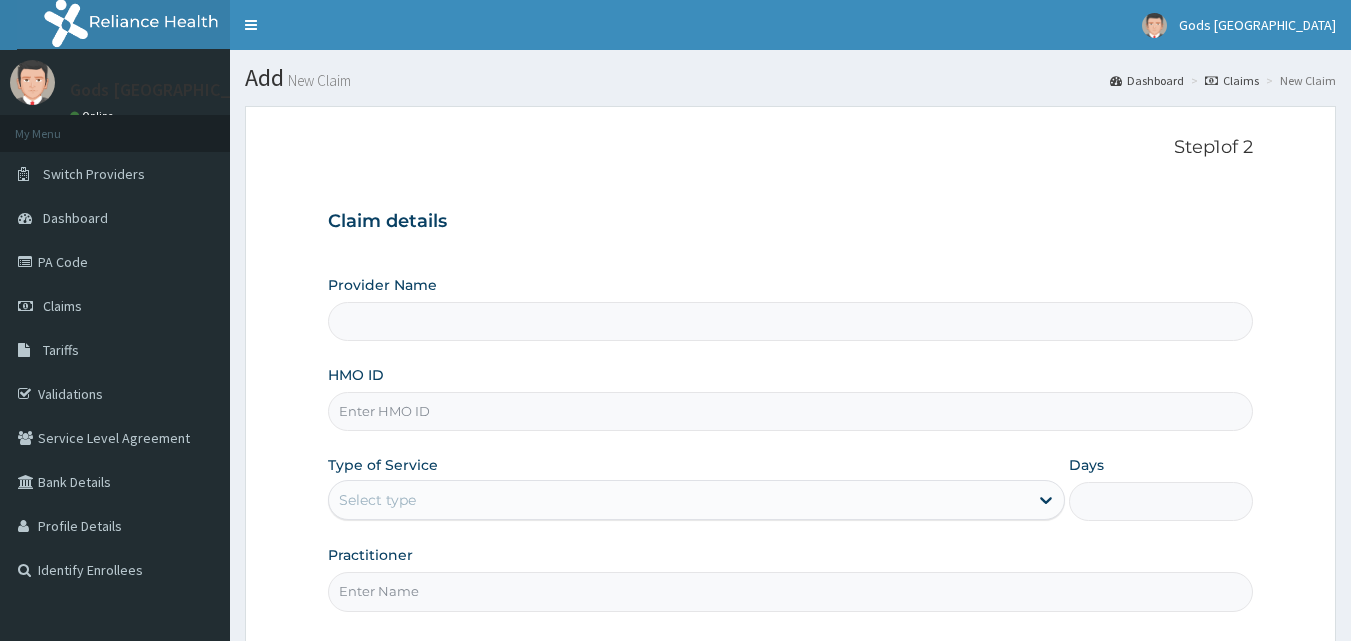click on "HMO ID" at bounding box center [791, 411] 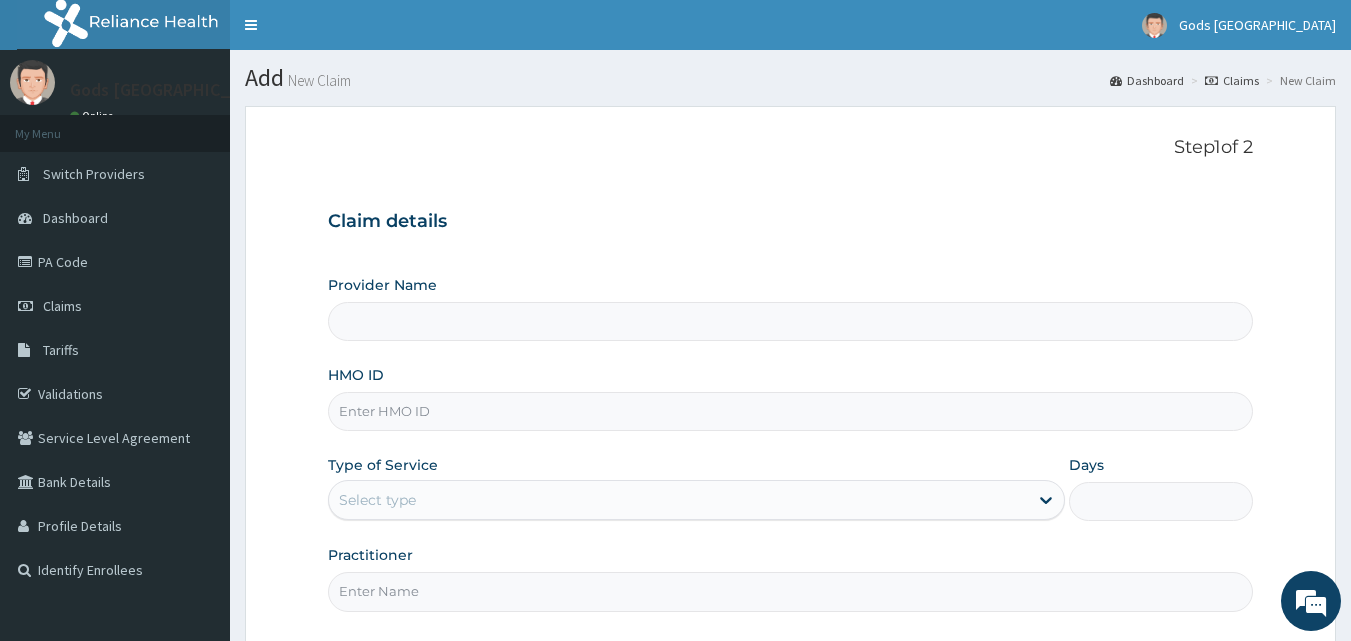 paste on "ETV/10006/A" 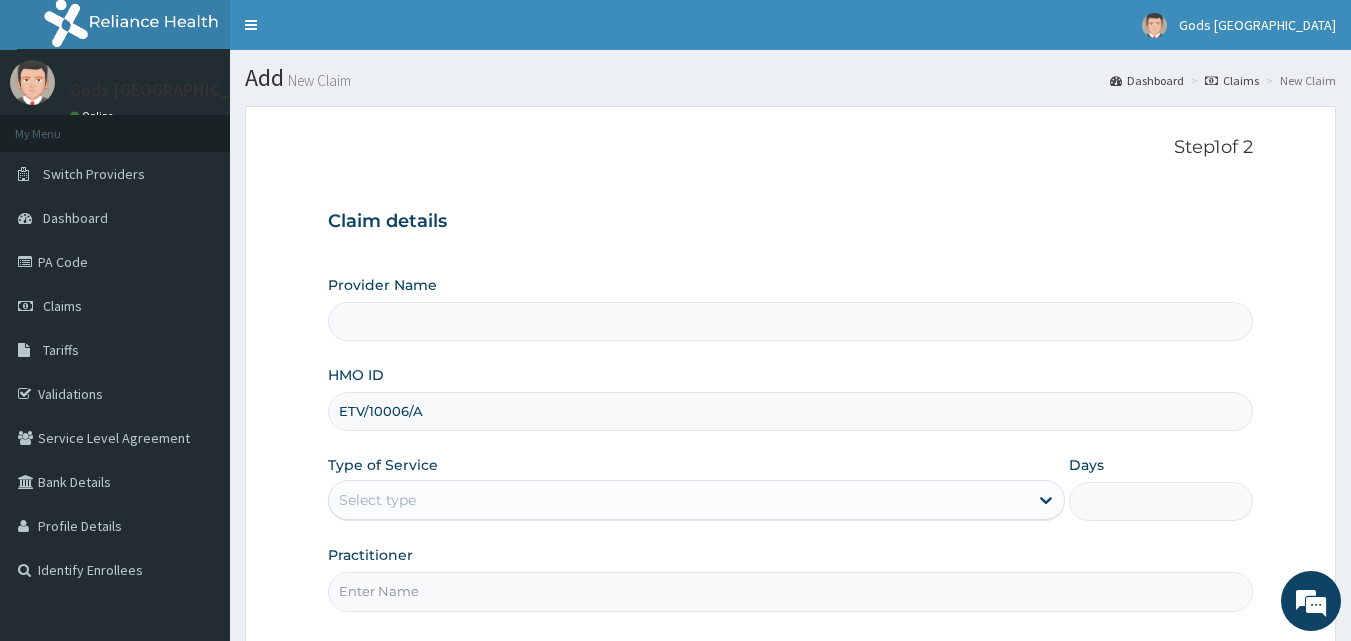 type on "Gods [GEOGRAPHIC_DATA] - [GEOGRAPHIC_DATA]" 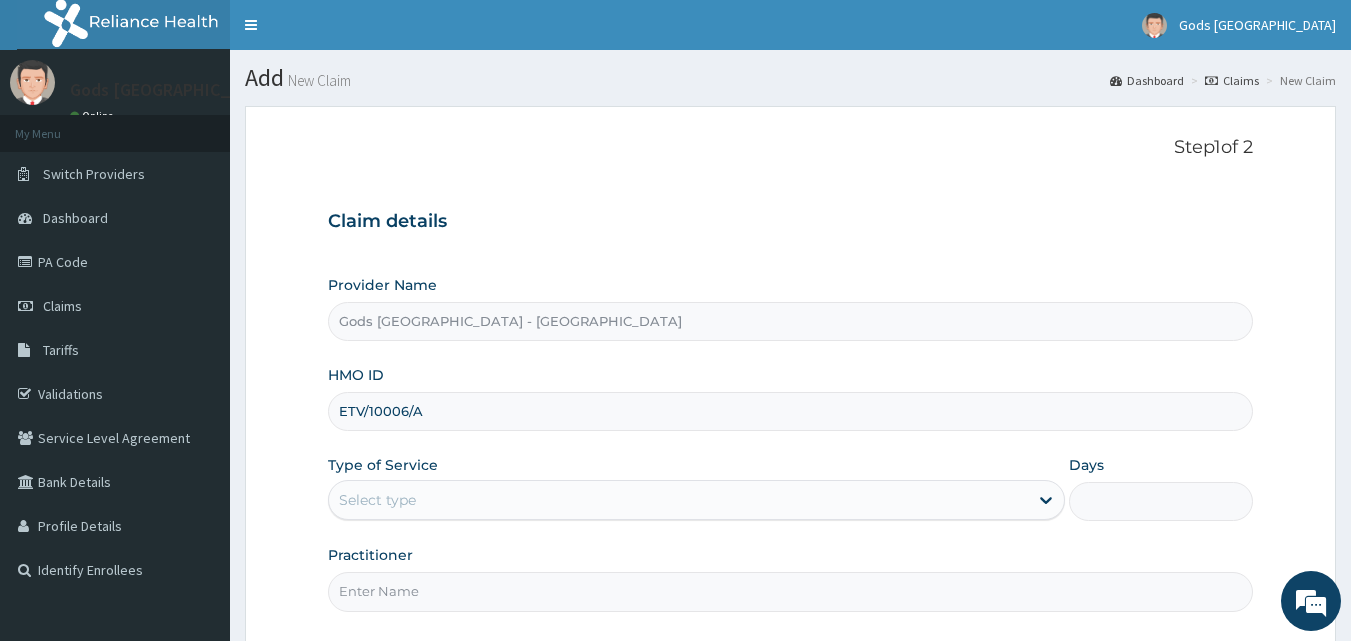 type on "ETV/10006/A" 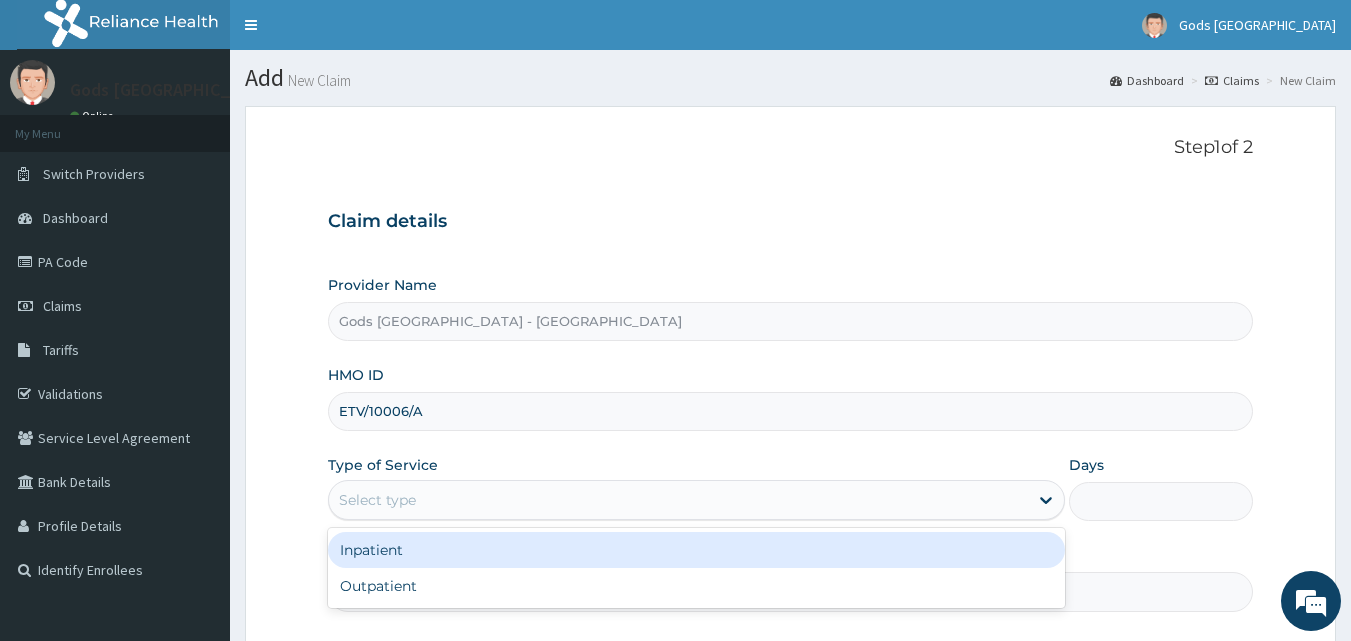 click on "Select type" at bounding box center [377, 500] 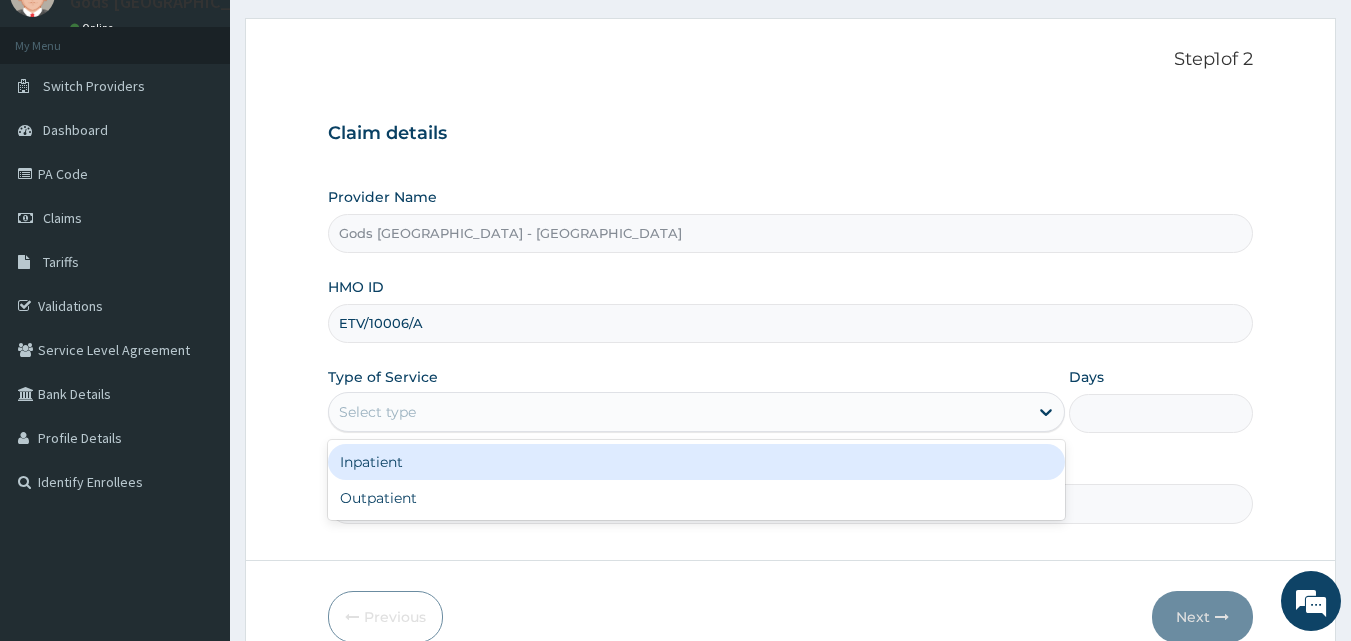 scroll, scrollTop: 100, scrollLeft: 0, axis: vertical 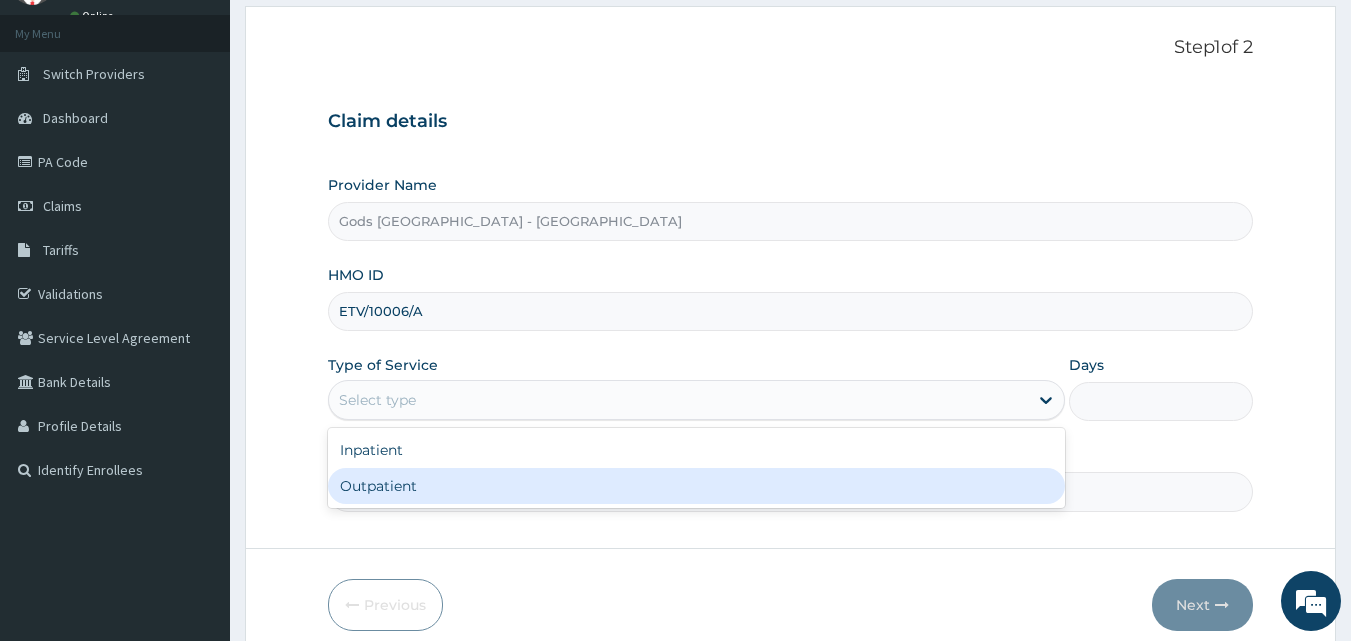 click on "Outpatient" at bounding box center [696, 486] 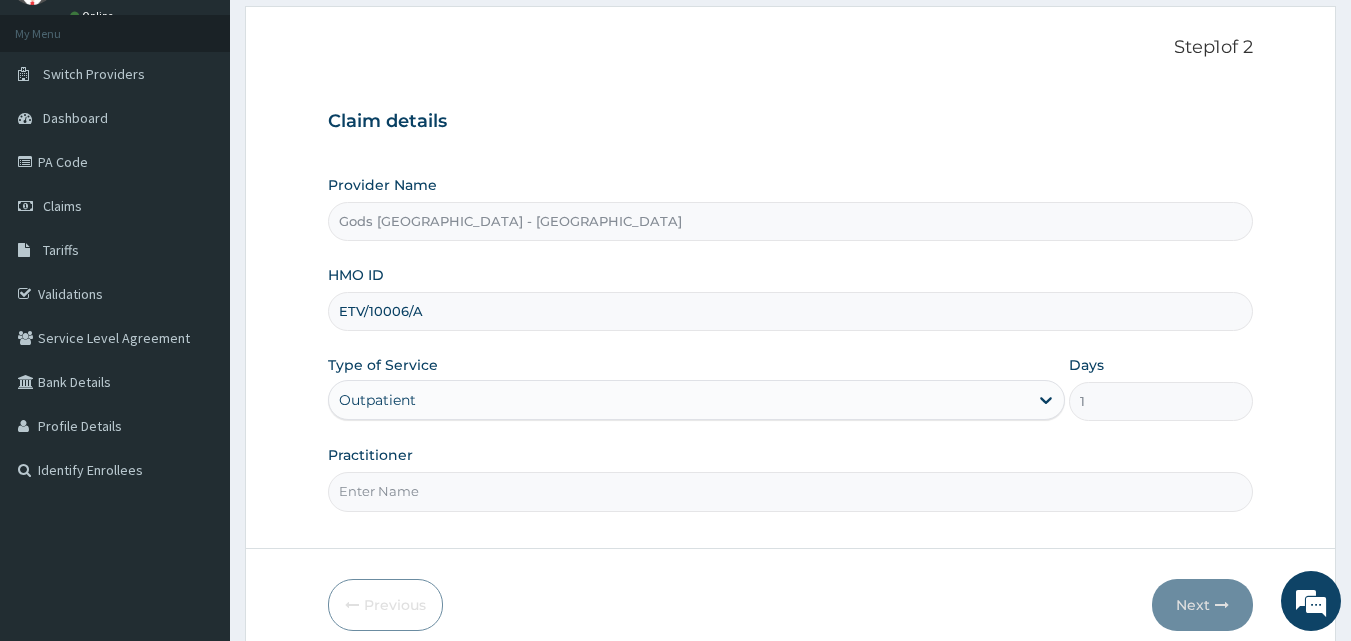 click on "Practitioner" at bounding box center (791, 491) 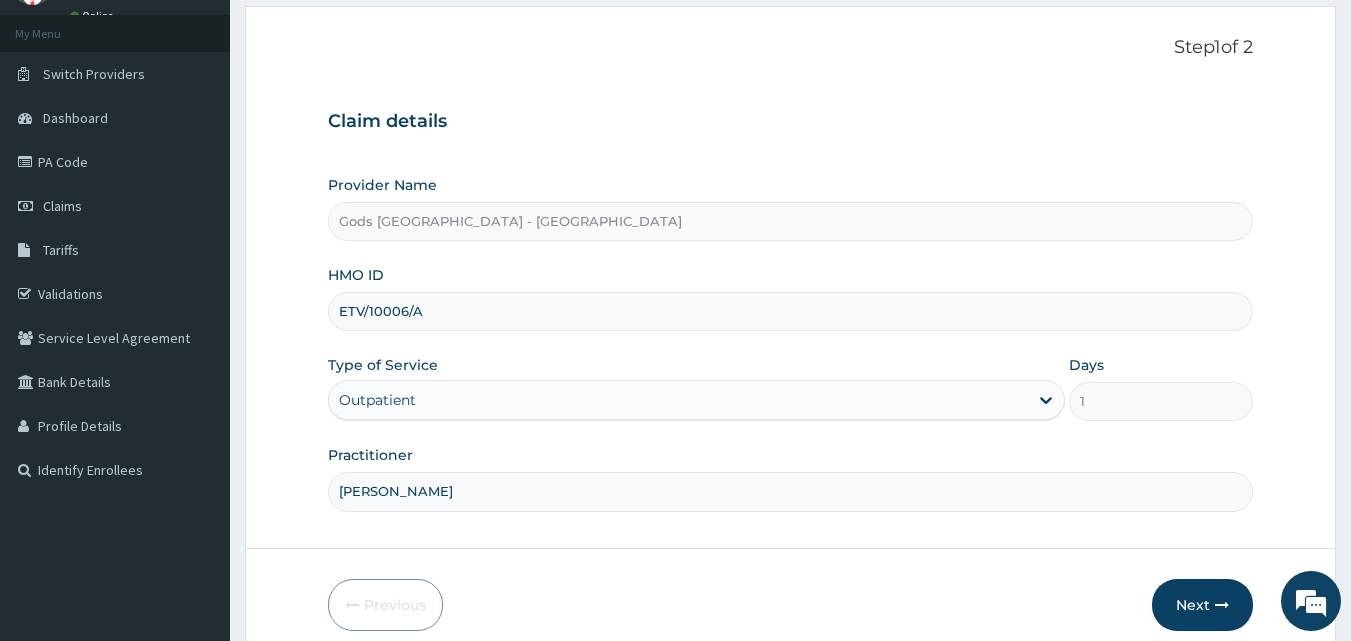 click on "DR MAYOWA" at bounding box center [791, 491] 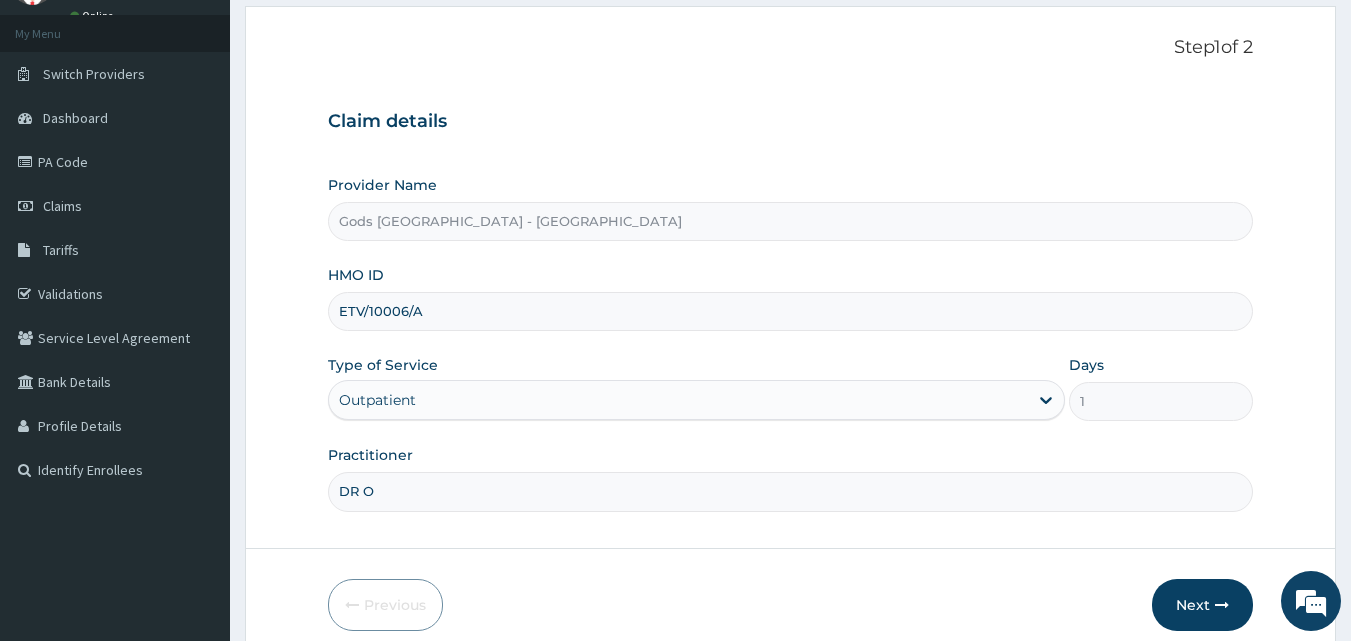 type on "DR OPAFUNSO" 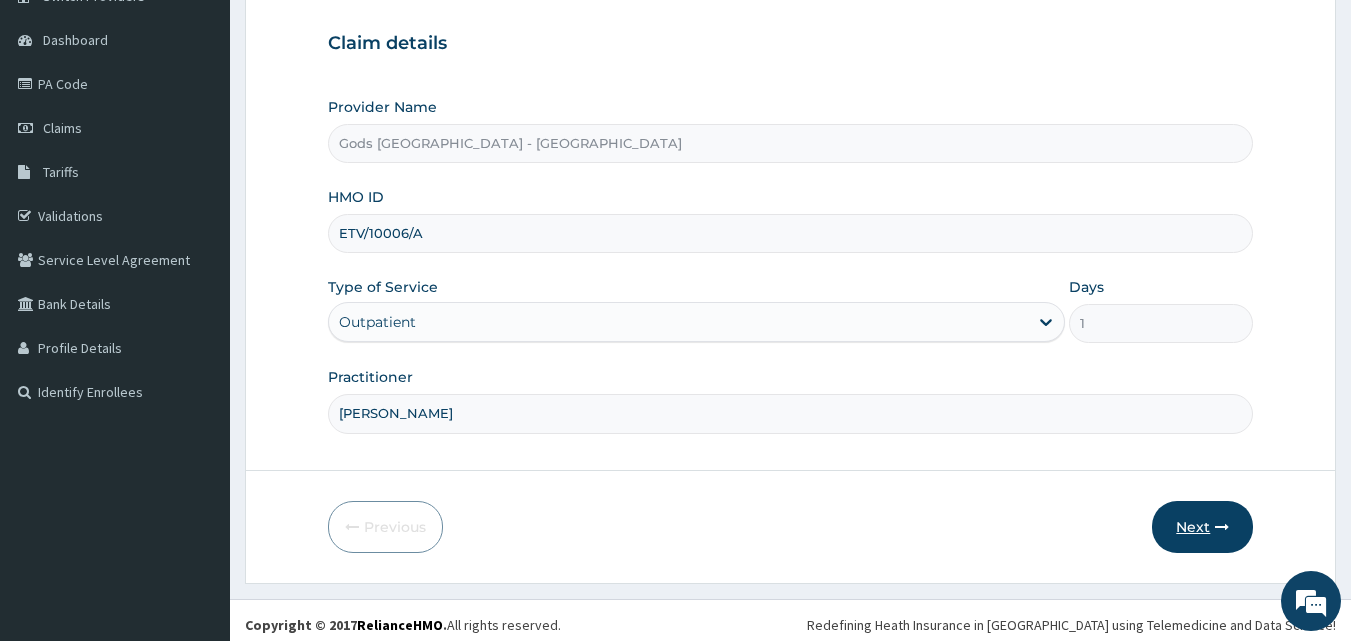 scroll, scrollTop: 187, scrollLeft: 0, axis: vertical 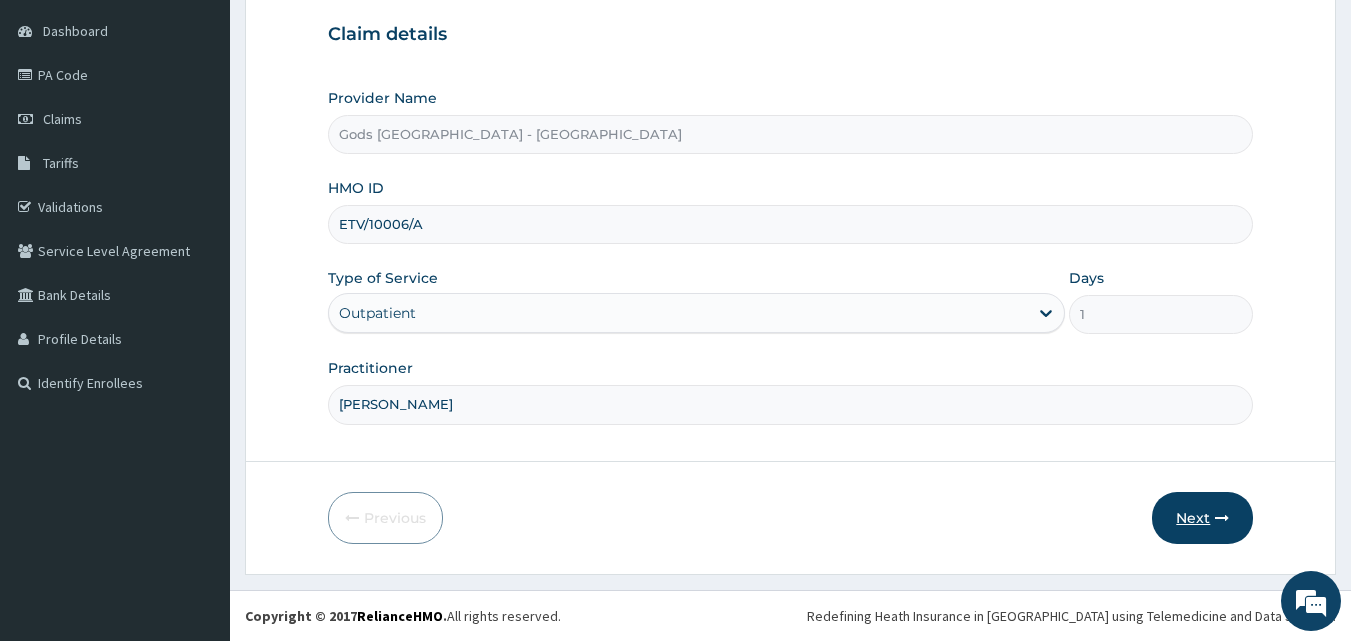 click on "Next" at bounding box center [1202, 518] 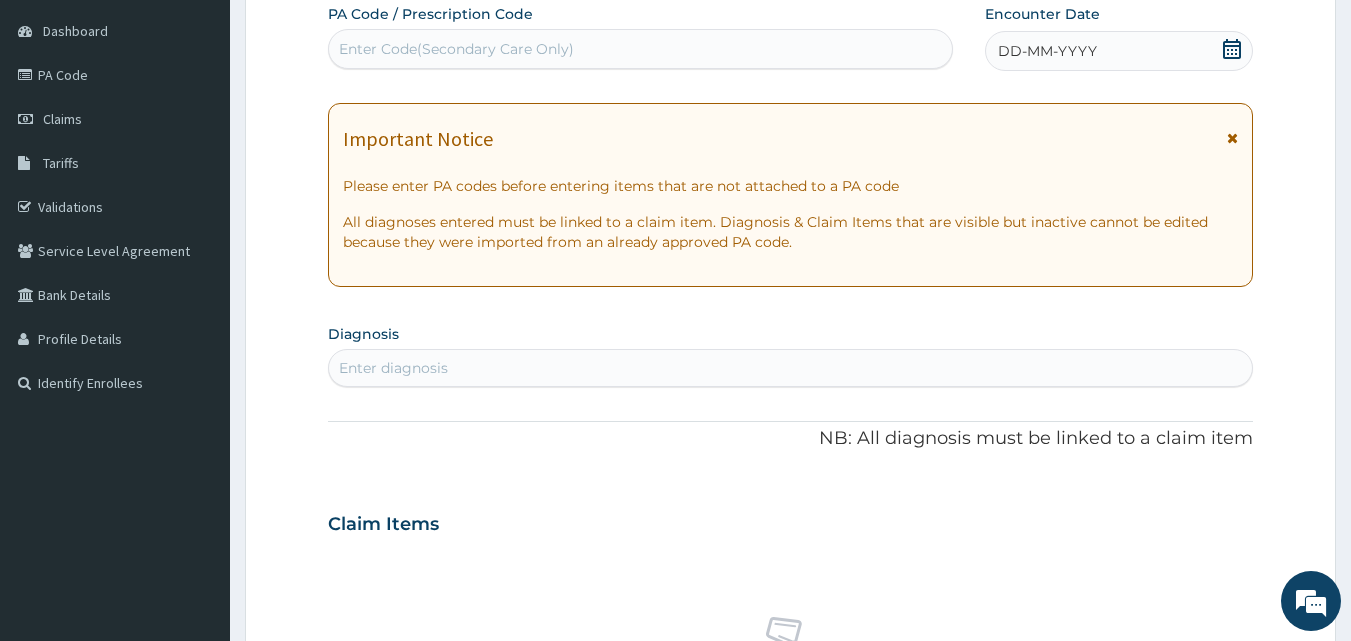 click on "Enter Code(Secondary Care Only)" at bounding box center (456, 49) 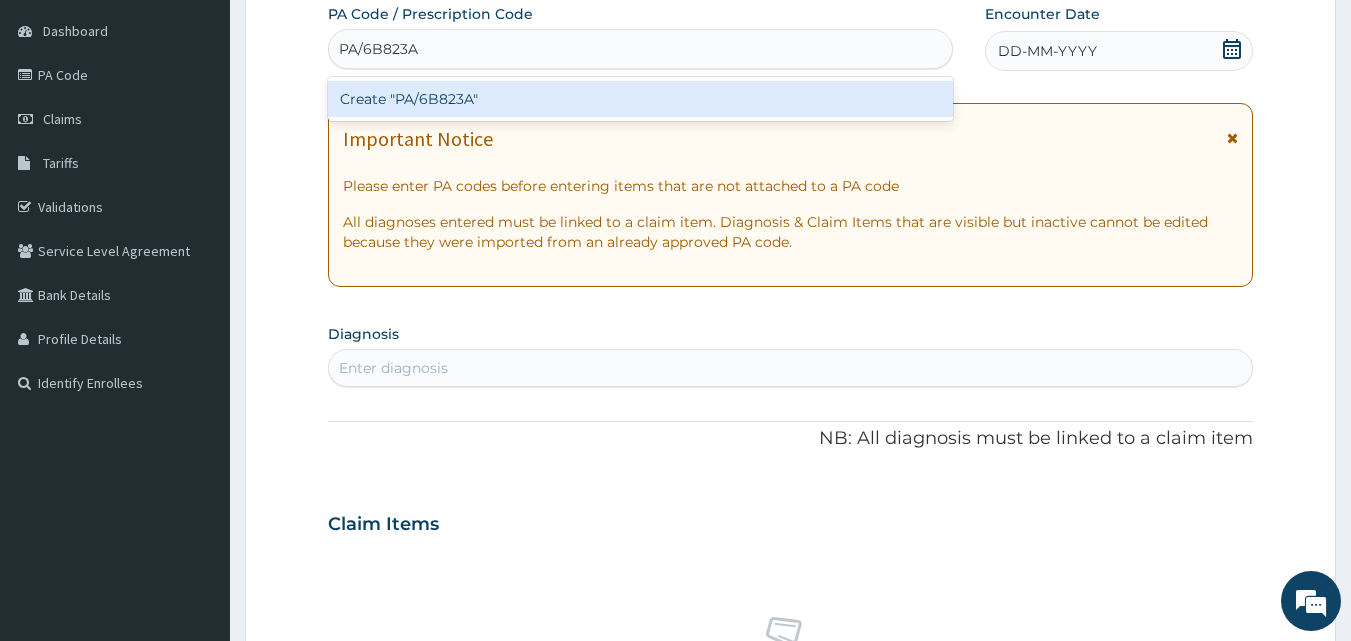click on "Create "PA/6B823A"" at bounding box center (641, 99) 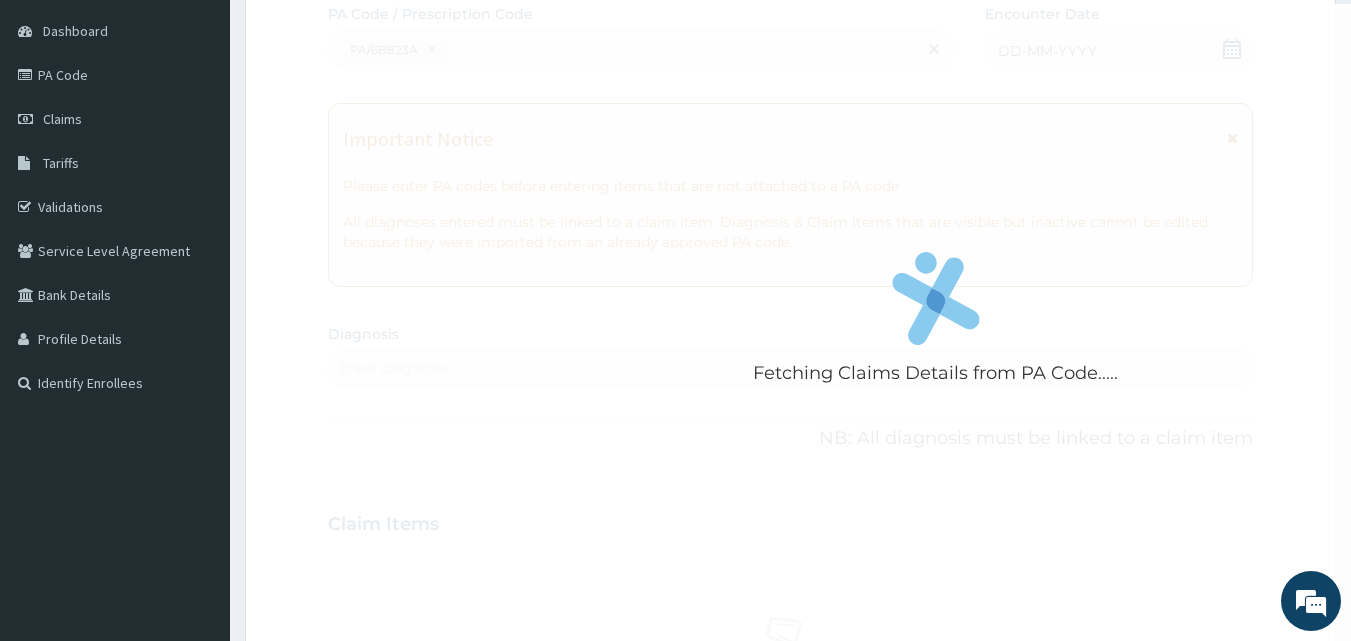 scroll, scrollTop: 581, scrollLeft: 0, axis: vertical 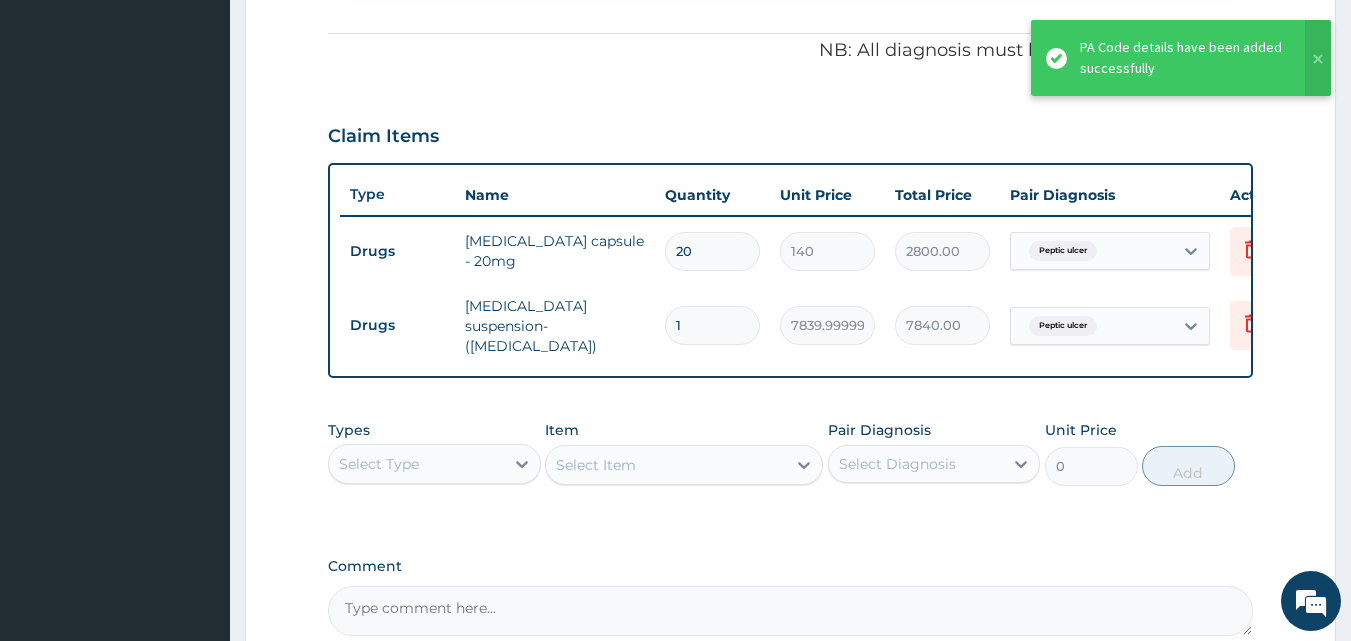 click on "Select Type" at bounding box center [379, 464] 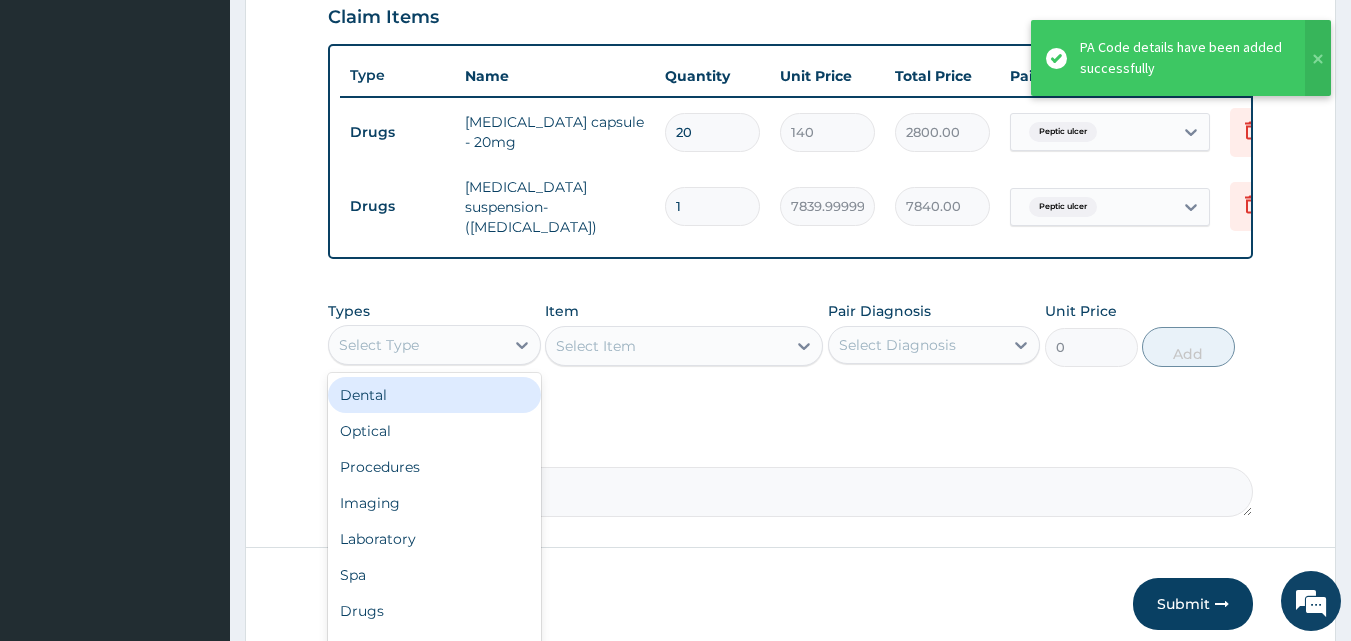 scroll, scrollTop: 781, scrollLeft: 0, axis: vertical 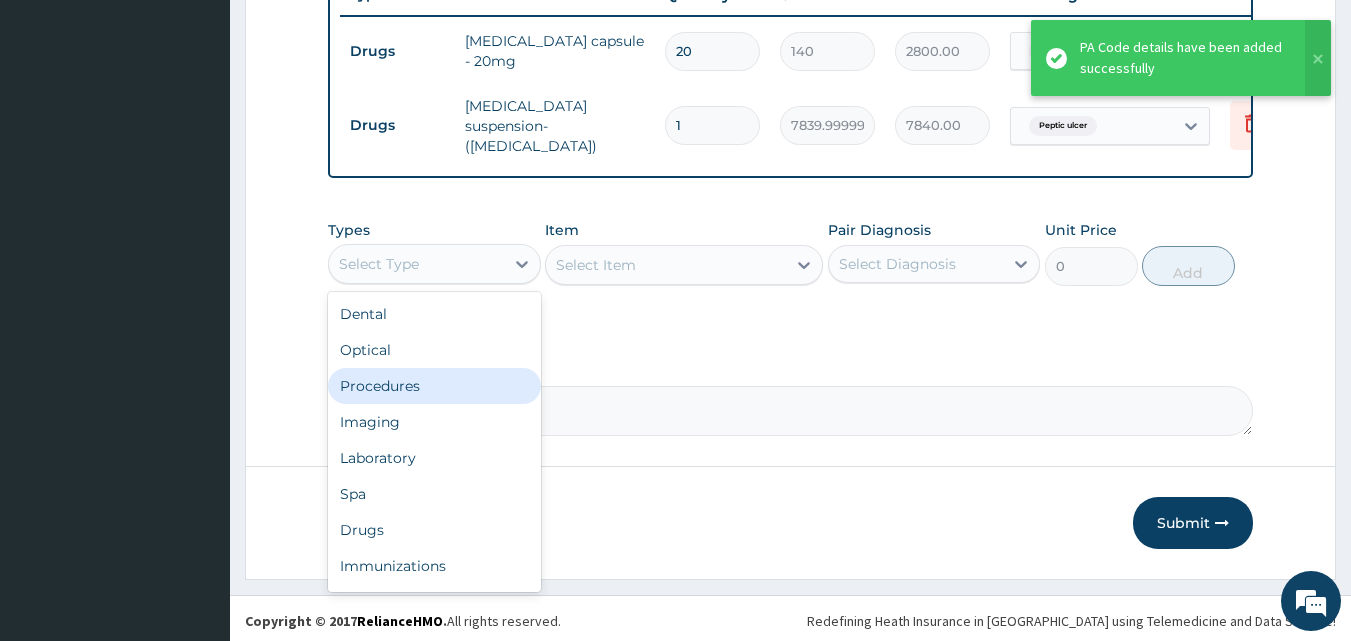 click on "Procedures" at bounding box center [434, 386] 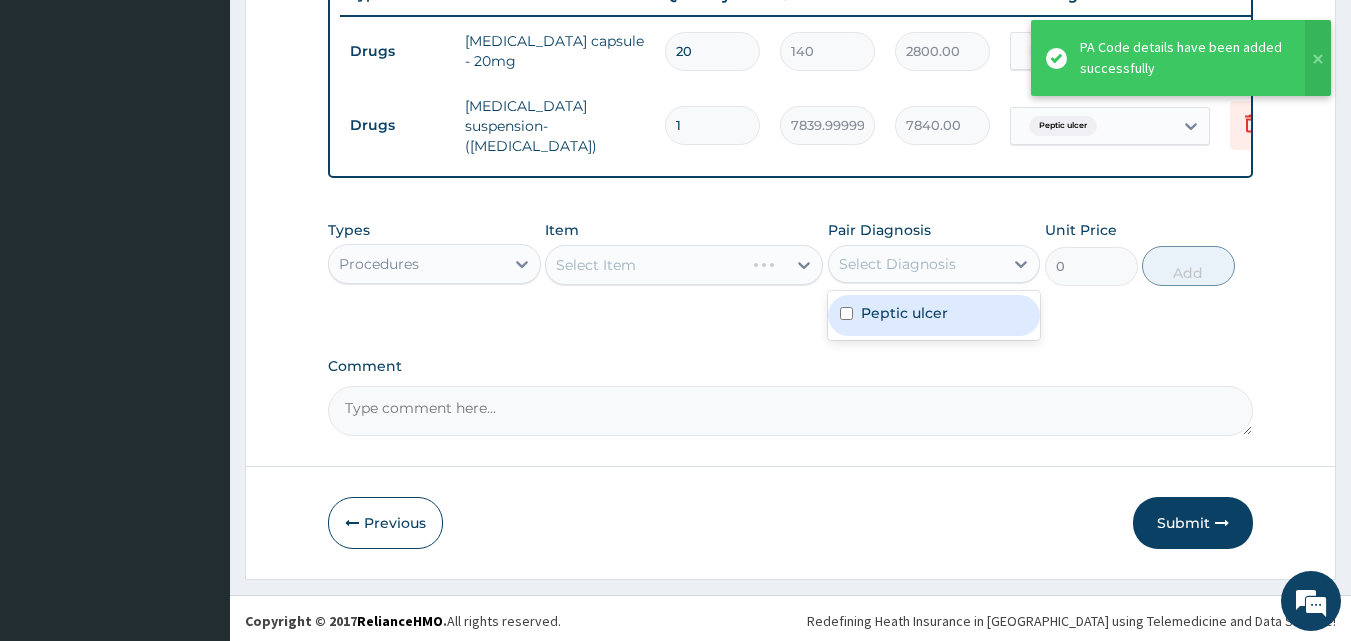 click on "Select Diagnosis" at bounding box center (916, 264) 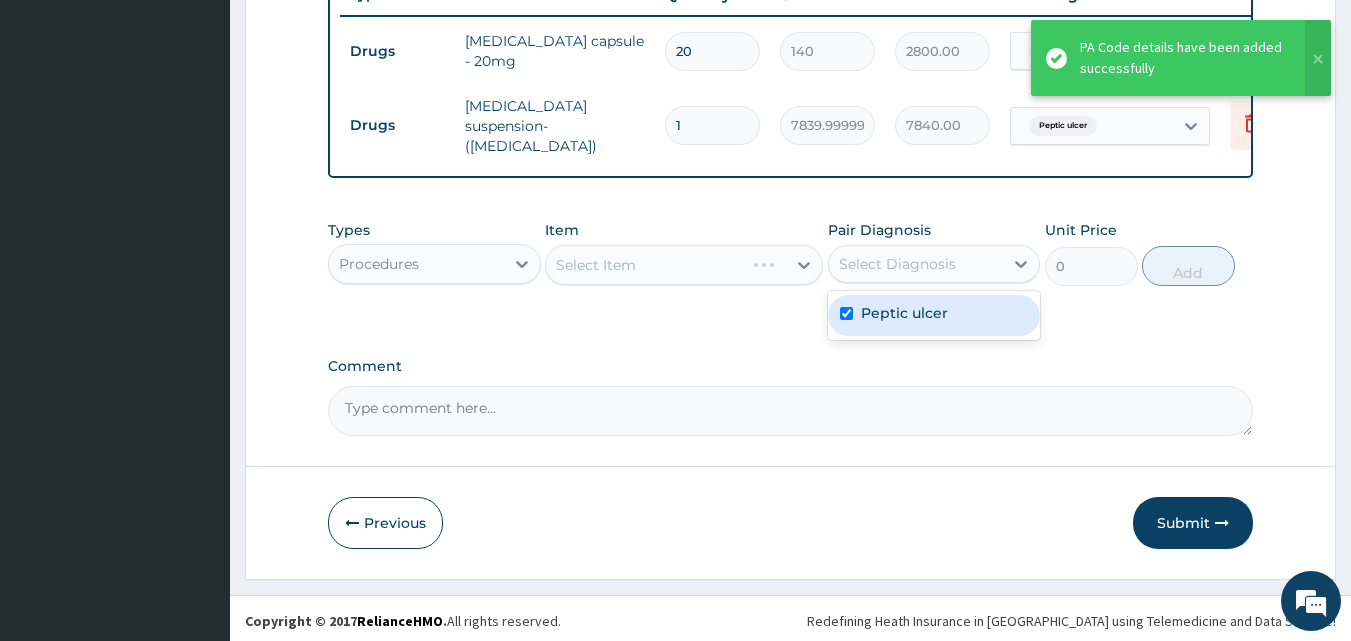 checkbox on "true" 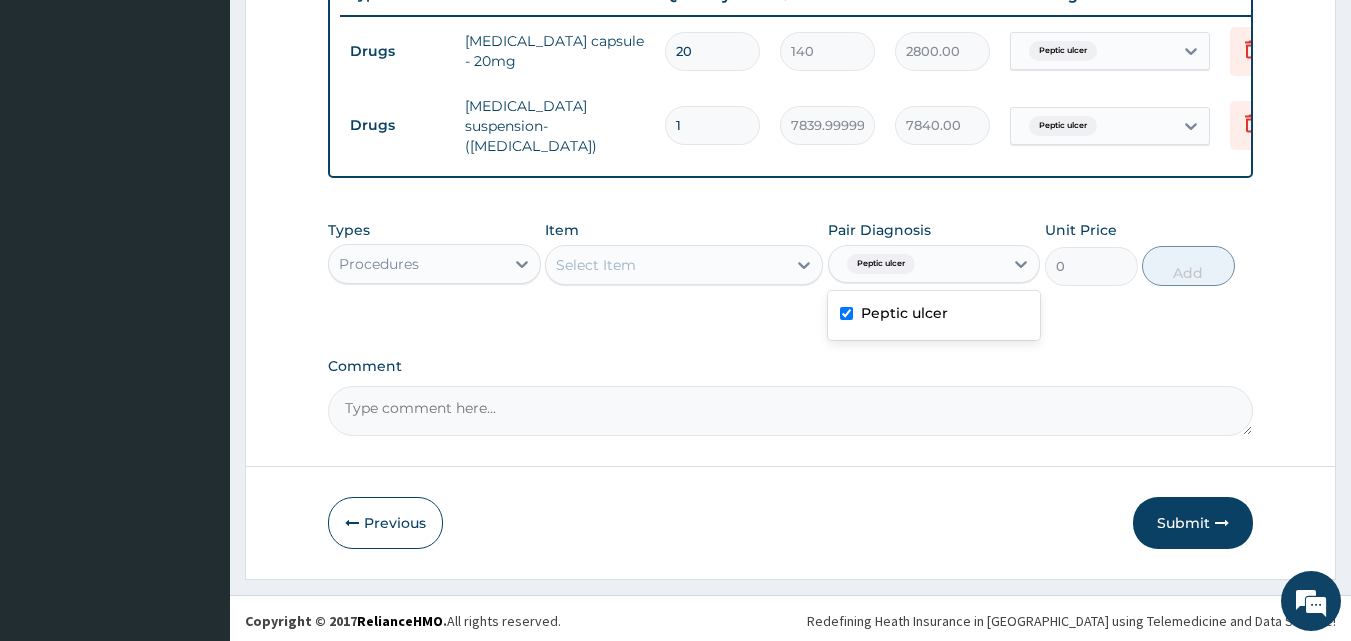 click on "Select Item" at bounding box center (666, 265) 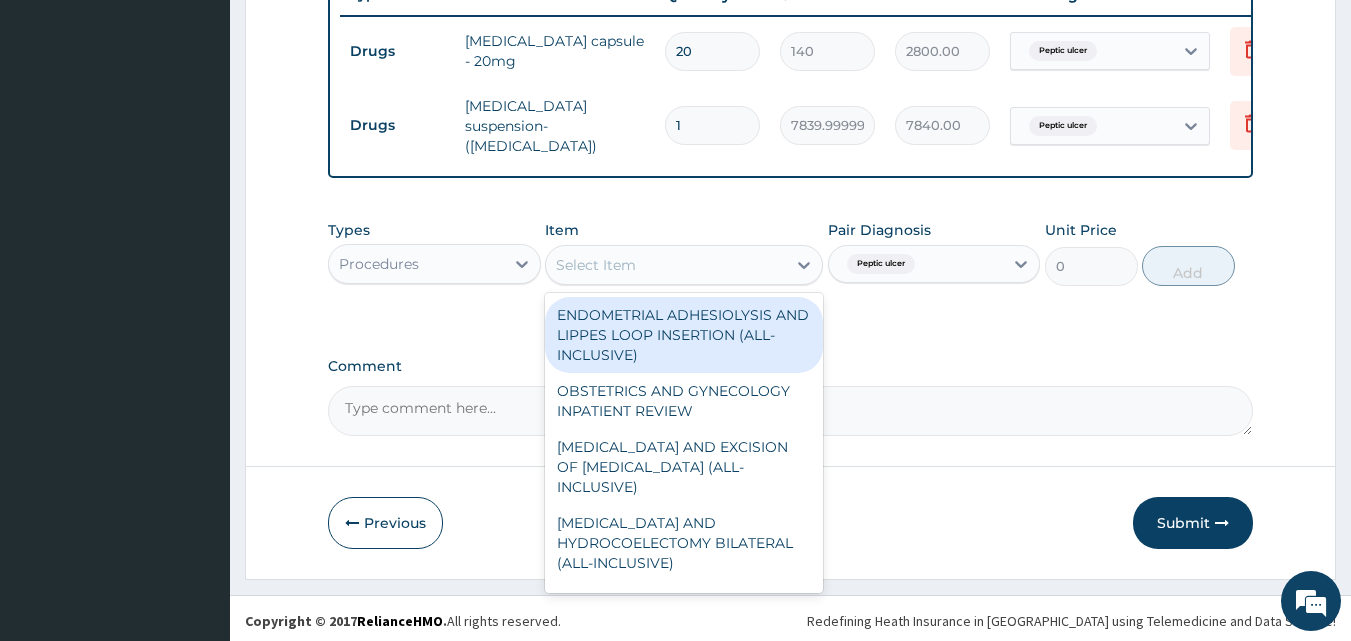 type on "R" 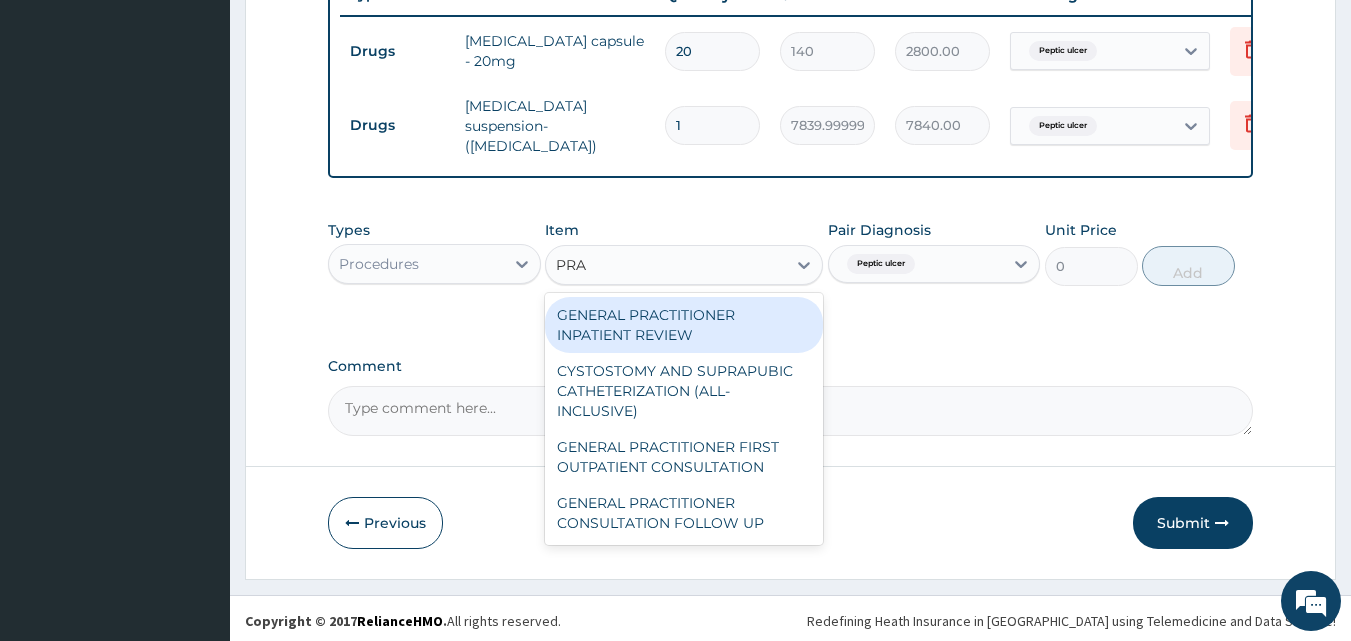 type on "PRAC" 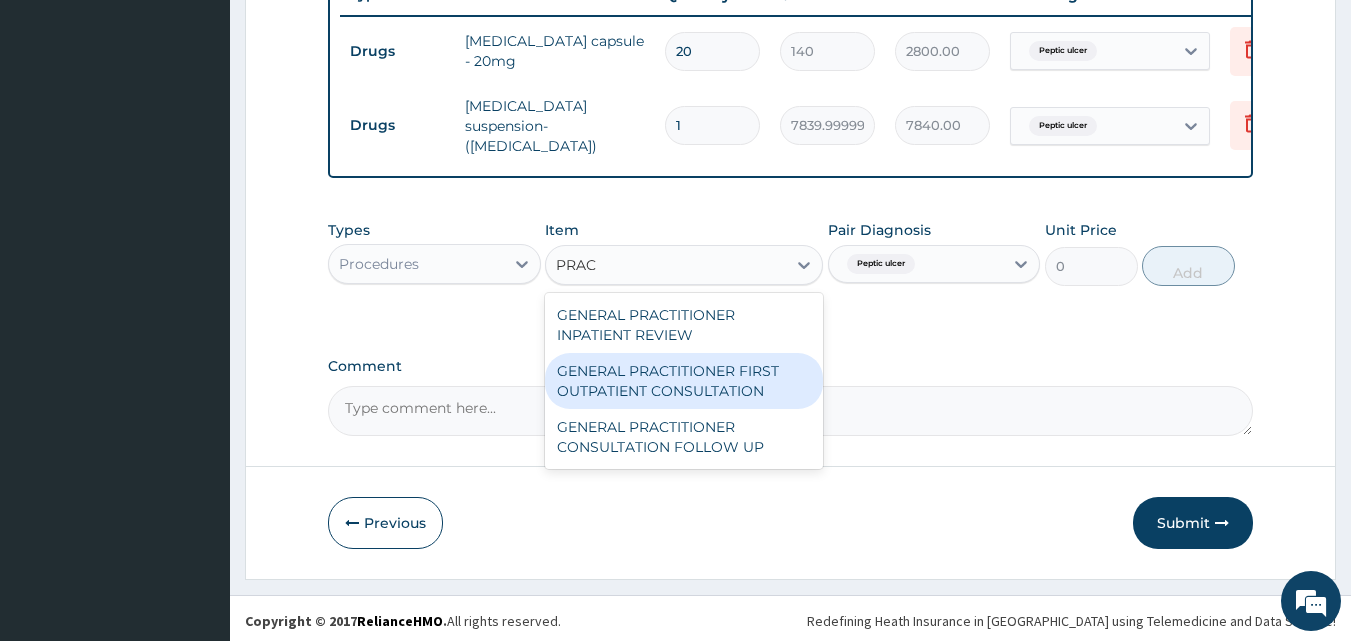 click on "GENERAL PRACTITIONER FIRST OUTPATIENT CONSULTATION" at bounding box center [684, 381] 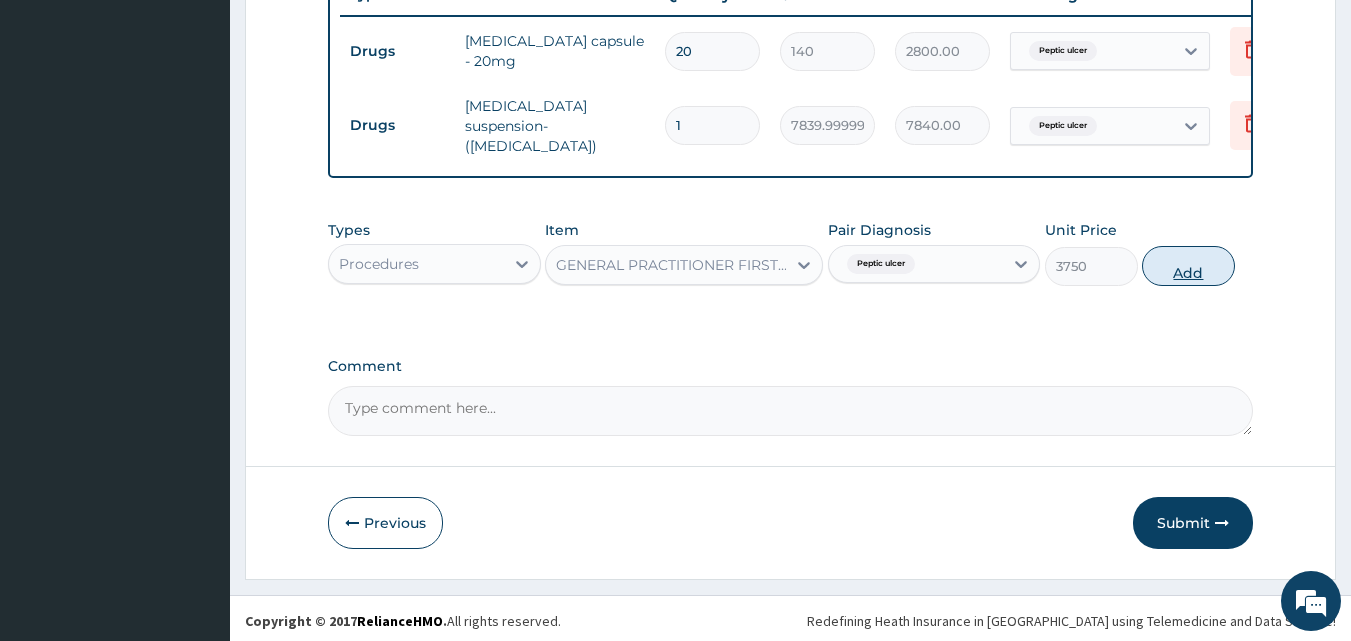 click on "Add" at bounding box center [1188, 266] 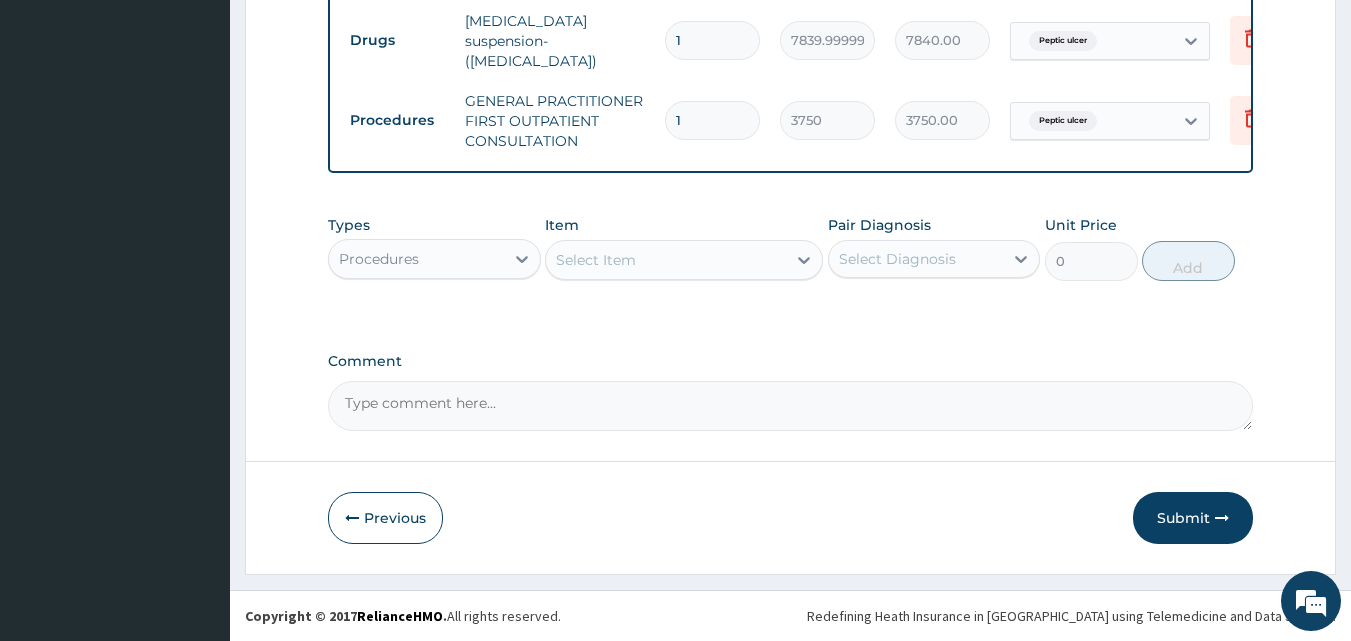 scroll, scrollTop: 870, scrollLeft: 0, axis: vertical 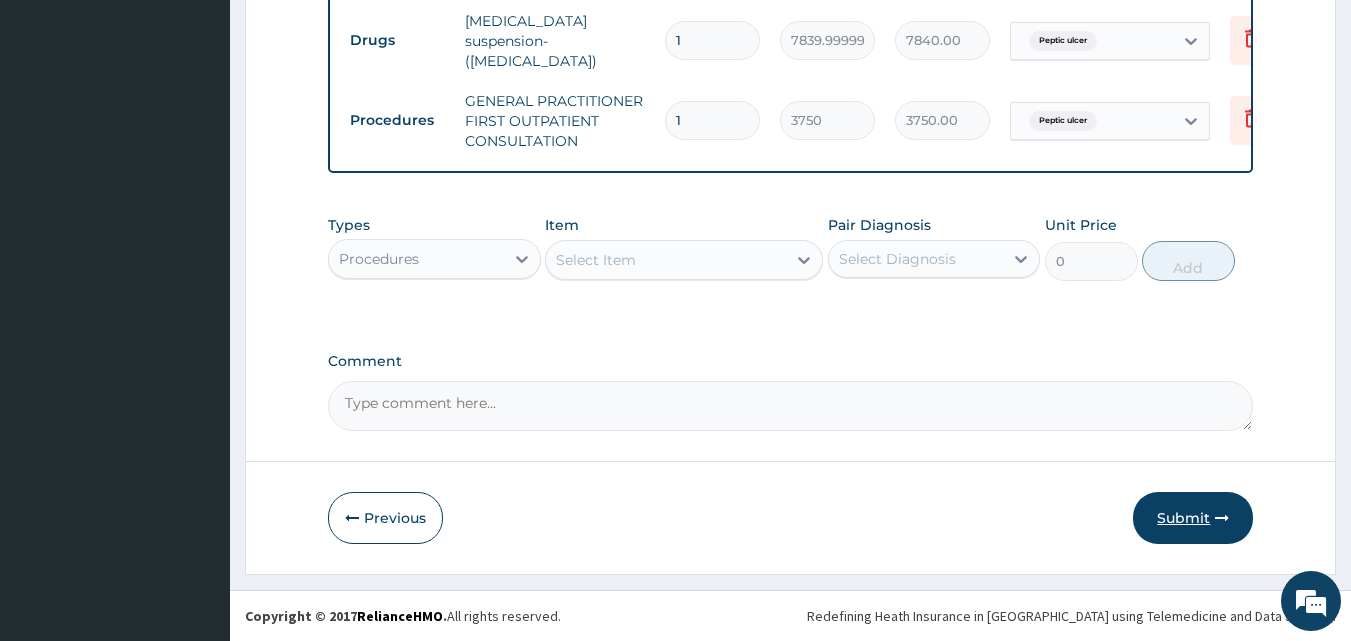 click on "Submit" at bounding box center (1193, 518) 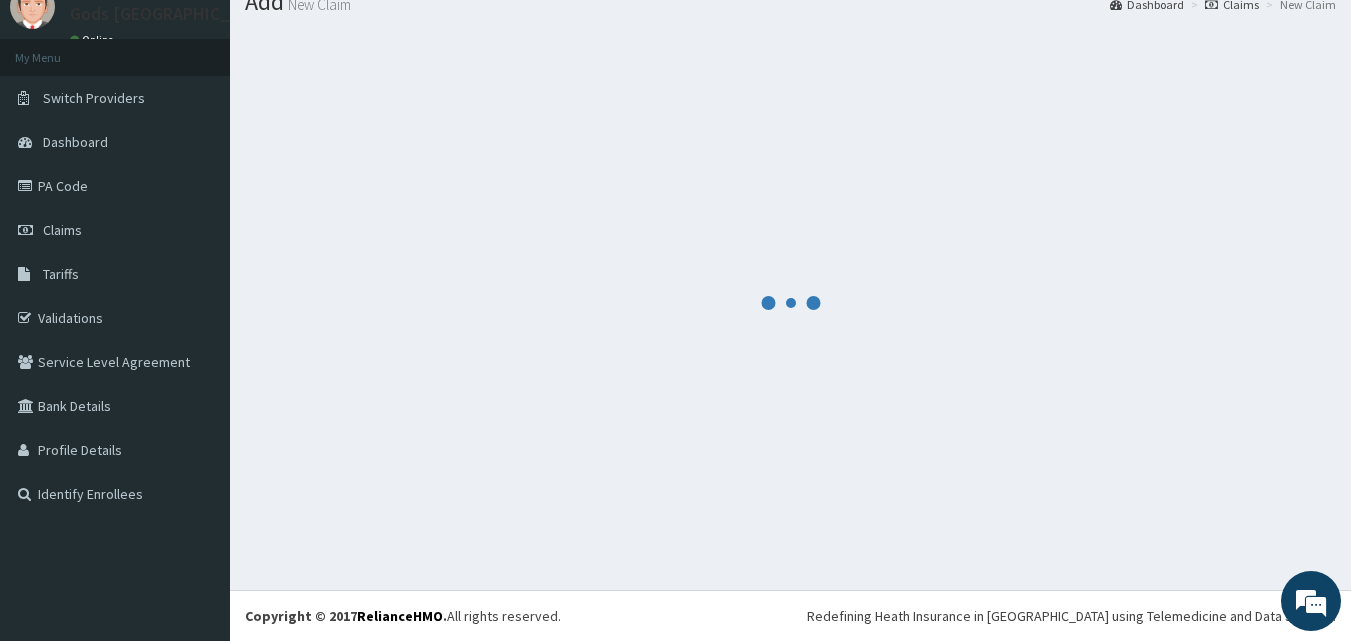 scroll, scrollTop: 870, scrollLeft: 0, axis: vertical 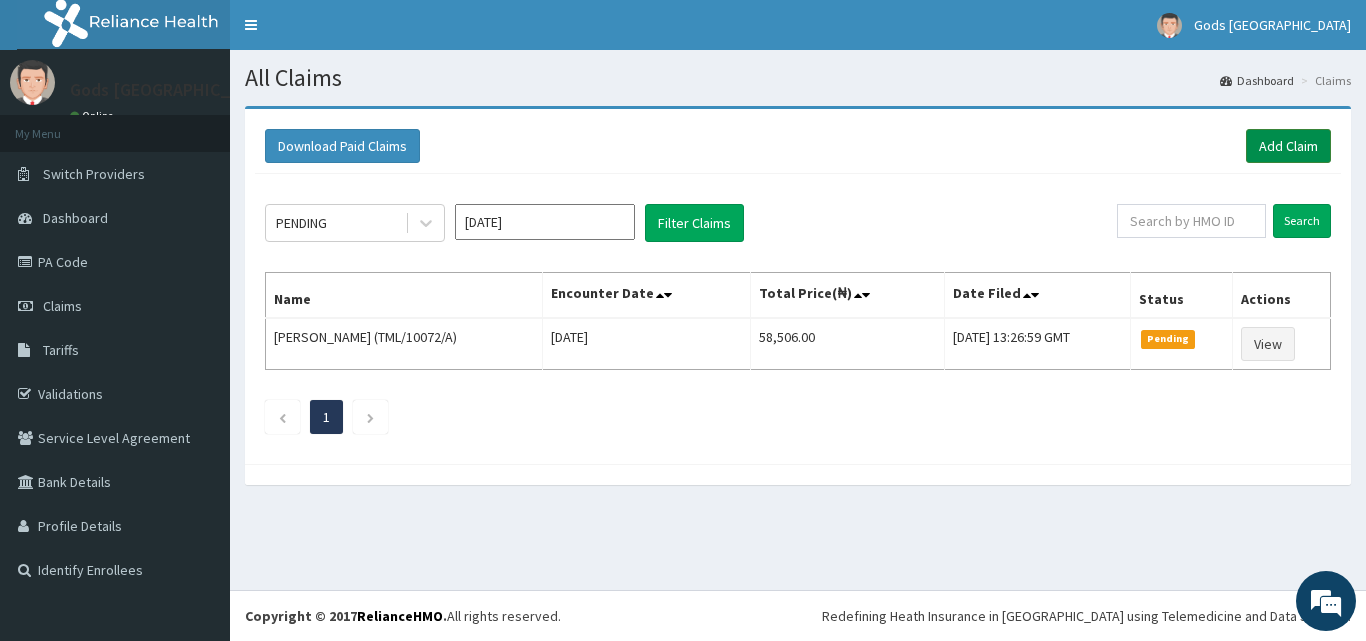 click on "Add Claim" at bounding box center [1288, 146] 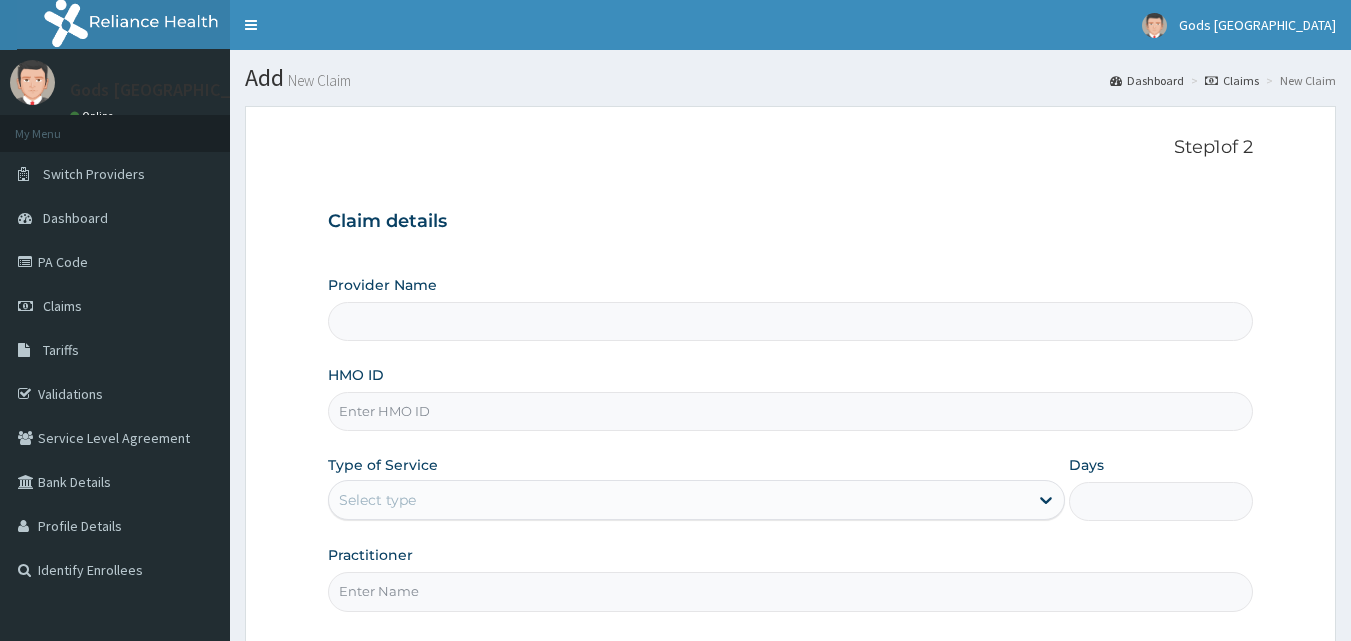 scroll, scrollTop: 0, scrollLeft: 0, axis: both 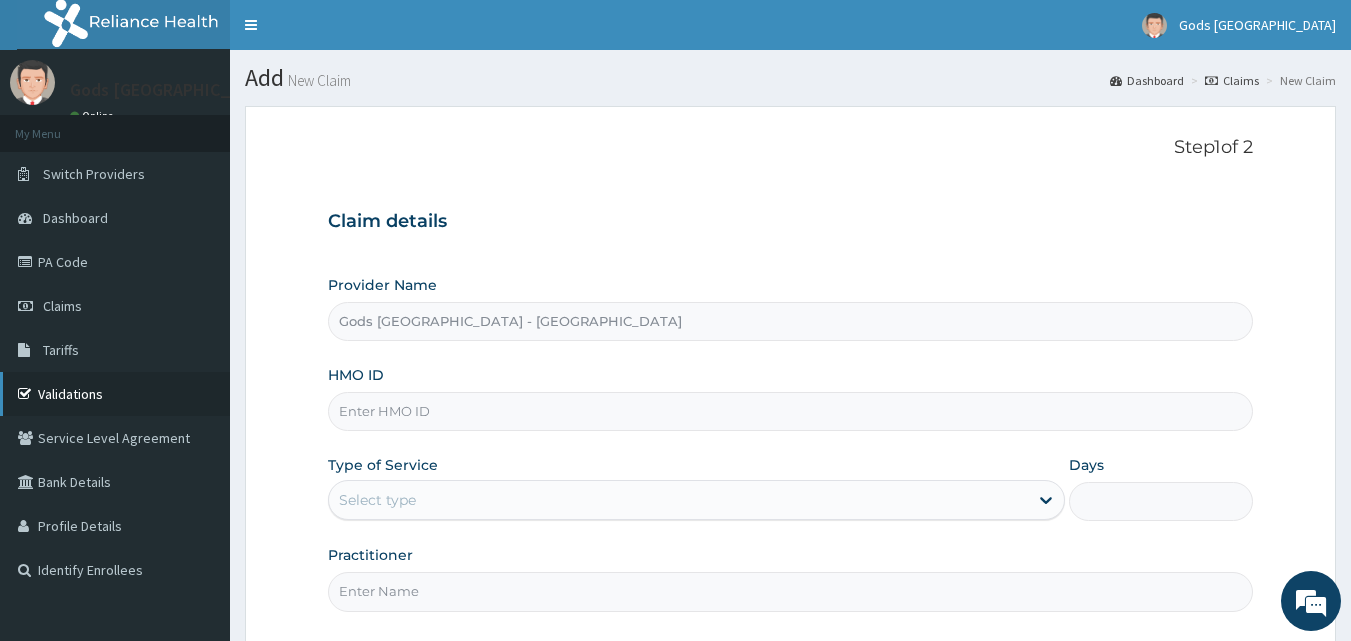 click on "Validations" at bounding box center [115, 394] 